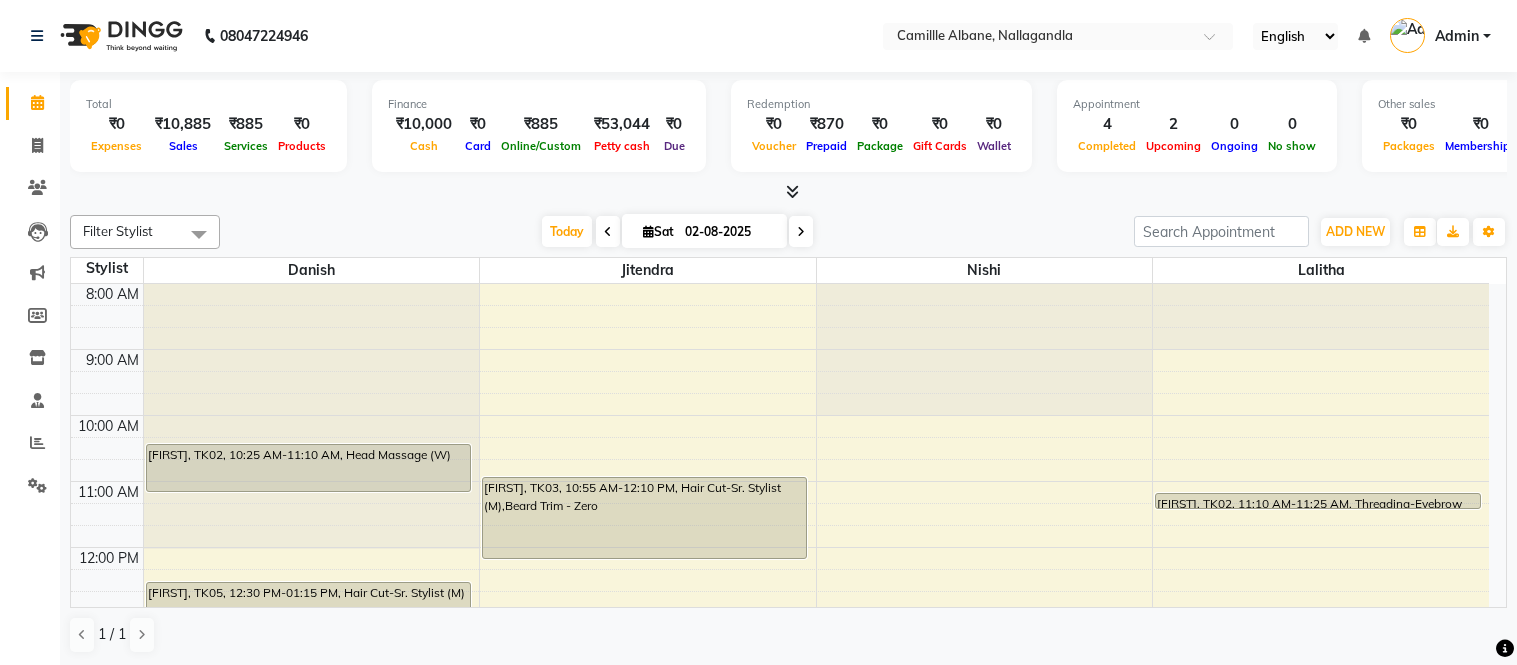scroll, scrollTop: 0, scrollLeft: 0, axis: both 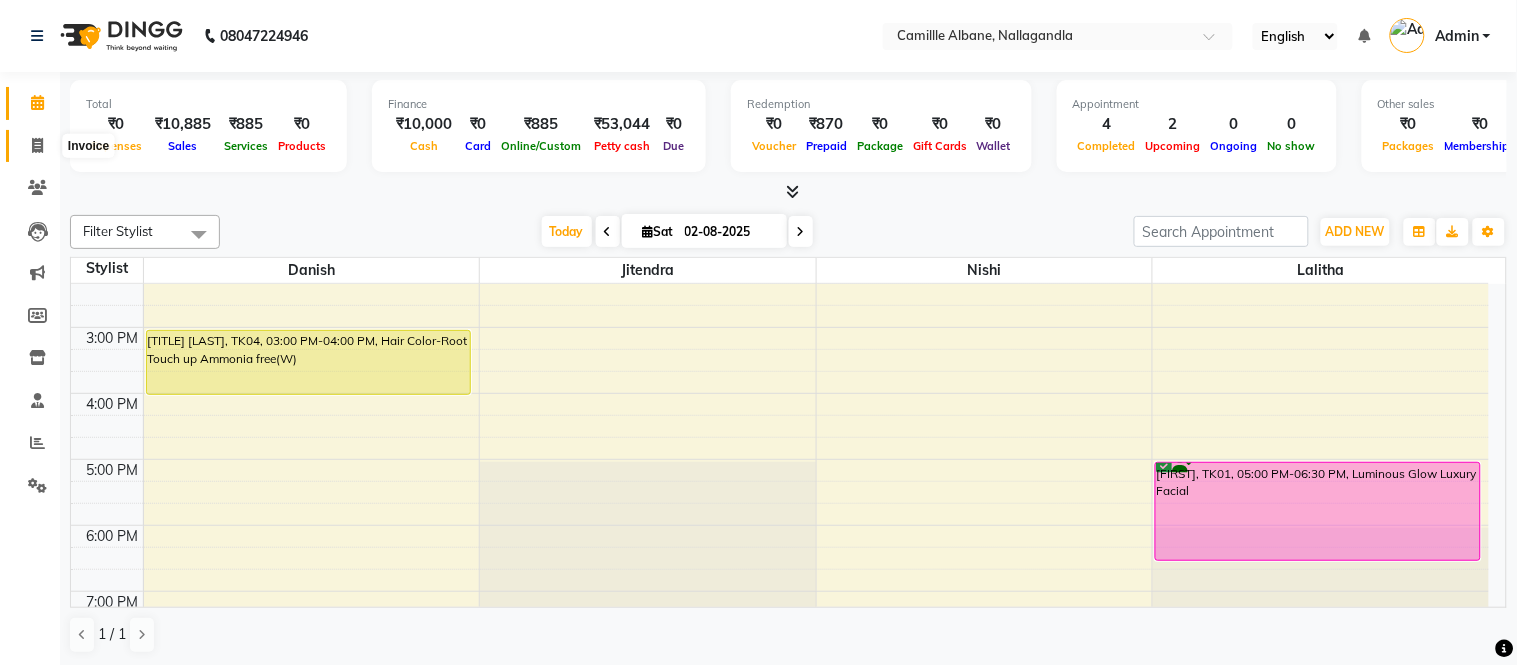 click 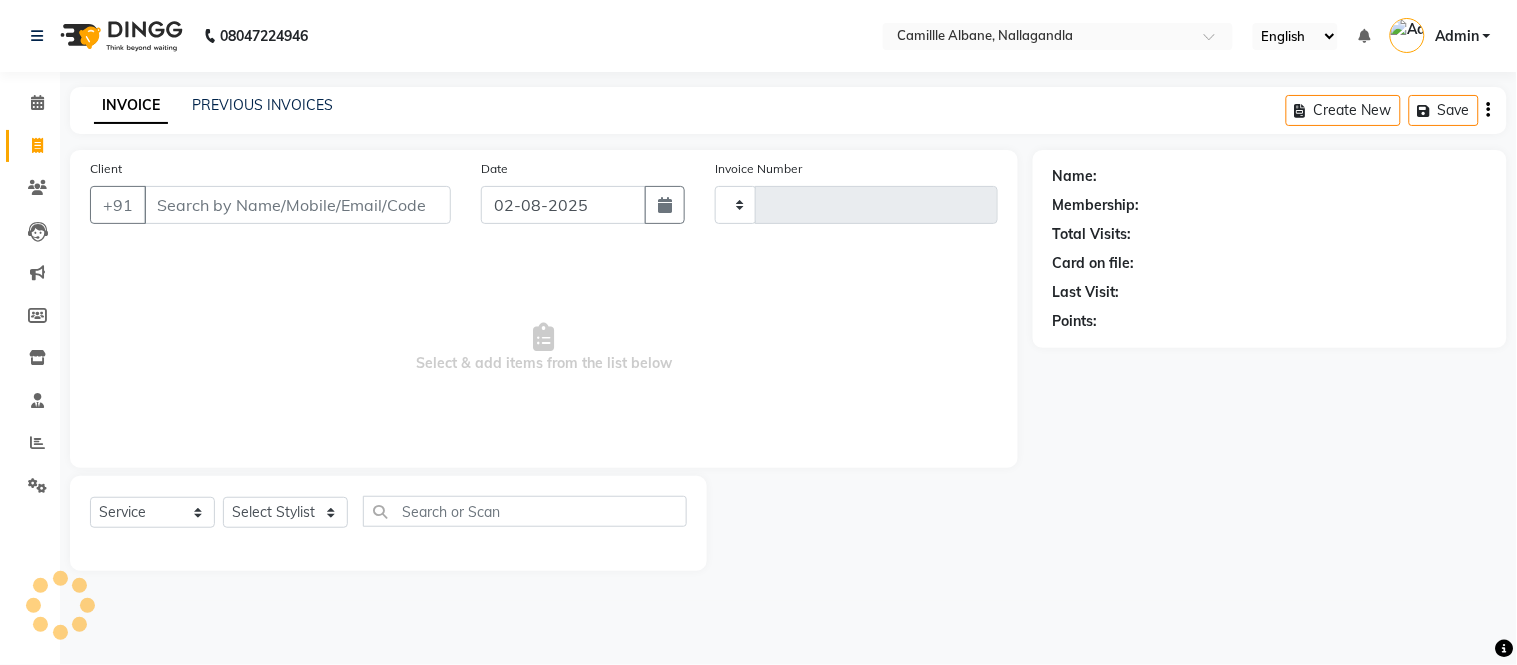 type on "0876" 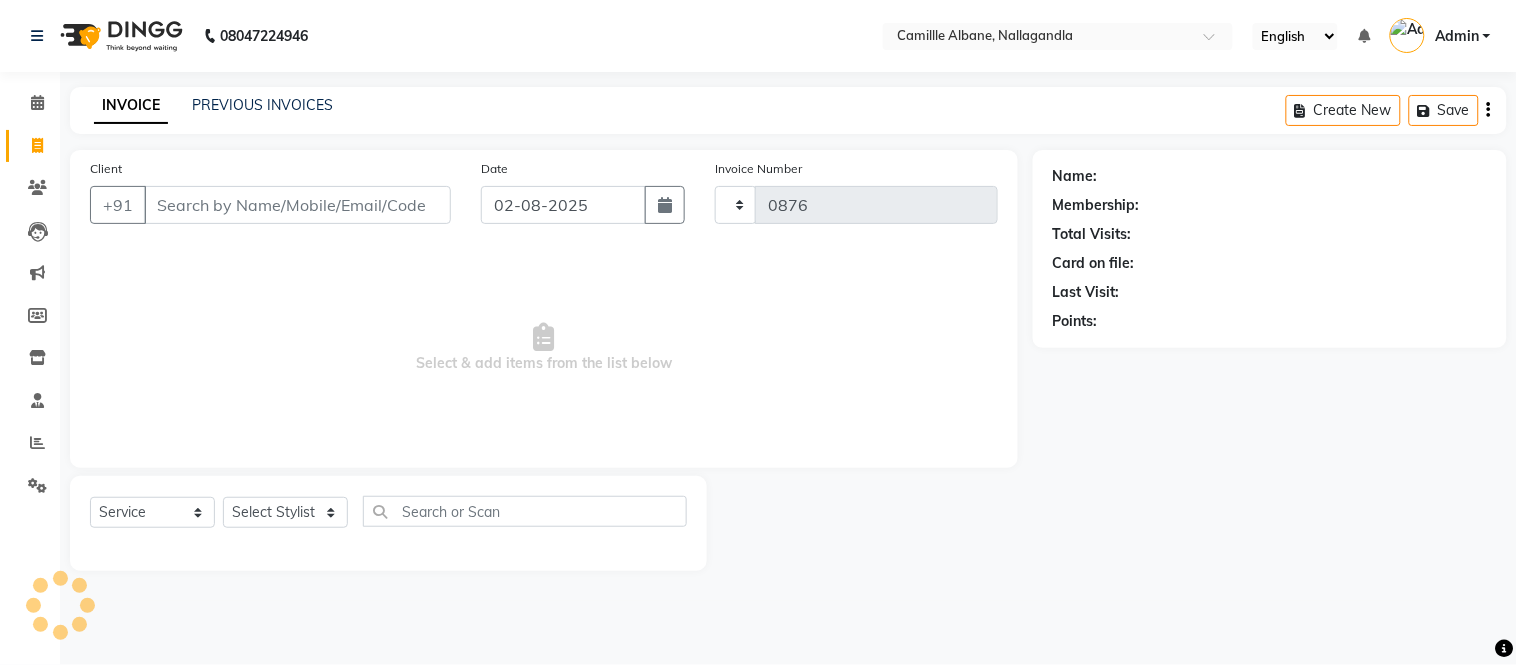 select on "7025" 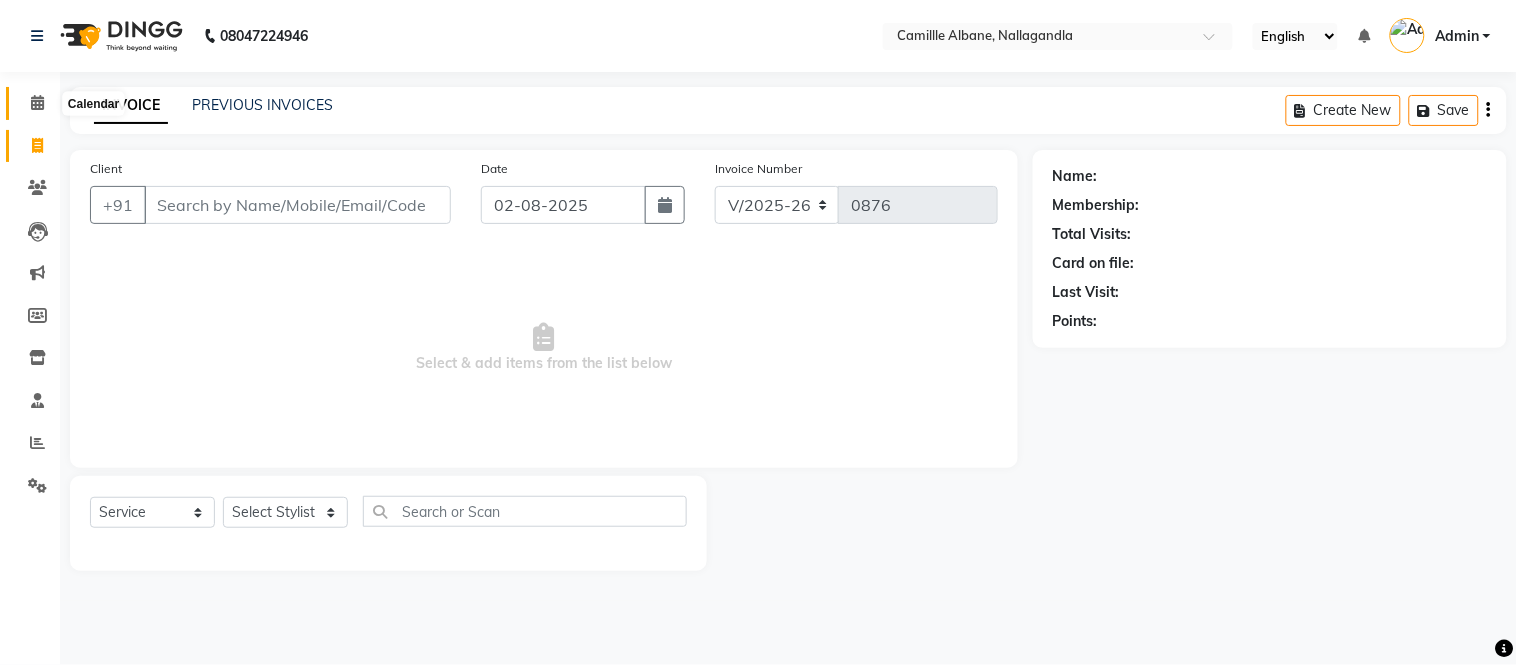 click 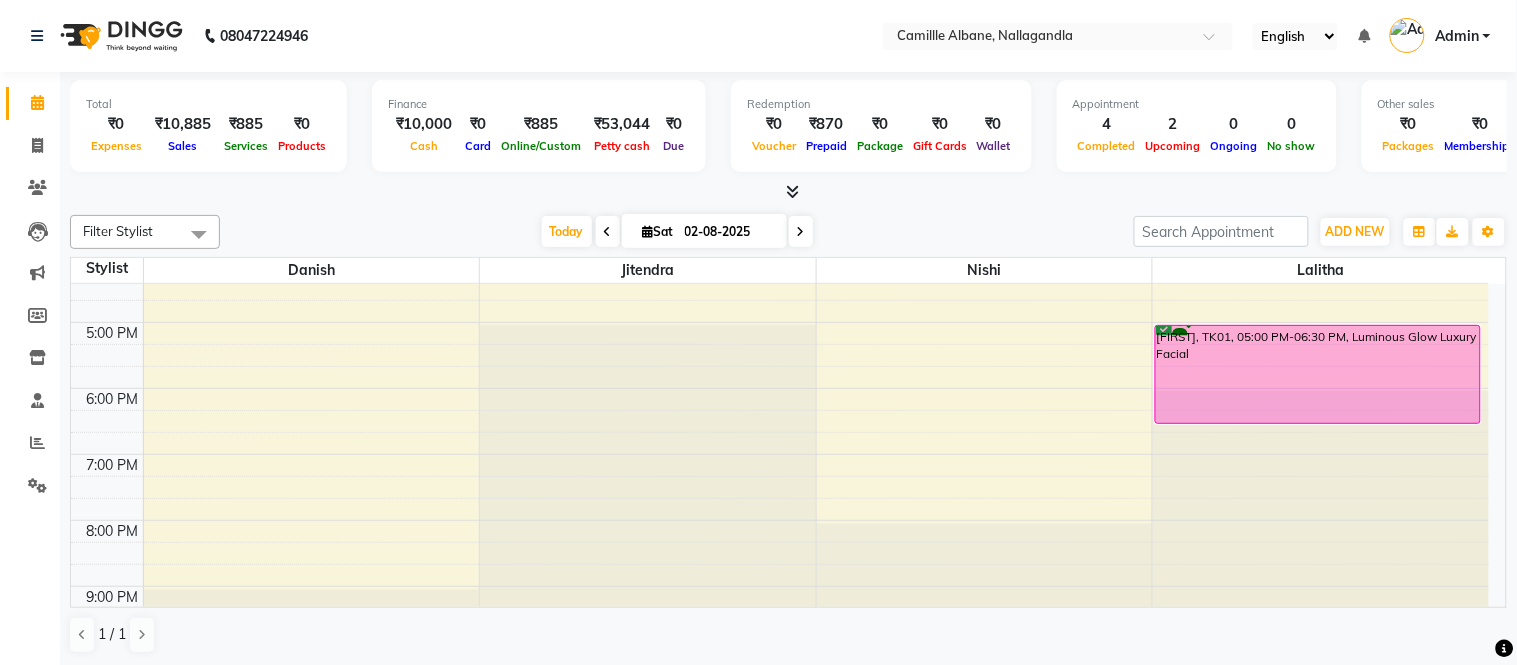 scroll, scrollTop: 370, scrollLeft: 0, axis: vertical 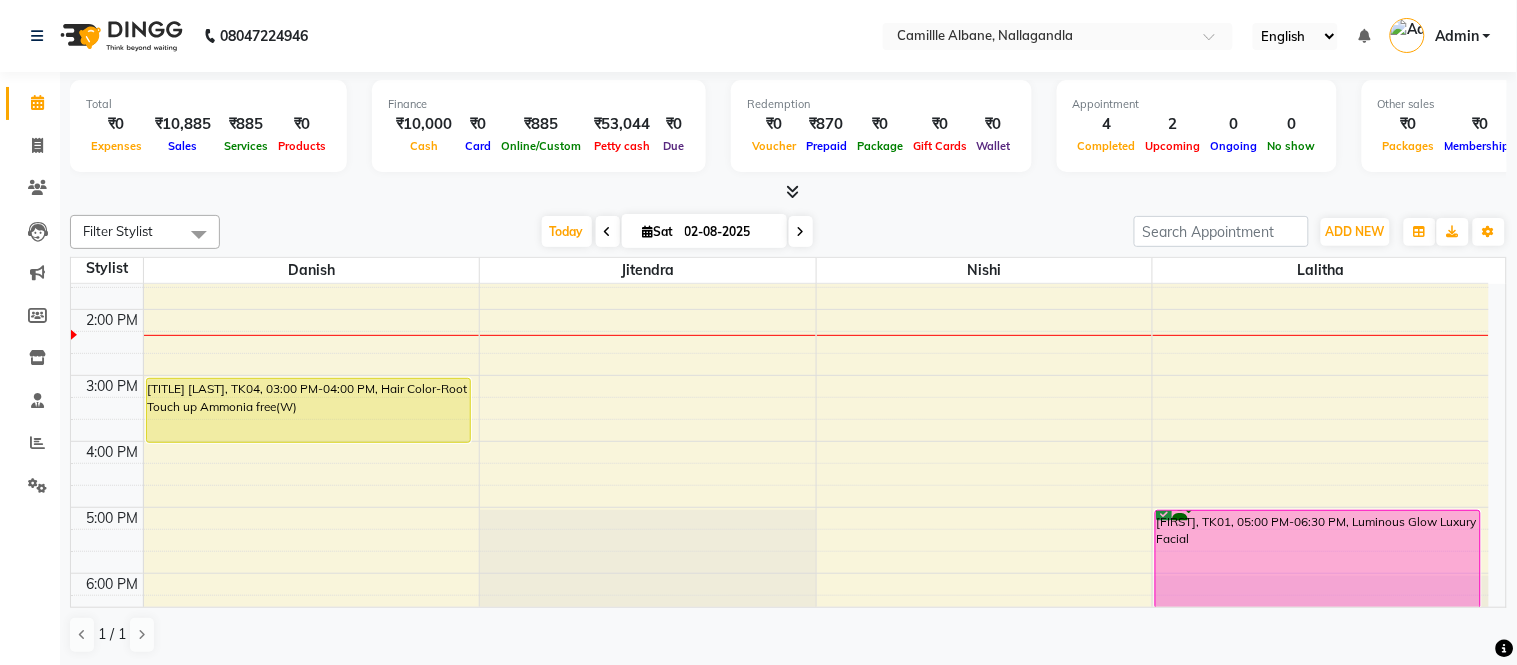 click on "8:00 AM 9:00 AM 10:00 AM 11:00 AM 12:00 PM 1:00 PM 2:00 PM 3:00 PM 4:00 PM 5:00 PM 6:00 PM 7:00 PM 8:00 PM 9:00 PM    Priya, TK02, 10:25 AM-11:10 AM, Head Massage (W)    Rohit, TK05, 12:30 PM-01:15 PM, Hair Cut-Sr. Stylist (M)    Aruna Mam, TK04, 03:00 PM-04:00 PM, Hair Color-Root Touch up Ammonia free(W)    Soham, TK03, 10:55 AM-12:10 PM, Hair Cut-Sr. Stylist (M),Beard Trim - Zero    Priya, TK02, 11:10 AM-11:25 AM, Threading-Eyebrow     Praveen, TK01, 05:00 PM-06:30 PM, Luminous Glow Luxury Facial" at bounding box center [780, 375] 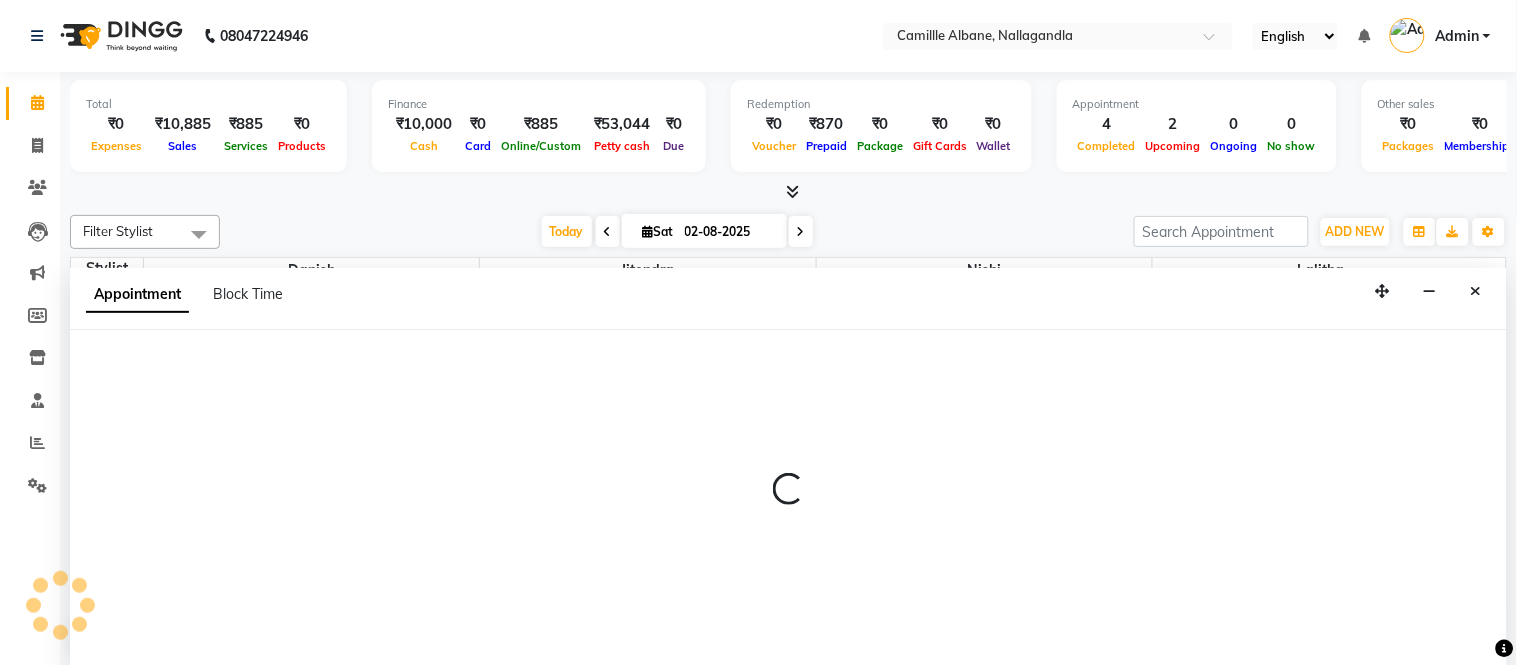 select on "57811" 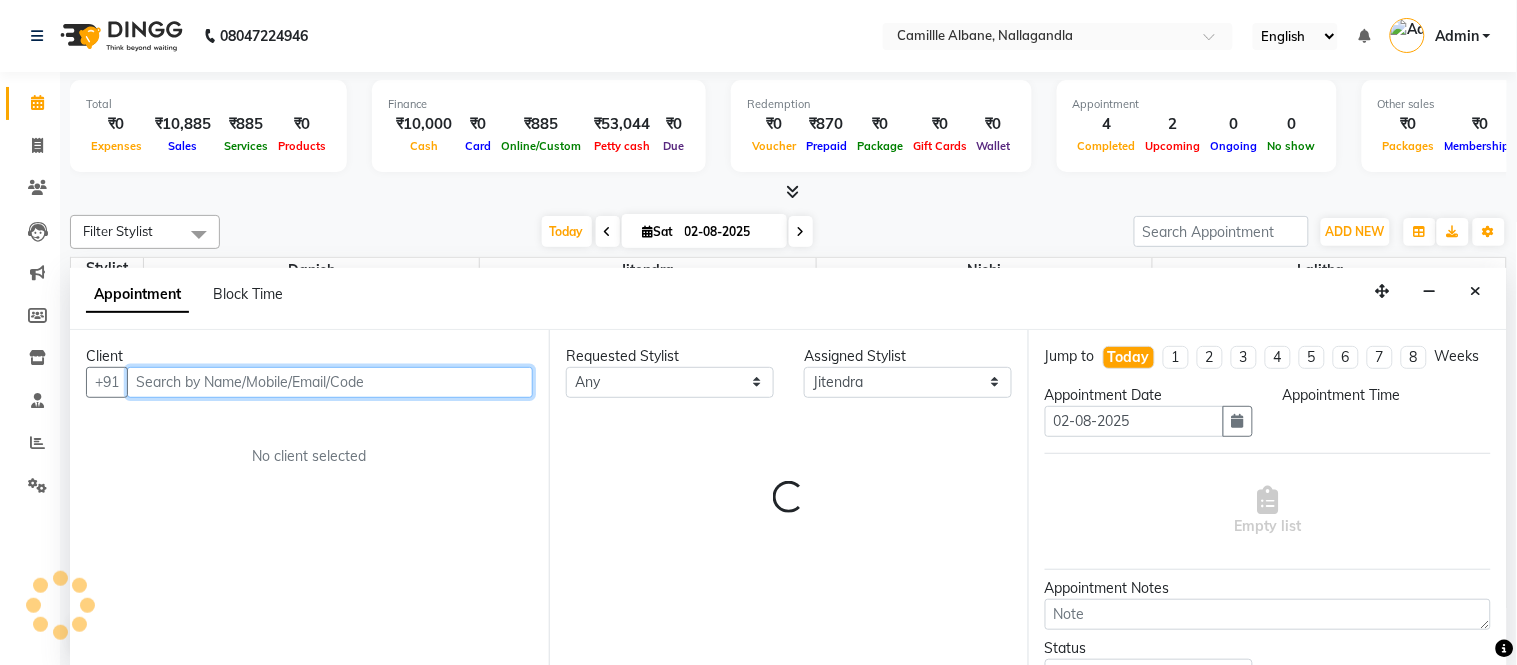 select on "885" 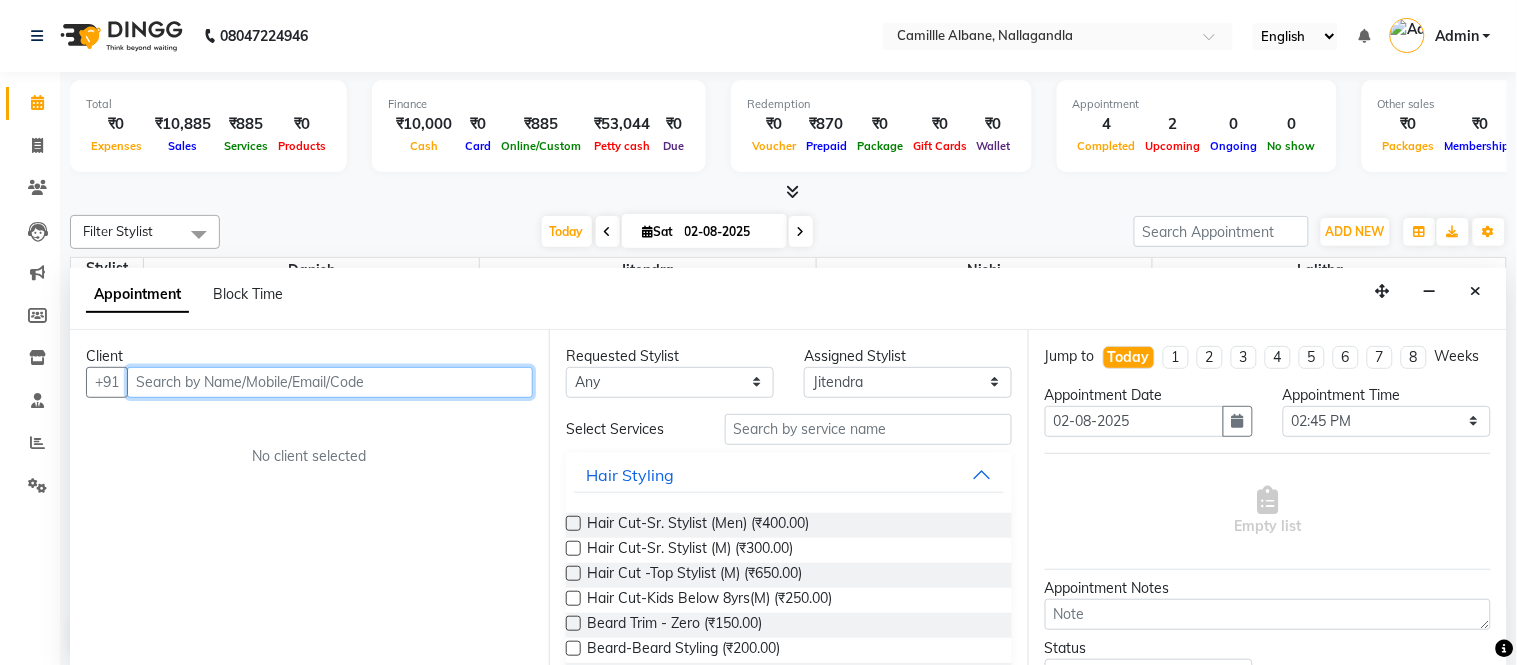 click at bounding box center (330, 382) 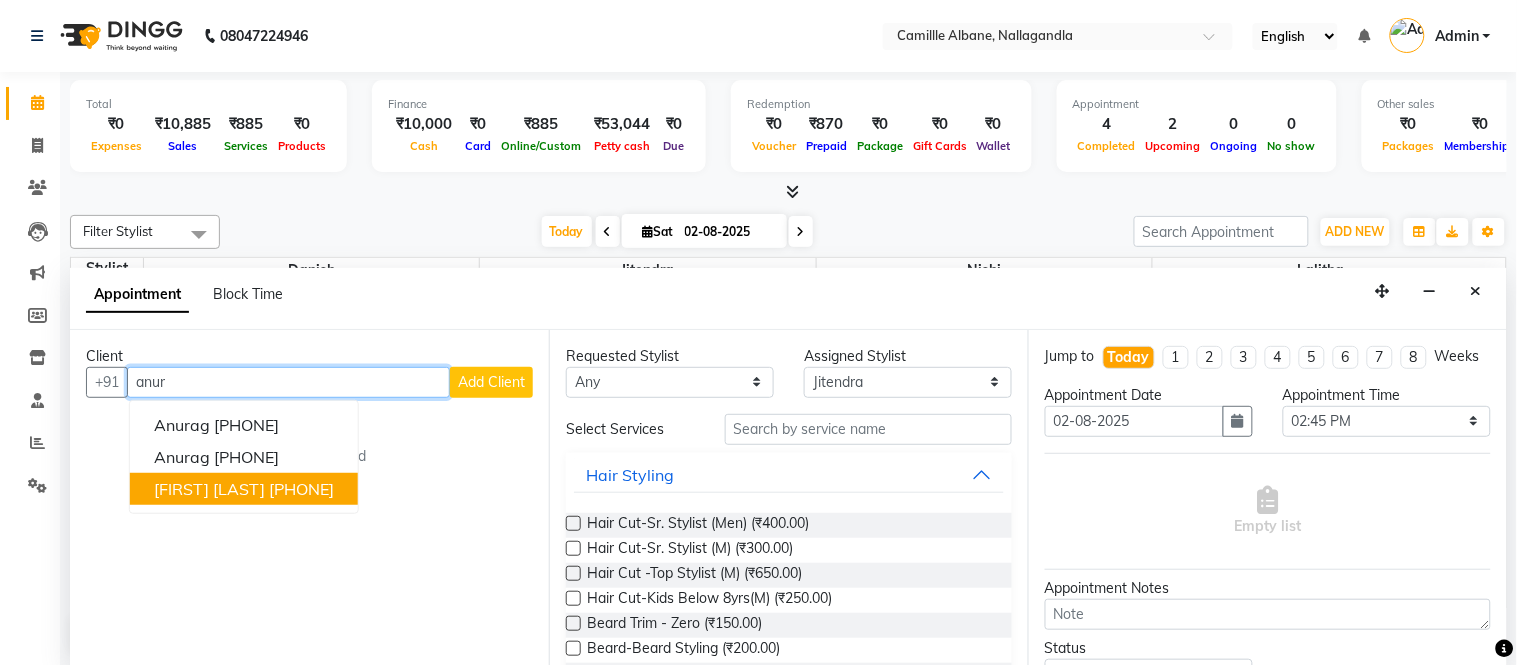click on "[PHONE]" at bounding box center [301, 489] 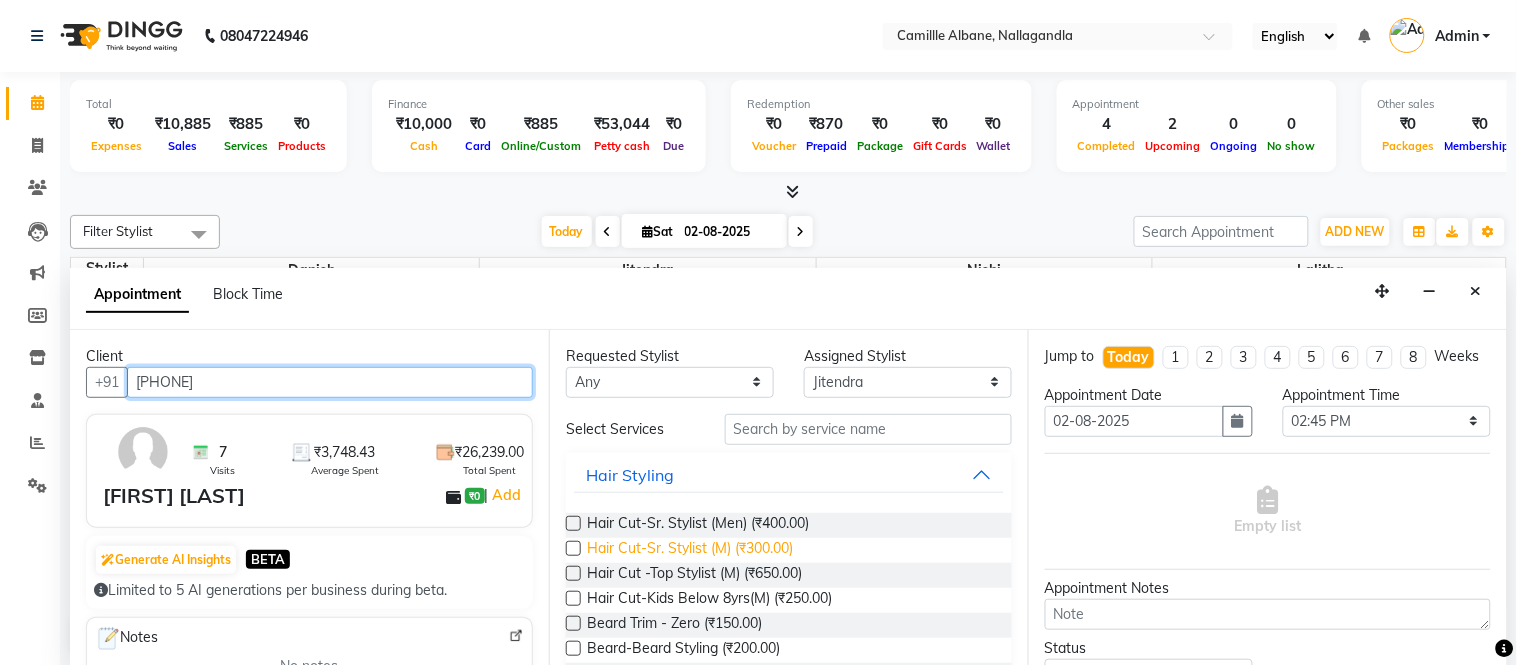 type on "[PHONE]" 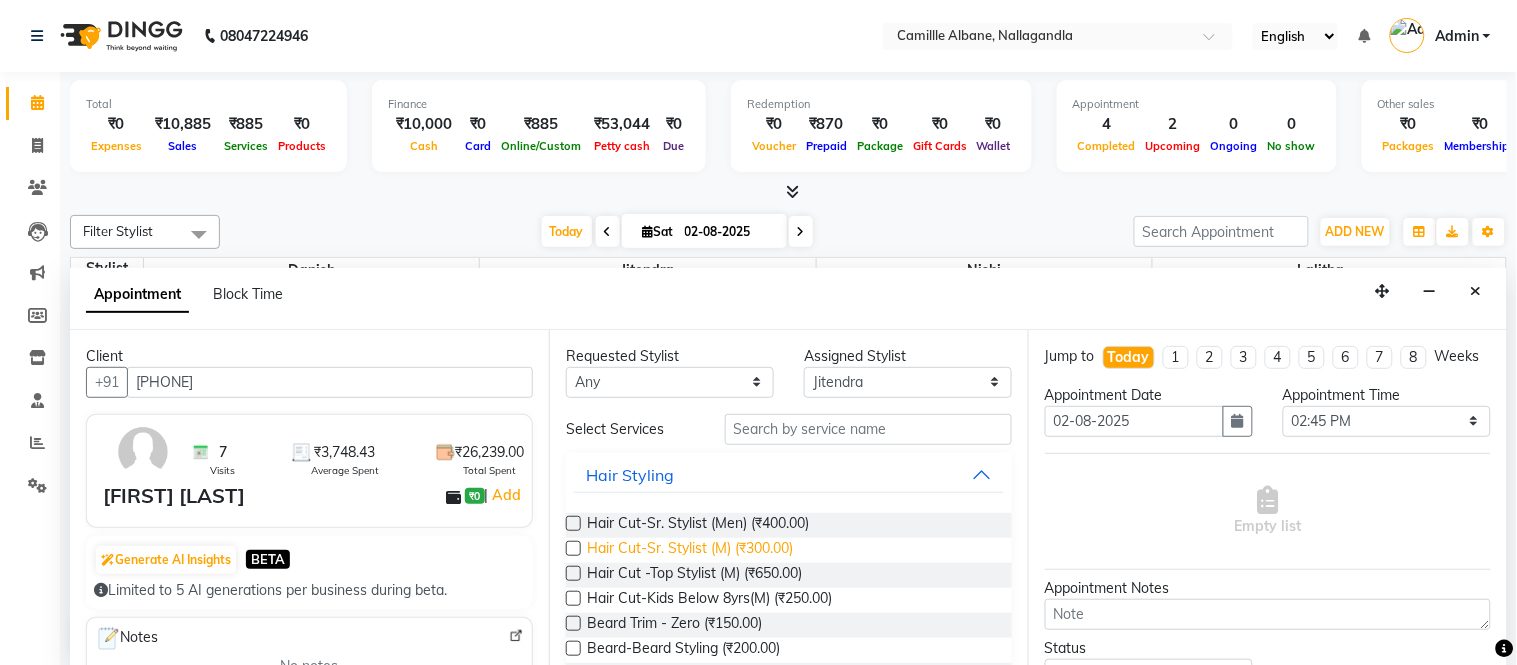 click on "Hair Cut-Sr. Stylist (M) (₹300.00)" at bounding box center (690, 550) 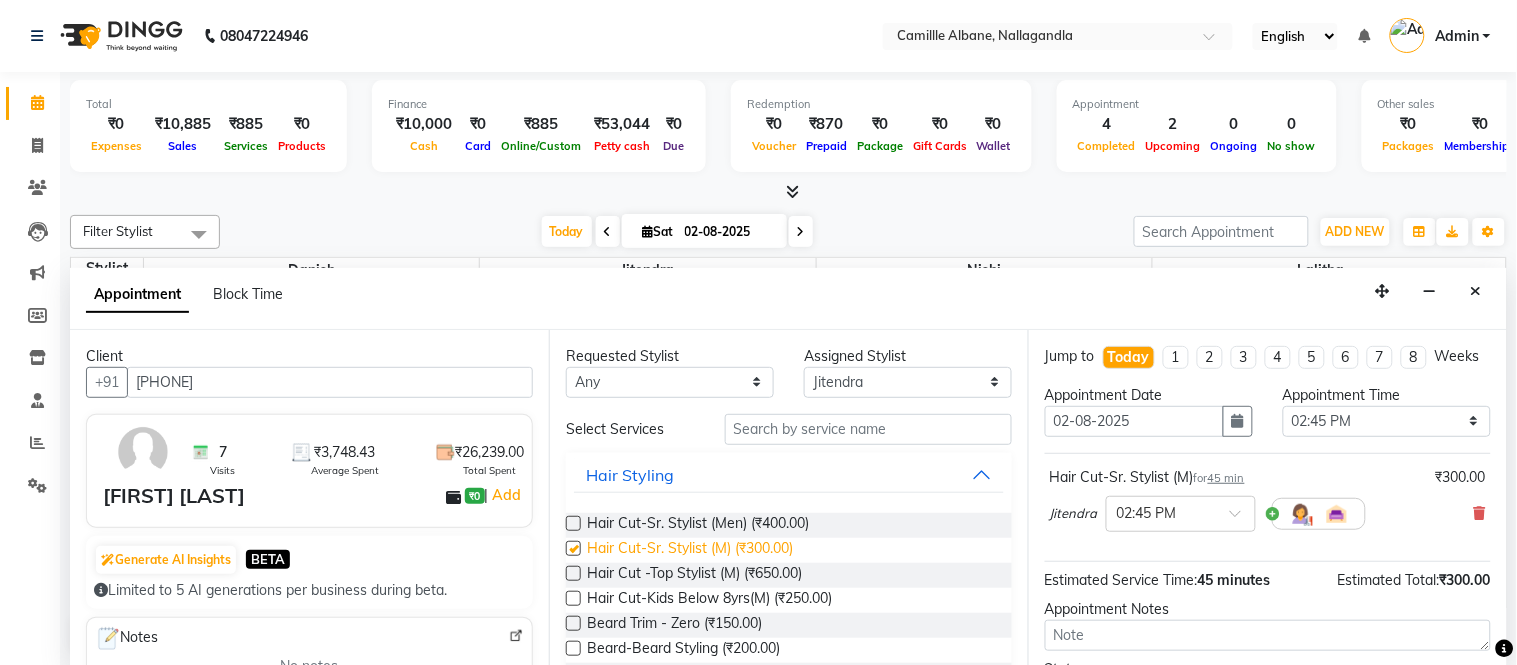 checkbox on "false" 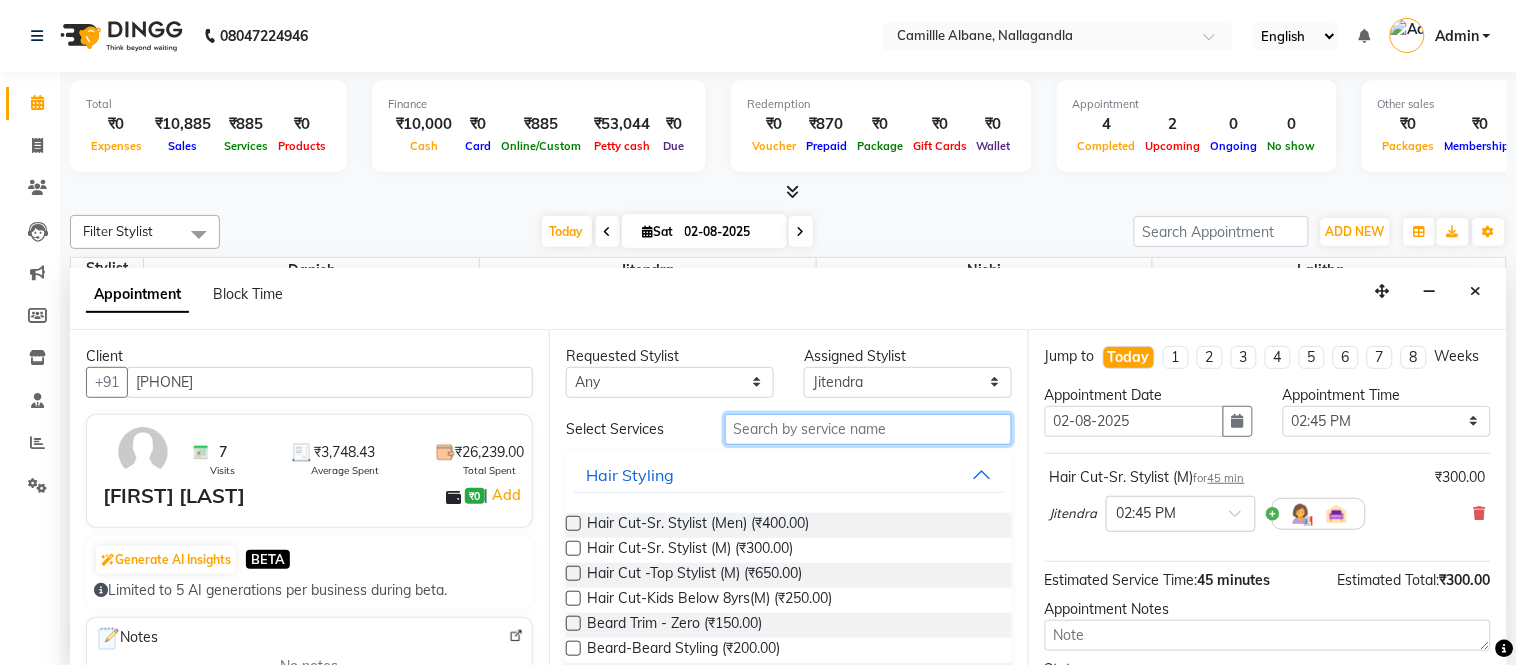 click at bounding box center [868, 429] 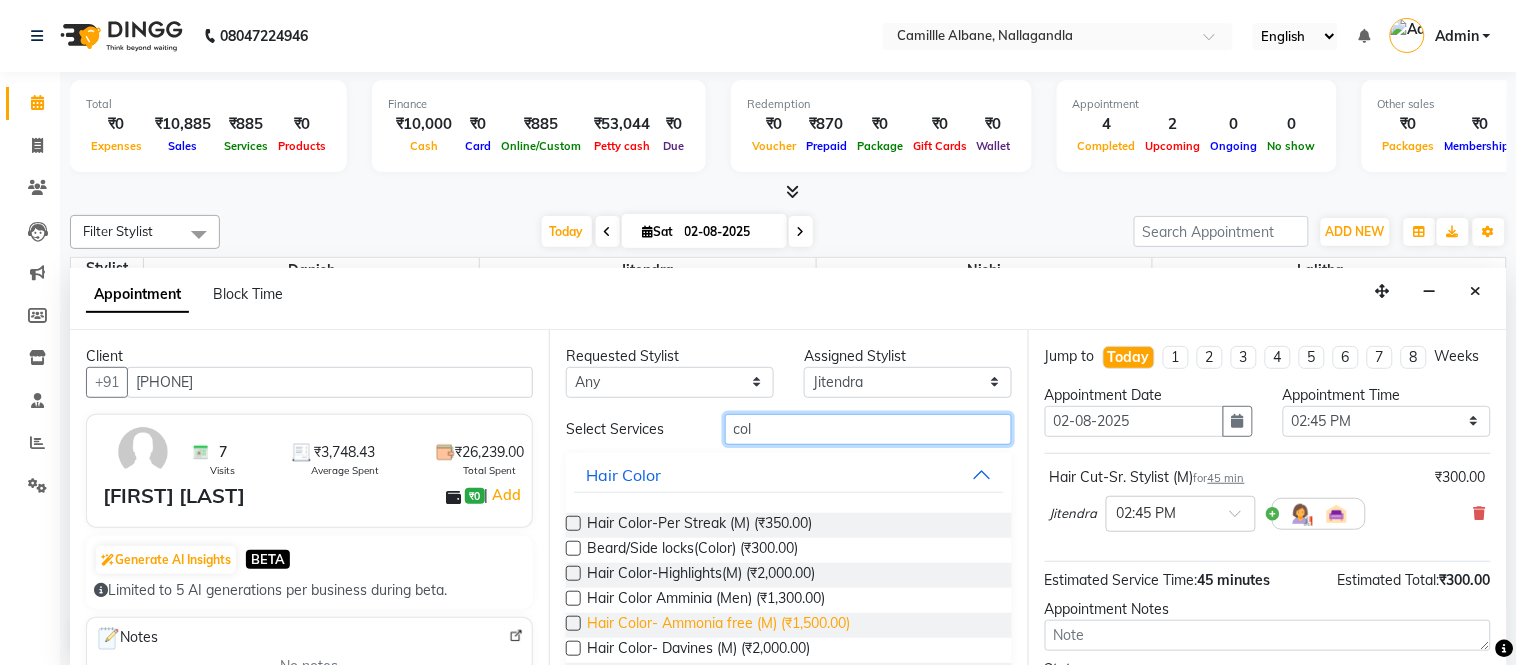 type on "col" 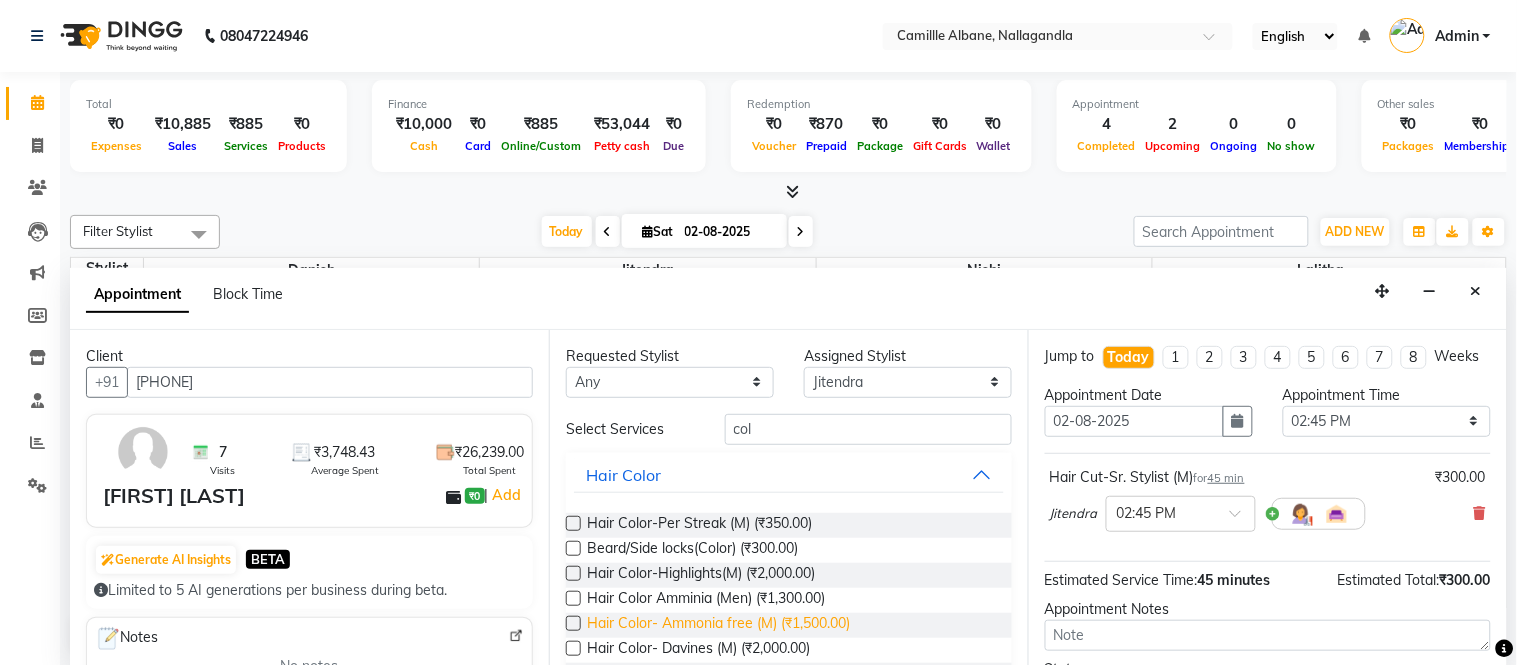 click on "Hair Color- Ammonia free (M) (₹1,500.00)" at bounding box center (718, 625) 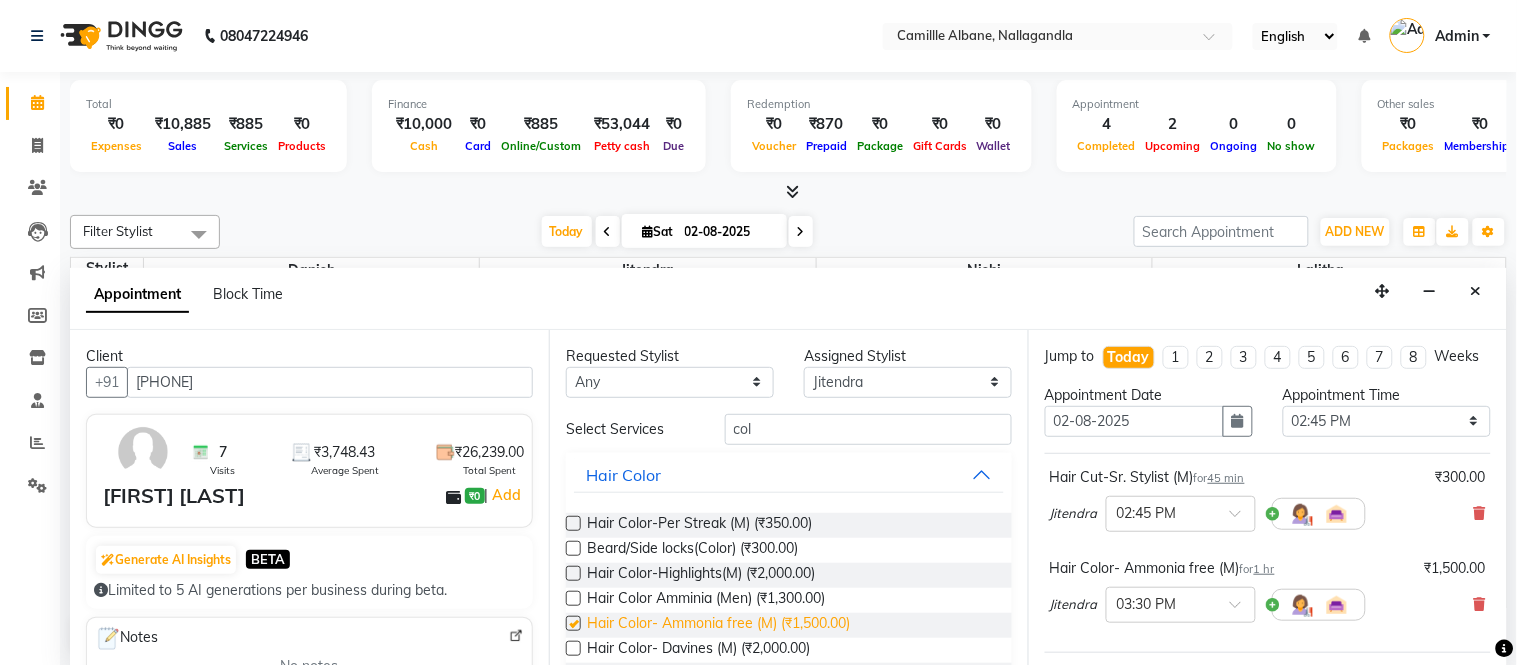 checkbox on "false" 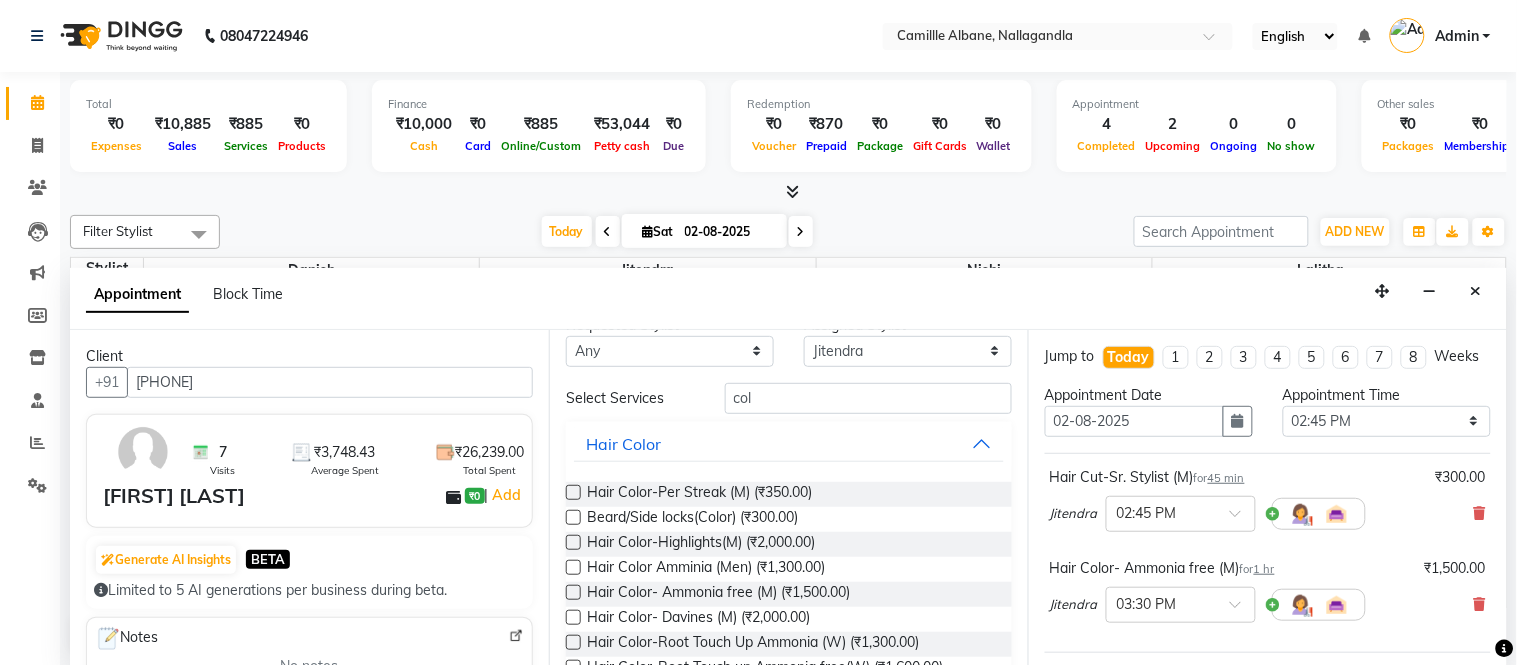 scroll, scrollTop: 0, scrollLeft: 0, axis: both 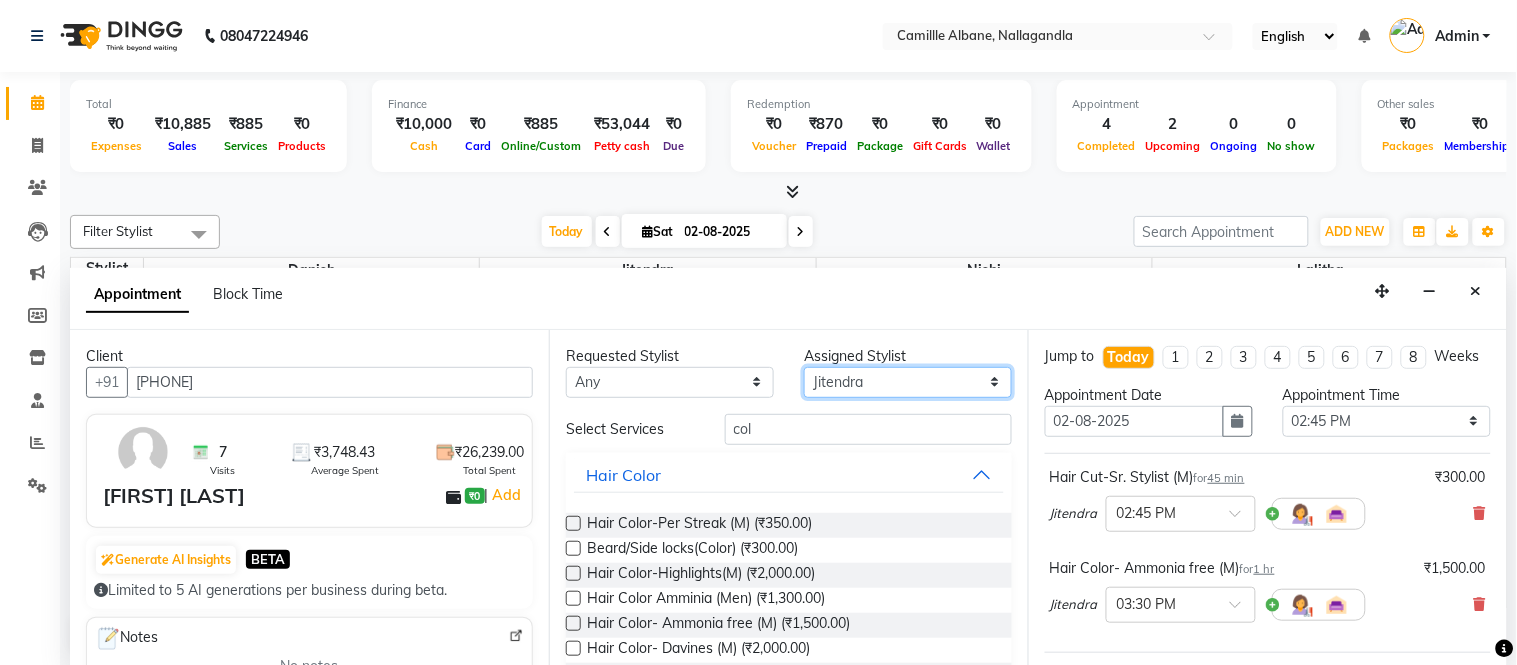 click on "Select Danish Jitendra Lalitha Nishi" at bounding box center (908, 382) 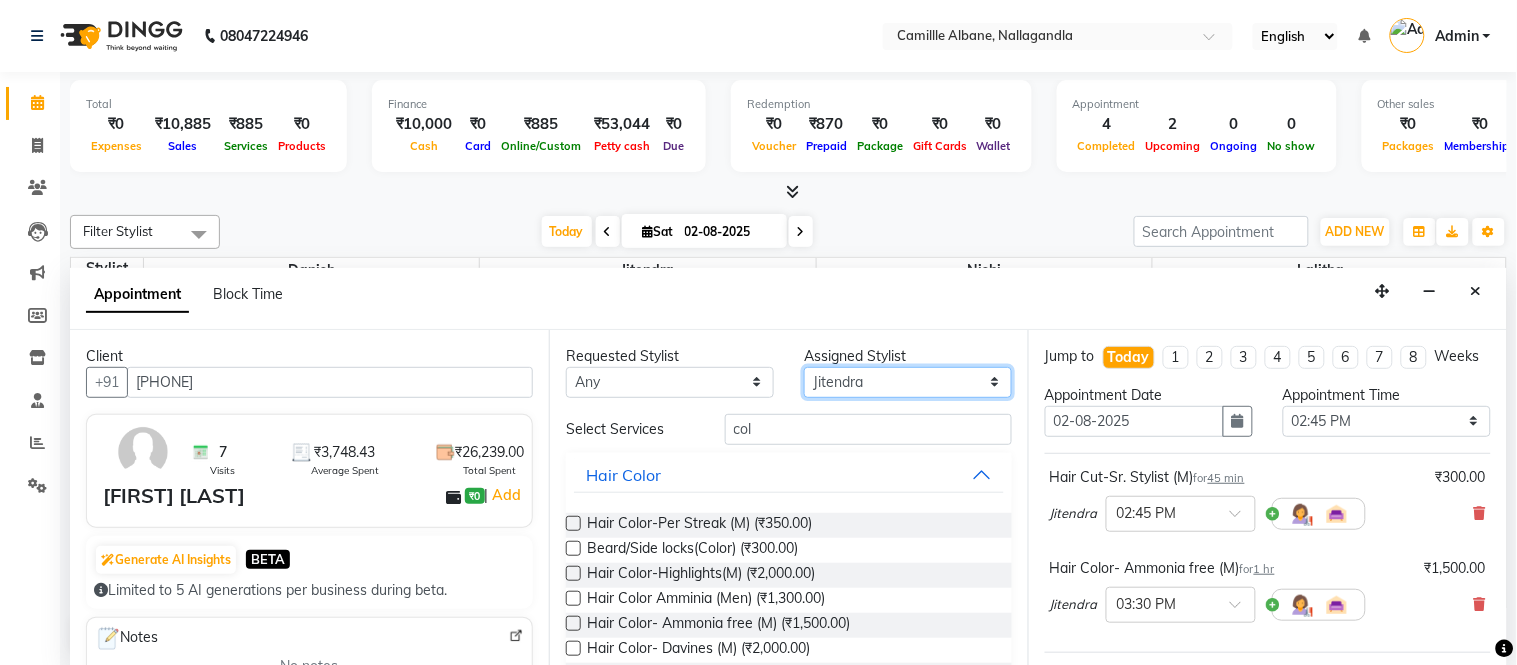select on "57813" 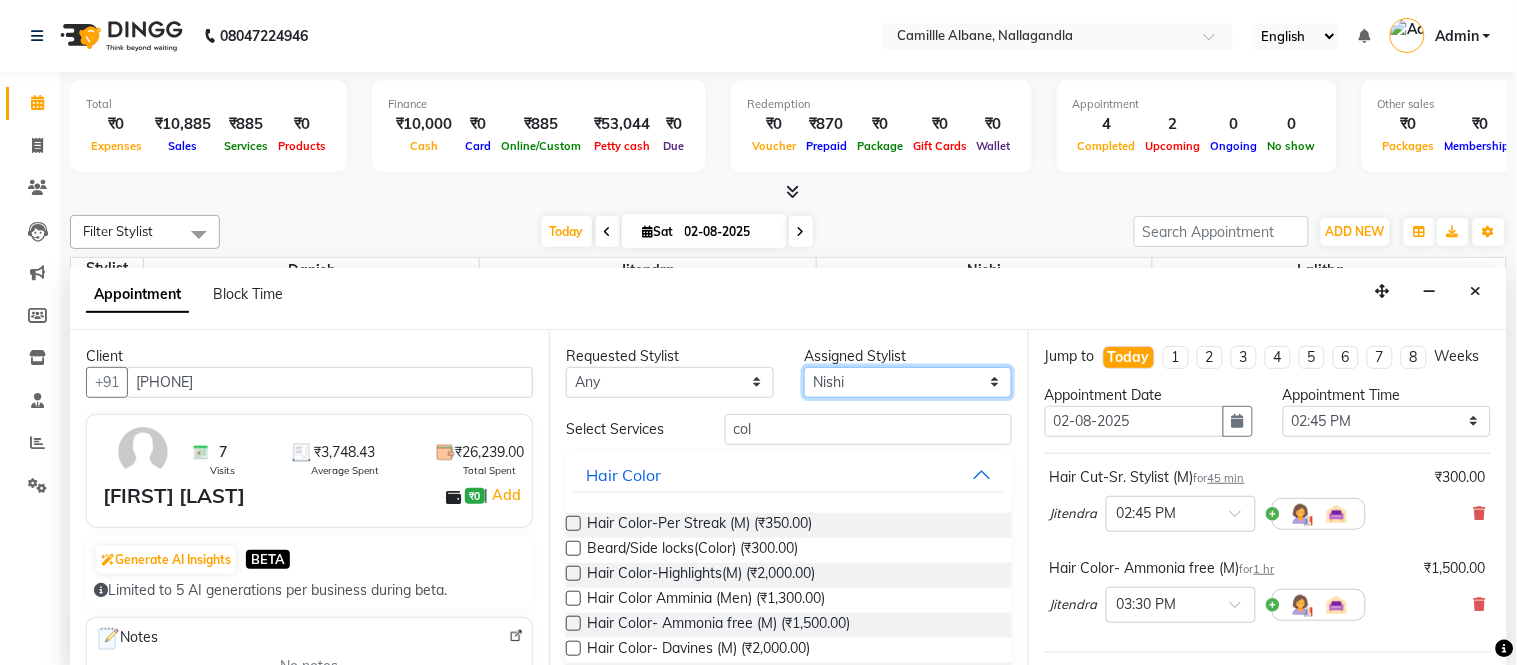 click on "Select Danish Jitendra Lalitha Nishi" at bounding box center (908, 382) 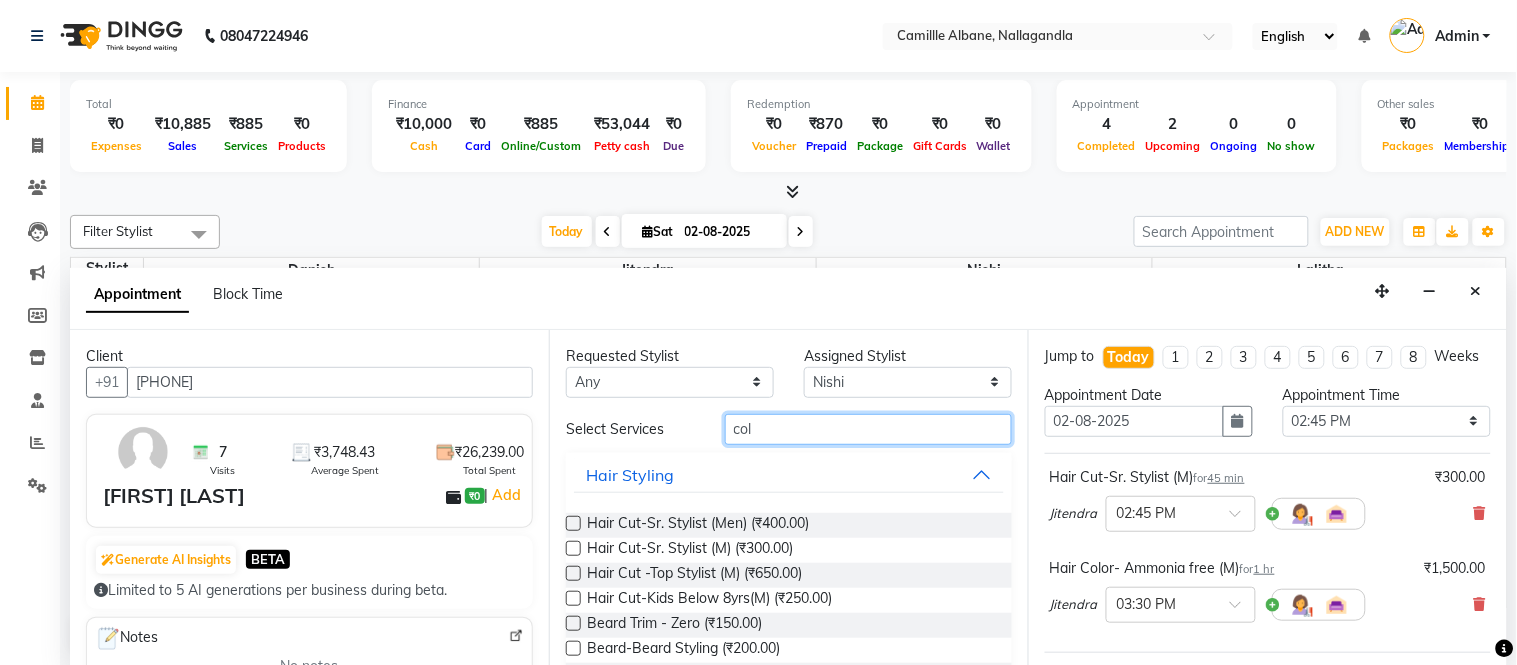 click on "col" at bounding box center (868, 429) 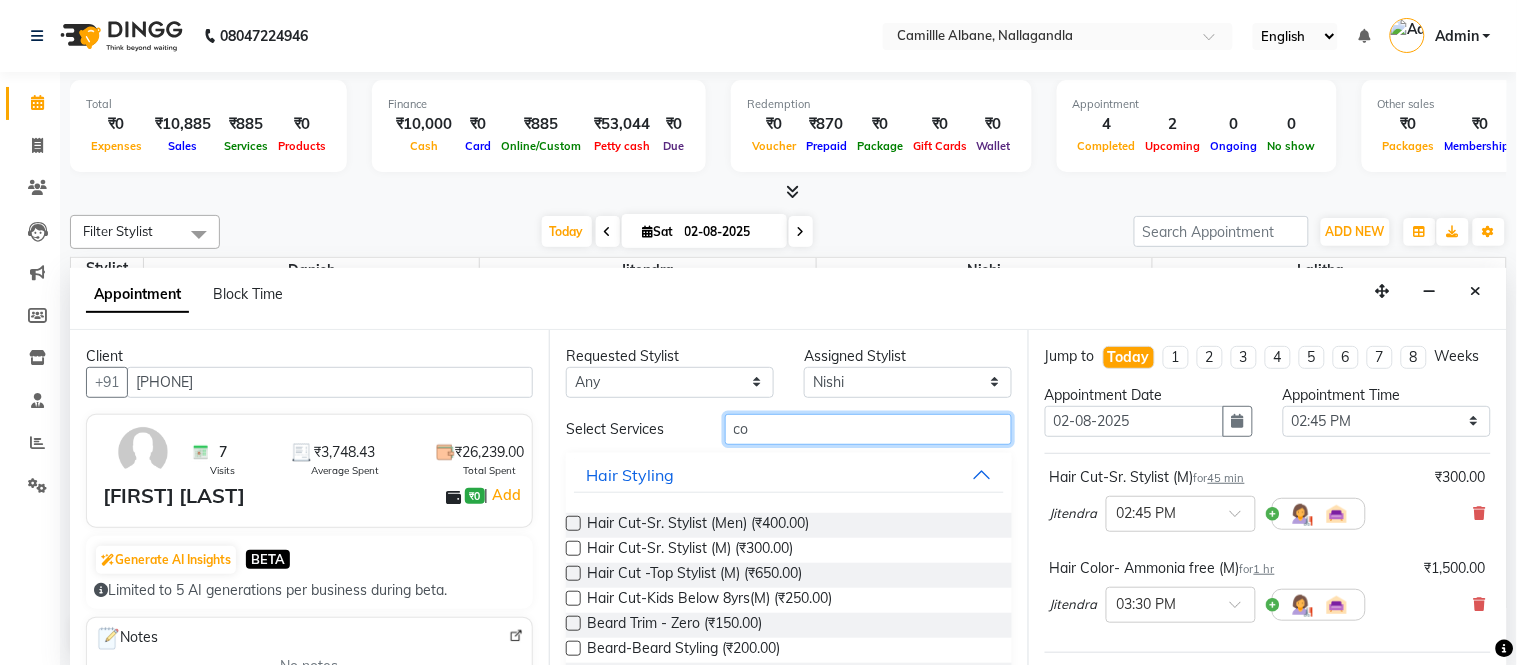 type on "c" 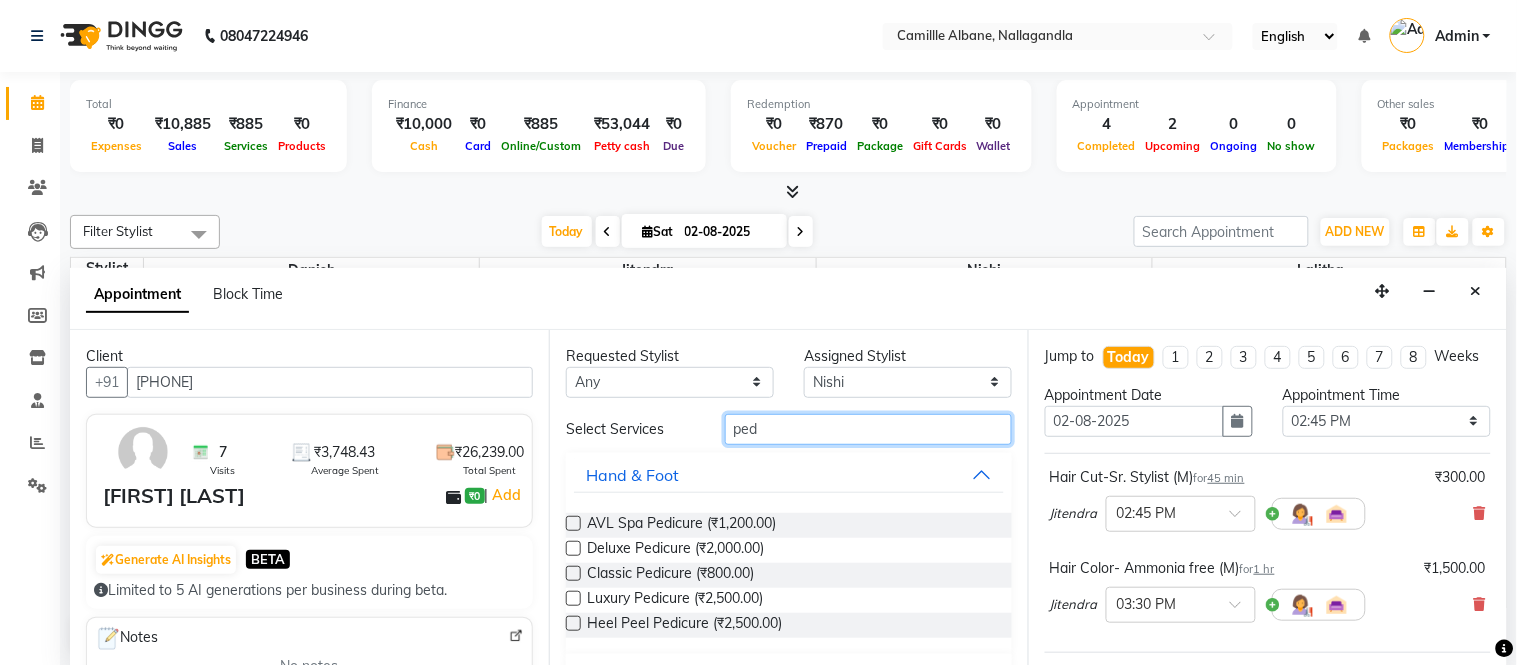 type on "ped" 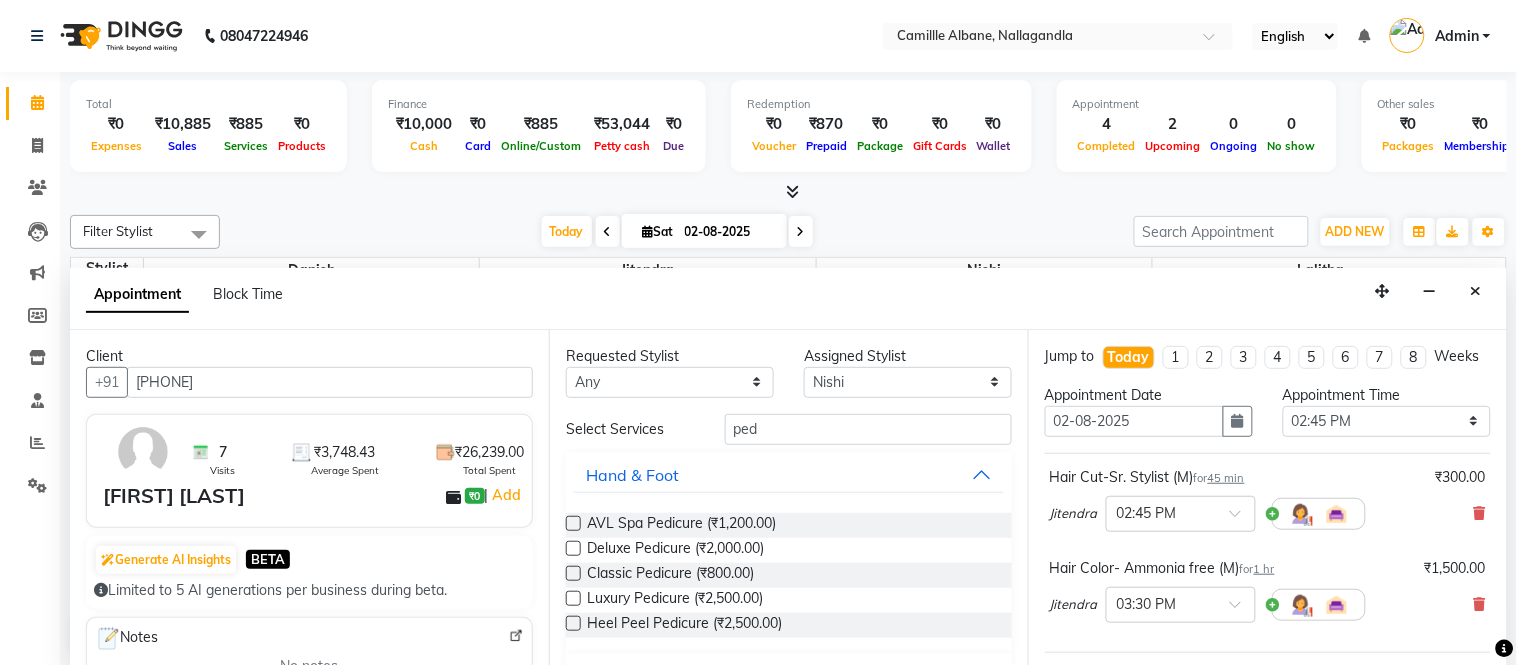 click at bounding box center (573, 523) 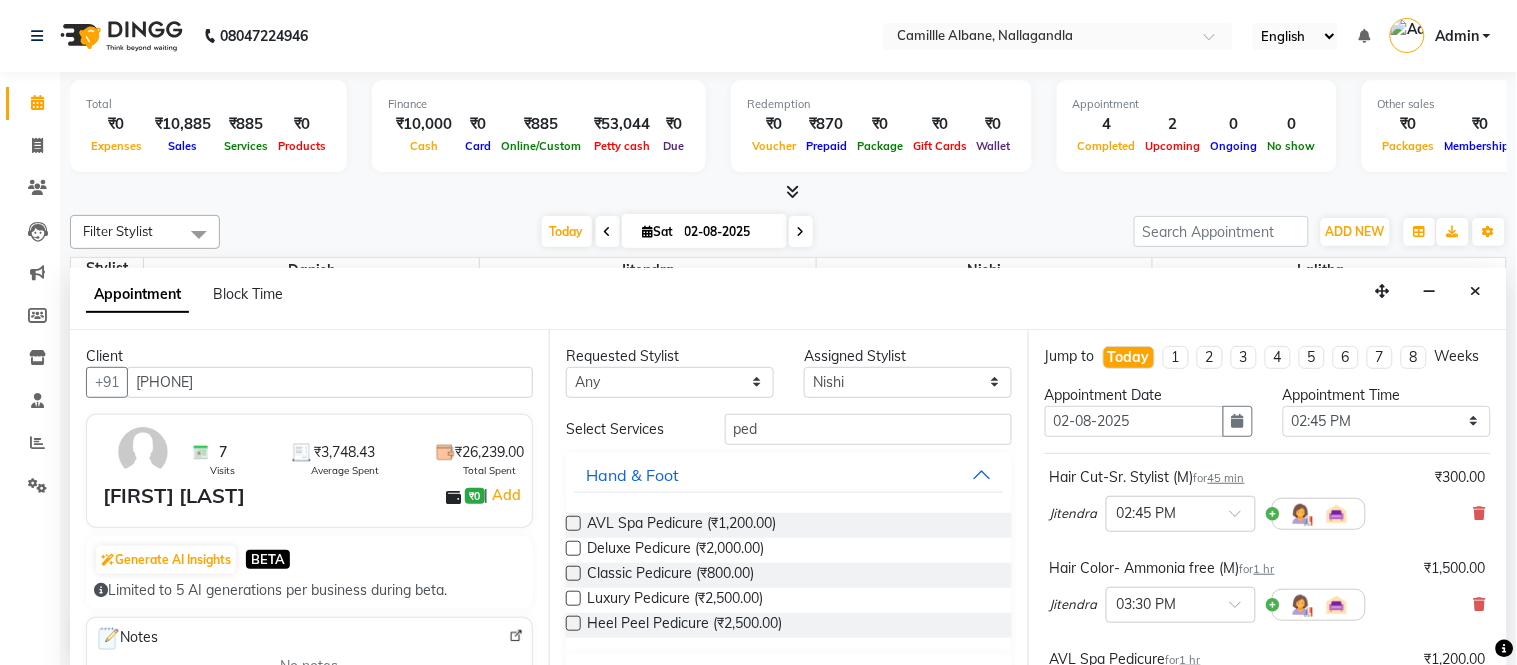 click at bounding box center (573, 523) 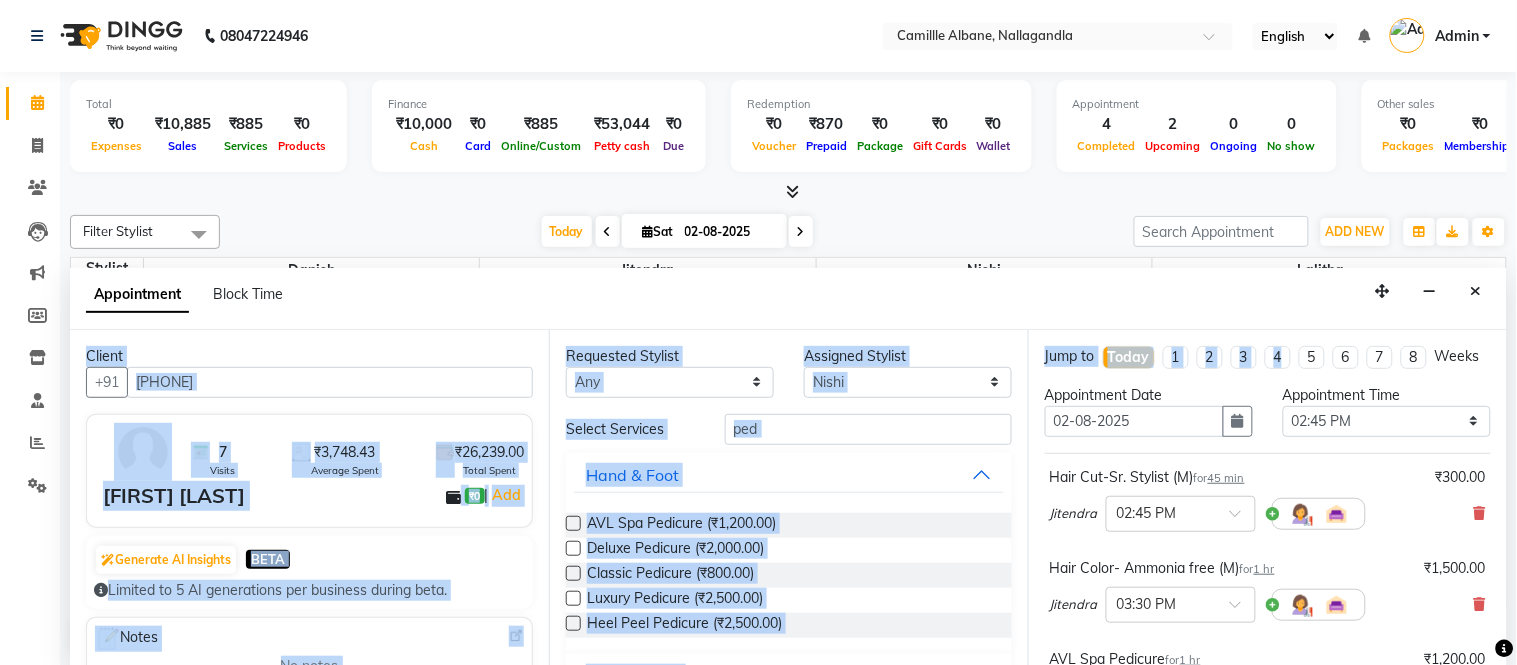 click on "Appointment Block Time Client +91 9873424633 7 Visits ₹3,748.43 Average Spent ₹26,239.00 Total Spent Anurag Srivatava    ₹0  |   Add    Generate AI Insights
BETA  Limited to 5 AI generations per business during beta.   Notes  No notes  Recent Services Hair Color- Ammonia free (M),Hair Cut-Sr. Stylist (M),Beard Shave With Danish   28-06-2025 ₹4,450.00 Luxury Pedicure,Hair Cut-Sr. Stylist (M) With Danish,Lalitha   28-06-2025 ₹0 Purifying Facial (₹1500),Hair Spa-Loreal Hair Spa(M),Hair Color- Ammonia free (M) With Lokesh,Nishi   19-05-2025 ₹0  Memberships No membership  Active Packages No packages  Vouchers New Prepaid 15000  Camillle Albane, Nallagandla ₹15,000.00 Ends On    05-01-2028 New Prepaid 10000  Camillle Albane, Nallagandla ₹10,000.00 Expired On    22-01-2035 Requested Stylist Any Danish Jitendra Lalitha Nishi Assigned Stylist Select Danish Jitendra Lalitha Nishi Select Services ped    Hand & Foot AVL Spa Pedicure (₹1,200.00) Deluxe Pedicure (₹2,000.00)    O3+ Agelock  1 2" at bounding box center [788, 467] 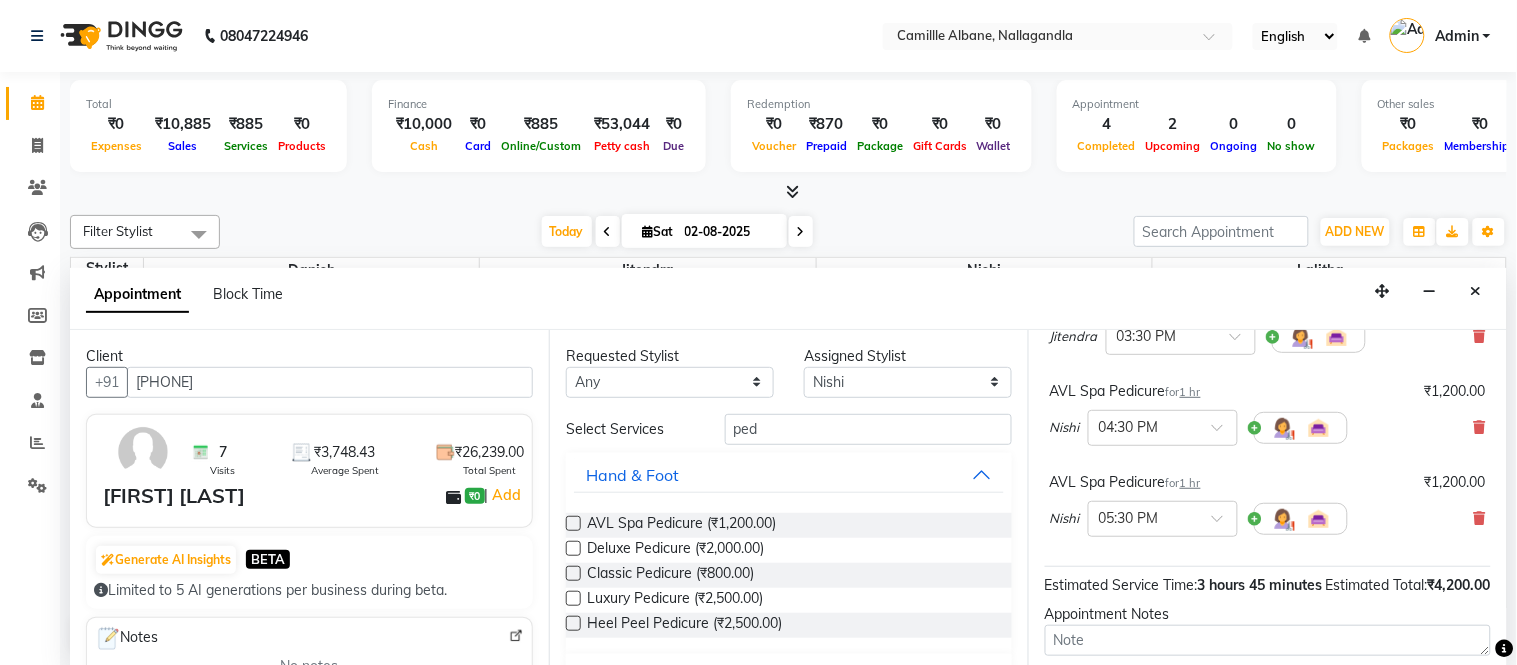 scroll, scrollTop: 286, scrollLeft: 0, axis: vertical 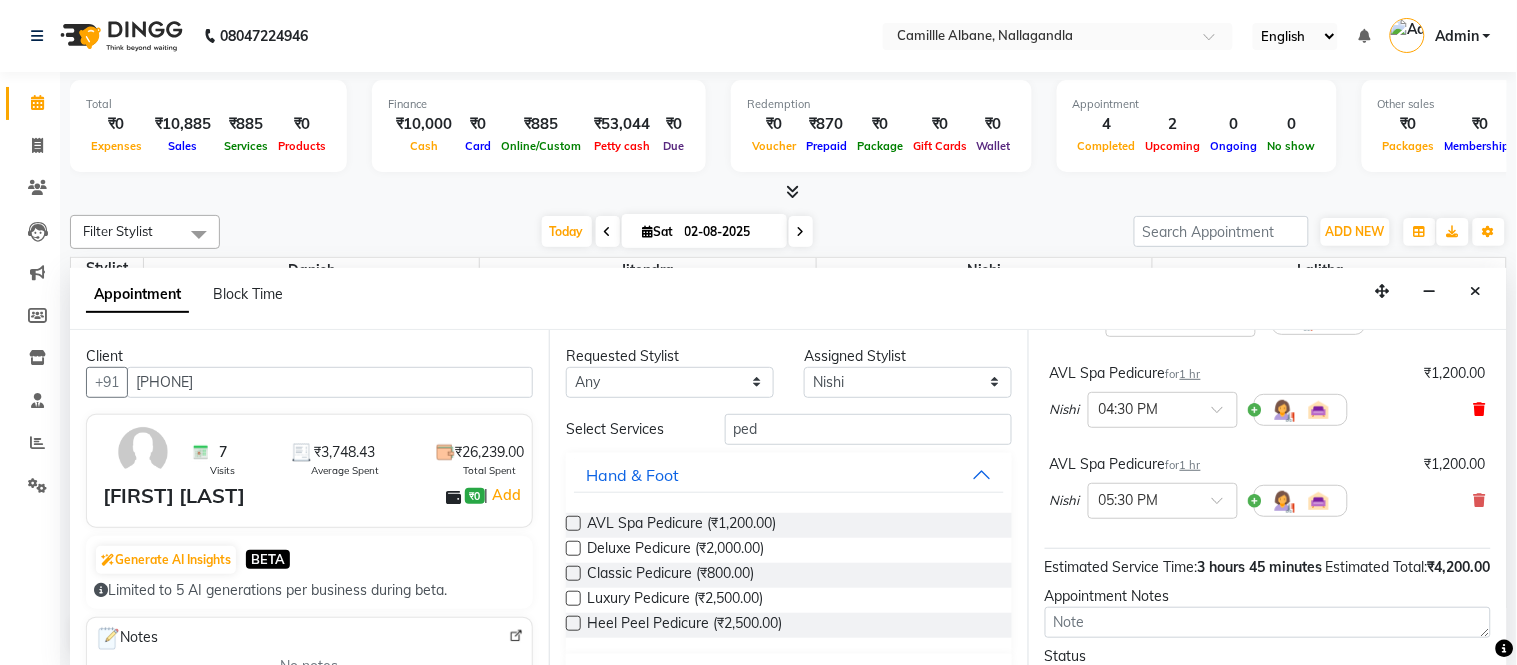 click at bounding box center (1480, 409) 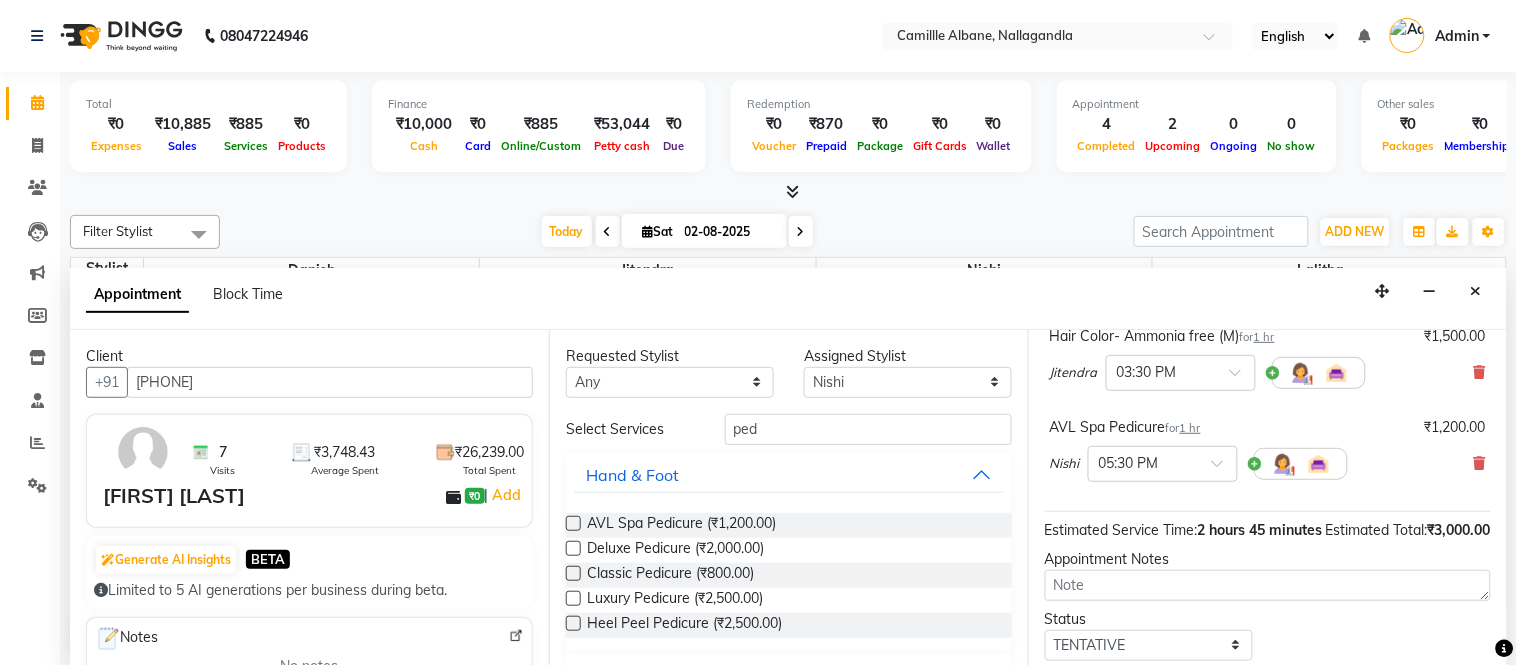 scroll, scrollTop: 286, scrollLeft: 0, axis: vertical 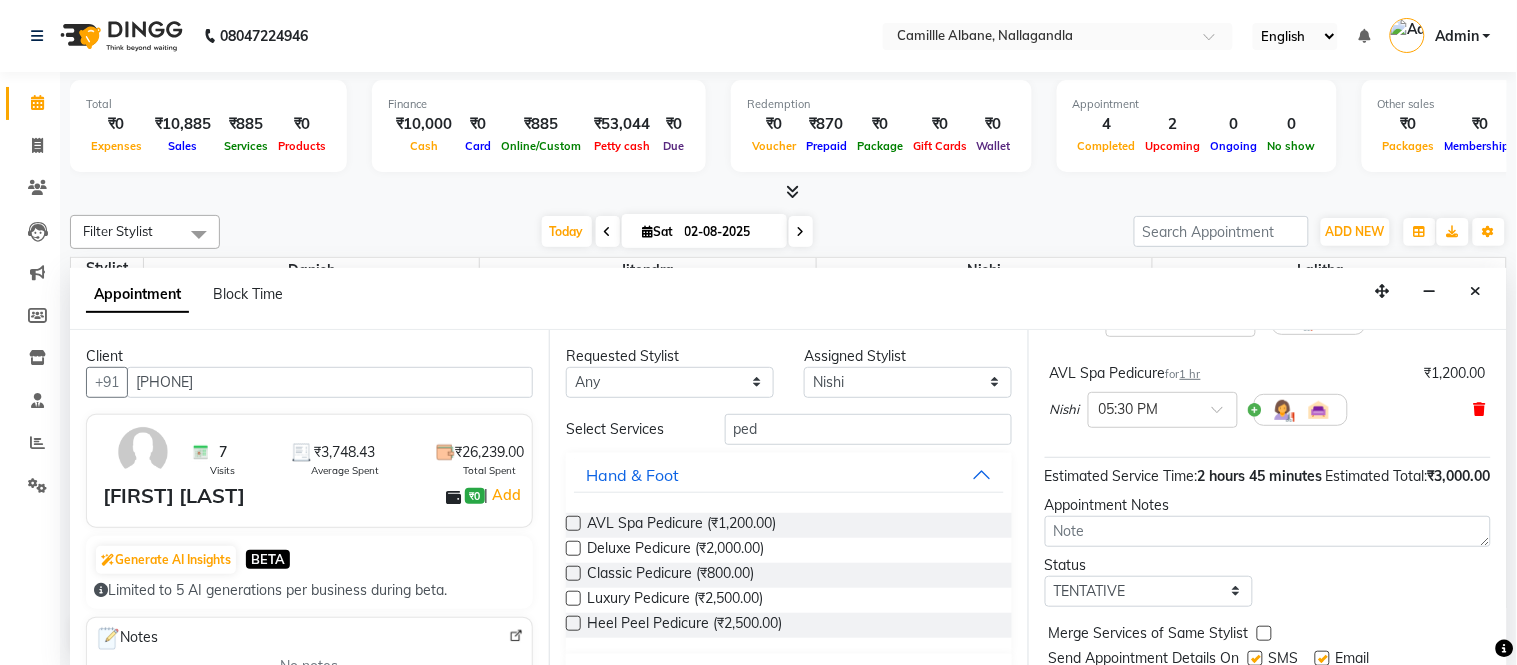 click at bounding box center [1480, 409] 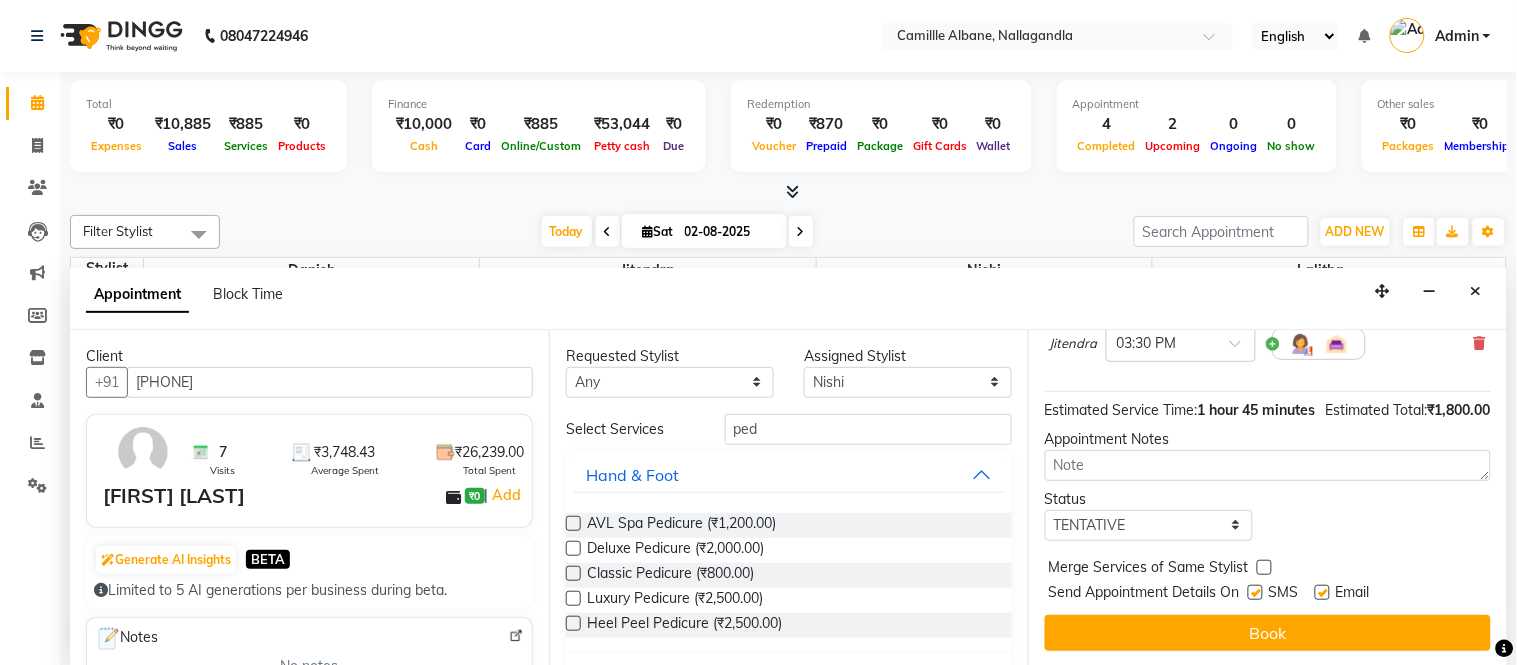 scroll, scrollTop: 300, scrollLeft: 0, axis: vertical 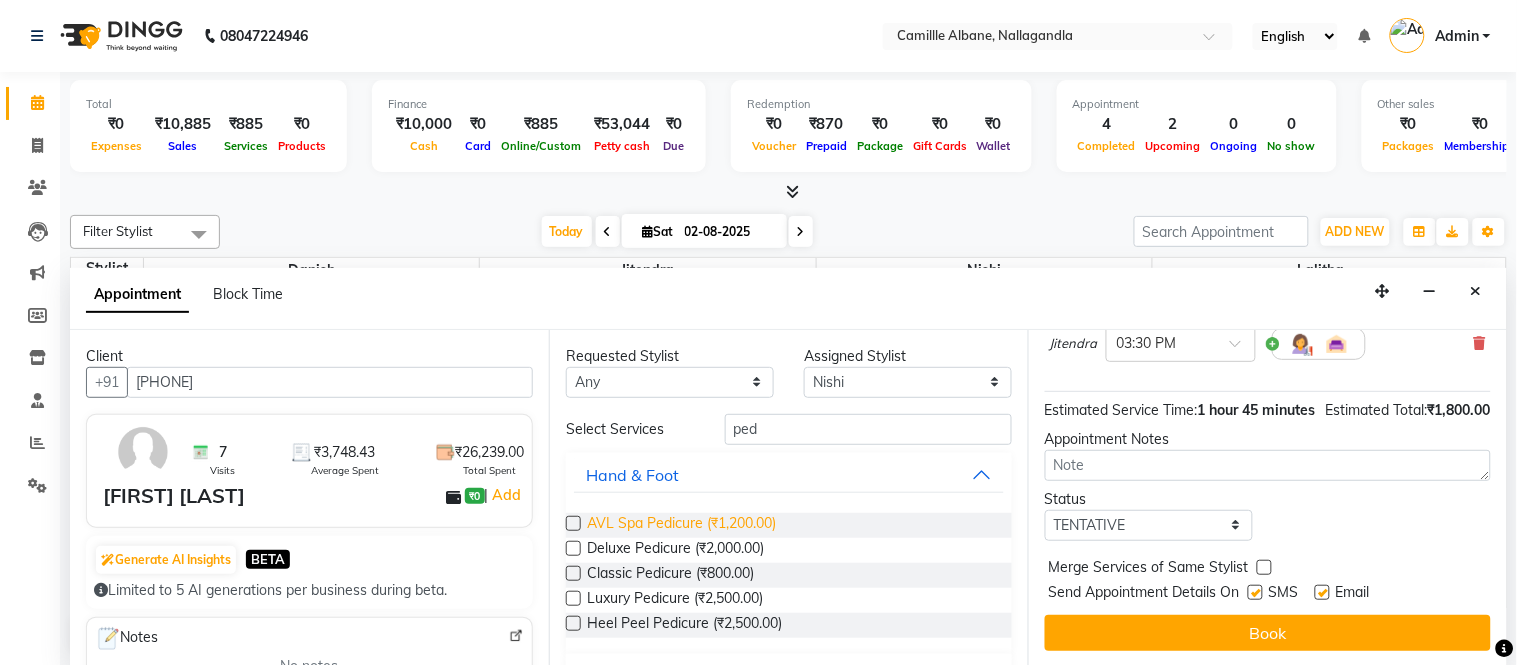 click on "AVL Spa Pedicure (₹1,200.00)" at bounding box center [681, 525] 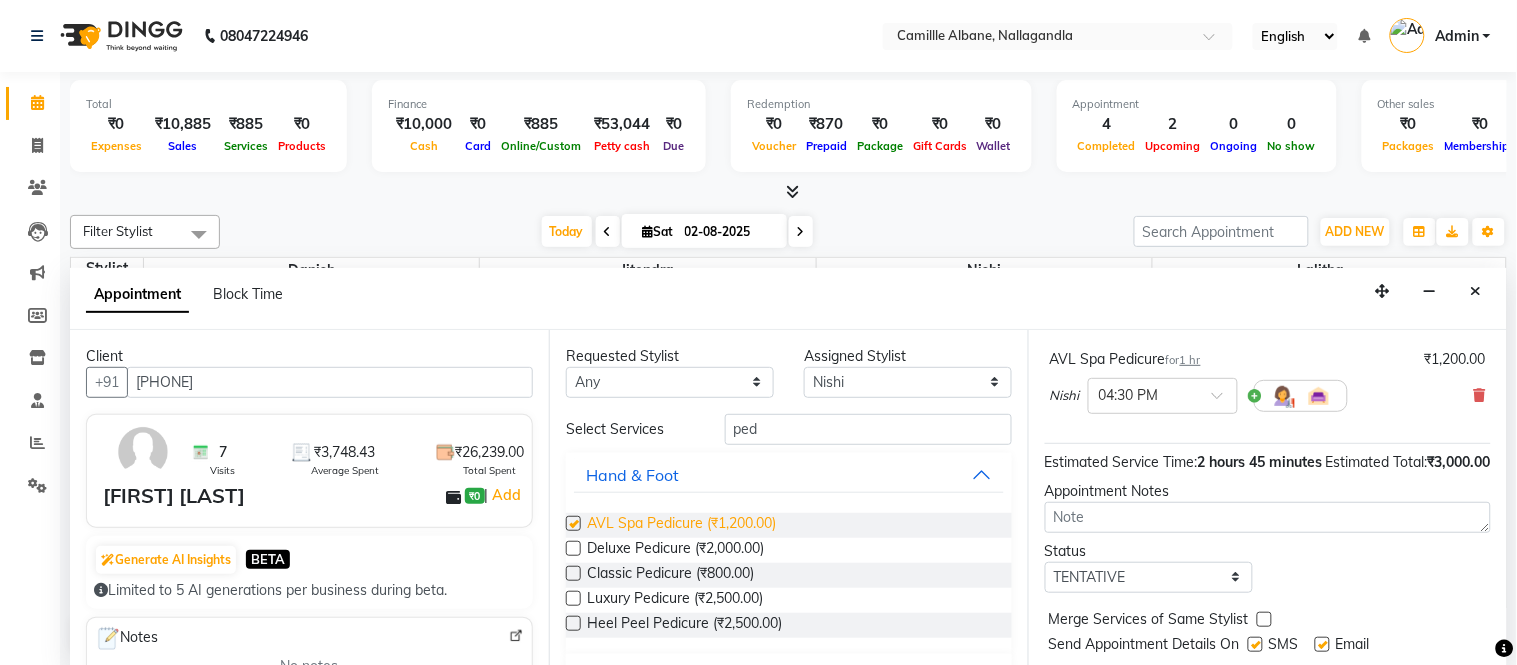 checkbox on "false" 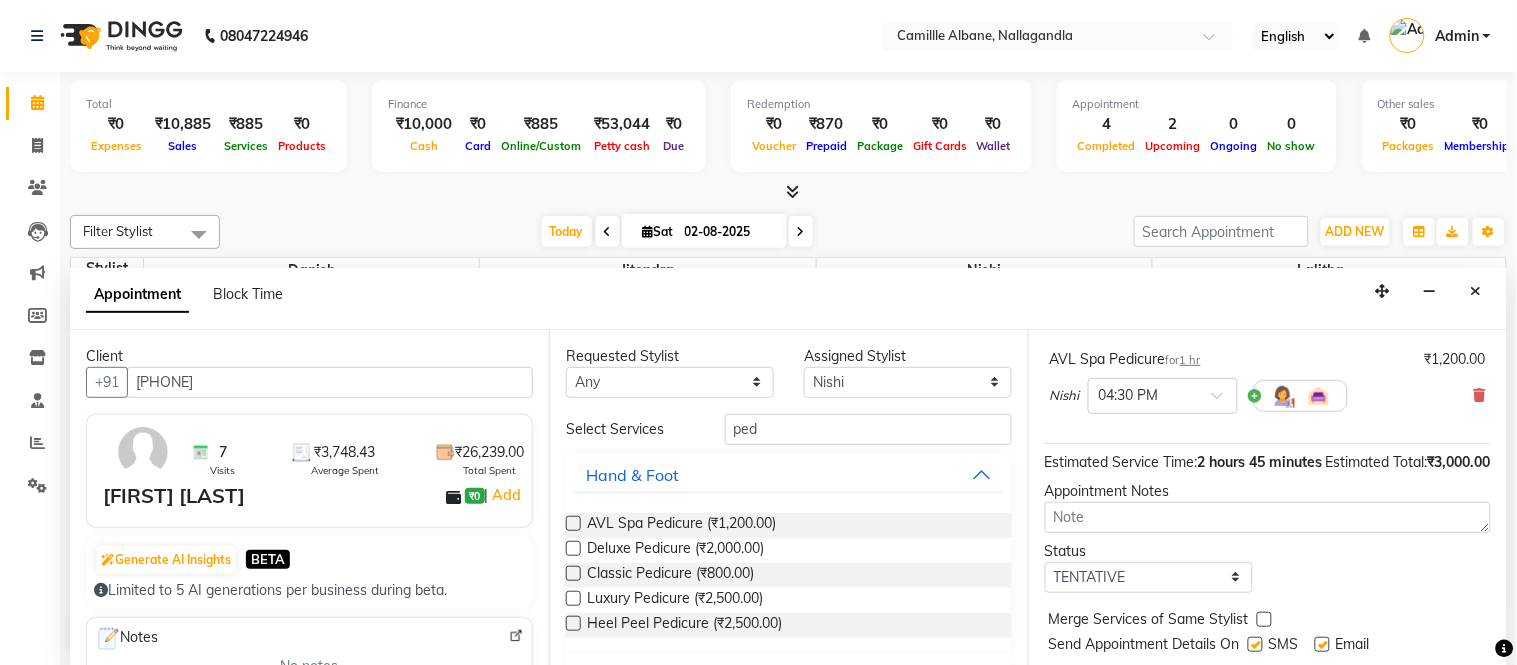 scroll, scrollTop: 391, scrollLeft: 0, axis: vertical 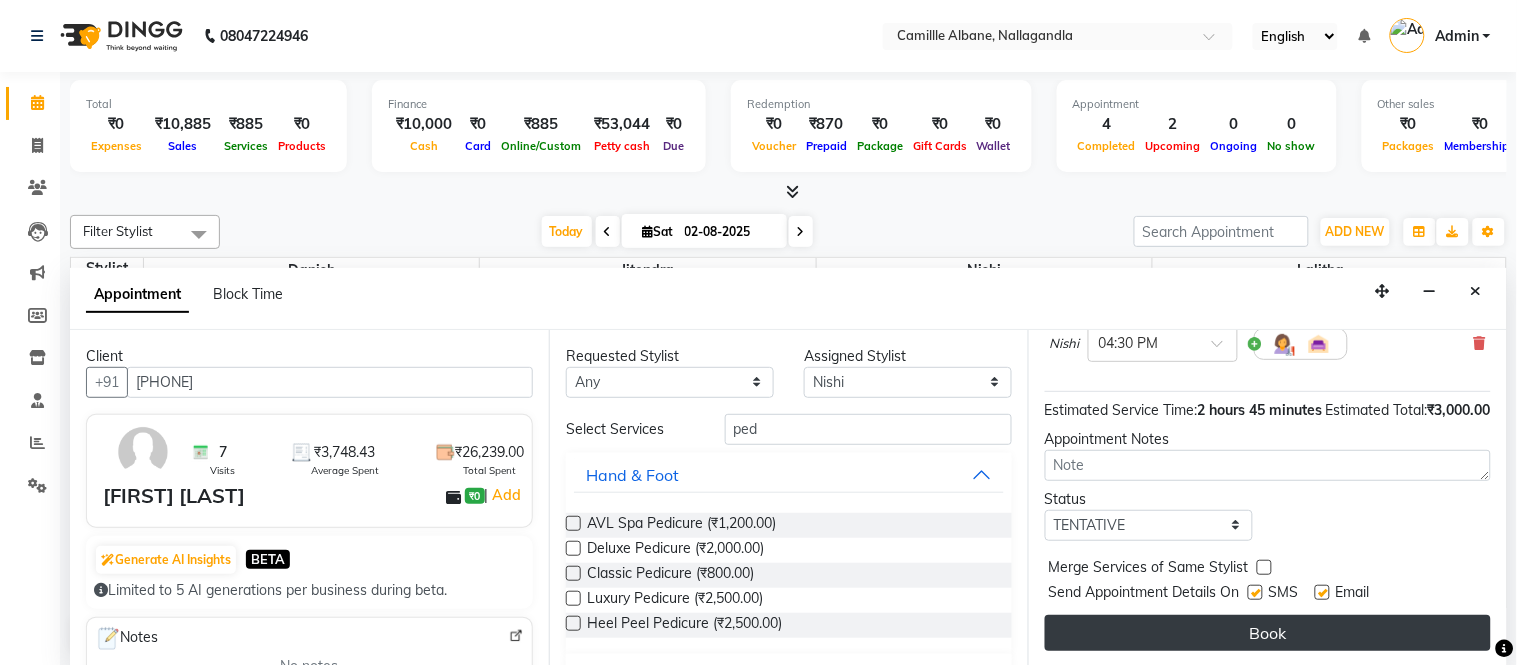 click on "Book" at bounding box center [1268, 633] 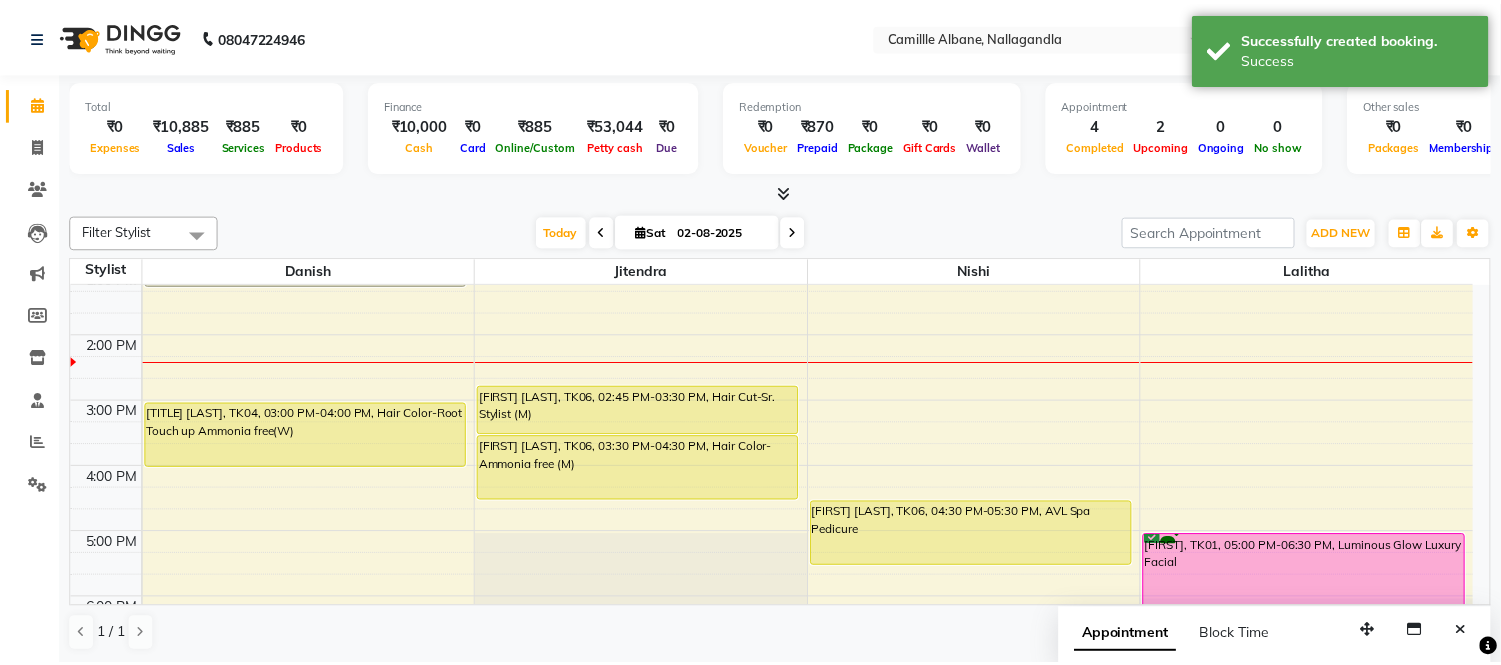 scroll, scrollTop: 418, scrollLeft: 0, axis: vertical 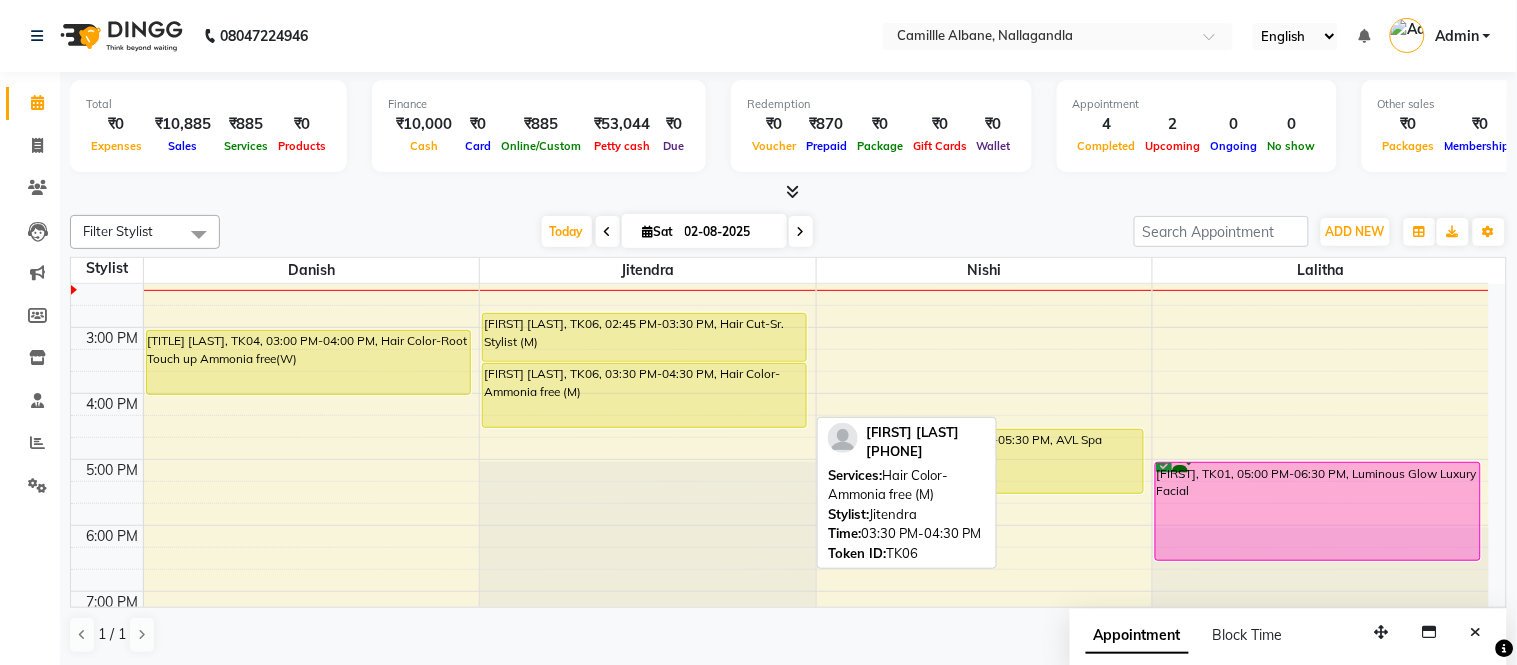 click on "[FIRST] [LAST], TK06, 03:30 PM-04:30 PM, Hair Color- Ammonia free (M)" at bounding box center (644, 395) 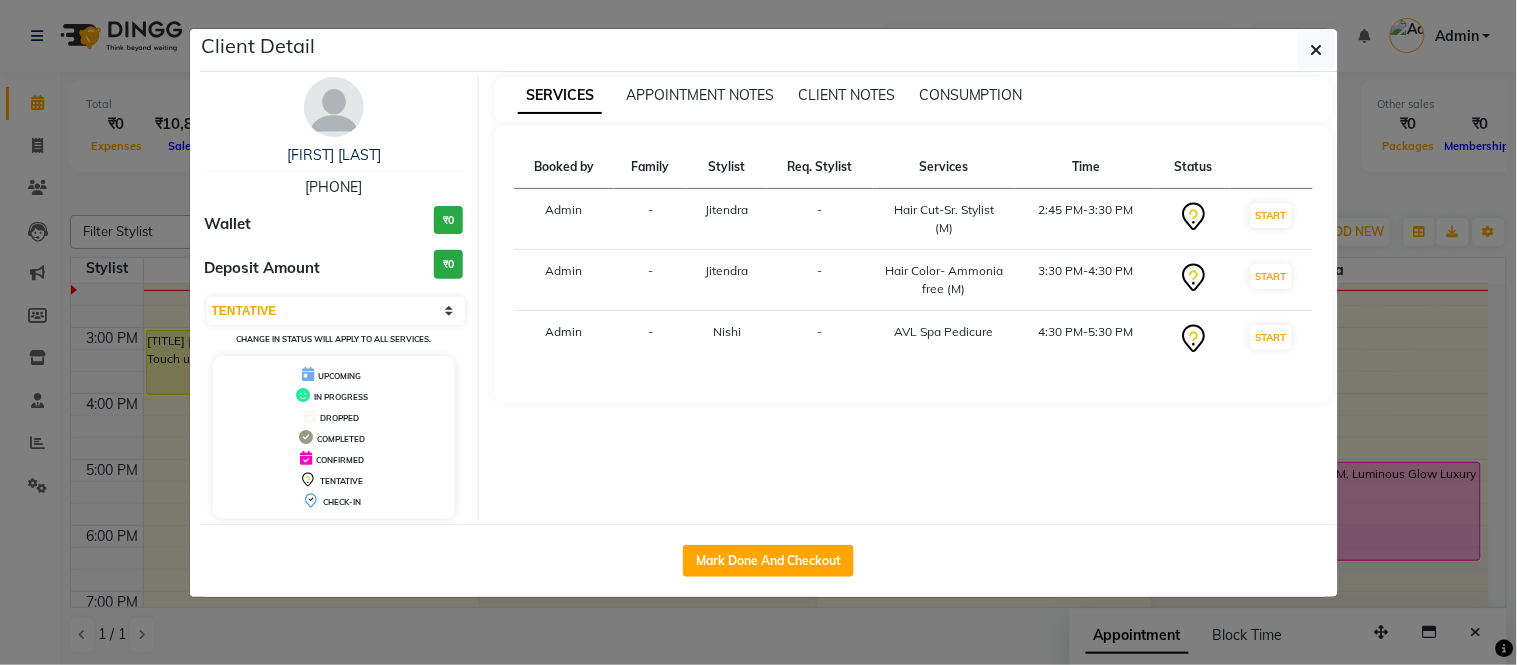 click on "Client Detail  Anurag Srivatava   9873424633 Wallet ₹0 Deposit Amount  ₹0  Select IN SERVICE CONFIRMED TENTATIVE CHECK IN MARK DONE DROPPED UPCOMING Change in status will apply to all services. UPCOMING IN PROGRESS DROPPED COMPLETED CONFIRMED TENTATIVE CHECK-IN SERVICES APPOINTMENT NOTES CLIENT NOTES CONSUMPTION Booked by Family Stylist Req. Stylist Services Time Status  Admin  - Jitendra -  Hair Cut-Sr. Stylist (M)   2:45 PM-3:30 PM   START   Admin  - Jitendra -  Hair Color- Ammonia free (M)   3:30 PM-4:30 PM   START   Admin  - Nishi -  AVL Spa Pedicure   4:30 PM-5:30 PM   START   Mark Done And Checkout" 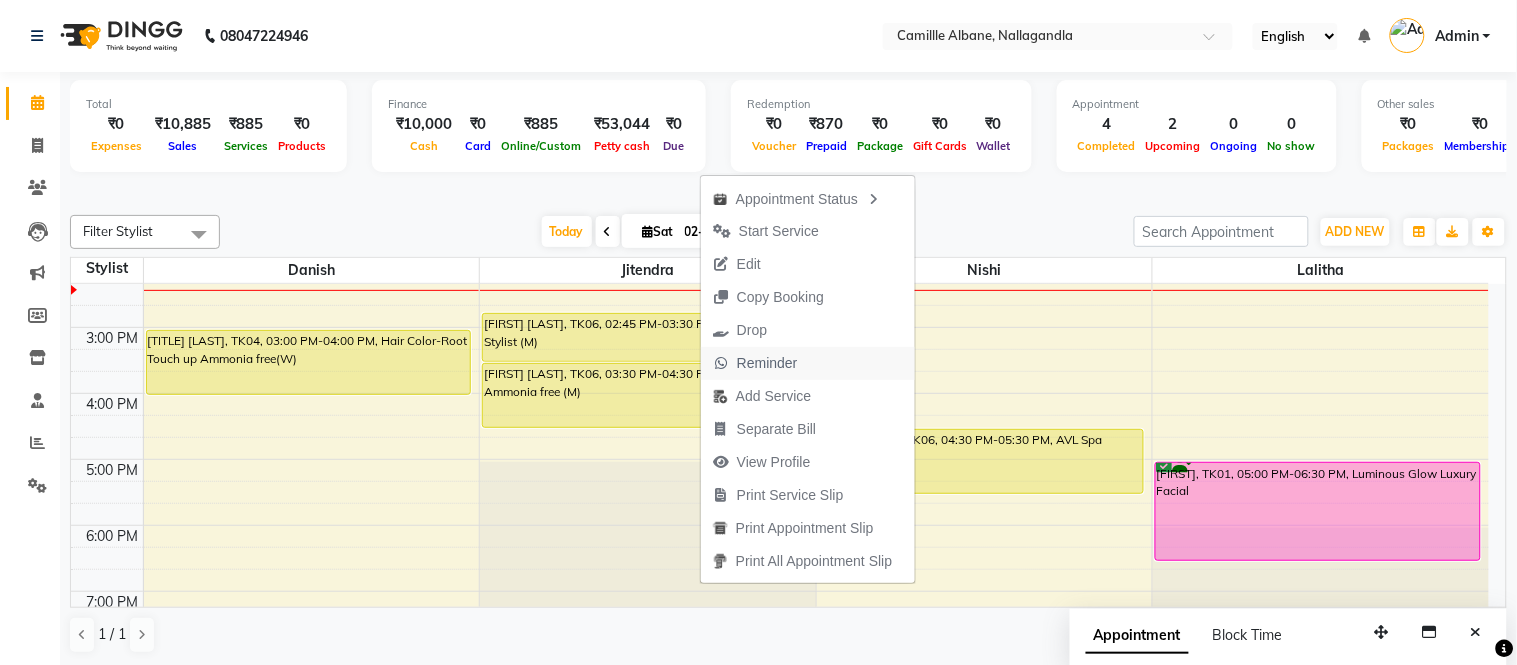 click on "Reminder" at bounding box center [767, 363] 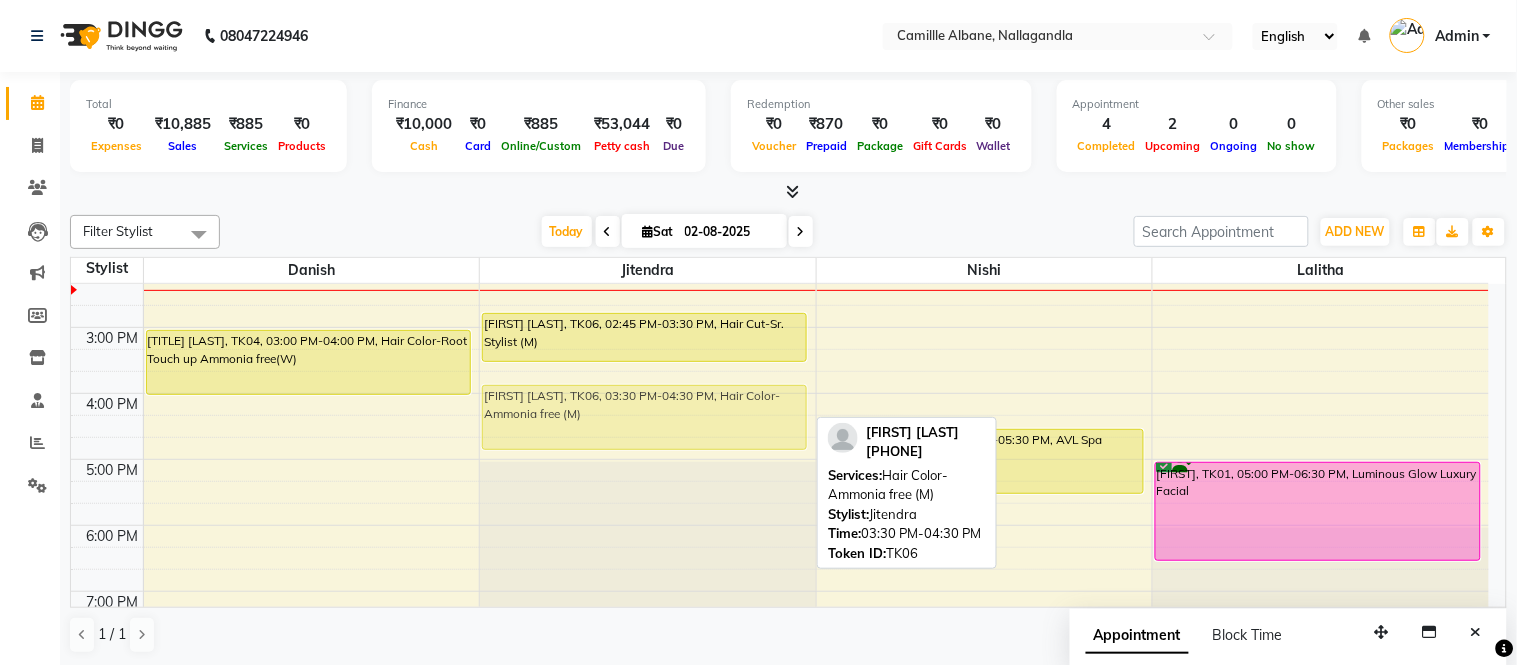 drag, startPoint x: 626, startPoint y: 368, endPoint x: 647, endPoint y: 368, distance: 21 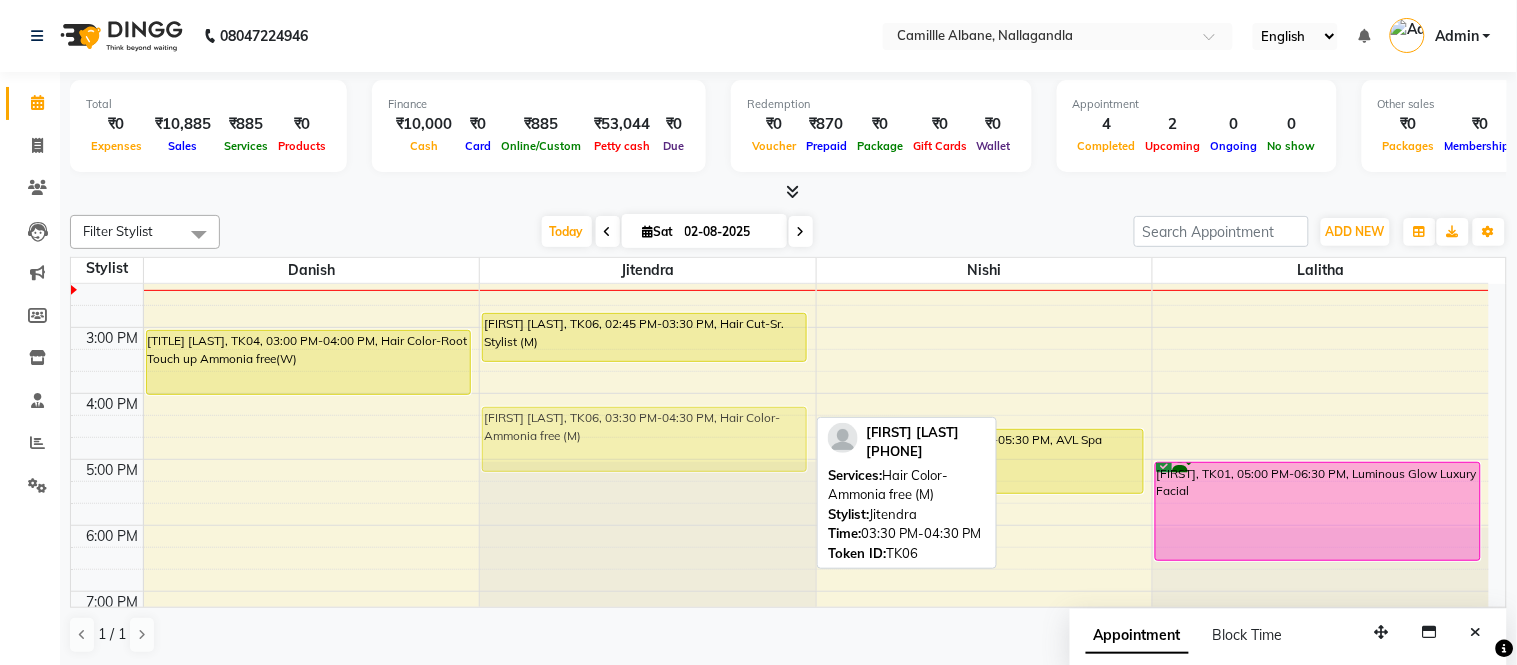 drag, startPoint x: 647, startPoint y: 368, endPoint x: 624, endPoint y: 402, distance: 41.04875 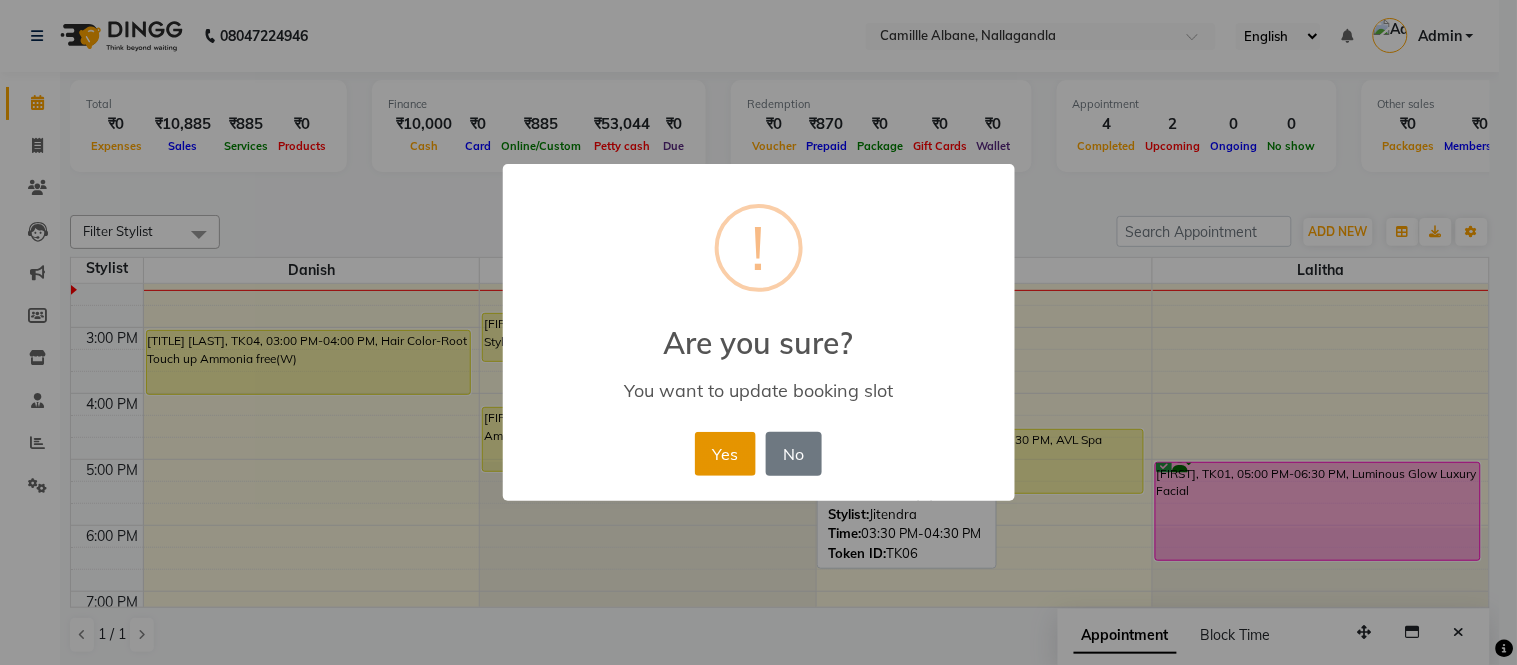 click on "Yes" at bounding box center [725, 454] 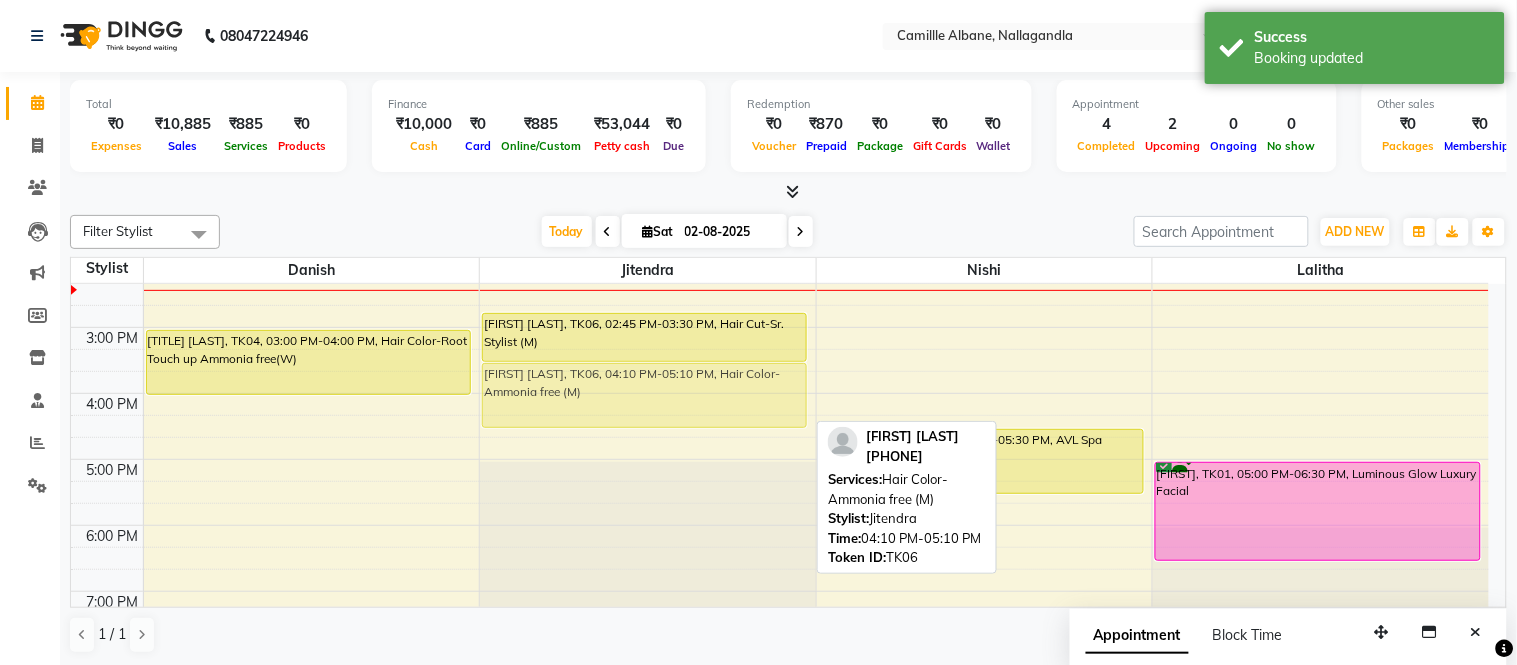 drag, startPoint x: 656, startPoint y: 413, endPoint x: 676, endPoint y: 371, distance: 46.518814 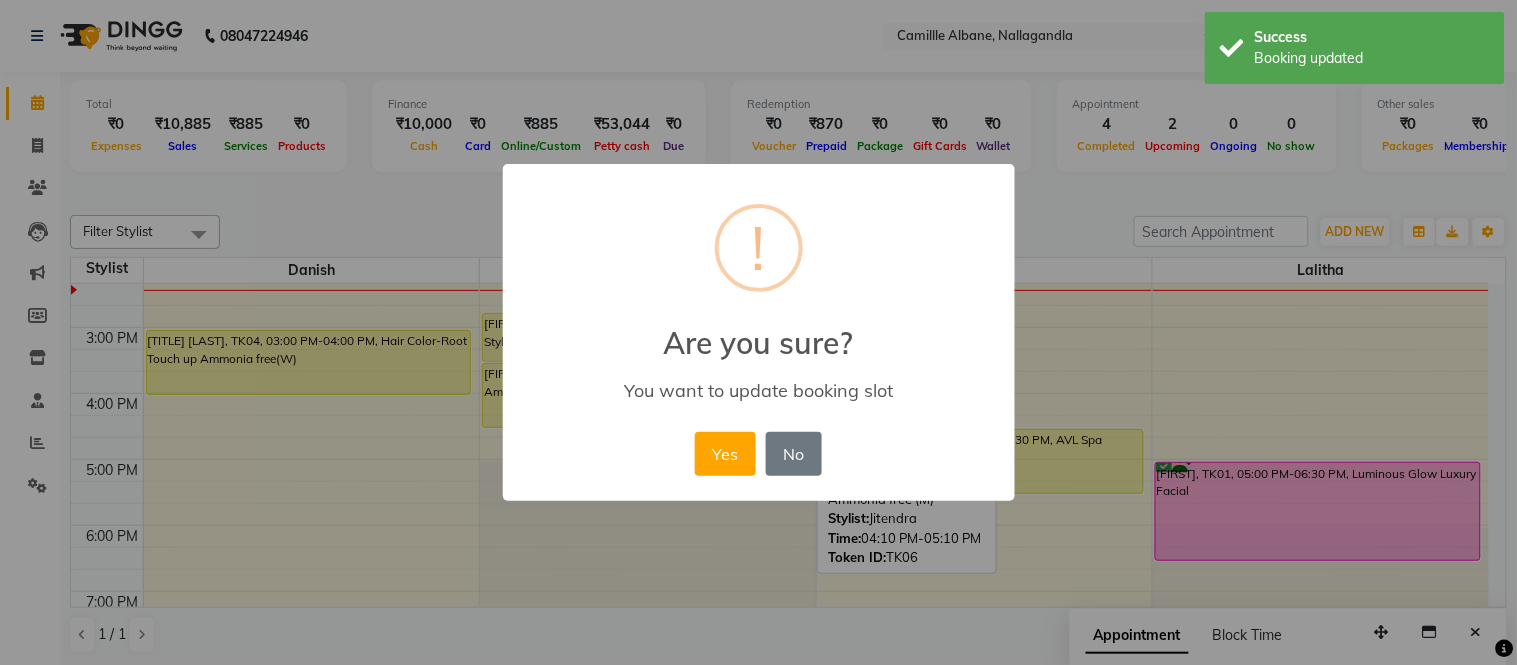 click on "Yes" at bounding box center [725, 454] 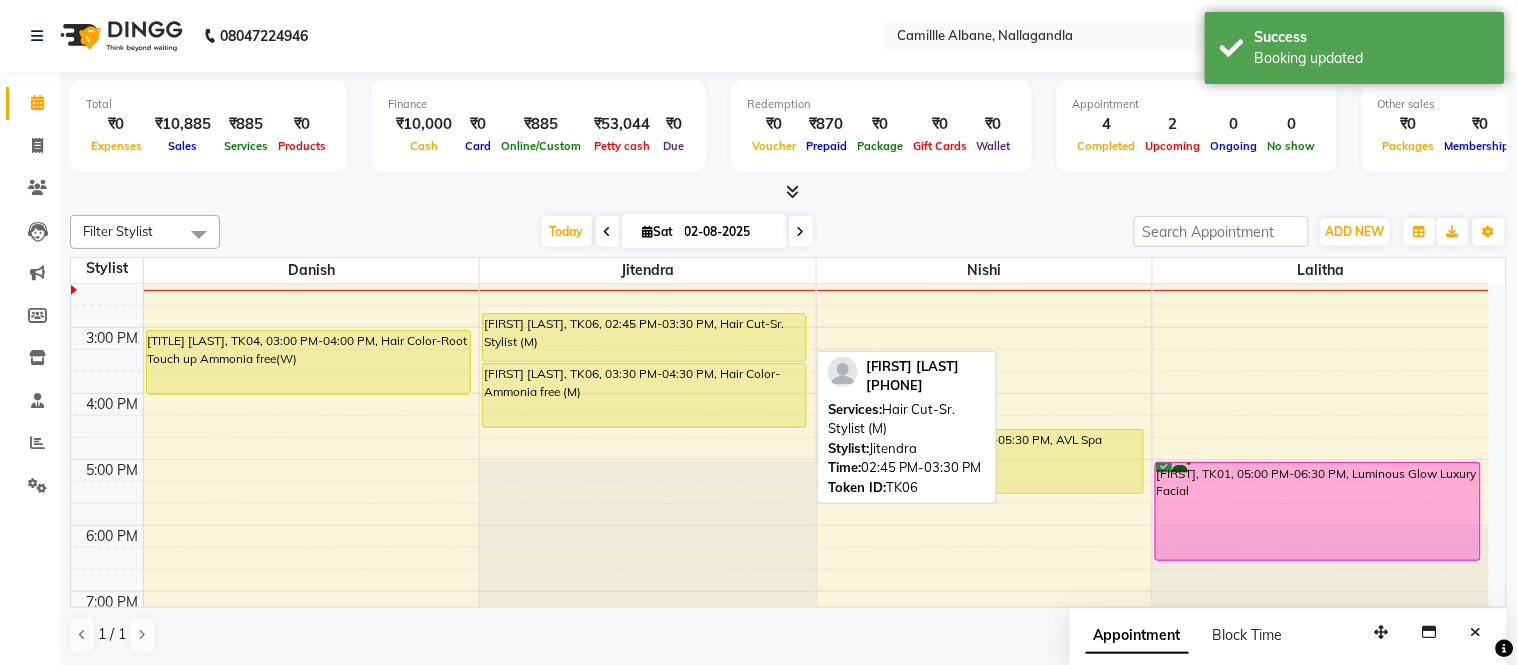 click on "[FIRST] [LAST], TK06, 02:45 PM-03:30 PM, Hair Cut-Sr. Stylist (M)" at bounding box center [644, 337] 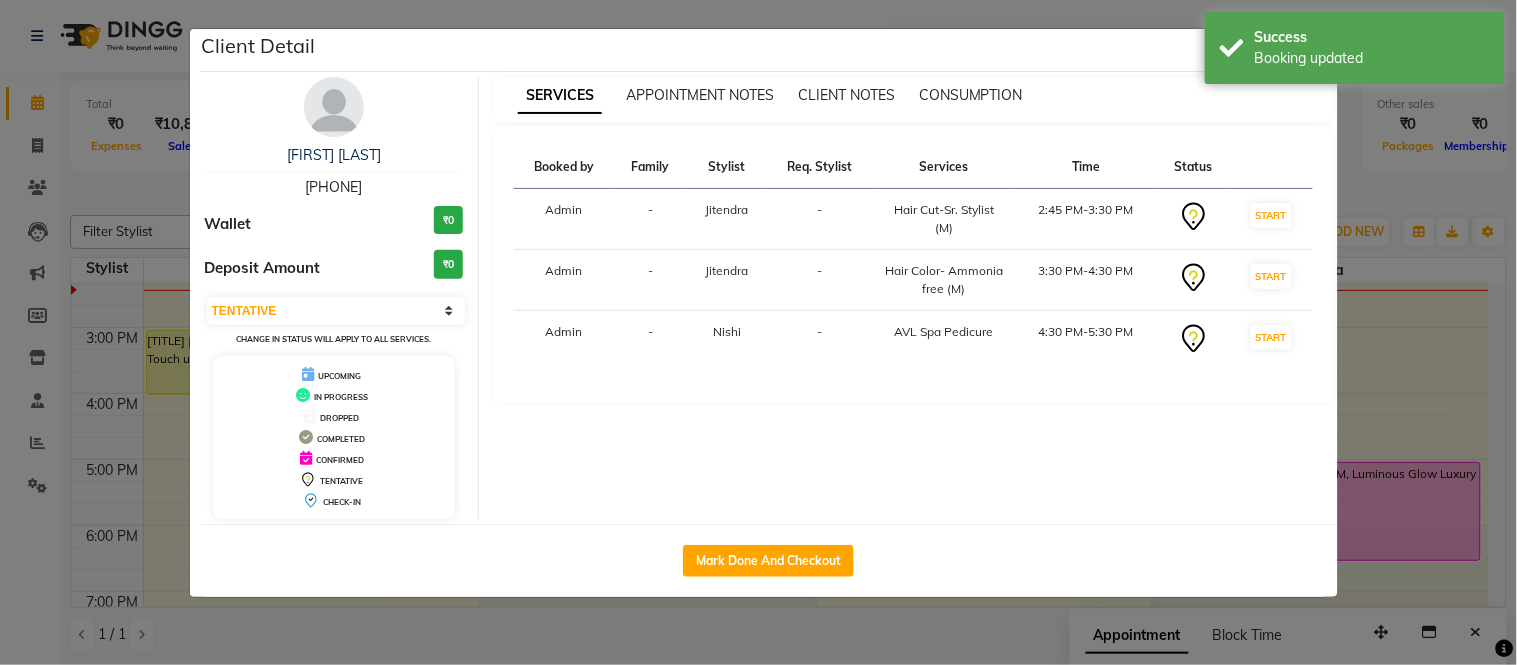 click on "Client Detail  Anurag Srivatava   9873424633 Wallet ₹0 Deposit Amount  ₹0  Select IN SERVICE CONFIRMED TENTATIVE CHECK IN MARK DONE DROPPED UPCOMING Change in status will apply to all services. UPCOMING IN PROGRESS DROPPED COMPLETED CONFIRMED TENTATIVE CHECK-IN SERVICES APPOINTMENT NOTES CLIENT NOTES CONSUMPTION Booked by Family Stylist Req. Stylist Services Time Status  Admin  - Jitendra -  Hair Cut-Sr. Stylist (M)   2:45 PM-3:30 PM   START   Admin  - Jitendra -  Hair Color- Ammonia free (M)   3:30 PM-4:30 PM   START   Admin  - Nishi -  AVL Spa Pedicure   4:30 PM-5:30 PM   START   Mark Done And Checkout" 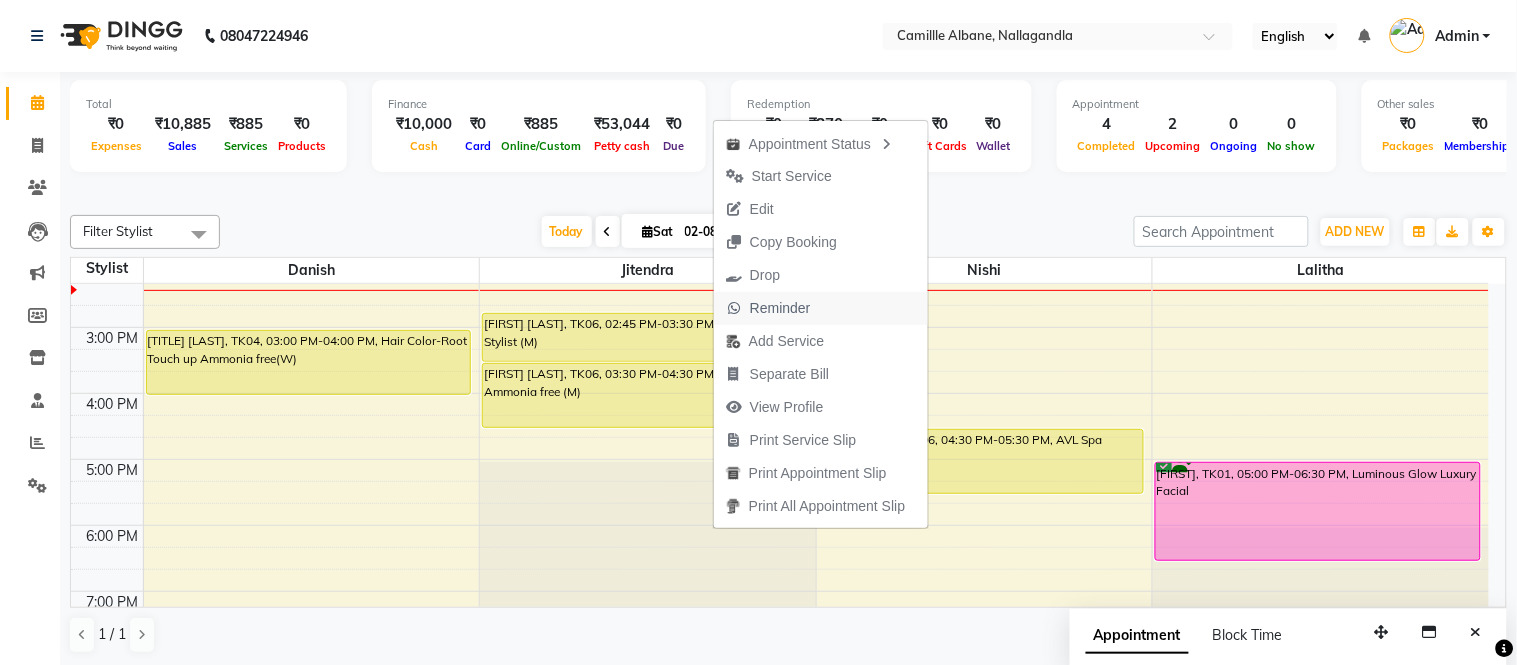 click on "Reminder" at bounding box center (780, 308) 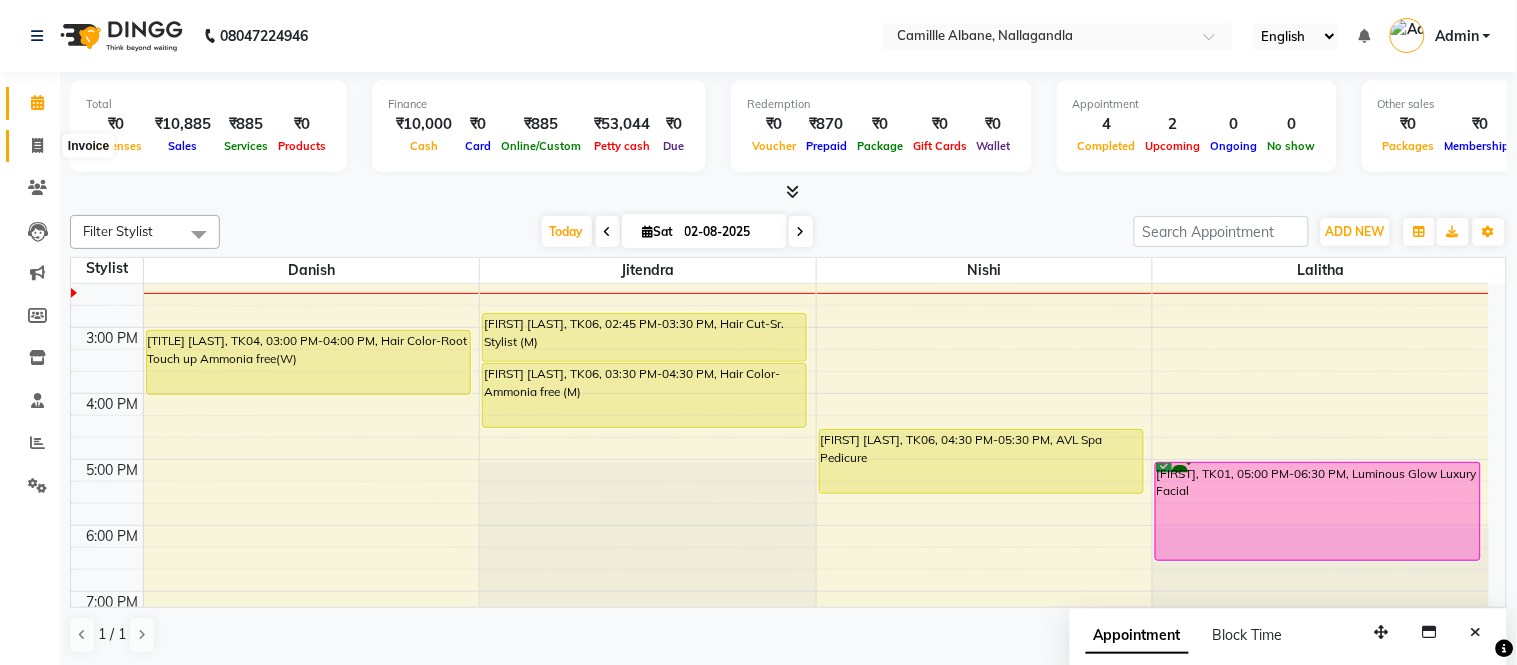 click 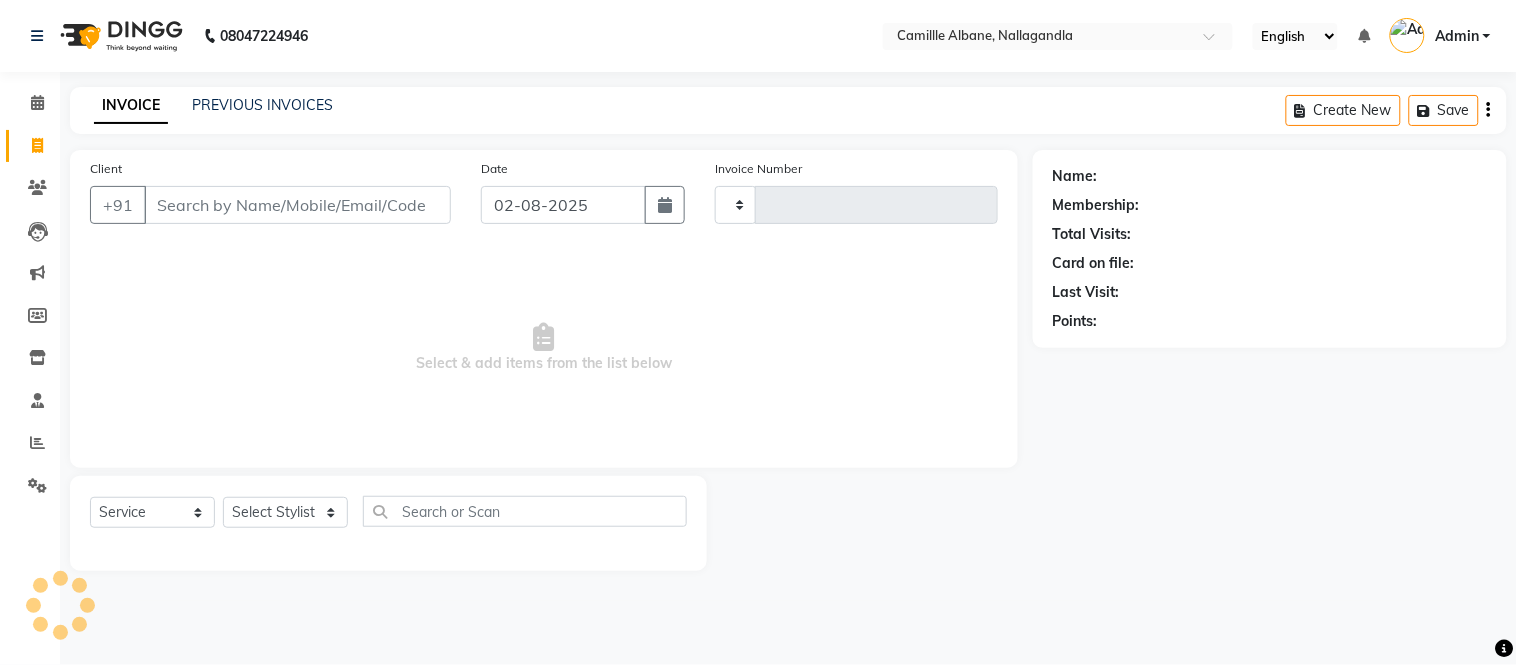 type on "0876" 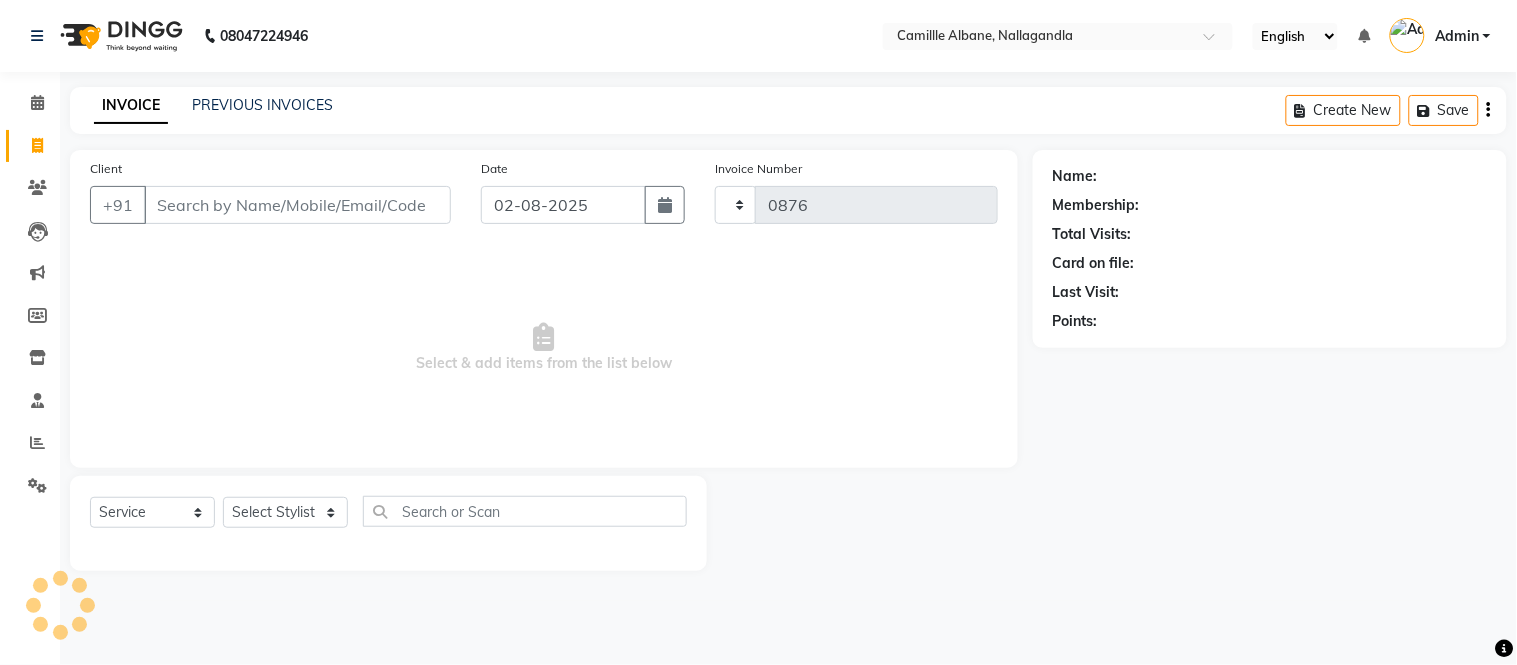select on "7025" 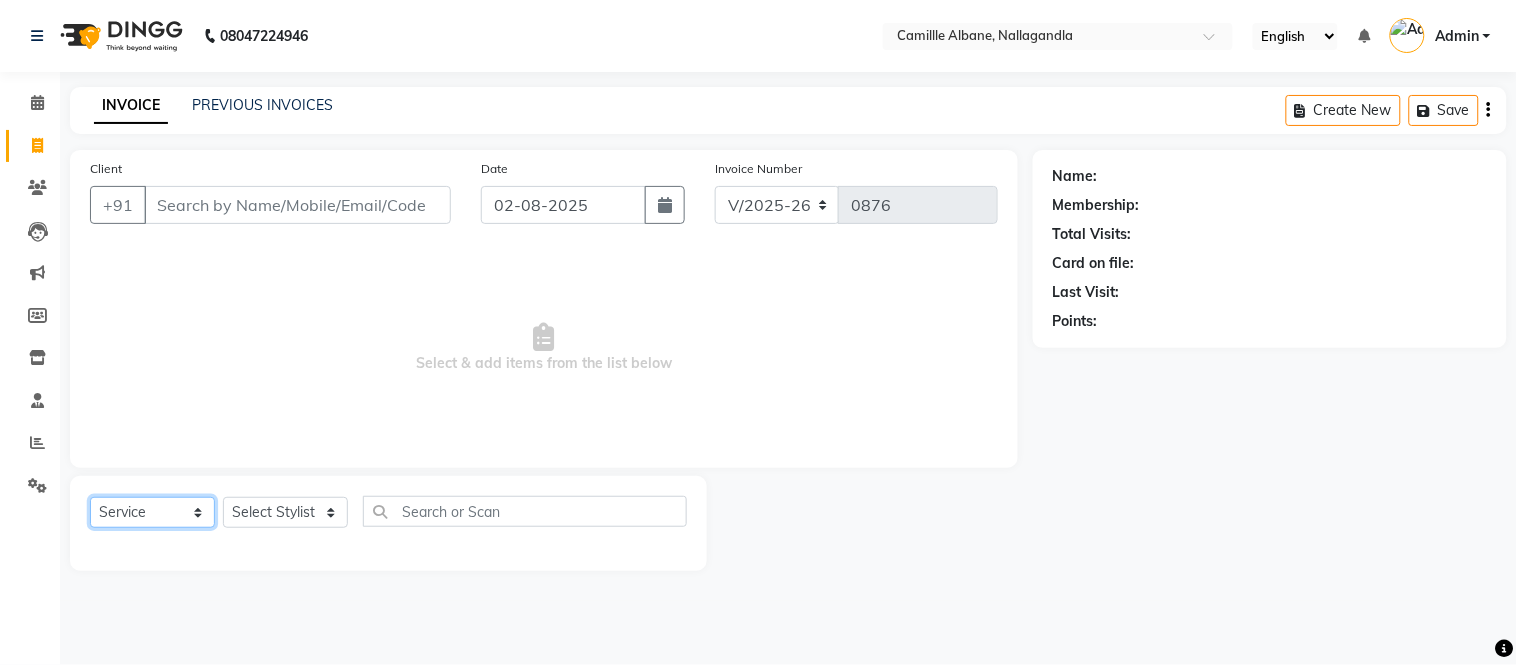 click on "Select  Service  Product  Membership  Package Voucher Prepaid Gift Card" 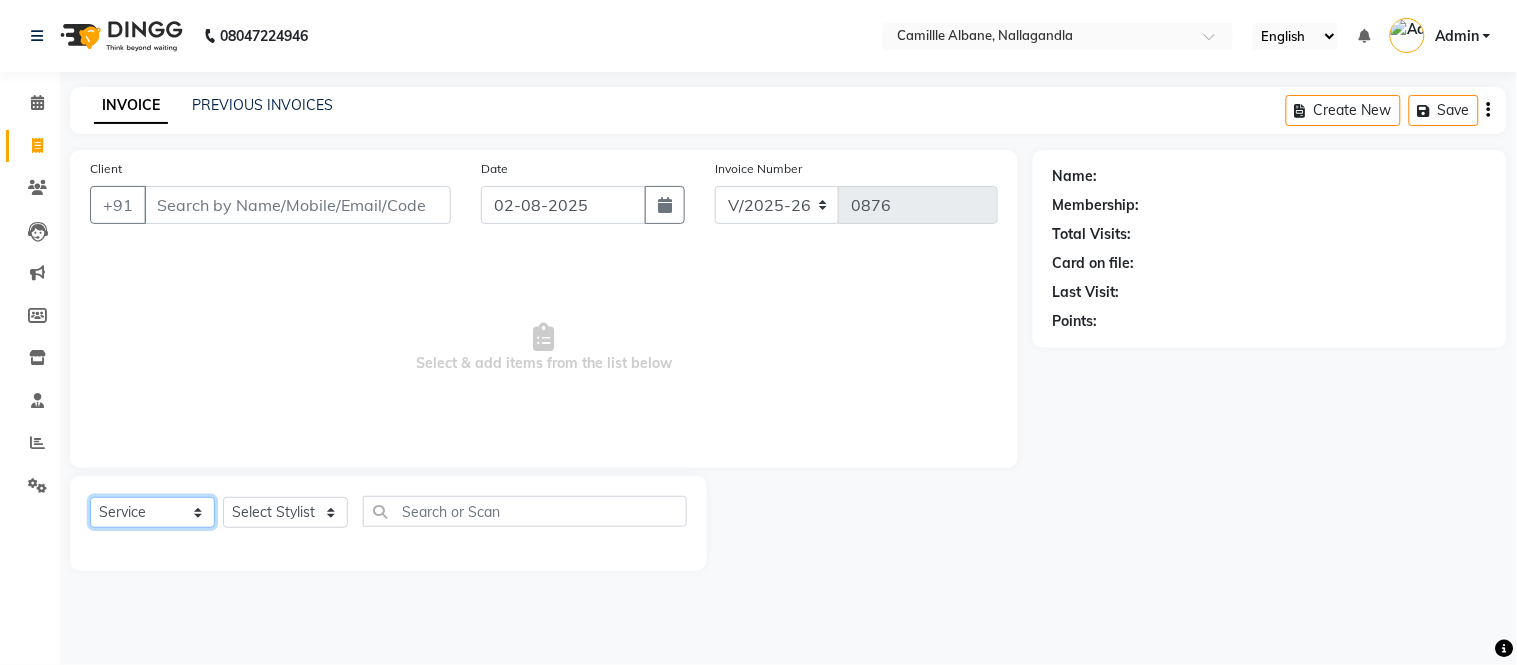 select on "product" 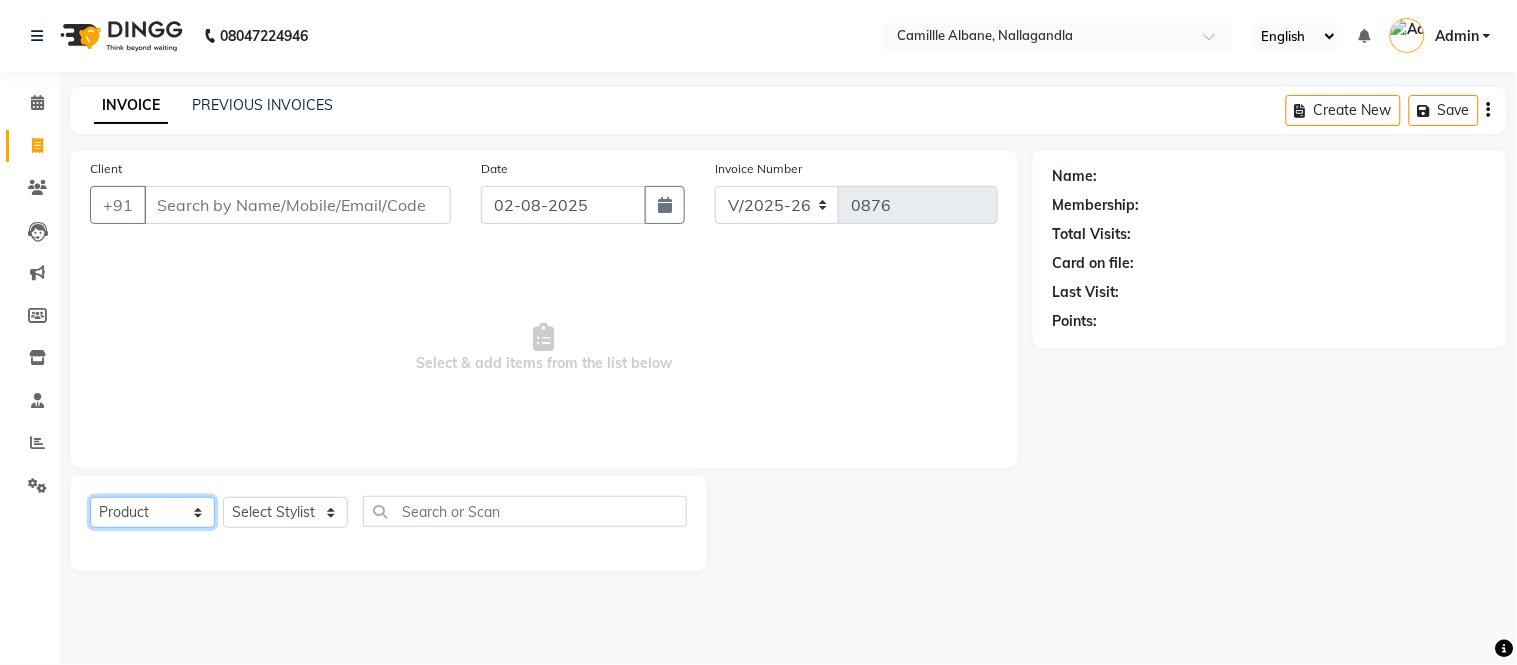 click on "Select  Service  Product  Membership  Package Voucher Prepaid Gift Card" 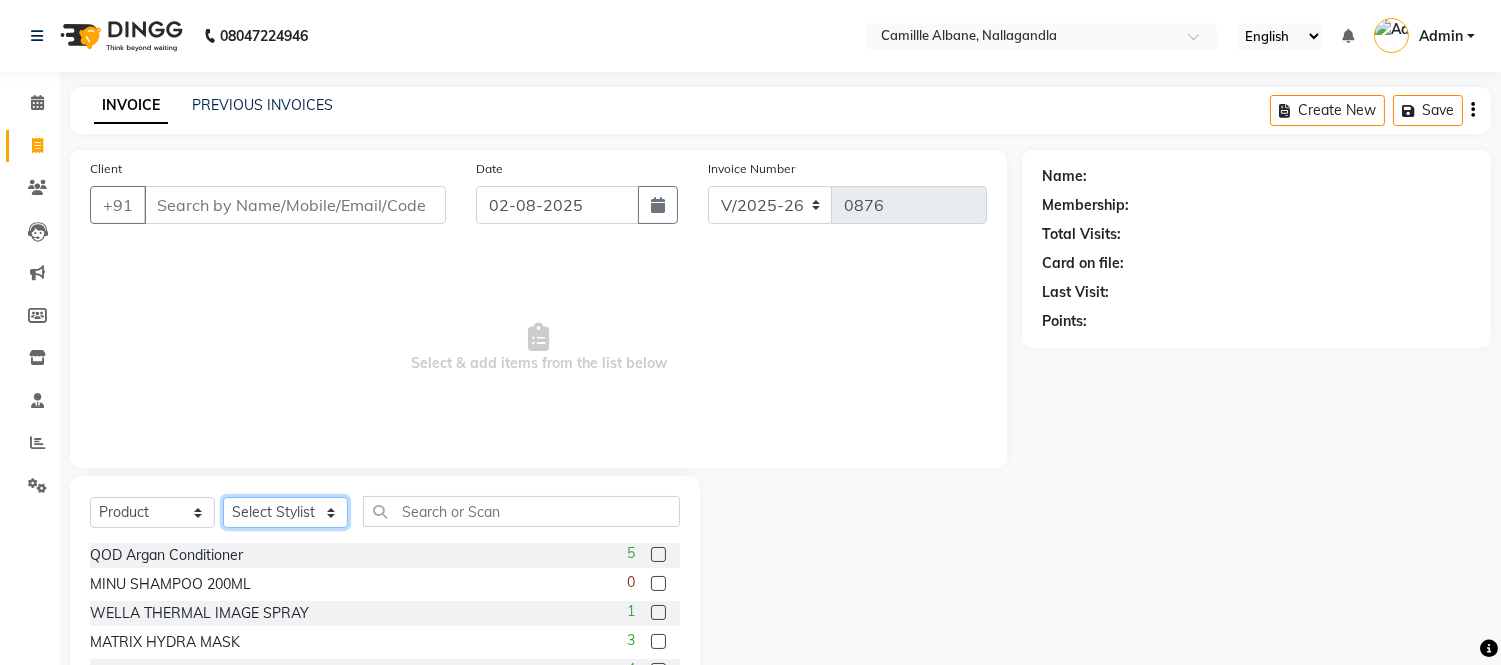 click on "Select Stylist Admin Amit Danish Dr, Rajani Jitendra K T Ramarao Lalitha Lokesh Madhu Nishi Satish Srinivas" 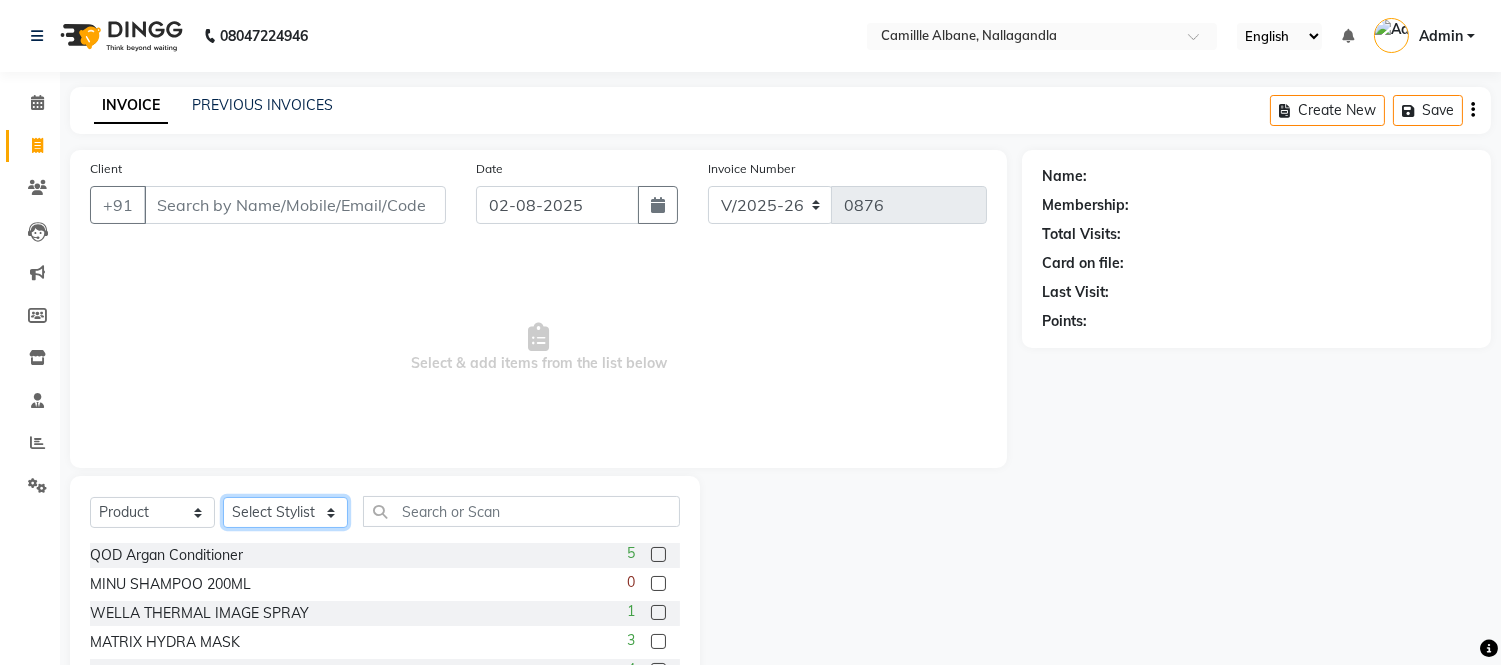 select on "59305" 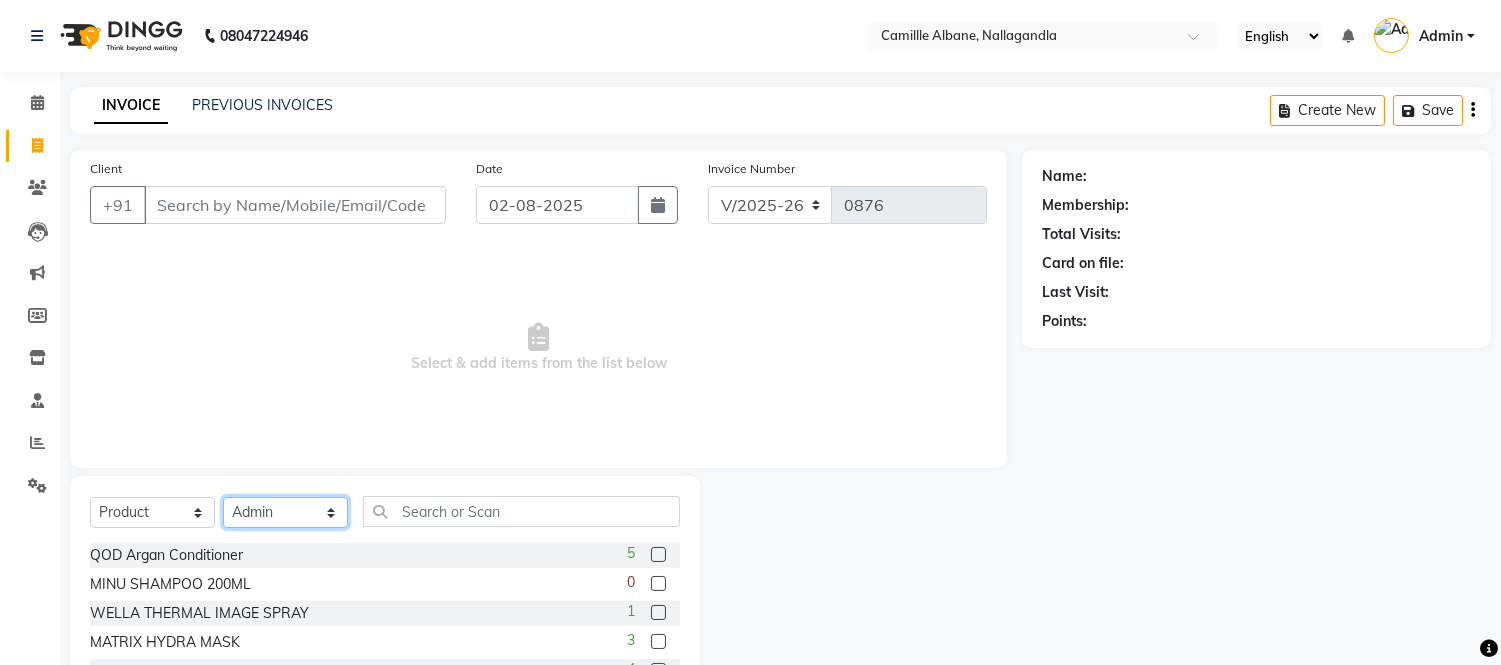 click on "Select Stylist Admin Amit Danish Dr, Rajani Jitendra K T Ramarao Lalitha Lokesh Madhu Nishi Satish Srinivas" 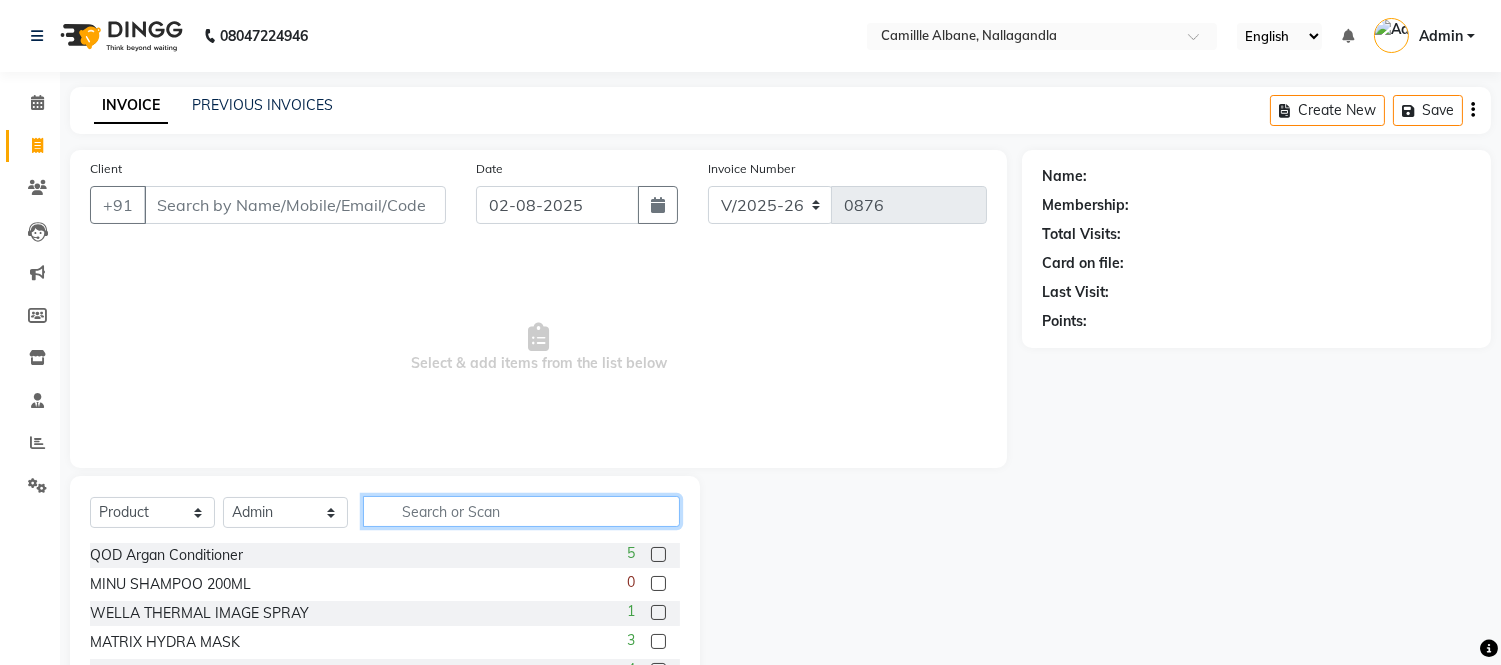 click 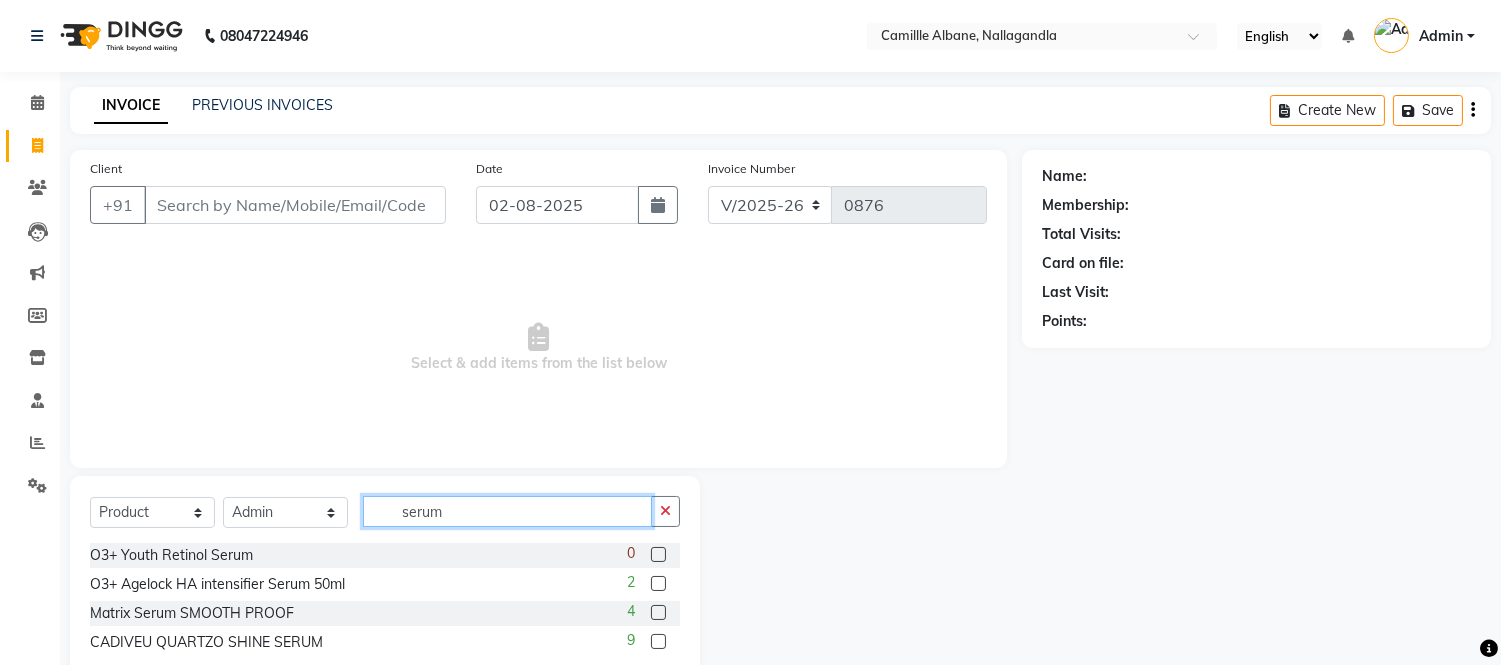 scroll, scrollTop: 52, scrollLeft: 0, axis: vertical 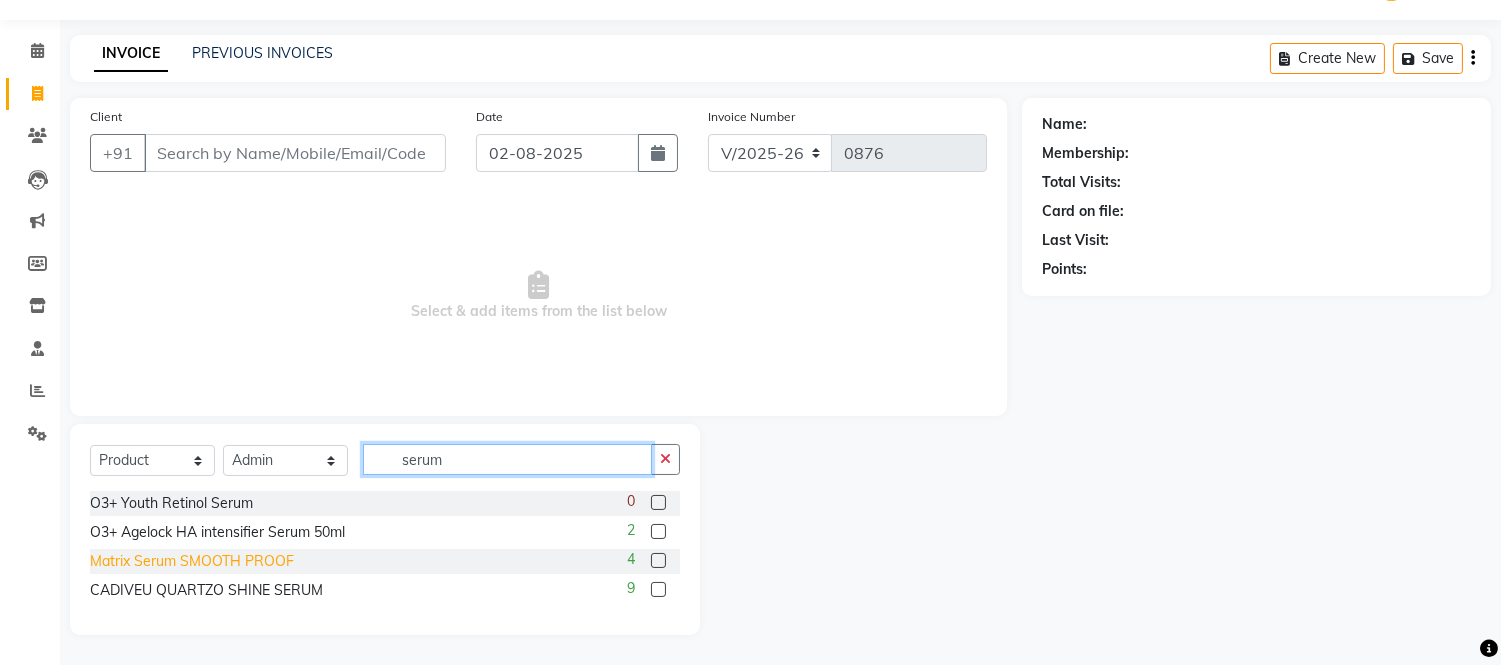 type on "serum" 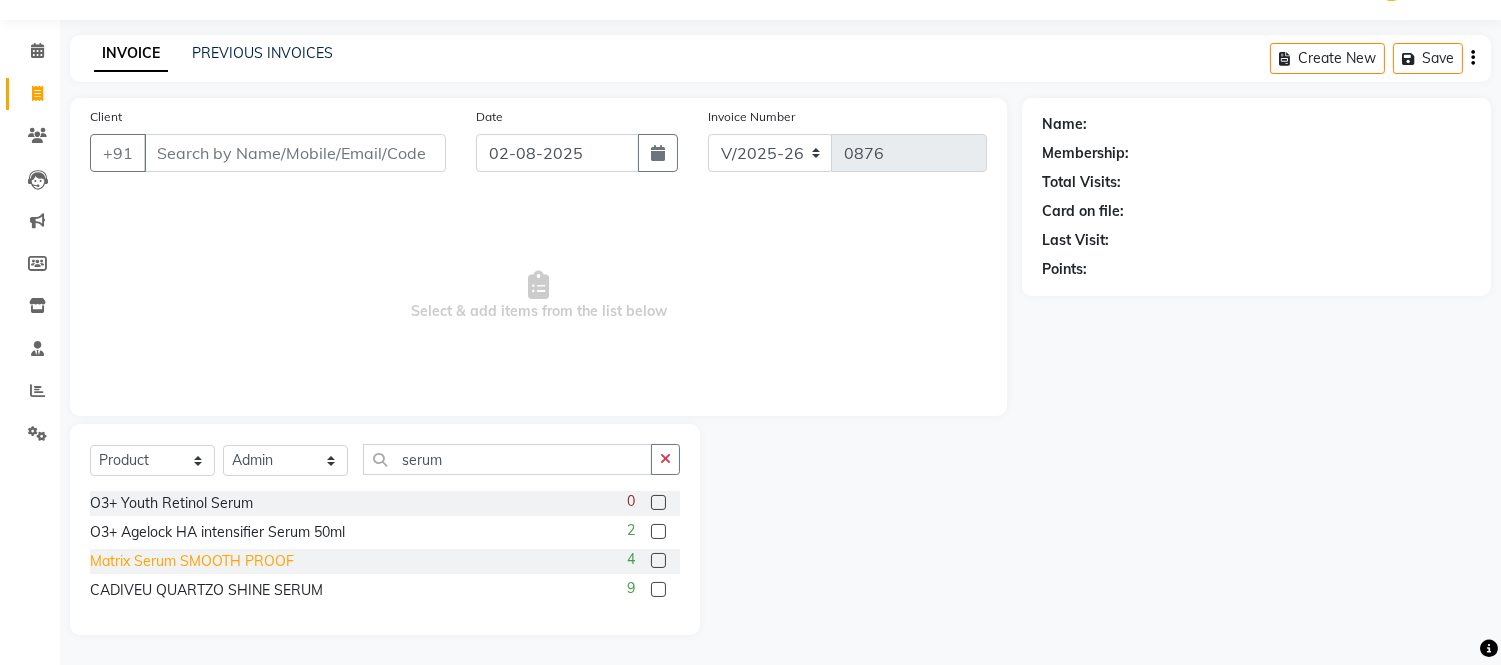 click on "Matrix Serum SMOOTH PROOF" 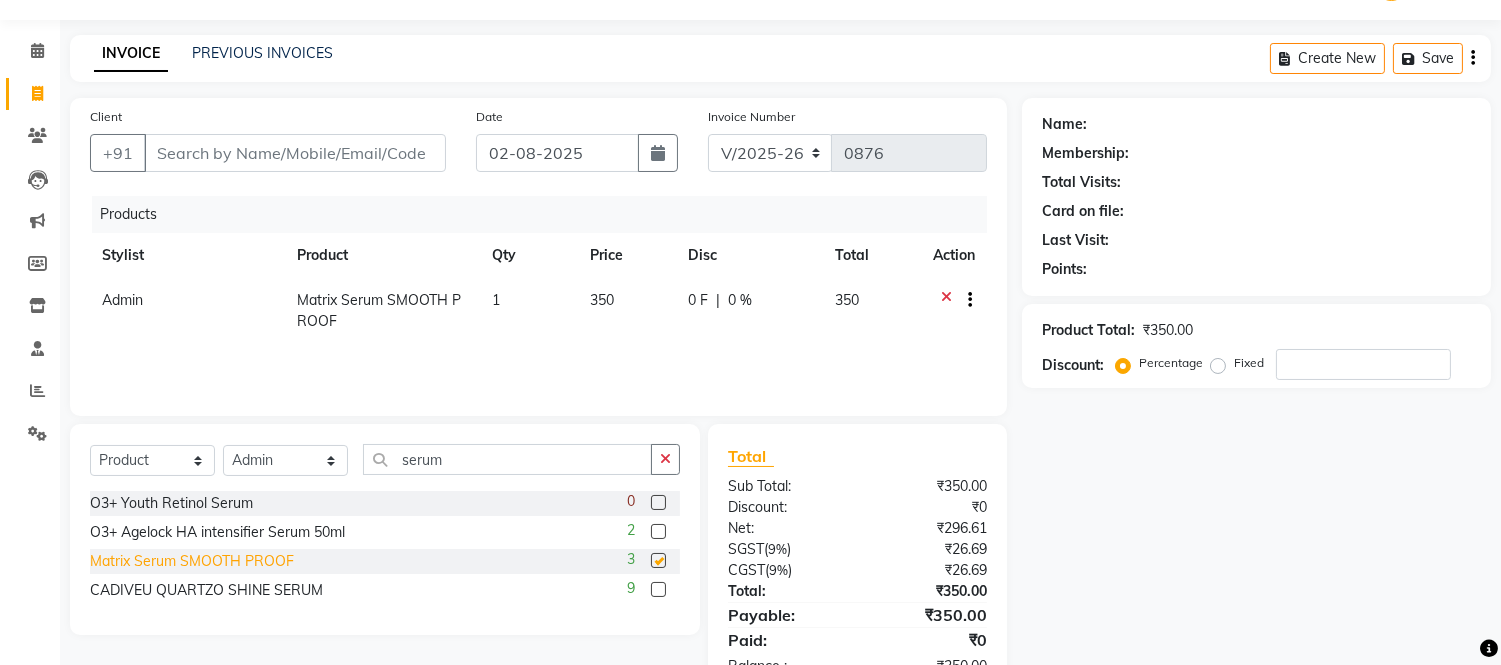 checkbox on "false" 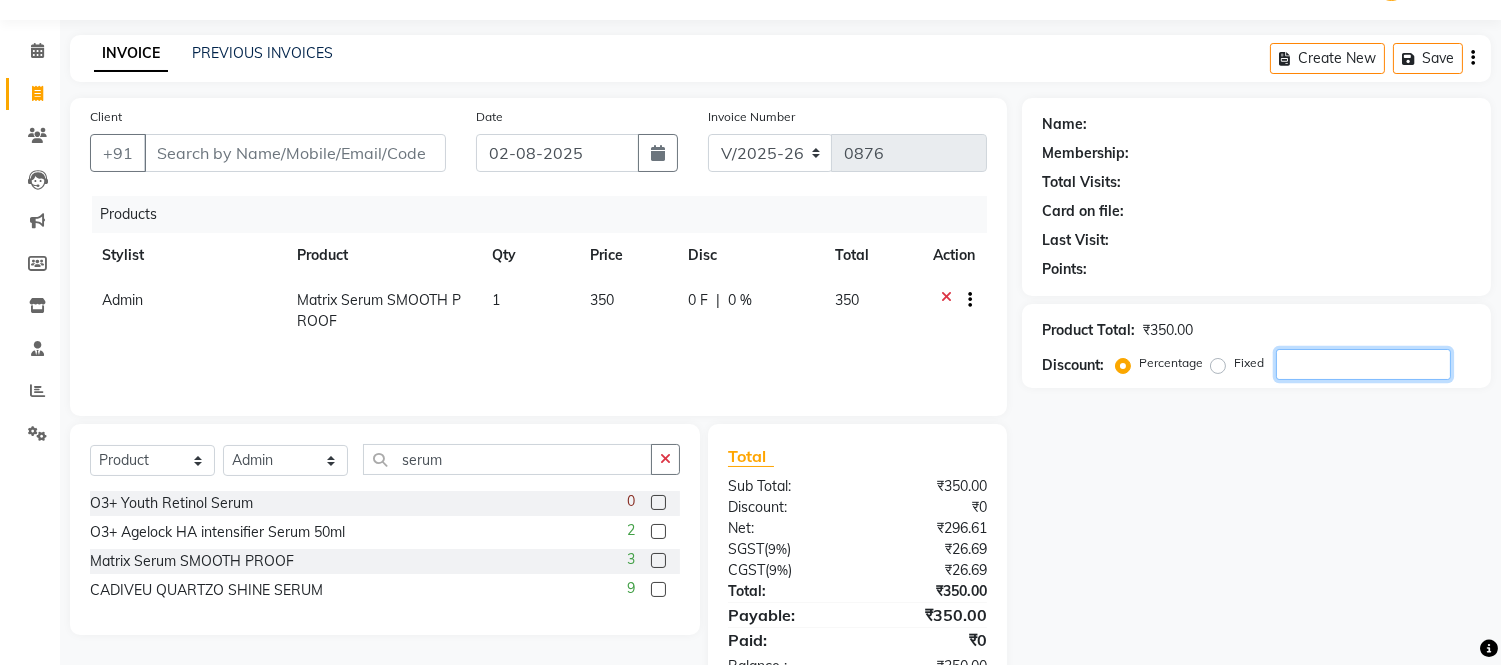 click 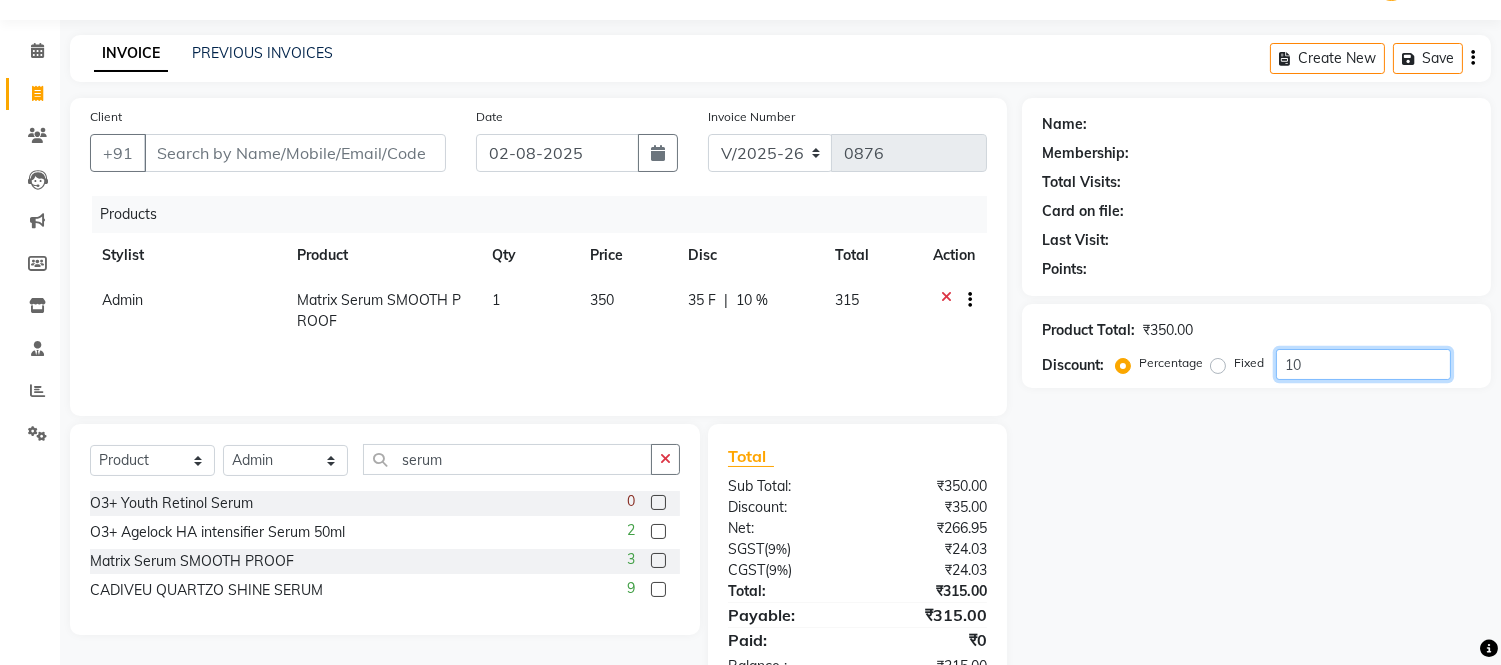 scroll, scrollTop: 113, scrollLeft: 0, axis: vertical 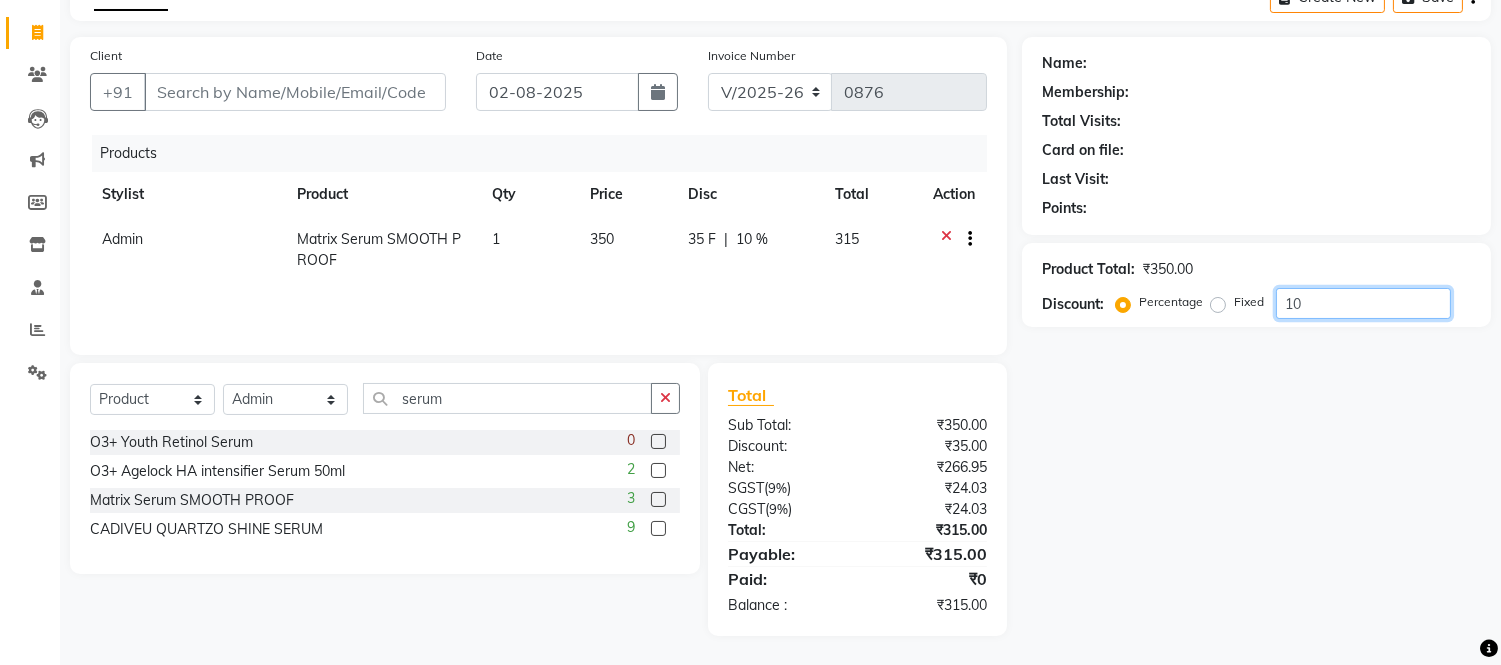 type on "10" 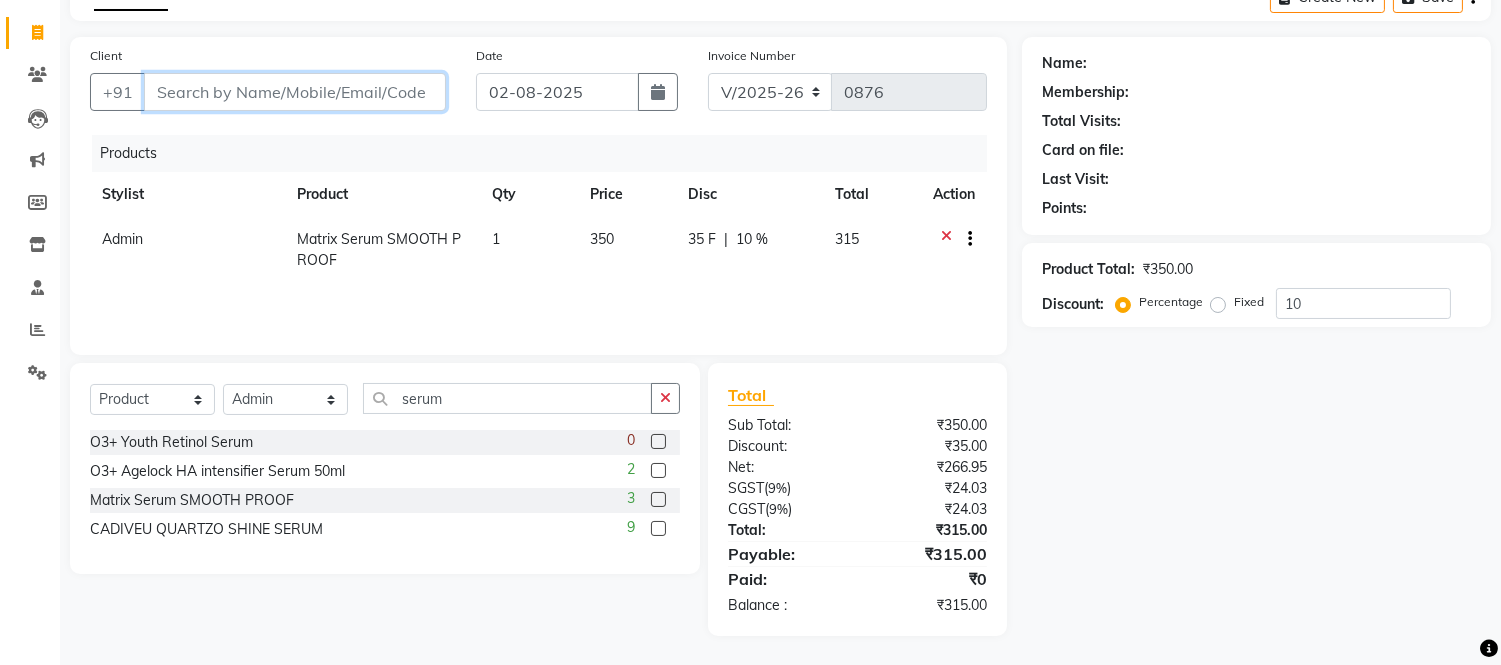 click on "Client" at bounding box center [295, 92] 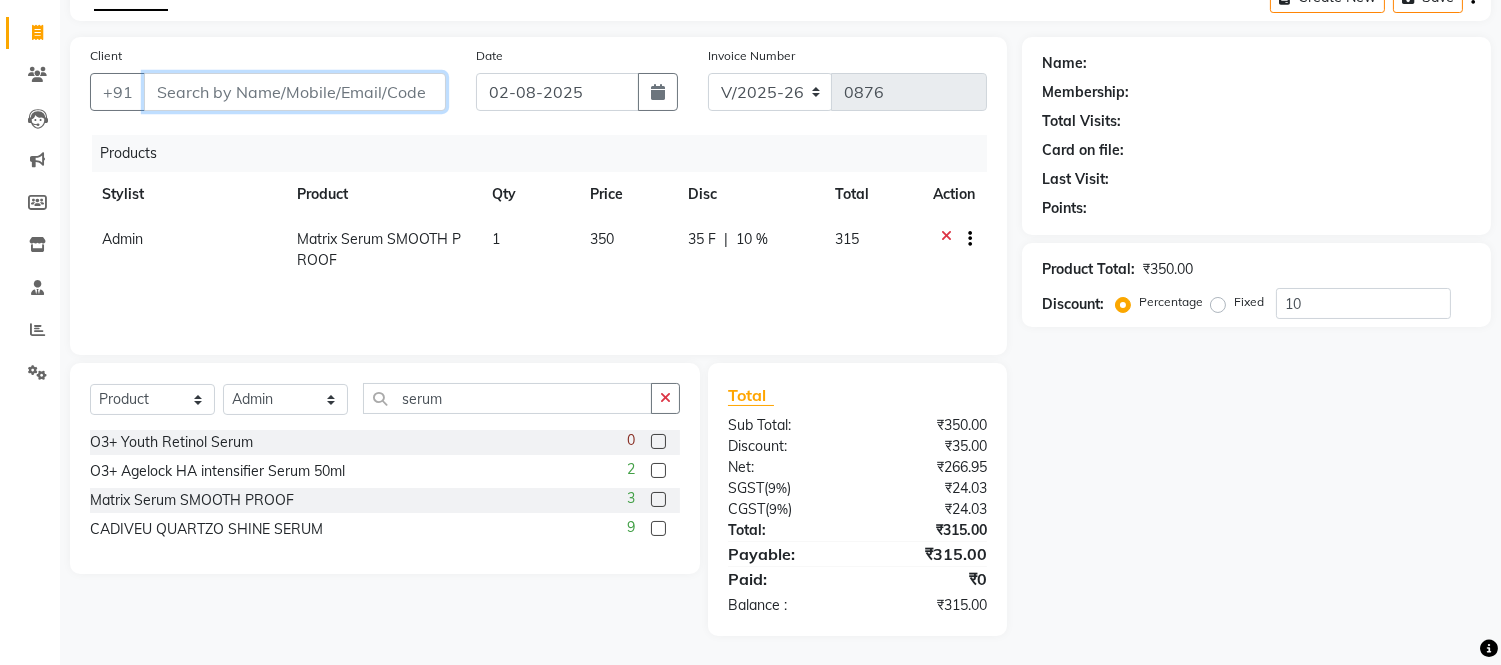 type on "7" 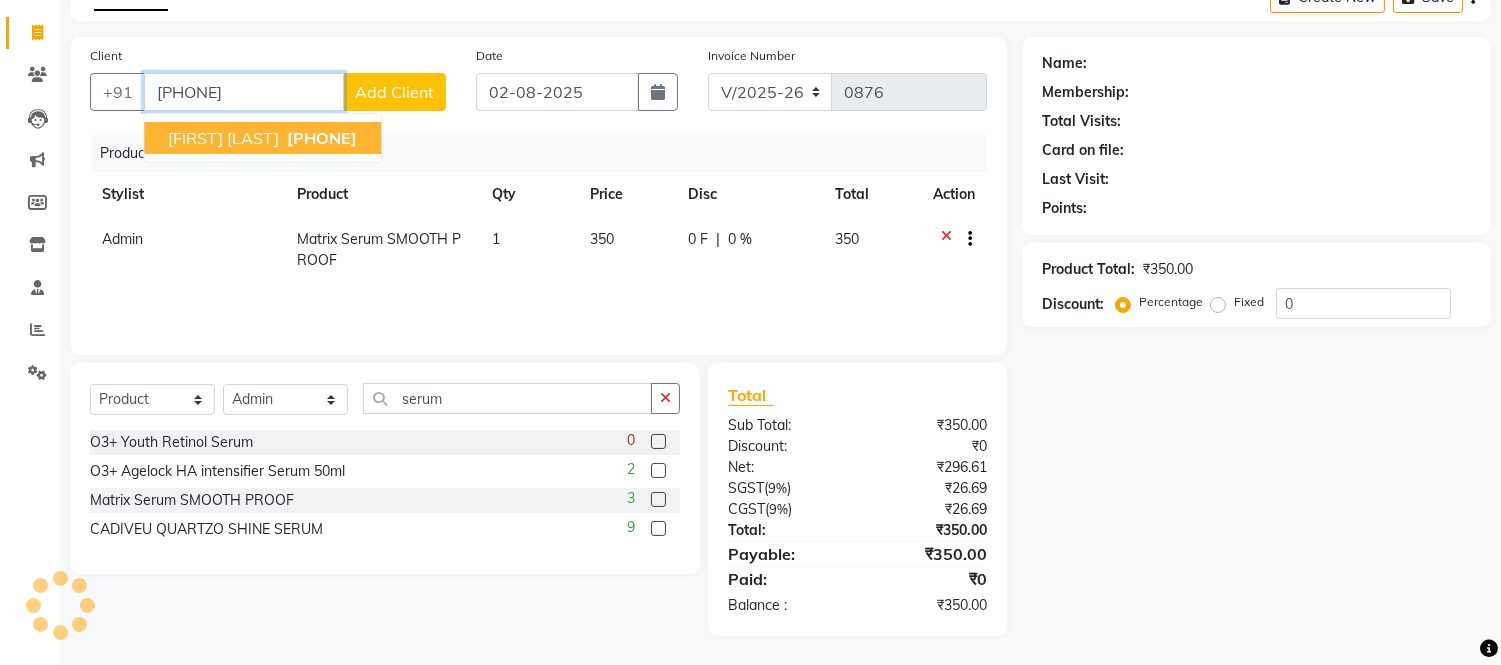 type on "[PHONE]" 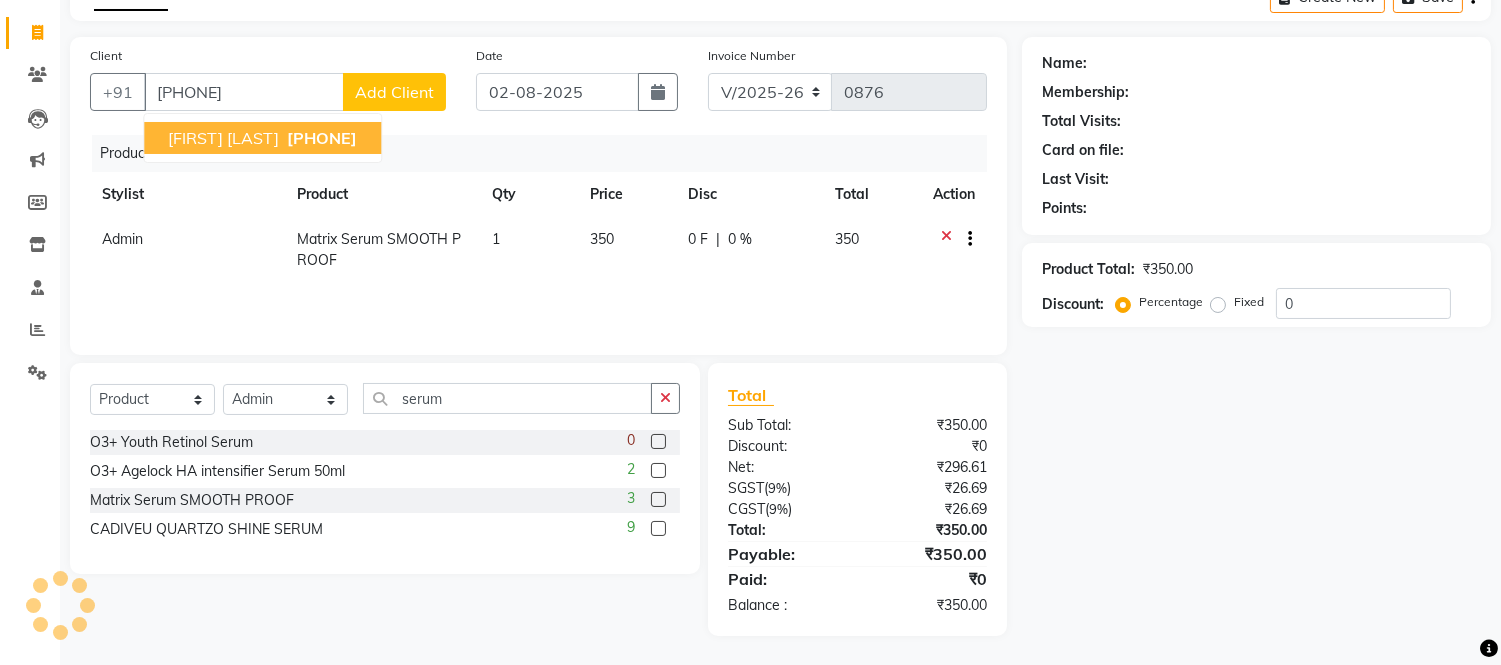 select on "1: Object" 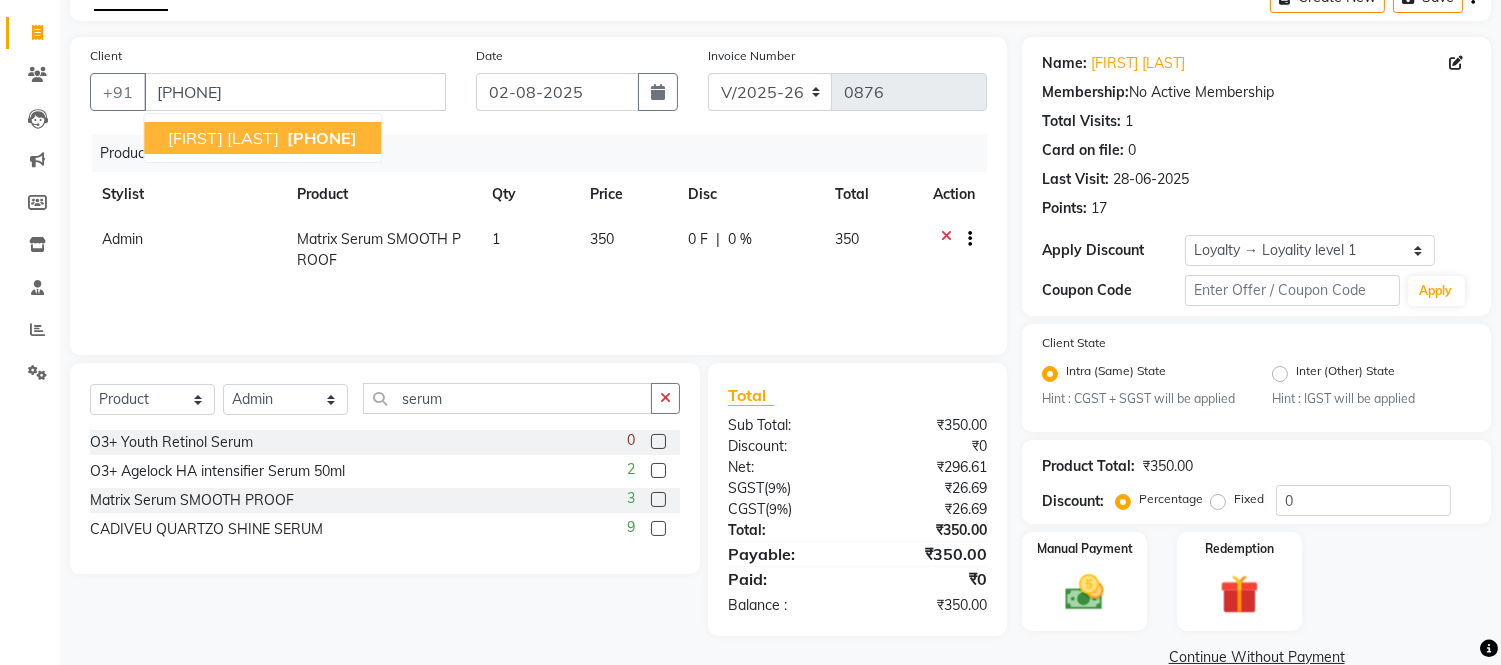 click on "[PHONE]" at bounding box center (322, 138) 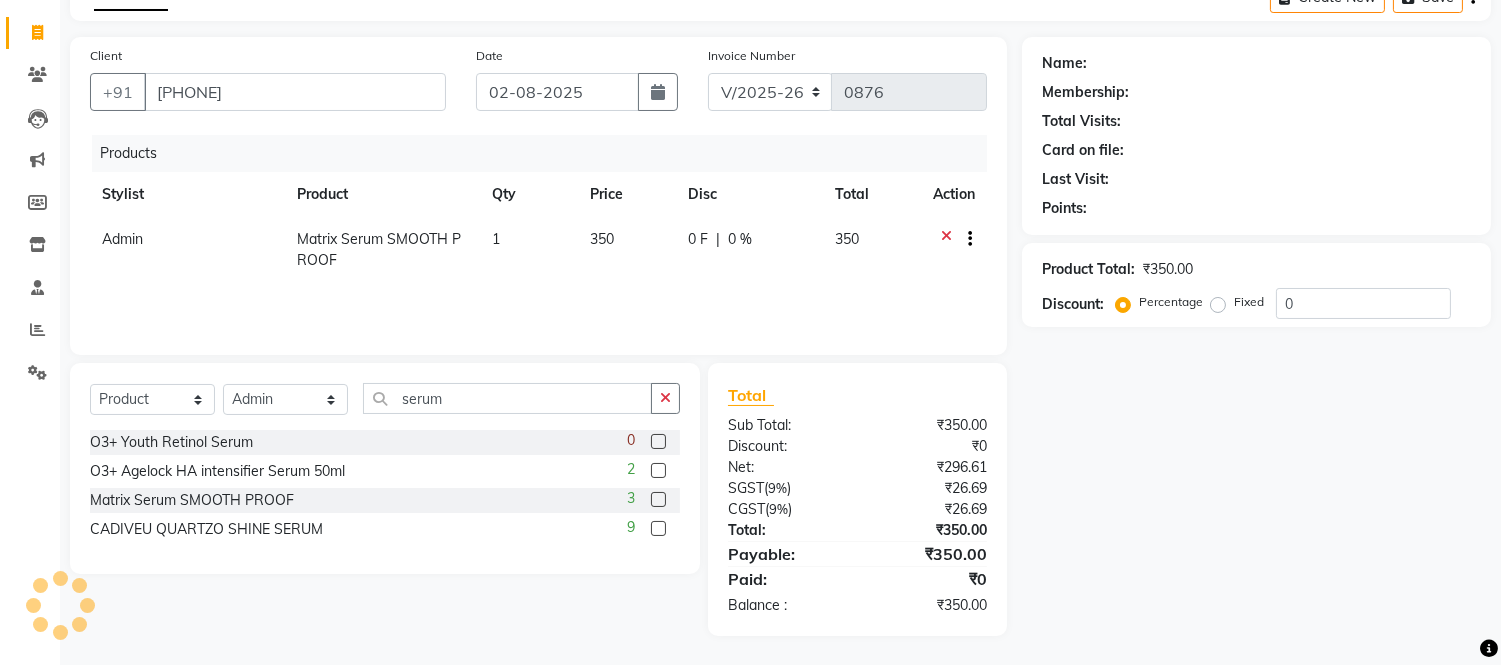 select on "1: Object" 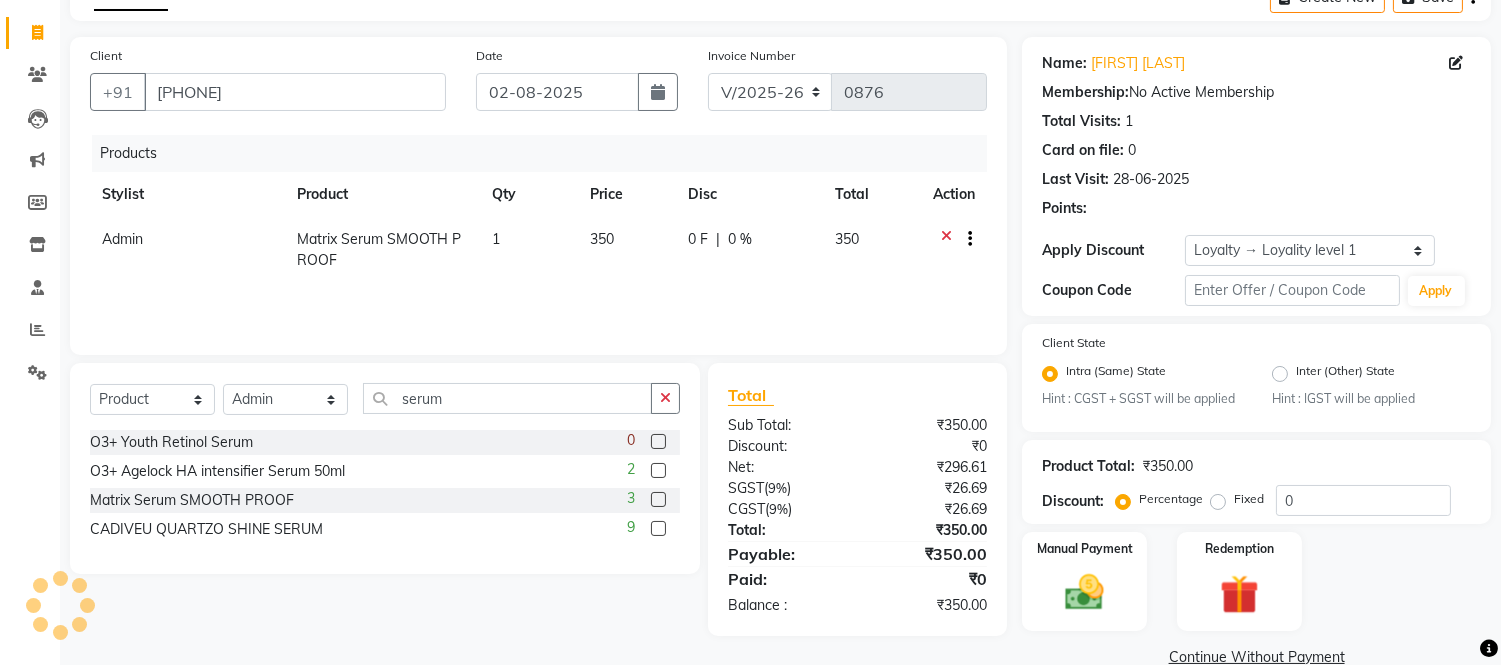 scroll, scrollTop: 148, scrollLeft: 0, axis: vertical 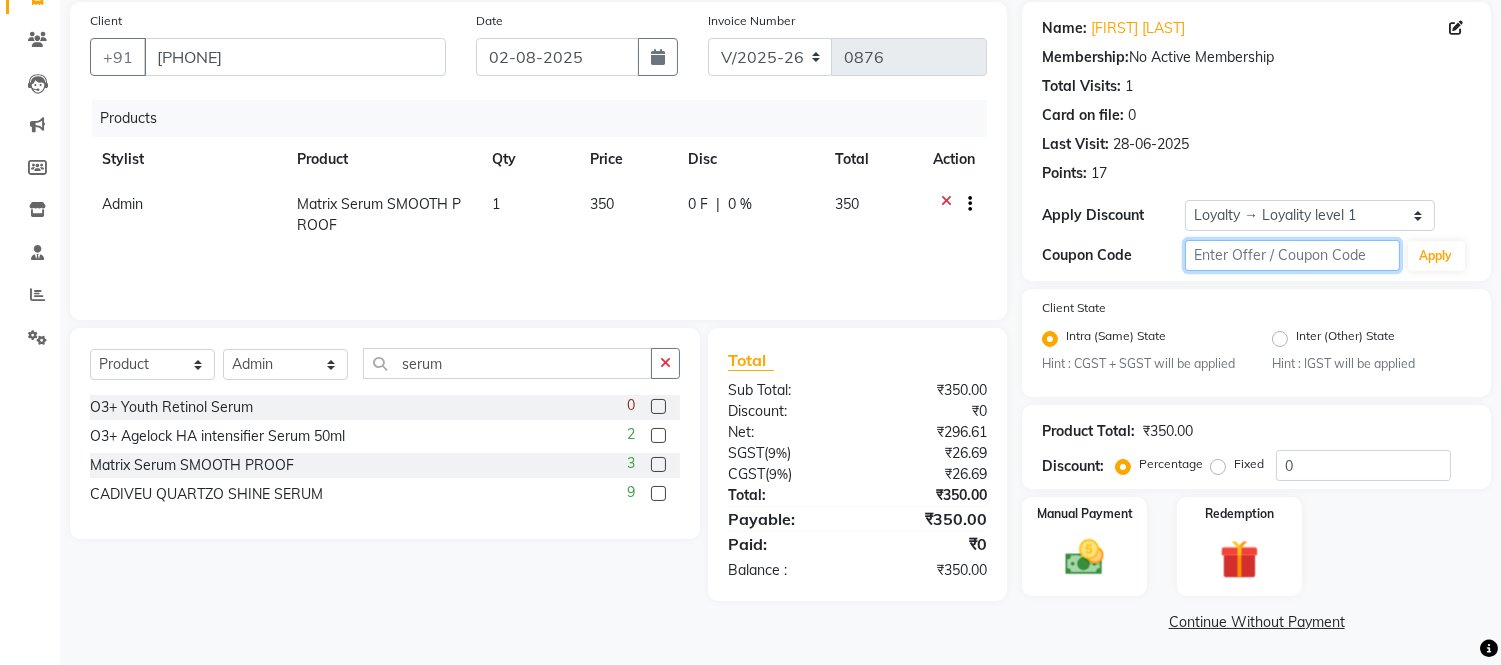 click 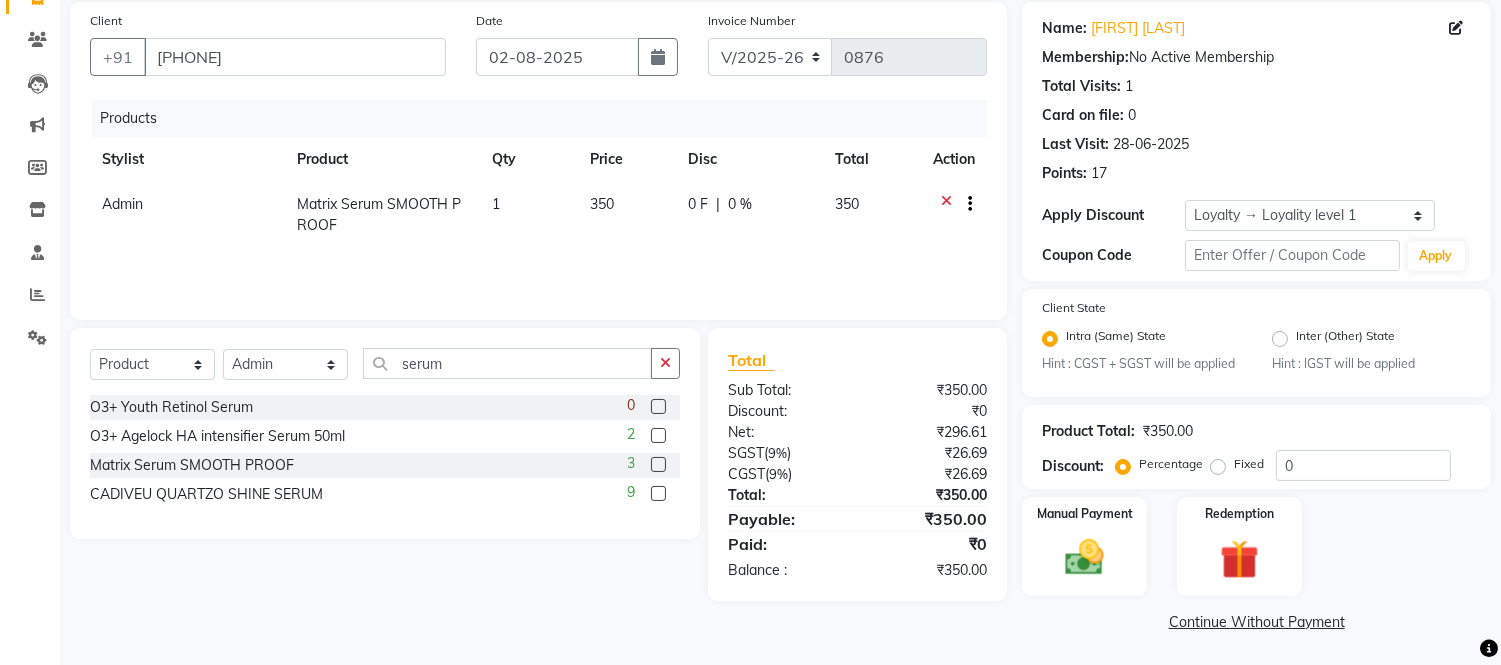 click on "Product Total:  ₹350.00" 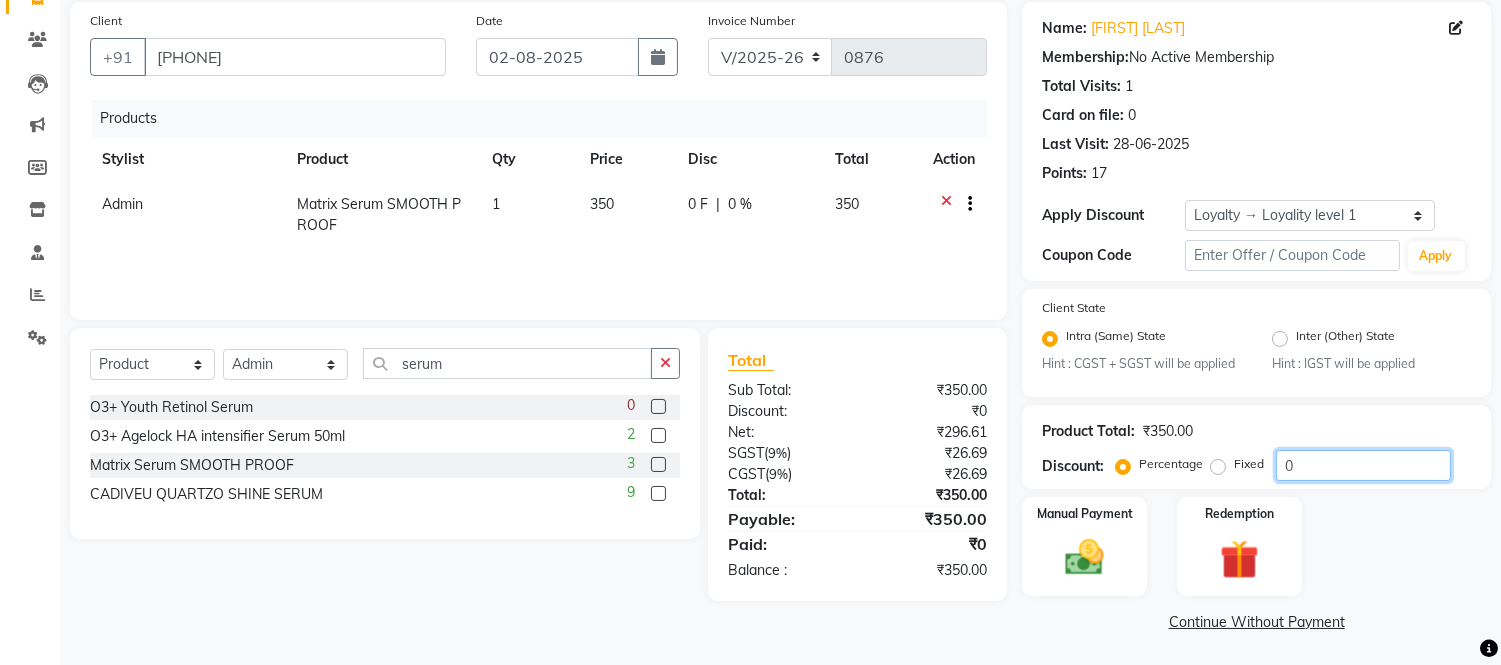 click on "0" 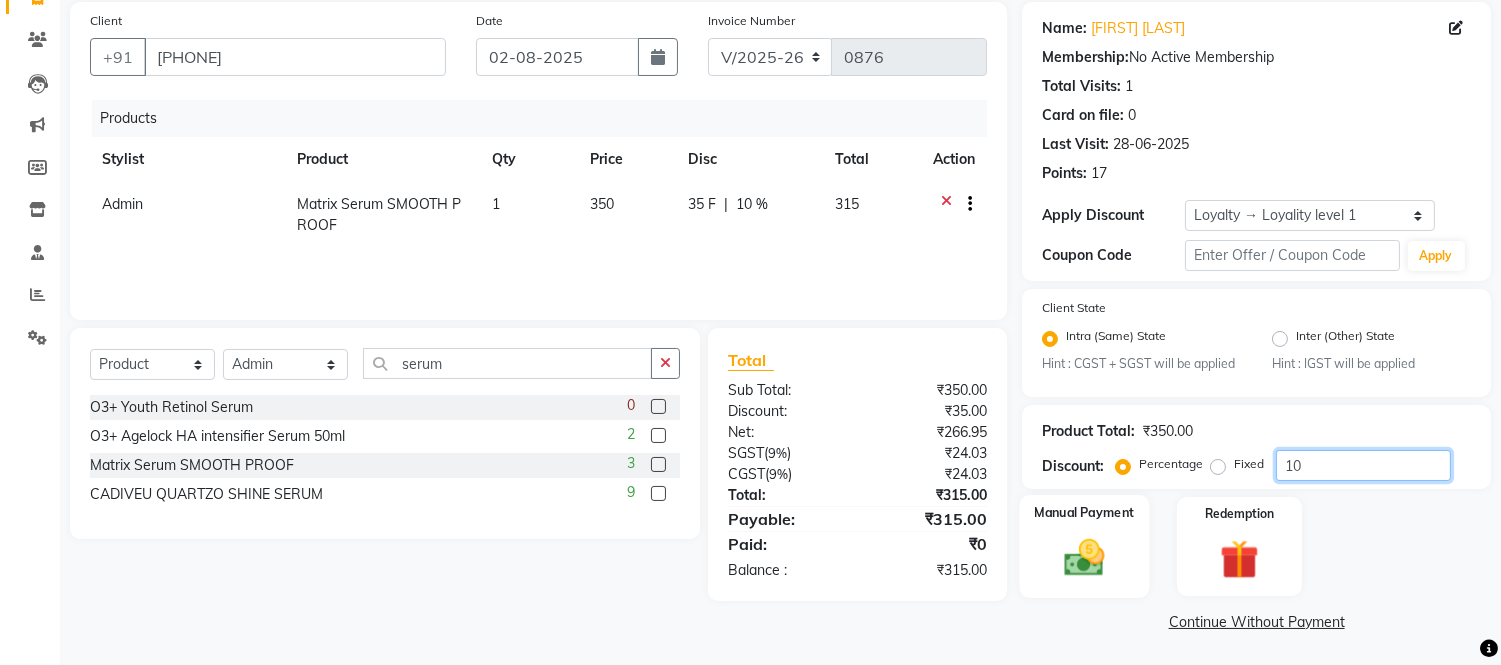 type on "10" 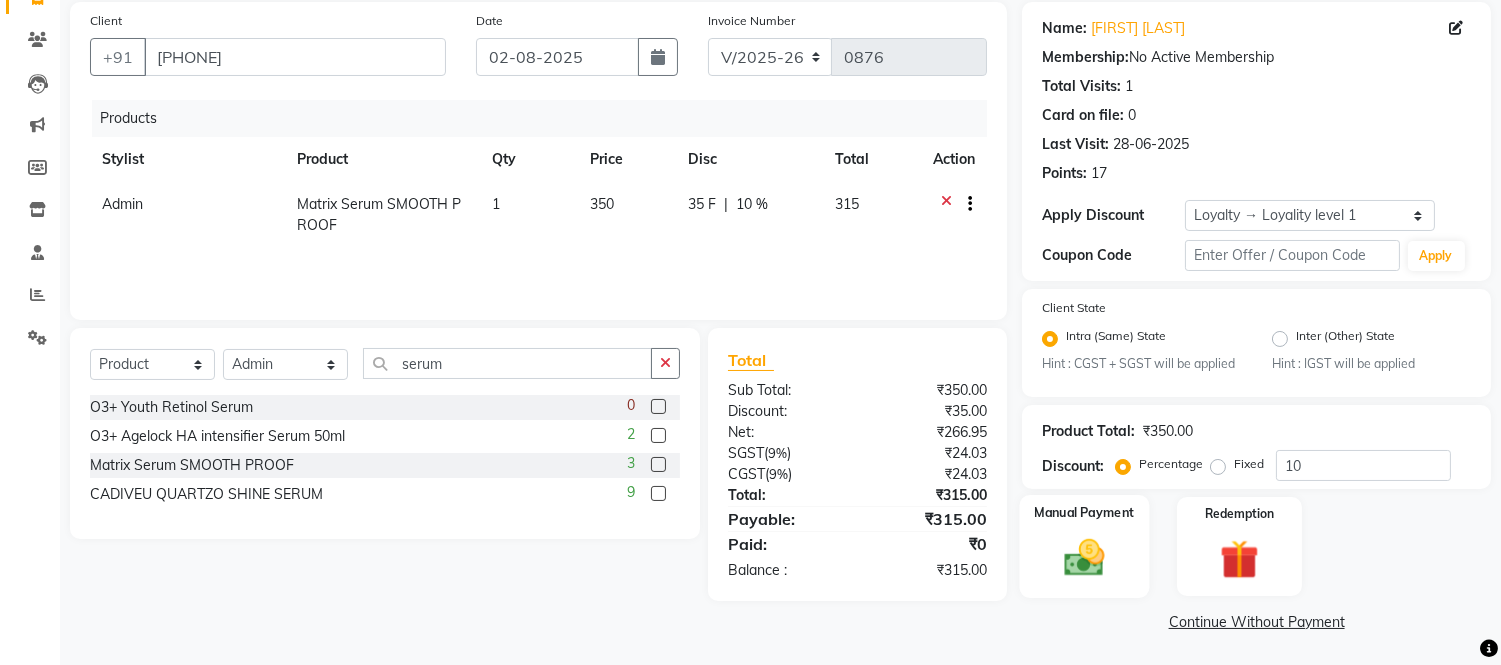 click 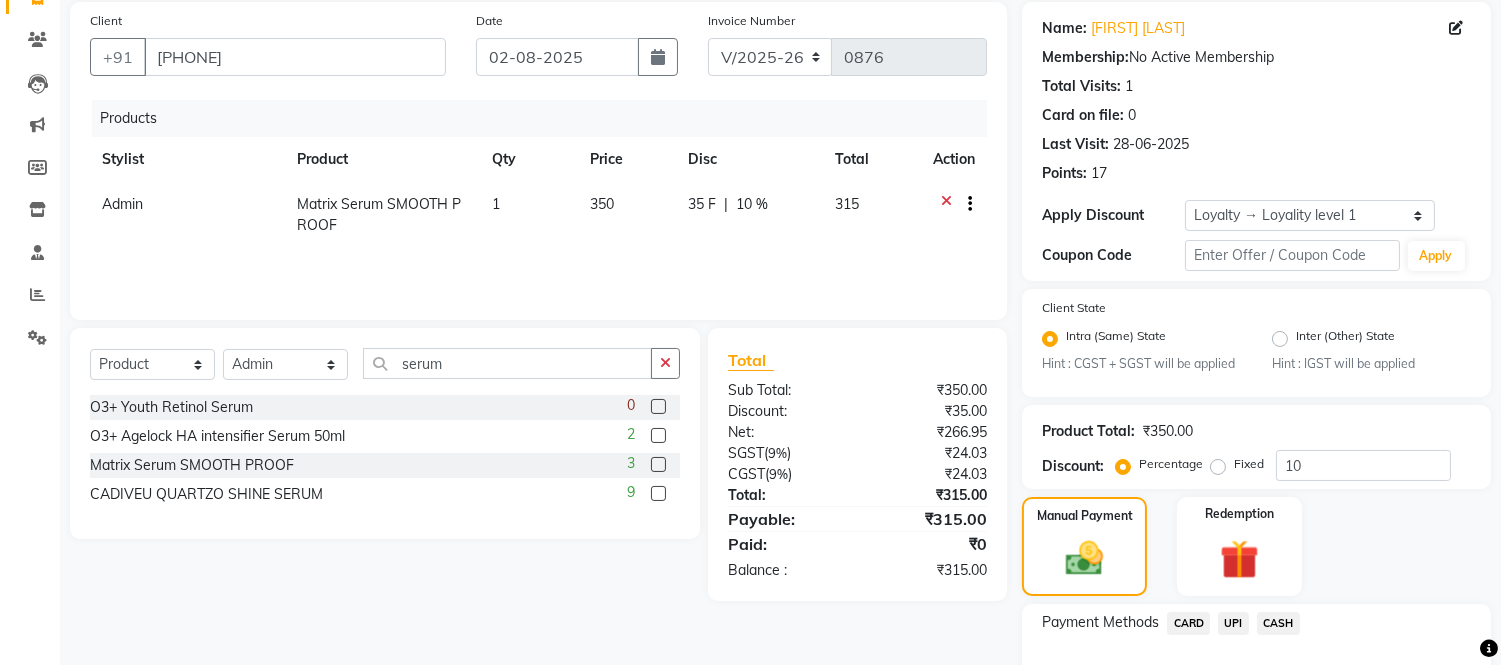 scroll, scrollTop: 277, scrollLeft: 0, axis: vertical 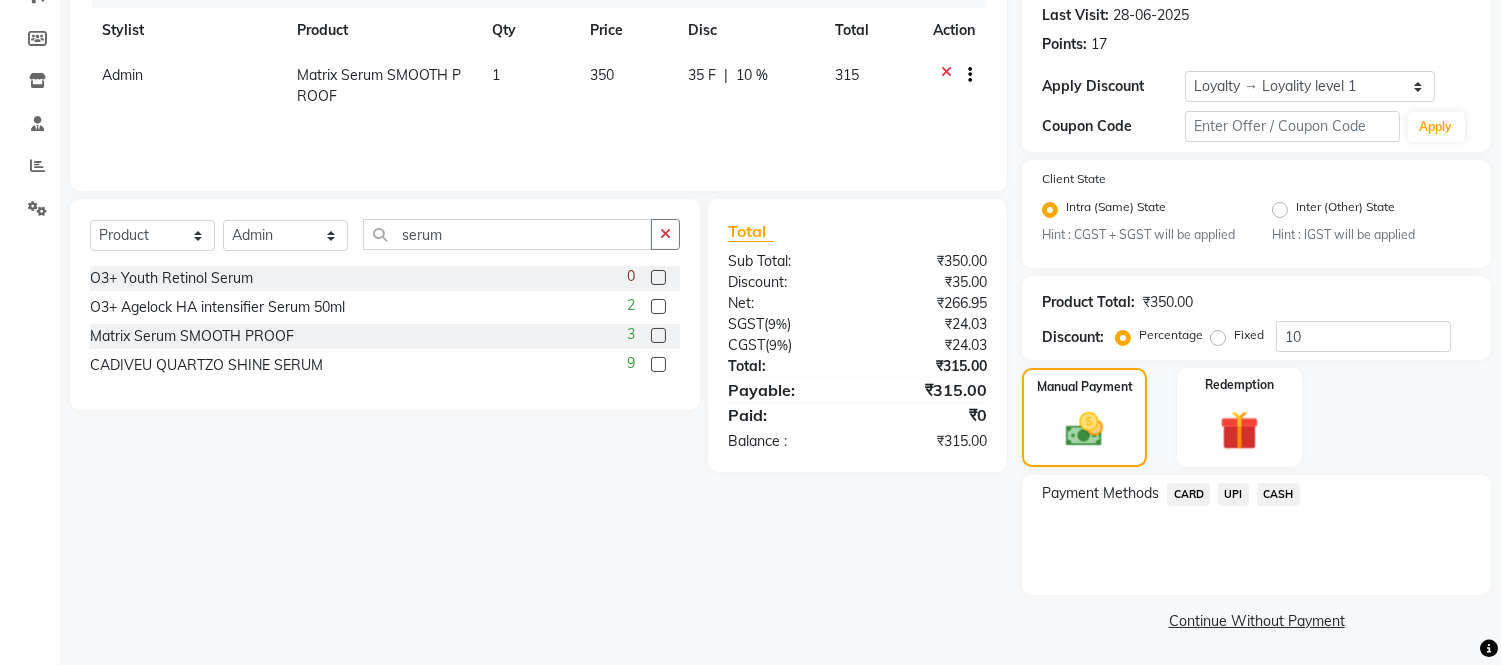 click on "UPI" 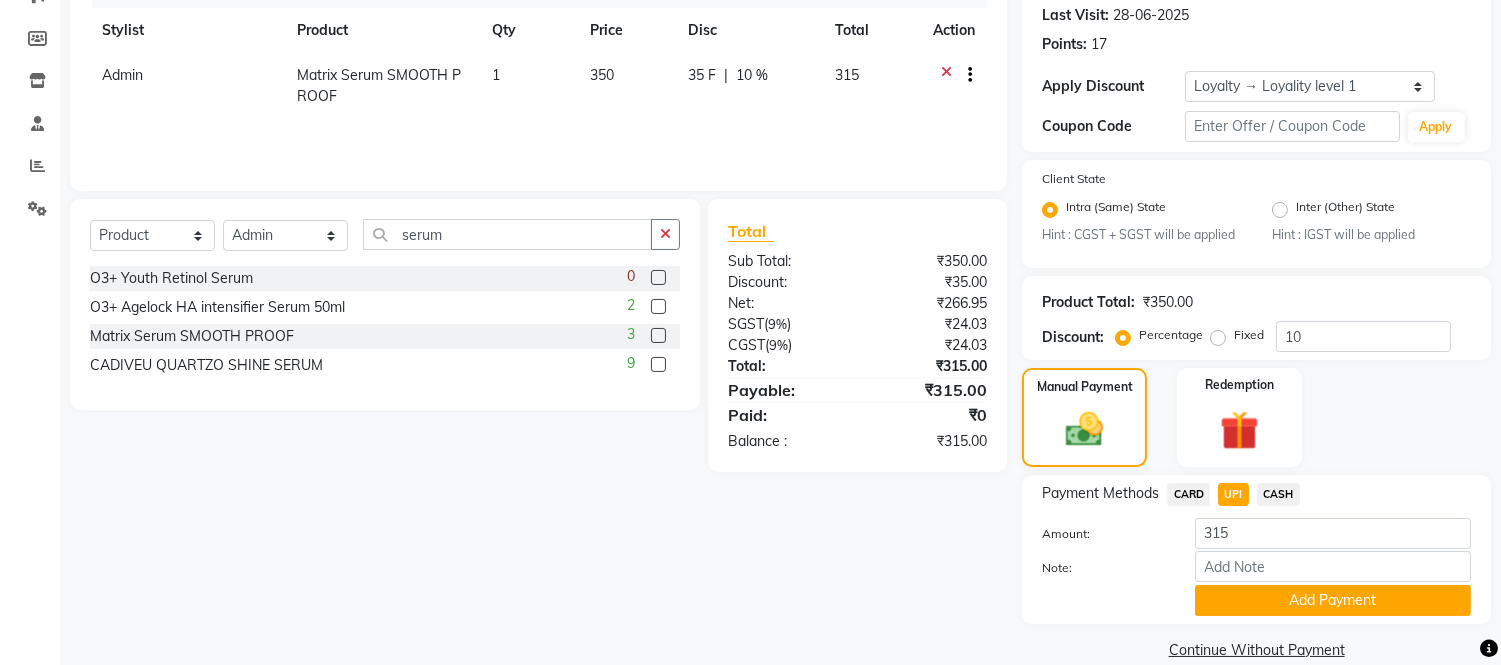 scroll, scrollTop: 306, scrollLeft: 0, axis: vertical 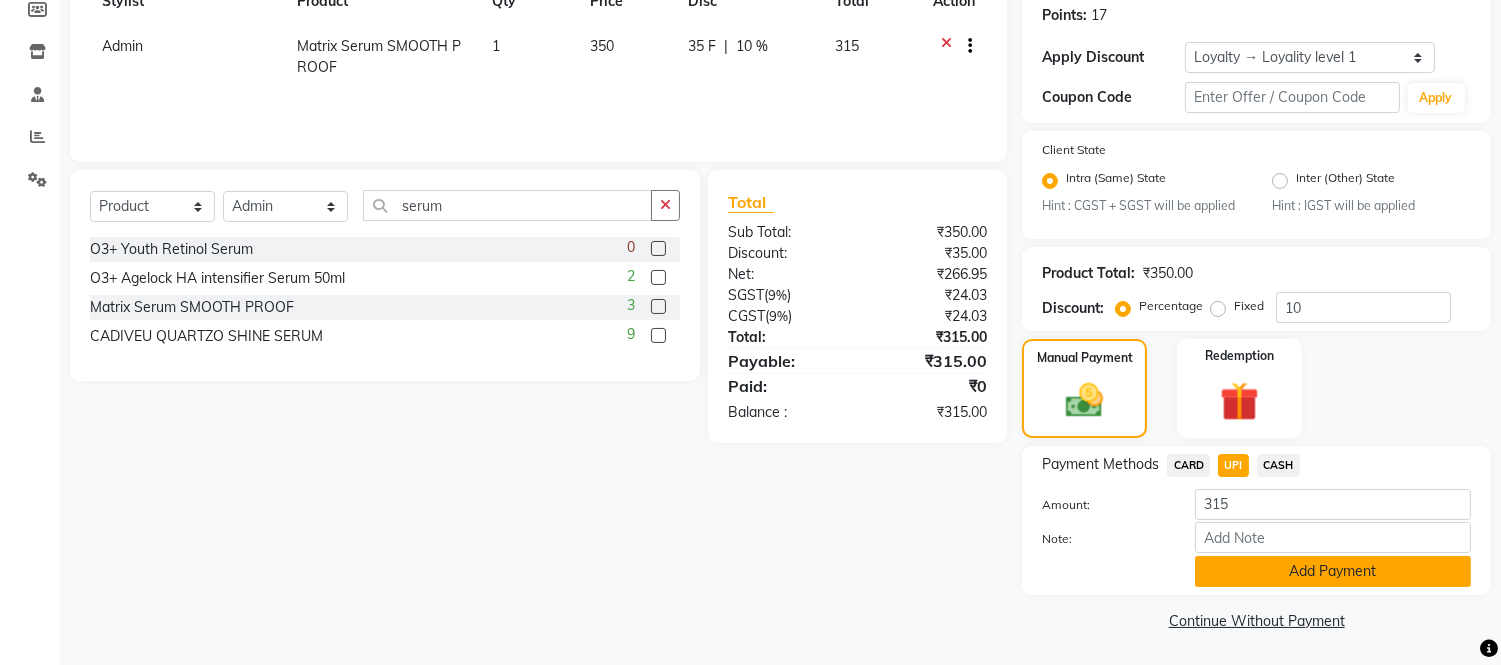 click on "Add Payment" 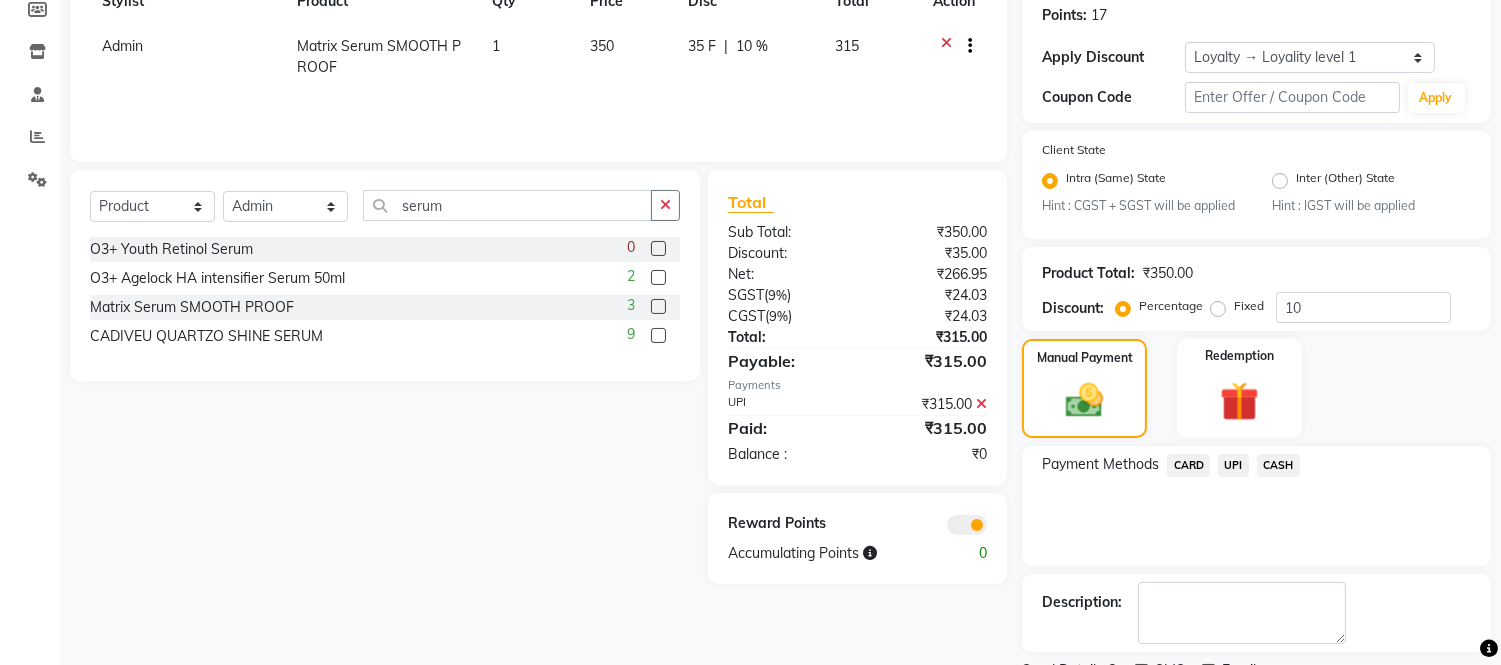 scroll, scrollTop: 391, scrollLeft: 0, axis: vertical 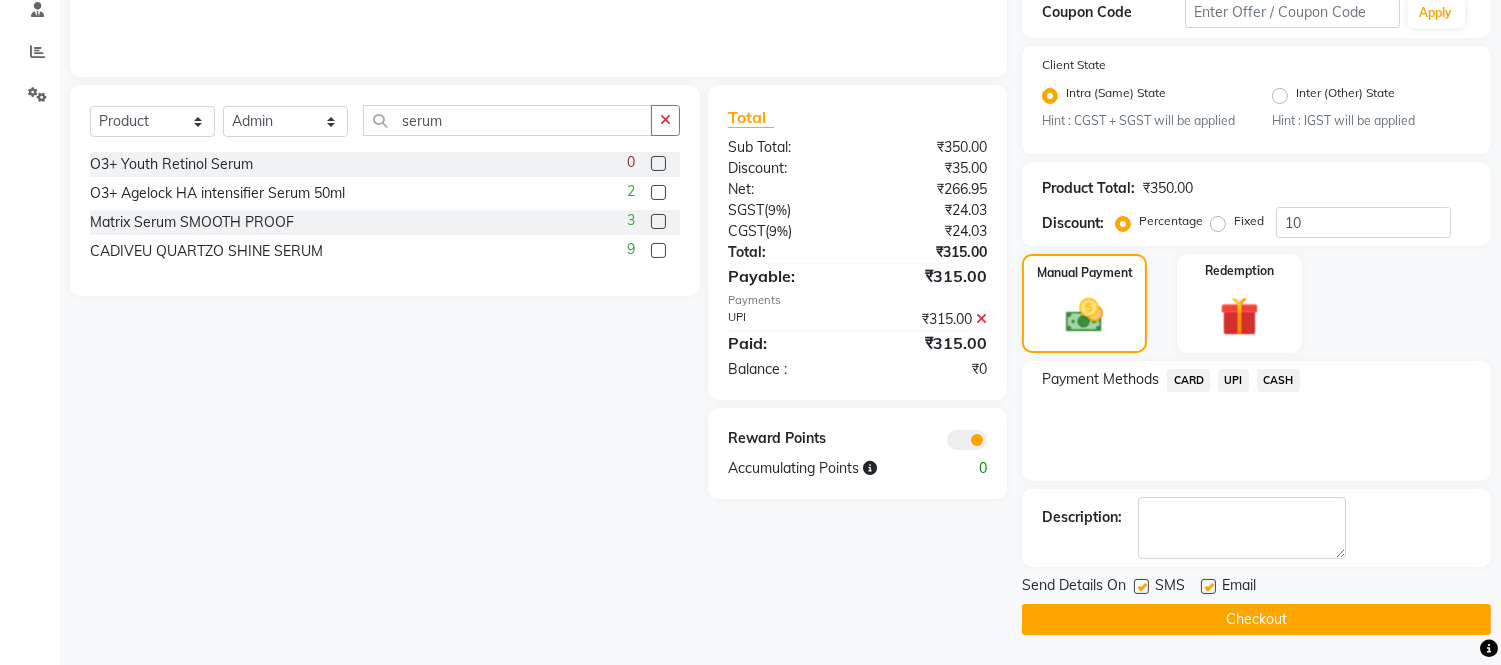 click on "Checkout" 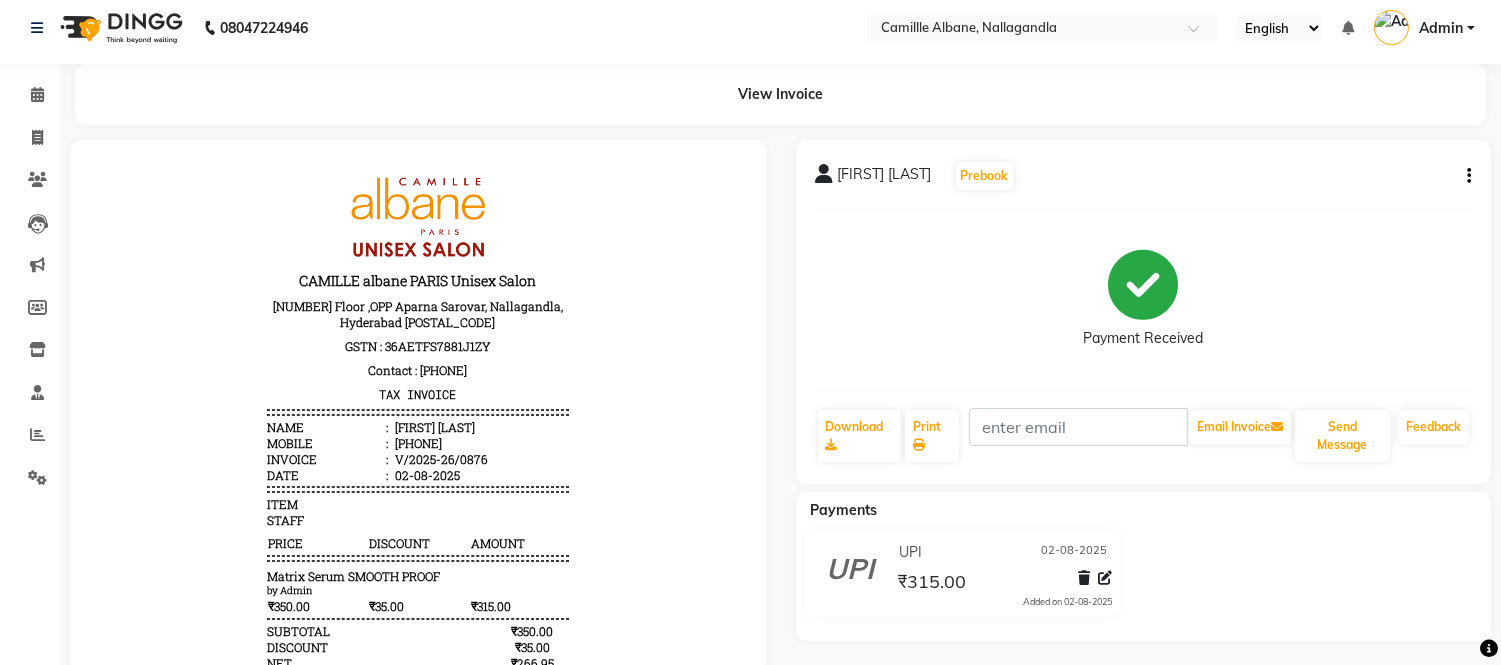 scroll, scrollTop: 0, scrollLeft: 0, axis: both 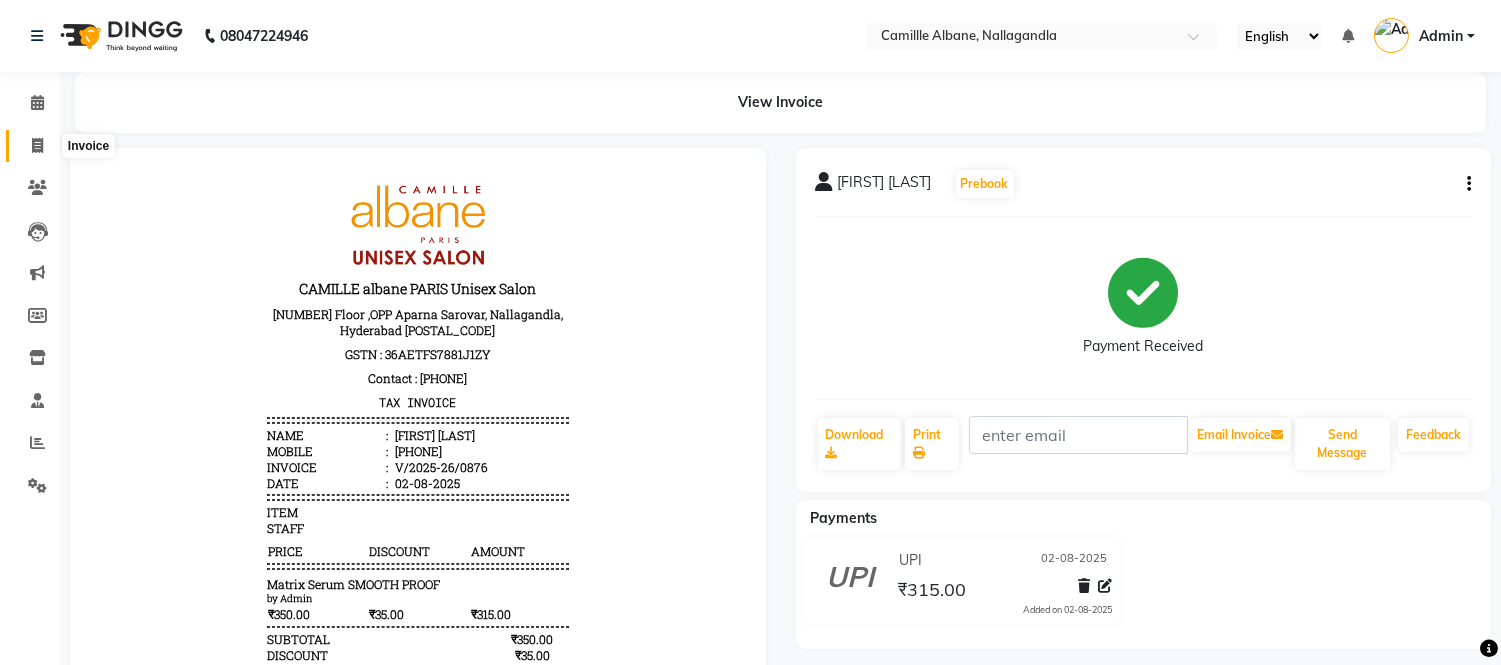 click 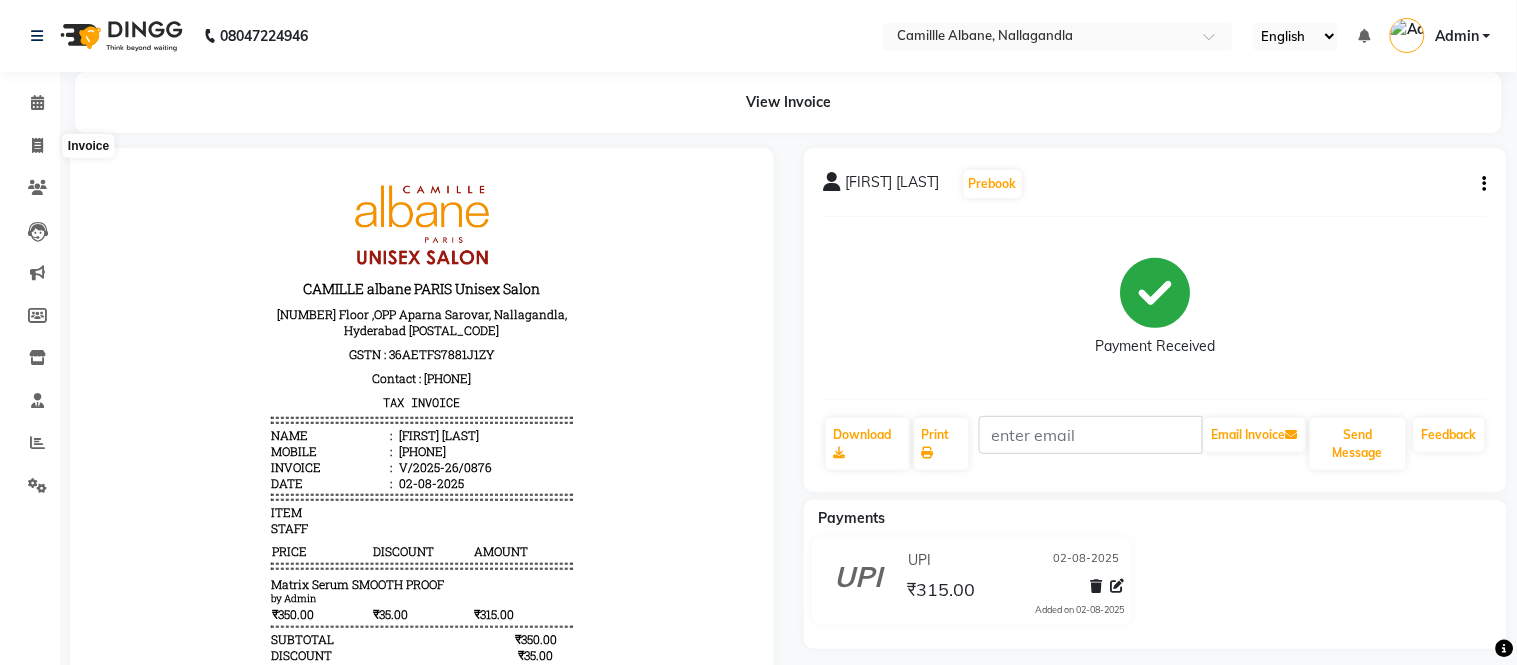 select on "7025" 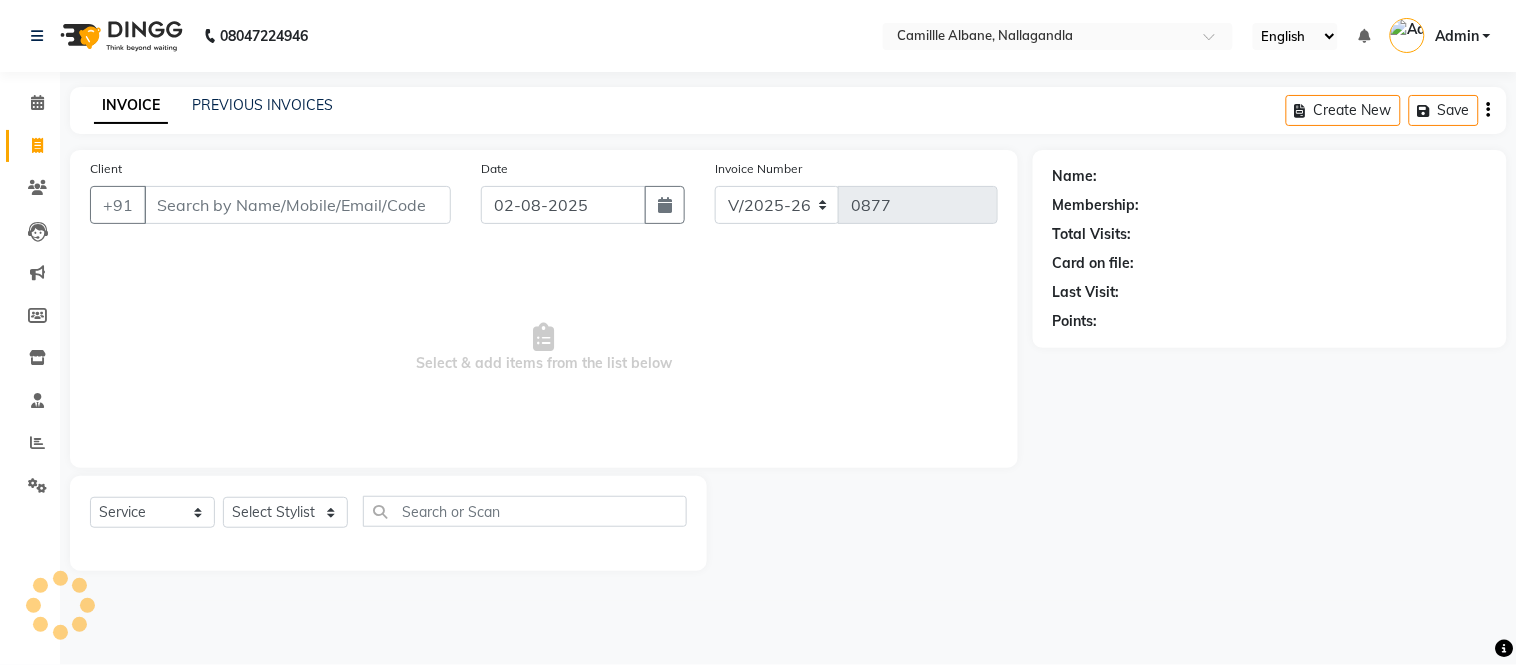 click on "INVOICE PREVIOUS INVOICES Create New   Save" 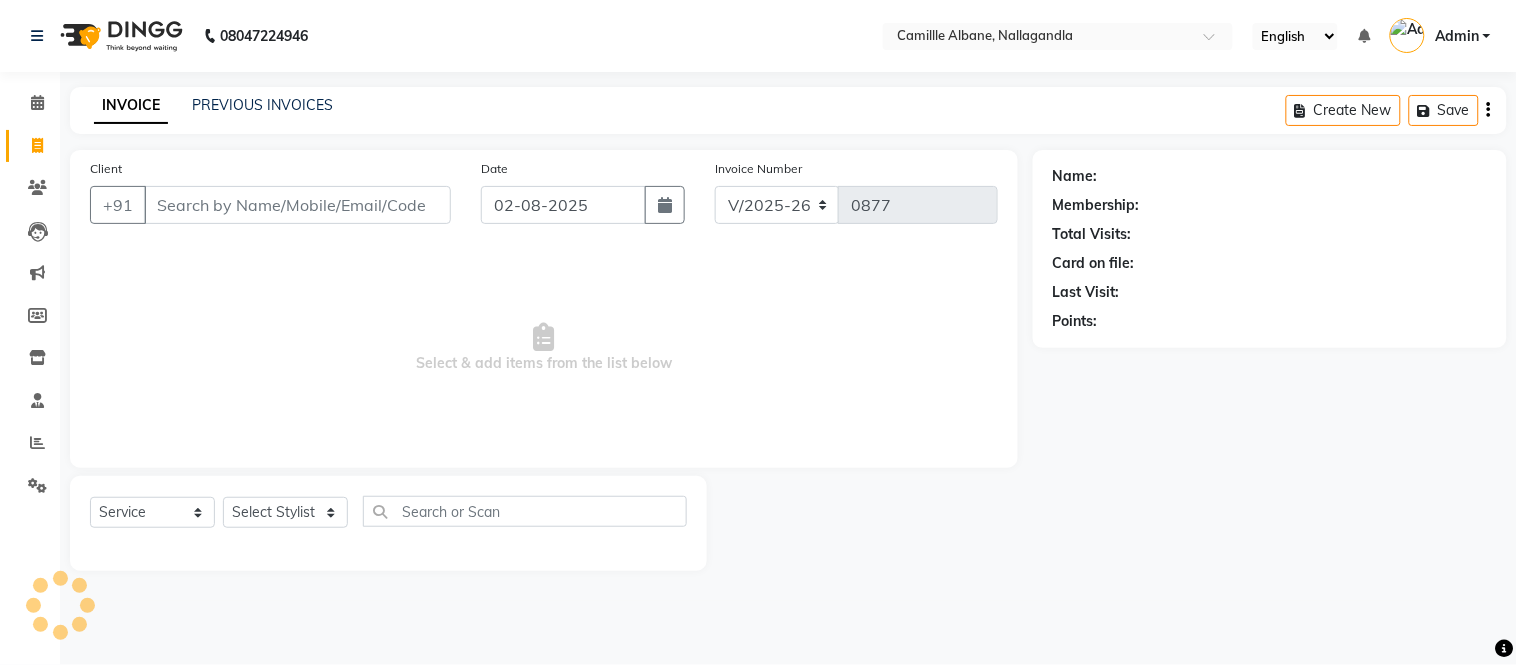 click on "INVOICE PREVIOUS INVOICES Create New   Save" 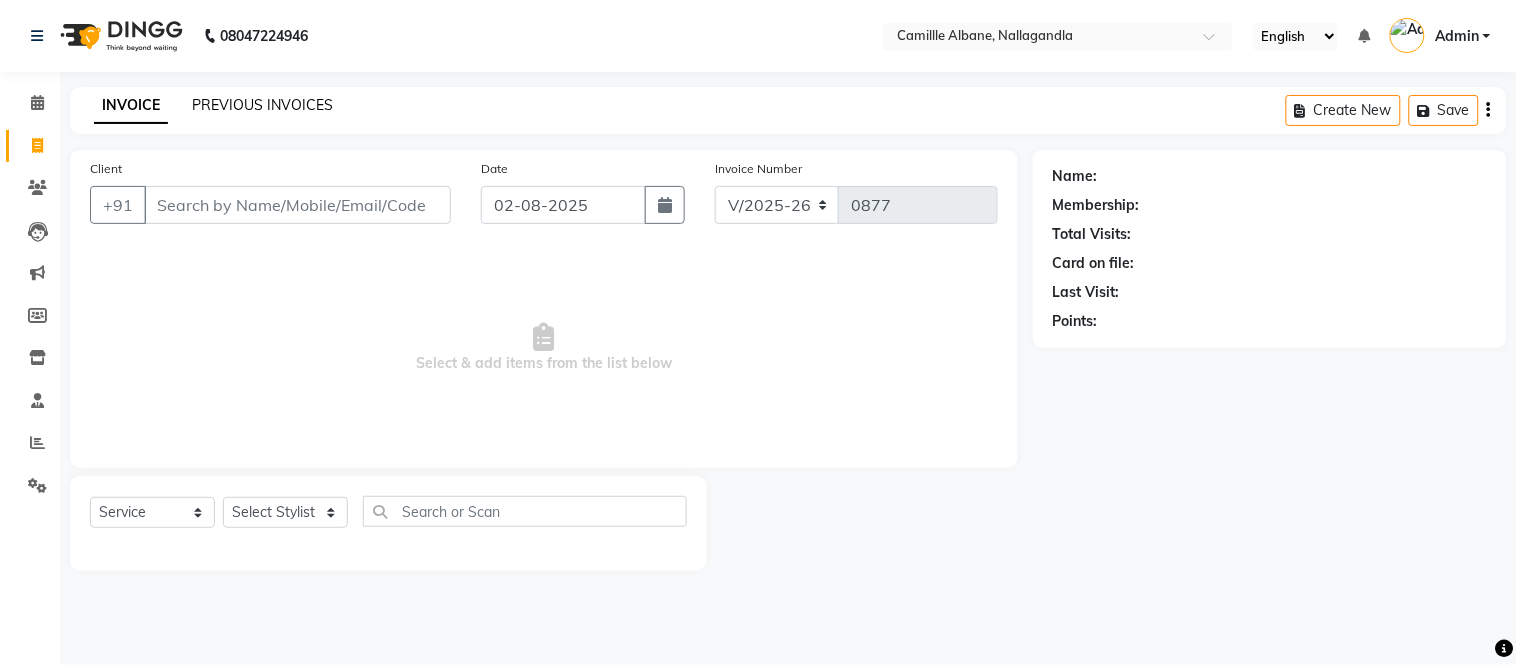 click on "PREVIOUS INVOICES" 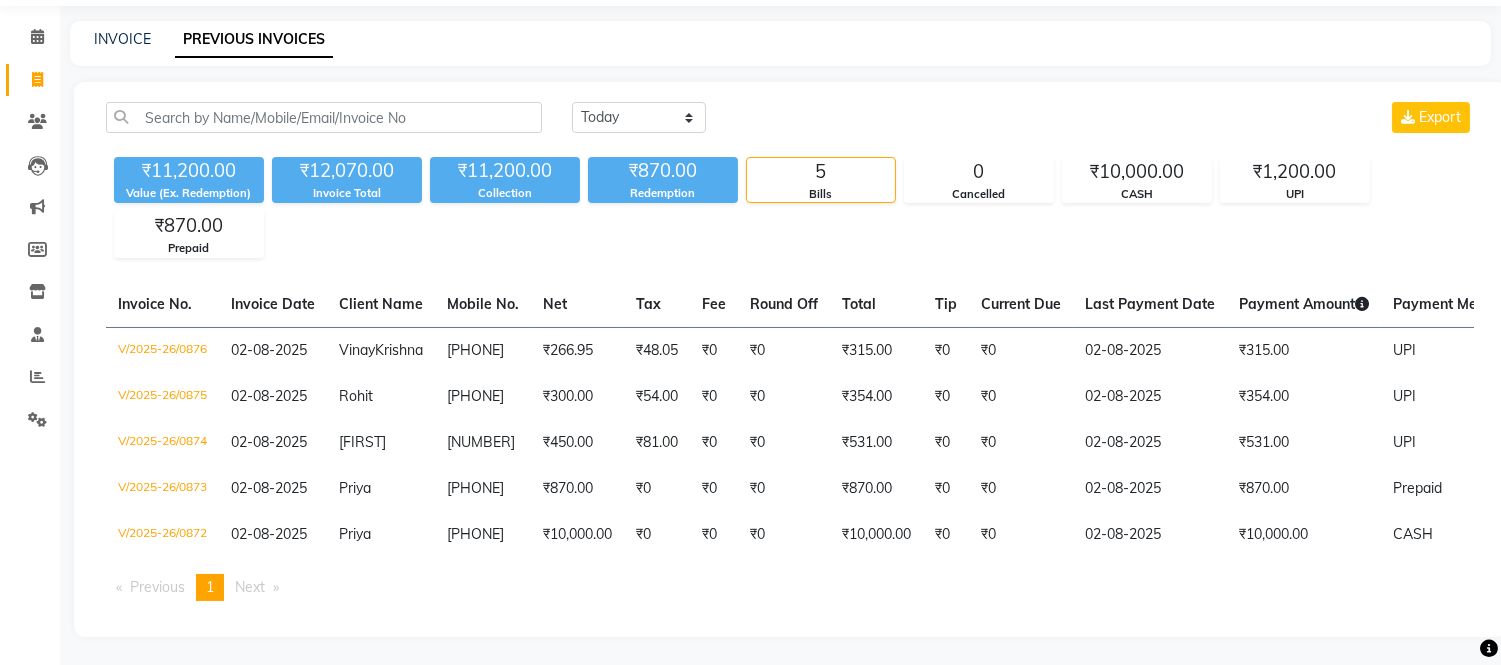 scroll, scrollTop: 103, scrollLeft: 0, axis: vertical 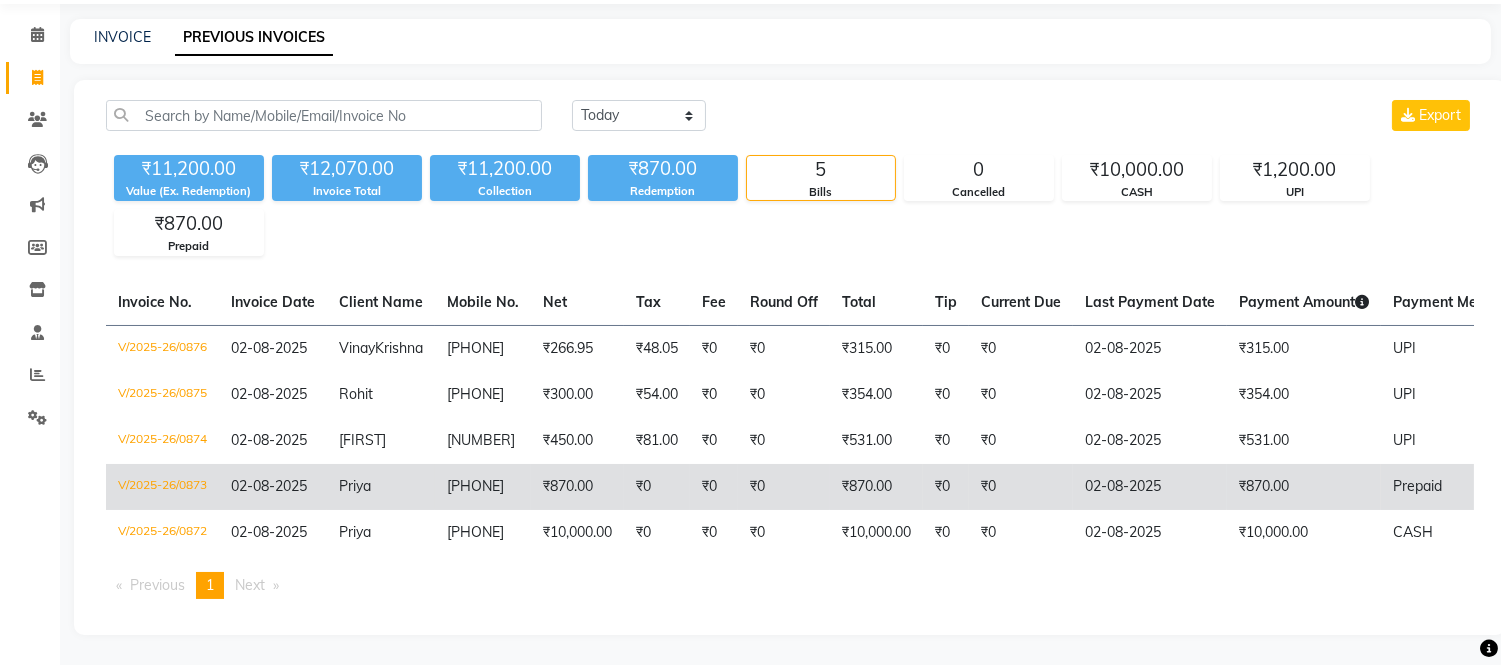 click on "[PHONE]" 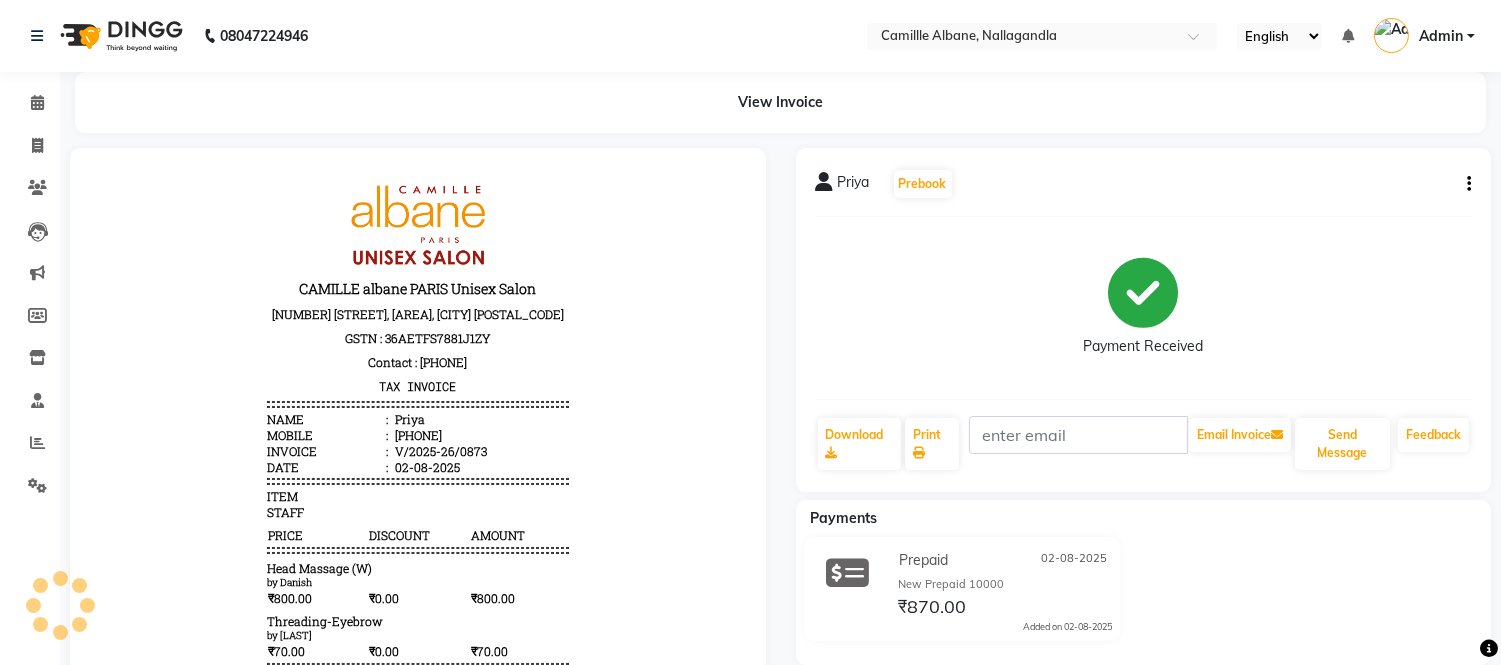 scroll, scrollTop: 0, scrollLeft: 0, axis: both 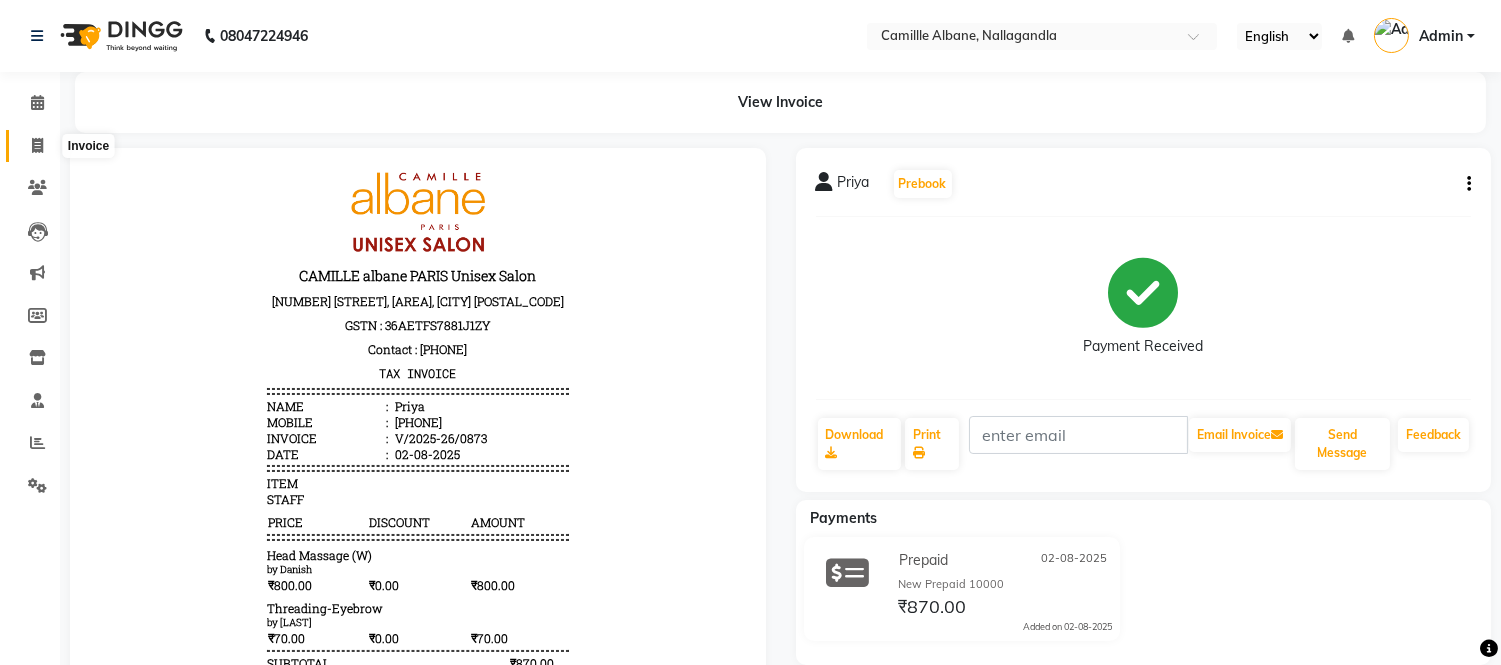 click 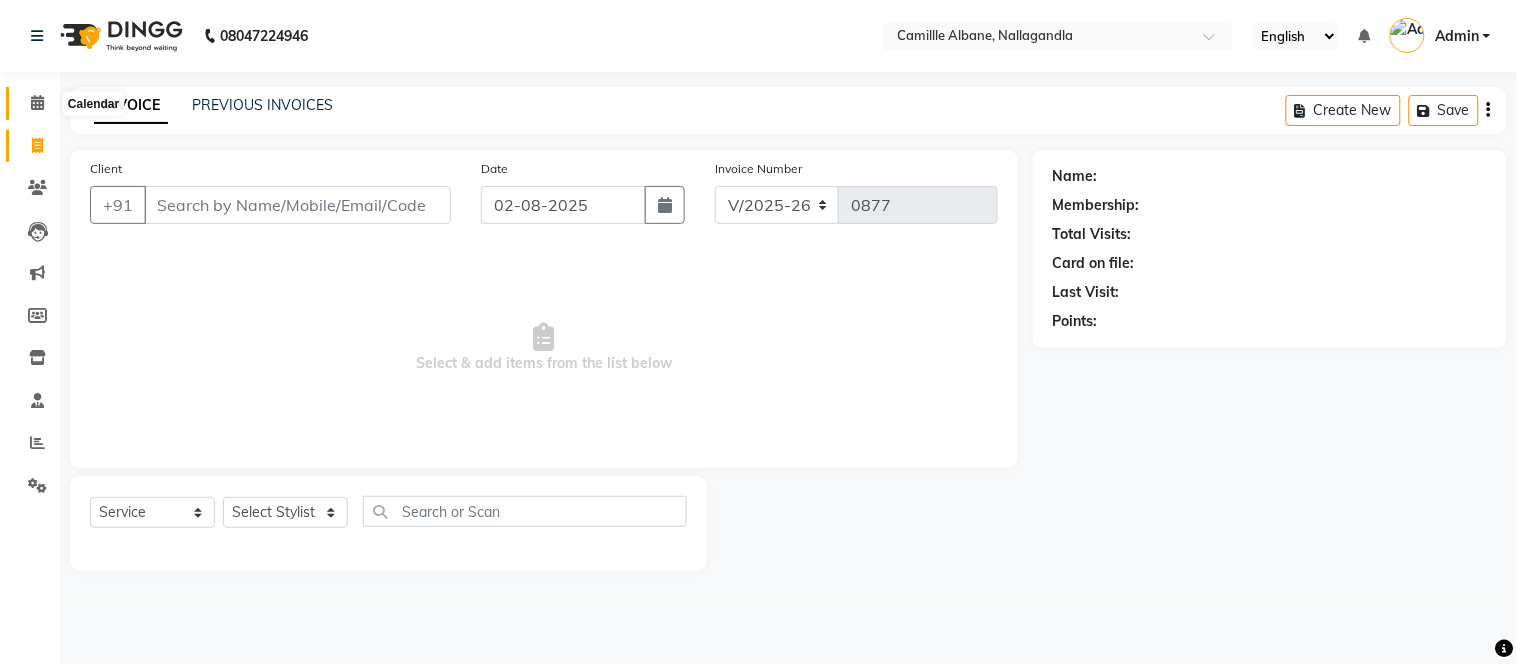 click 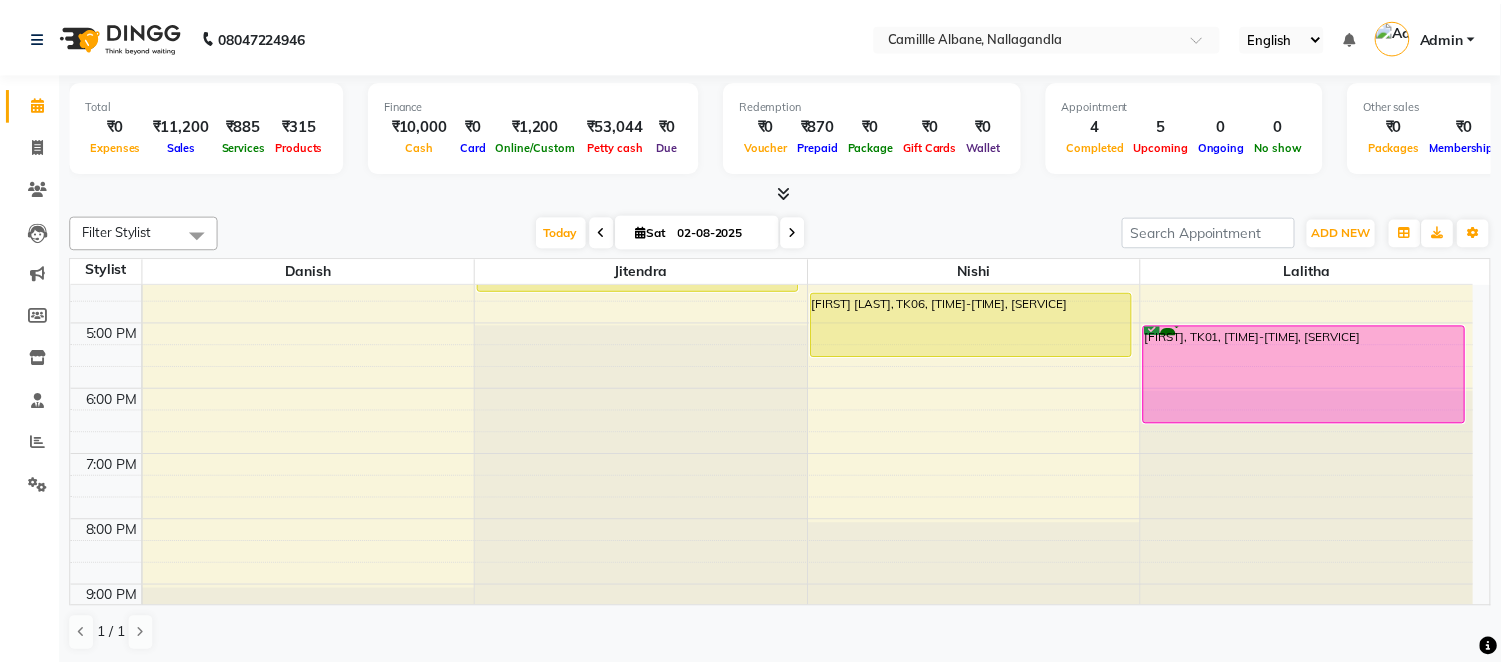 scroll, scrollTop: 370, scrollLeft: 0, axis: vertical 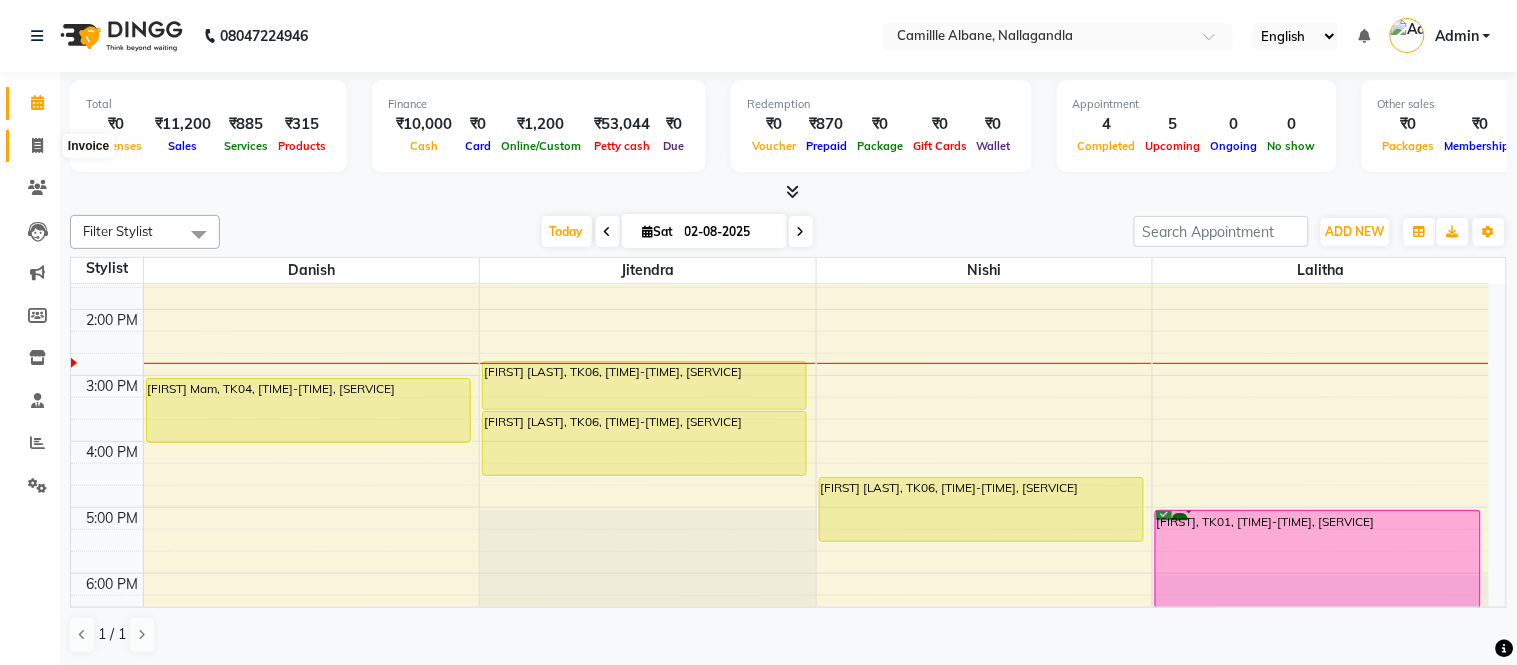 click 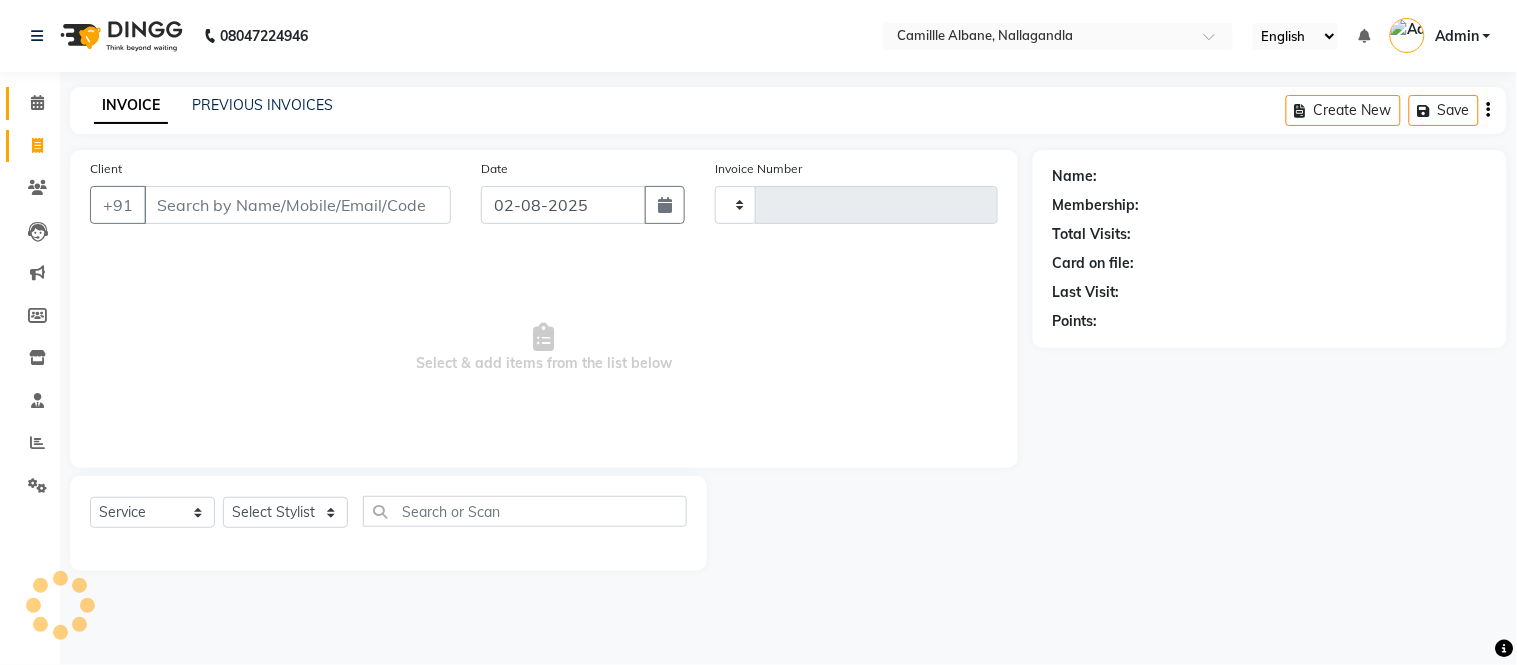 type on "0877" 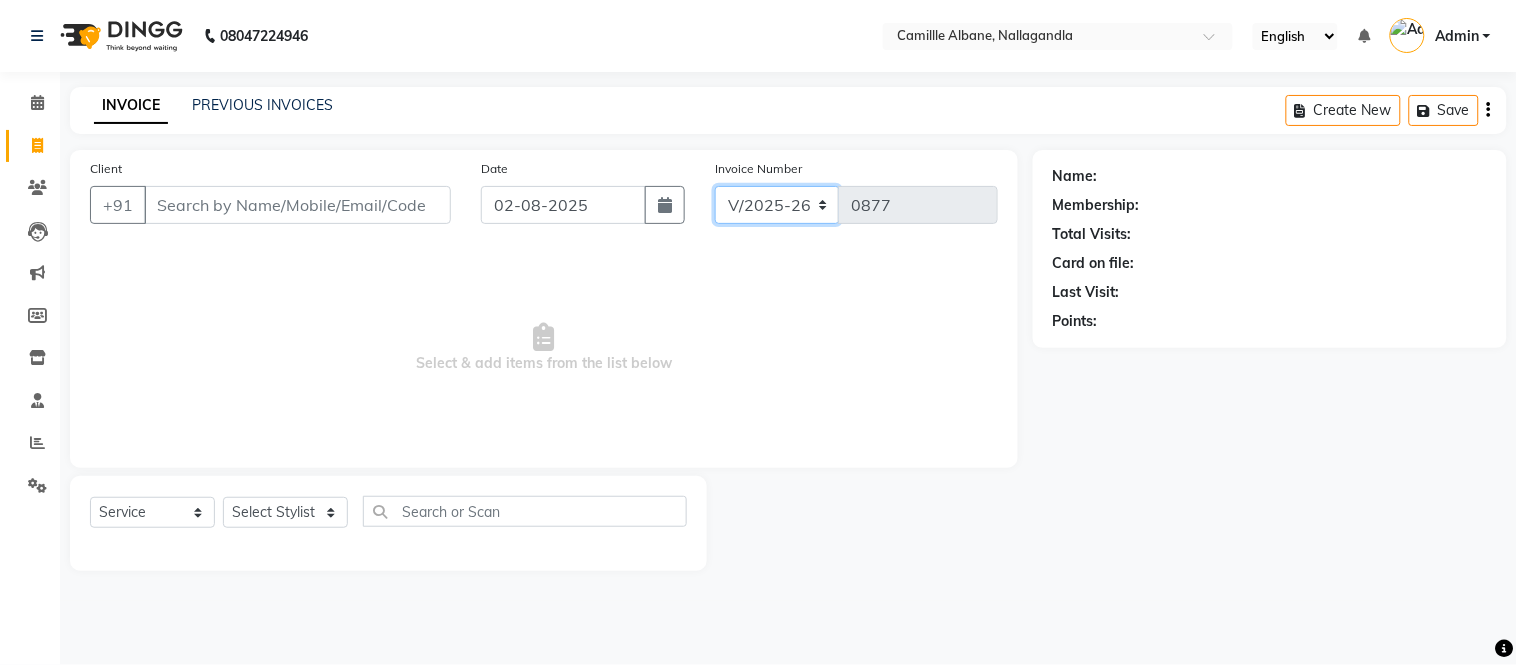 click on "INV/2025 V/2025-26" 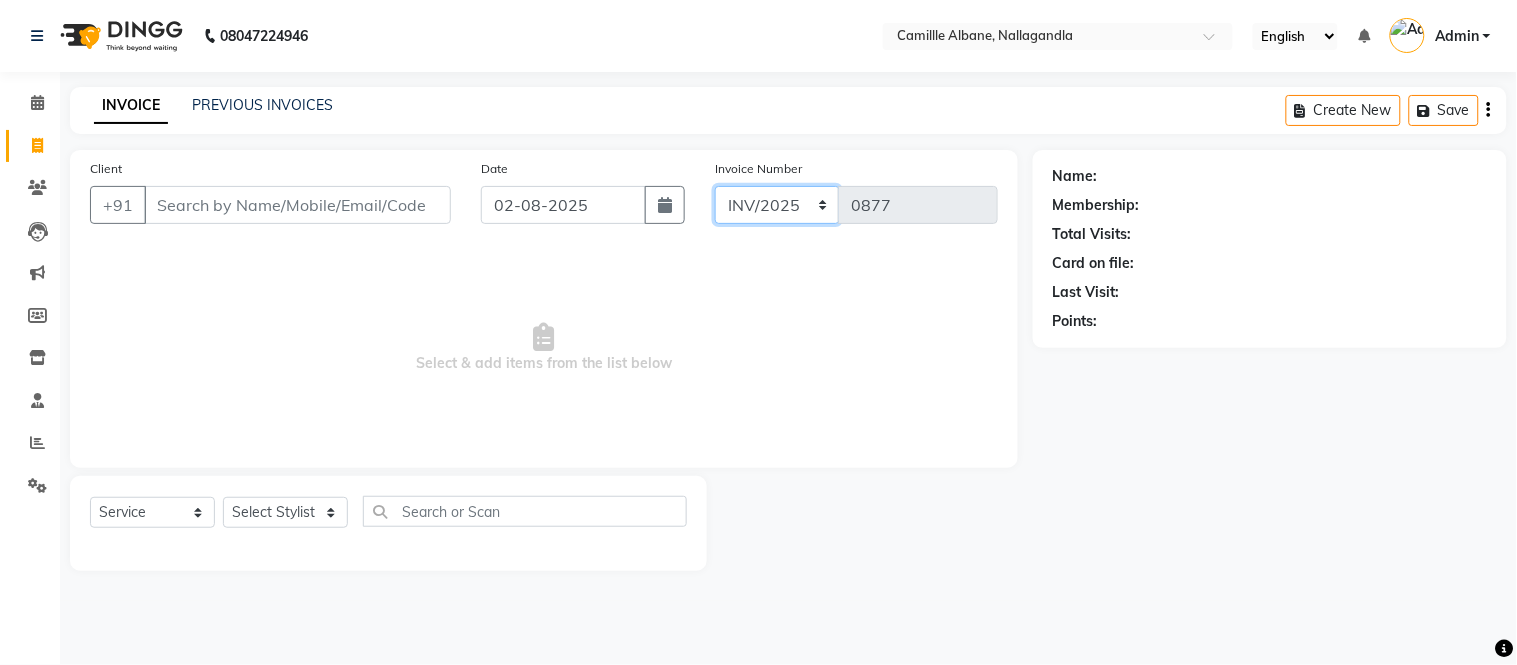 click on "INV/2025 V/2025-26" 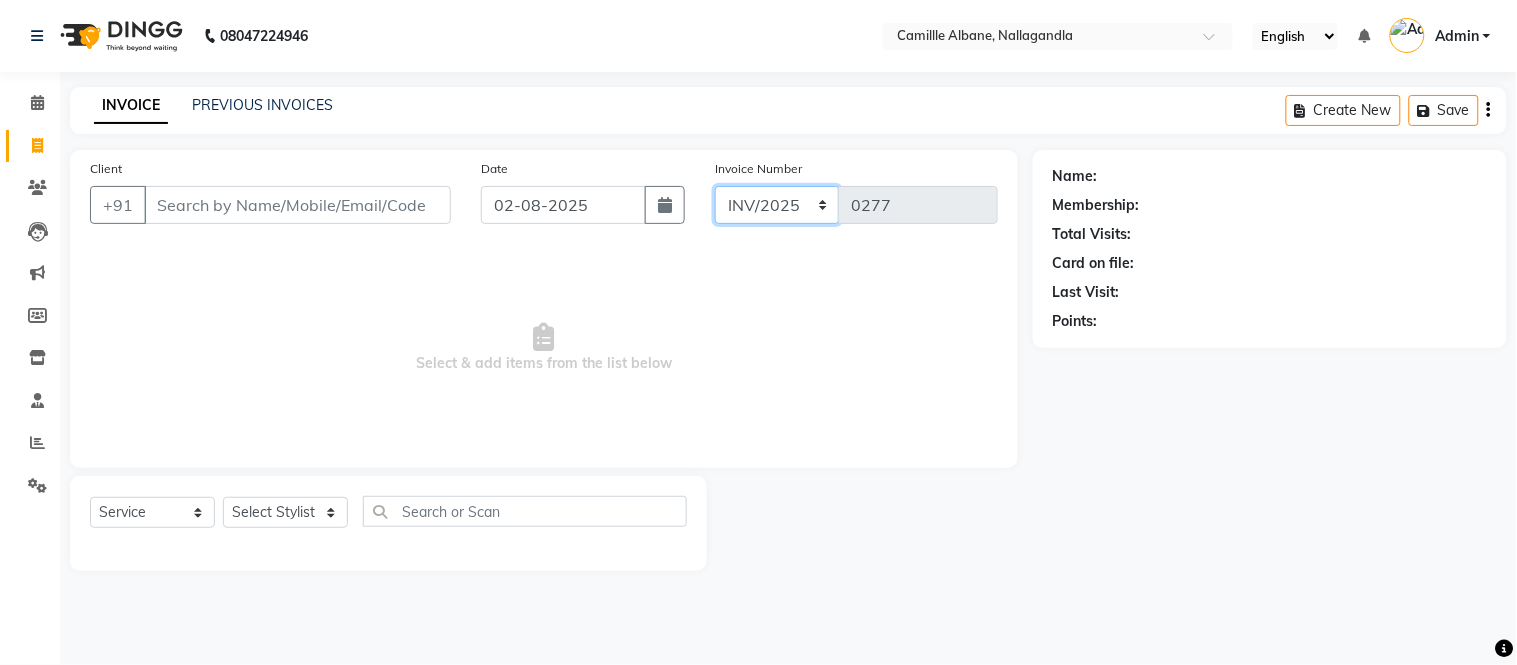 click on "INV/2025 V/2025-26" 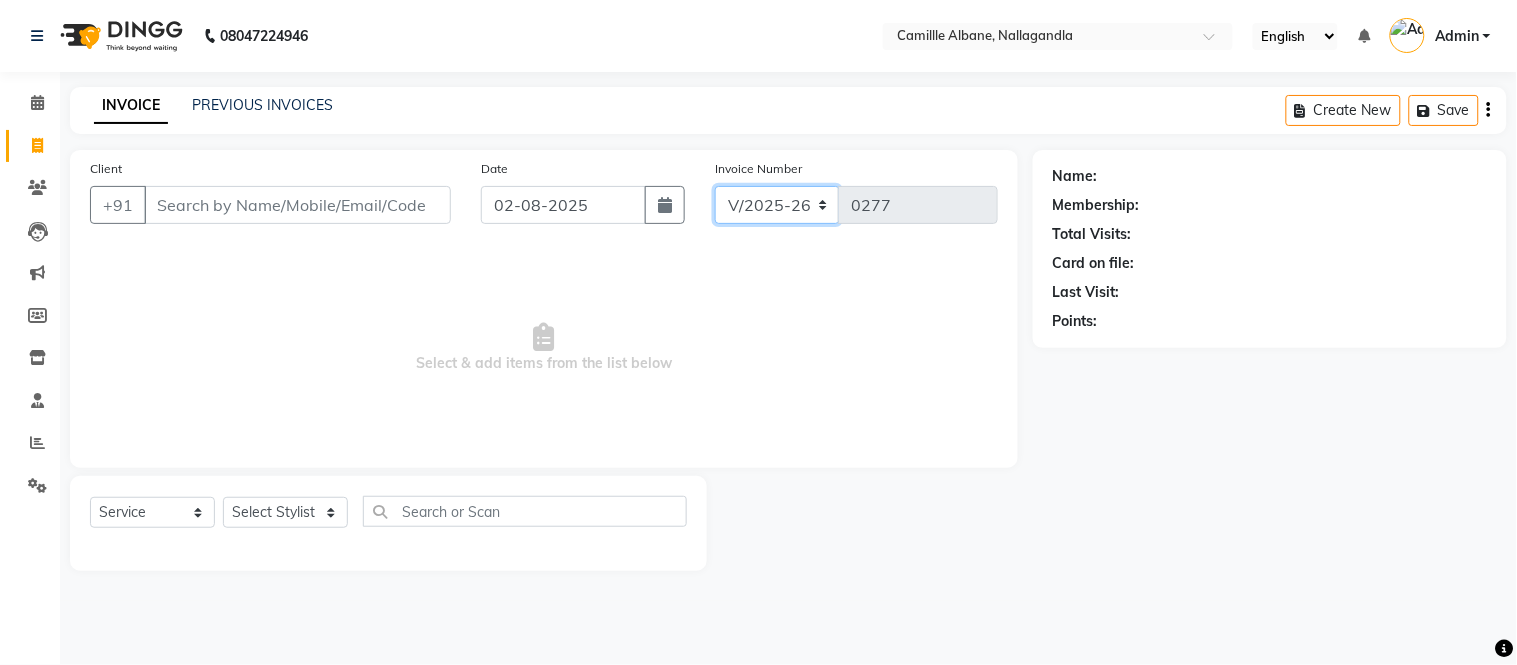click on "INV/2025 V/2025-26" 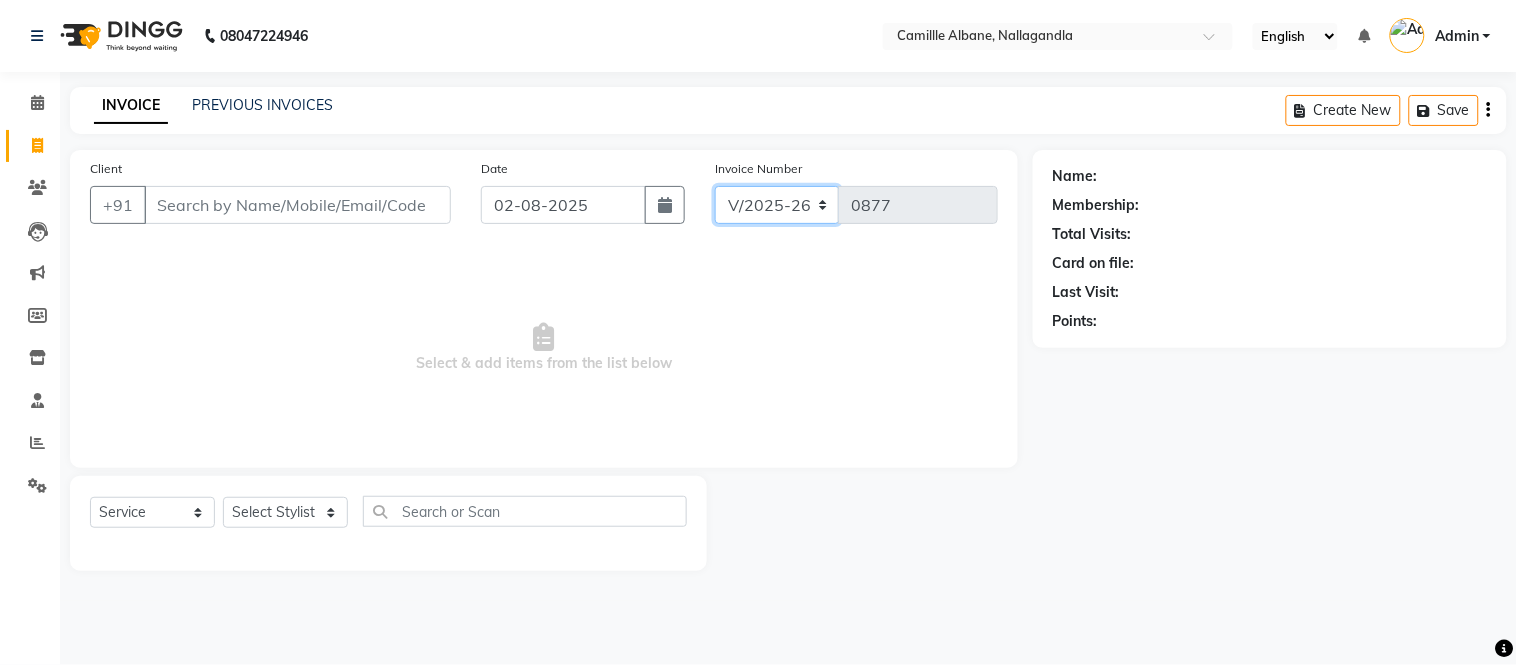 click on "INV/2025 V/2025-26" 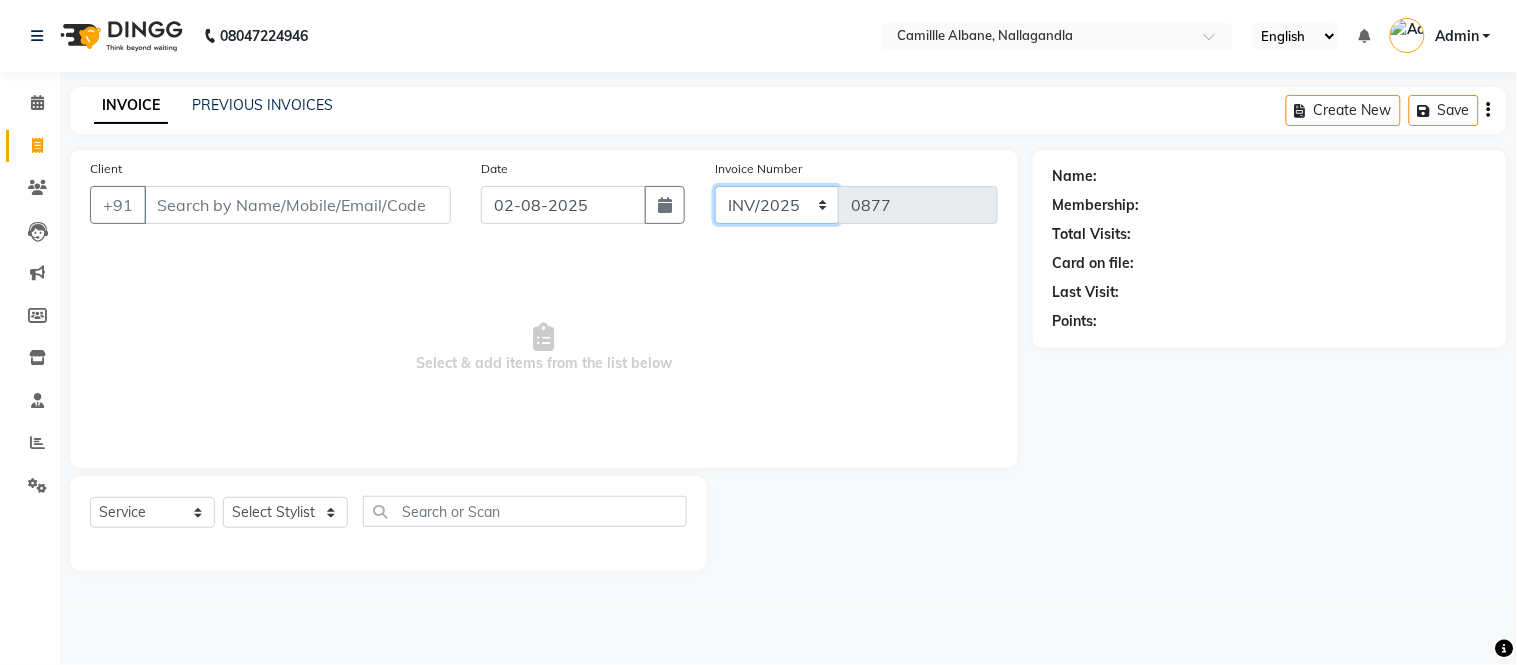 click on "INV/2025 V/2025-26" 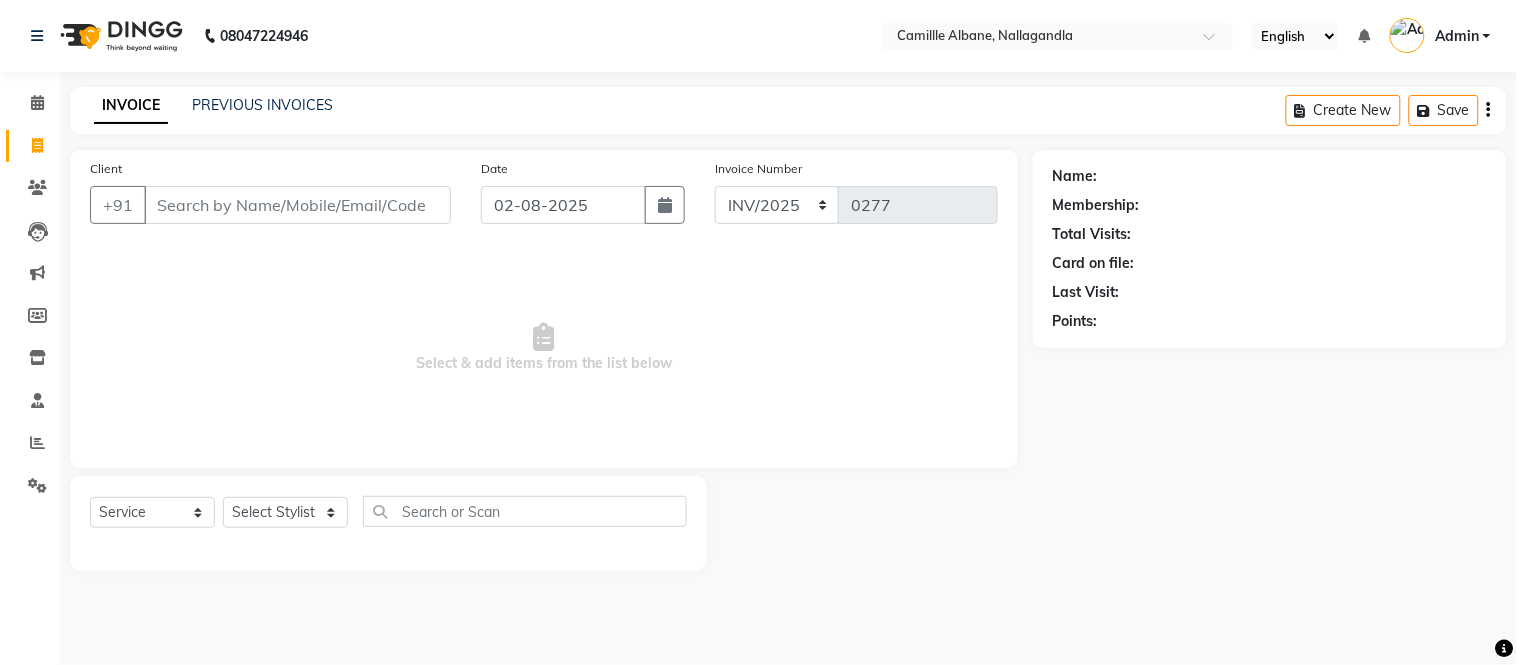 click on "Select & add items from the list below" at bounding box center (544, 348) 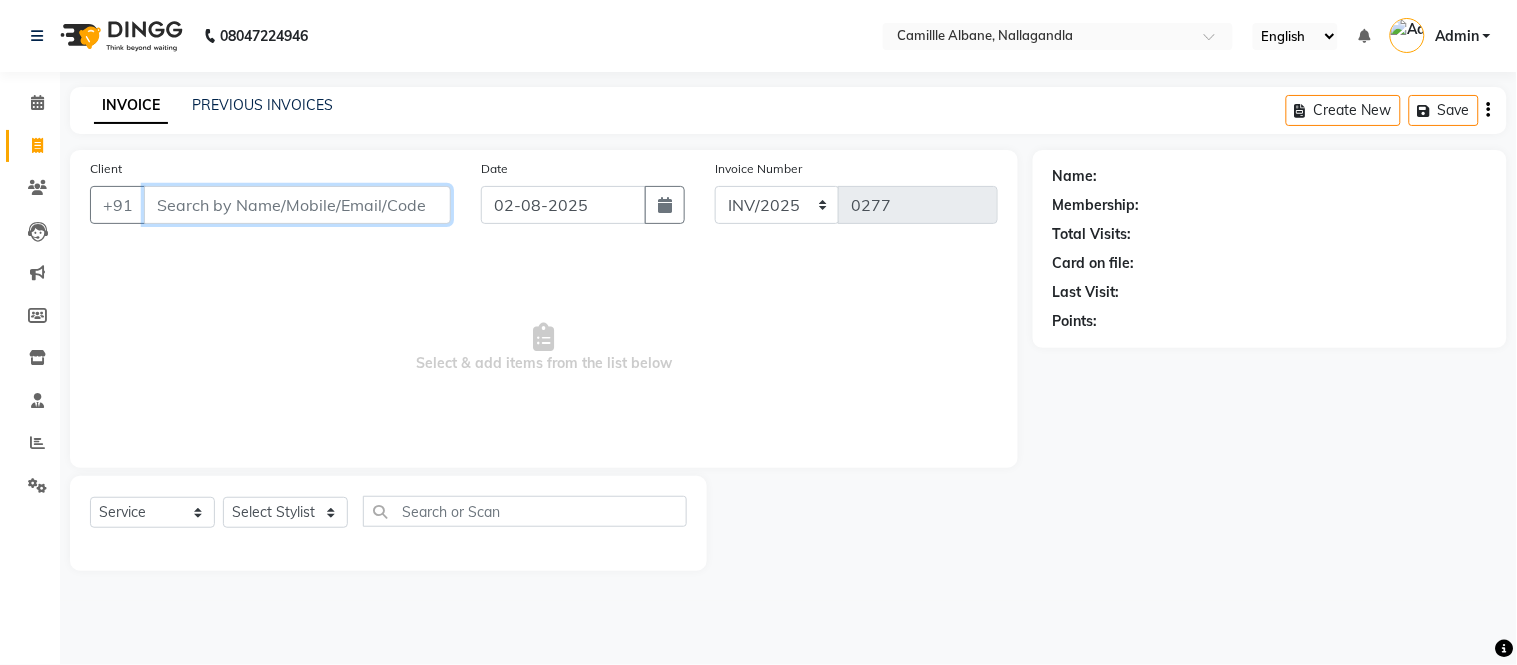 click on "Client" at bounding box center [297, 205] 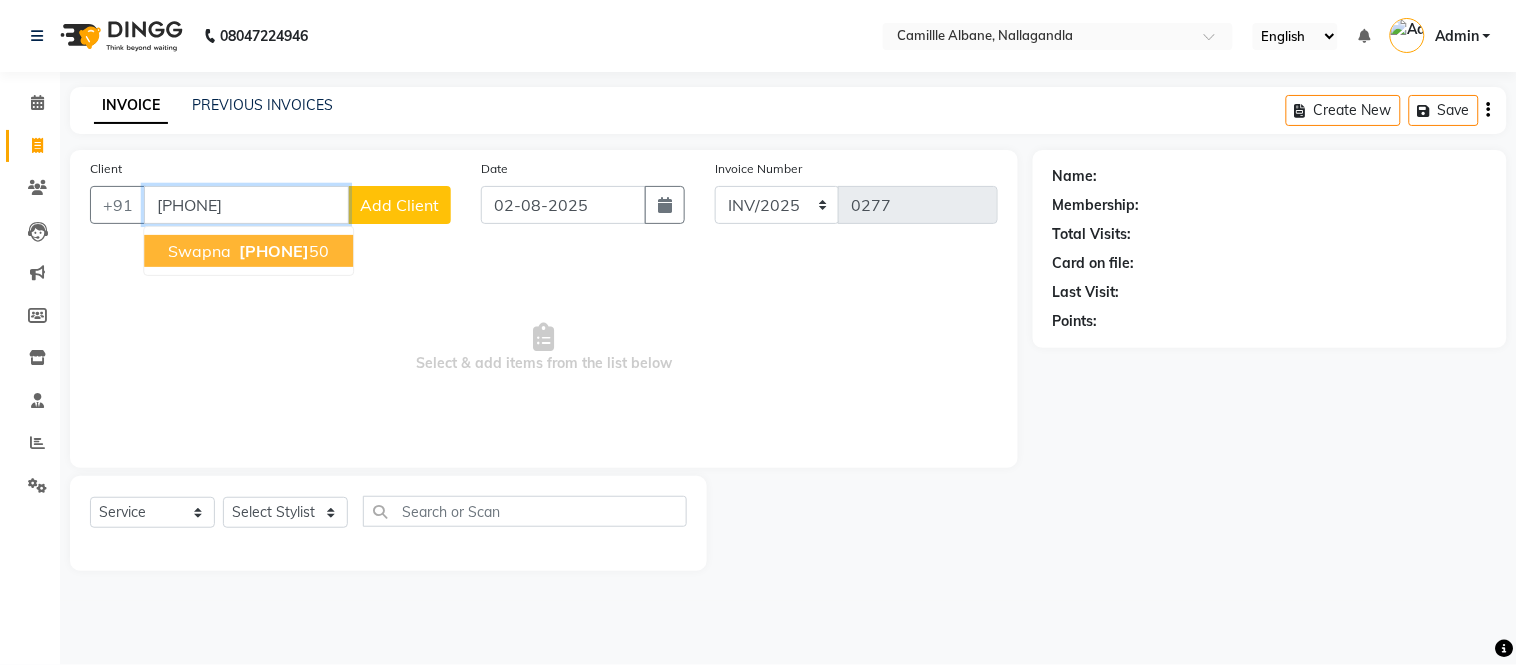 click on "77998999" at bounding box center (274, 251) 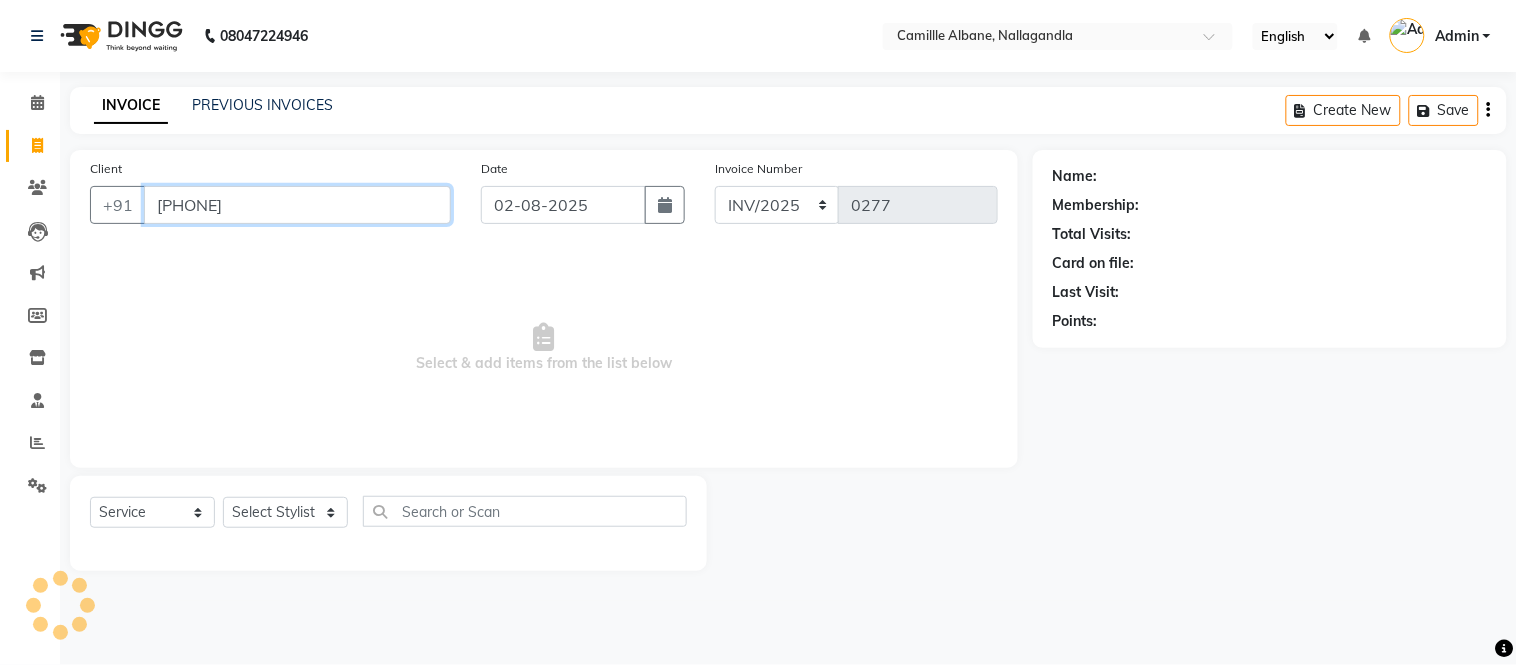 type on "7799899950" 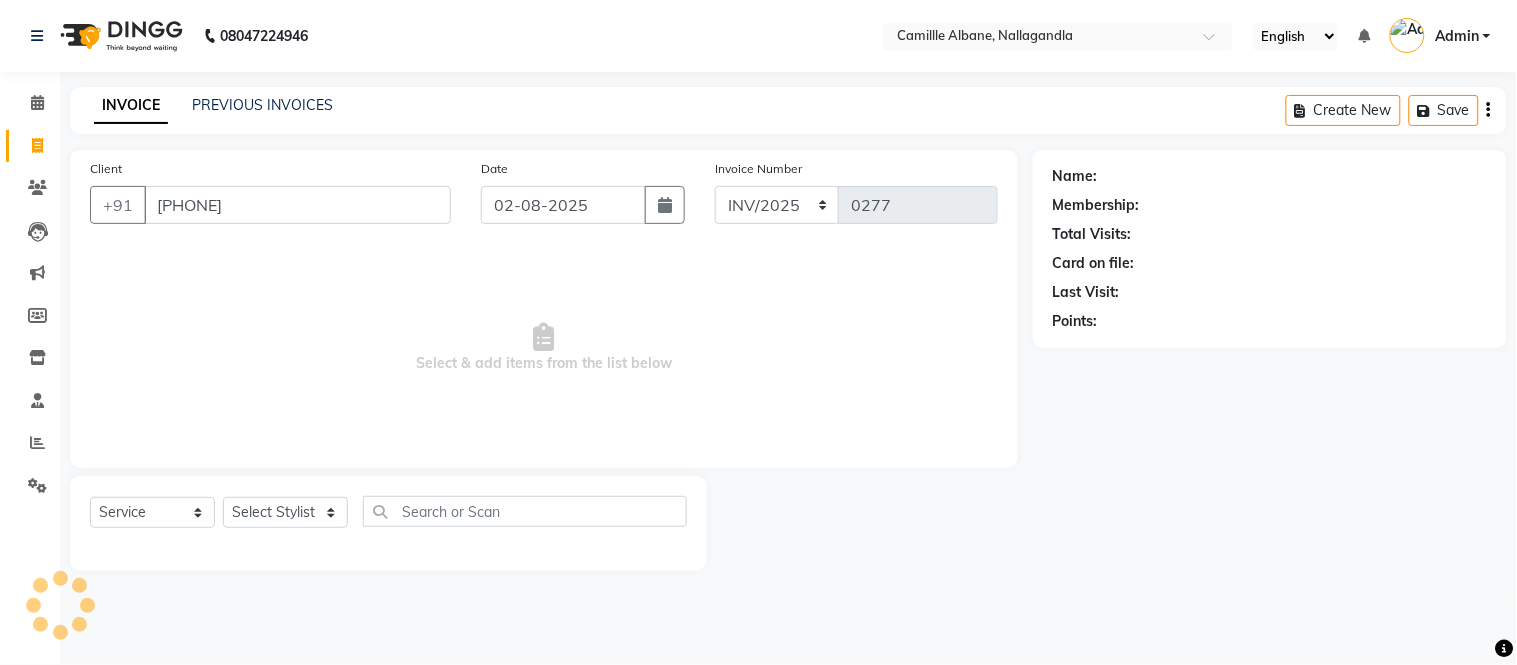 select on "1: Object" 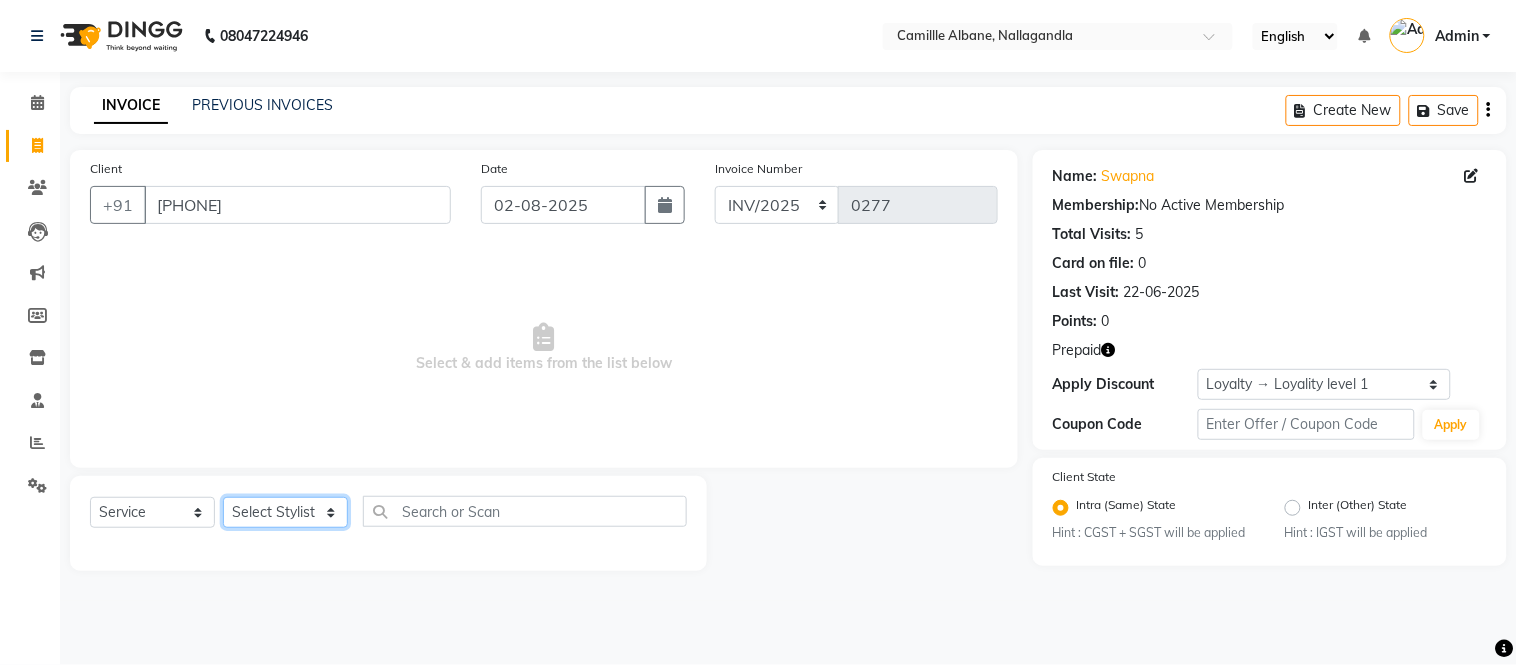 click on "Select Stylist Admin Amit Danish Dr, Rajani Jitendra K T Ramarao Lalitha Lokesh Madhu Nishi Satish Srinivas" 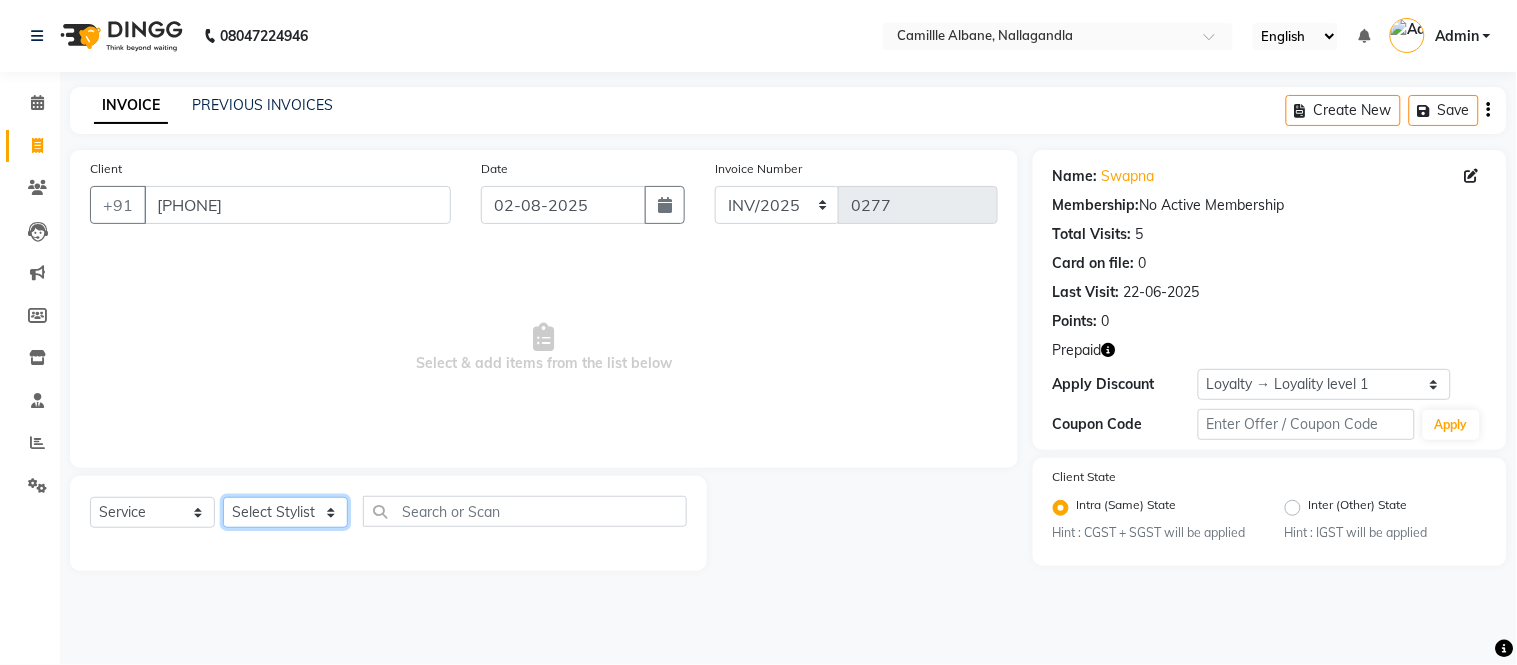 select on "57811" 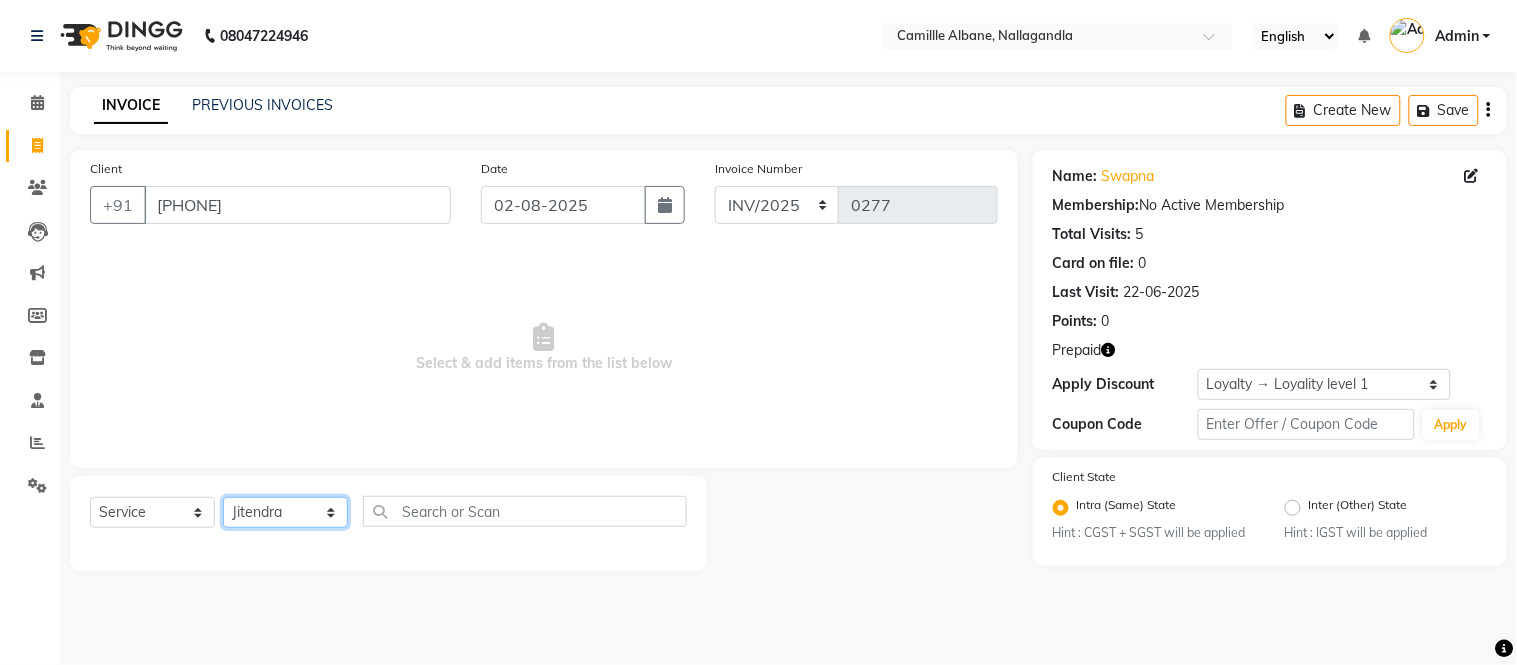 click on "Select Stylist Admin Amit Danish Dr, Rajani Jitendra K T Ramarao Lalitha Lokesh Madhu Nishi Satish Srinivas" 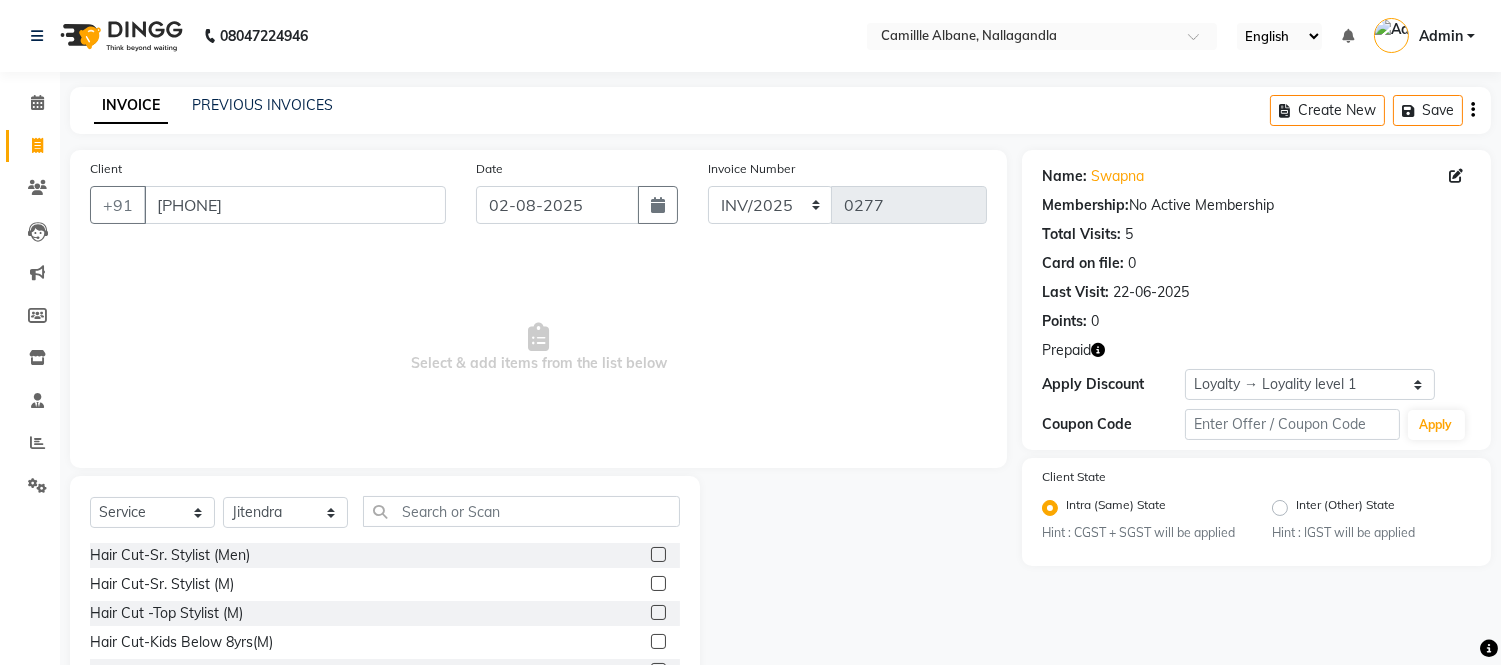 click 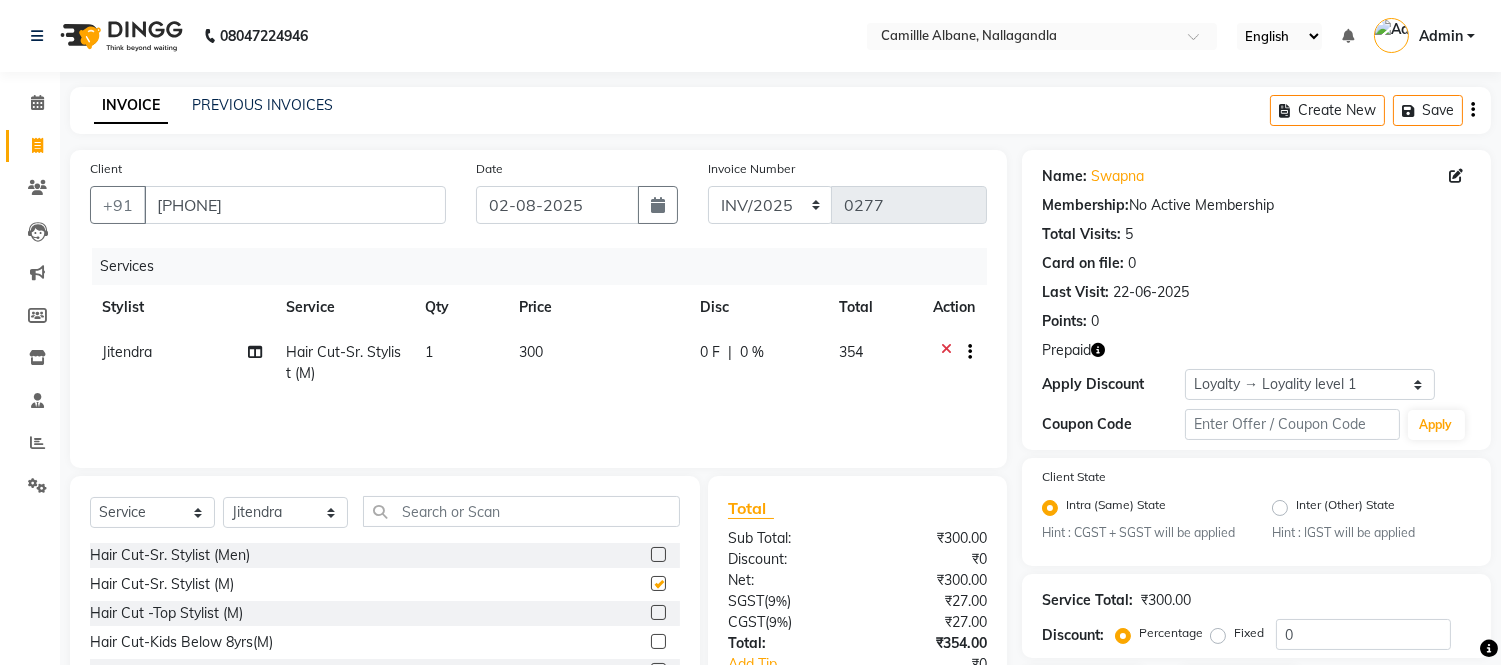 checkbox on "false" 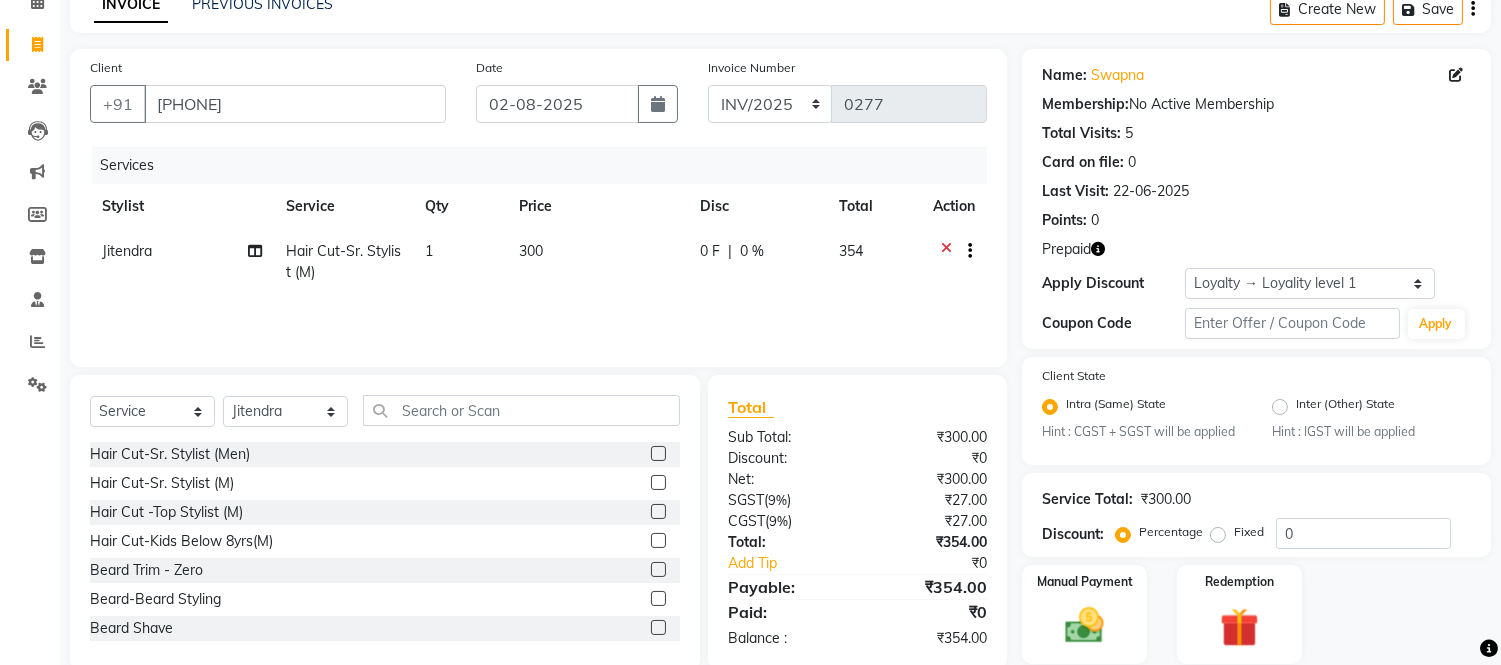 scroll, scrollTop: 170, scrollLeft: 0, axis: vertical 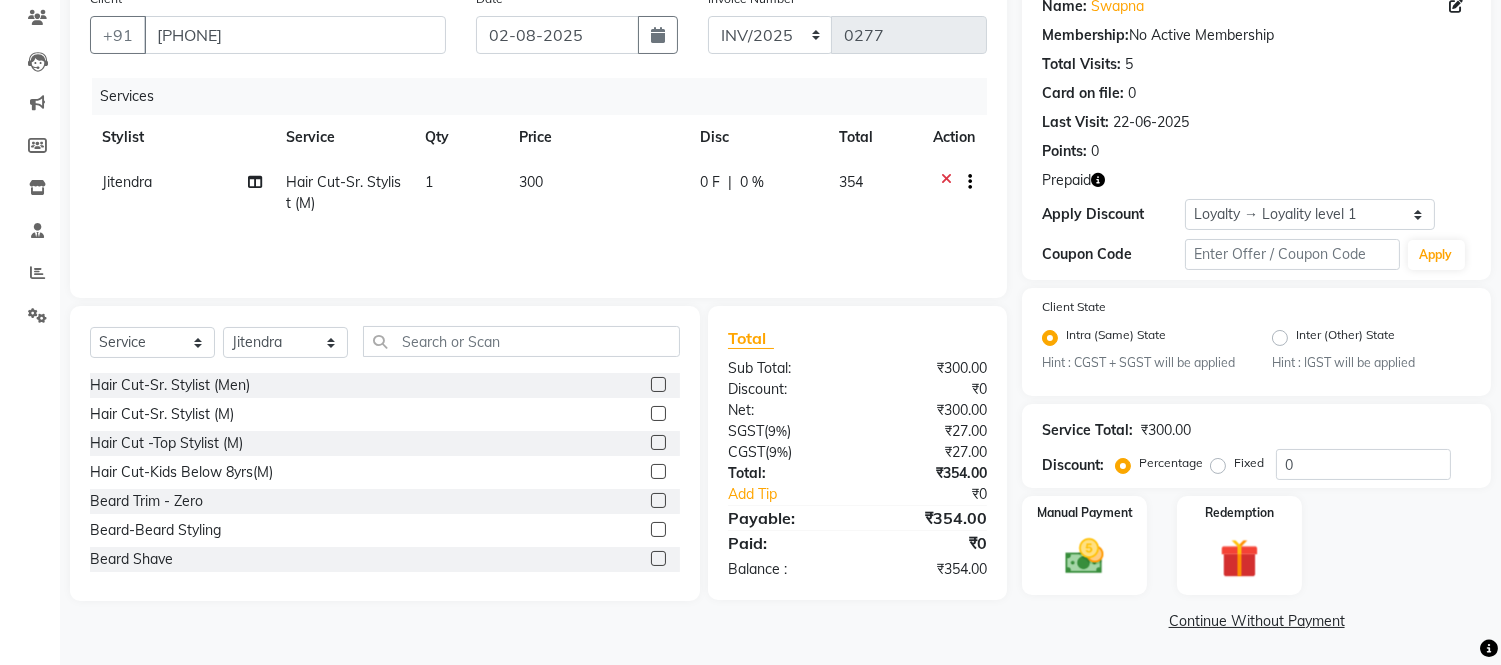 click 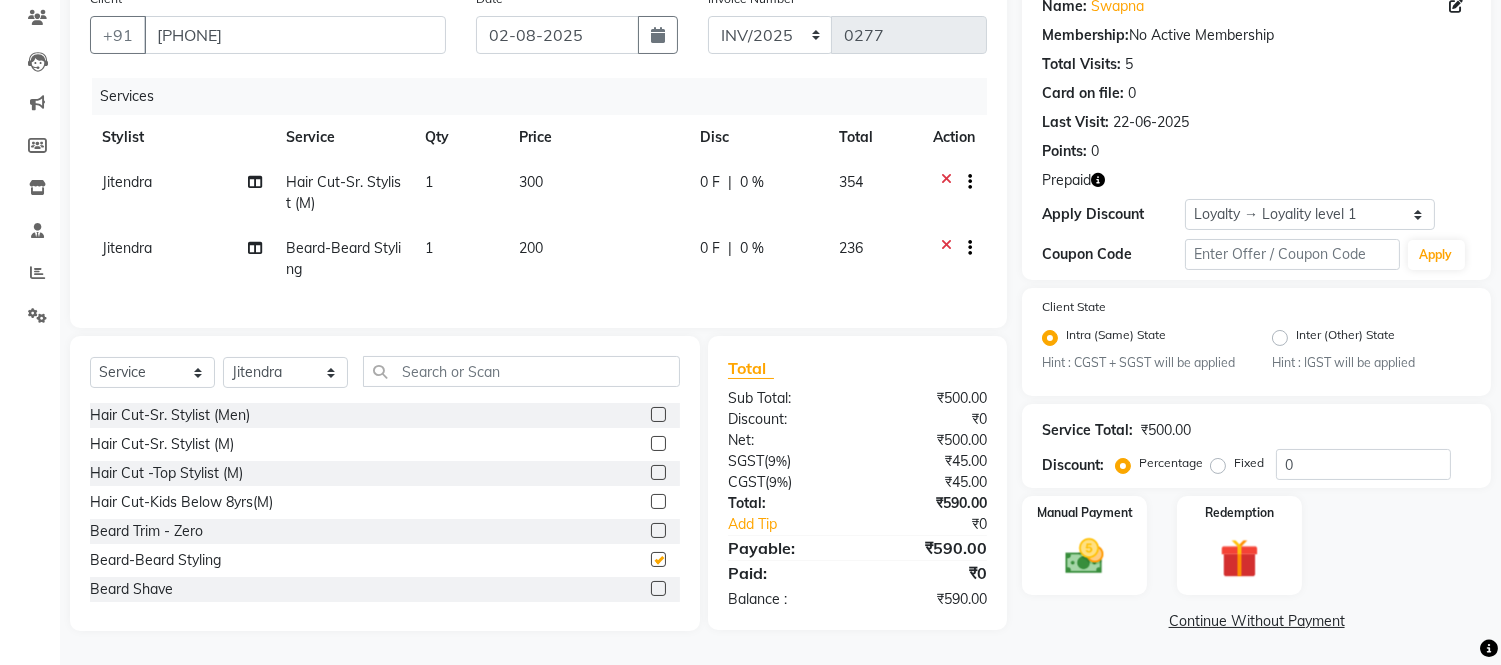checkbox on "false" 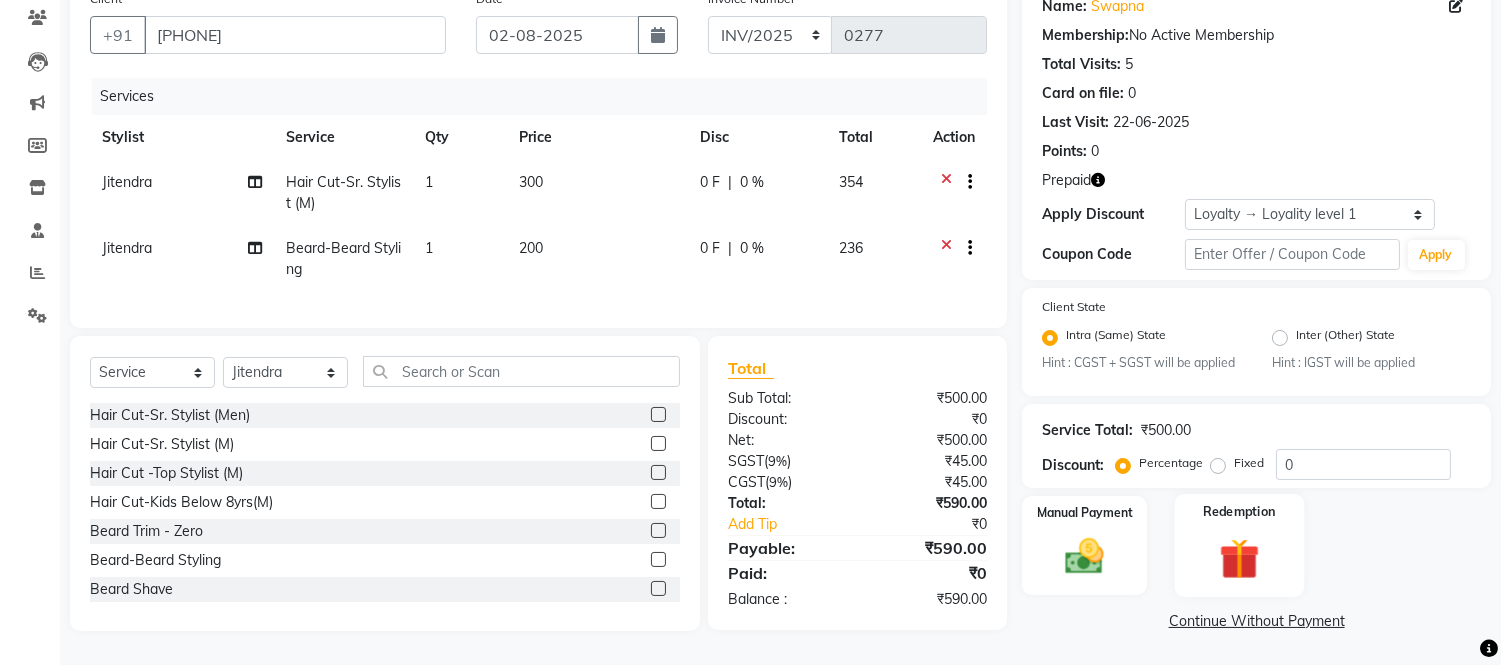 click 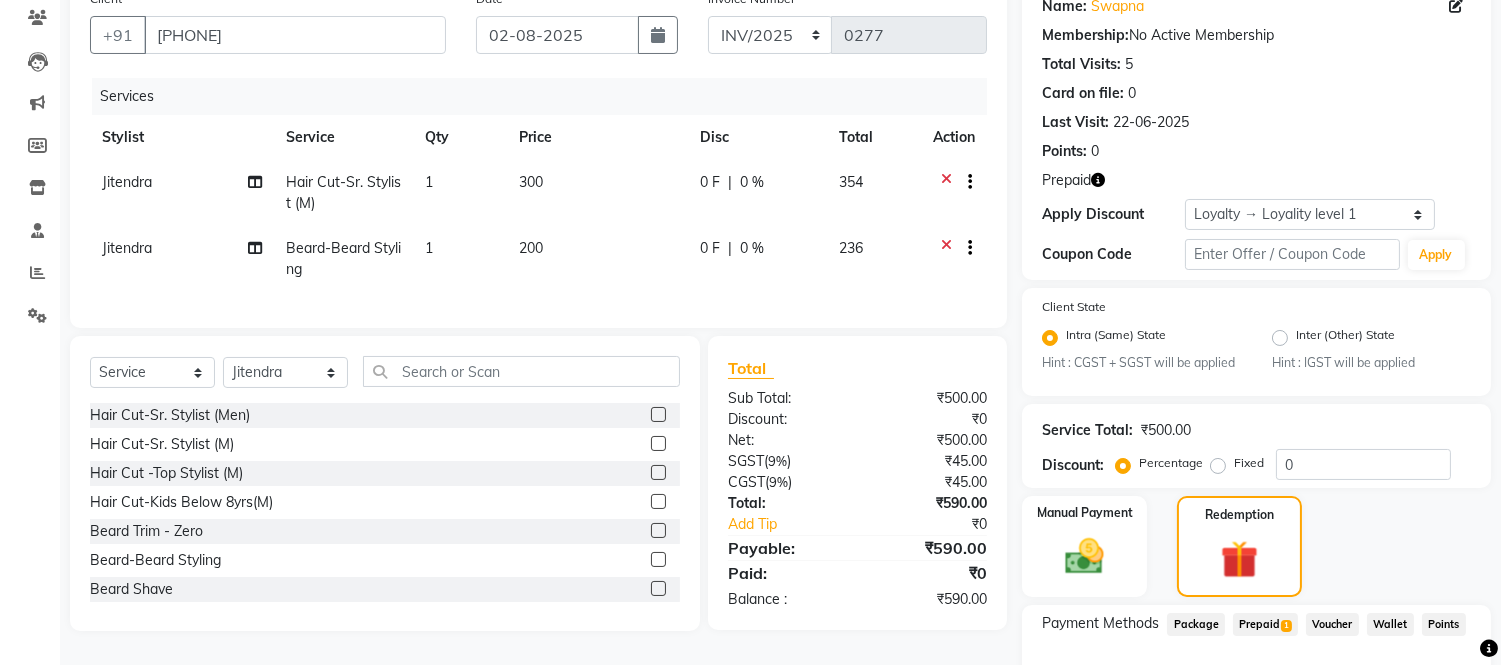 click on "Prepaid  1" 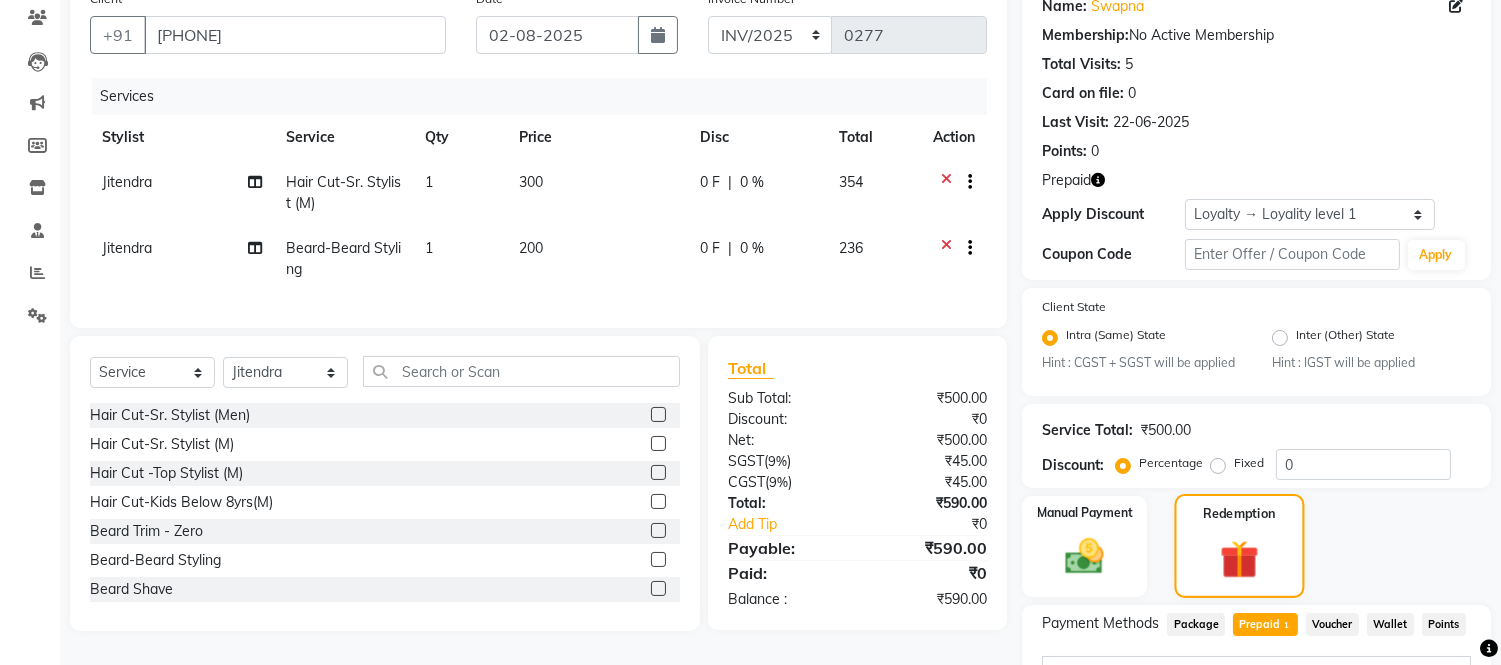 scroll, scrollTop: 315, scrollLeft: 0, axis: vertical 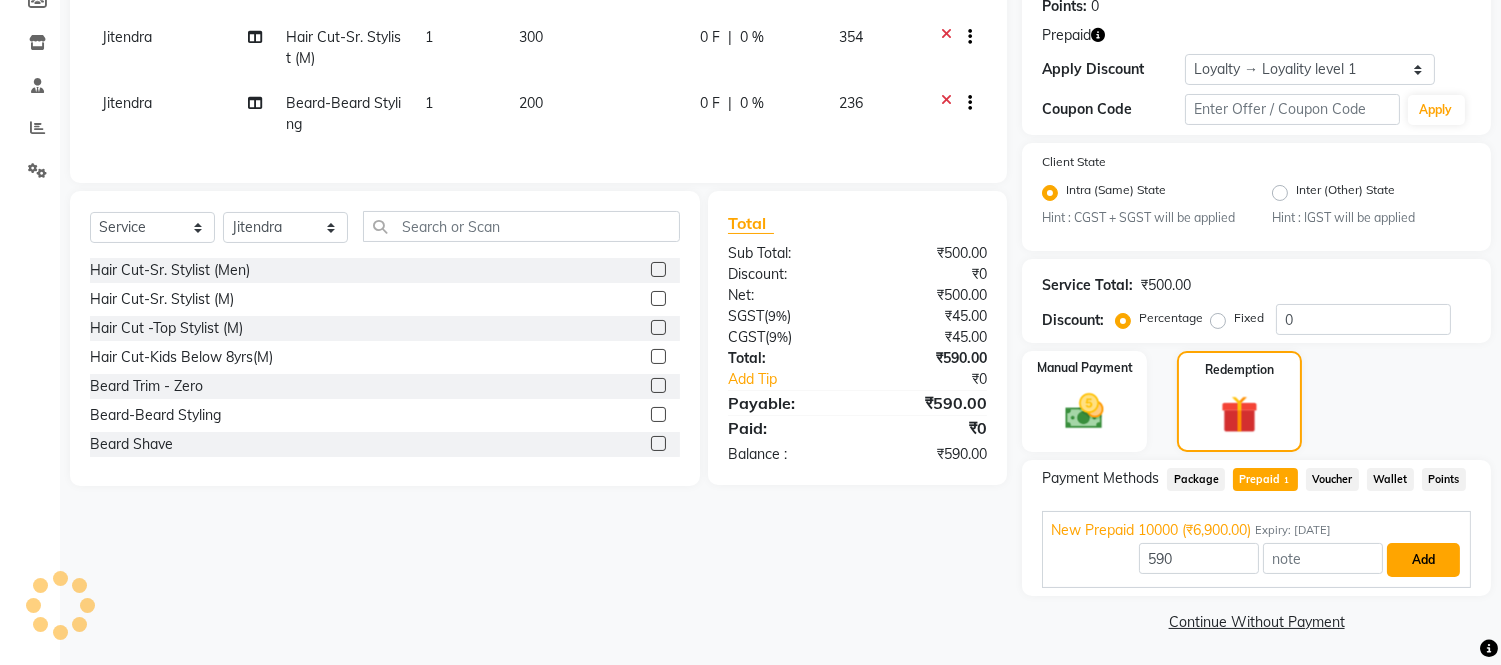 click on "Add" at bounding box center [1423, 560] 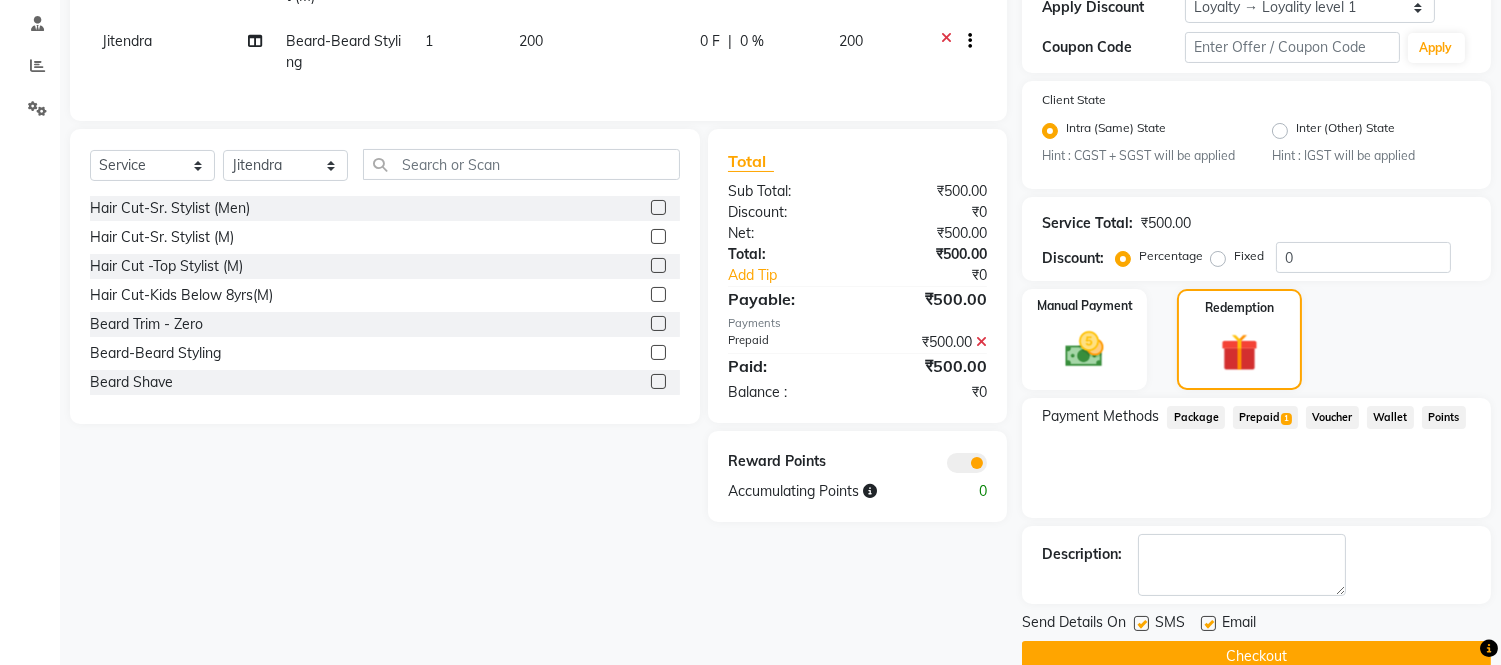 scroll, scrollTop: 412, scrollLeft: 0, axis: vertical 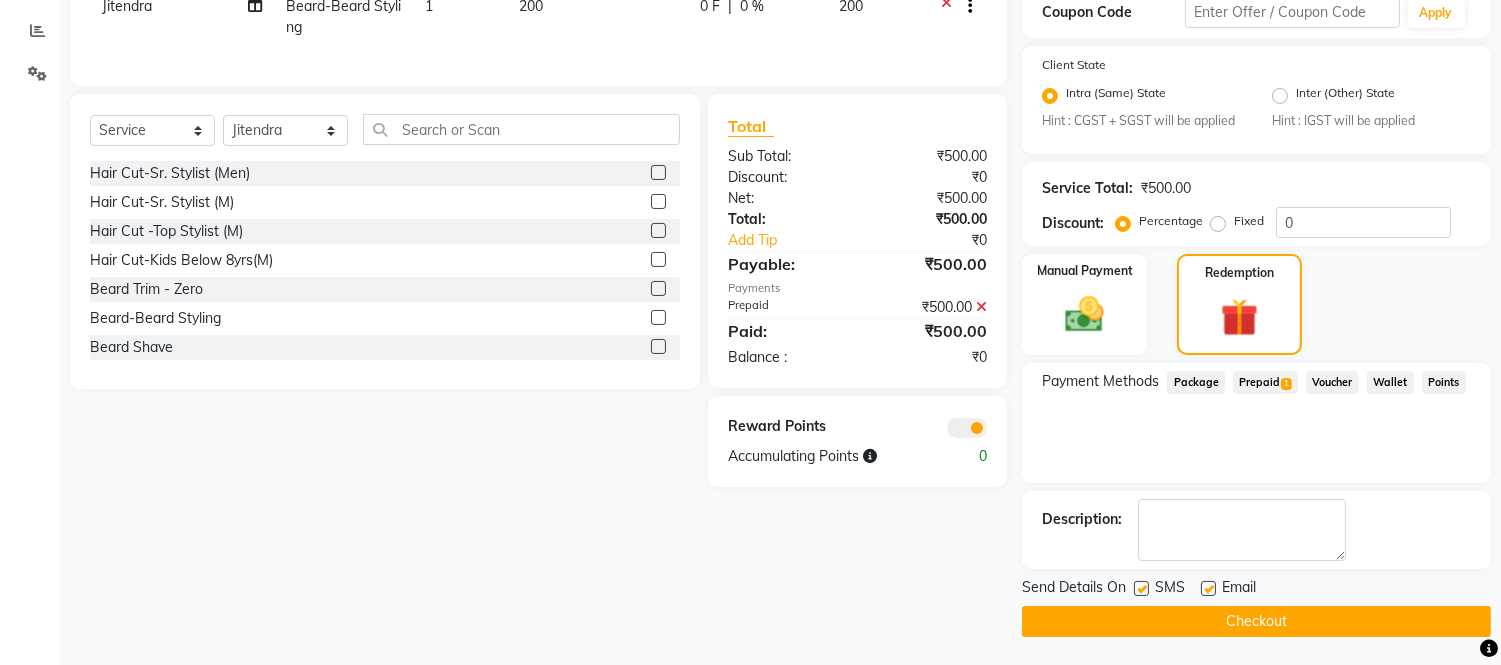 click on "Checkout" 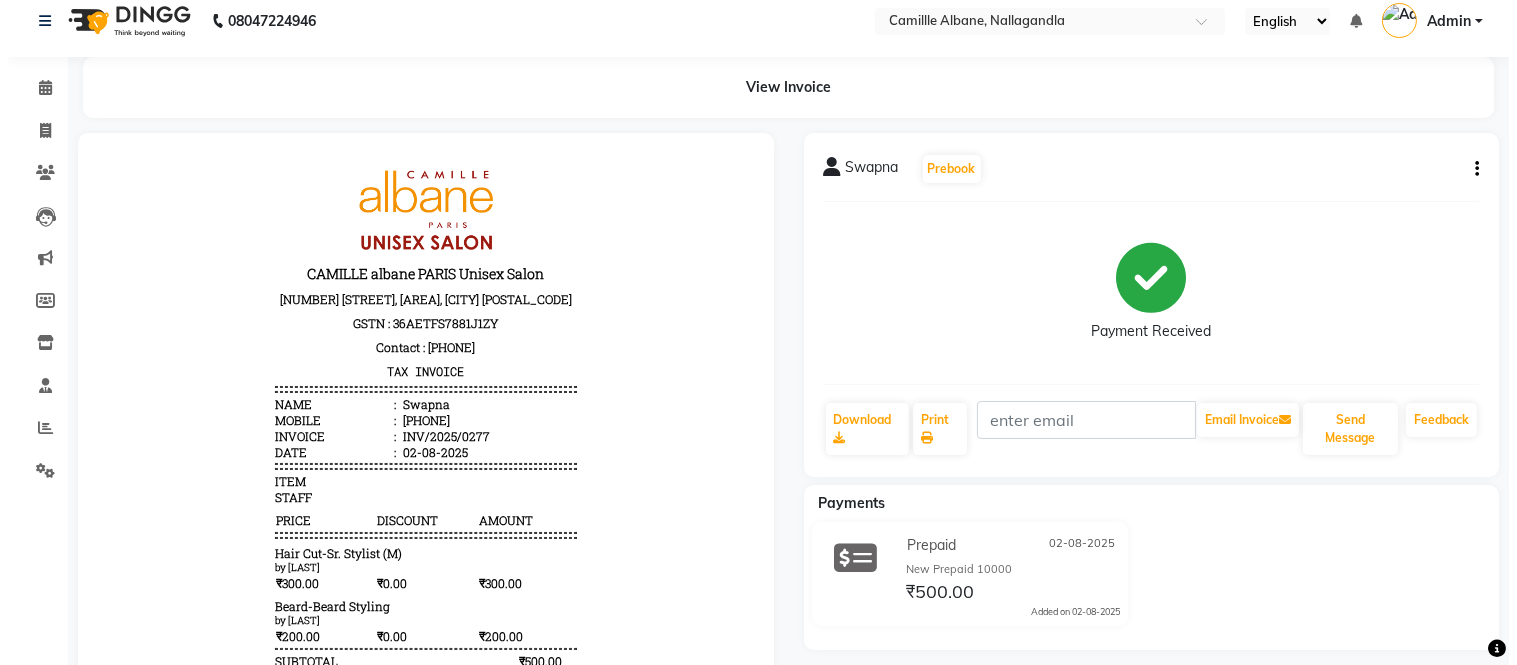 scroll, scrollTop: 0, scrollLeft: 0, axis: both 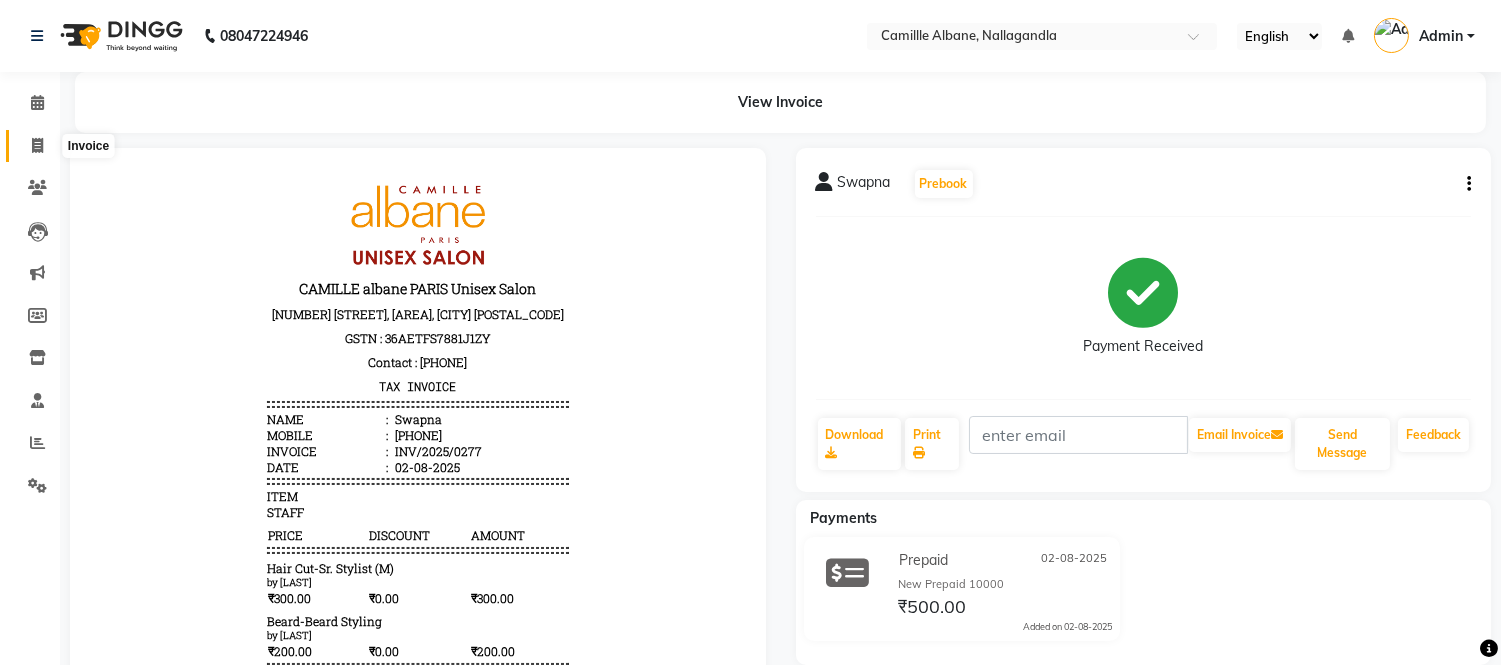 click 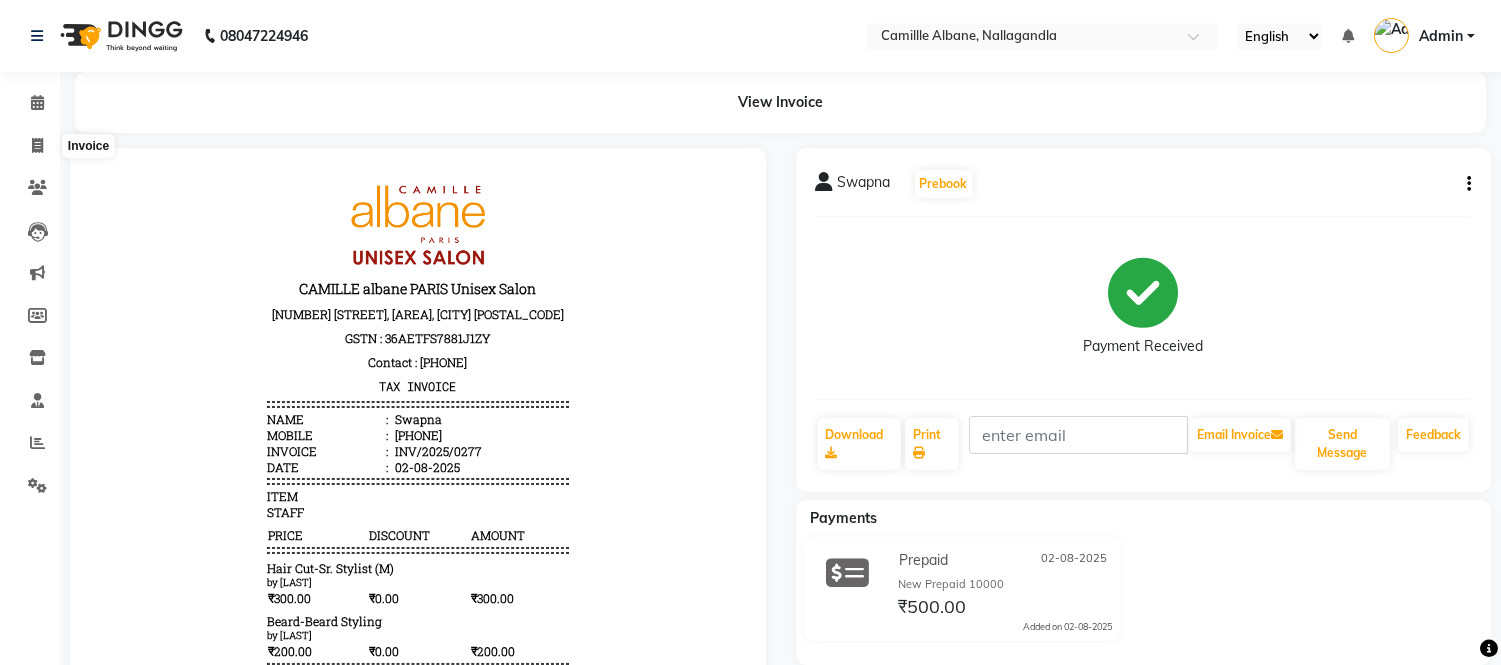 select on "service" 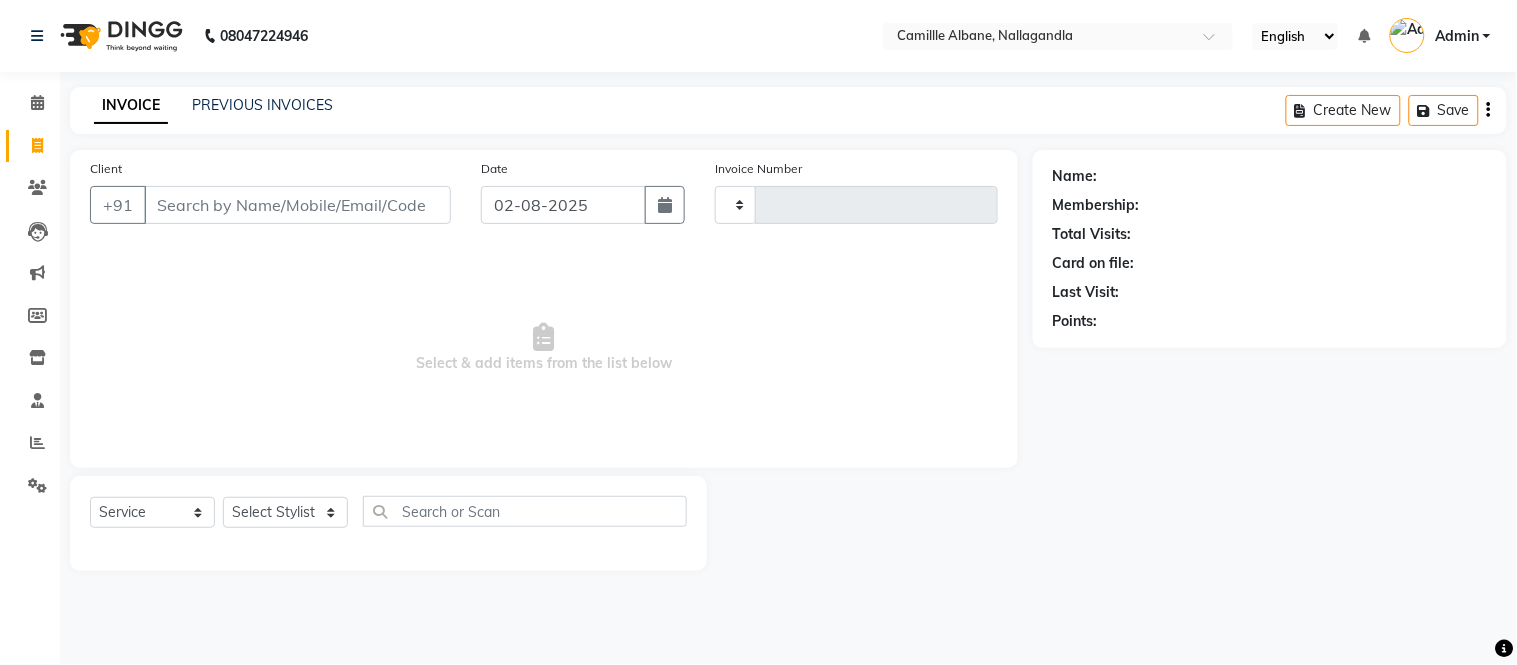 type on "0877" 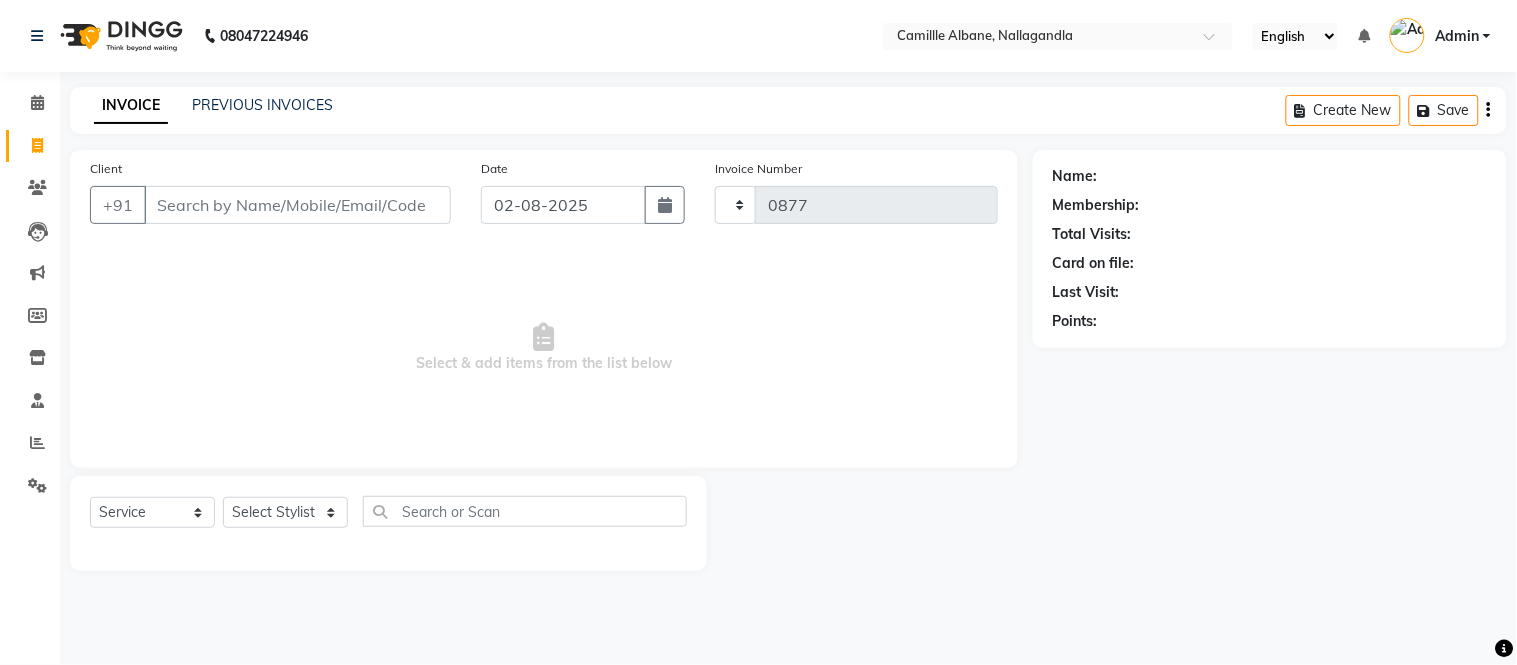 select on "7025" 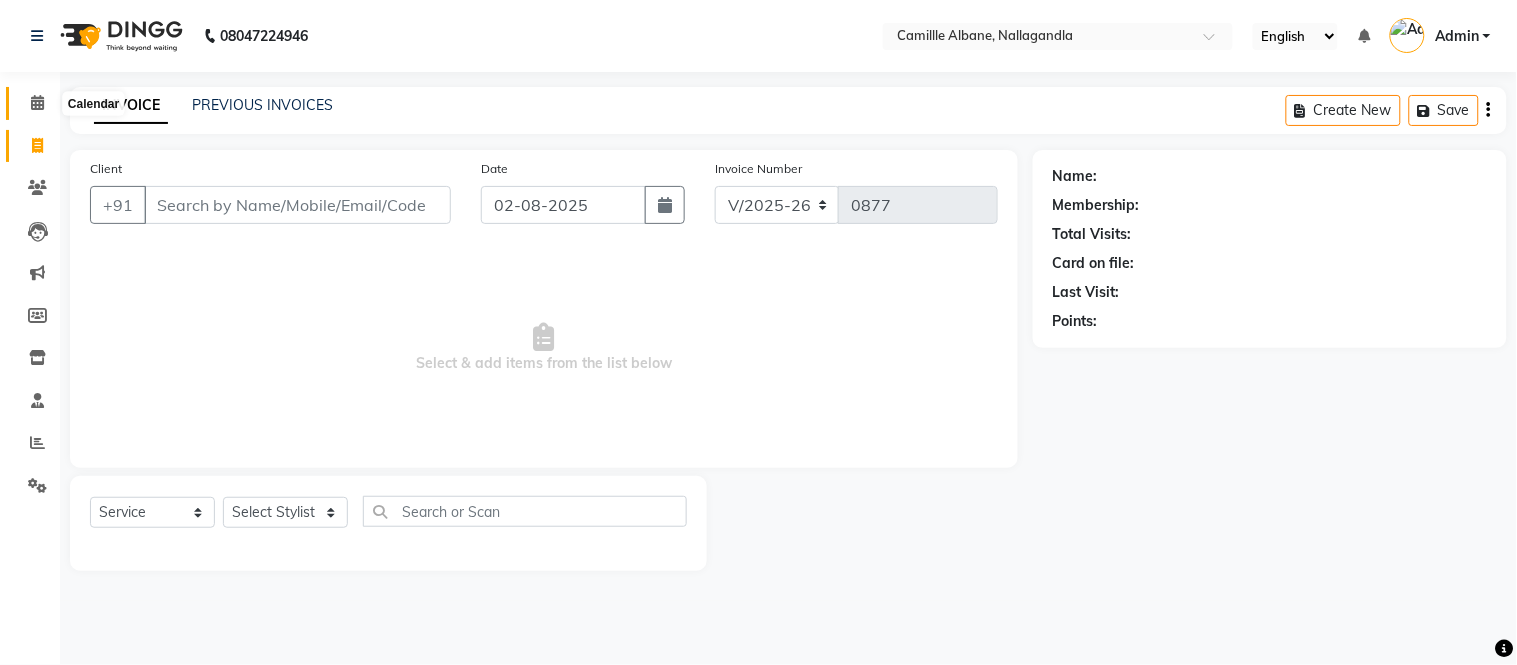 click 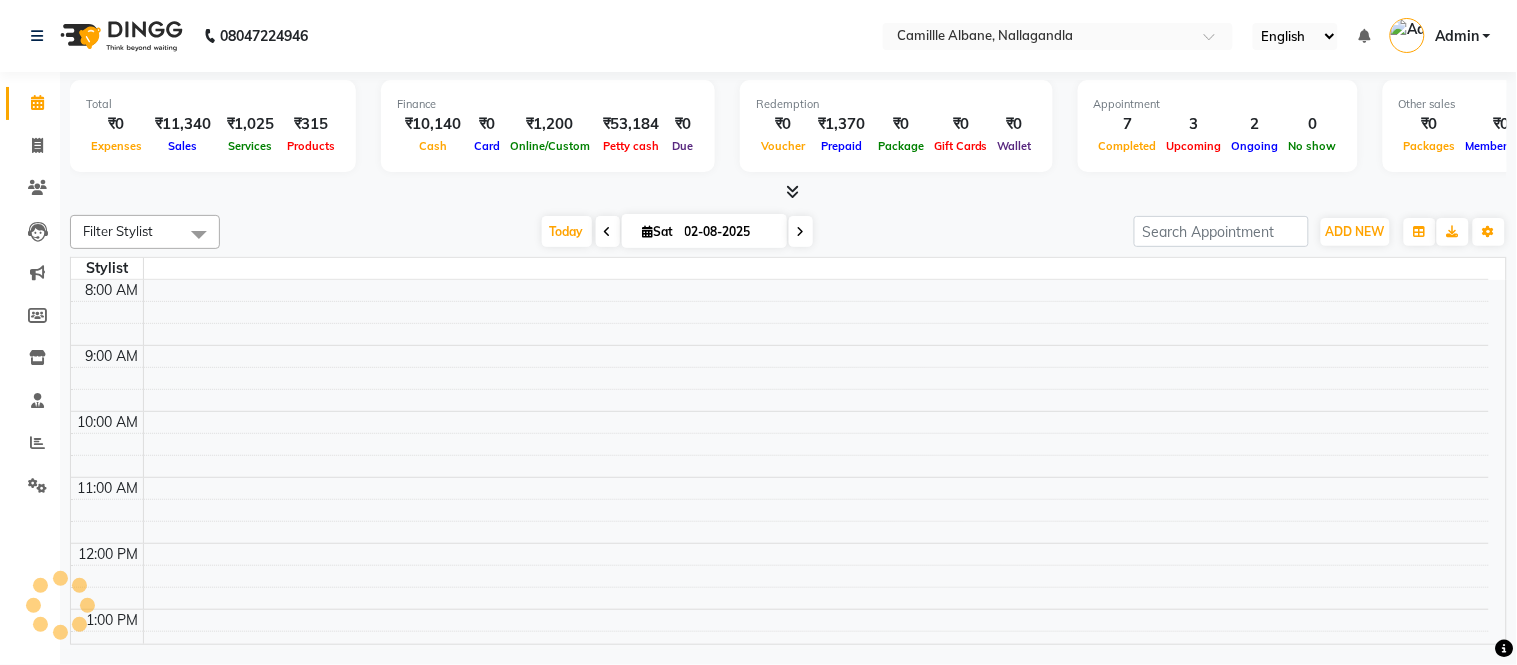 scroll, scrollTop: 531, scrollLeft: 0, axis: vertical 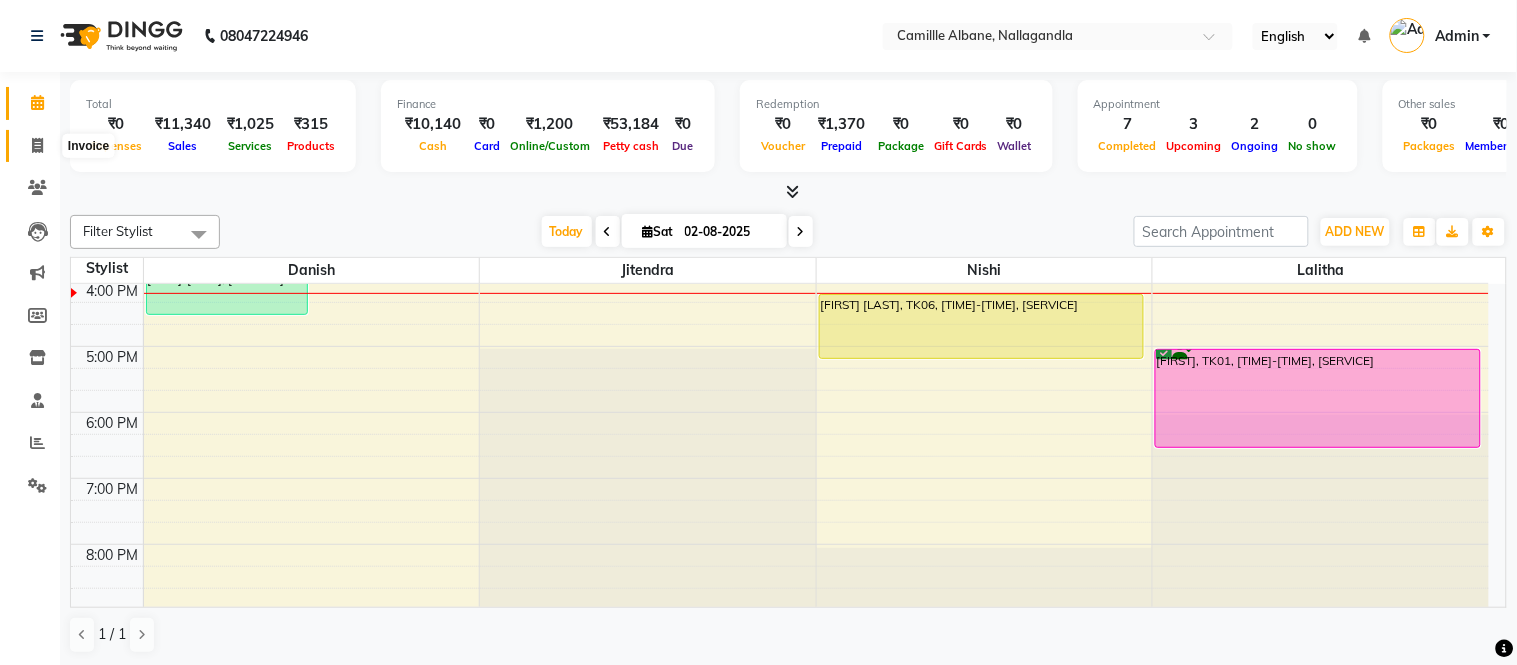 click 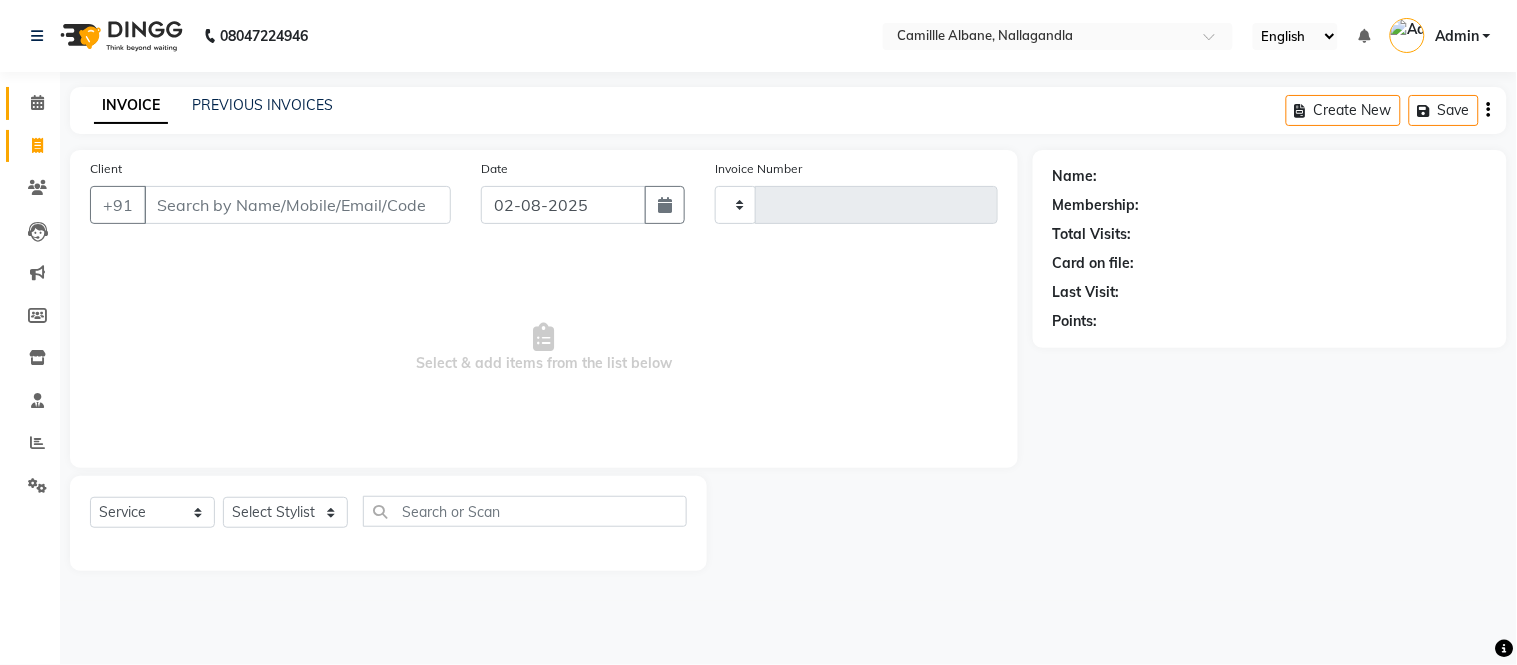 type on "0878" 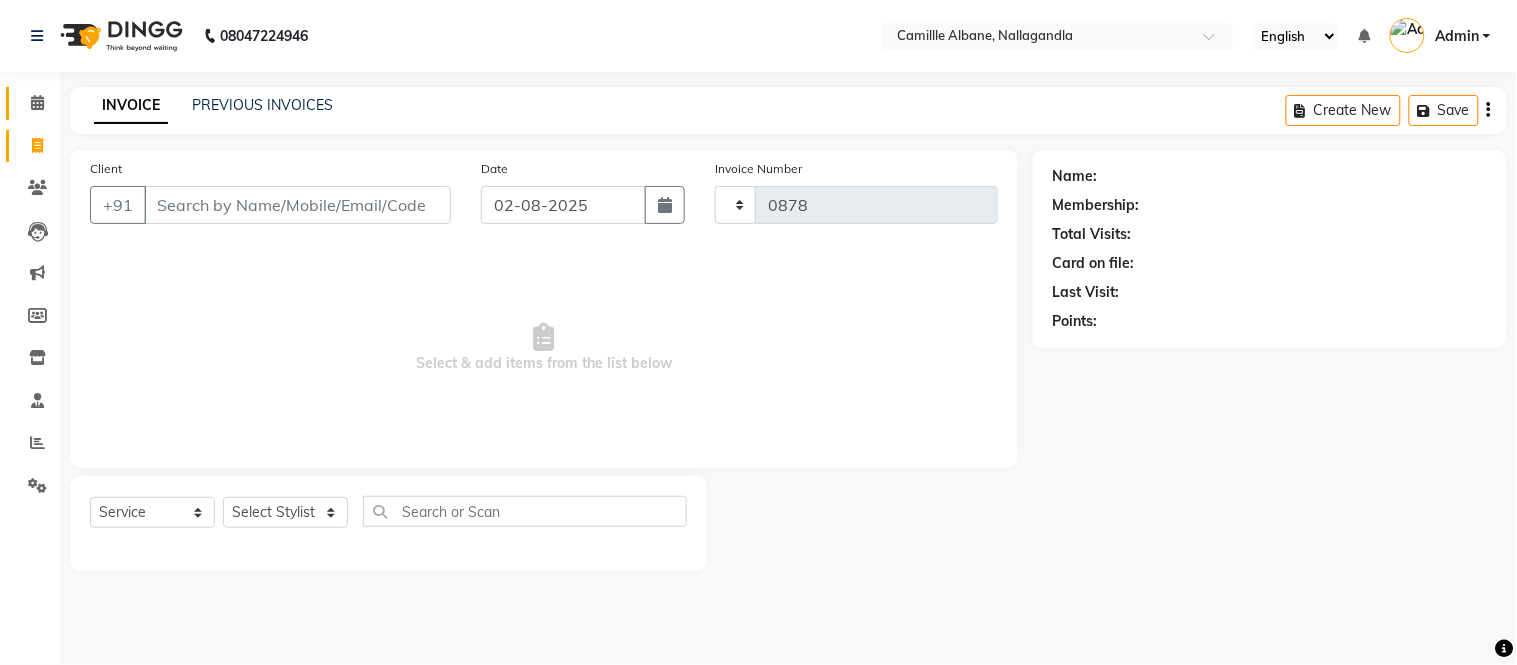 select on "7025" 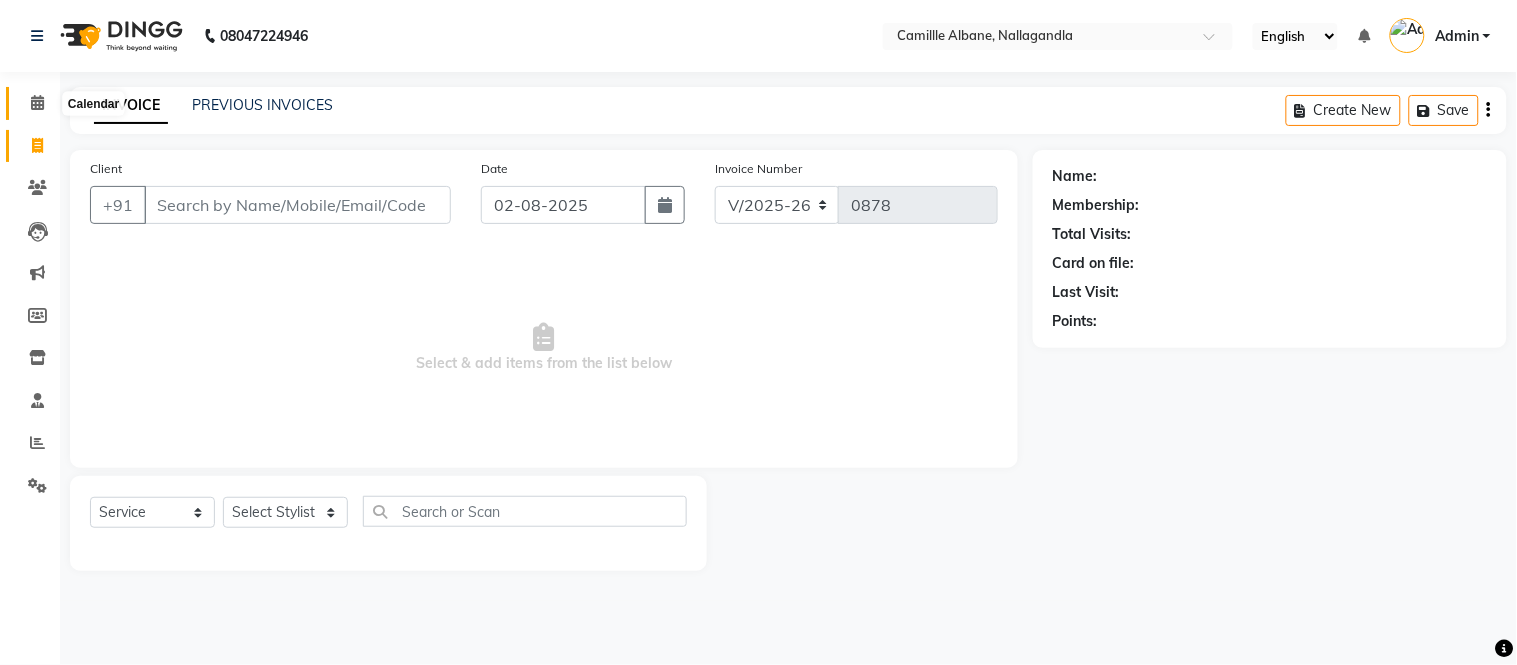 click 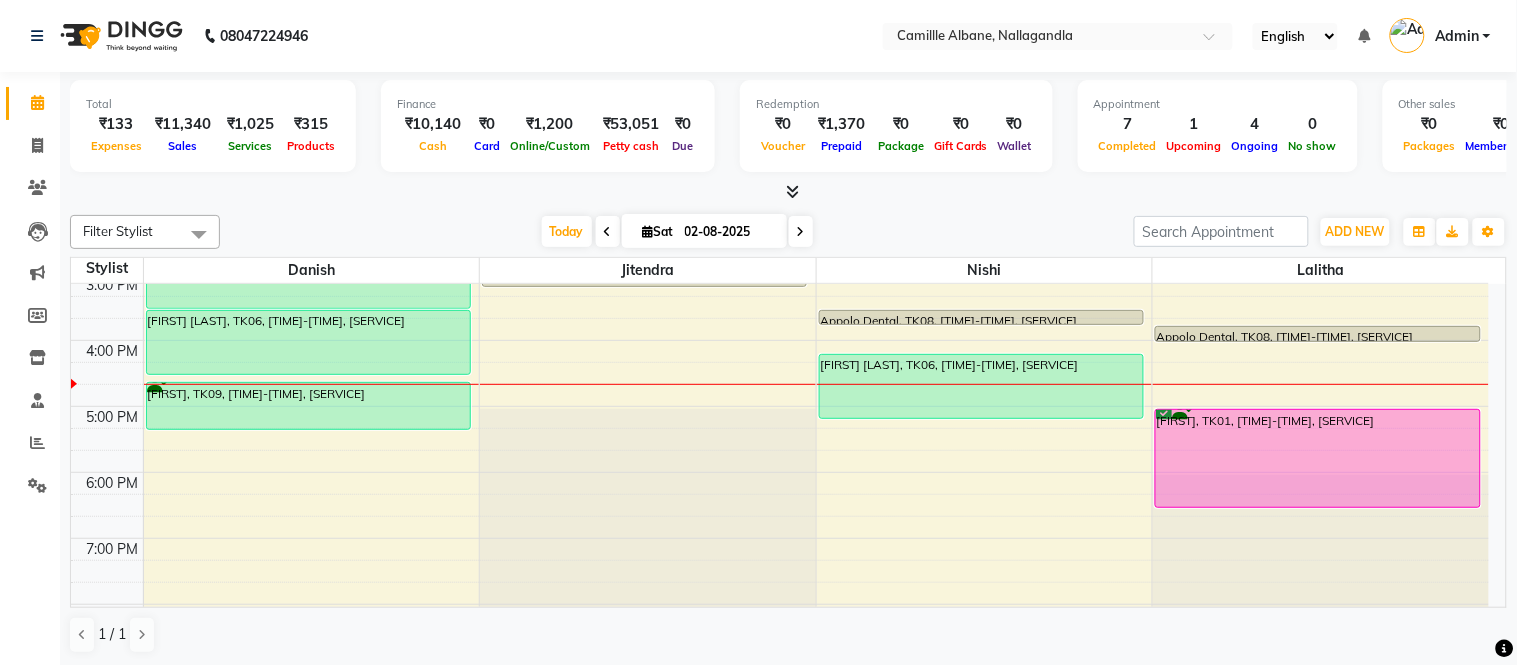 scroll, scrollTop: 418, scrollLeft: 0, axis: vertical 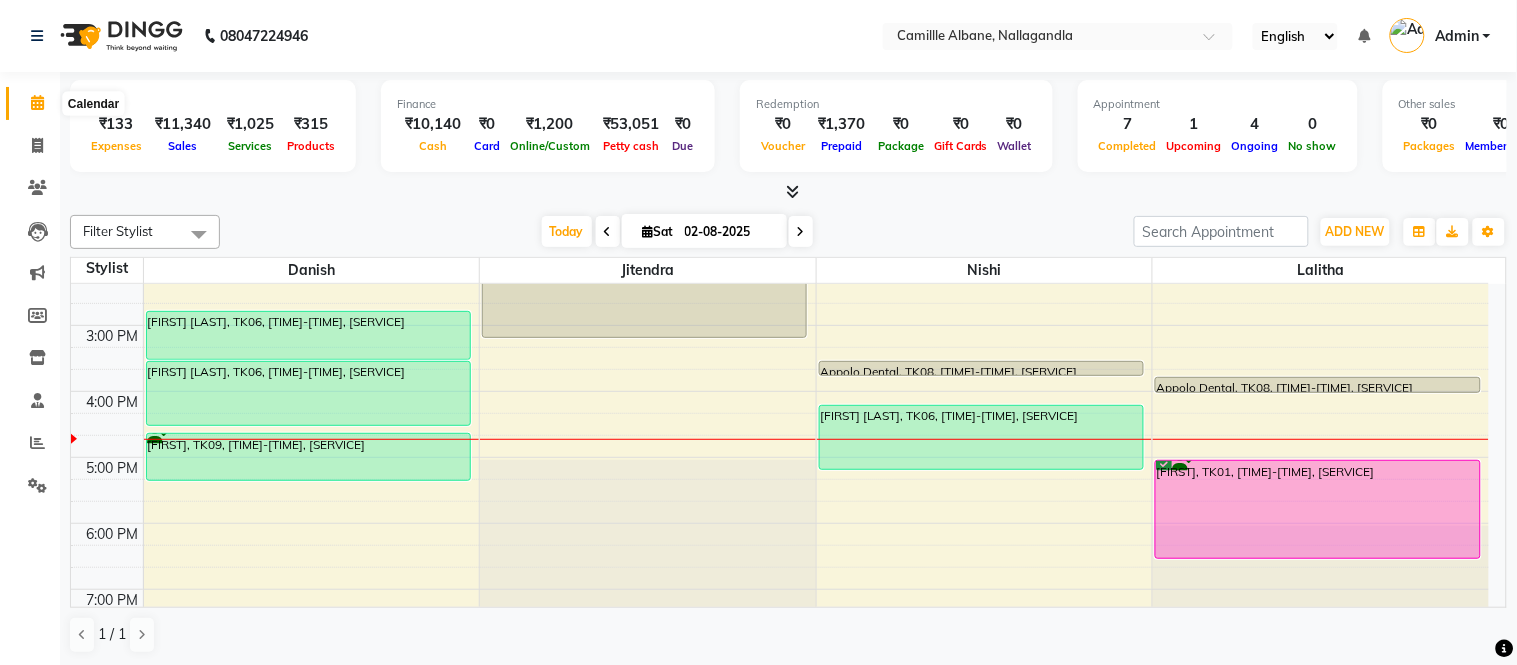click 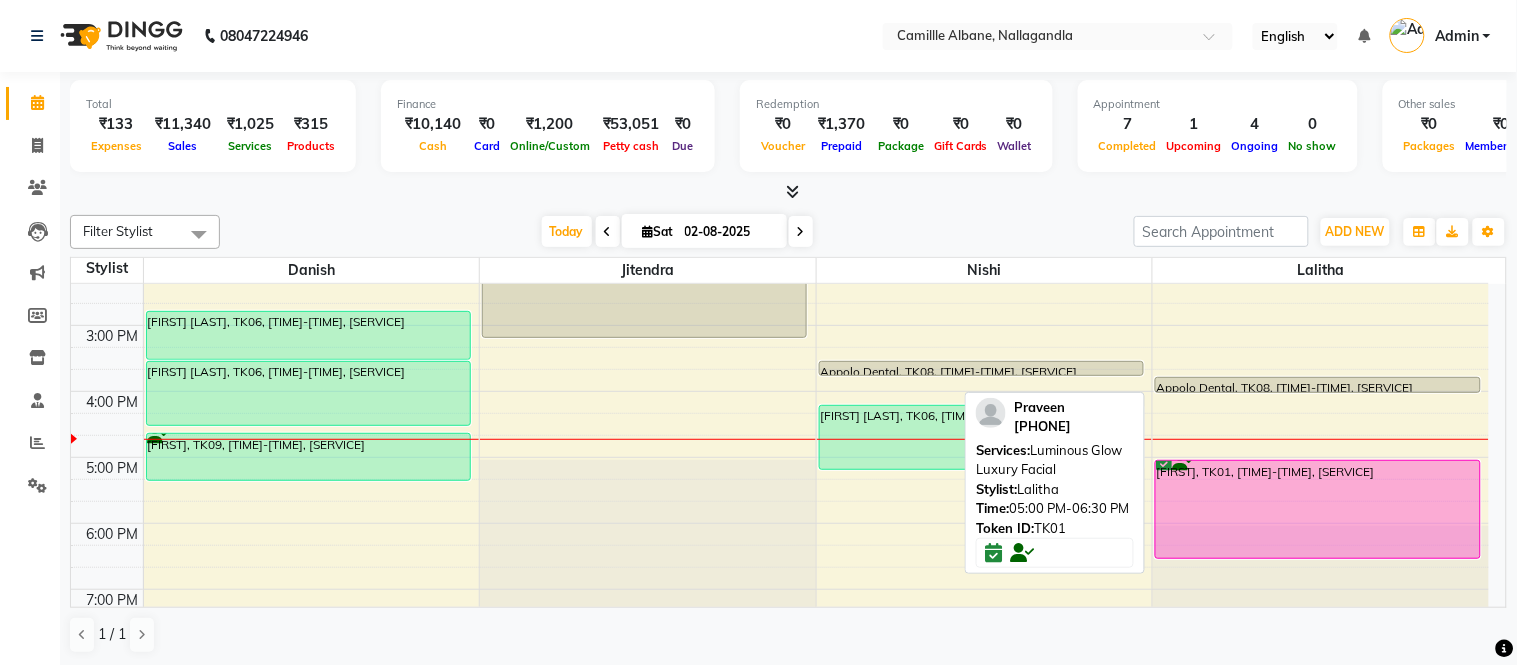 click on "Praveen, TK01, 05:00 PM-06:30 PM, Luminous Glow Luxury Facial" at bounding box center (1318, 509) 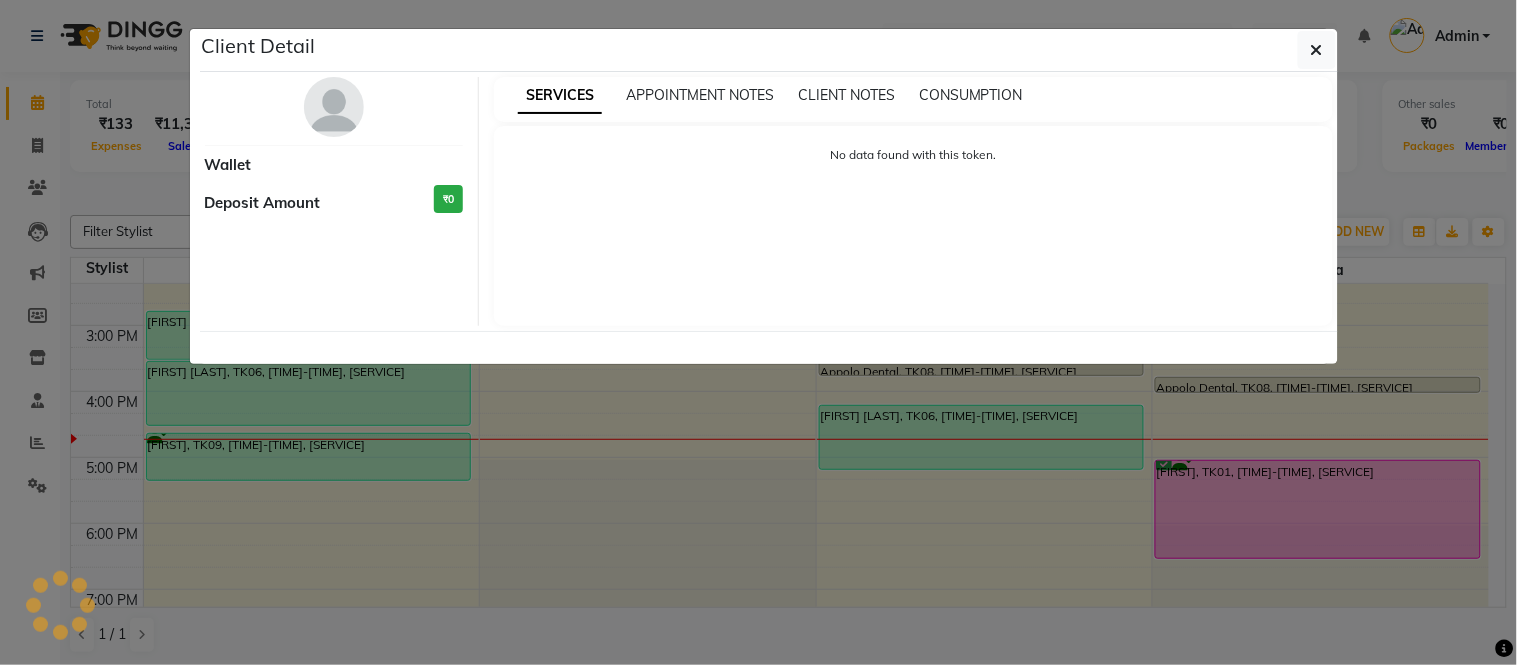 select on "6" 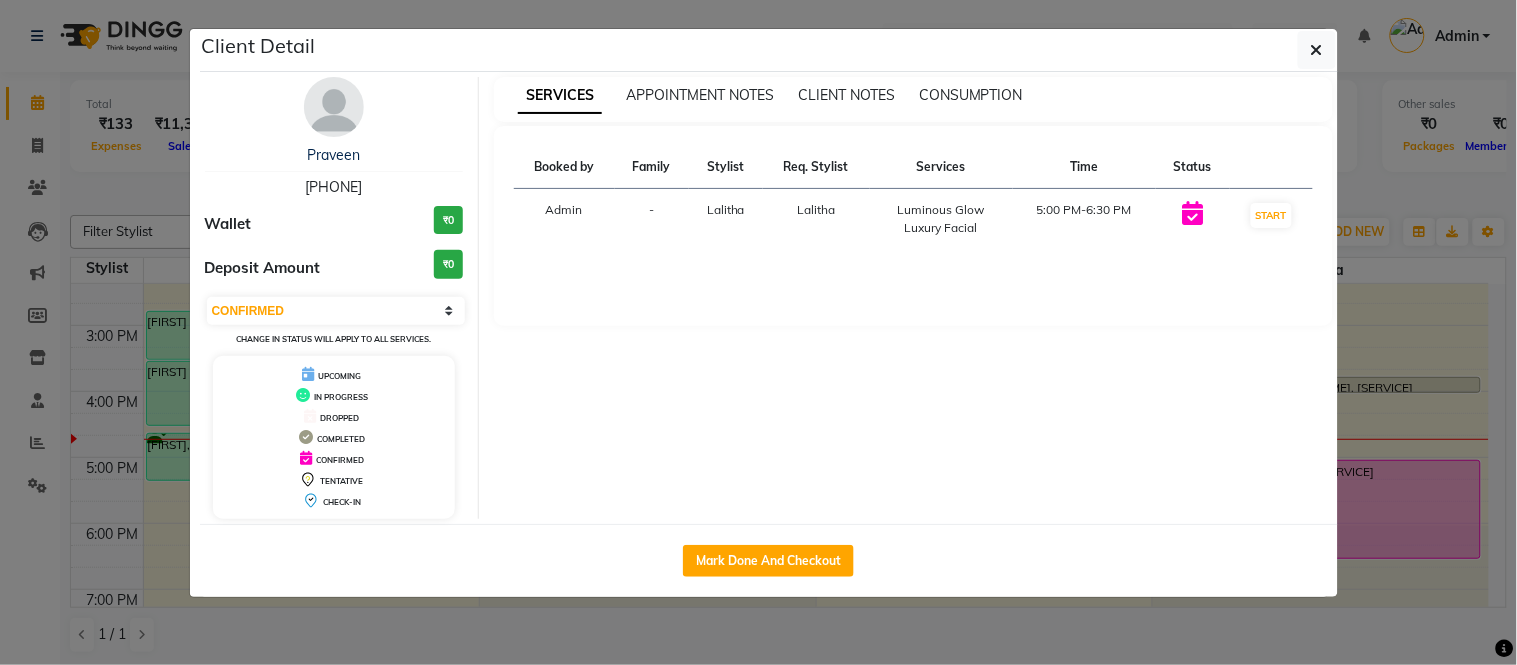 click on "Client Detail  Praveen    9000280780 Wallet ₹0 Deposit Amount  ₹0  Select IN SERVICE CONFIRMED TENTATIVE CHECK IN MARK DONE DROPPED UPCOMING Change in status will apply to all services. UPCOMING IN PROGRESS DROPPED COMPLETED CONFIRMED TENTATIVE CHECK-IN SERVICES APPOINTMENT NOTES CLIENT NOTES CONSUMPTION Booked by Family Stylist Req. Stylist Services Time Status  Admin  - Lalitha Lalitha  Luminous Glow Luxury Facial   5:00 PM-6:30 PM   START   Mark Done And Checkout" 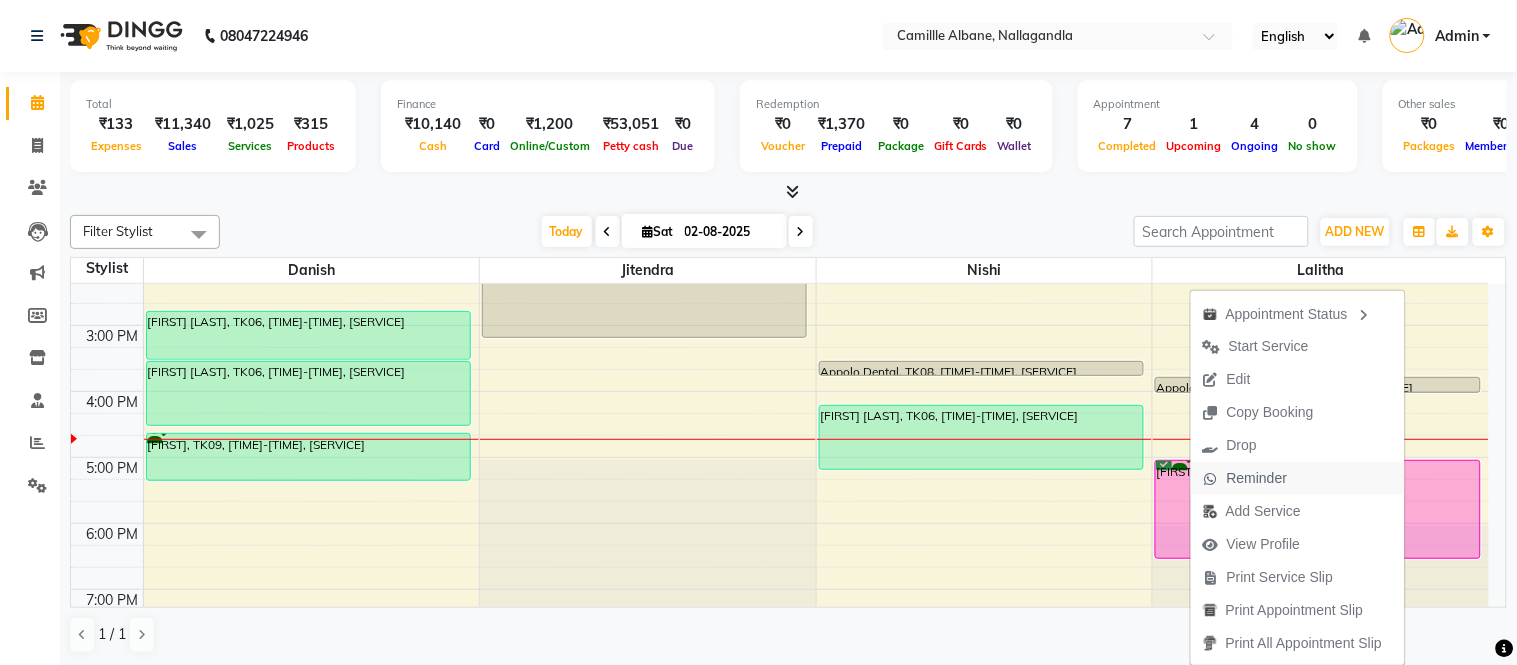 click on "Reminder" at bounding box center [1257, 478] 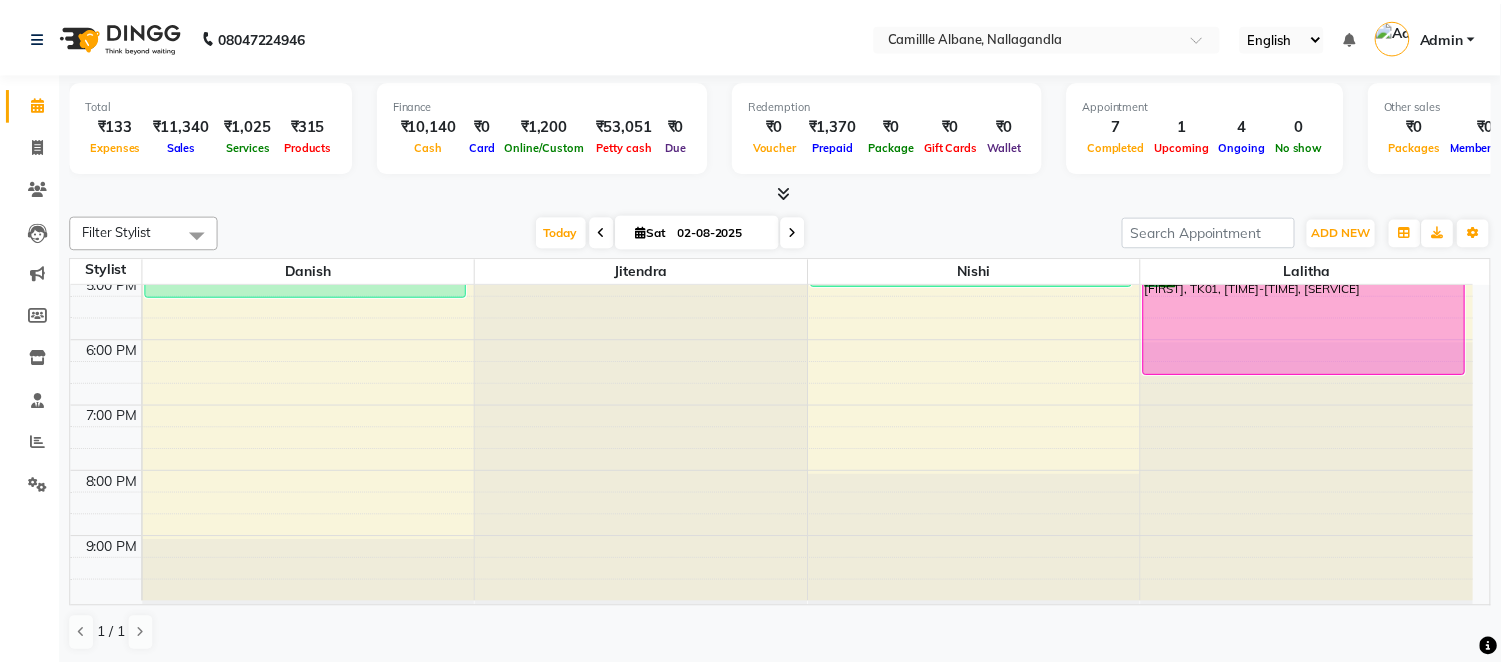 scroll, scrollTop: 420, scrollLeft: 0, axis: vertical 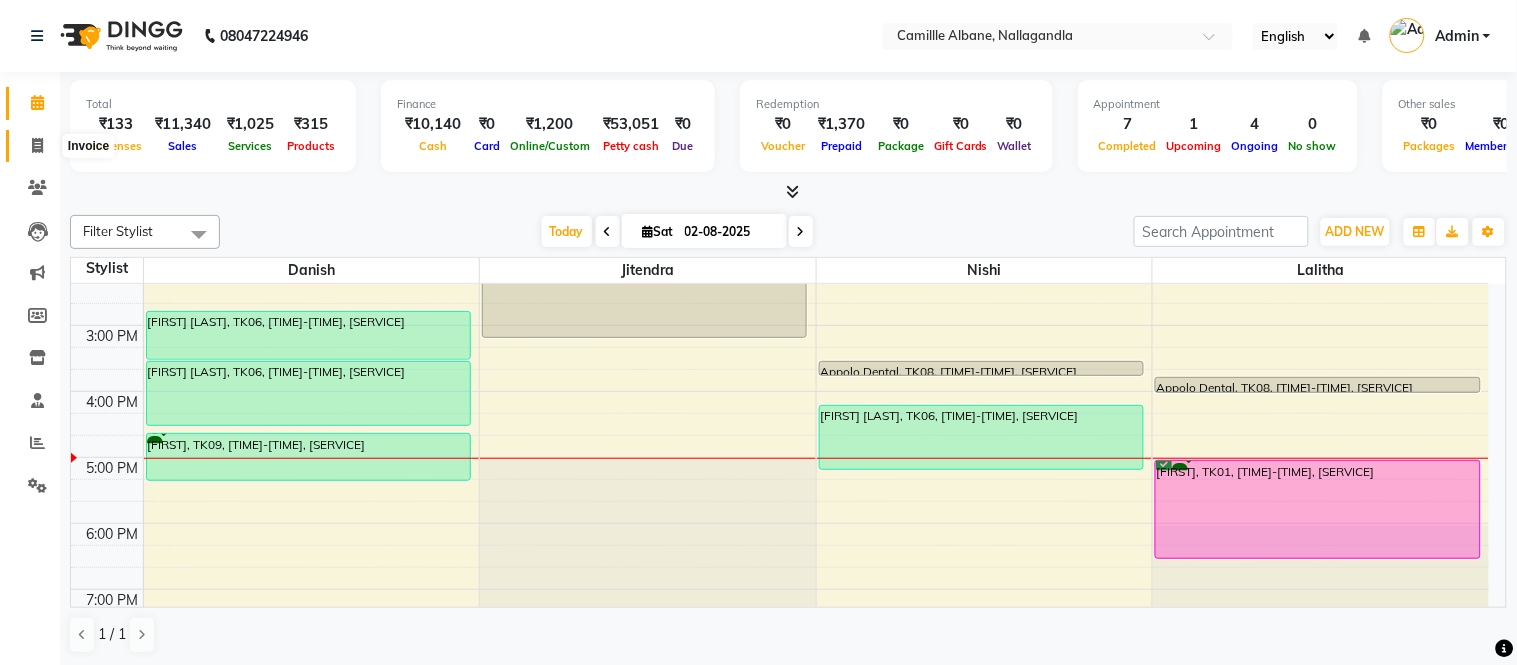 click 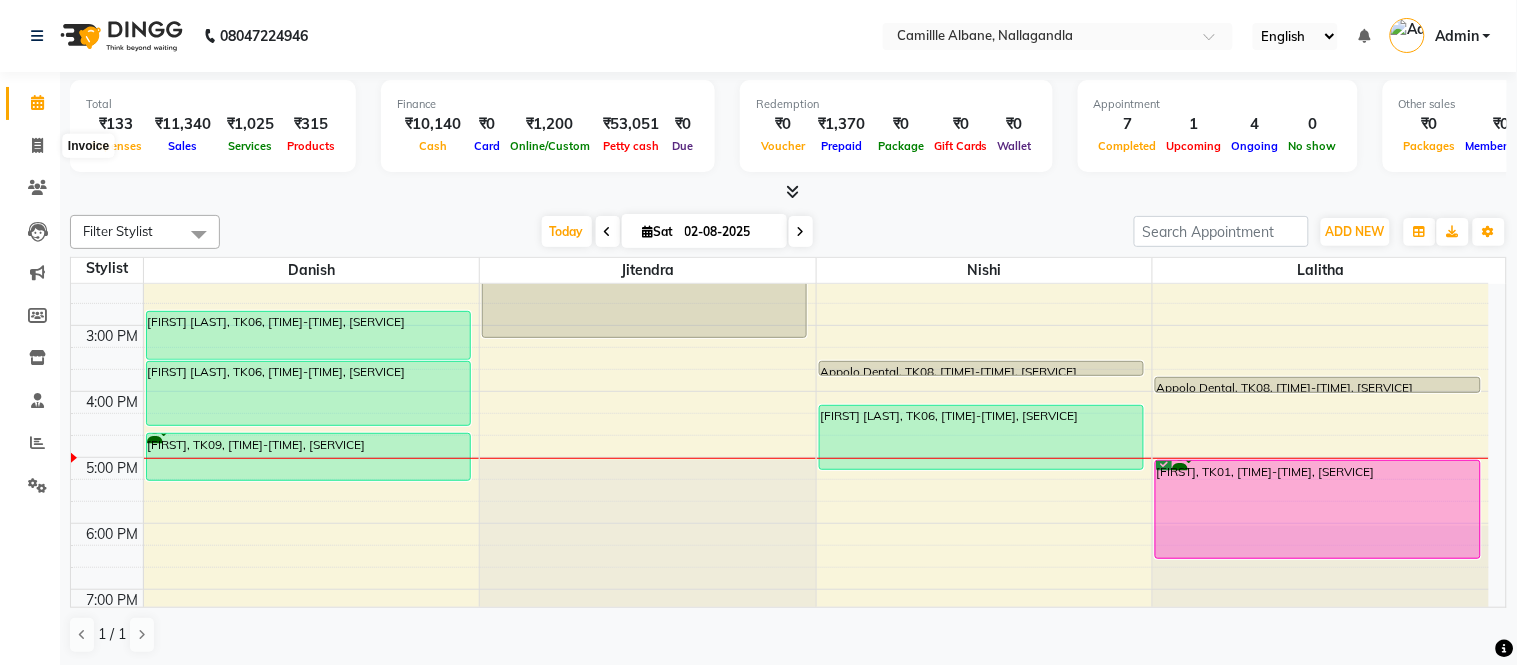 select on "service" 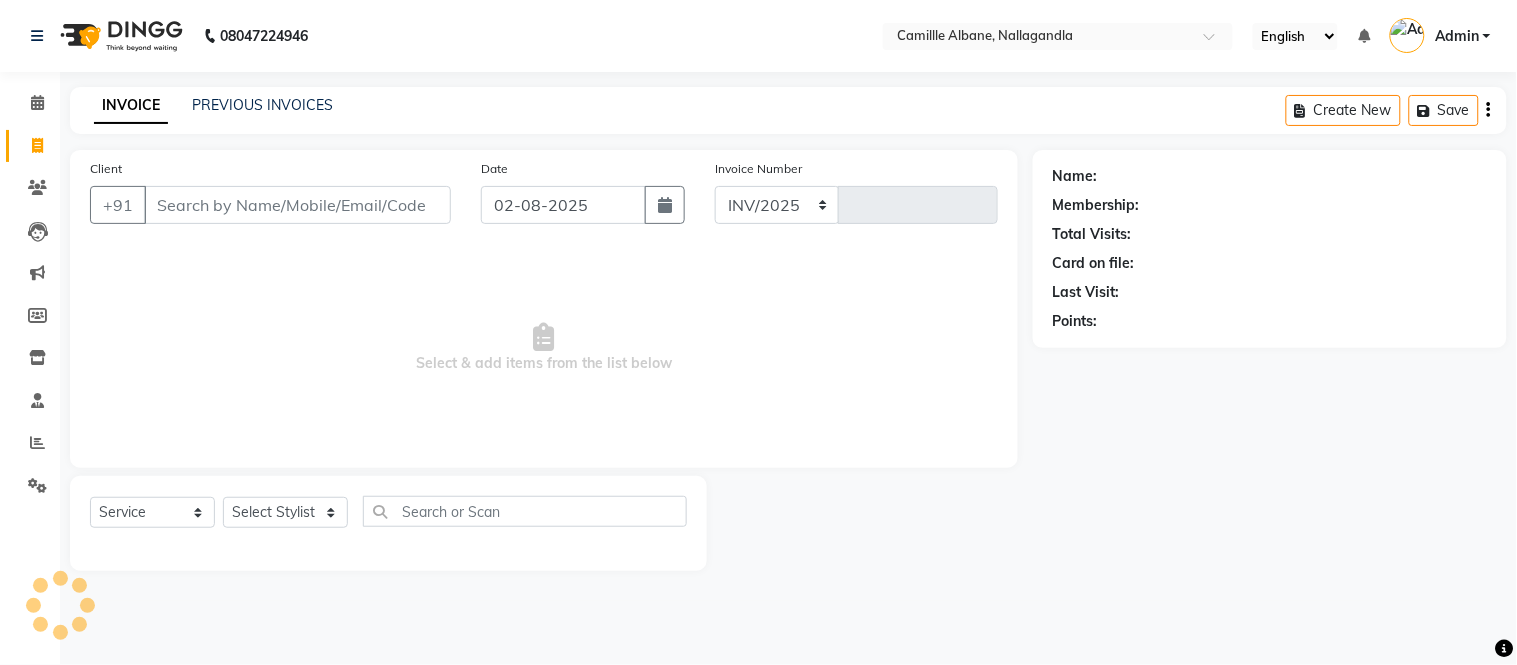 select on "7025" 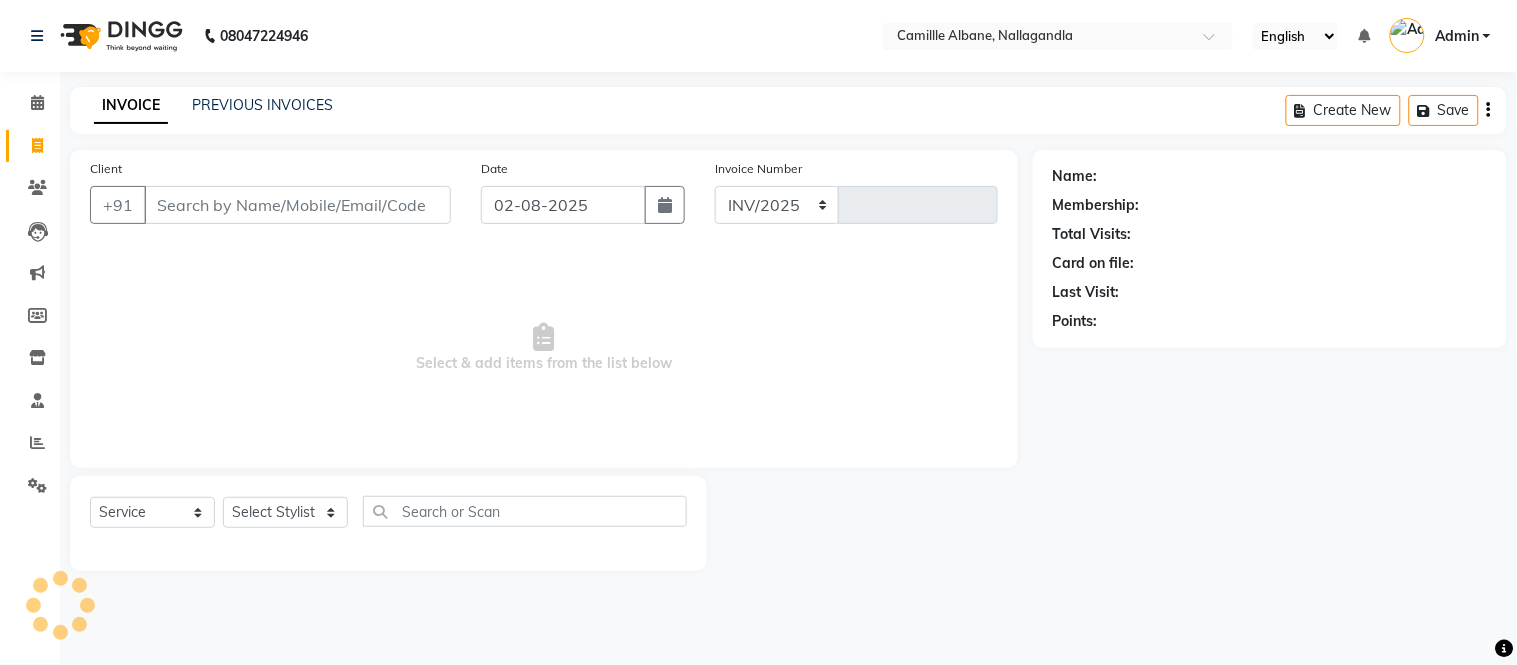 type on "0878" 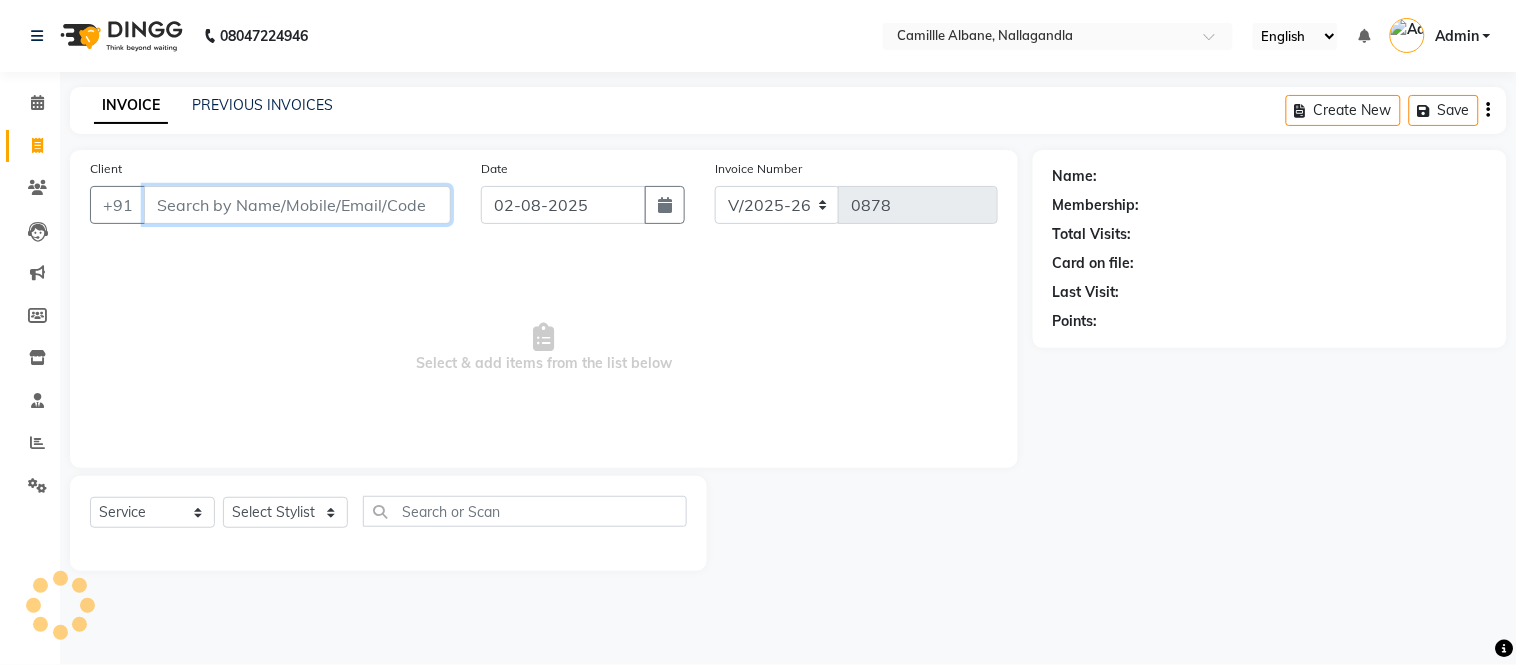 click on "Client" at bounding box center [297, 205] 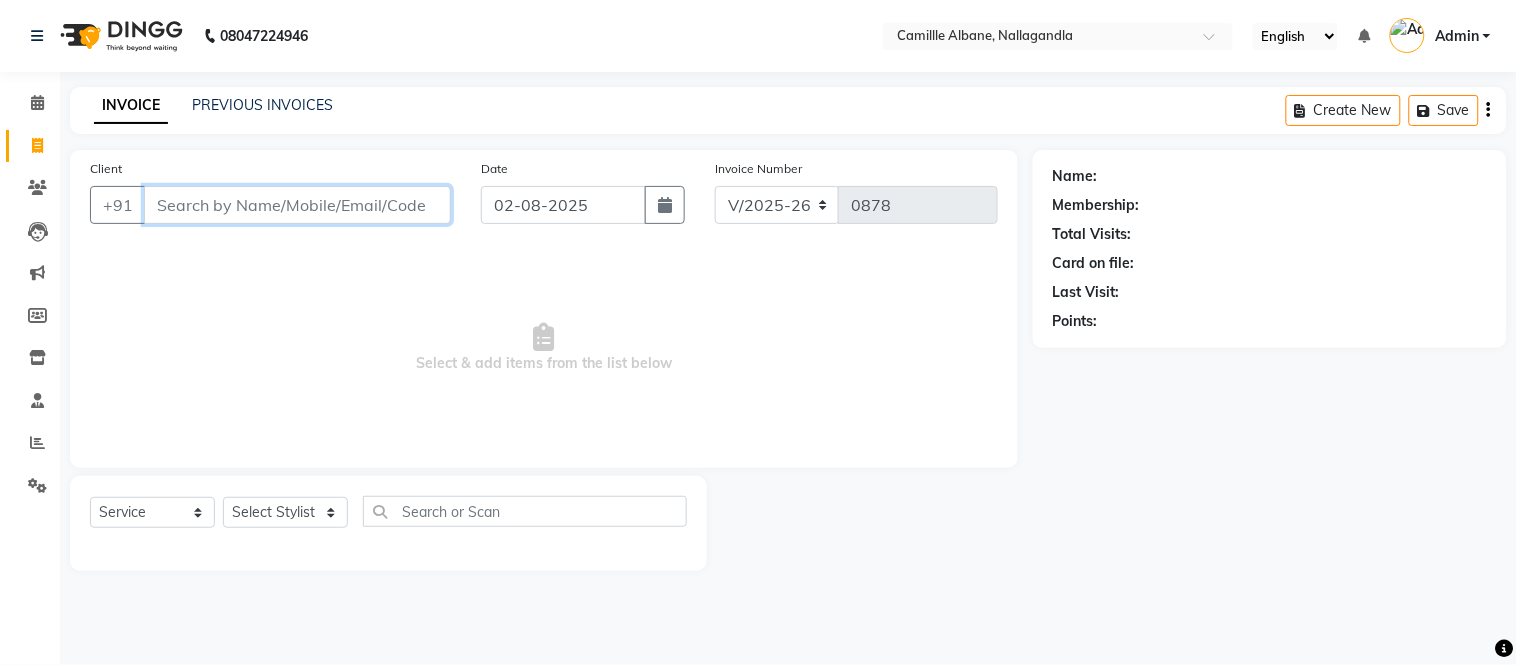 paste on "[PHONE]" 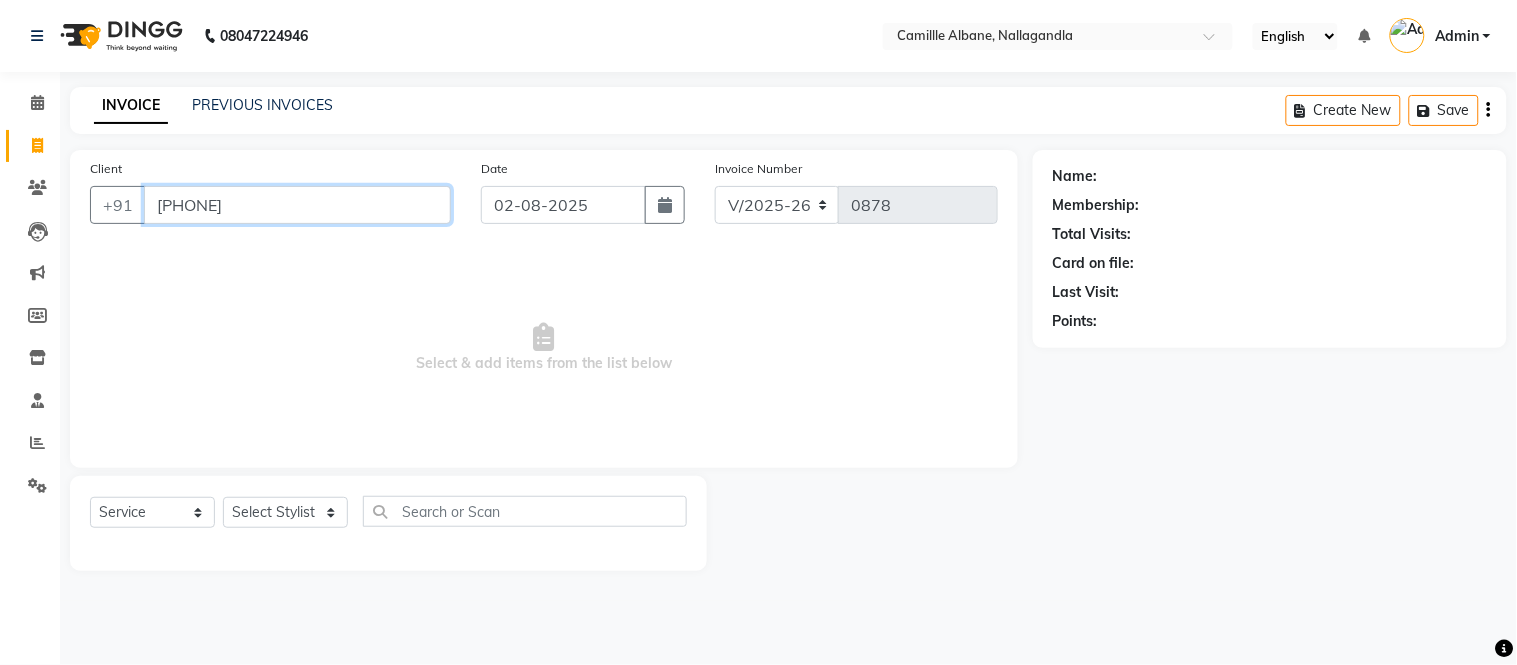 type on "[PHONE]" 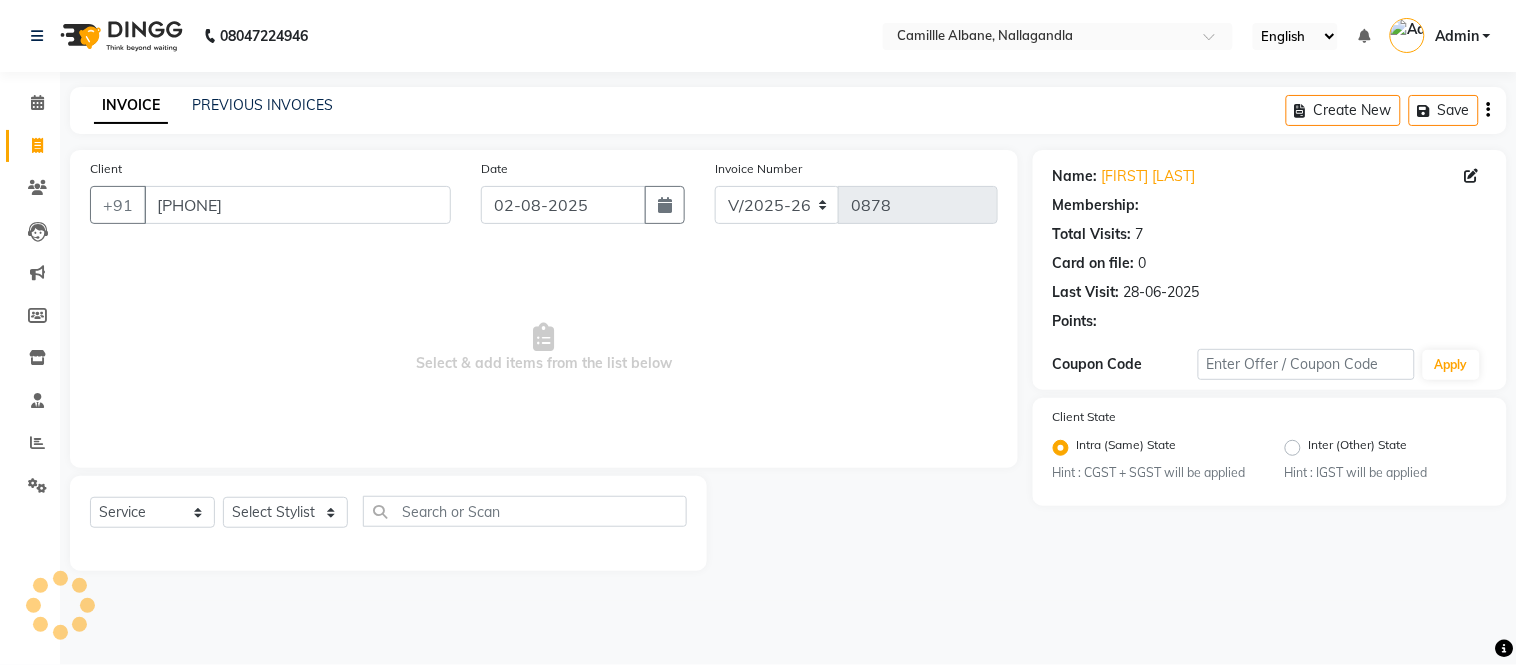 select on "1: Object" 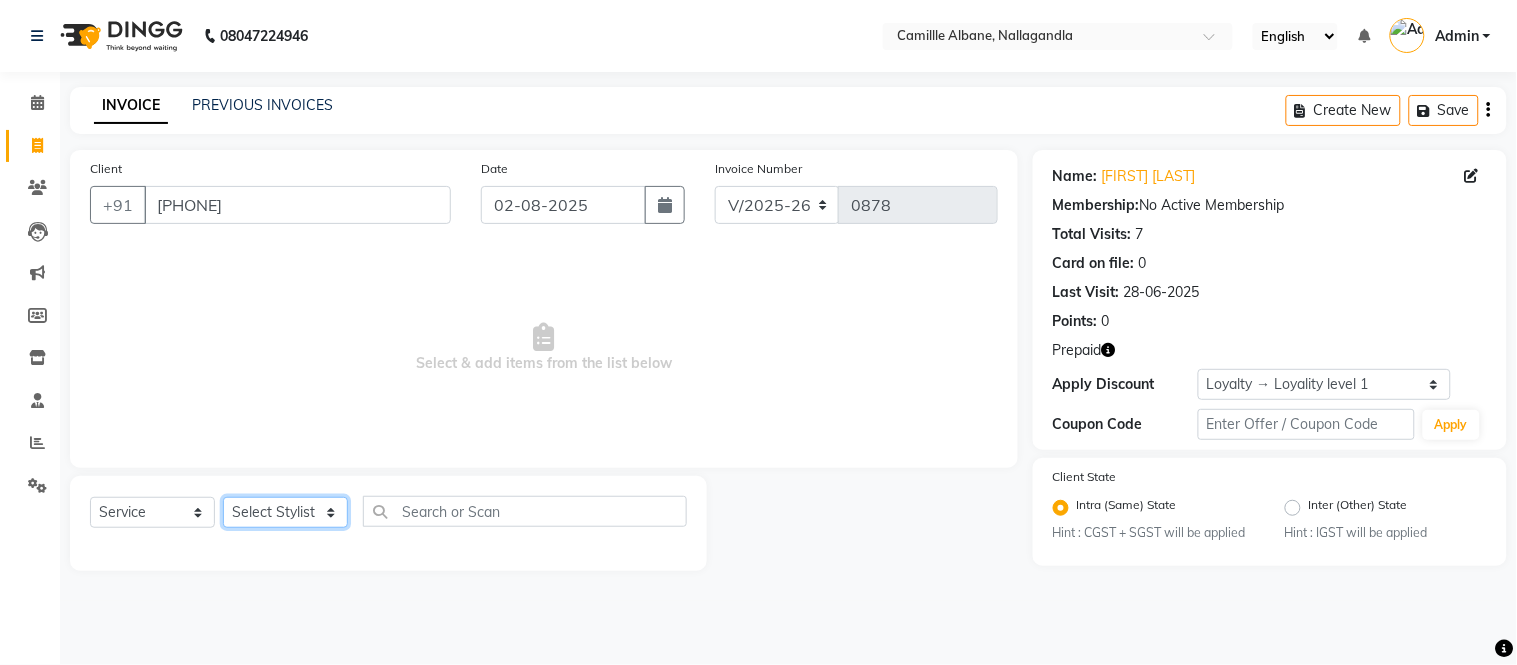 click on "Select Stylist Admin Amit Danish Dr, Rajani Jitendra K T Ramarao Lalitha Lokesh Madhu Nishi Satish Srinivas" 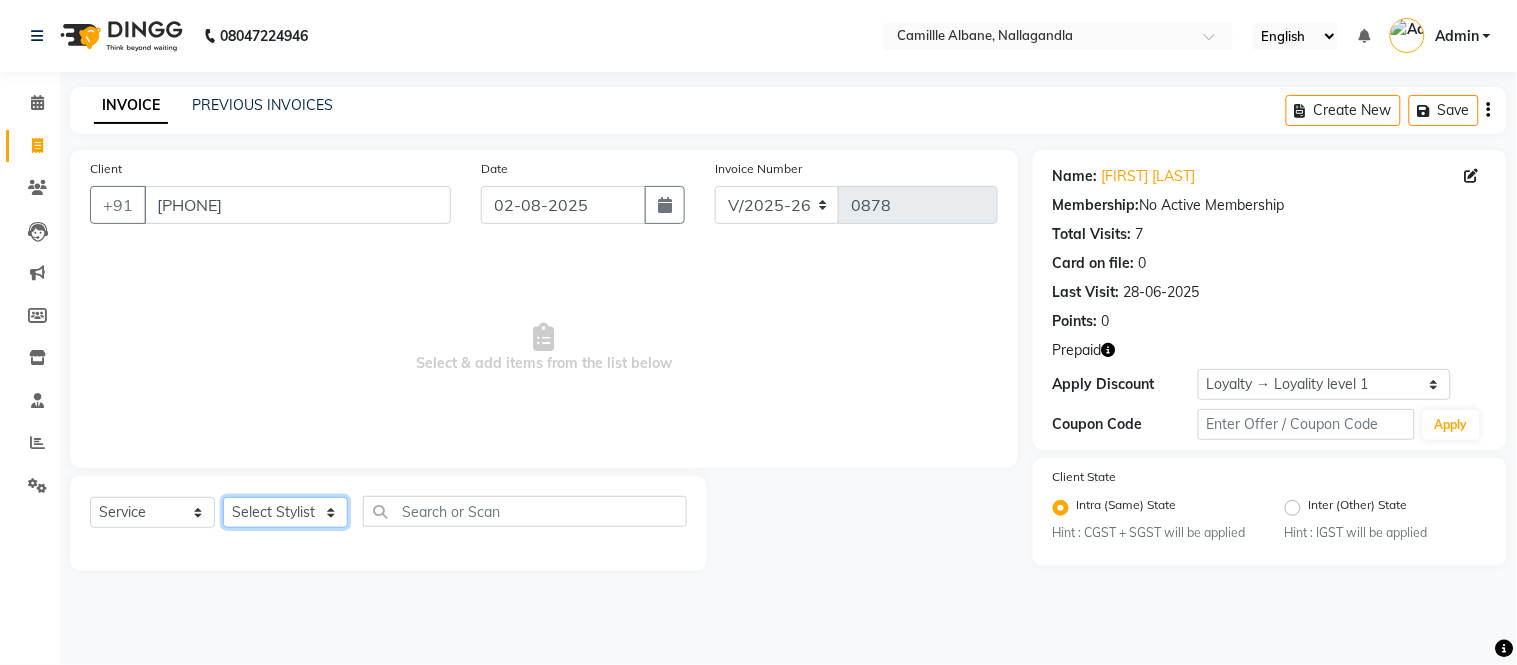 select on "57806" 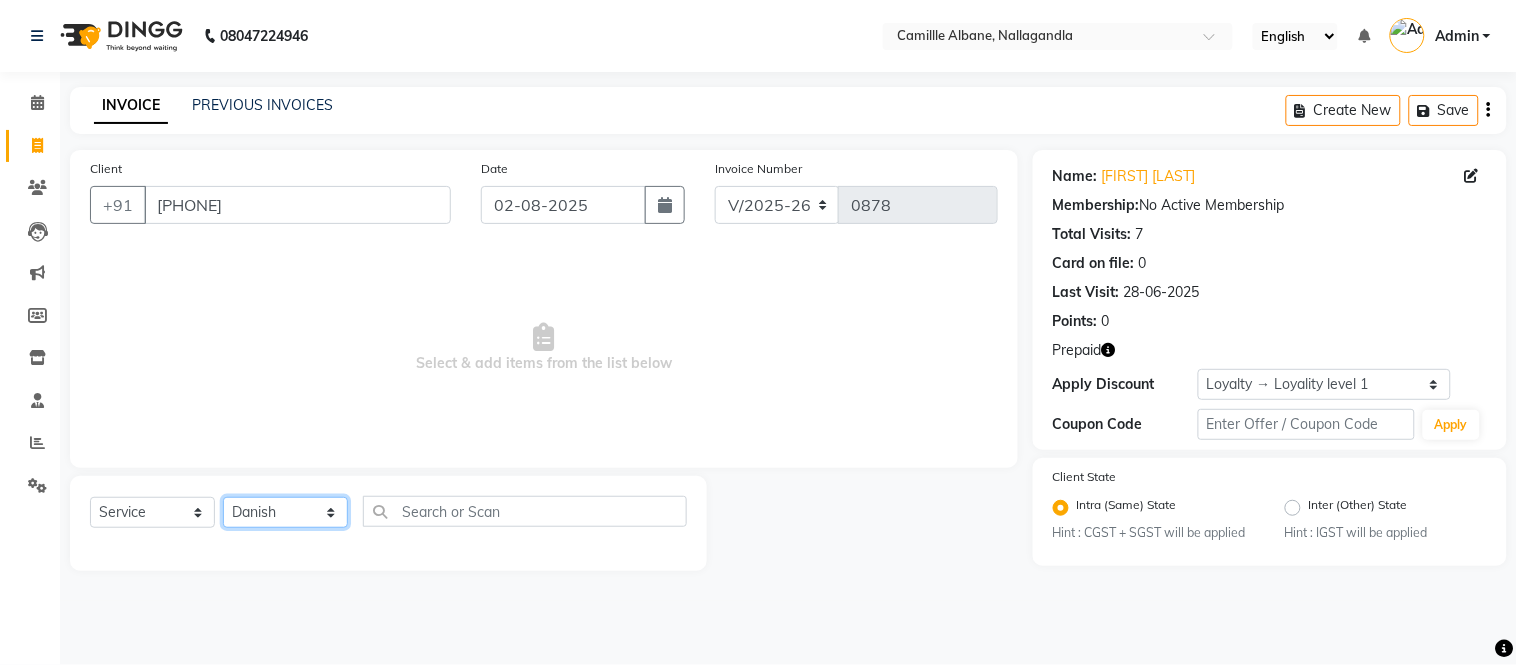 click on "Select Stylist Admin Amit Danish Dr, Rajani Jitendra K T Ramarao Lalitha Lokesh Madhu Nishi Satish Srinivas" 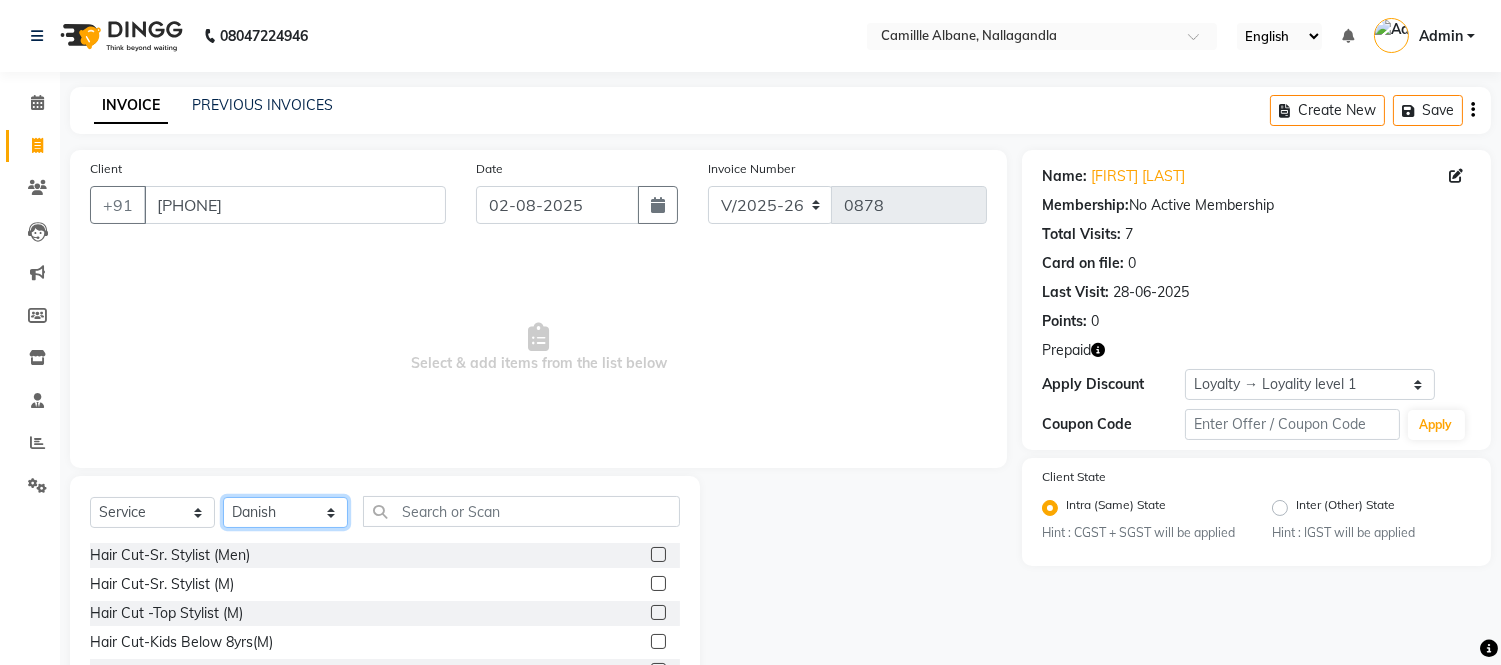 scroll, scrollTop: 135, scrollLeft: 0, axis: vertical 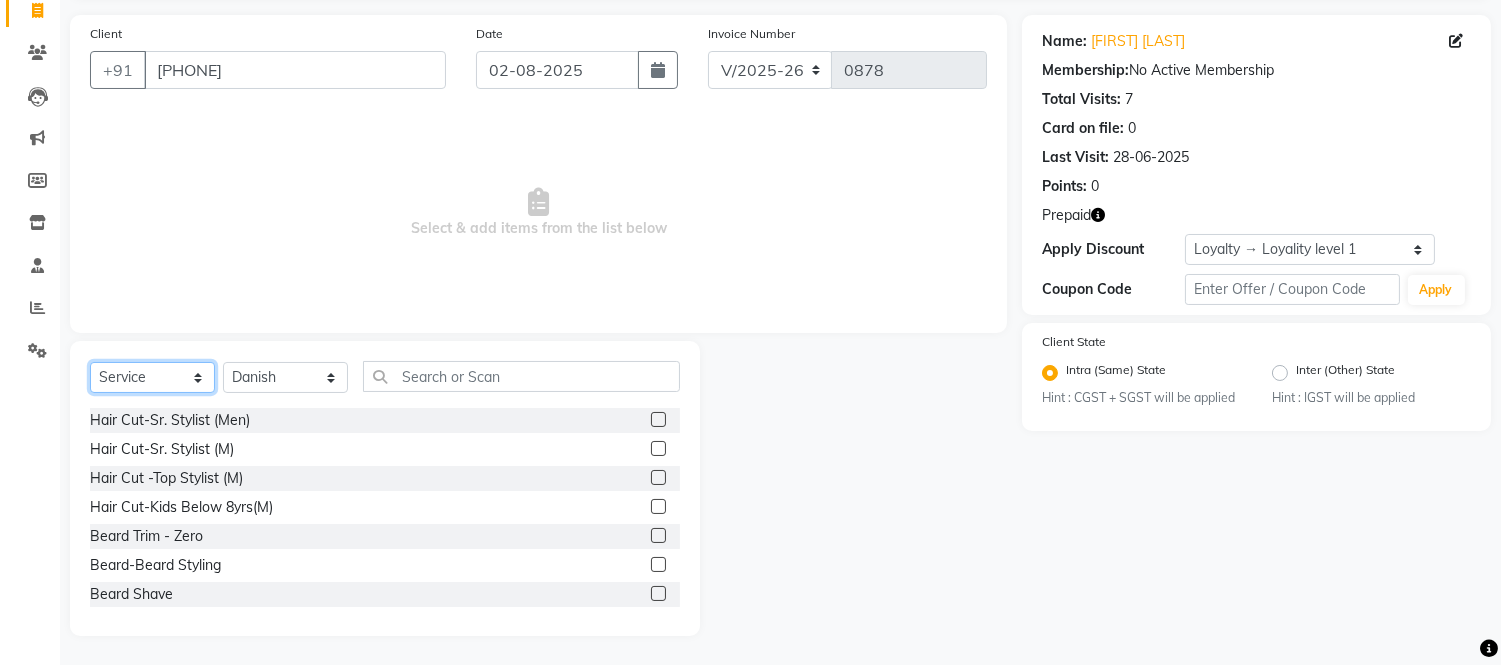 click on "Select  Service  Product  Membership  Package Voucher Prepaid Gift Card" 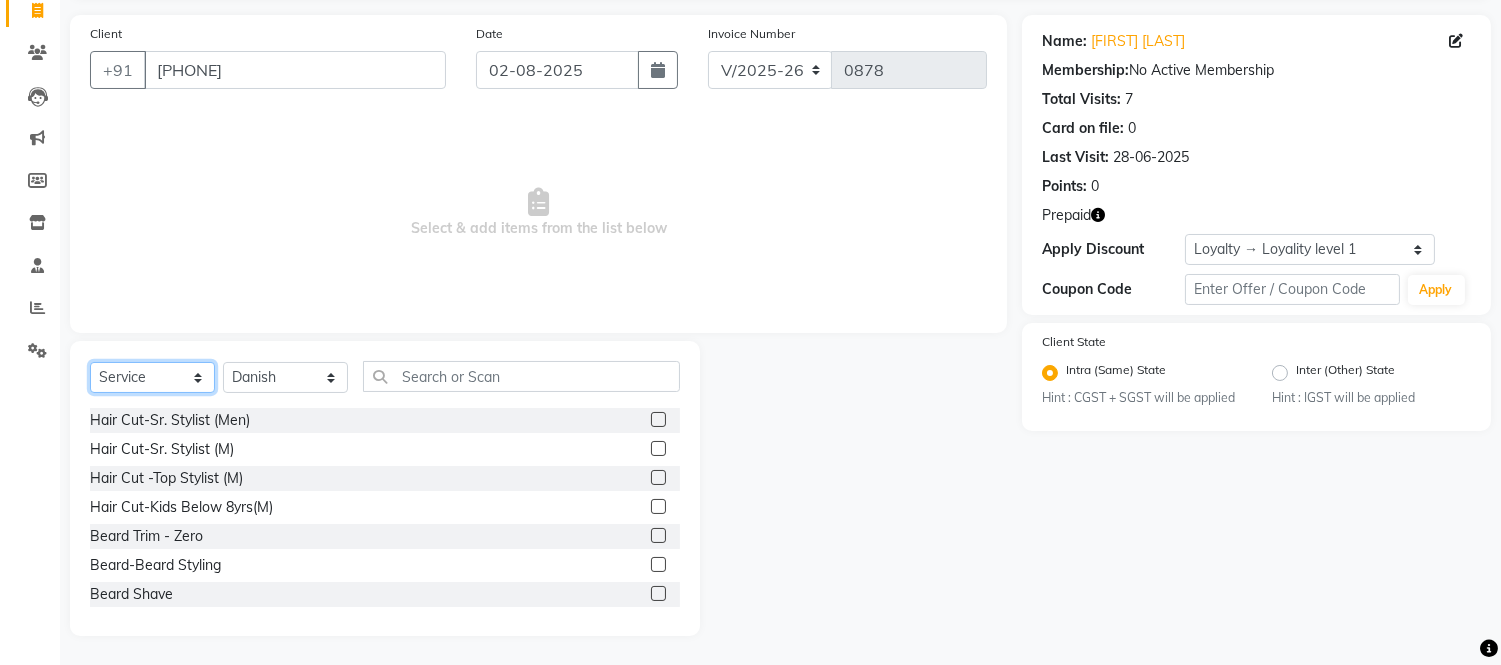 select on "P" 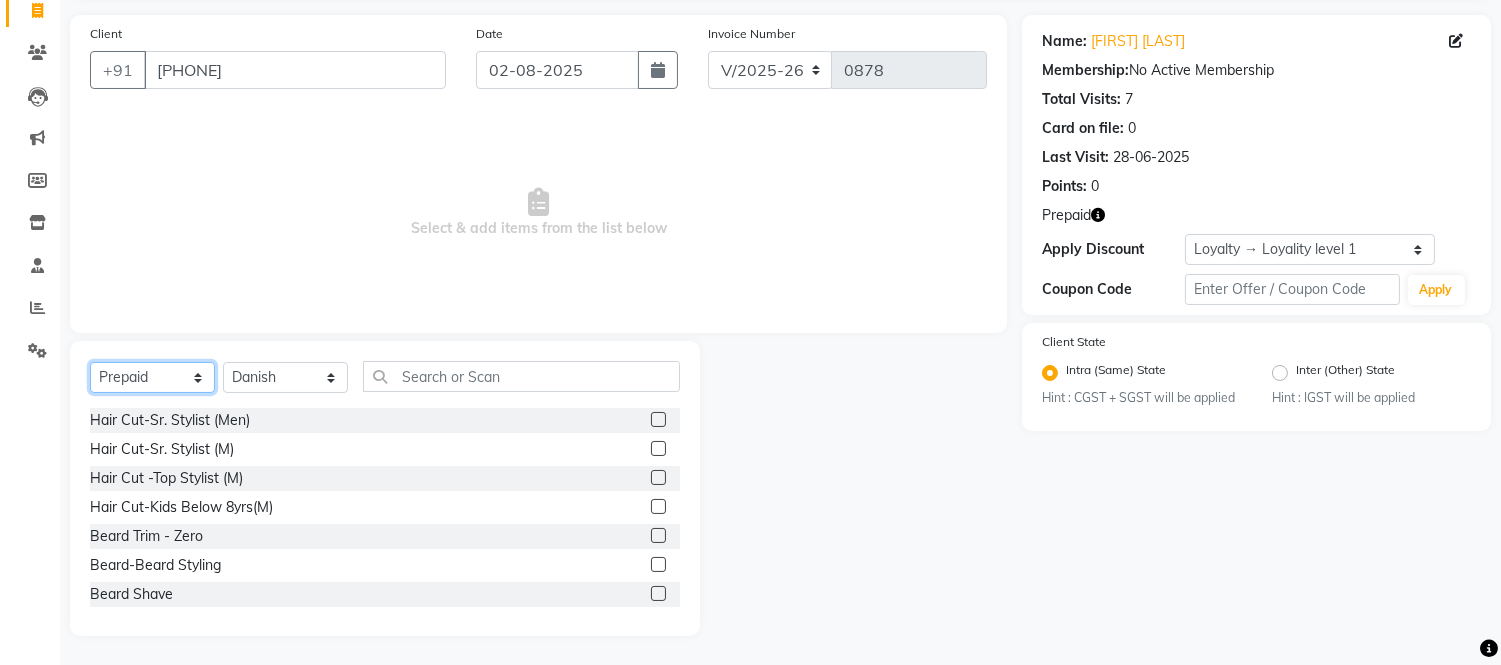 click on "Select  Service  Product  Membership  Package Voucher Prepaid Gift Card" 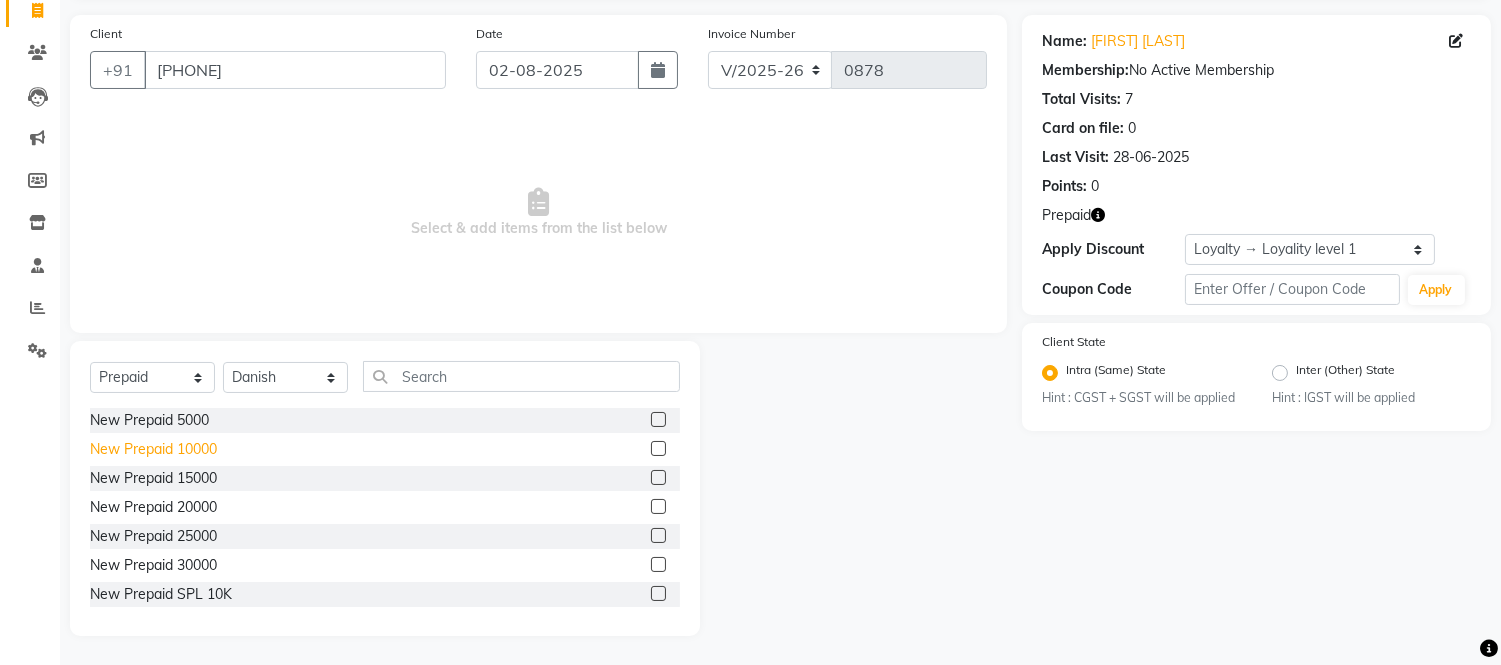 click on "New Prepaid 10000" 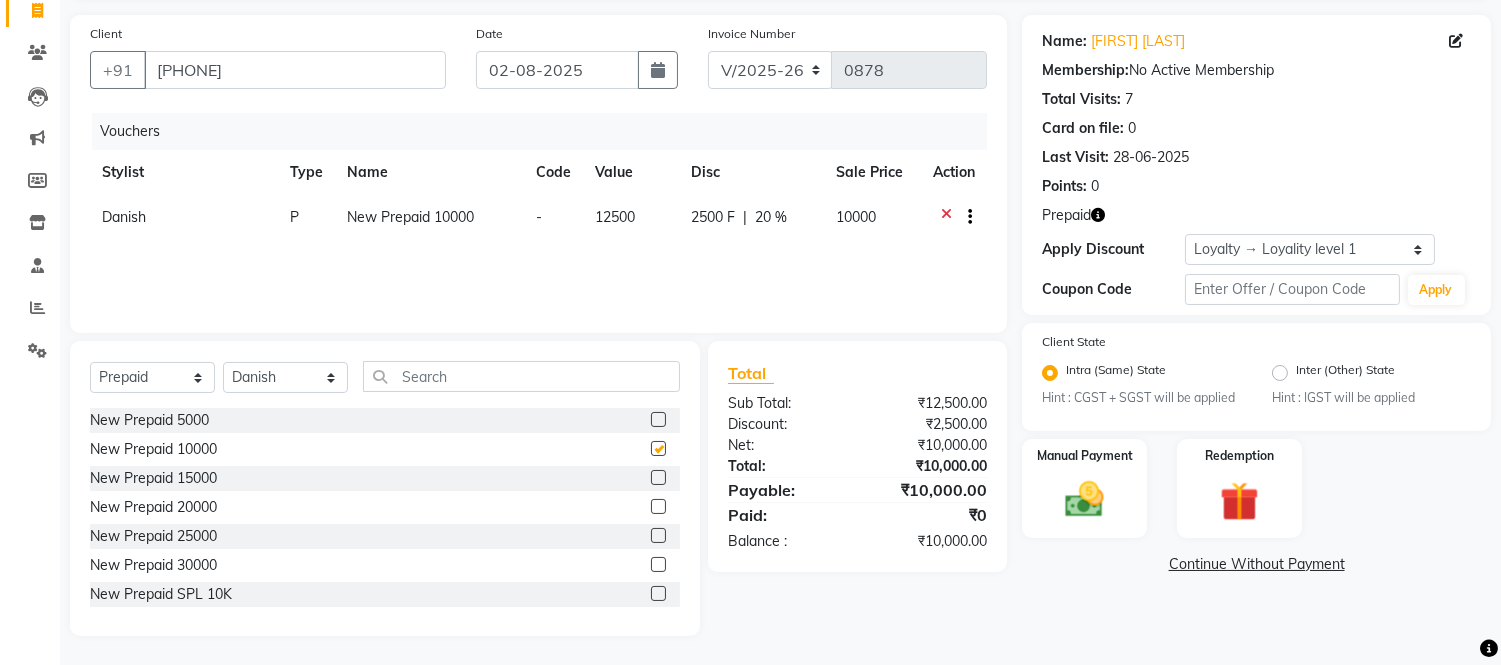 checkbox on "false" 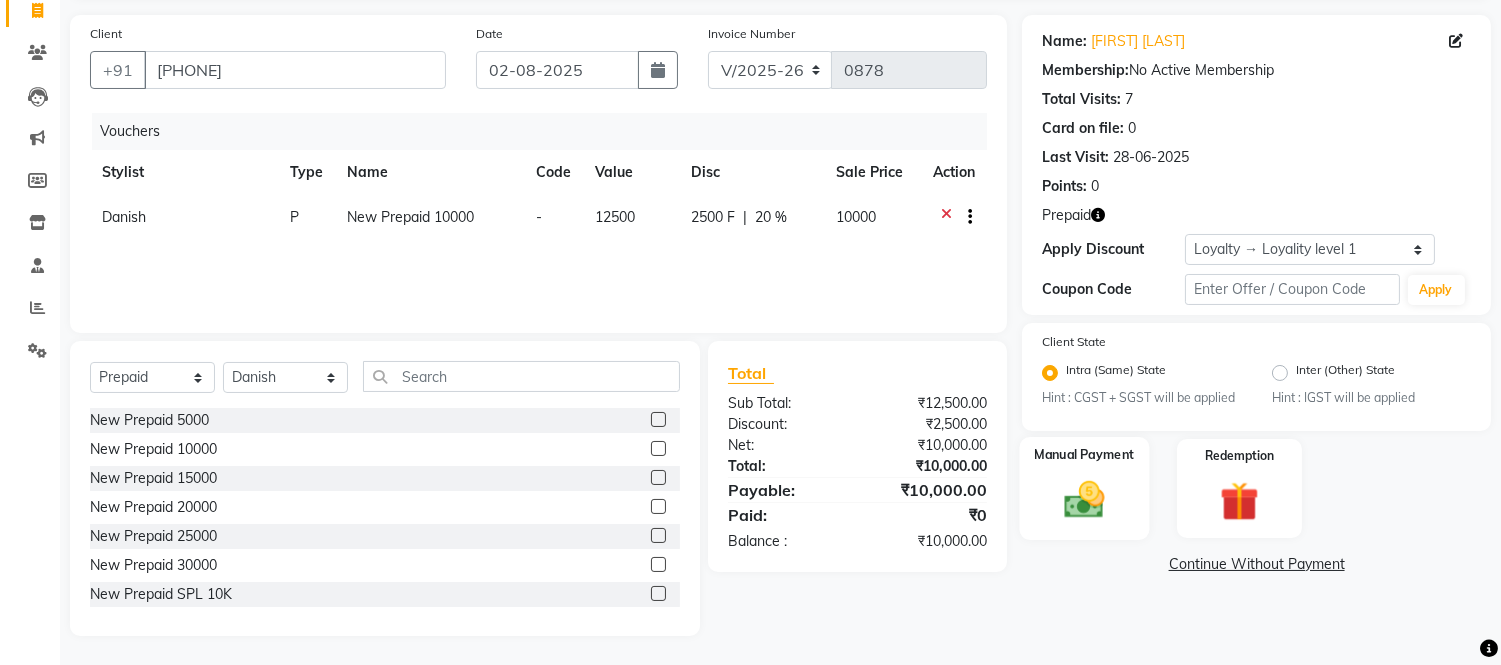 click 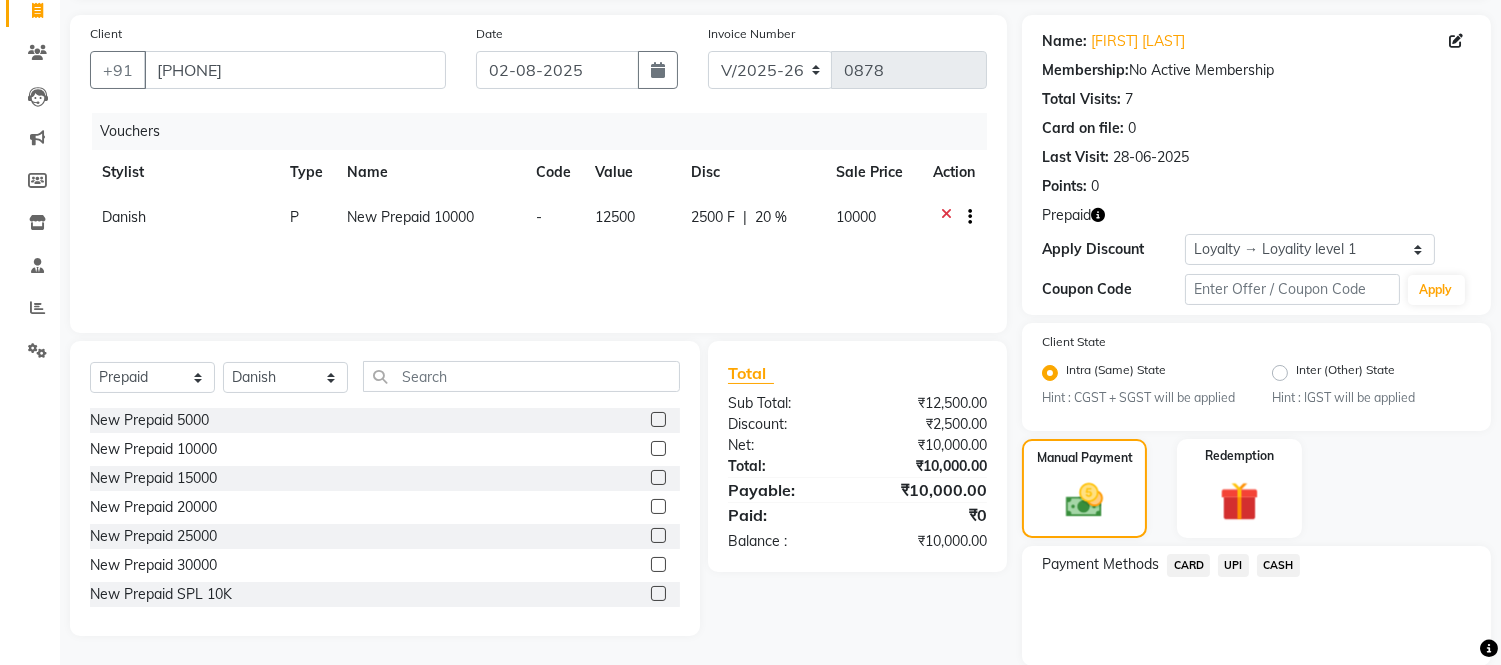 click on "Payment Methods  CARD   UPI   CASH" 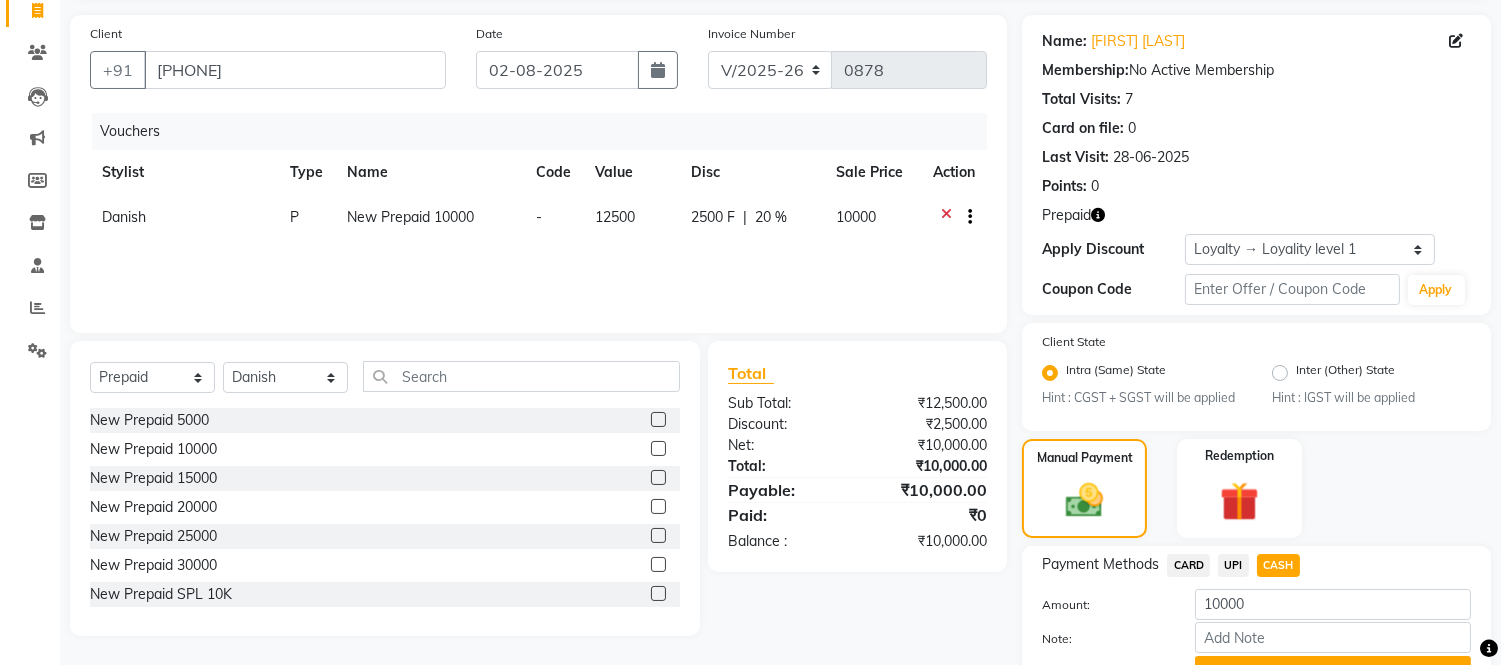 scroll, scrollTop: 236, scrollLeft: 0, axis: vertical 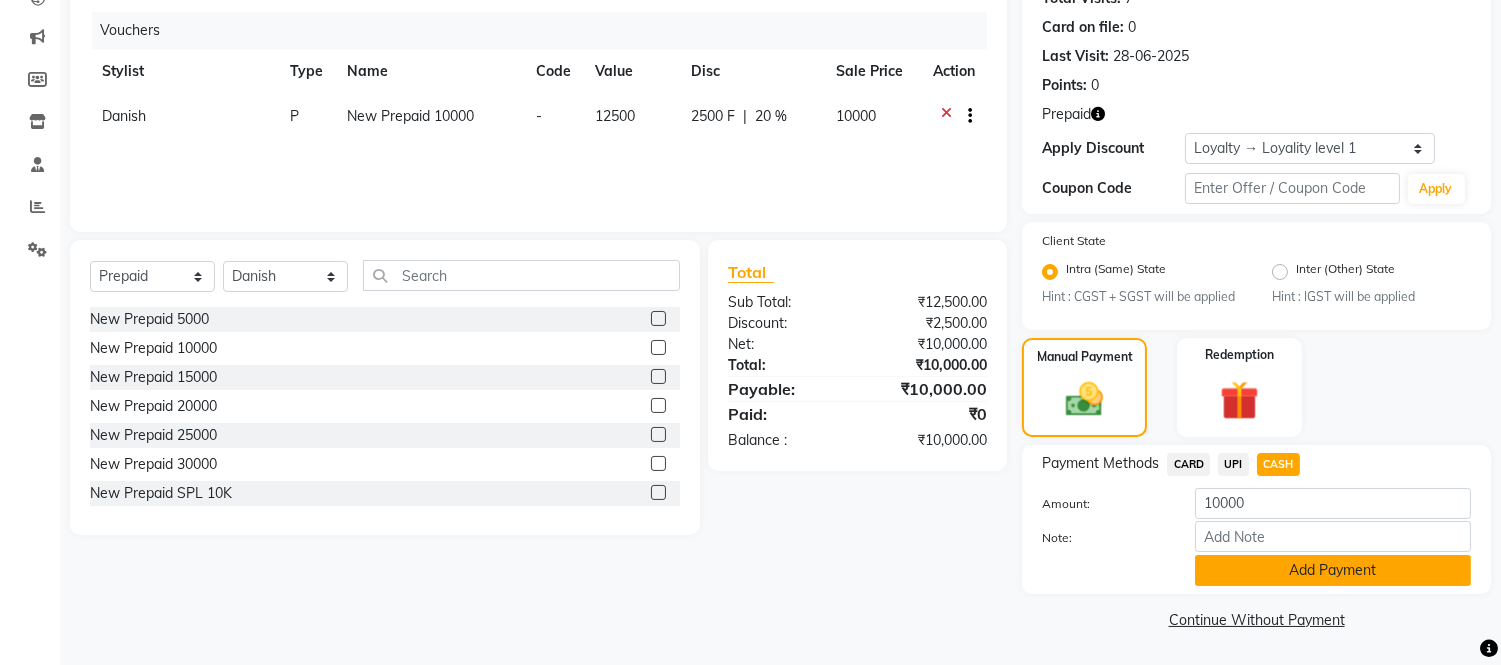 click on "Add Payment" 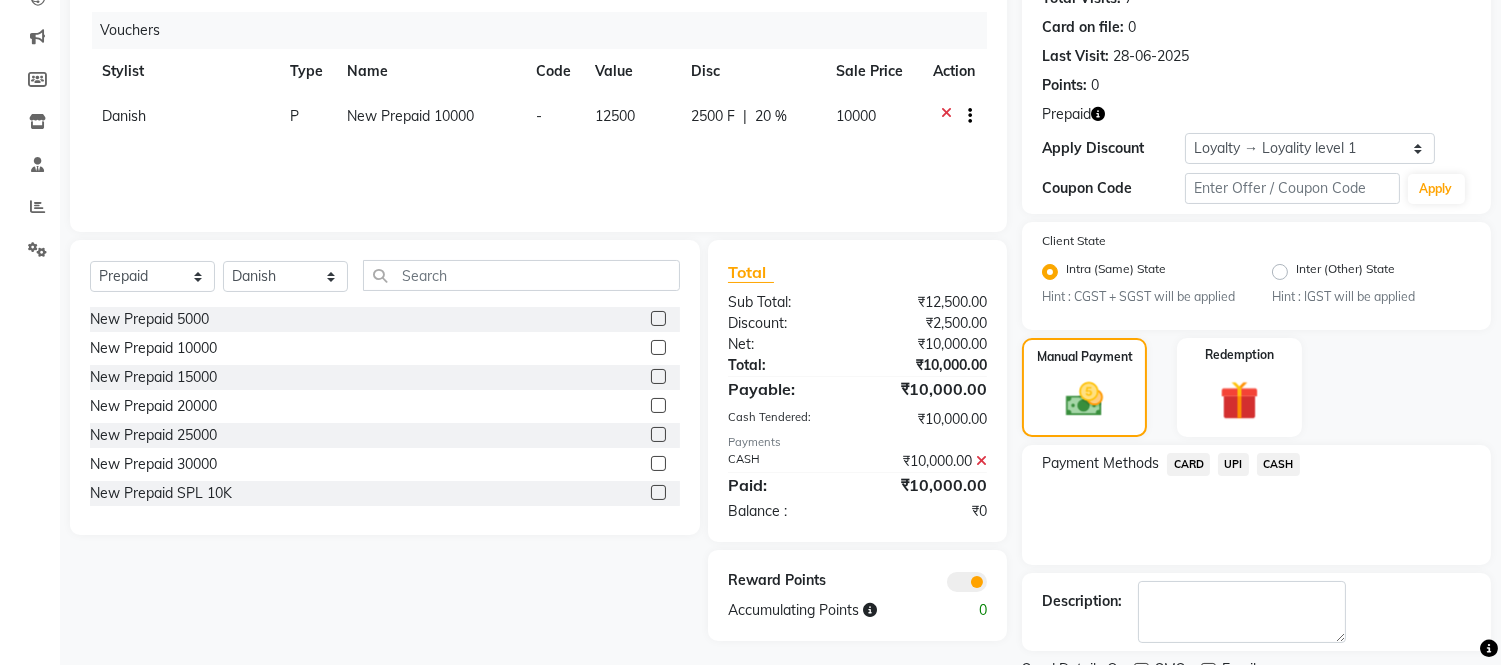 scroll, scrollTop: 320, scrollLeft: 0, axis: vertical 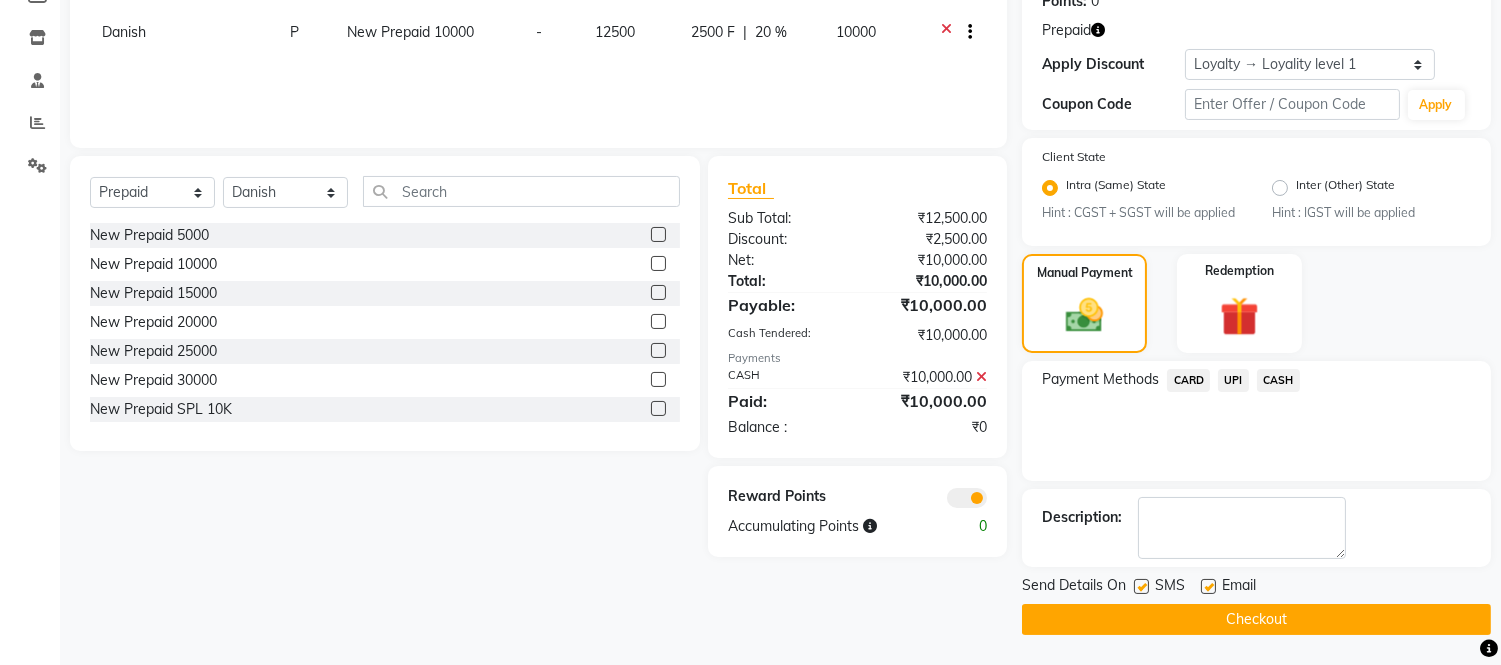 click on "Checkout" 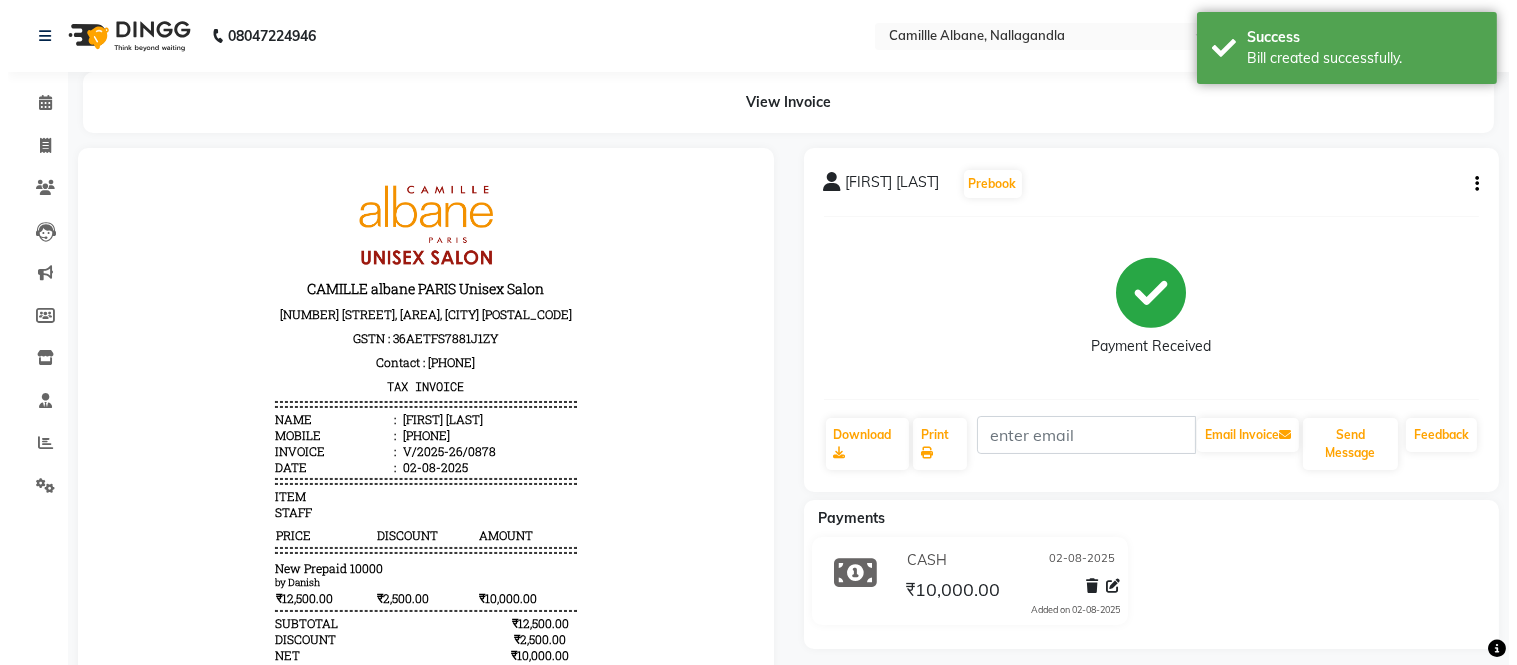 scroll, scrollTop: 0, scrollLeft: 0, axis: both 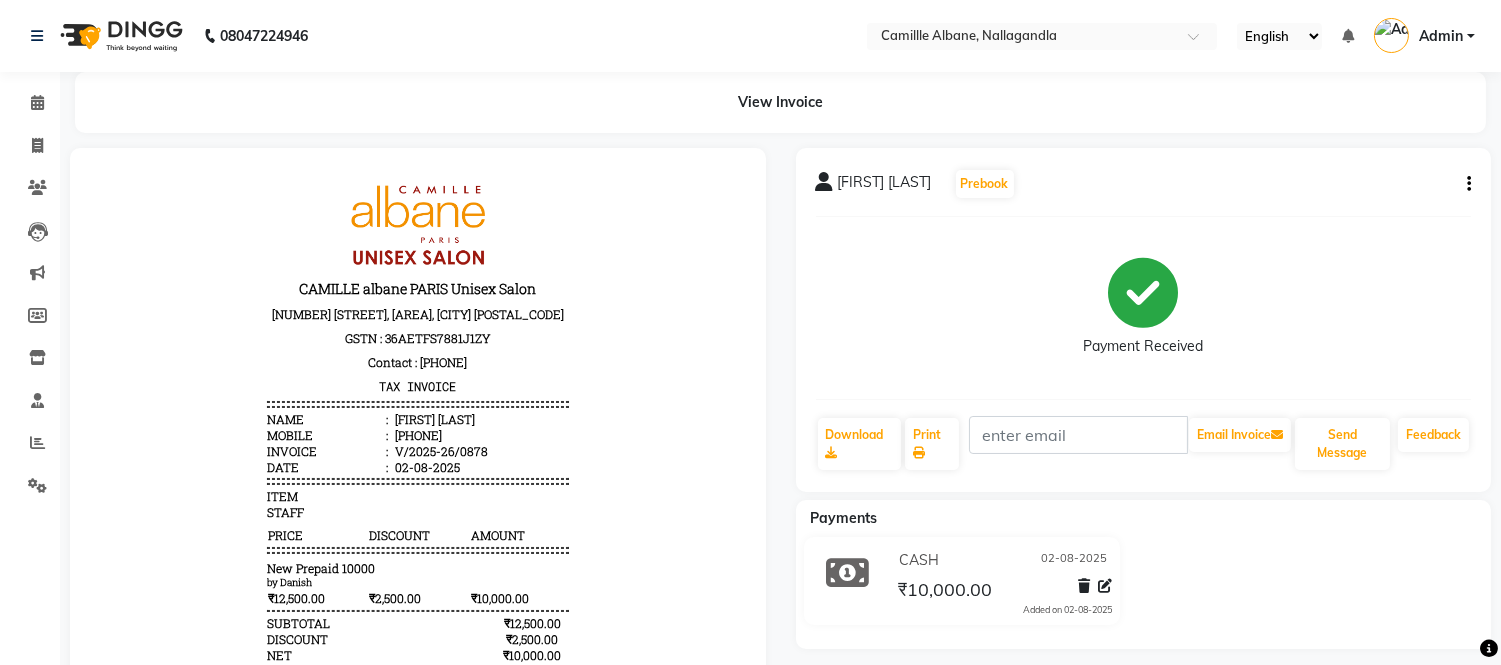 drag, startPoint x: 1090, startPoint y: 266, endPoint x: 544, endPoint y: 85, distance: 575.2191 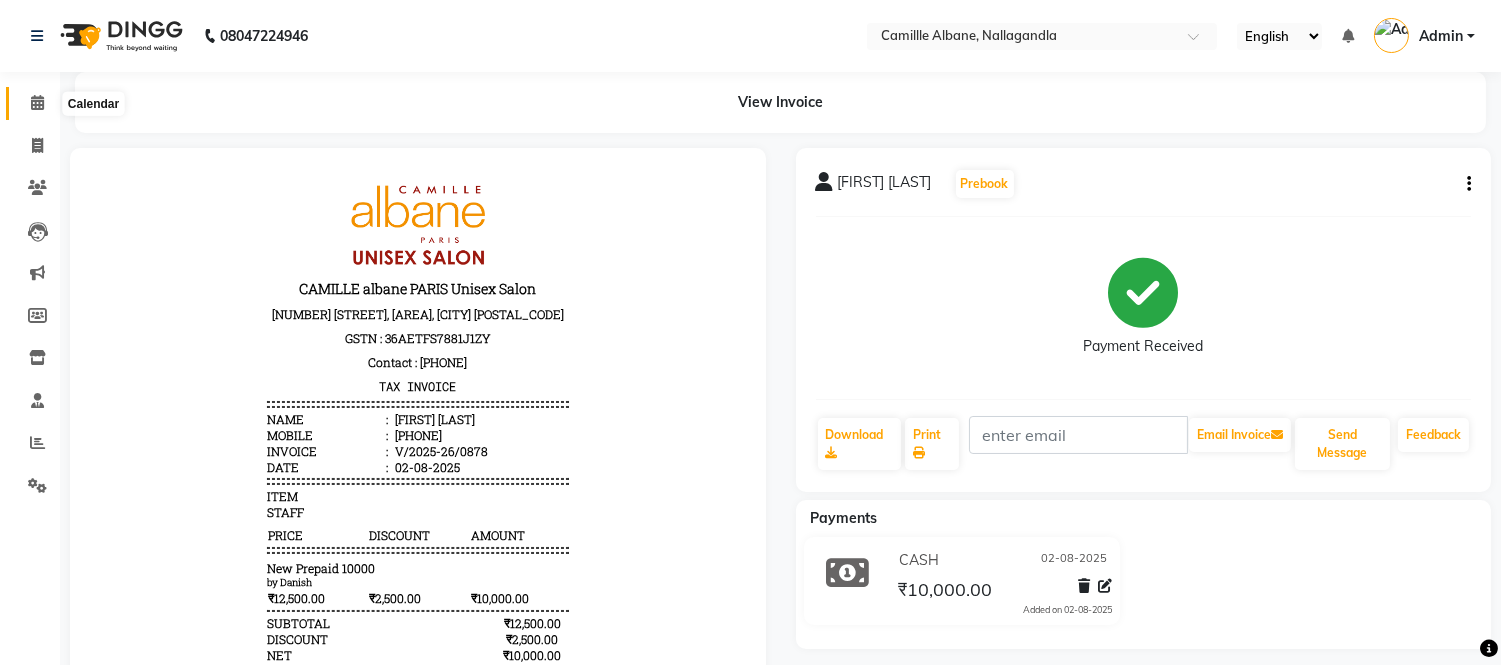 click 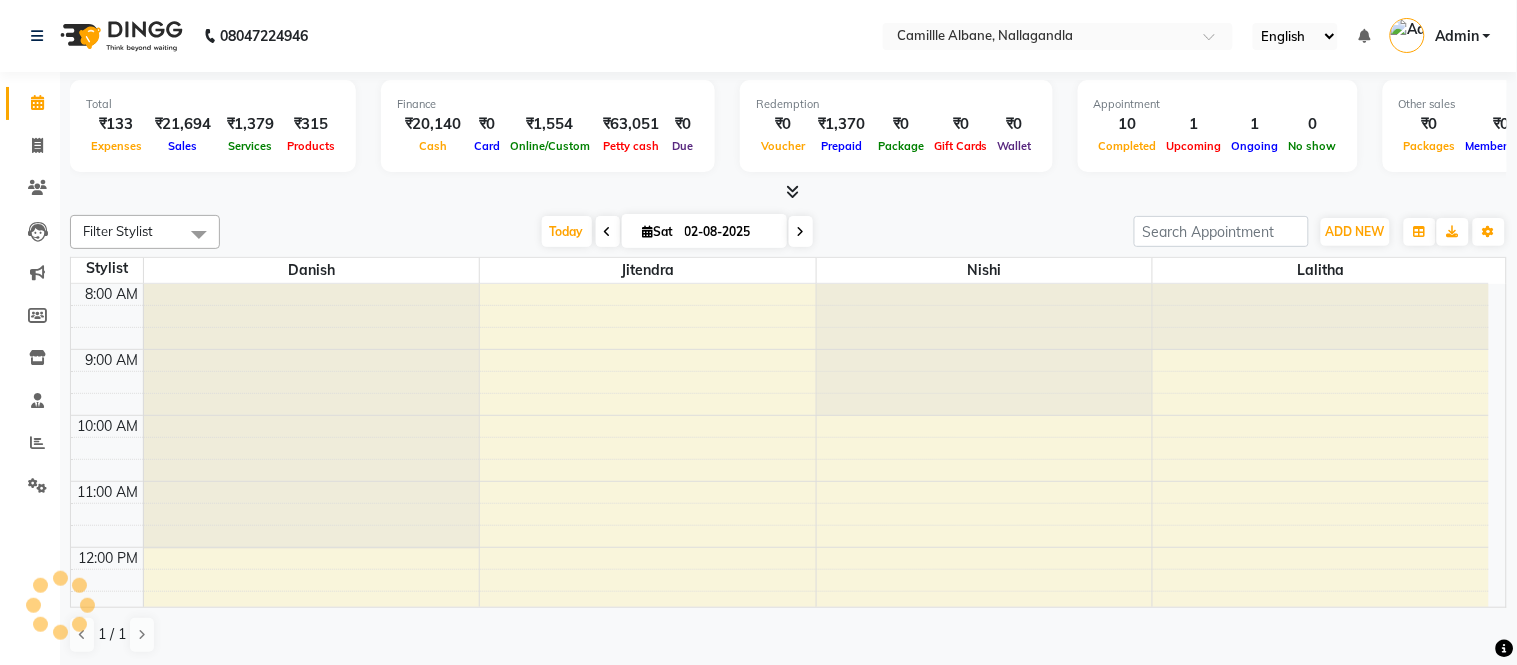 scroll, scrollTop: 0, scrollLeft: 0, axis: both 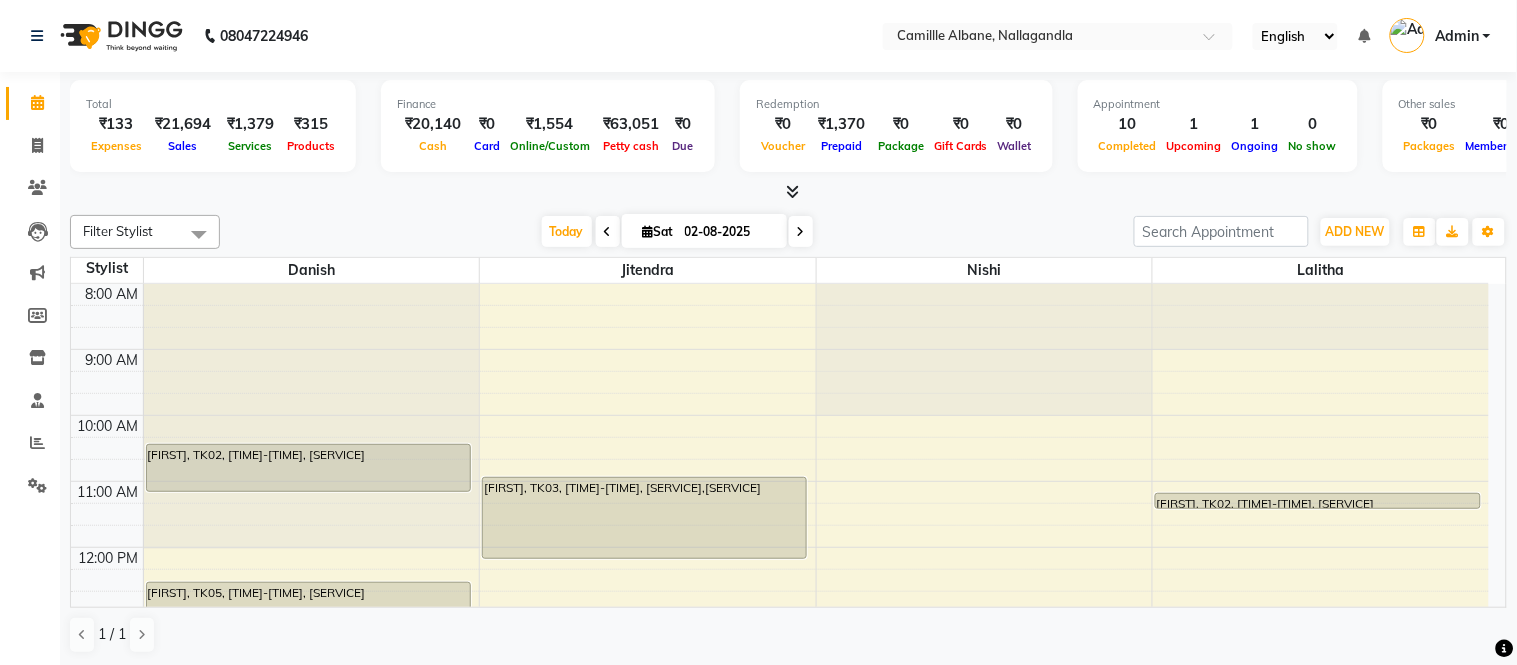 click at bounding box center [792, 191] 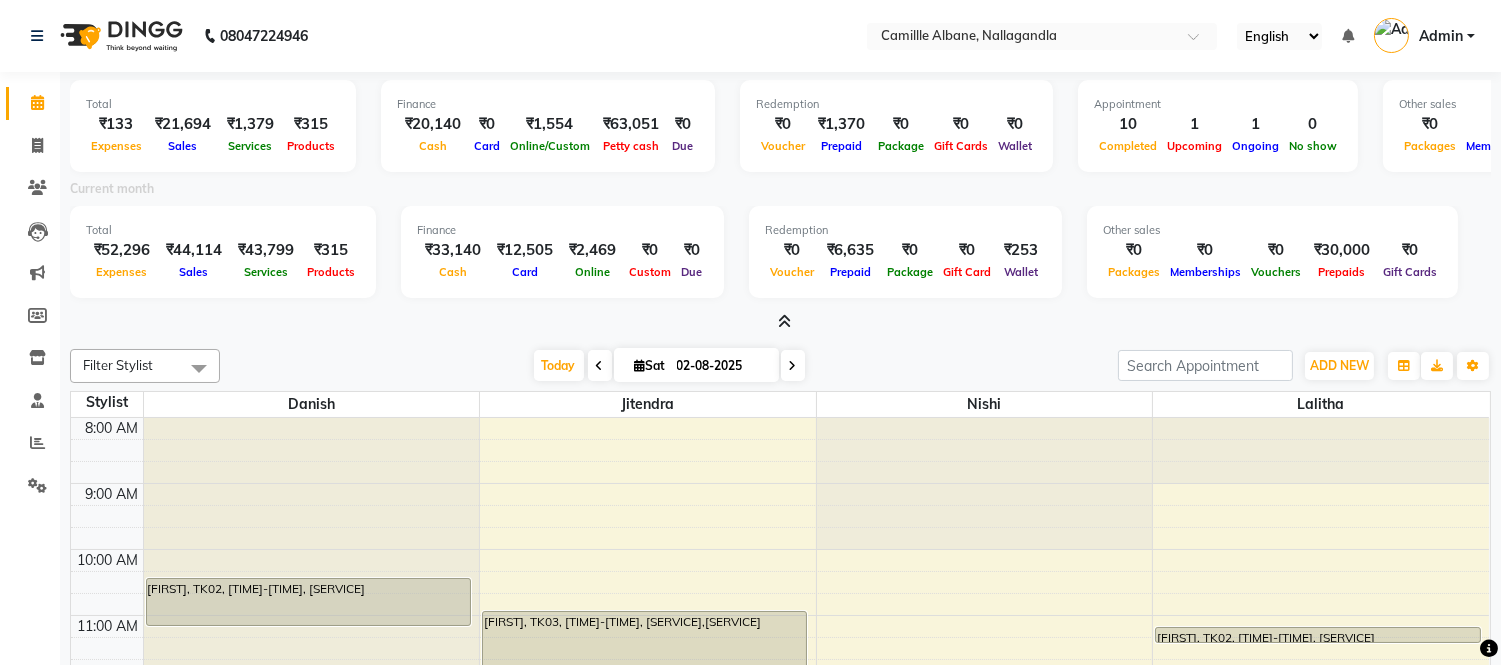 click at bounding box center [780, 322] 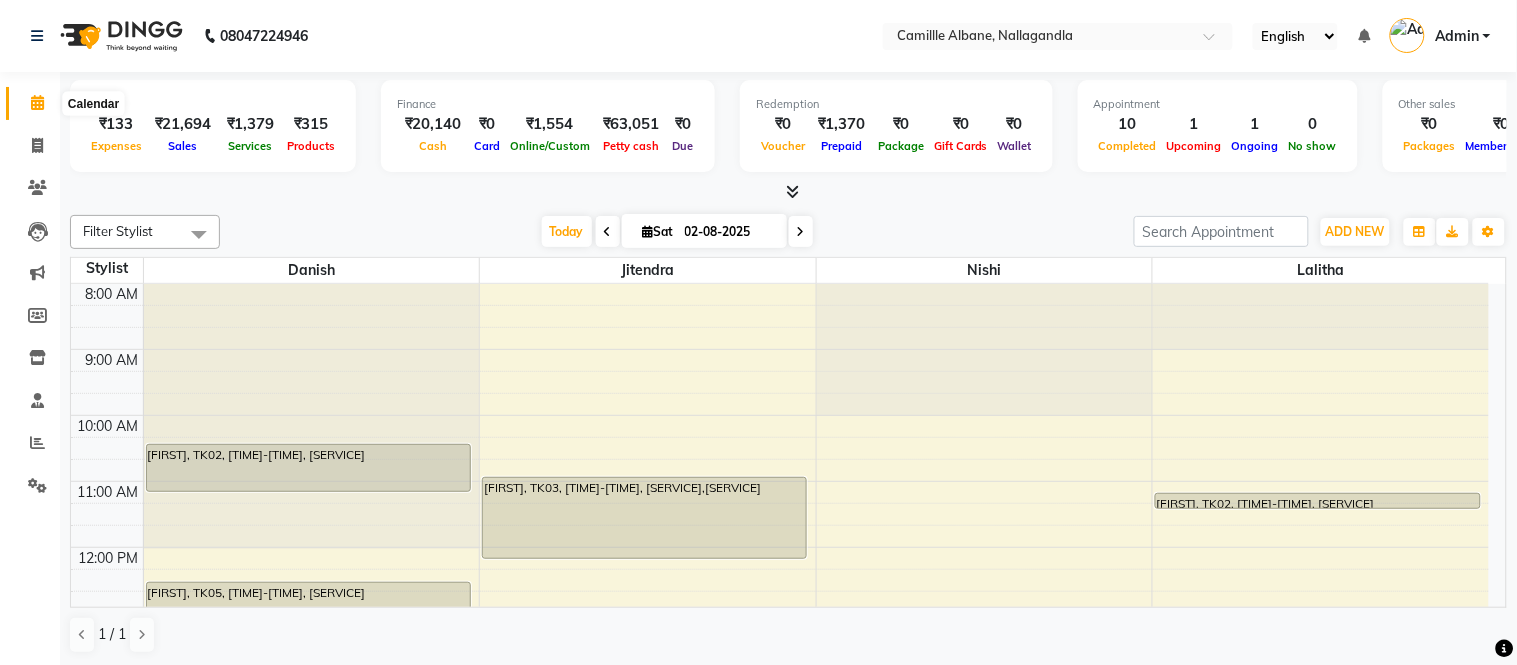 click 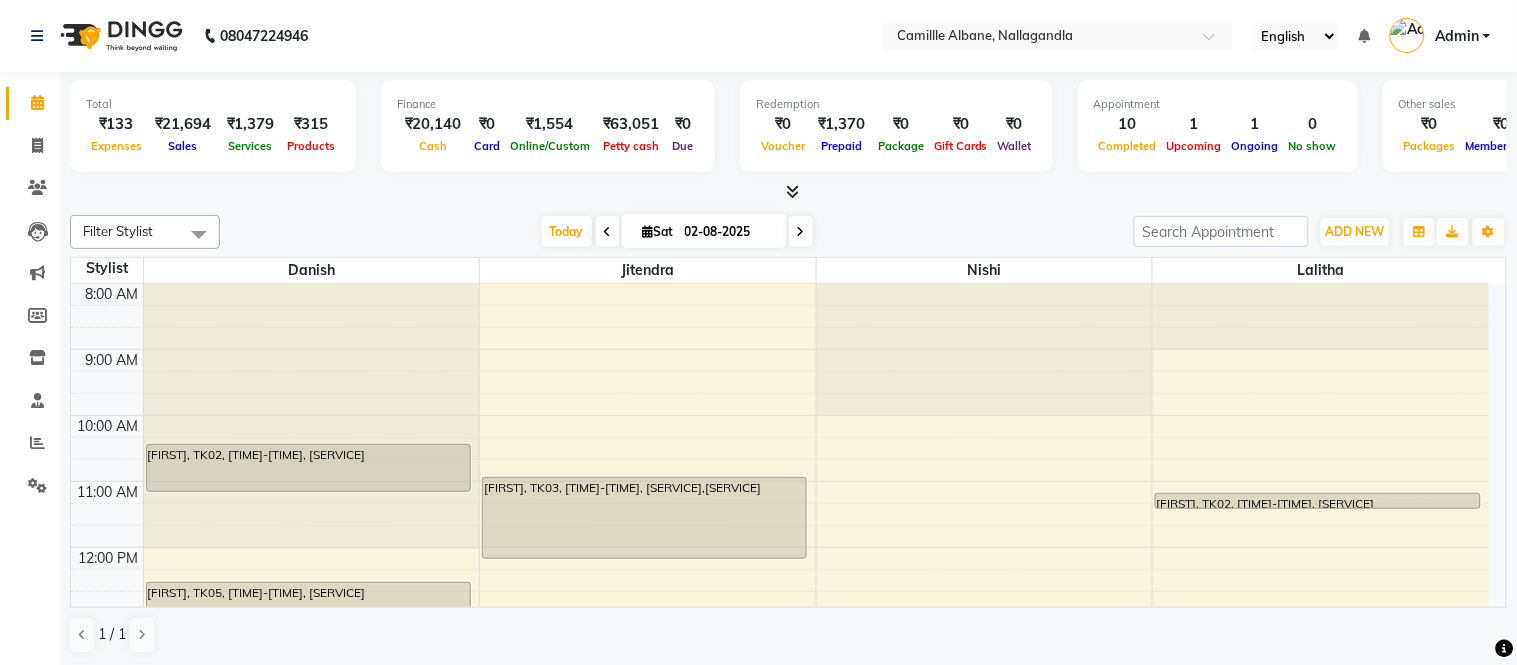 click 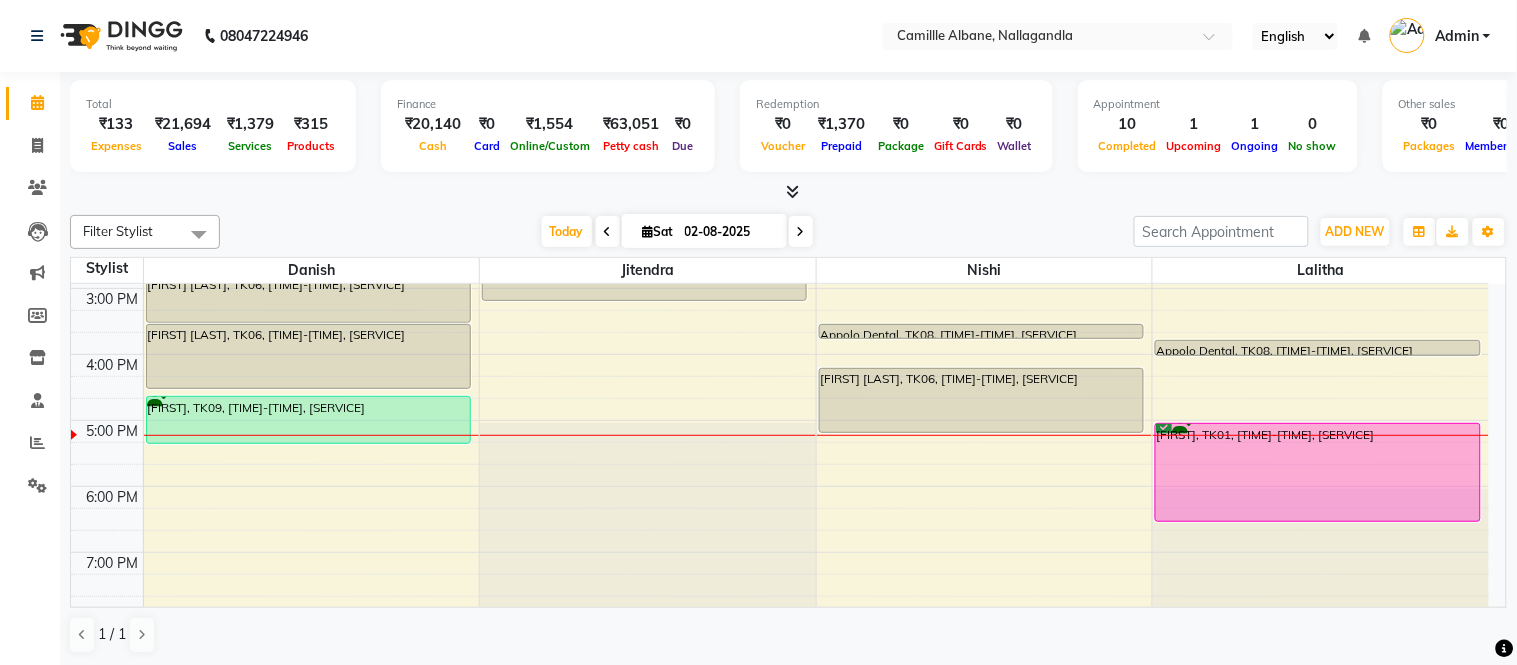 scroll, scrollTop: 555, scrollLeft: 0, axis: vertical 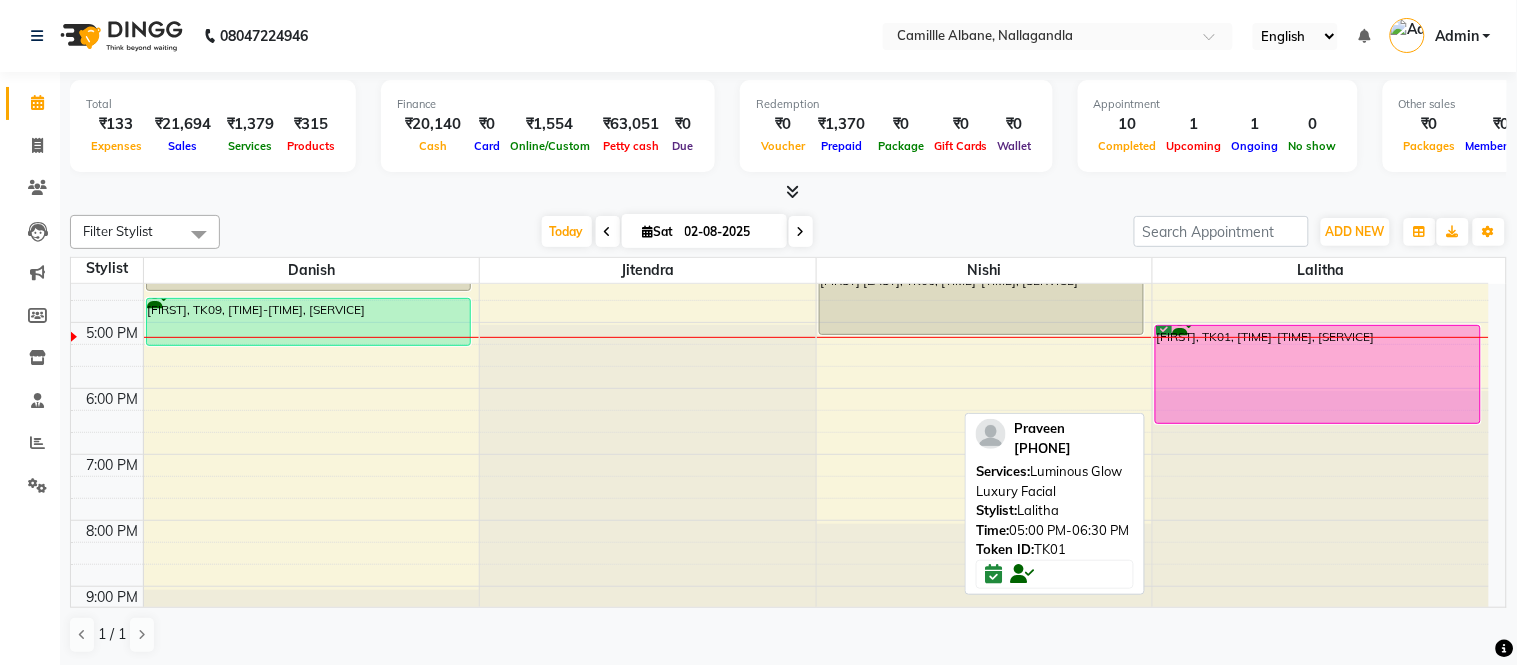 click on "Praveen, TK01, 05:00 PM-06:30 PM, Luminous Glow Luxury Facial" at bounding box center [1318, 374] 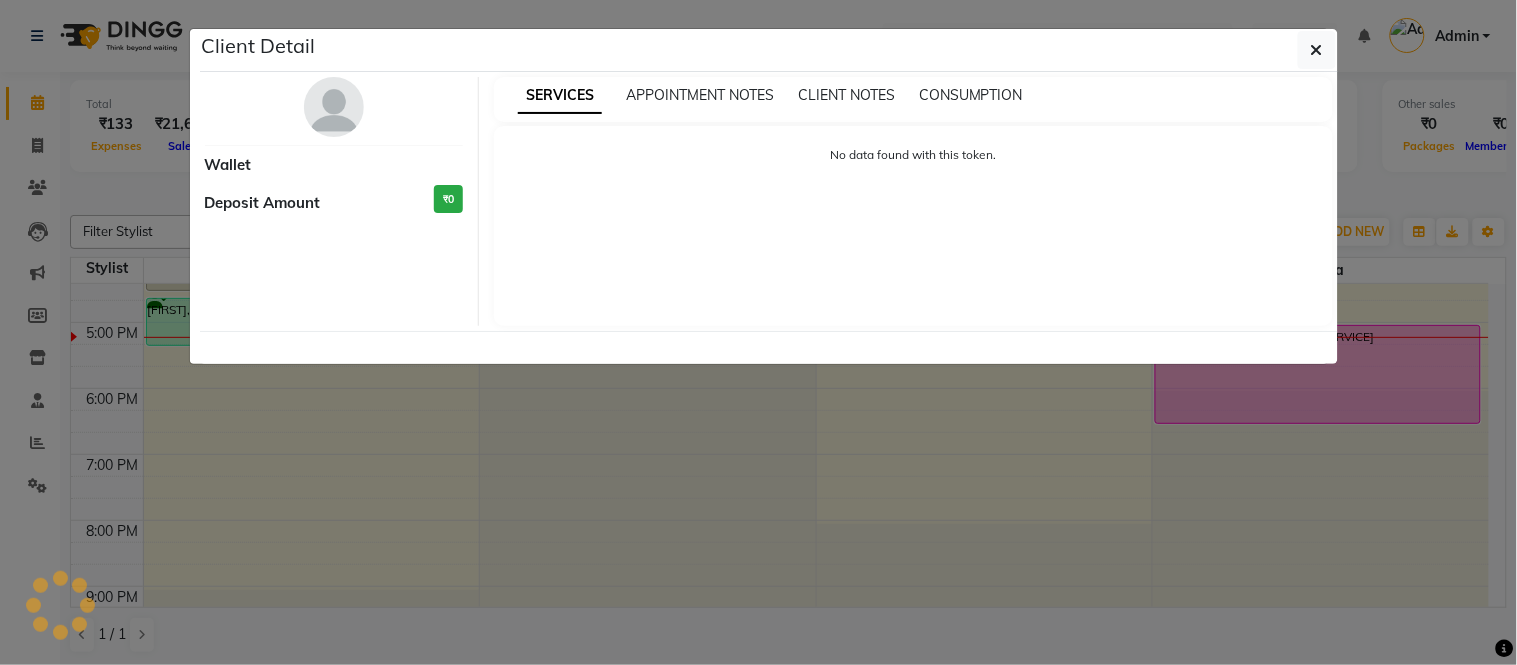 select on "6" 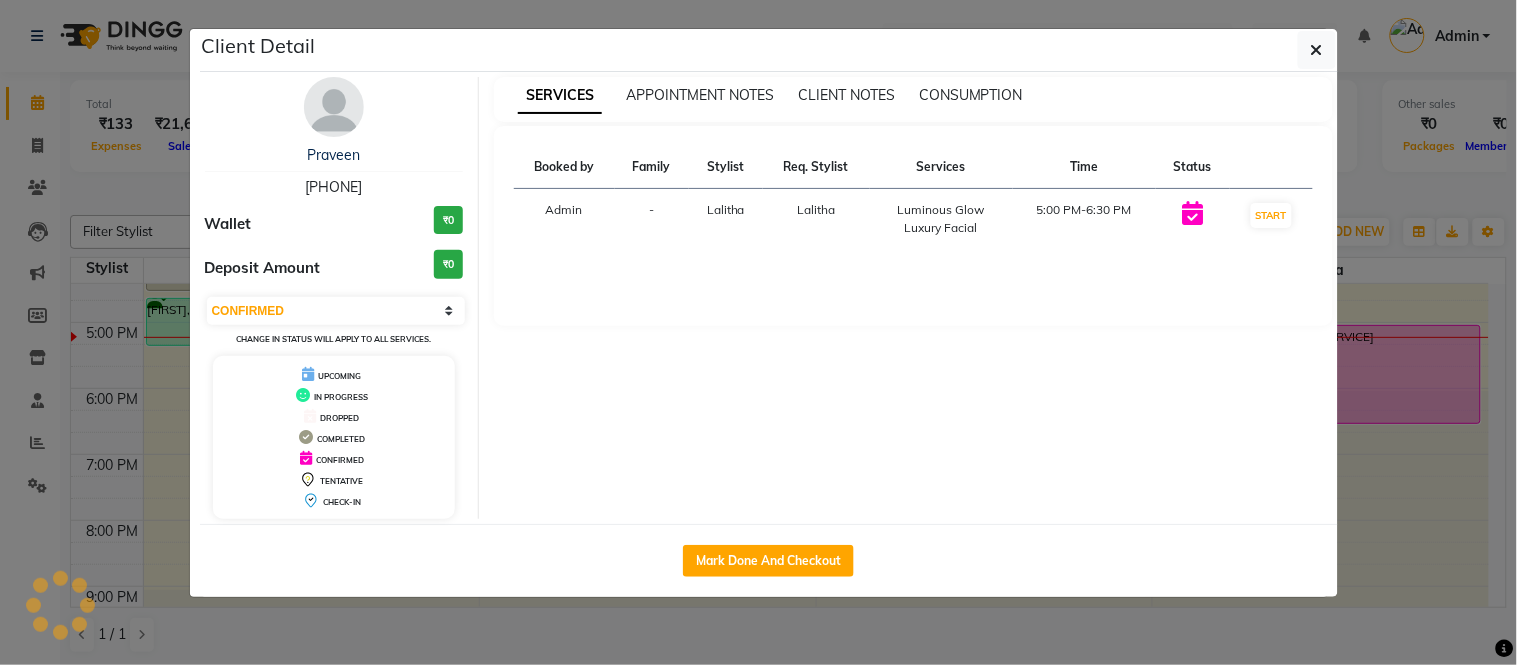 click on "SERVICES APPOINTMENT NOTES CLIENT NOTES CONSUMPTION Booked by Family Stylist Req. Stylist Services Time Status  Admin  - Lalitha Lalitha  Luminous Glow Luxury Facial   5:00 PM-6:30 PM   START" at bounding box center [913, 298] 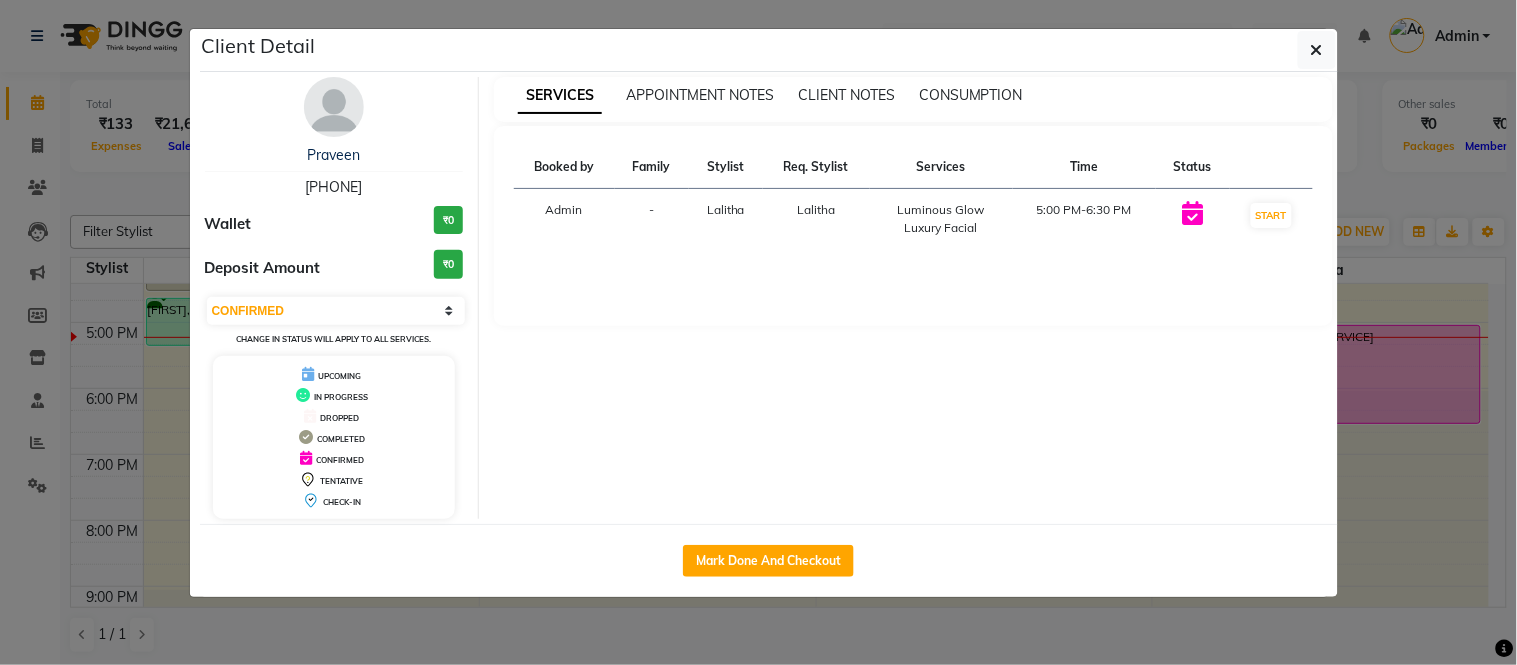 click on "Client Detail  Praveen    9000280780 Wallet ₹0 Deposit Amount  ₹0  Select IN SERVICE CONFIRMED TENTATIVE CHECK IN MARK DONE DROPPED UPCOMING Change in status will apply to all services. UPCOMING IN PROGRESS DROPPED COMPLETED CONFIRMED TENTATIVE CHECK-IN SERVICES APPOINTMENT NOTES CLIENT NOTES CONSUMPTION Booked by Family Stylist Req. Stylist Services Time Status  Admin  - Lalitha Lalitha  Luminous Glow Luxury Facial   5:00 PM-6:30 PM   START   Mark Done And Checkout" 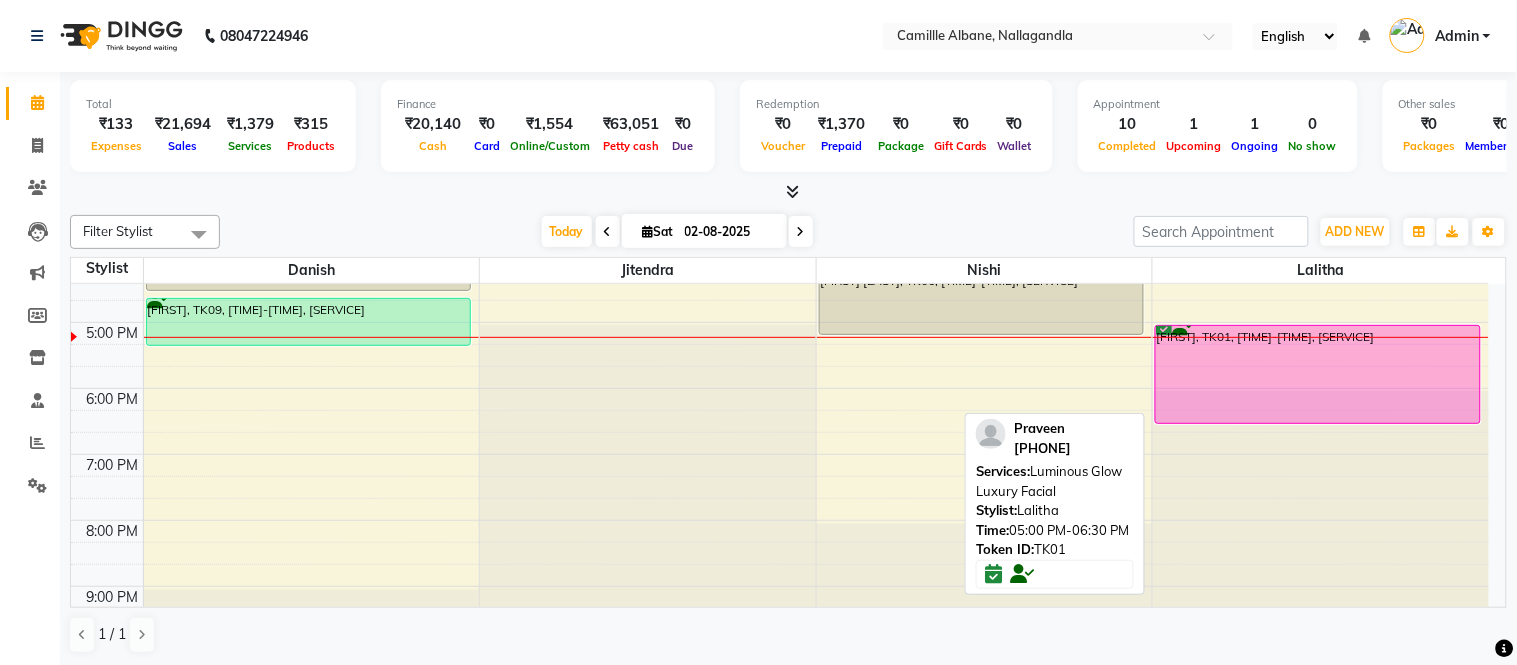 drag, startPoint x: 1406, startPoint y: 382, endPoint x: 1337, endPoint y: 416, distance: 76.922035 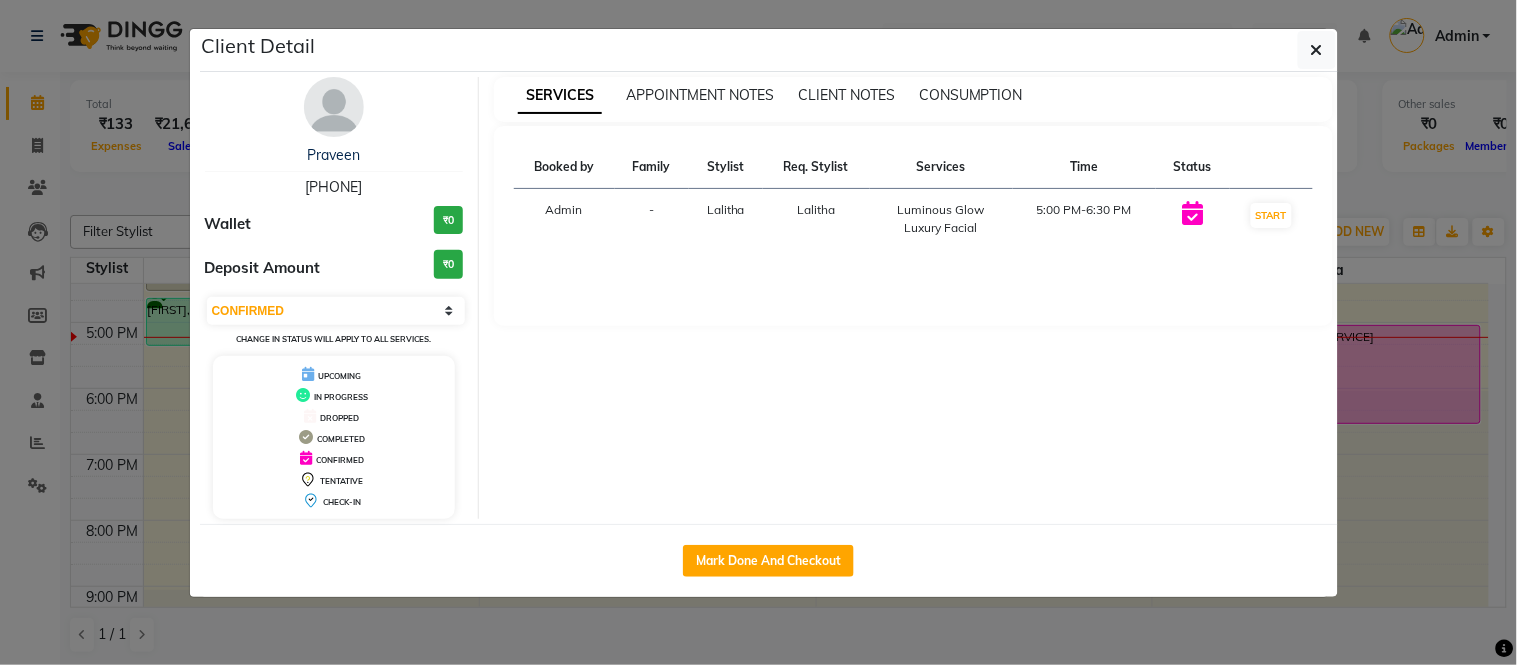 drag, startPoint x: 1441, startPoint y: 363, endPoint x: 1462, endPoint y: 360, distance: 21.213203 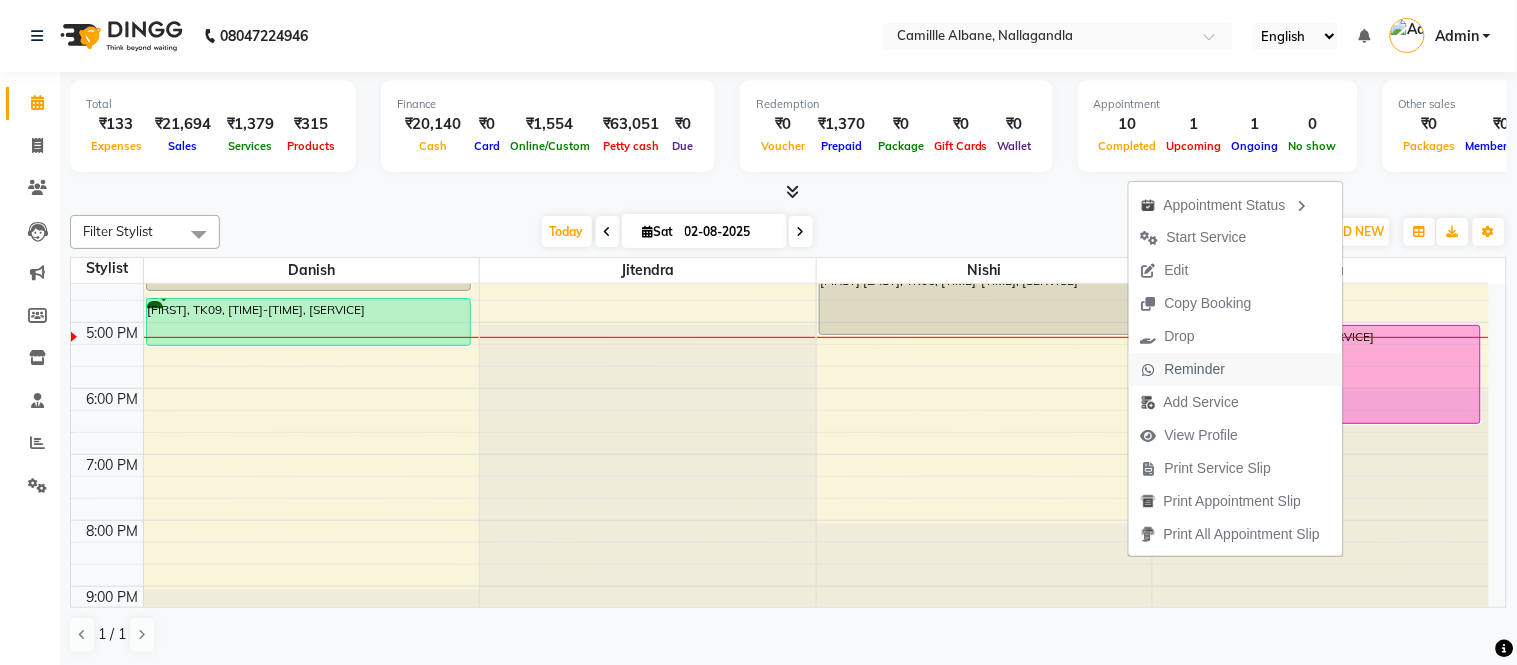 click on "Reminder" at bounding box center (1195, 369) 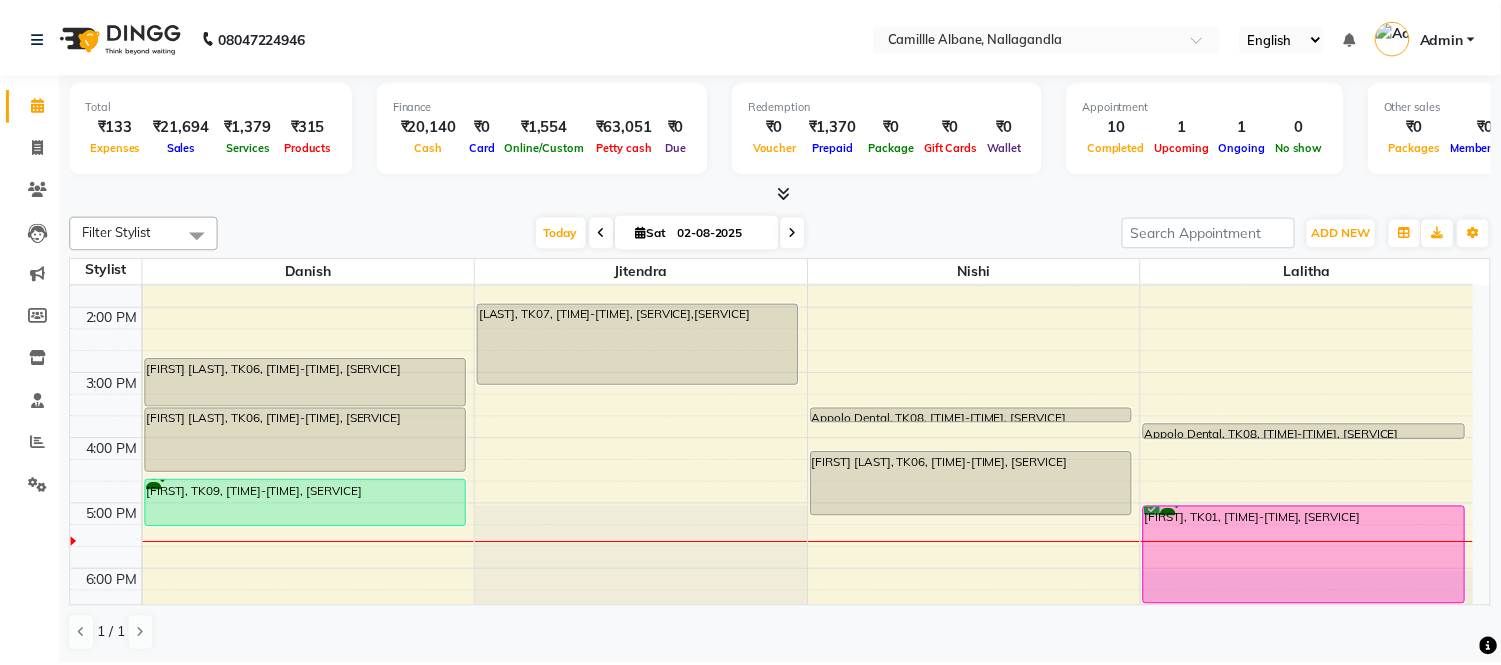 scroll, scrollTop: 370, scrollLeft: 0, axis: vertical 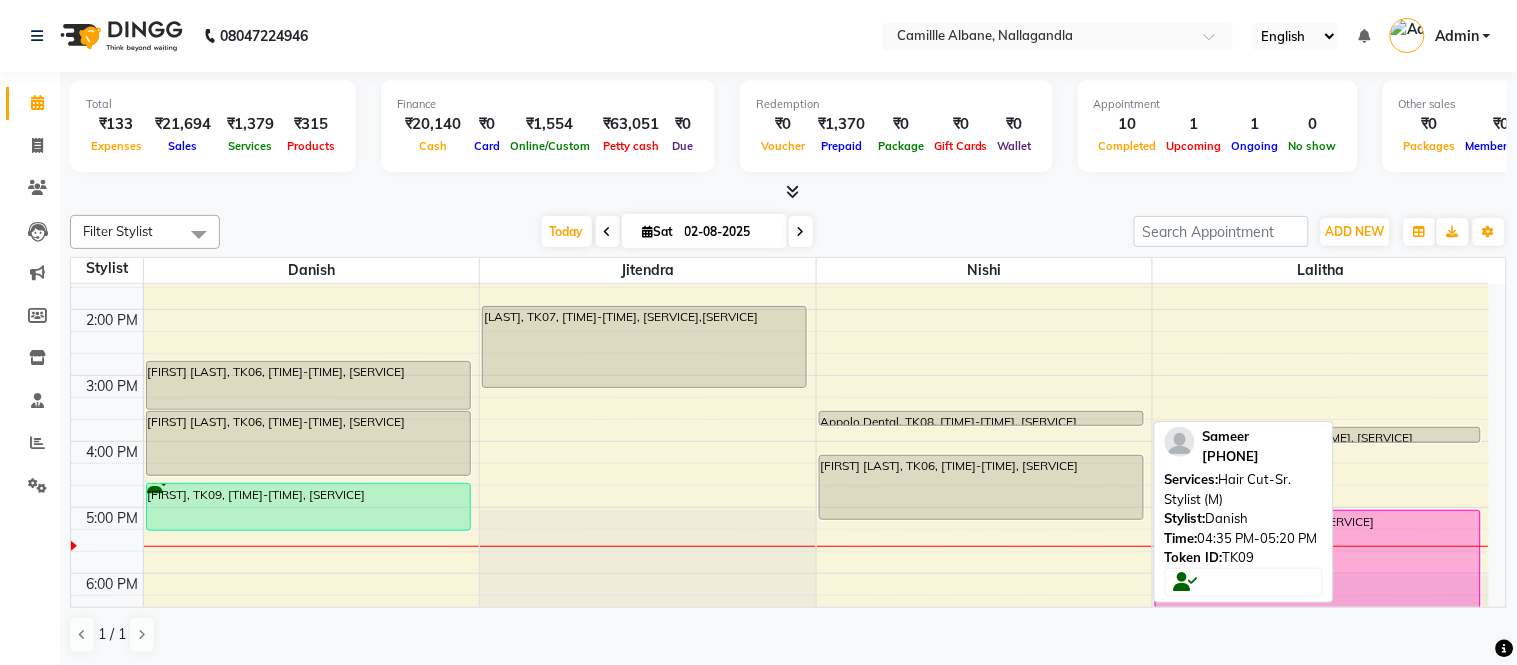 click on "Sameer, TK09, 04:35 PM-05:20 PM, Hair Cut-Sr. Stylist (M)" at bounding box center [308, 507] 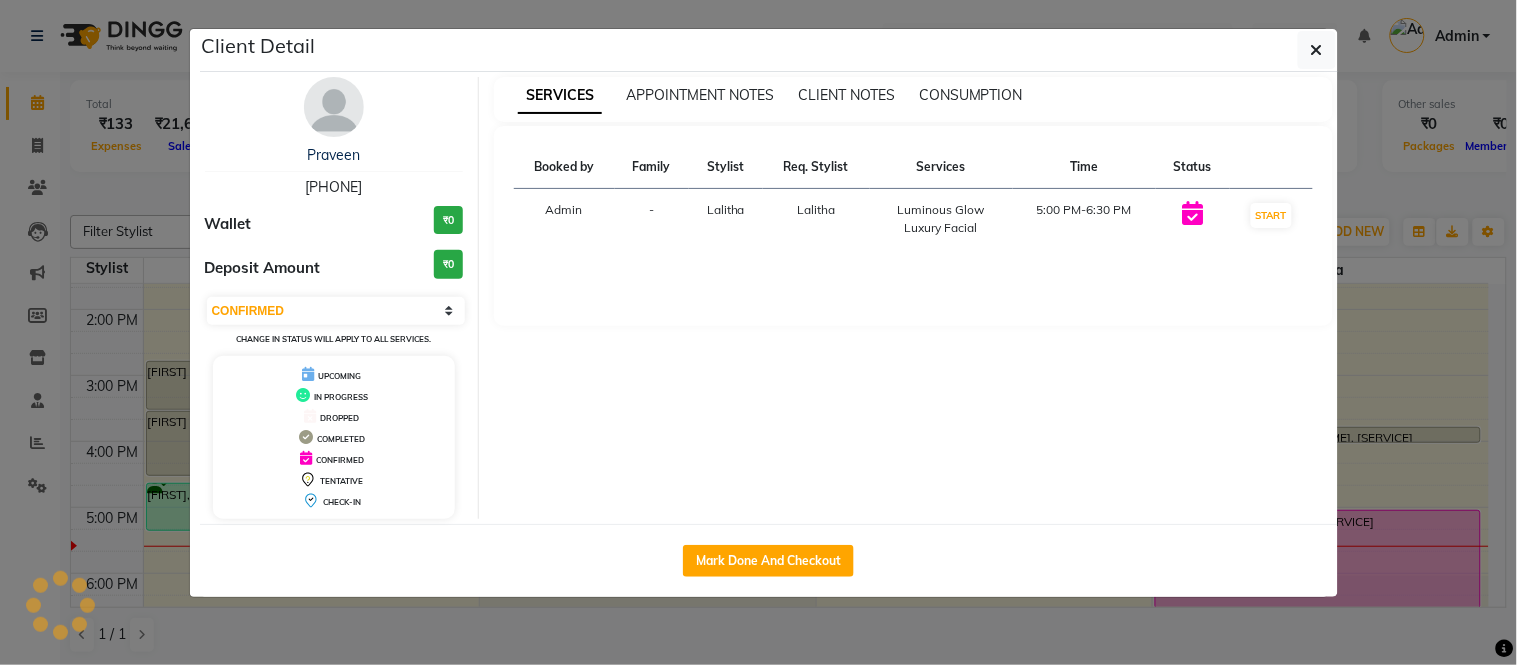 select on "1" 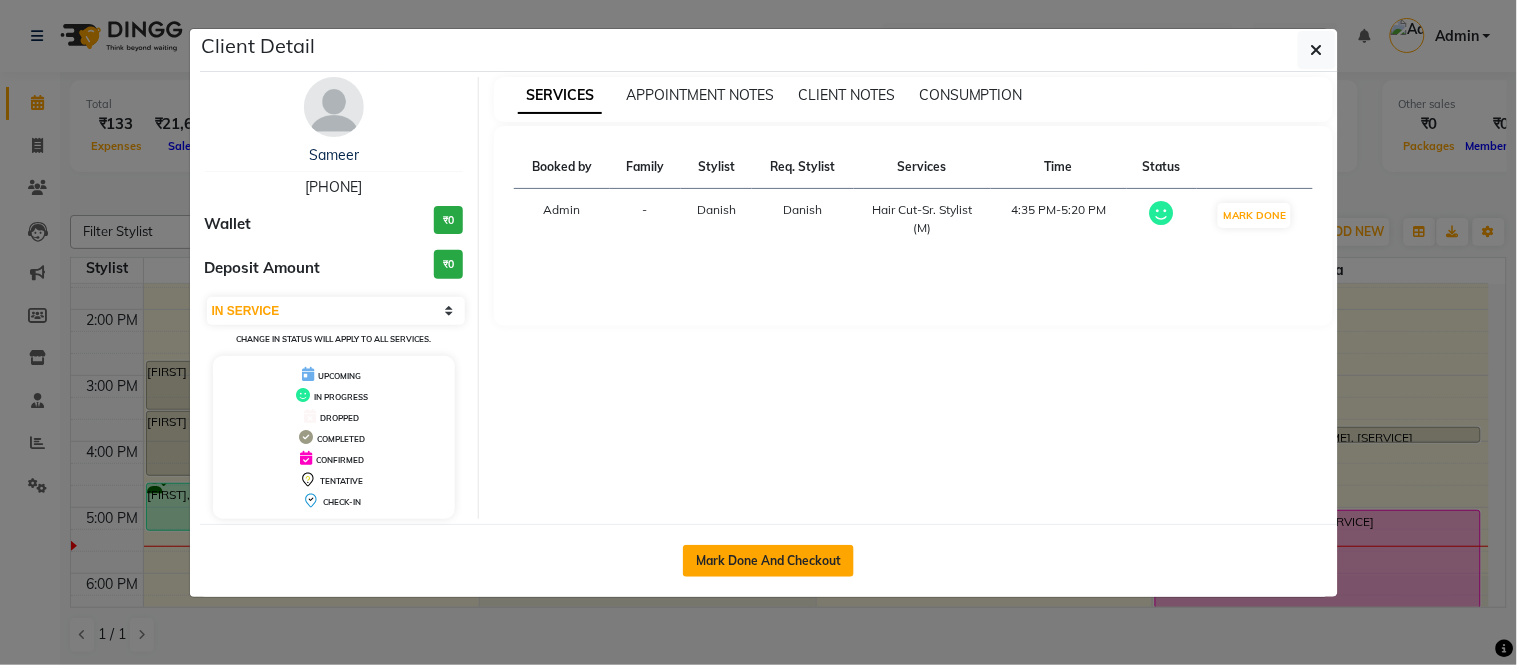click on "Mark Done And Checkout" 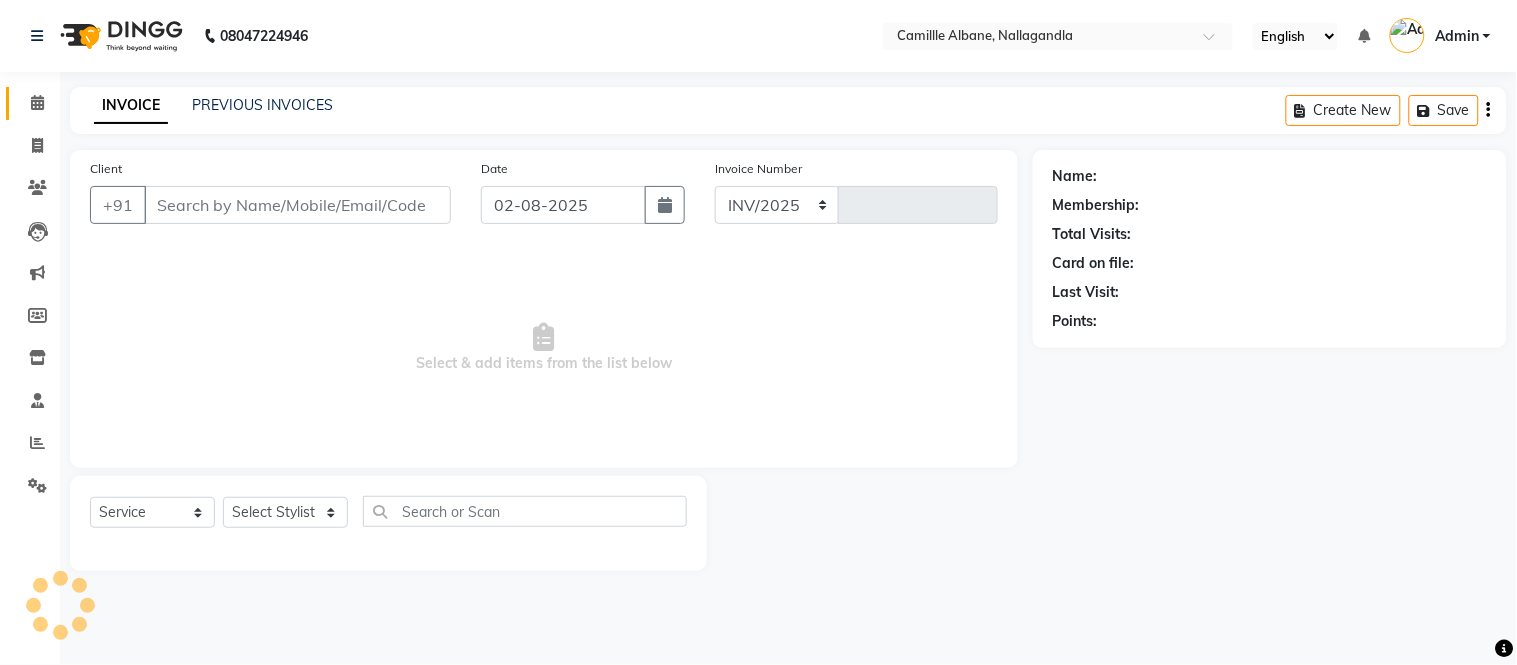 select on "7025" 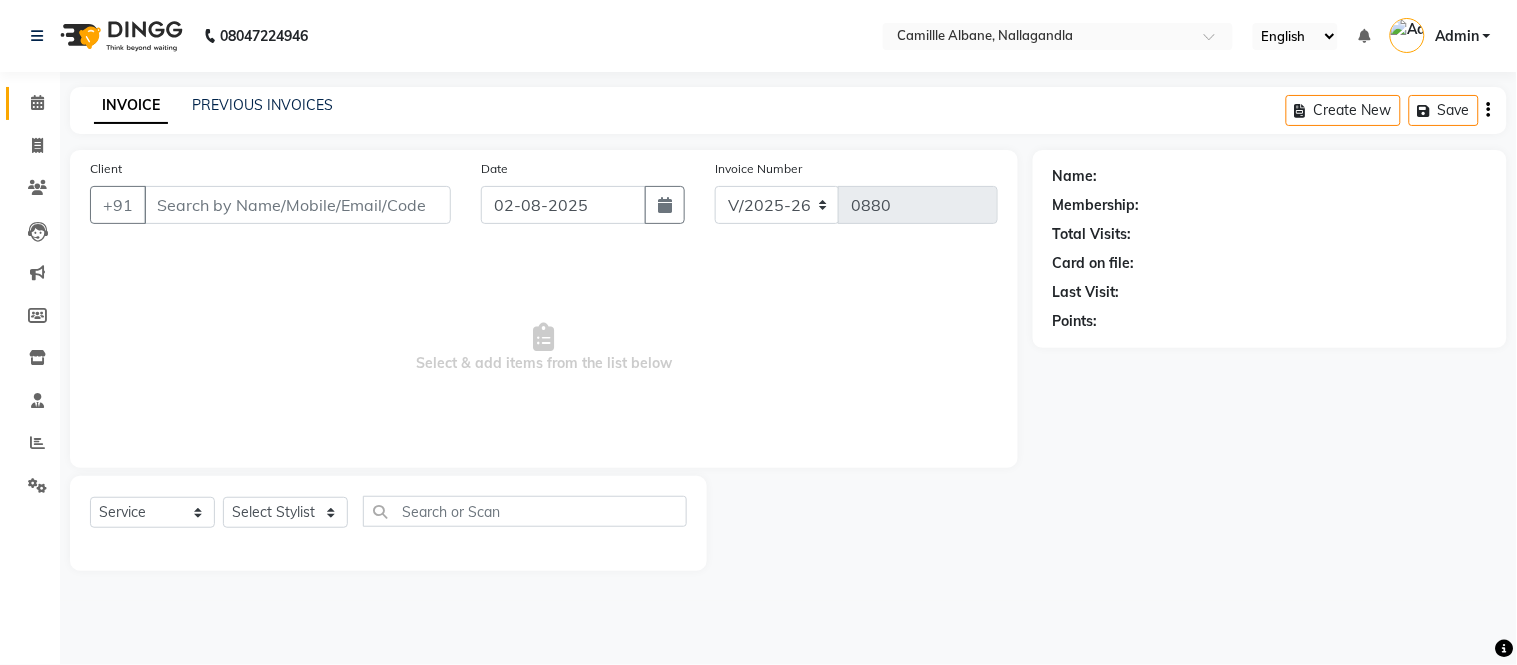 type on "9666073739" 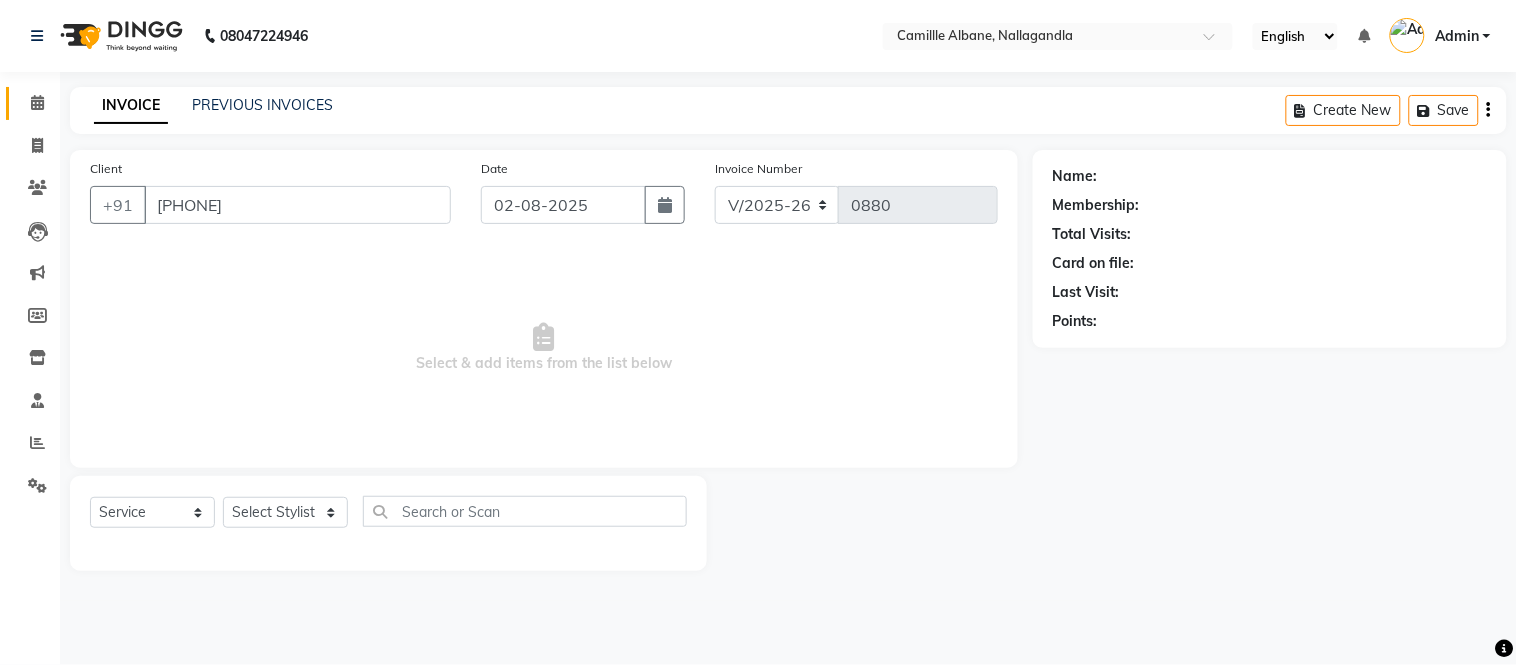select on "57806" 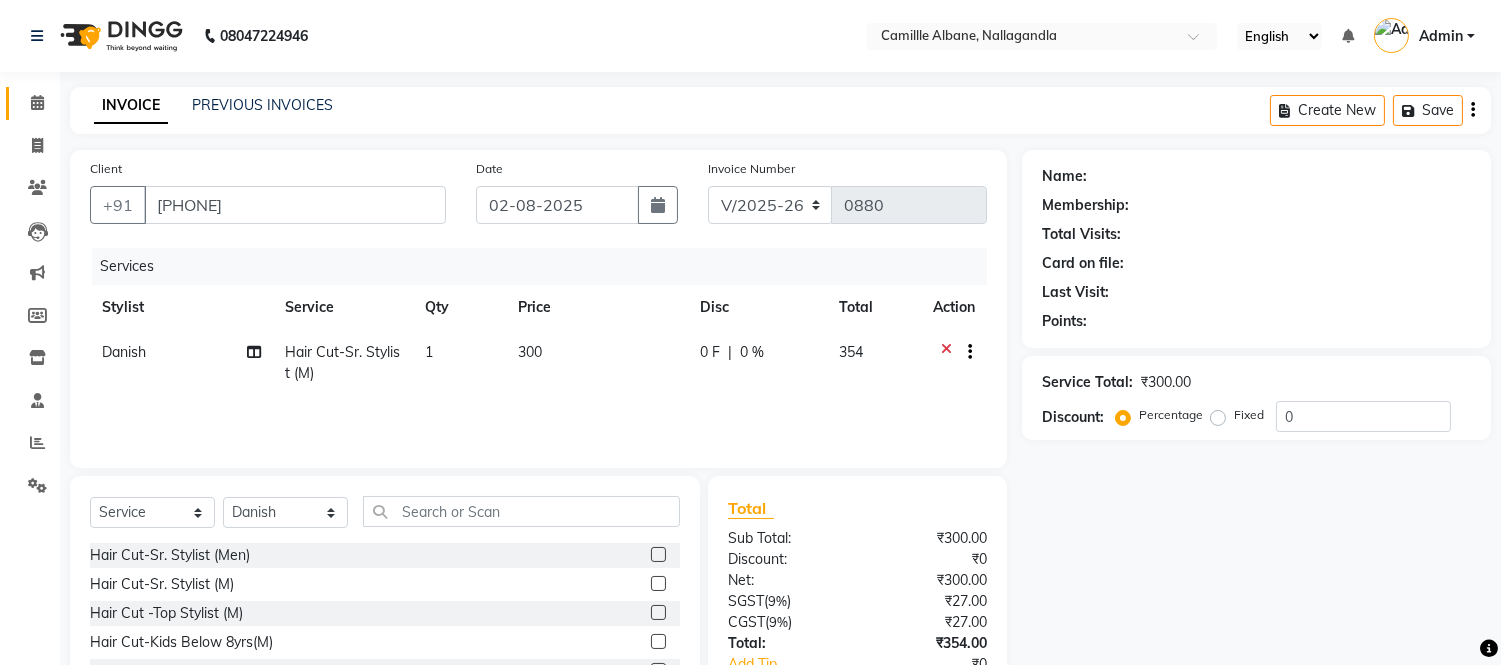 select on "1: Object" 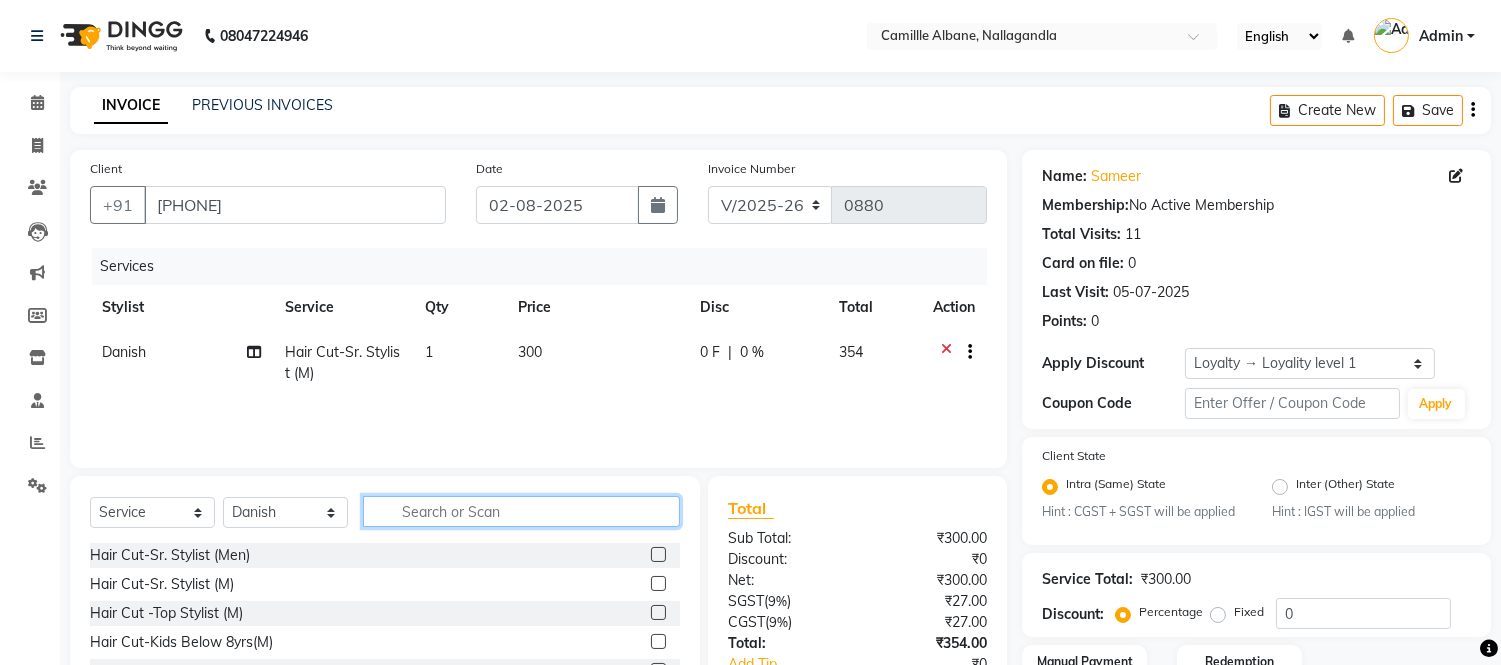 click 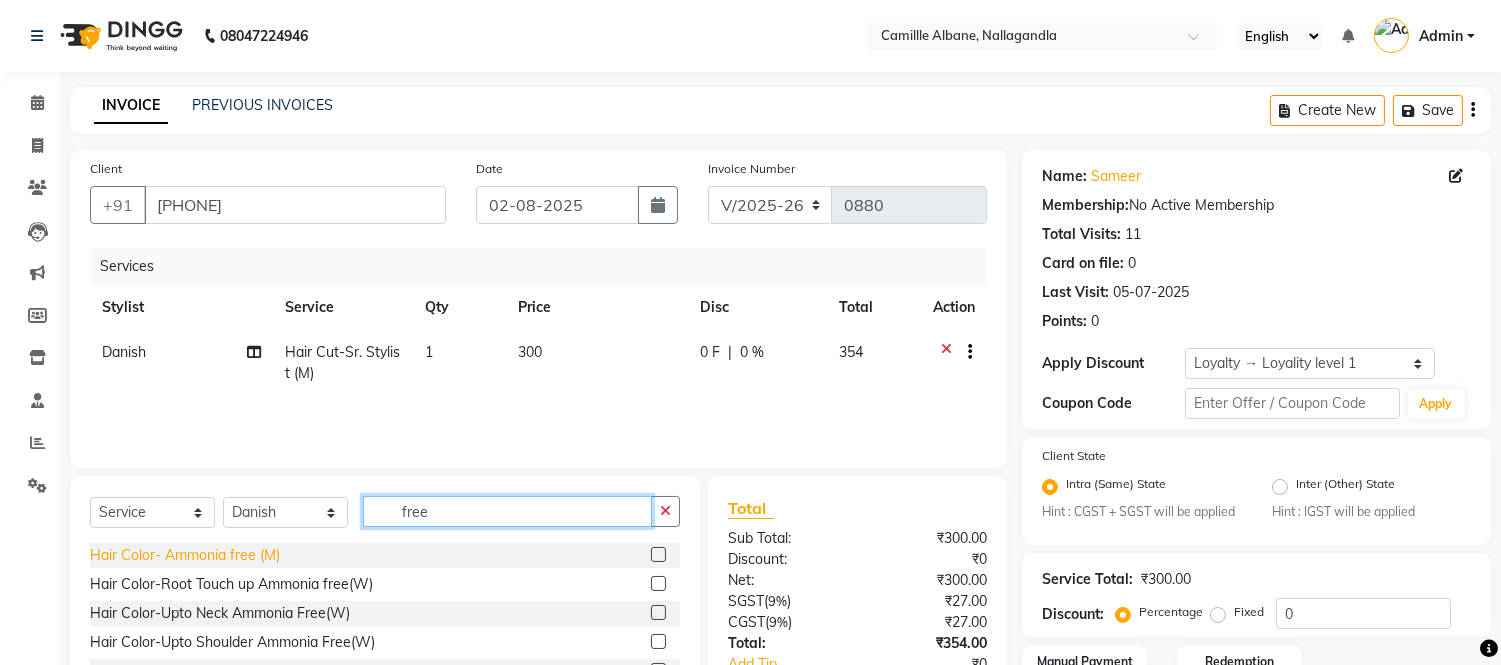 type on "free" 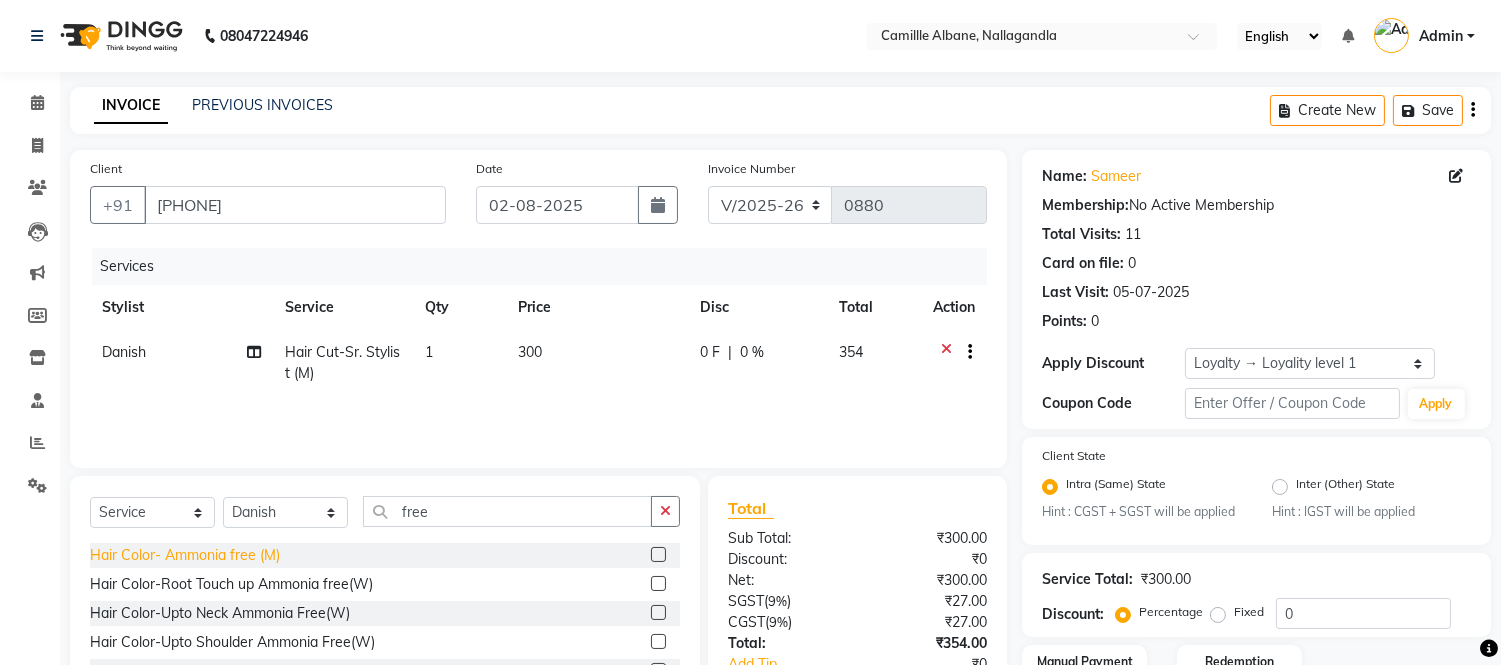 click on "Hair Color- Ammonia free (M)" 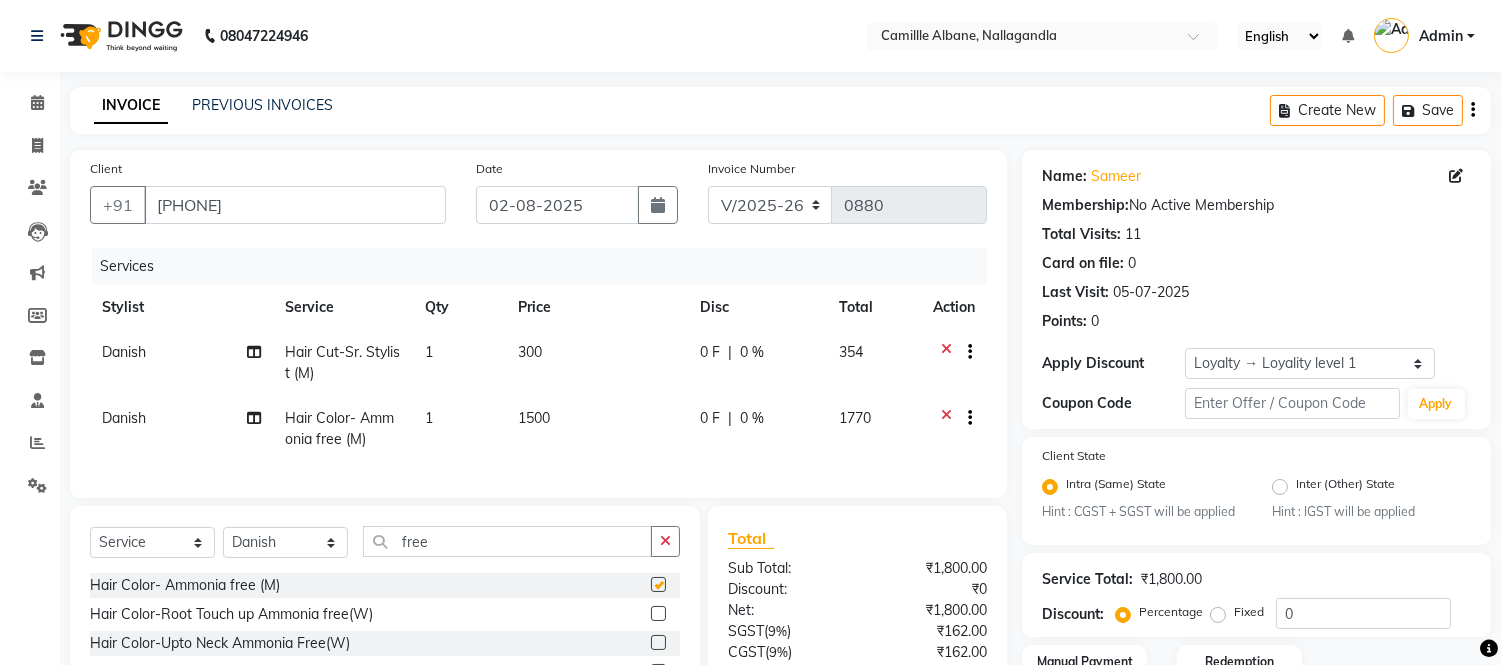 checkbox on "false" 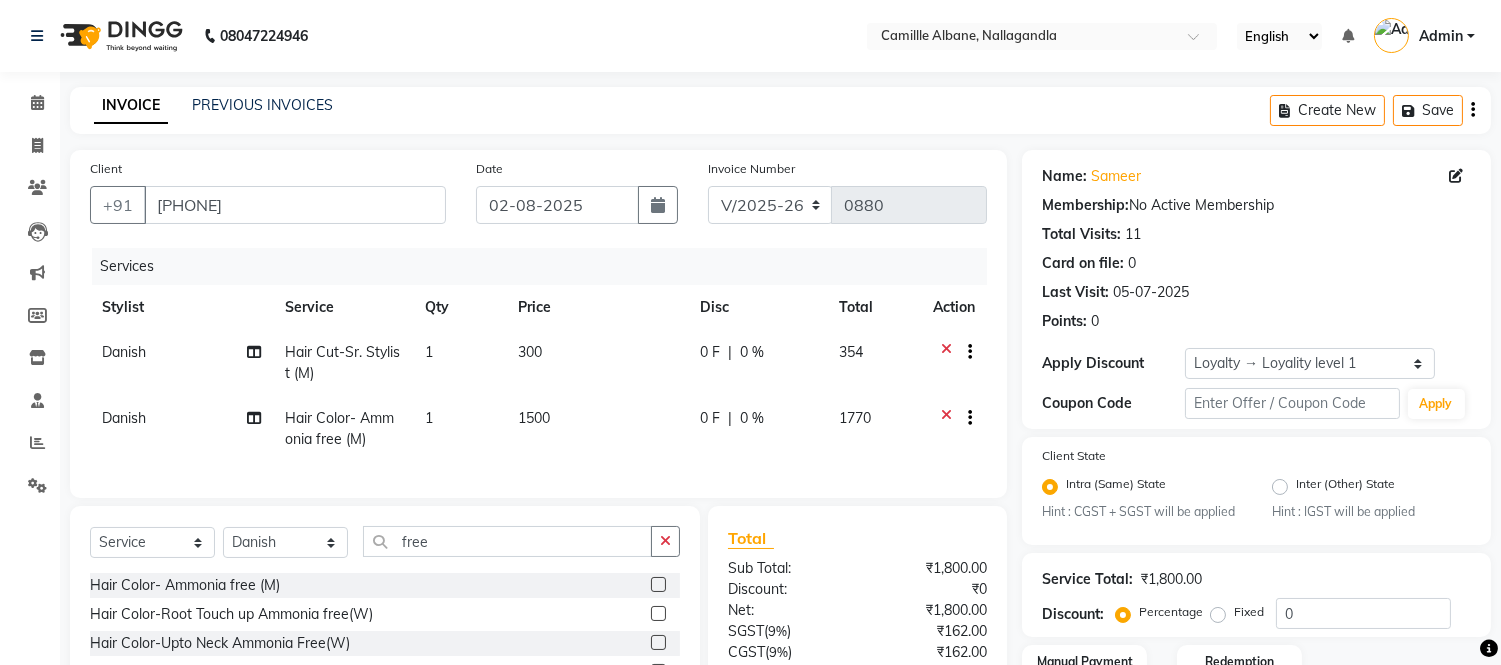 click 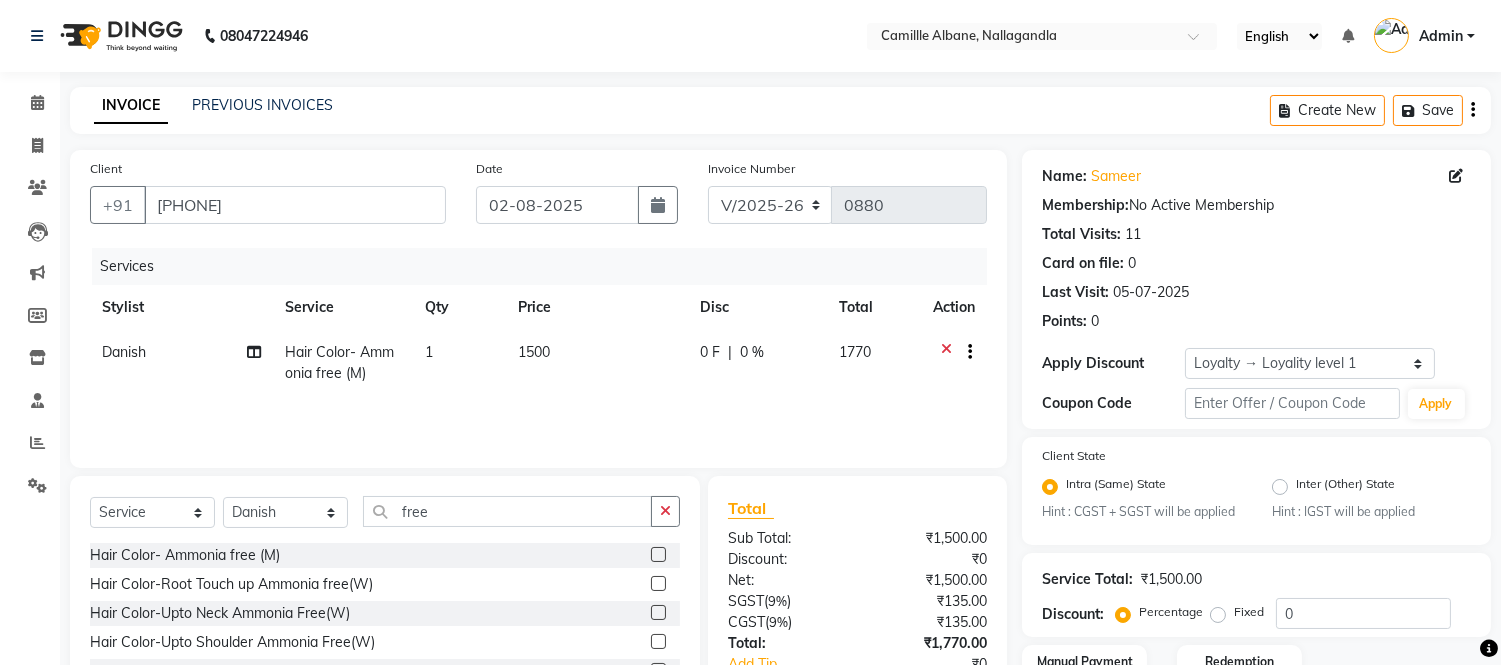 scroll, scrollTop: 148, scrollLeft: 0, axis: vertical 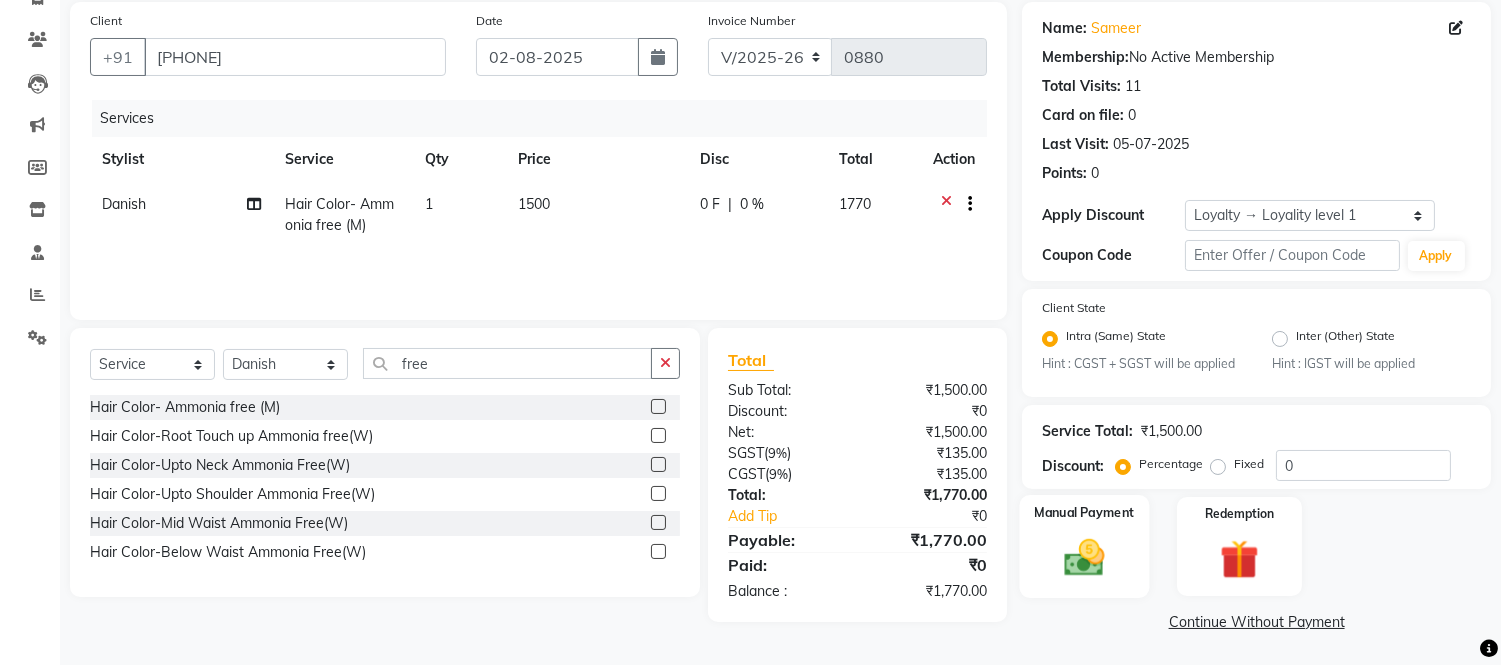 click 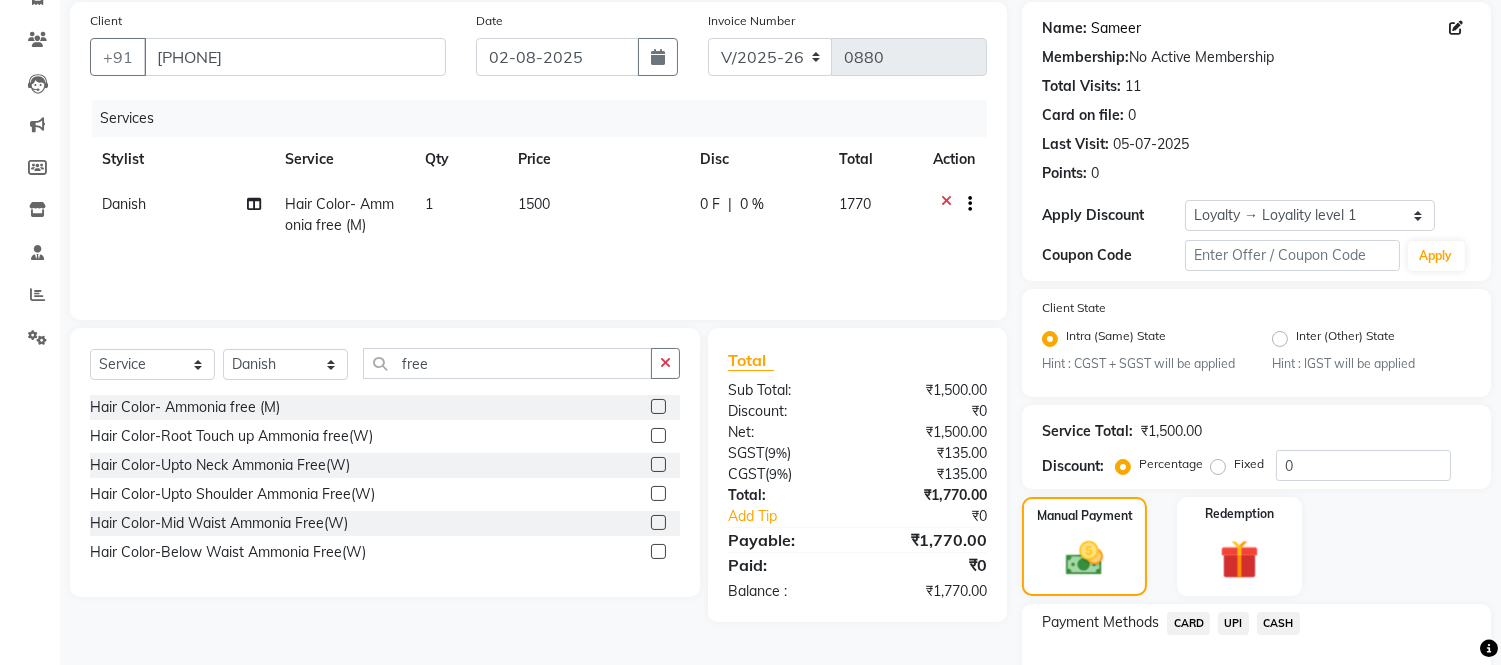 click on "Sameer" 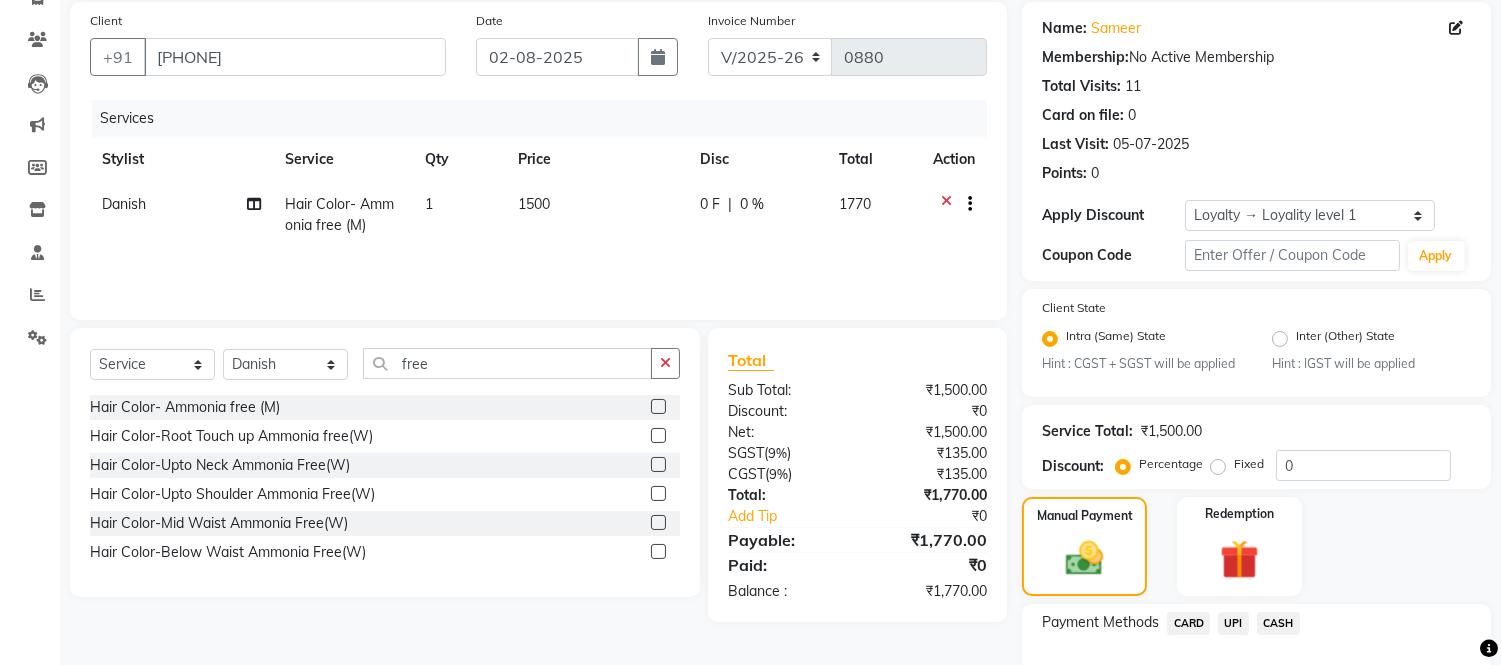 scroll, scrollTop: 277, scrollLeft: 0, axis: vertical 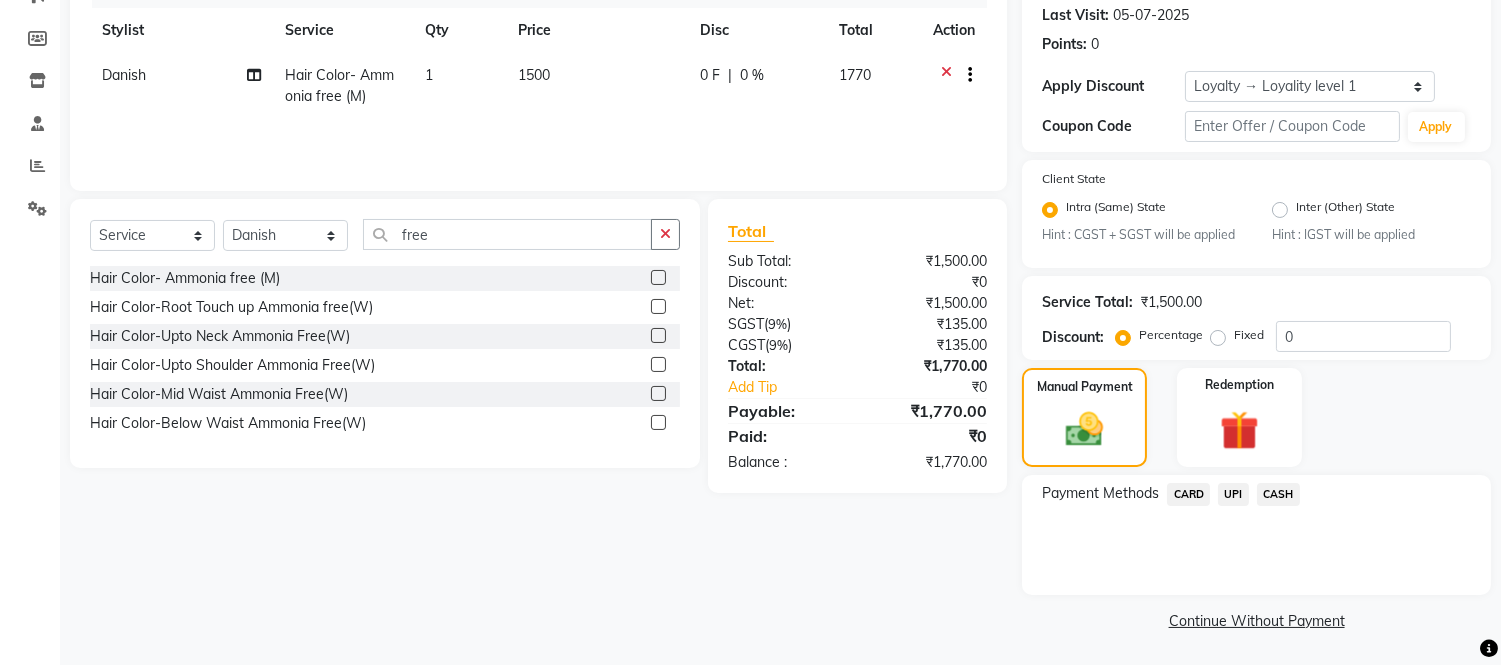 click on "CARD" 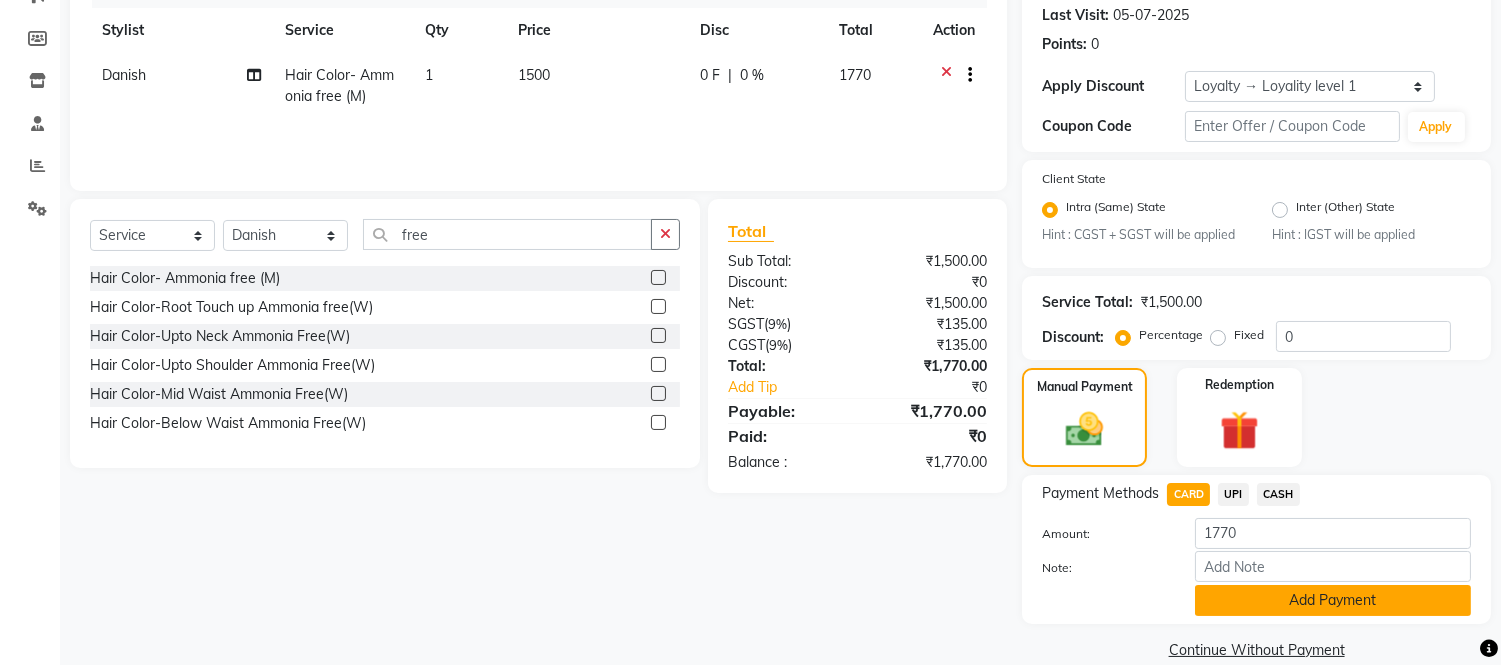 click on "Add Payment" 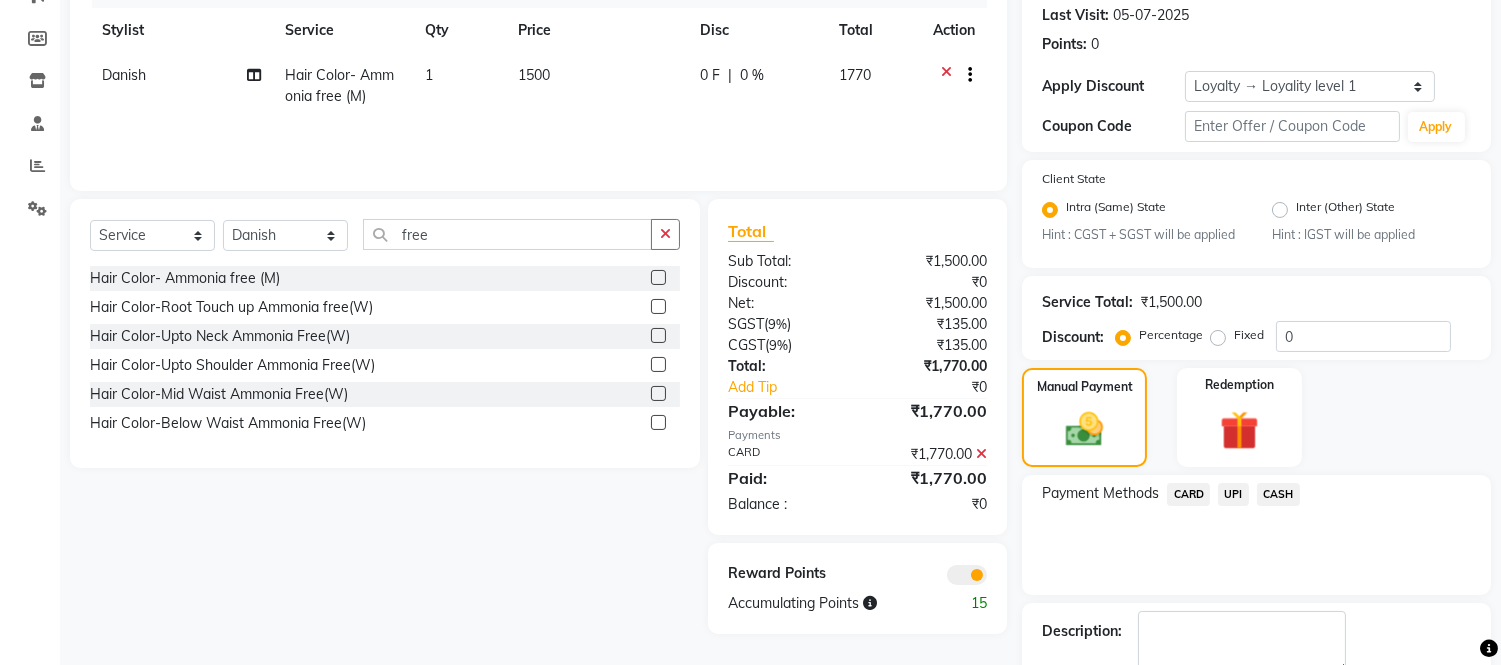 scroll, scrollTop: 391, scrollLeft: 0, axis: vertical 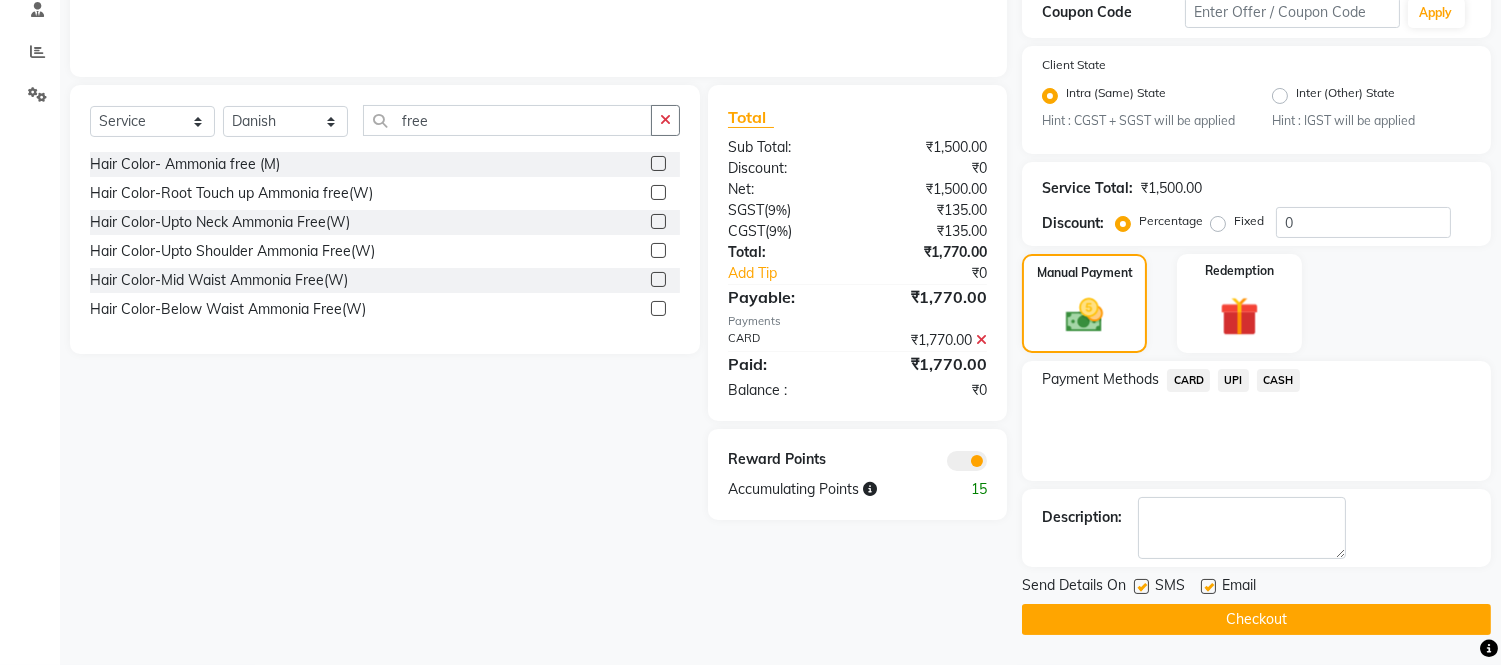 click on "Checkout" 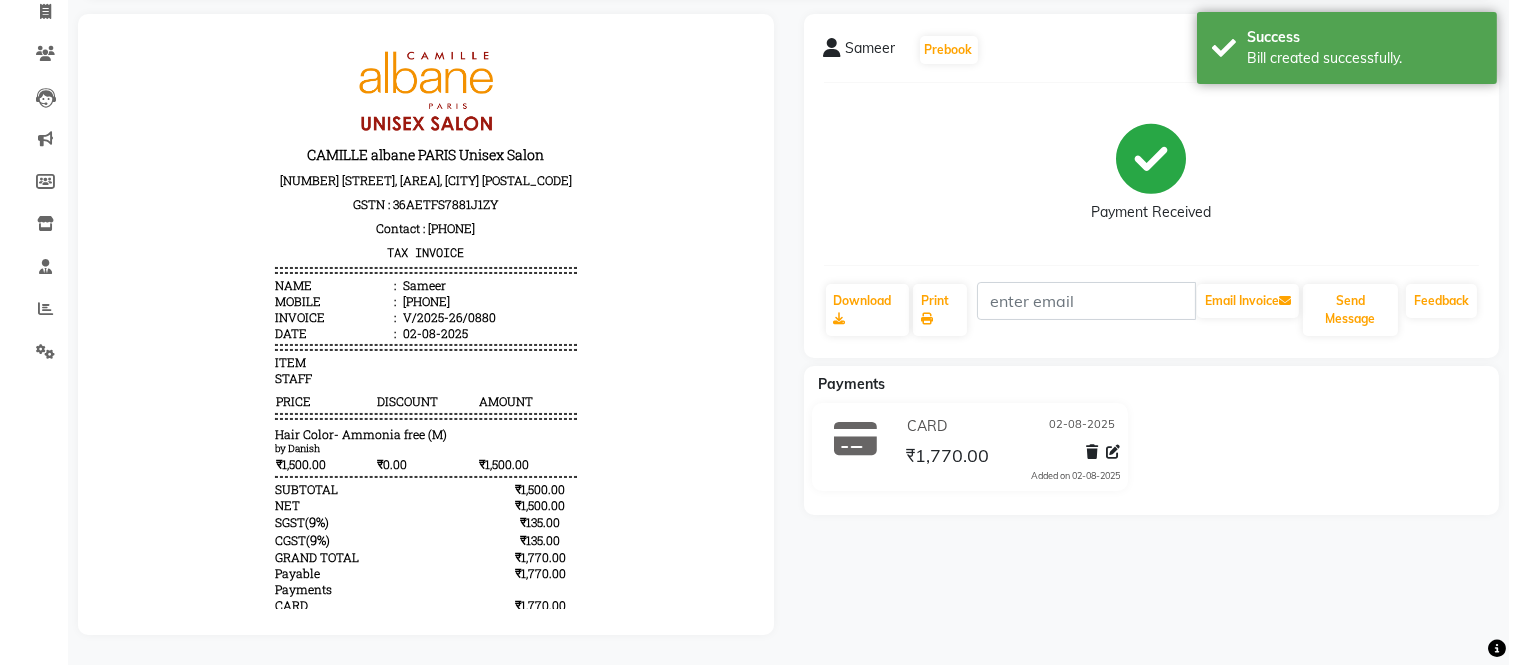 scroll, scrollTop: 0, scrollLeft: 0, axis: both 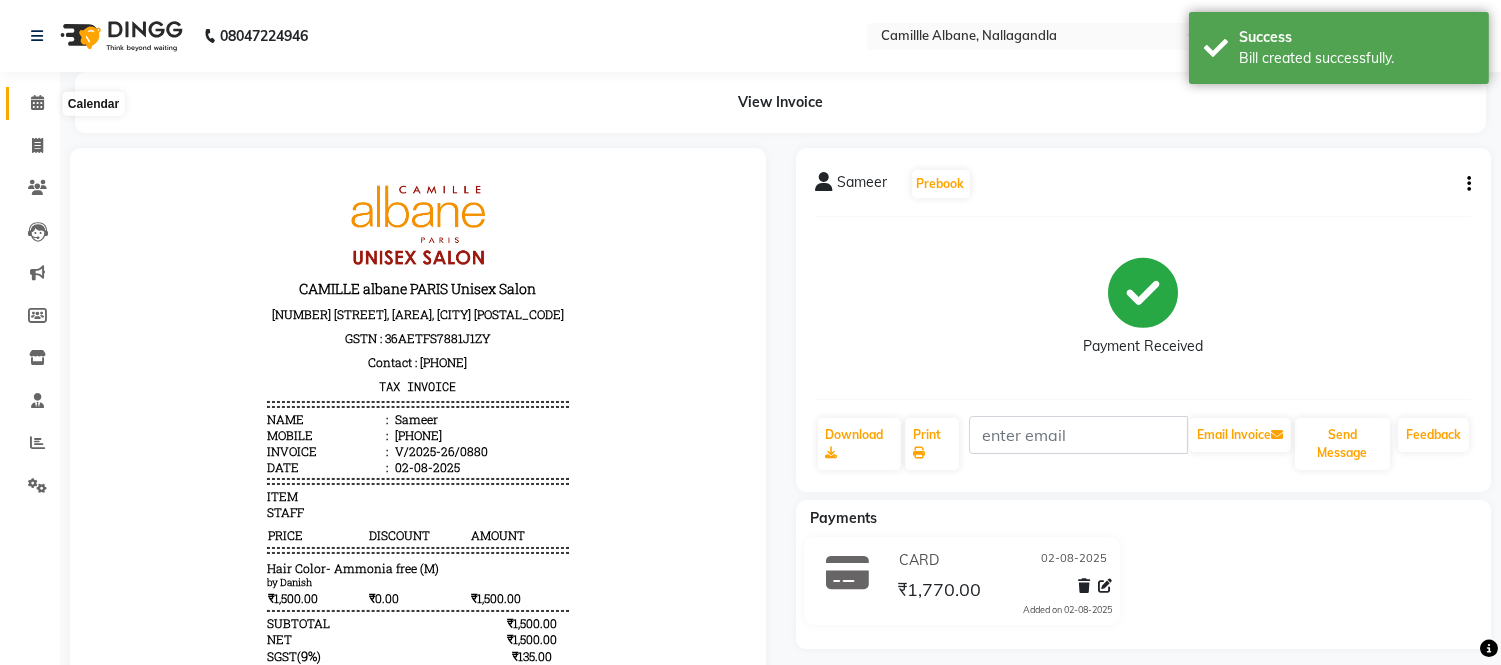 click 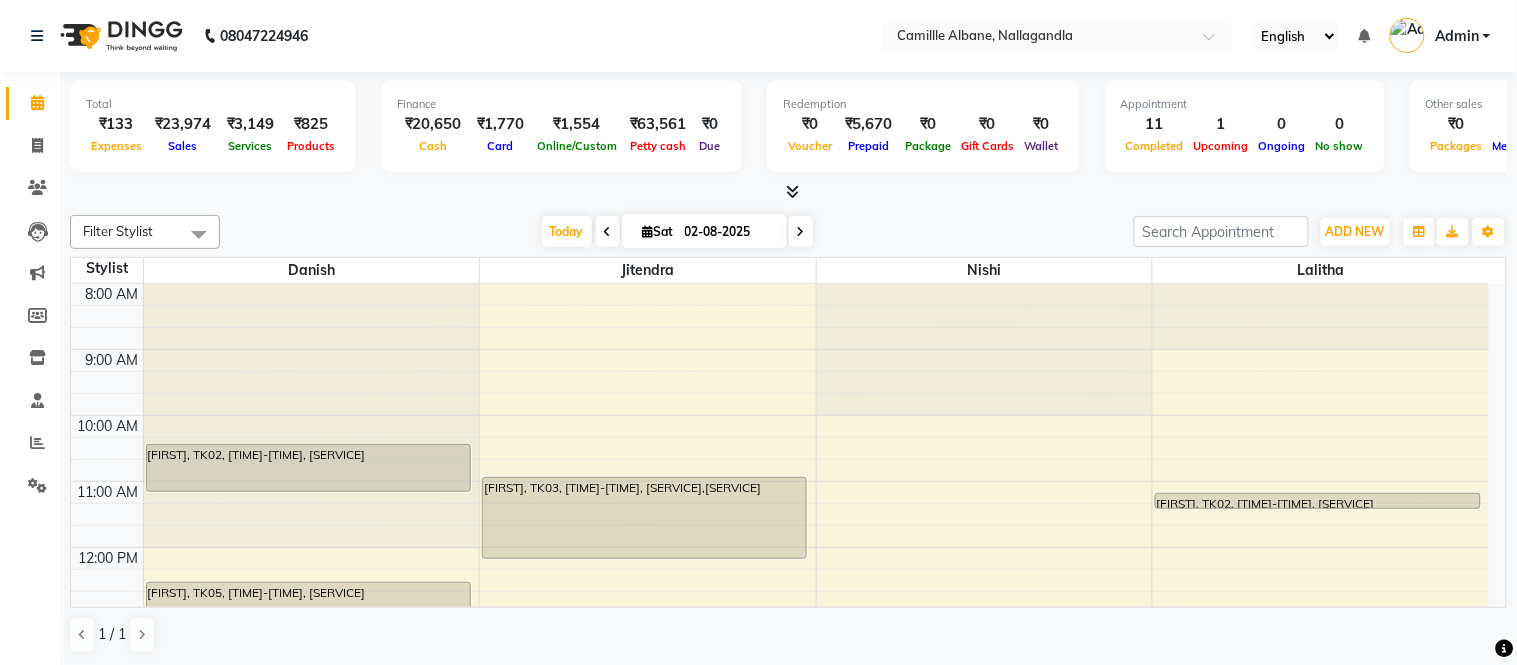 click at bounding box center (788, 192) 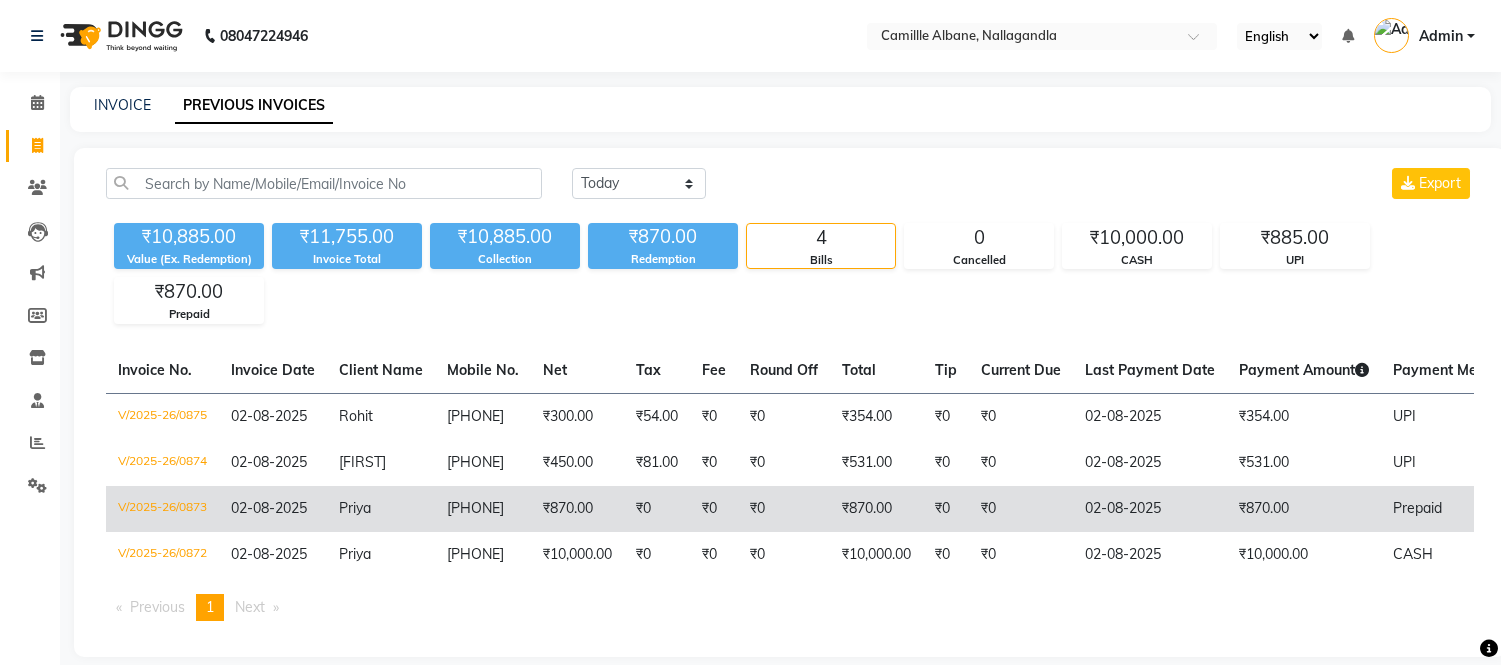scroll, scrollTop: 0, scrollLeft: 0, axis: both 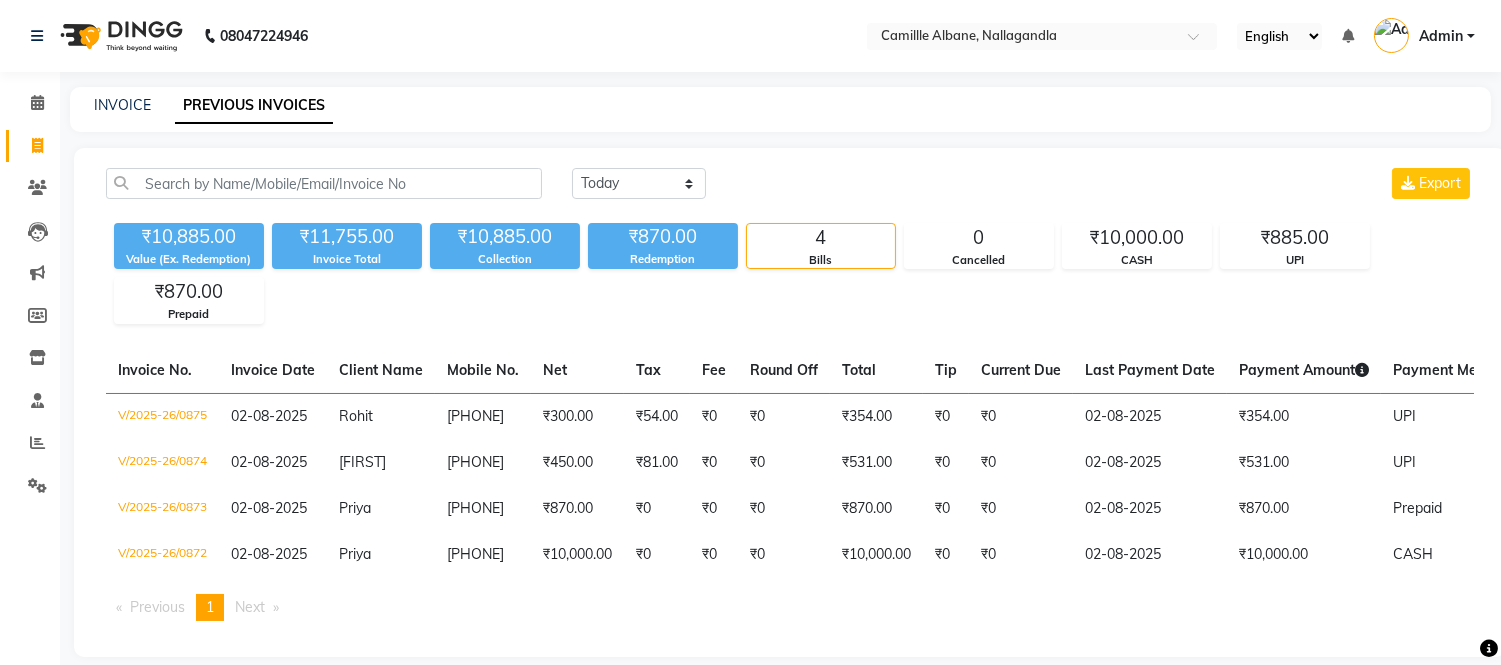 click on "INVOICE PREVIOUS INVOICES" 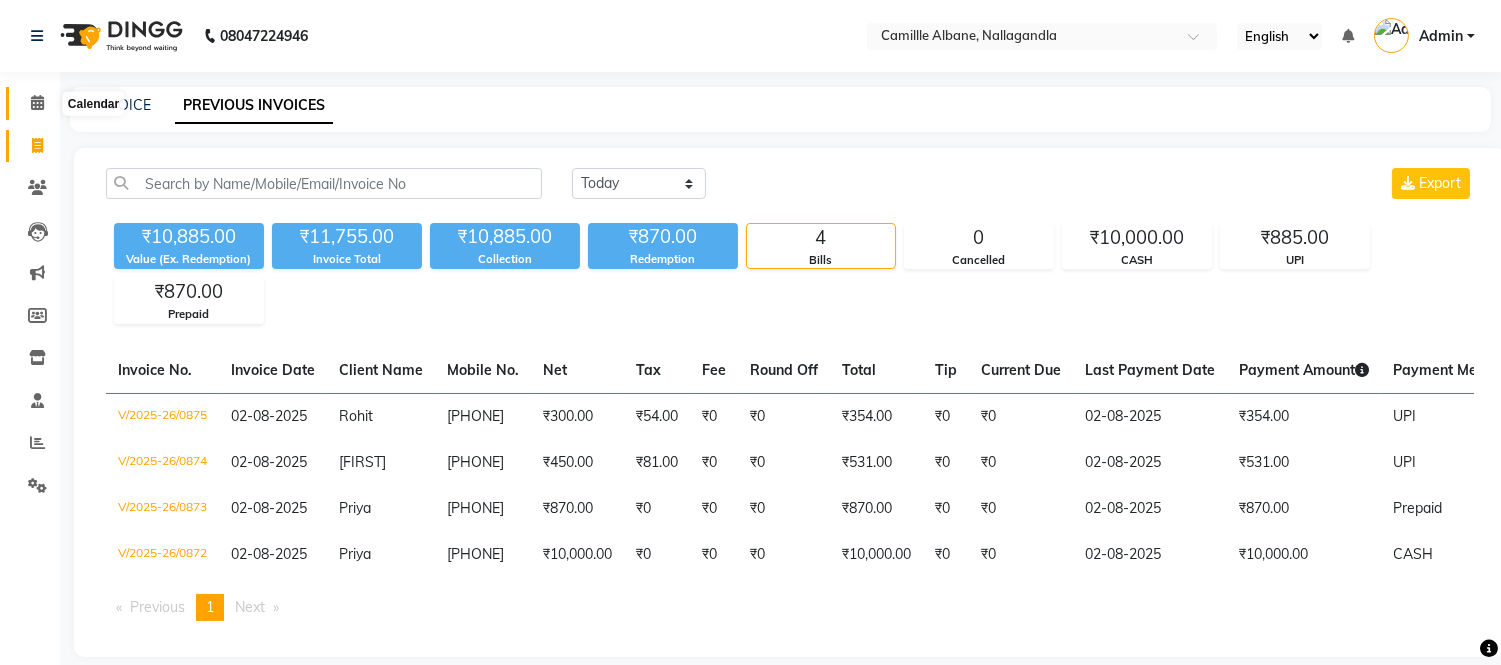 click 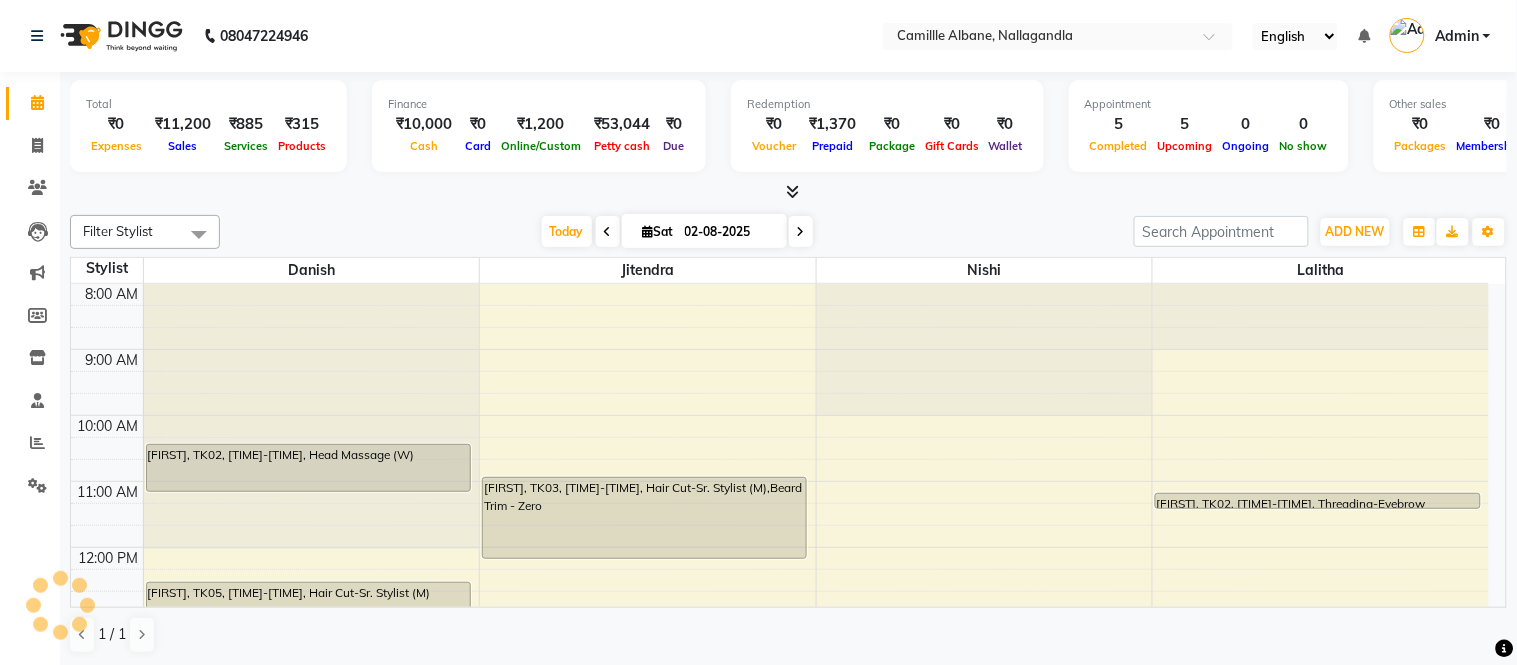 scroll, scrollTop: 0, scrollLeft: 0, axis: both 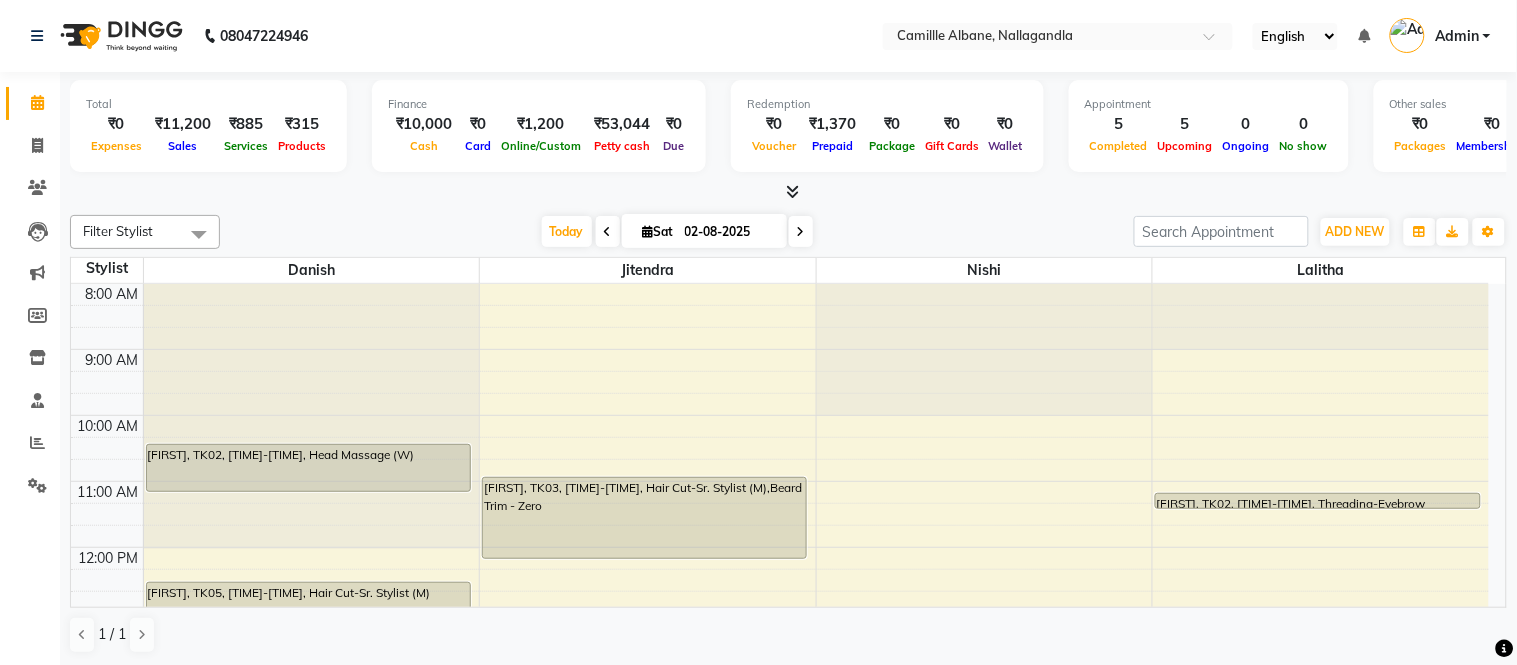click 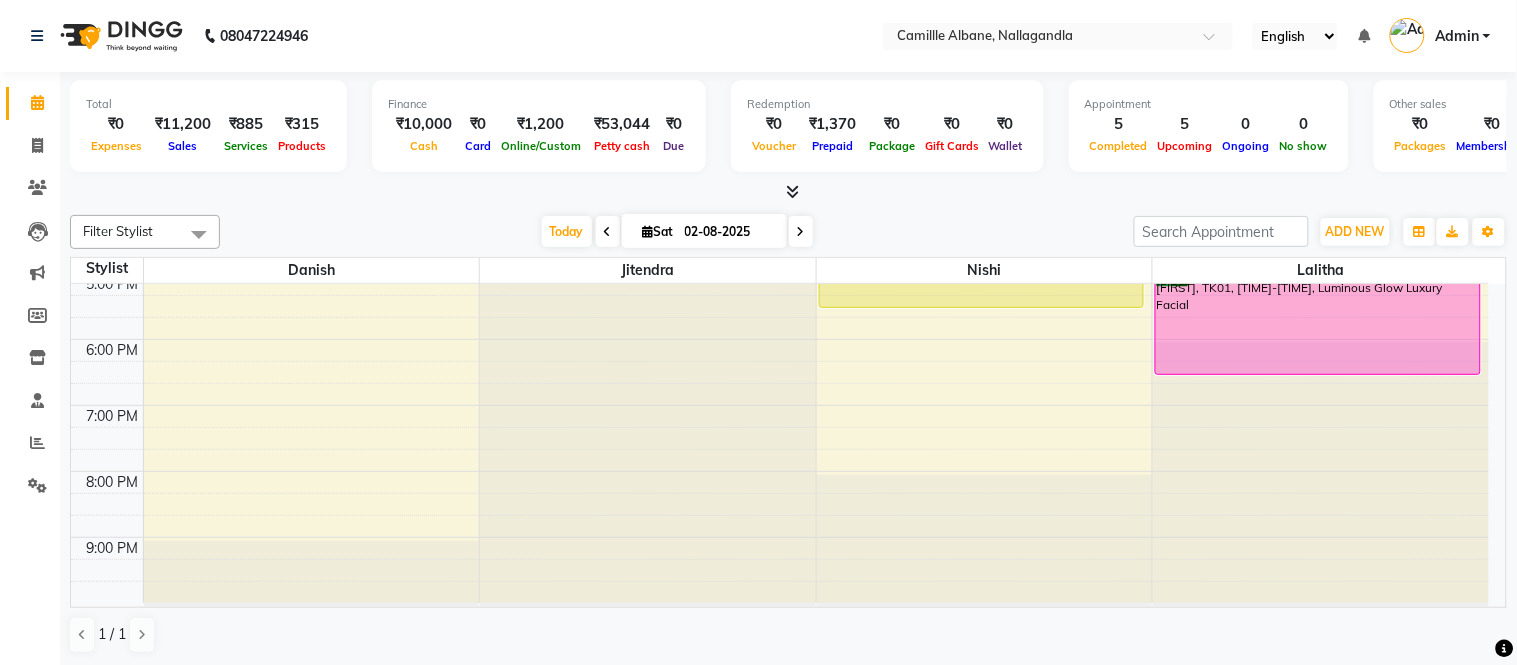 scroll, scrollTop: 420, scrollLeft: 0, axis: vertical 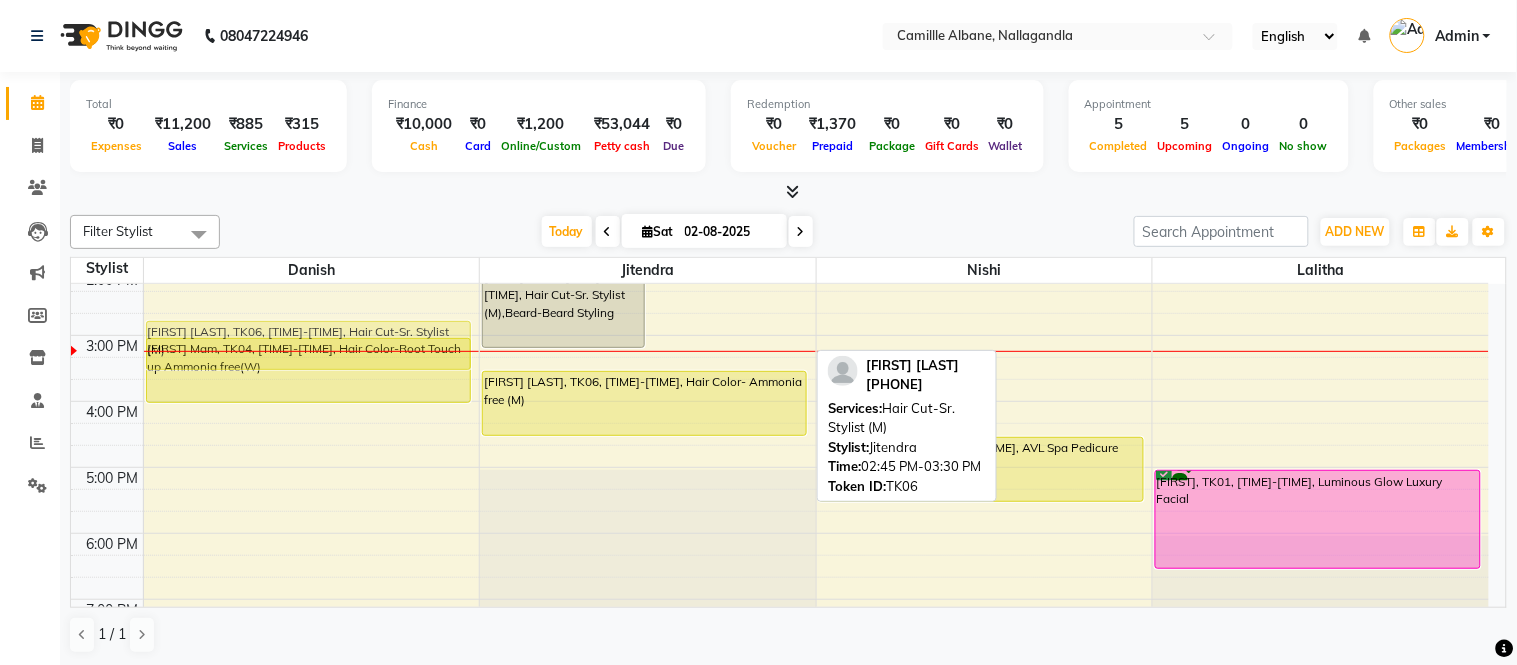drag, startPoint x: 727, startPoint y: 317, endPoint x: 428, endPoint y: 326, distance: 299.1354 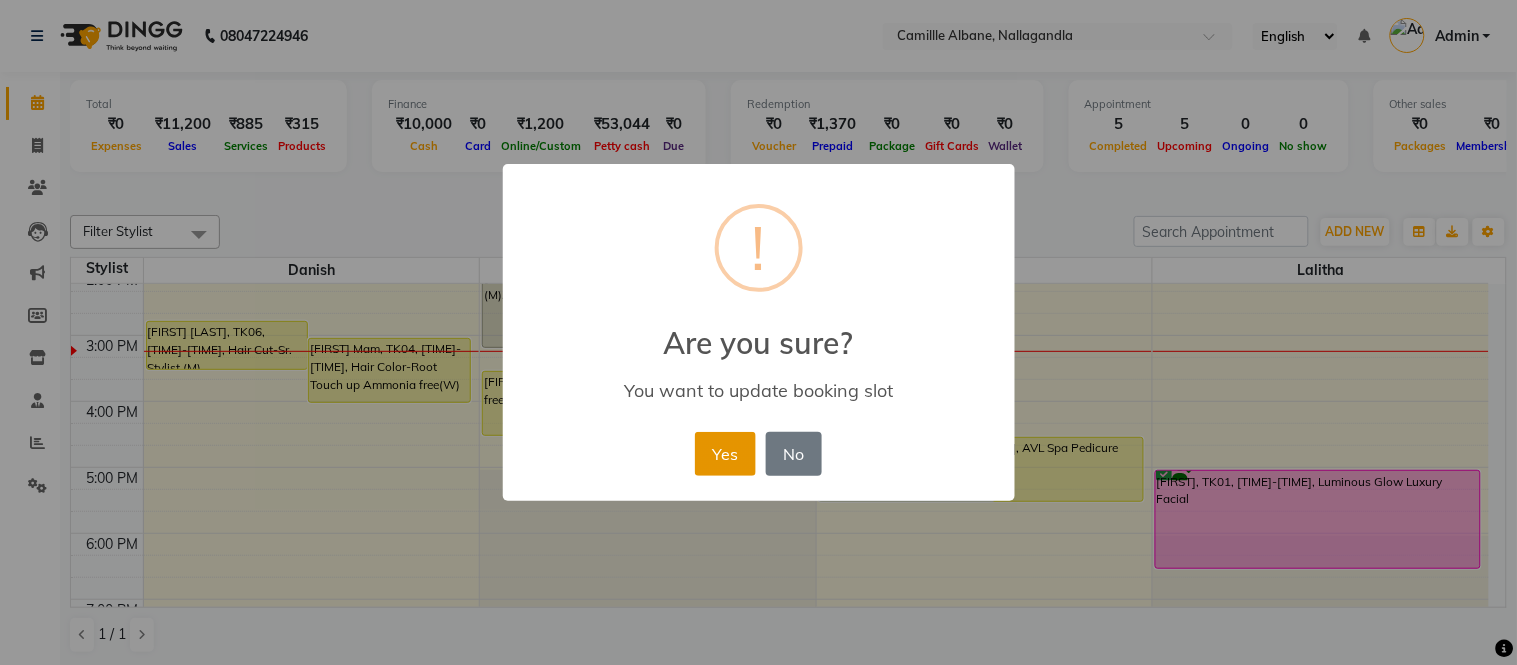 click on "Yes" at bounding box center (725, 454) 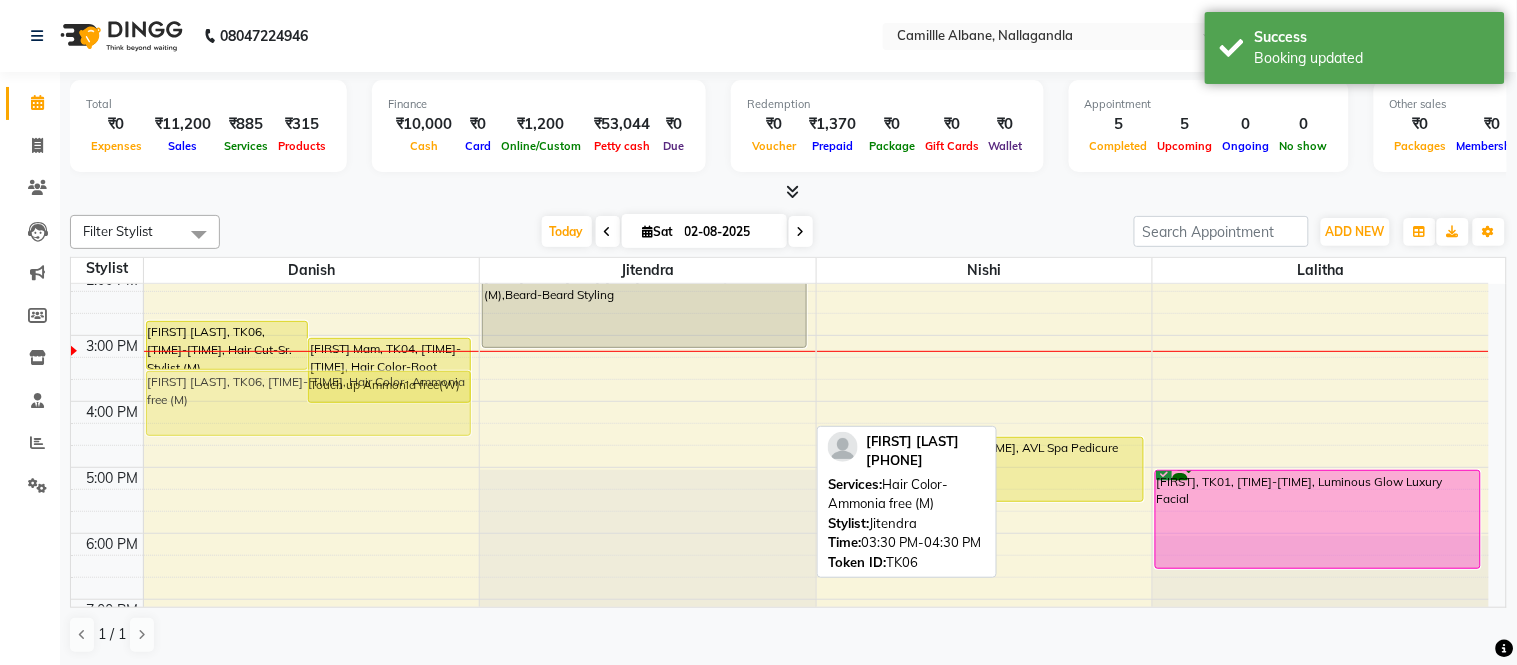 drag, startPoint x: 711, startPoint y: 398, endPoint x: 445, endPoint y: 406, distance: 266.12027 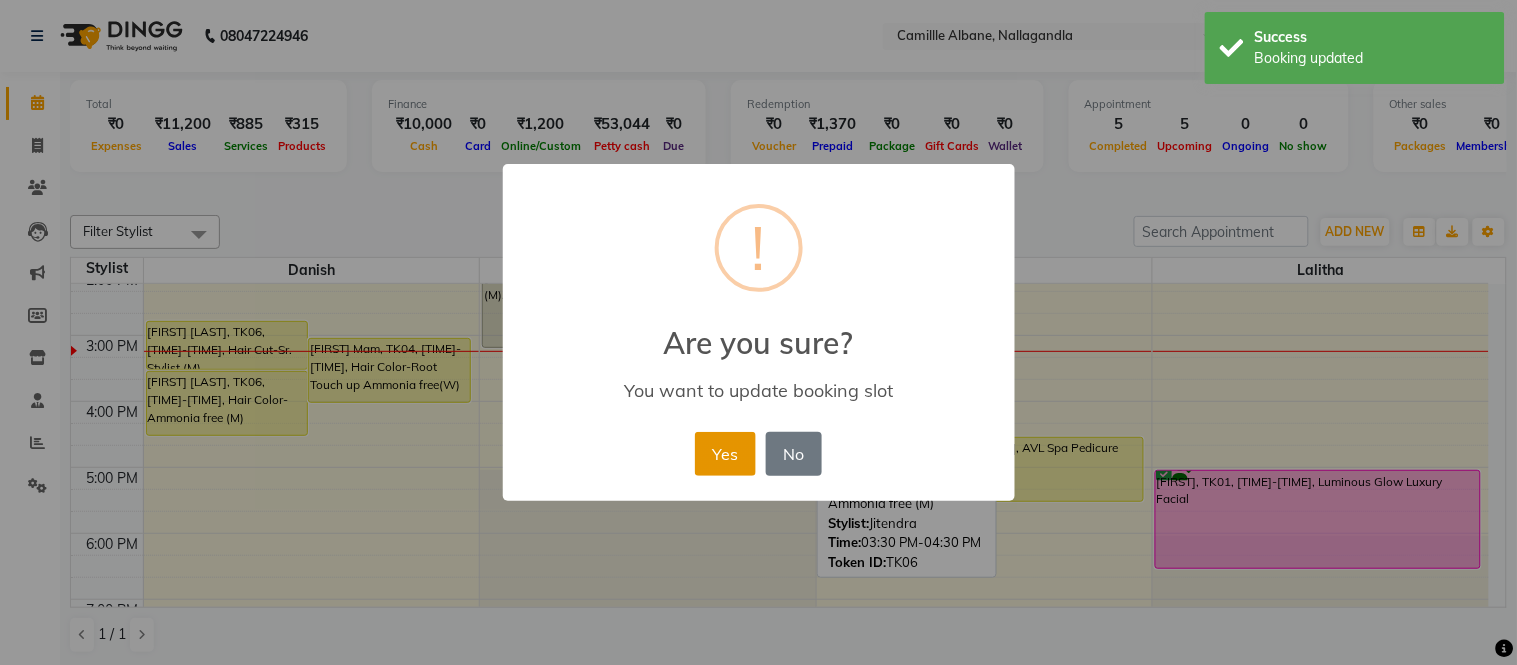 click on "Yes" at bounding box center (725, 454) 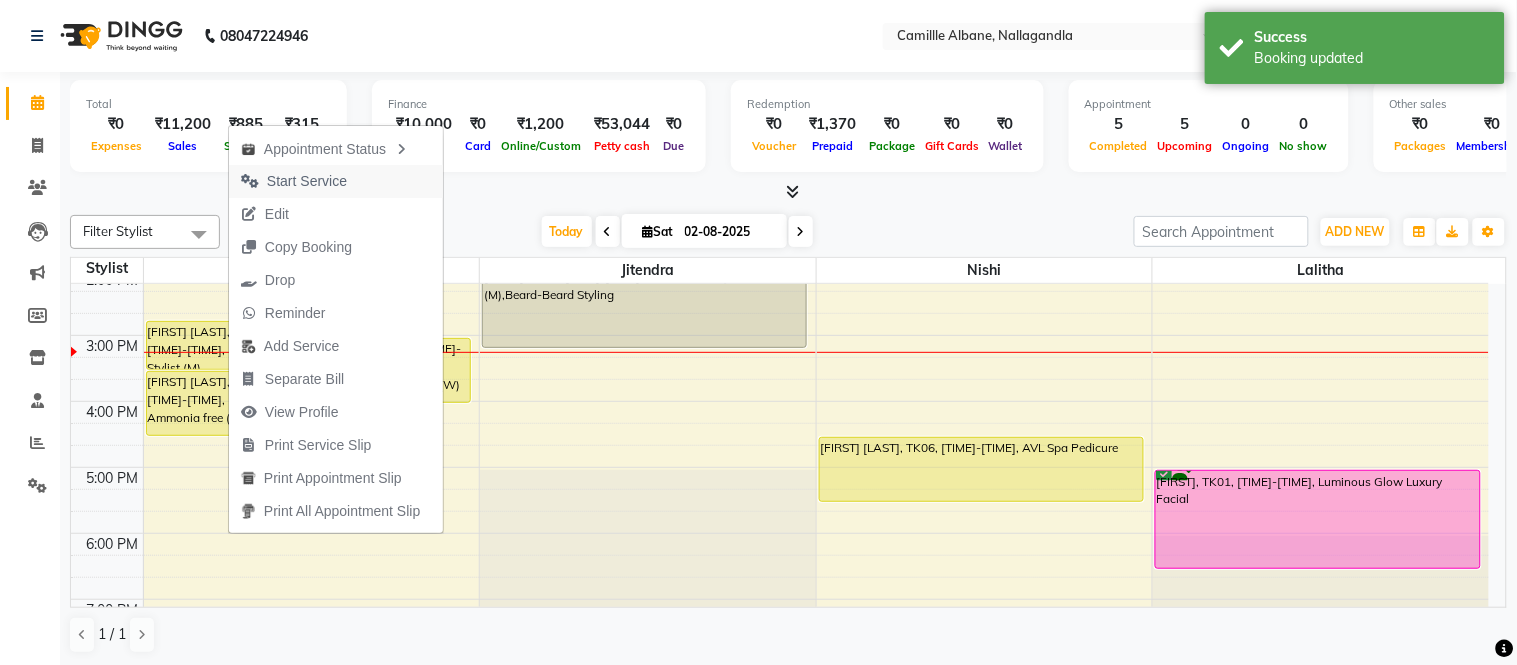 click on "Start Service" at bounding box center (307, 181) 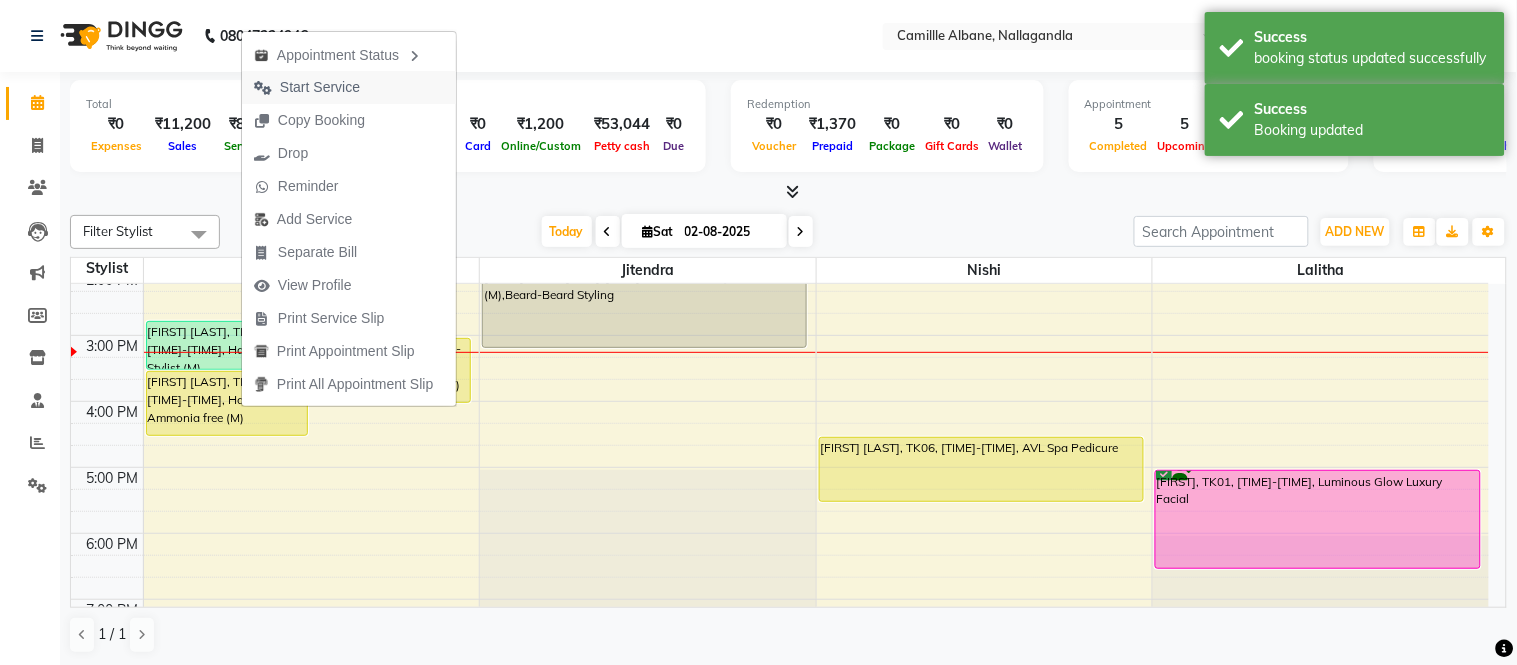 click on "Start Service" at bounding box center (320, 87) 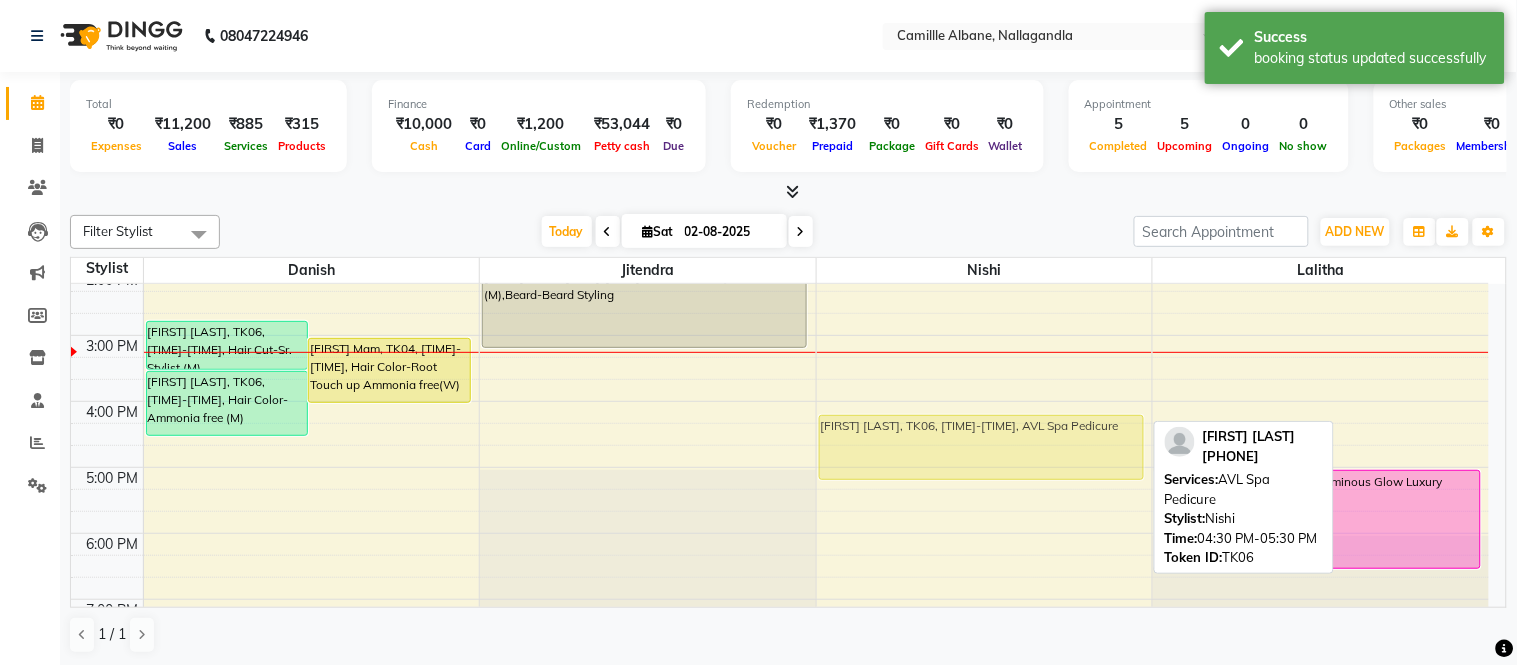 click on "Anurag Srivatava, TK06, 04:30 PM-05:30 PM, AVL Spa Pedicure    Anurag Srivatava, TK06, 04:30 PM-05:30 PM, AVL Spa Pedicure" at bounding box center (985, 335) 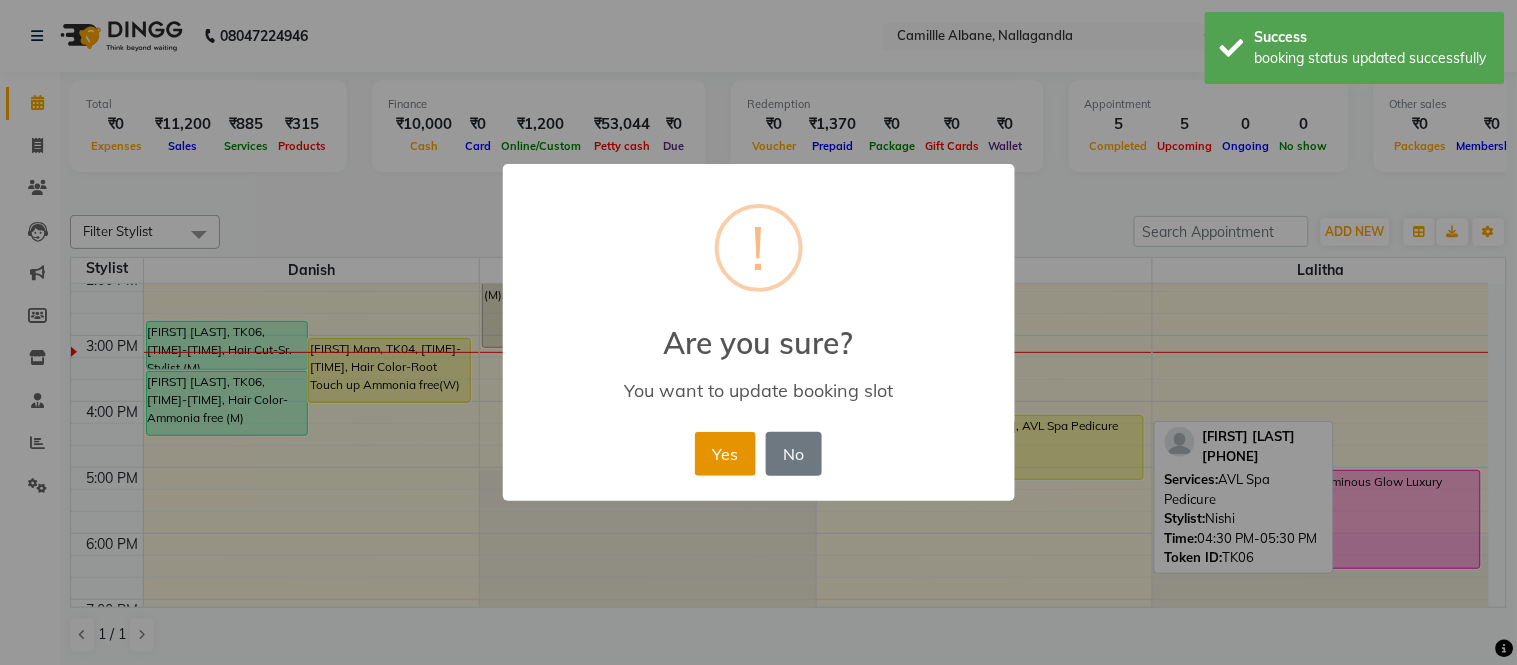 click on "Yes" at bounding box center (725, 454) 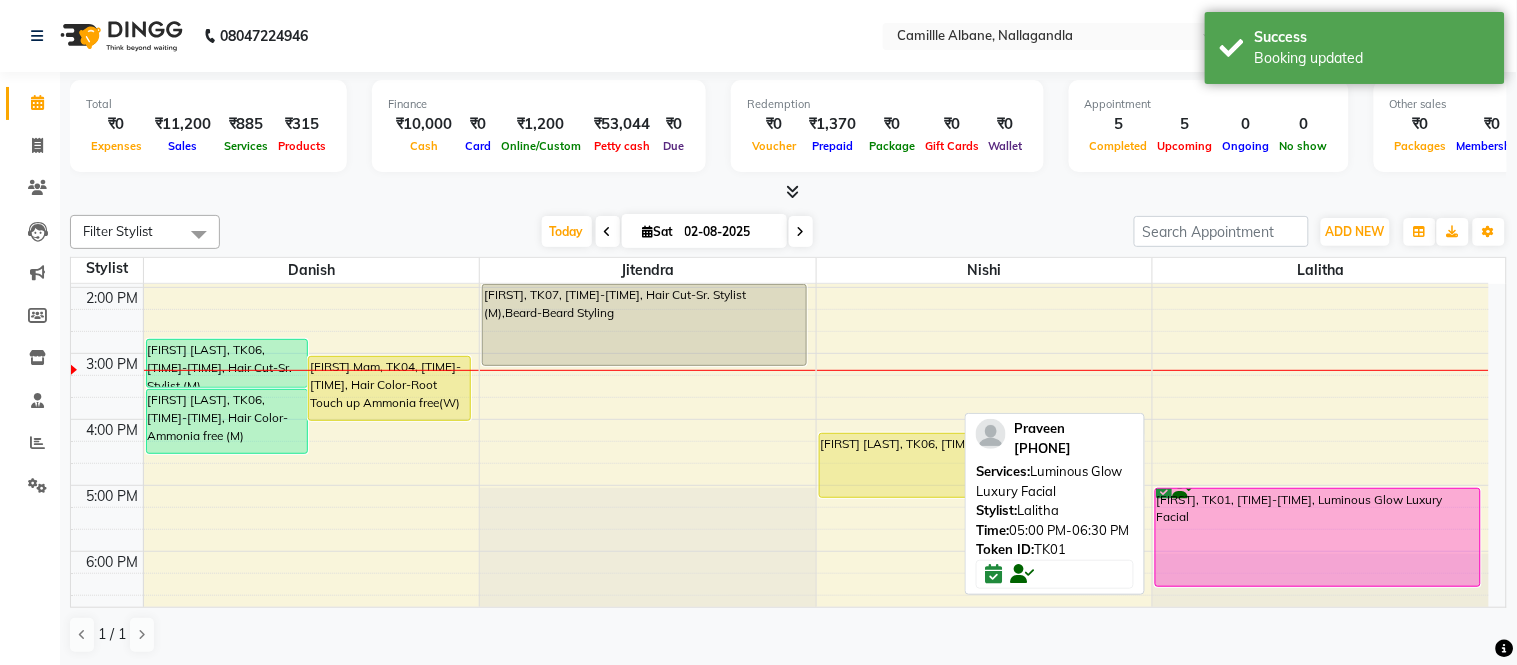 scroll, scrollTop: 185, scrollLeft: 0, axis: vertical 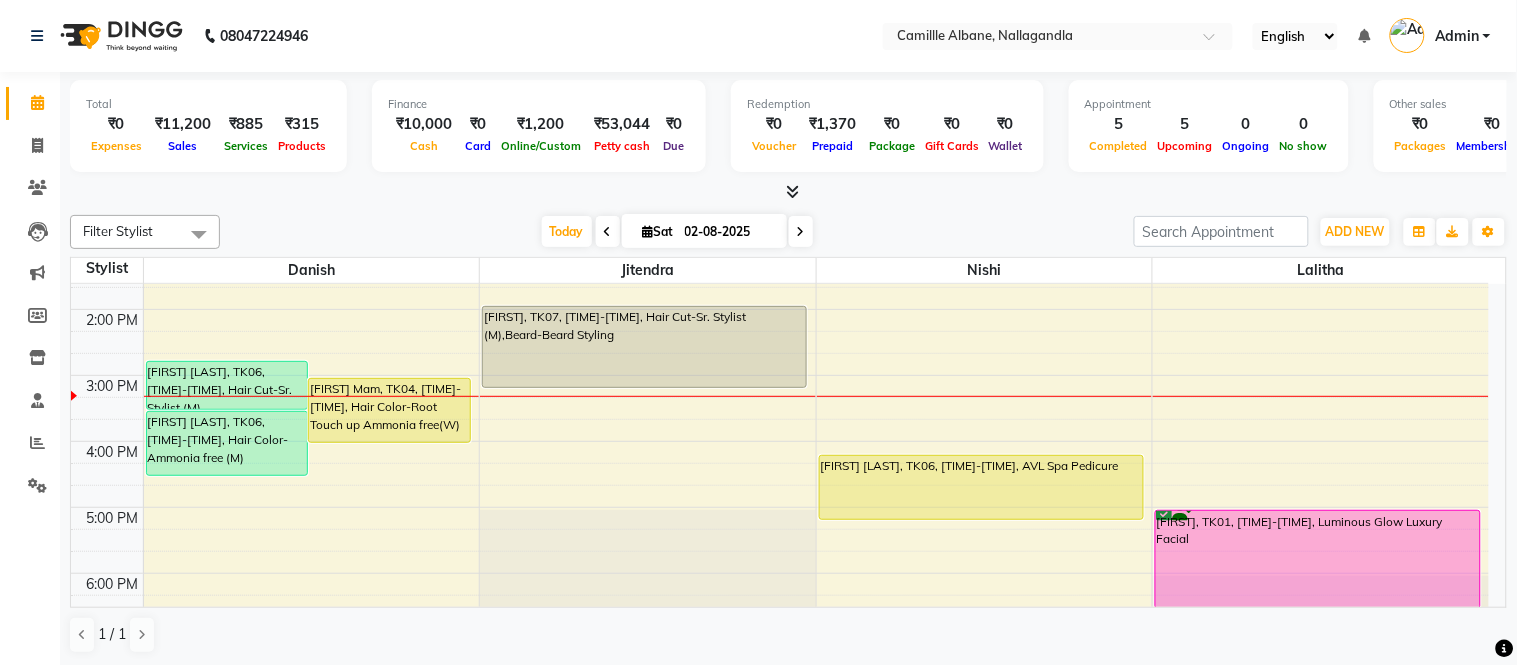 click at bounding box center (792, 191) 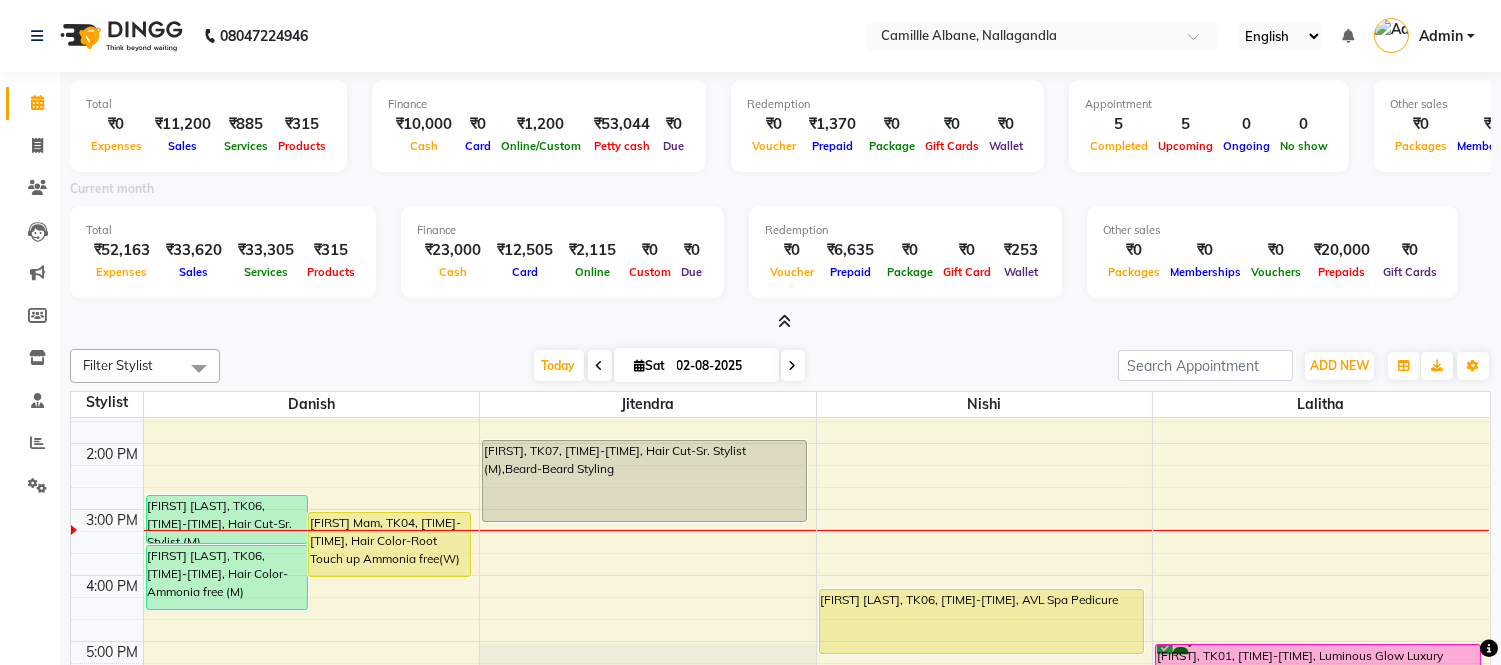 click at bounding box center [784, 321] 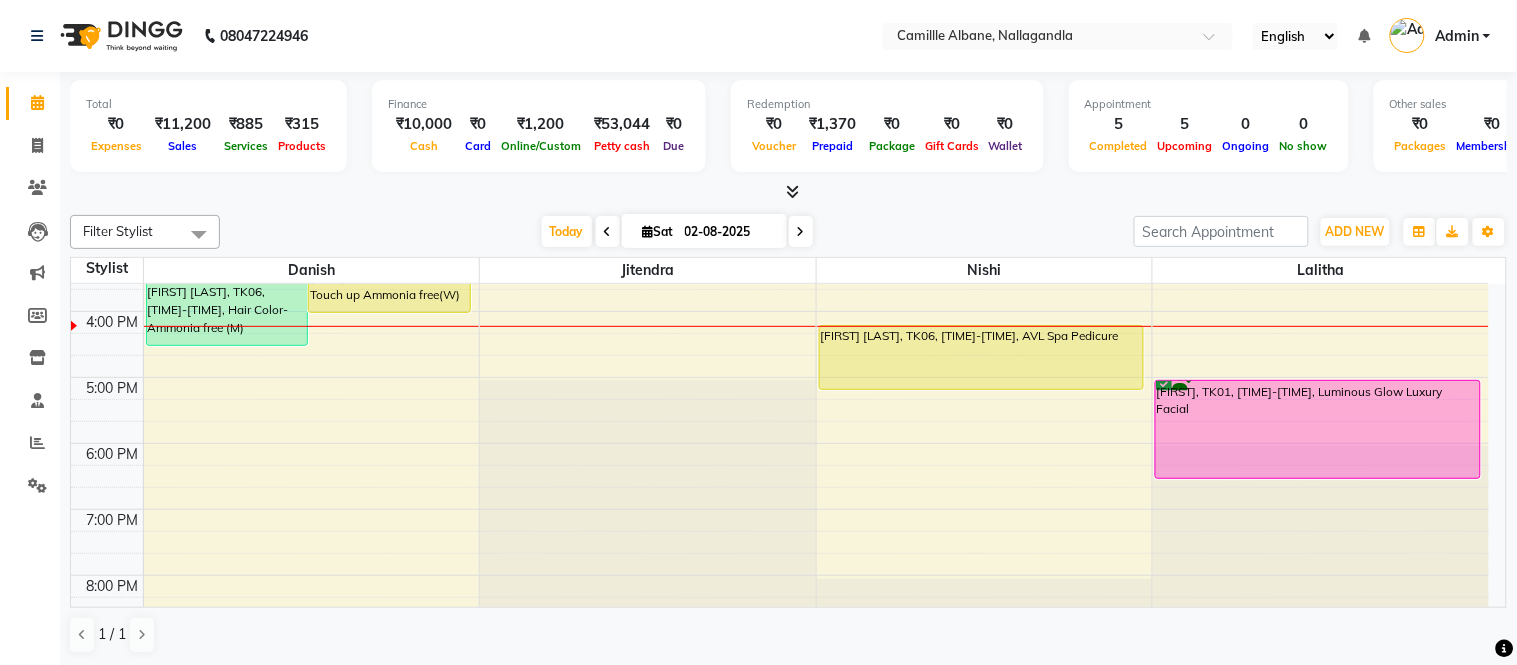 scroll, scrollTop: 420, scrollLeft: 0, axis: vertical 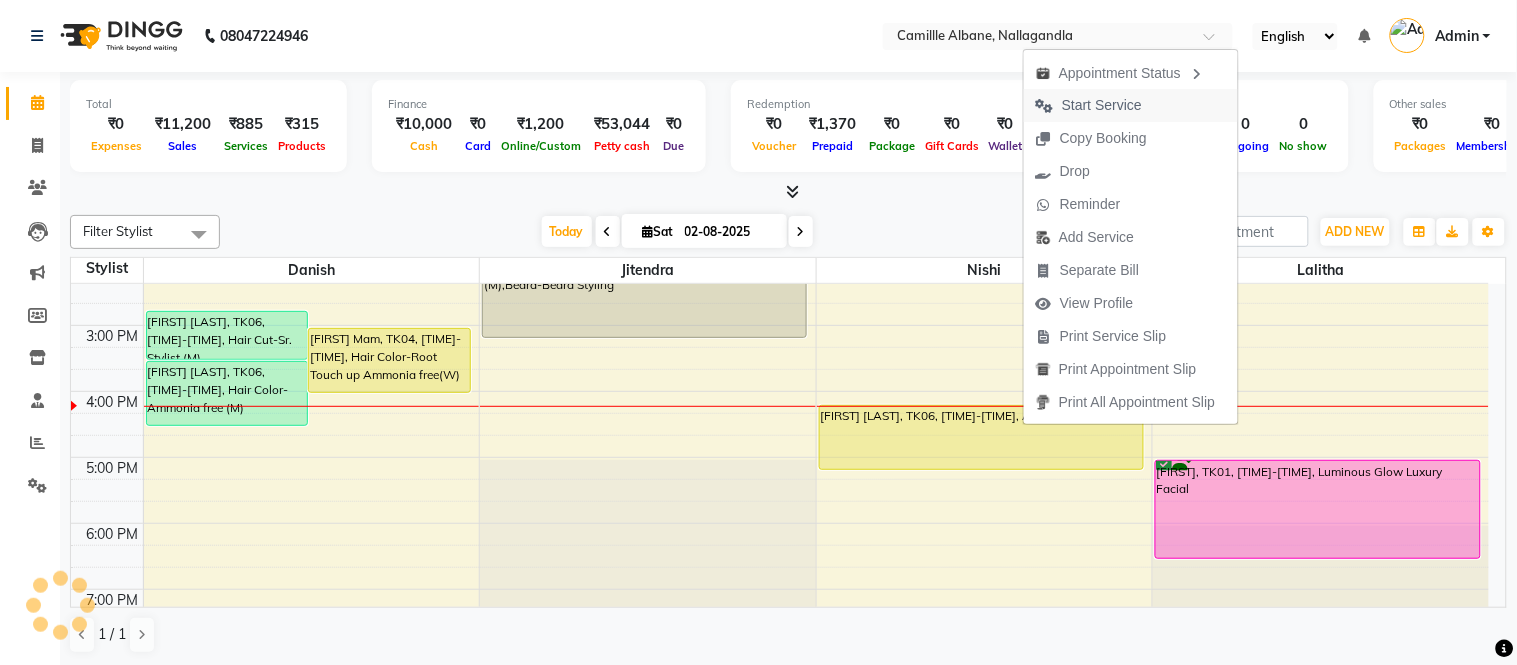 click on "Start Service" at bounding box center (1102, 105) 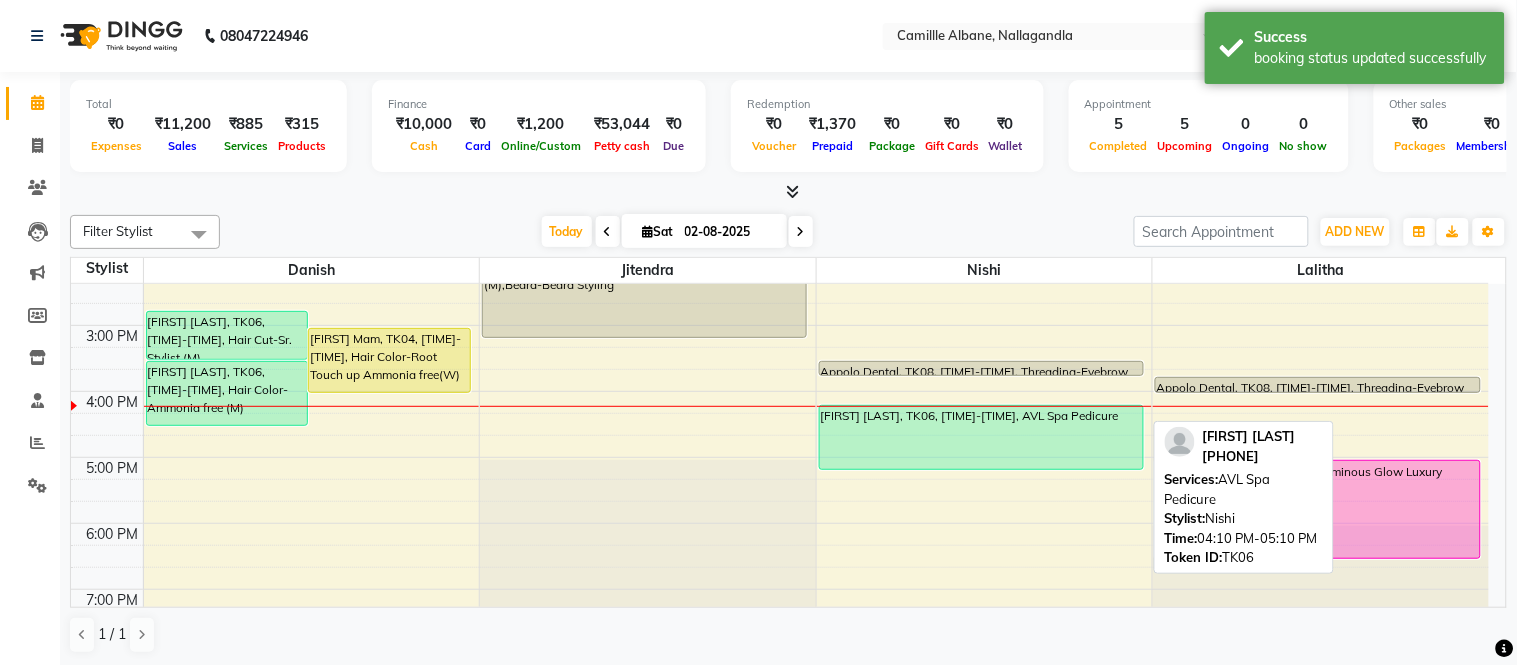 click on "[FIRST] [LAST], TK[NUMBER], [TIME]-[TIME], [SERVICE]" at bounding box center [981, 437] 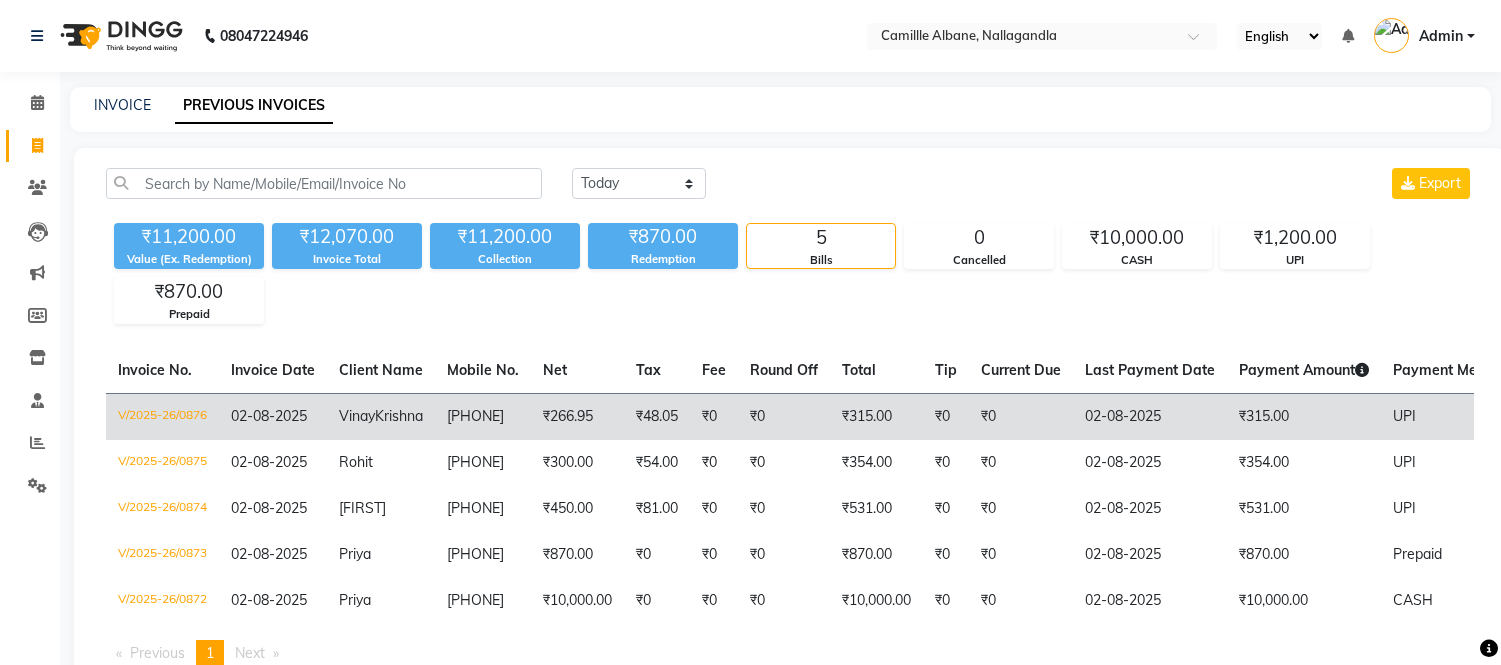 scroll, scrollTop: 0, scrollLeft: 0, axis: both 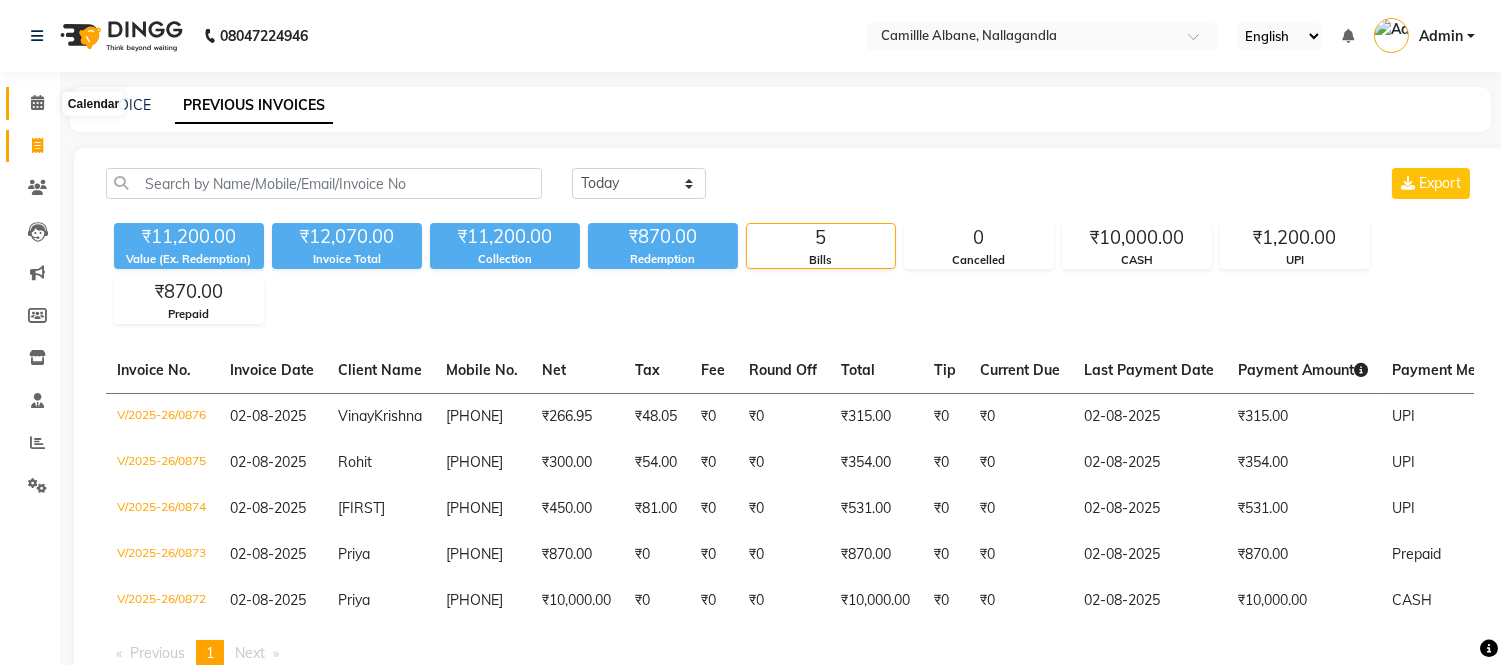 click 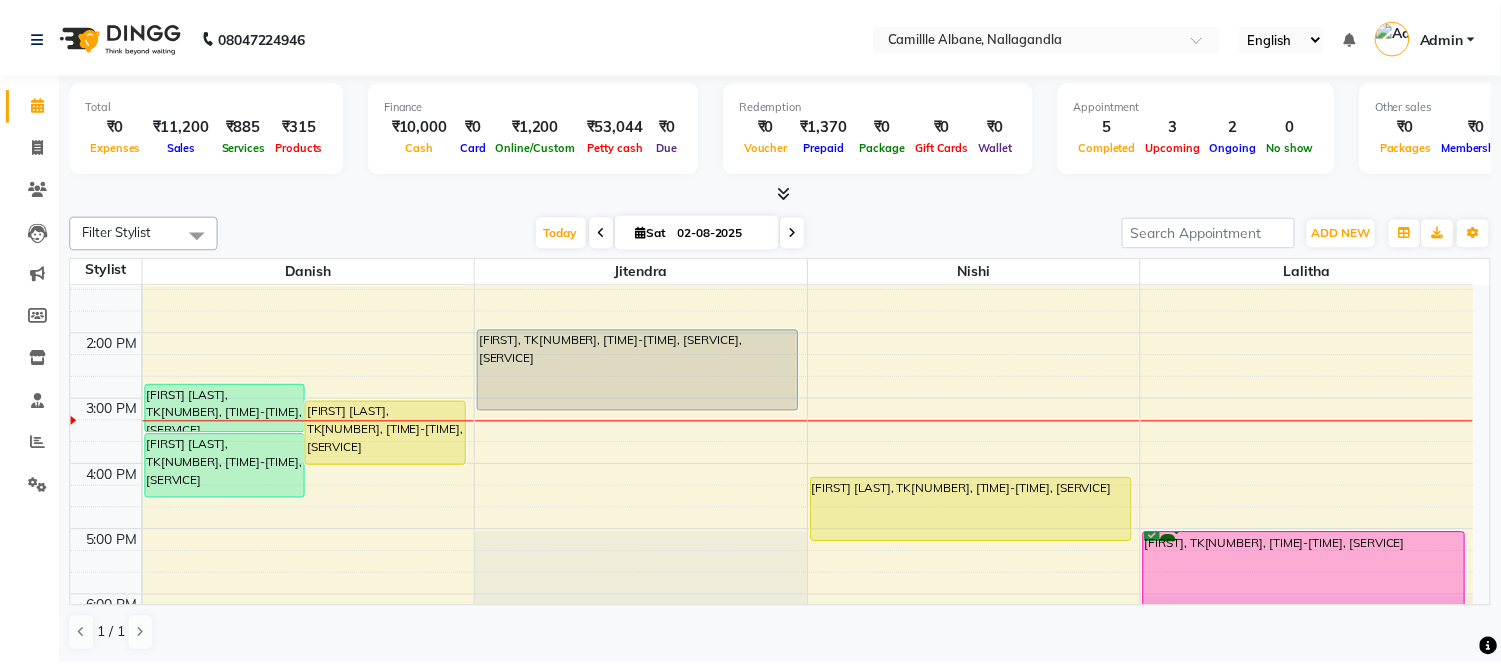 scroll, scrollTop: 604, scrollLeft: 0, axis: vertical 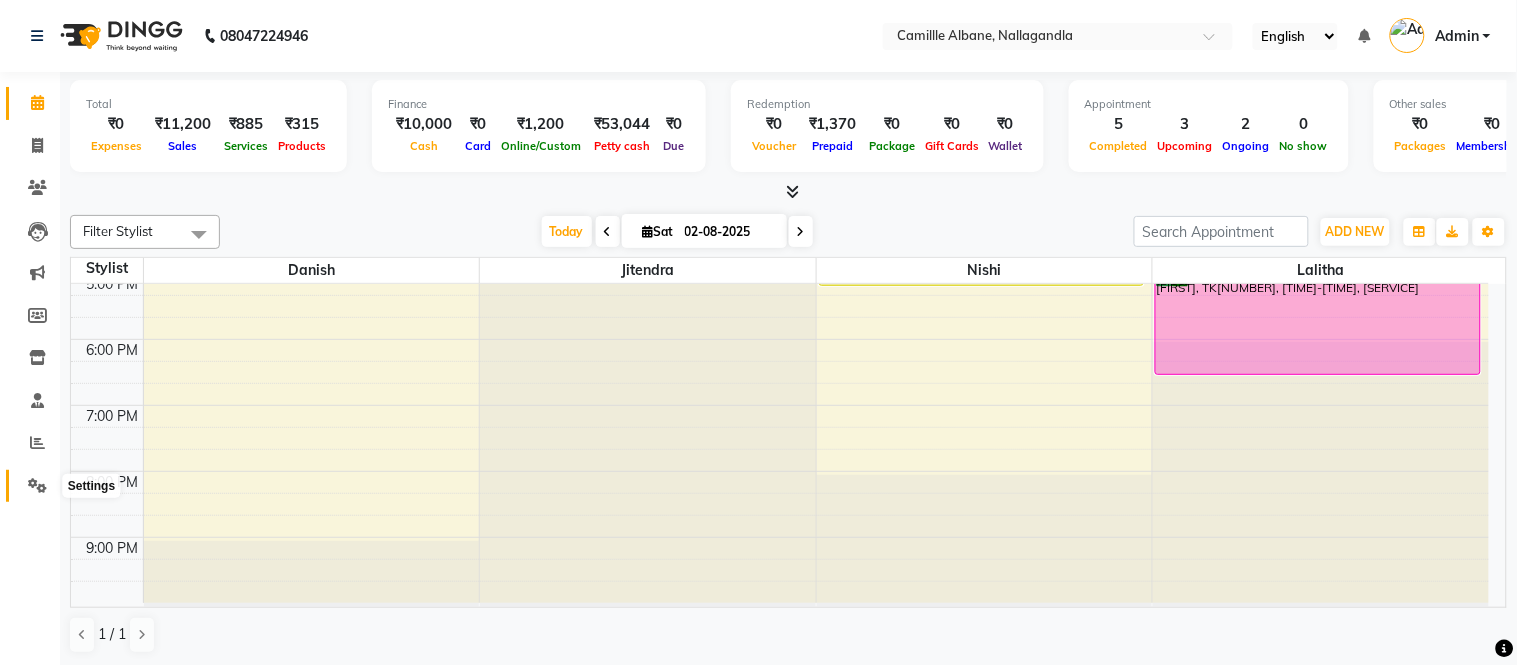 click 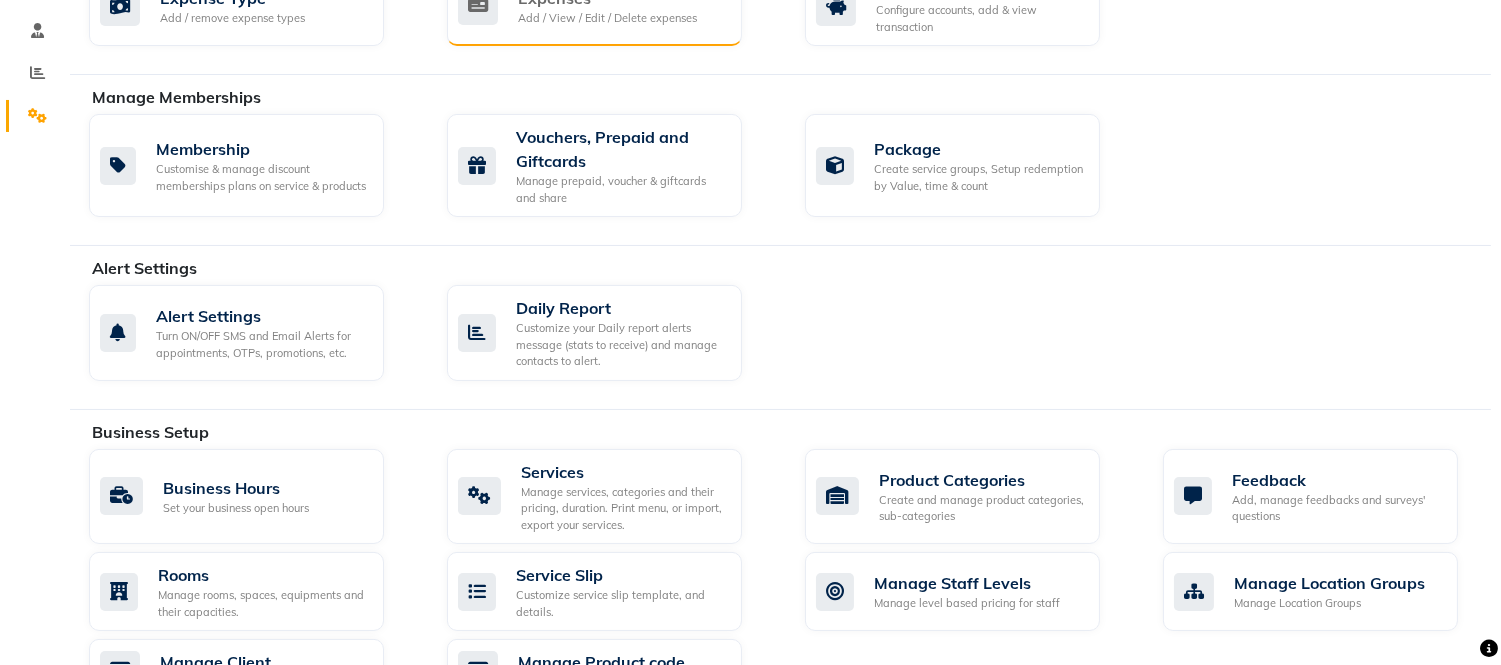 scroll, scrollTop: 555, scrollLeft: 0, axis: vertical 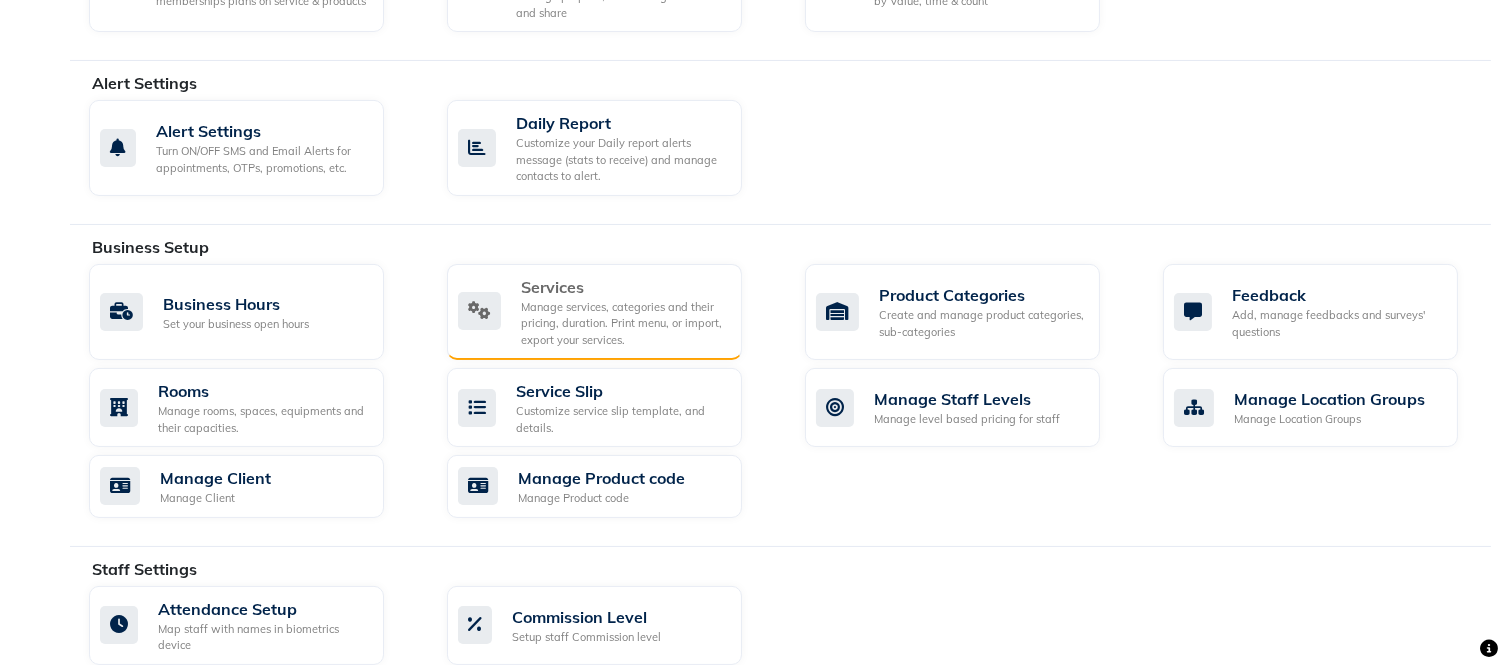 click on "Services  Manage services, categories and their pricing, duration. Print menu, or import, export your services." 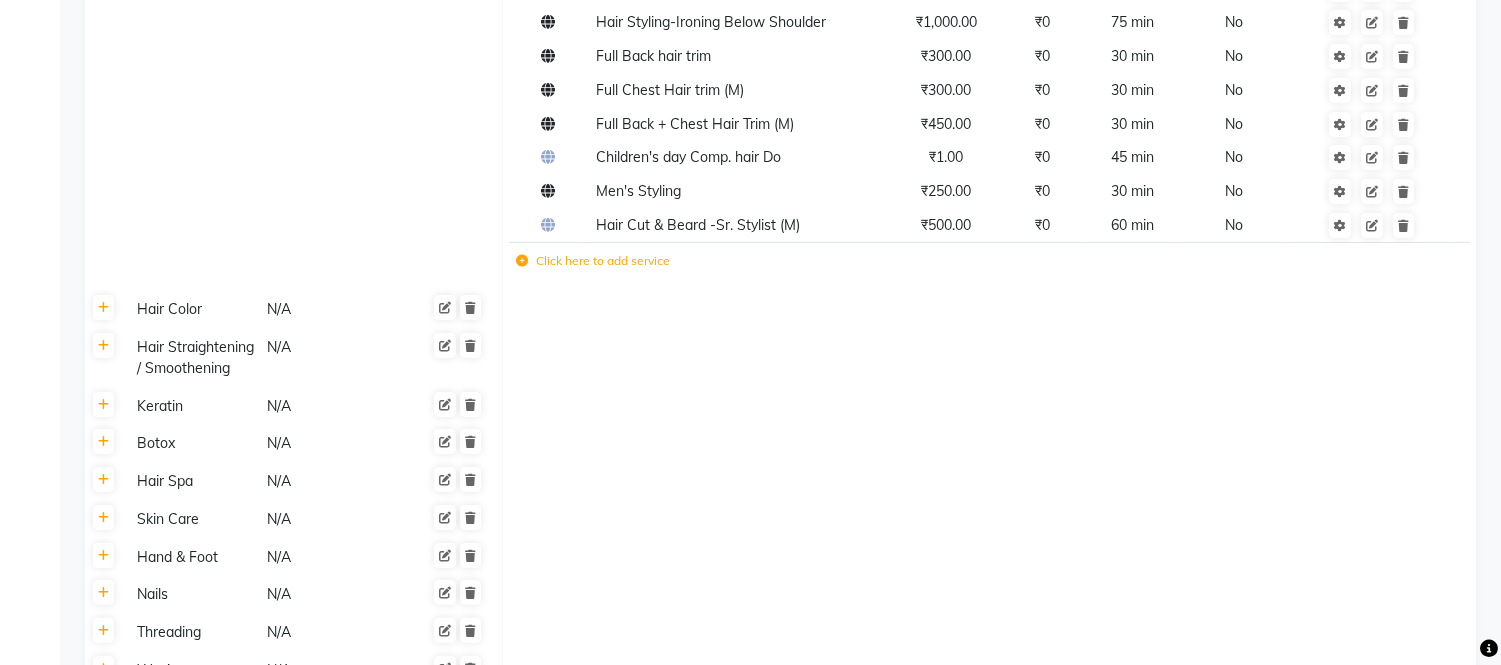 scroll, scrollTop: 1296, scrollLeft: 0, axis: vertical 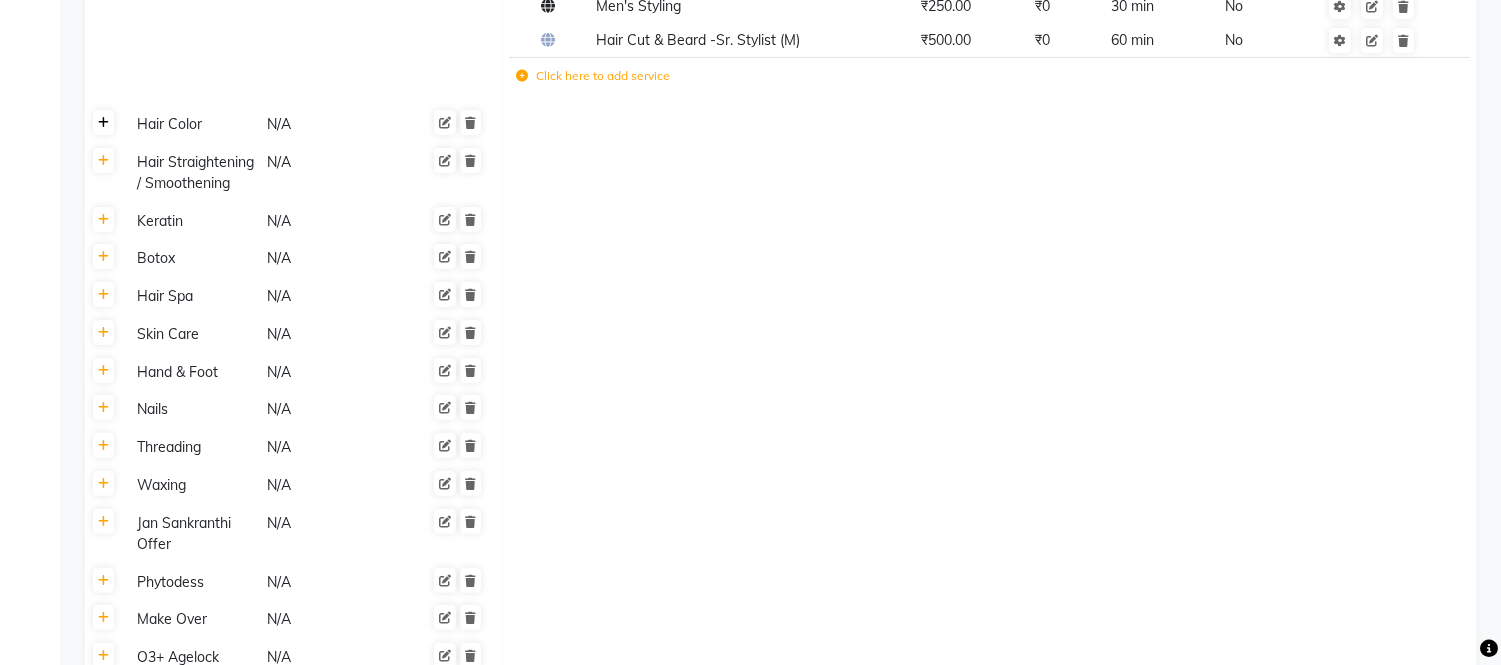 click 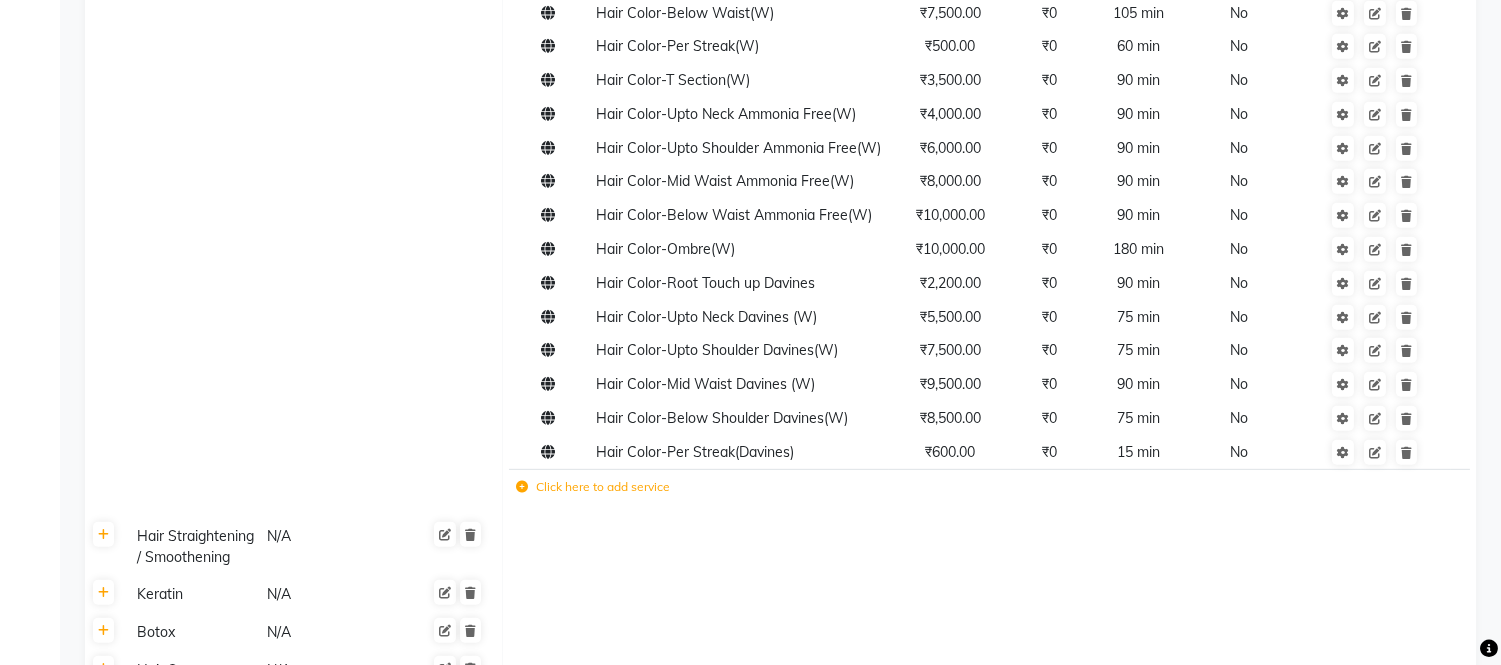 scroll, scrollTop: 2222, scrollLeft: 0, axis: vertical 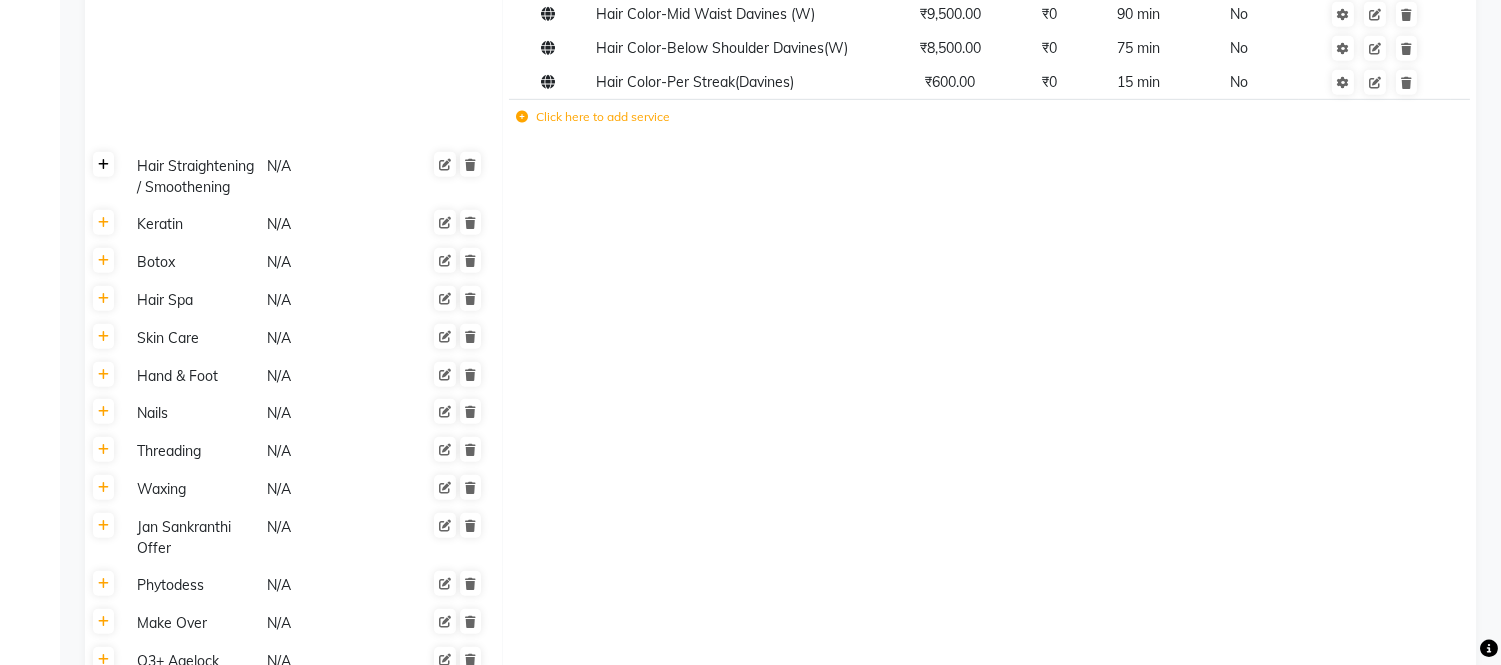 click 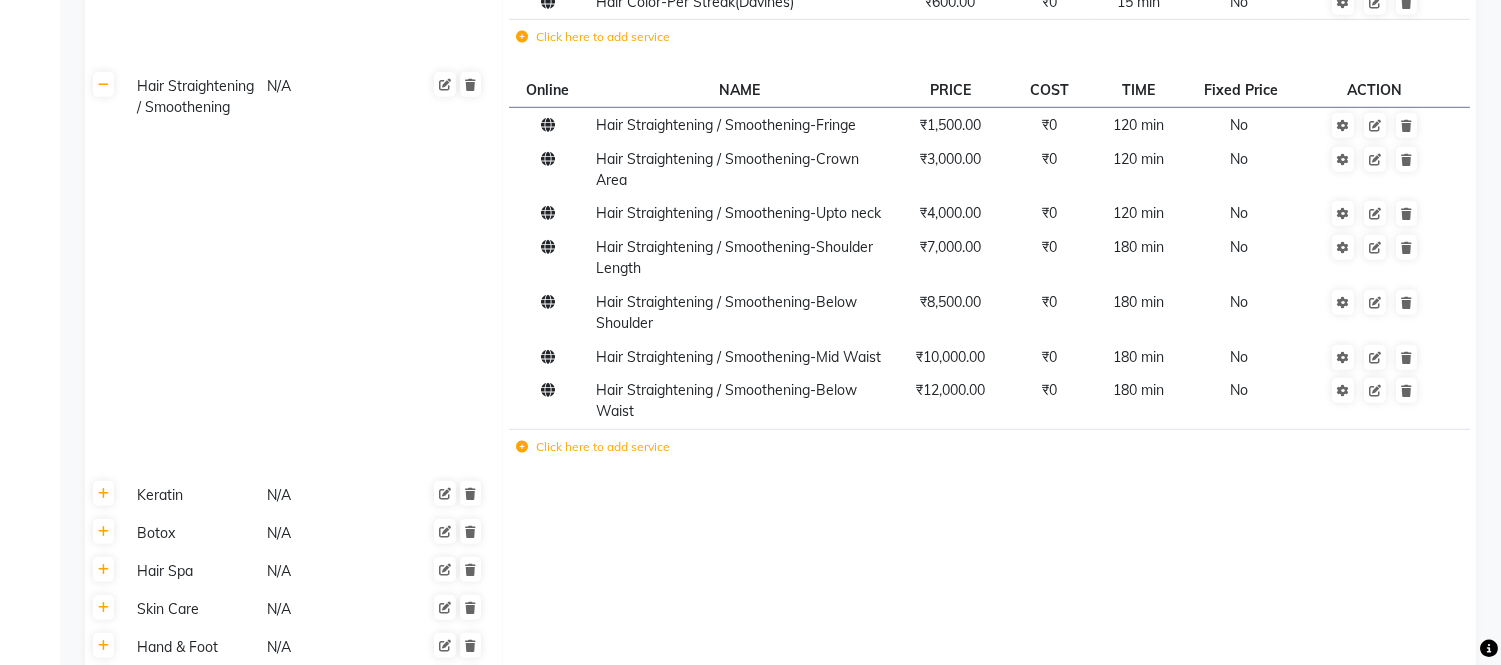 scroll, scrollTop: 2592, scrollLeft: 0, axis: vertical 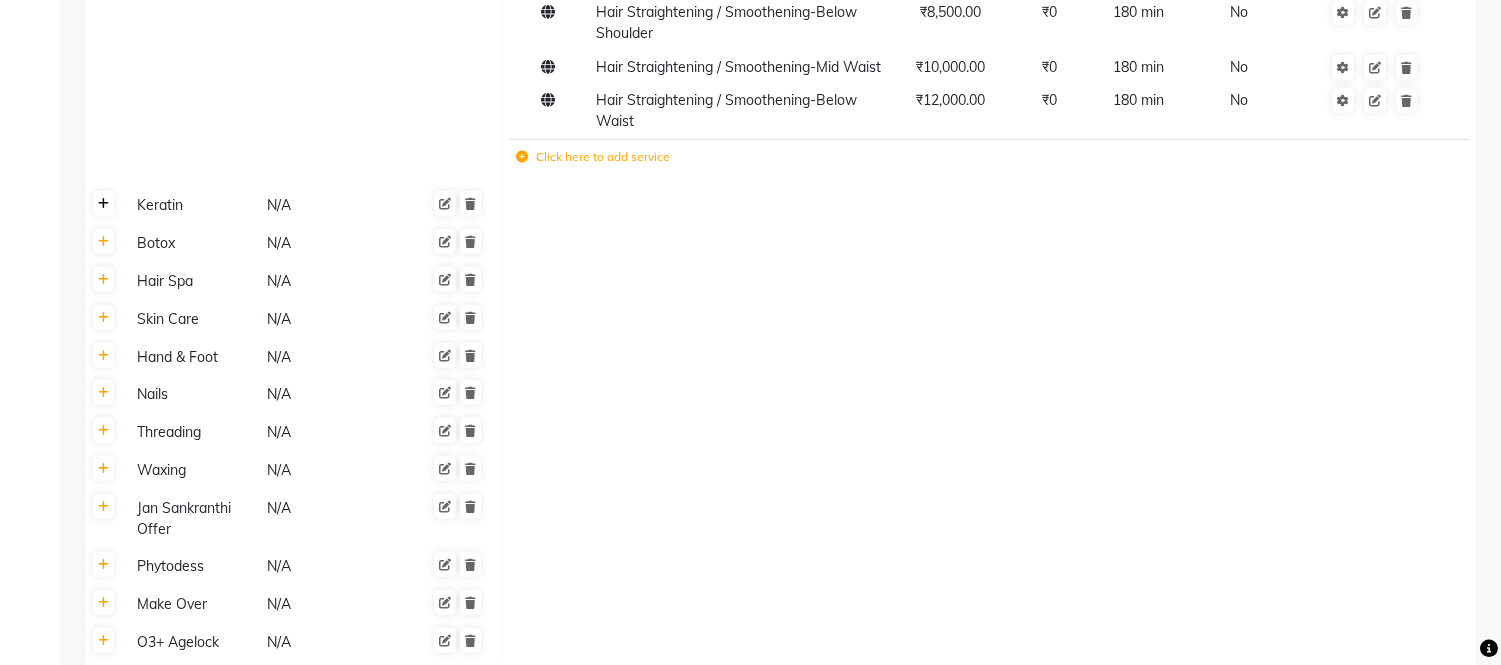 click 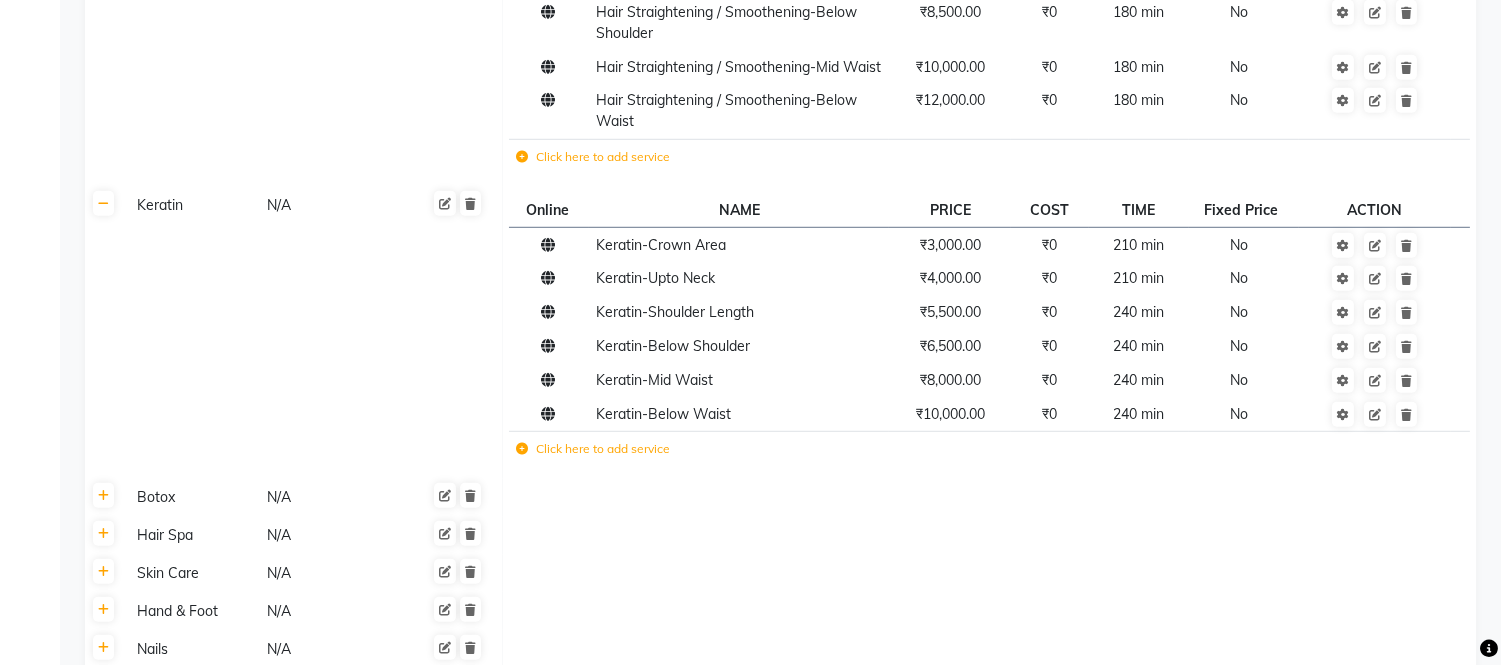 scroll, scrollTop: 2963, scrollLeft: 0, axis: vertical 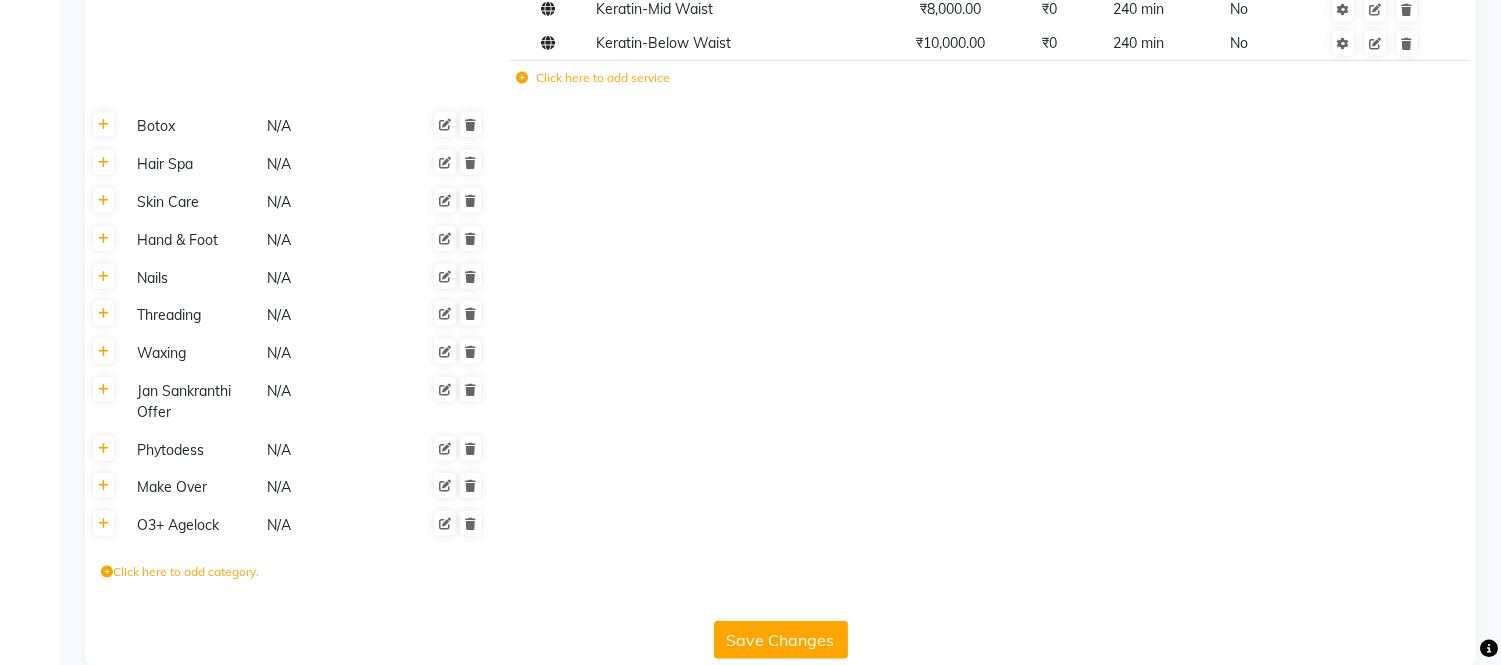 click 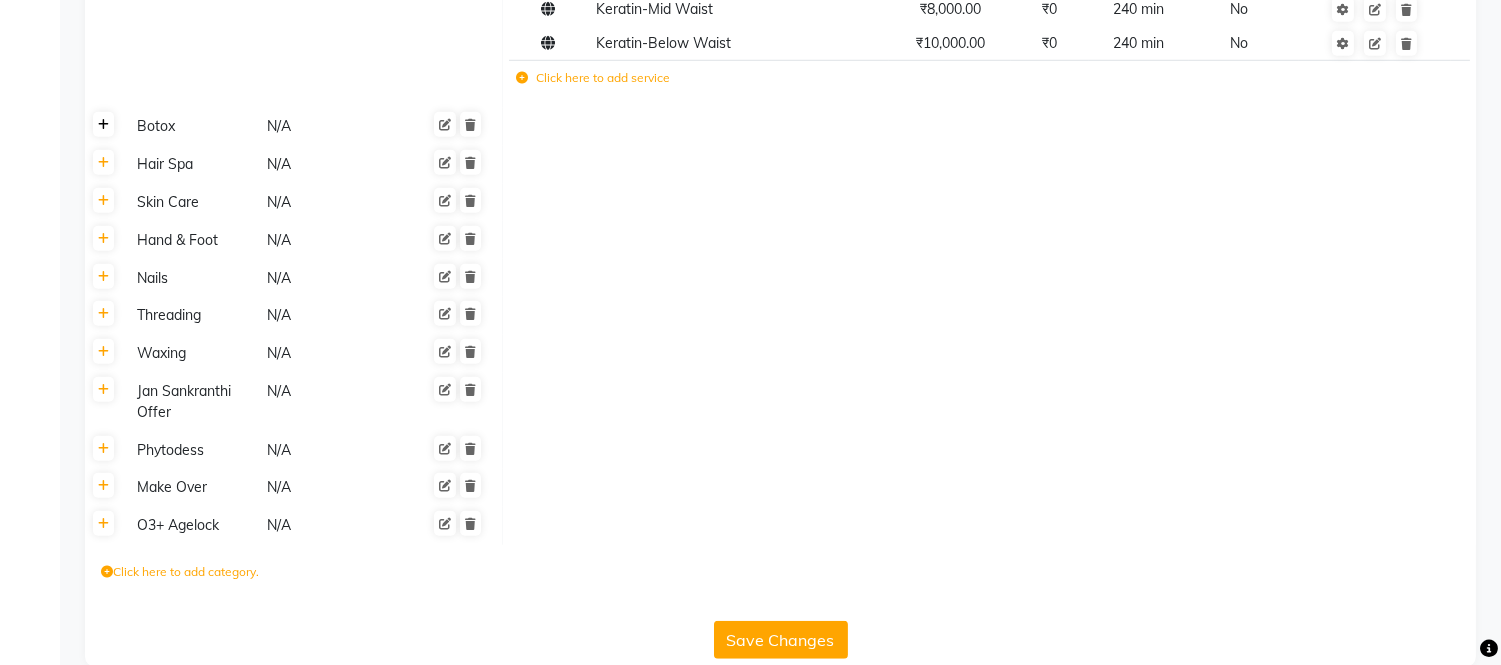 click 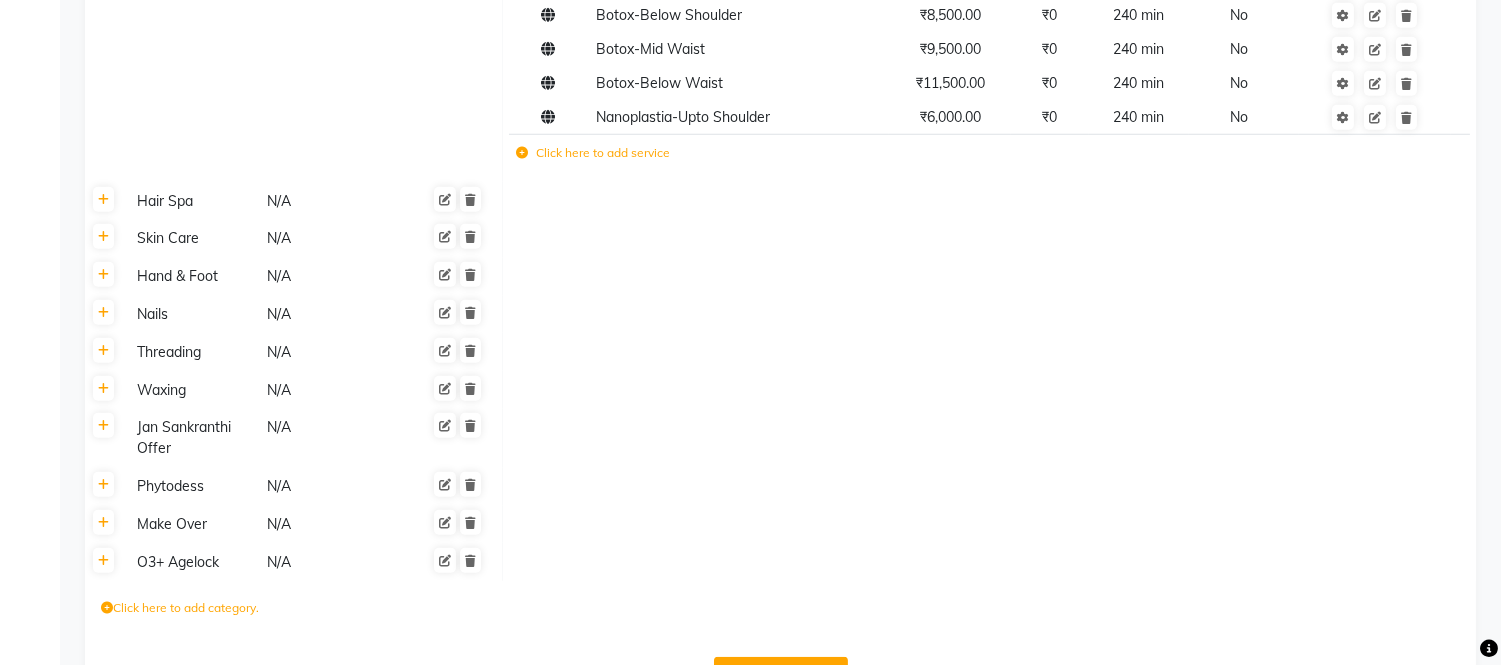 scroll, scrollTop: 2592, scrollLeft: 0, axis: vertical 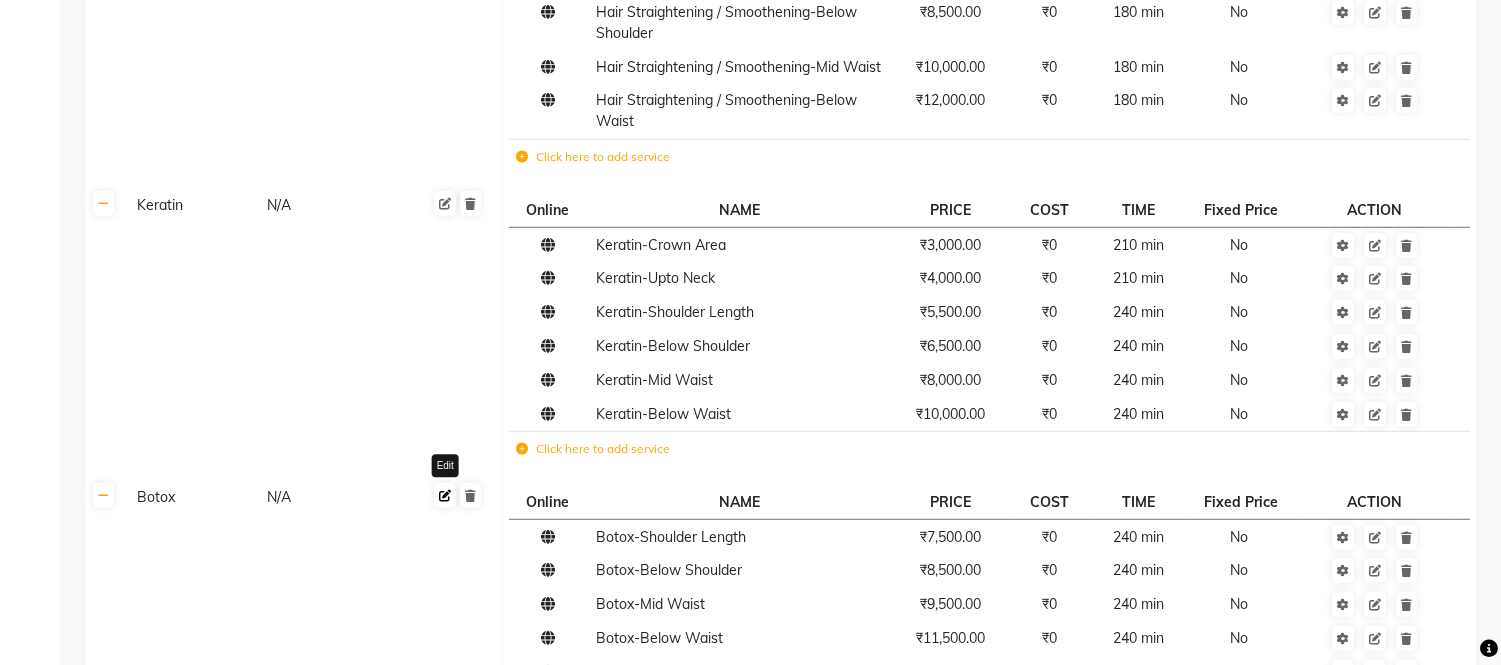 click 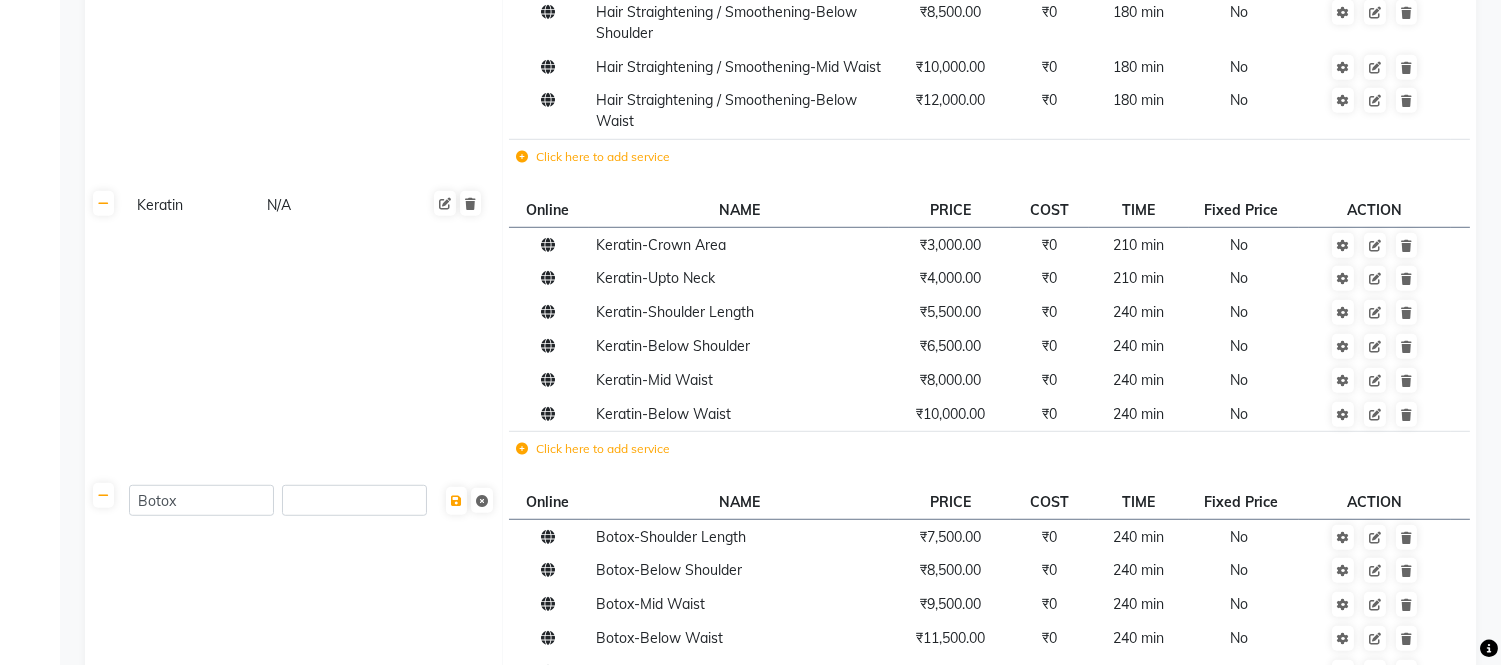 click on "Keratin" 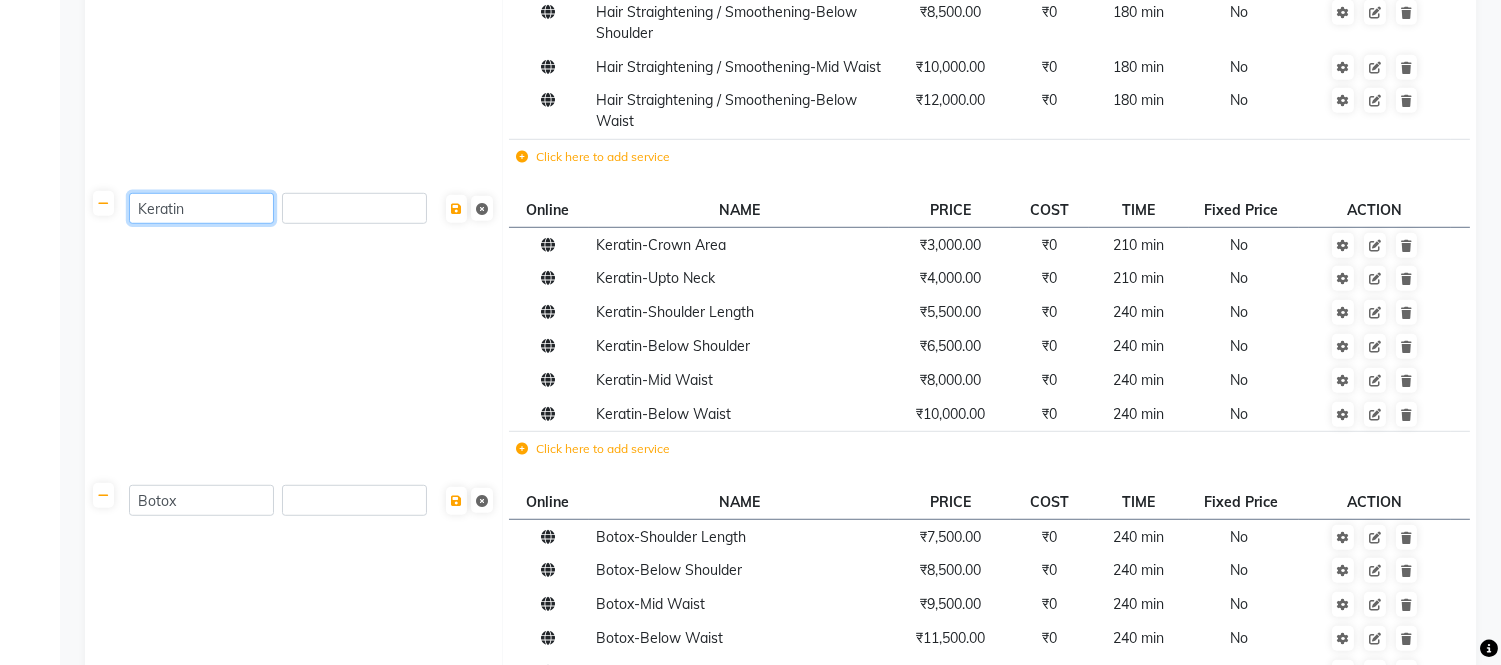 click on "Keratin" 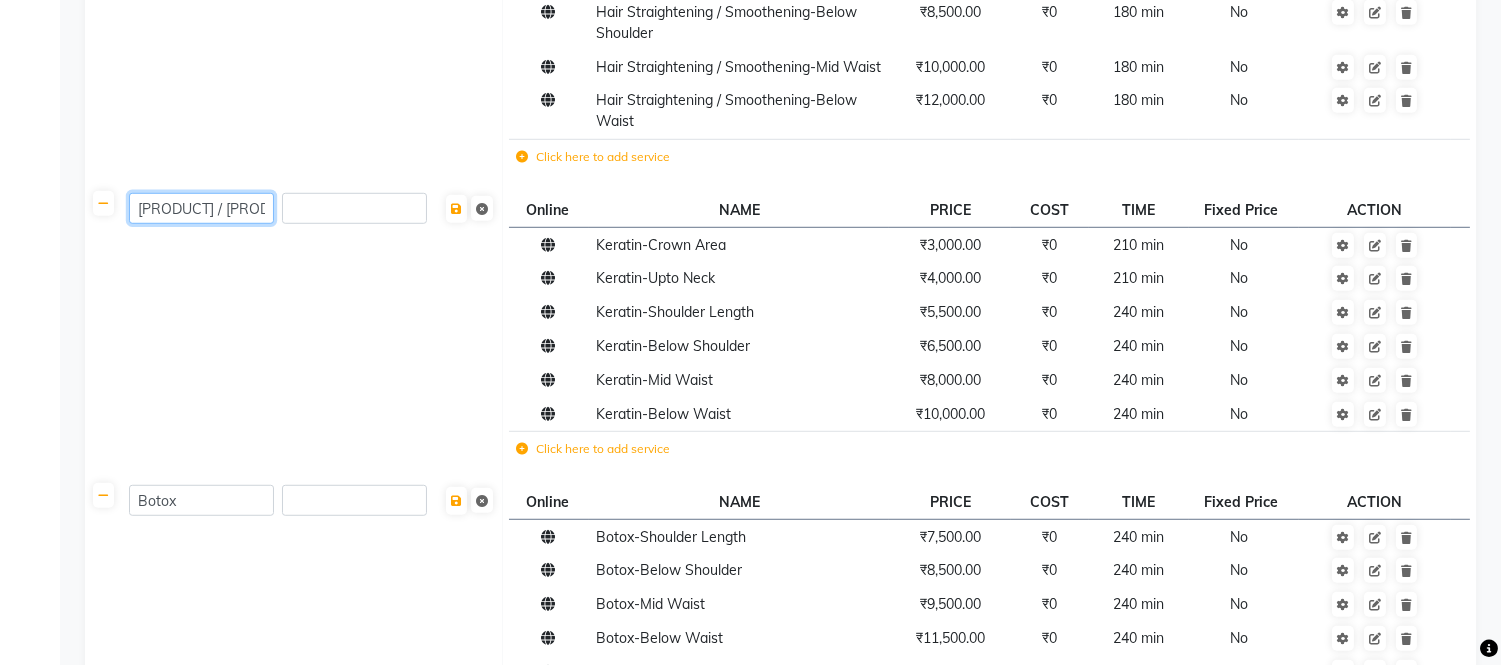 type on "Keratin / Botox" 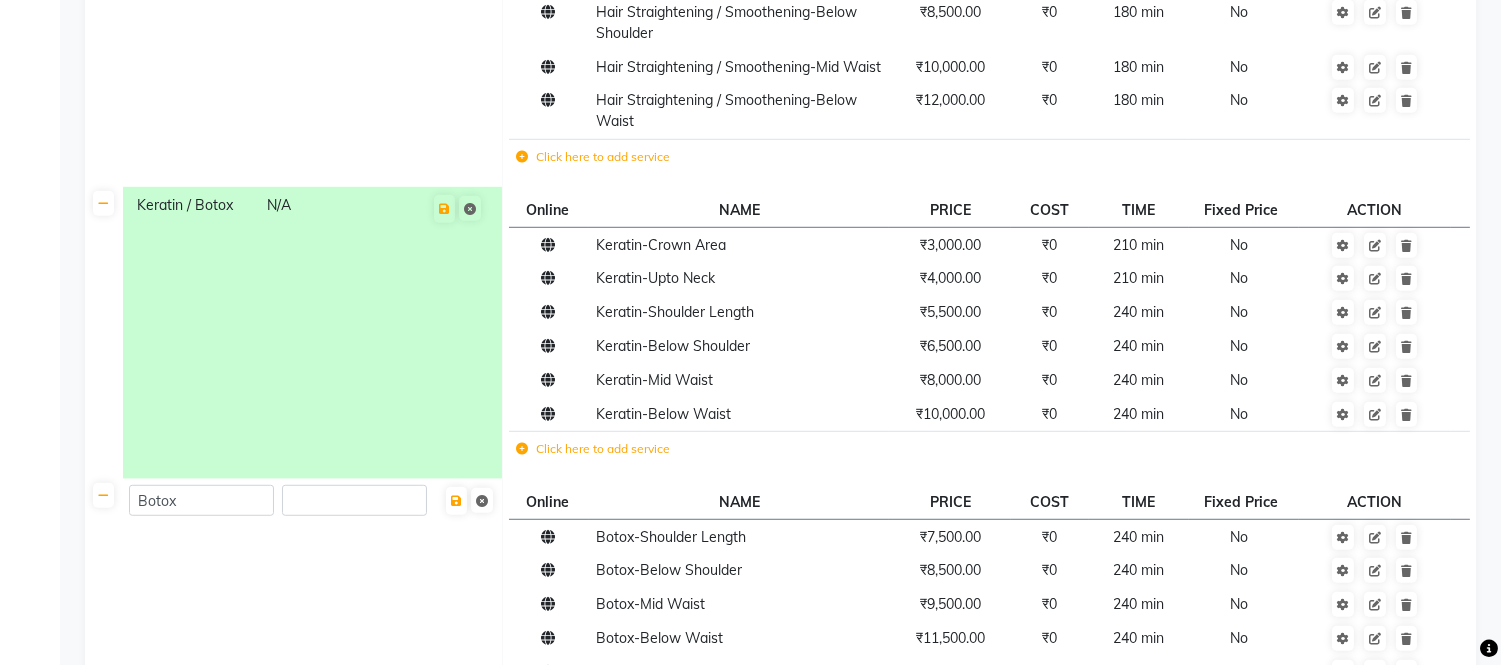 click on "[PRODUCT] N/A" 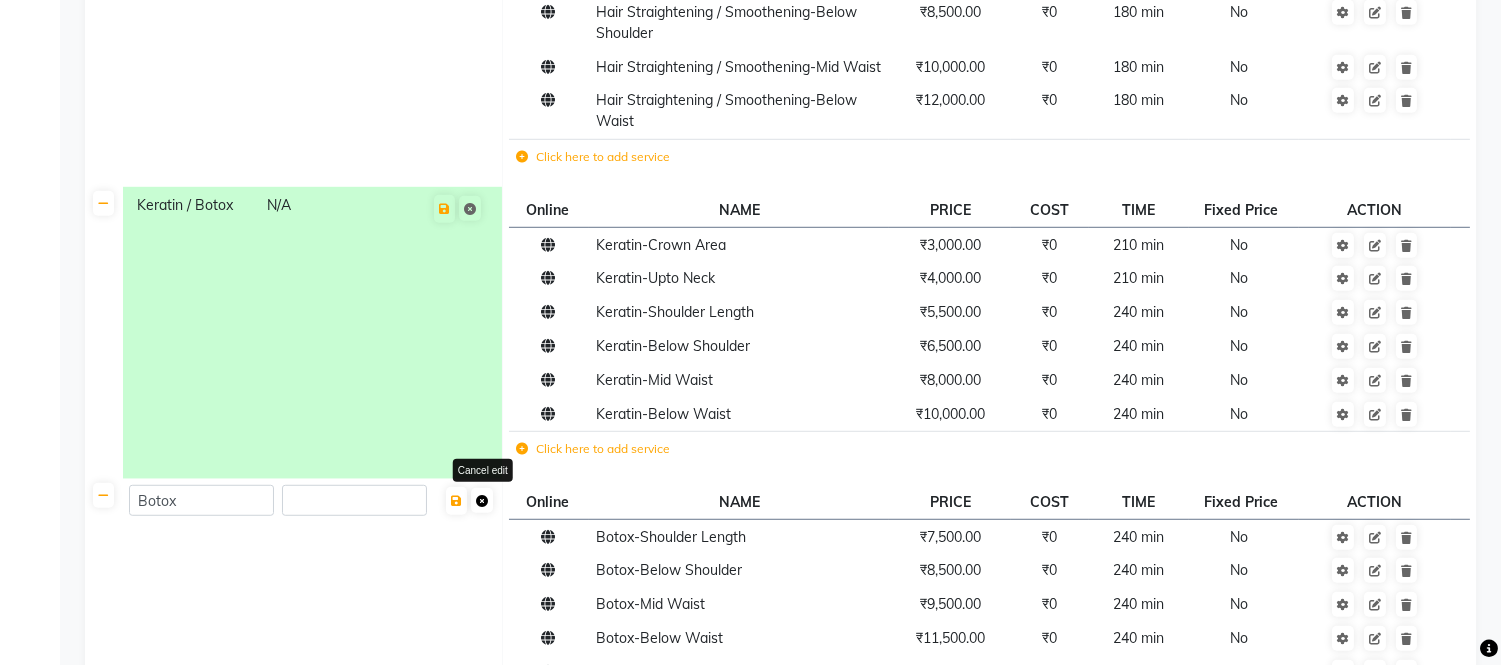 click 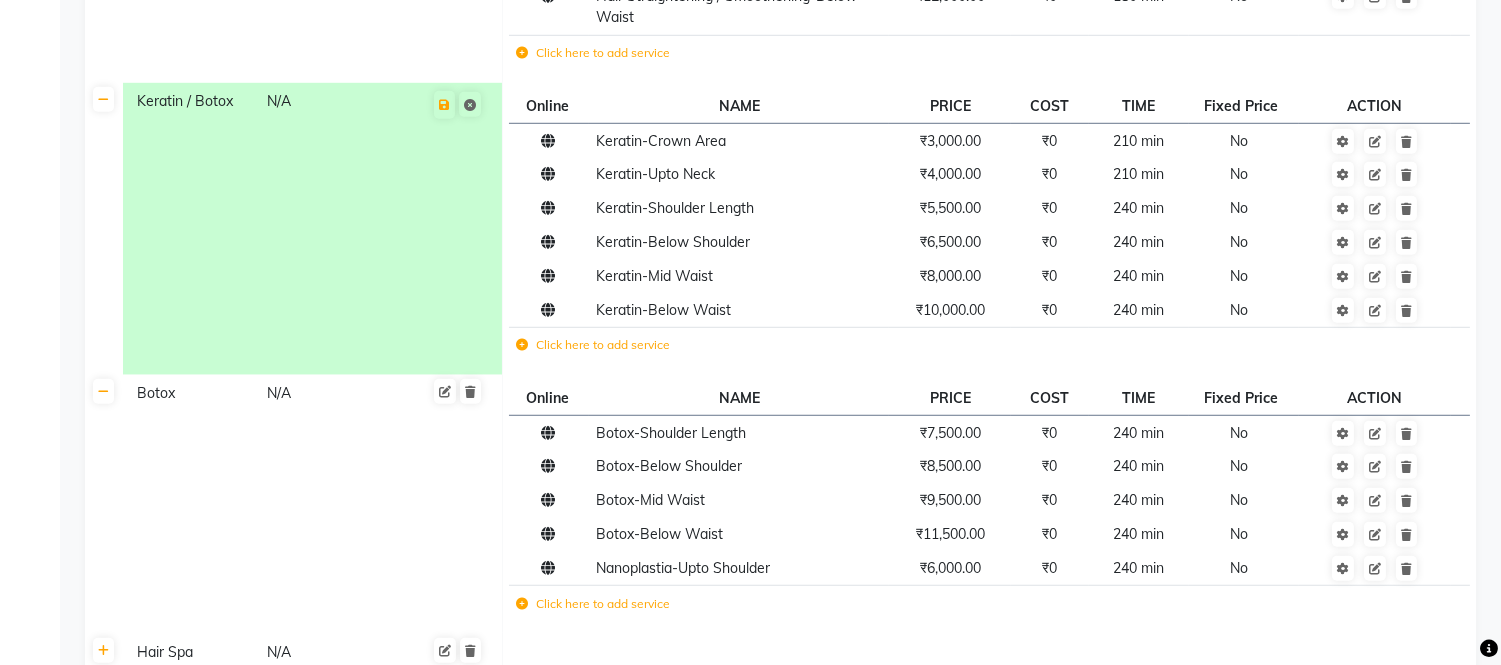 scroll, scrollTop: 2777, scrollLeft: 0, axis: vertical 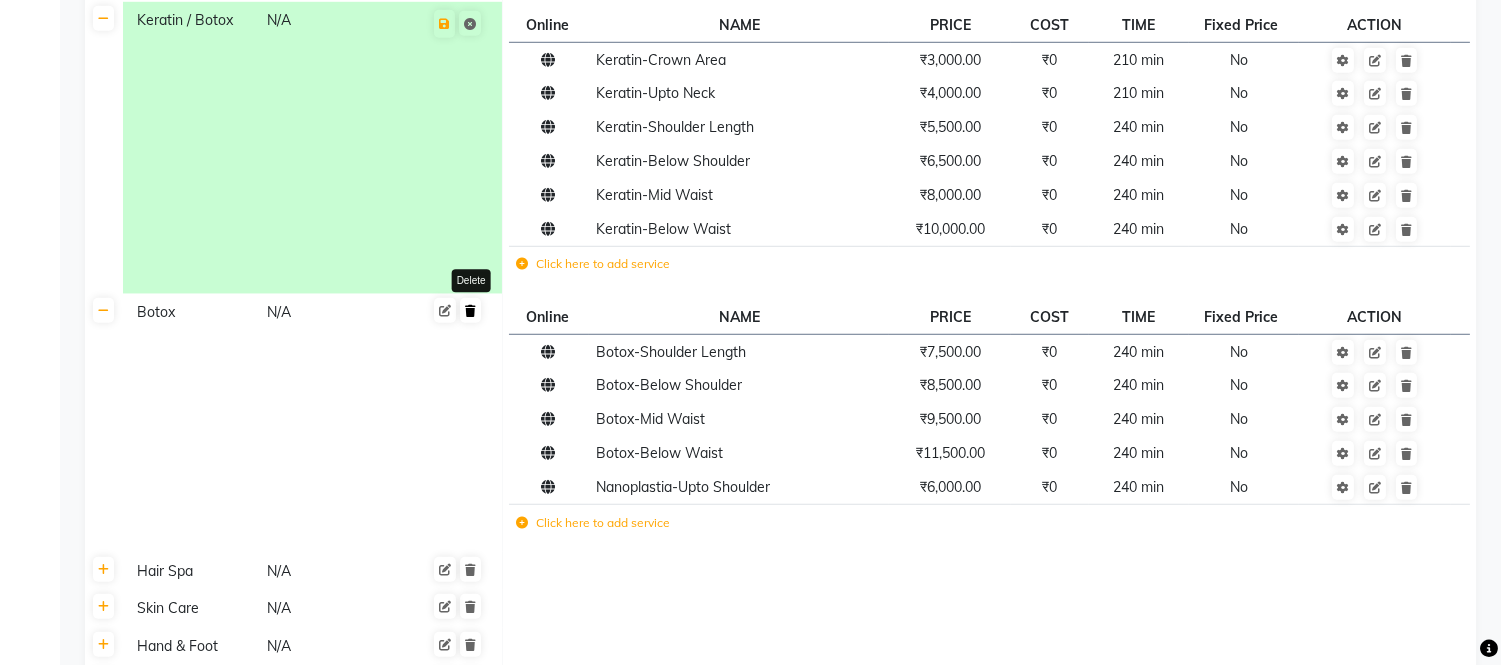 click 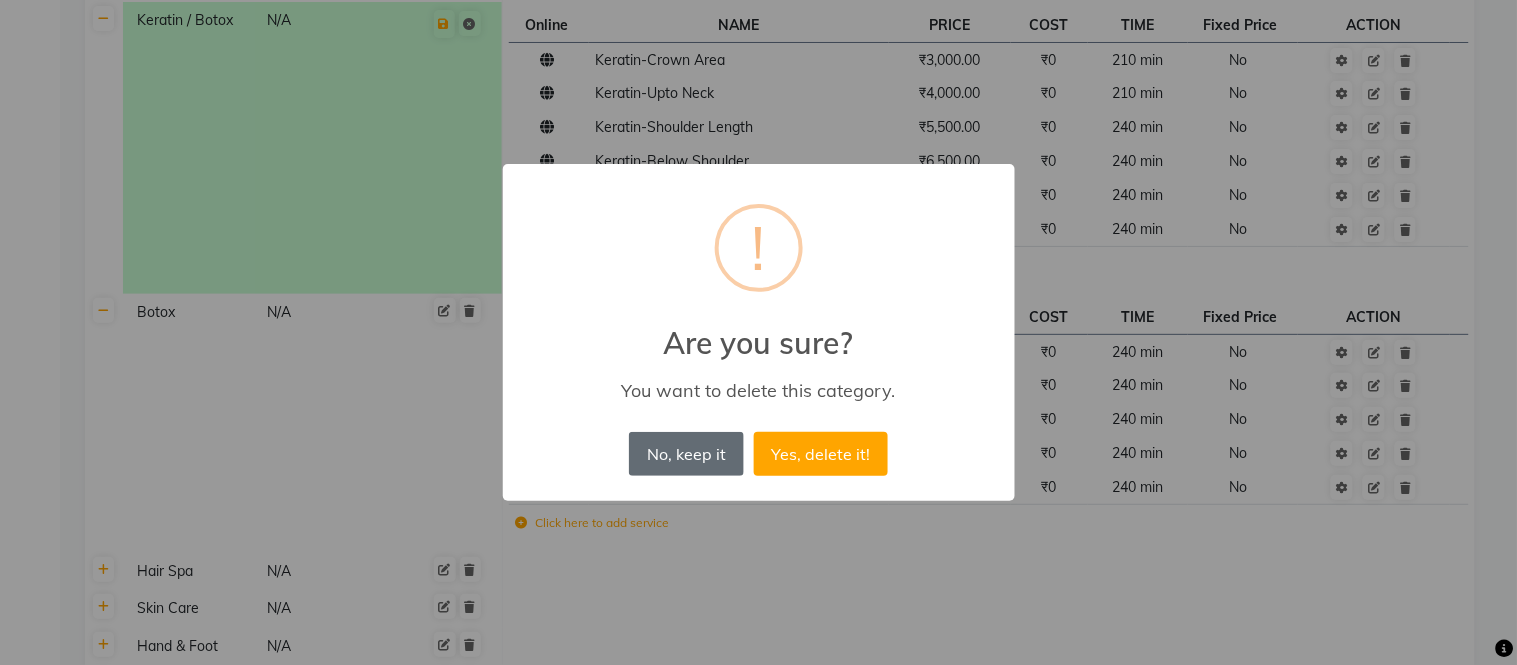 click on "No, keep it" at bounding box center (686, 454) 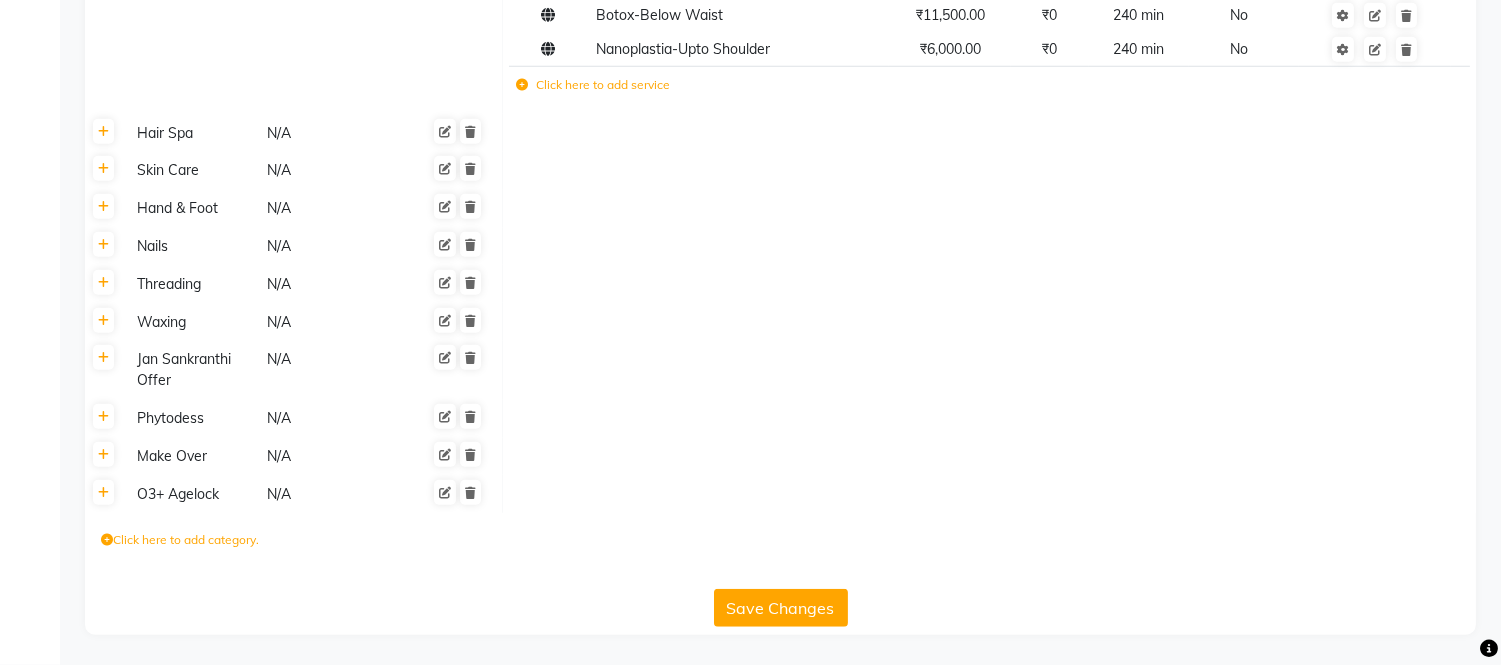 scroll, scrollTop: 2866, scrollLeft: 0, axis: vertical 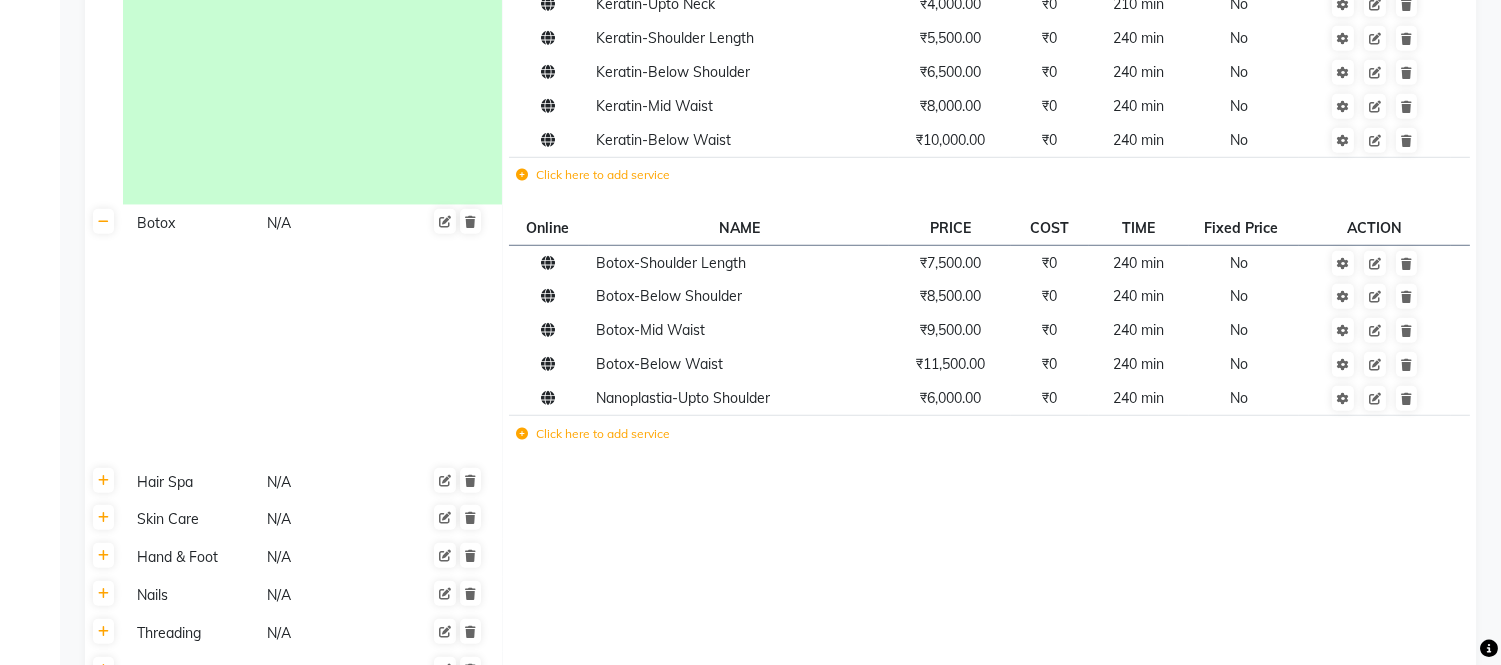 click on "Botox N/A" 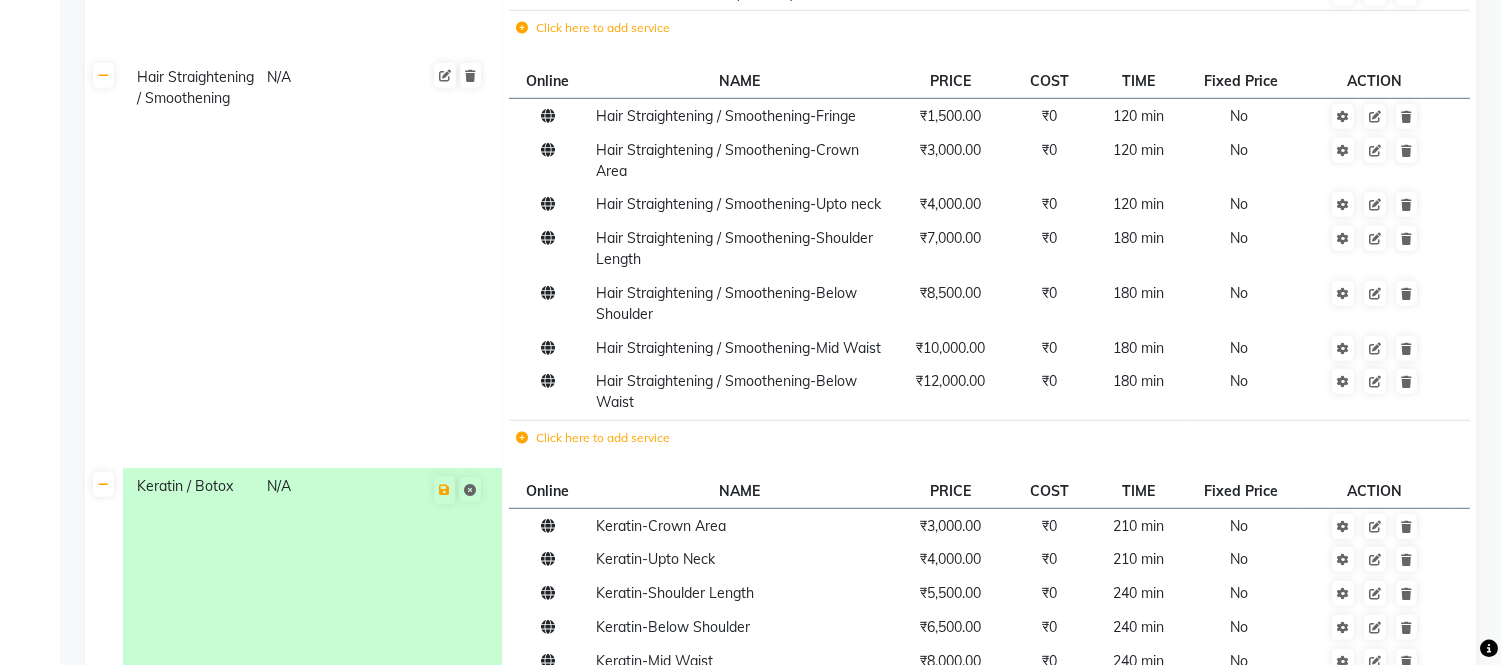 click on "Hair Straightening / Smoothening N/A" 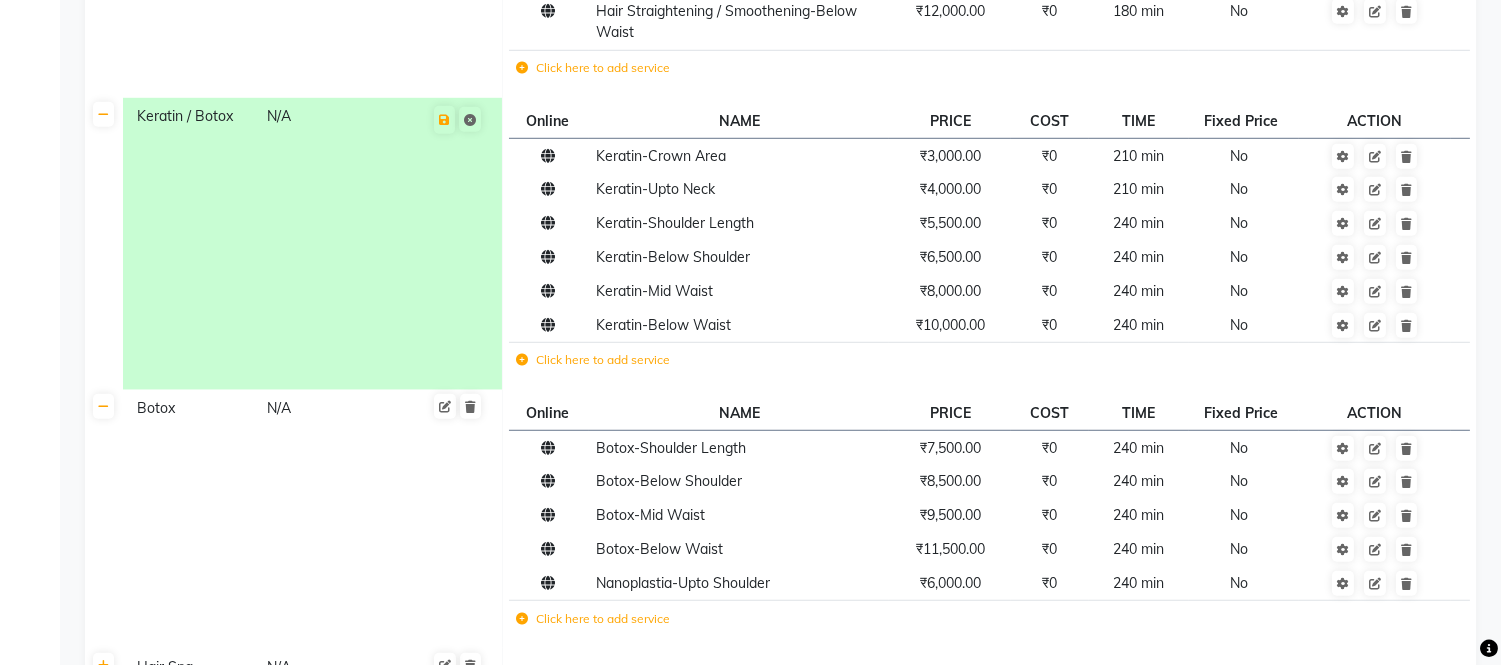 scroll, scrollTop: 3236, scrollLeft: 0, axis: vertical 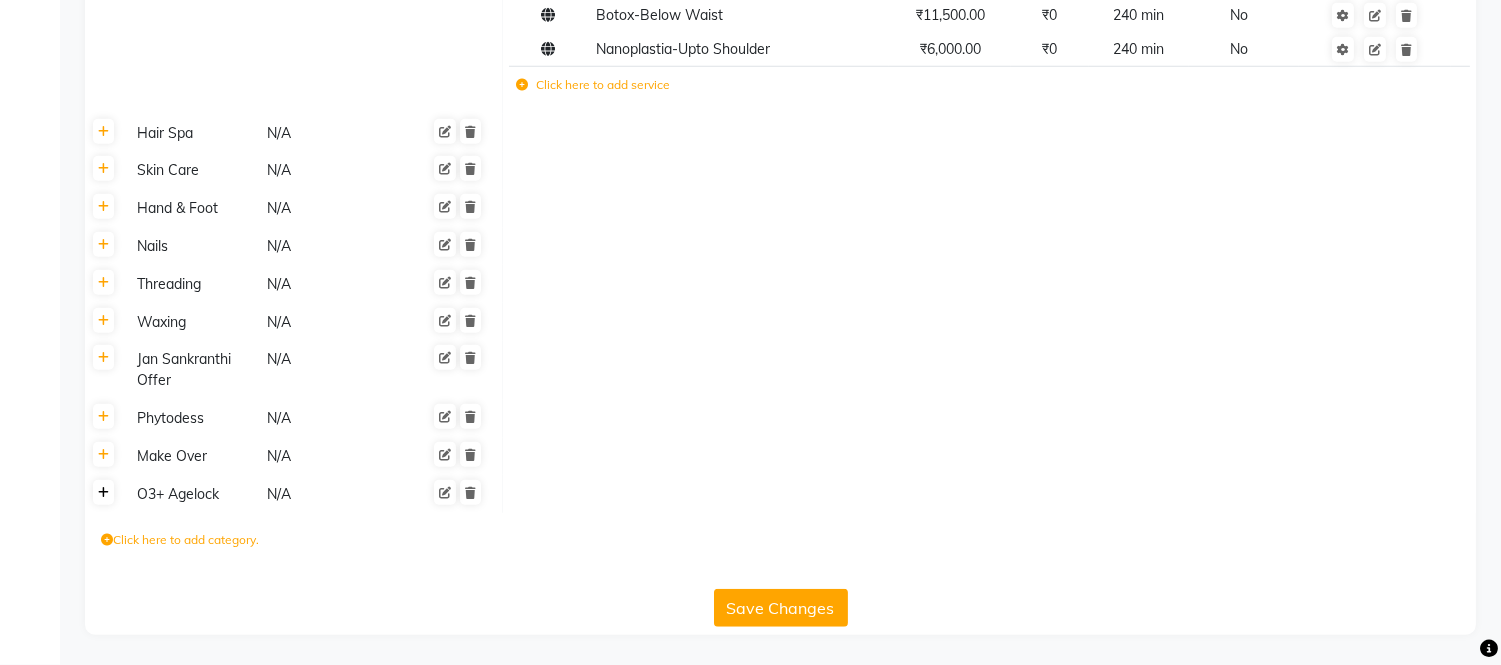 click 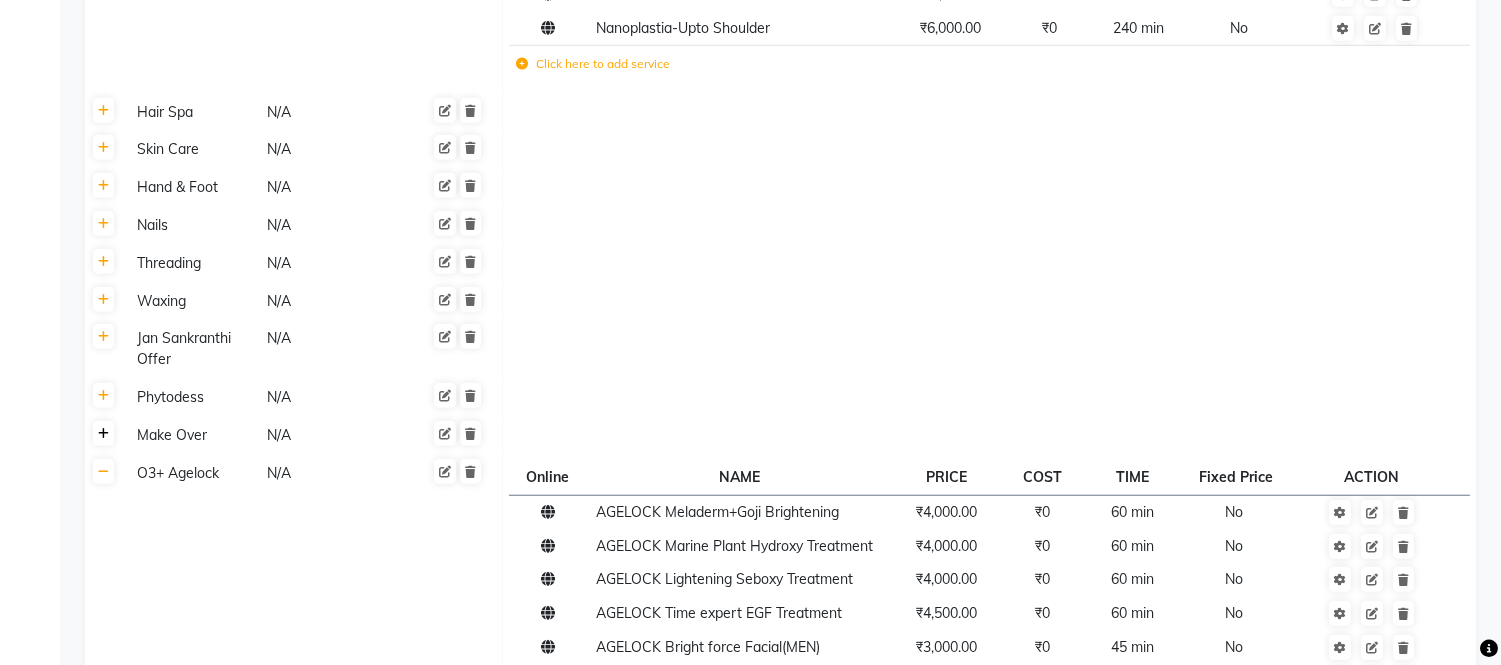 click 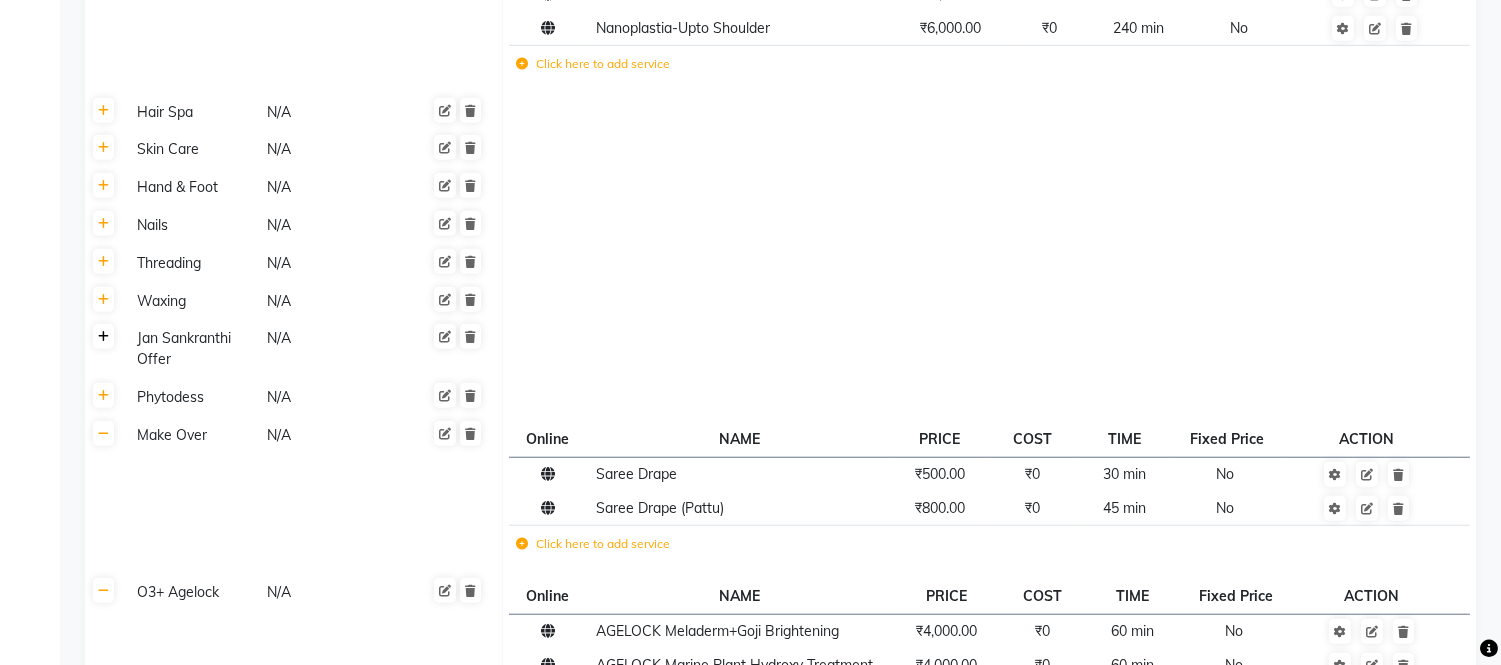 click 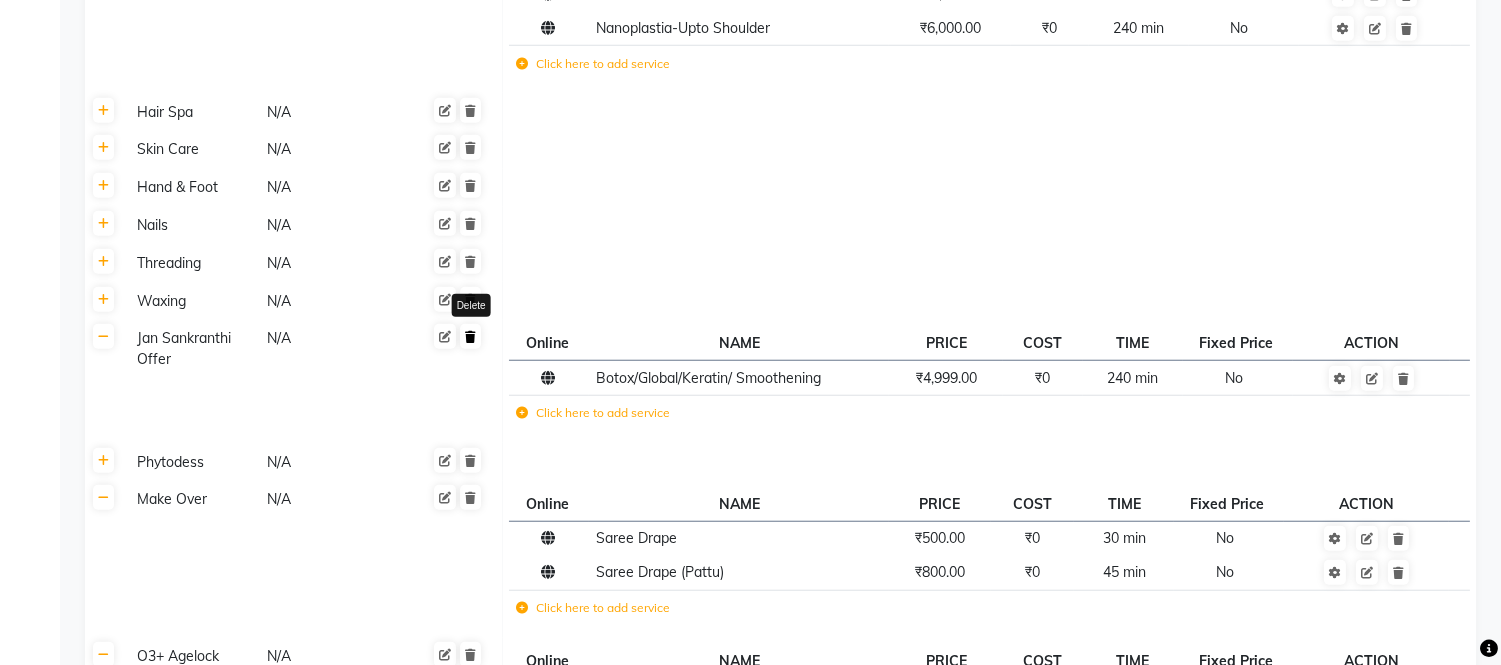 click 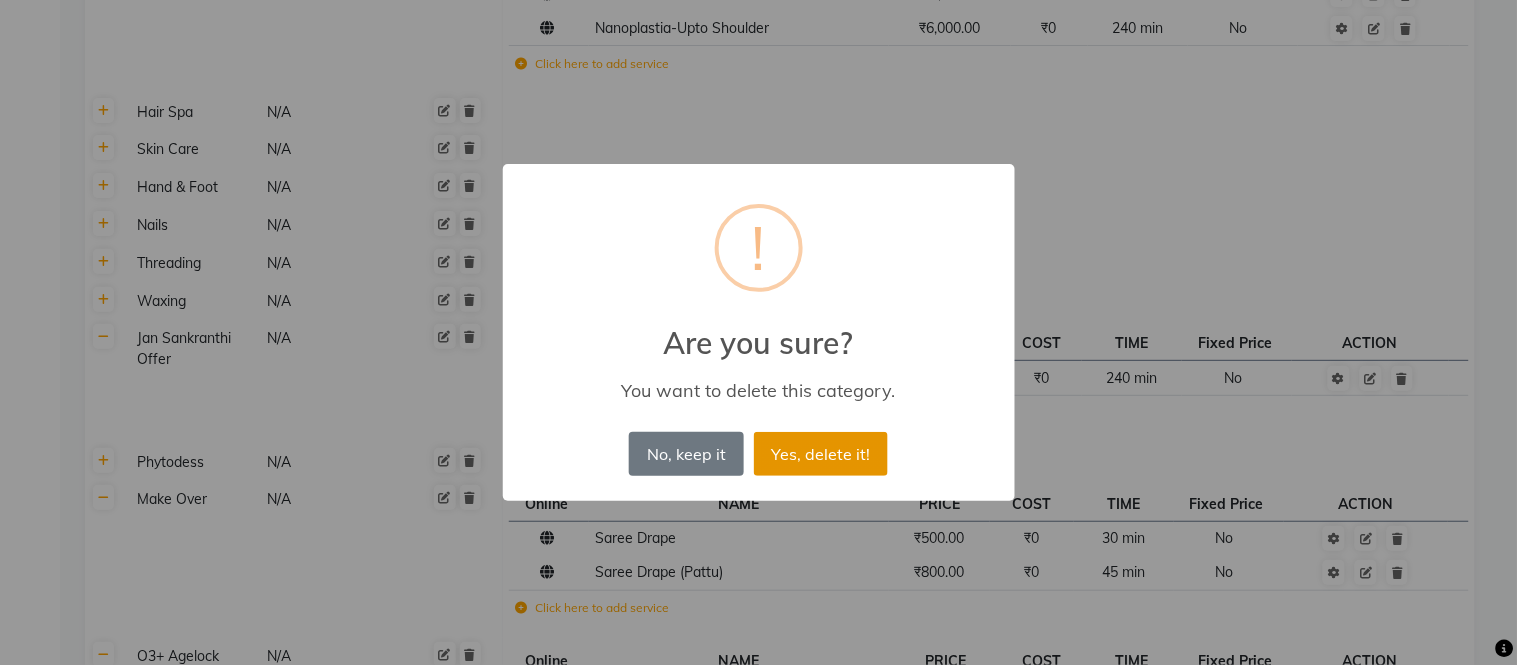 click on "Yes, delete it!" at bounding box center (821, 454) 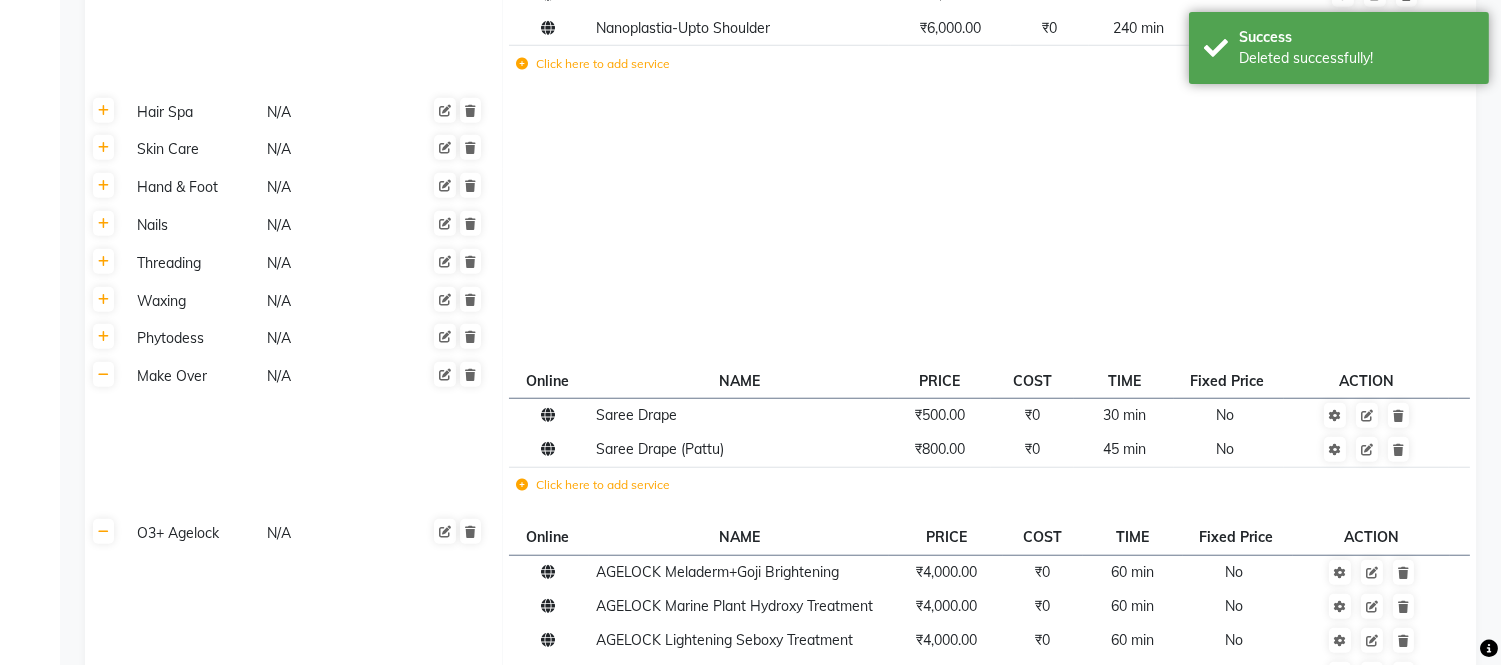 scroll, scrollTop: 2866, scrollLeft: 0, axis: vertical 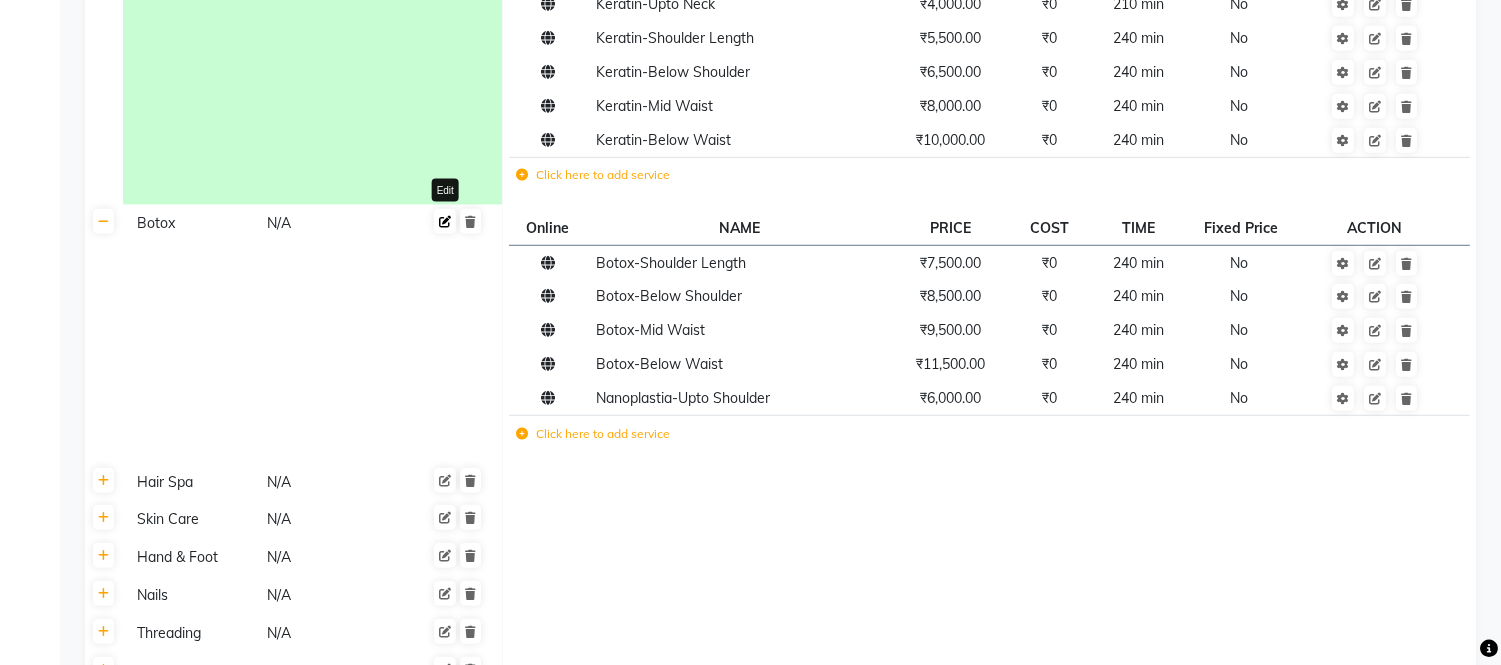 click 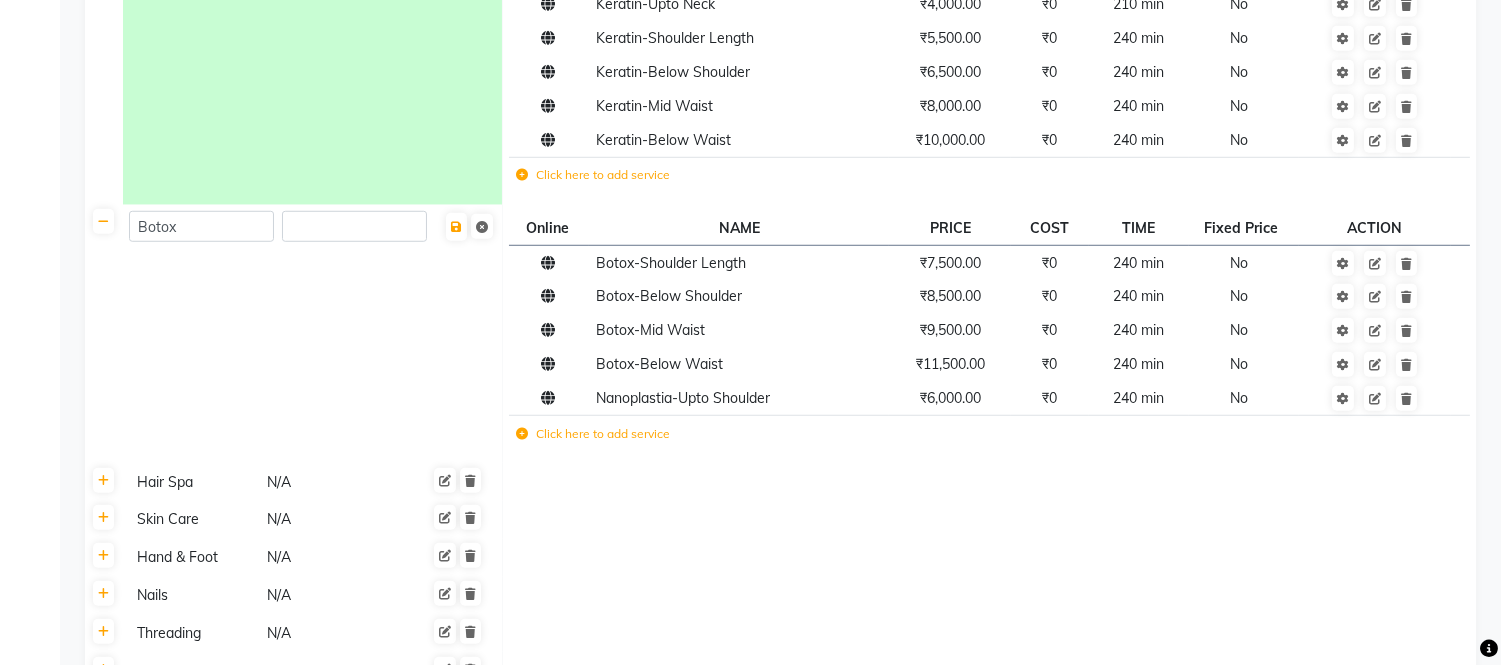 scroll, scrollTop: 2311, scrollLeft: 0, axis: vertical 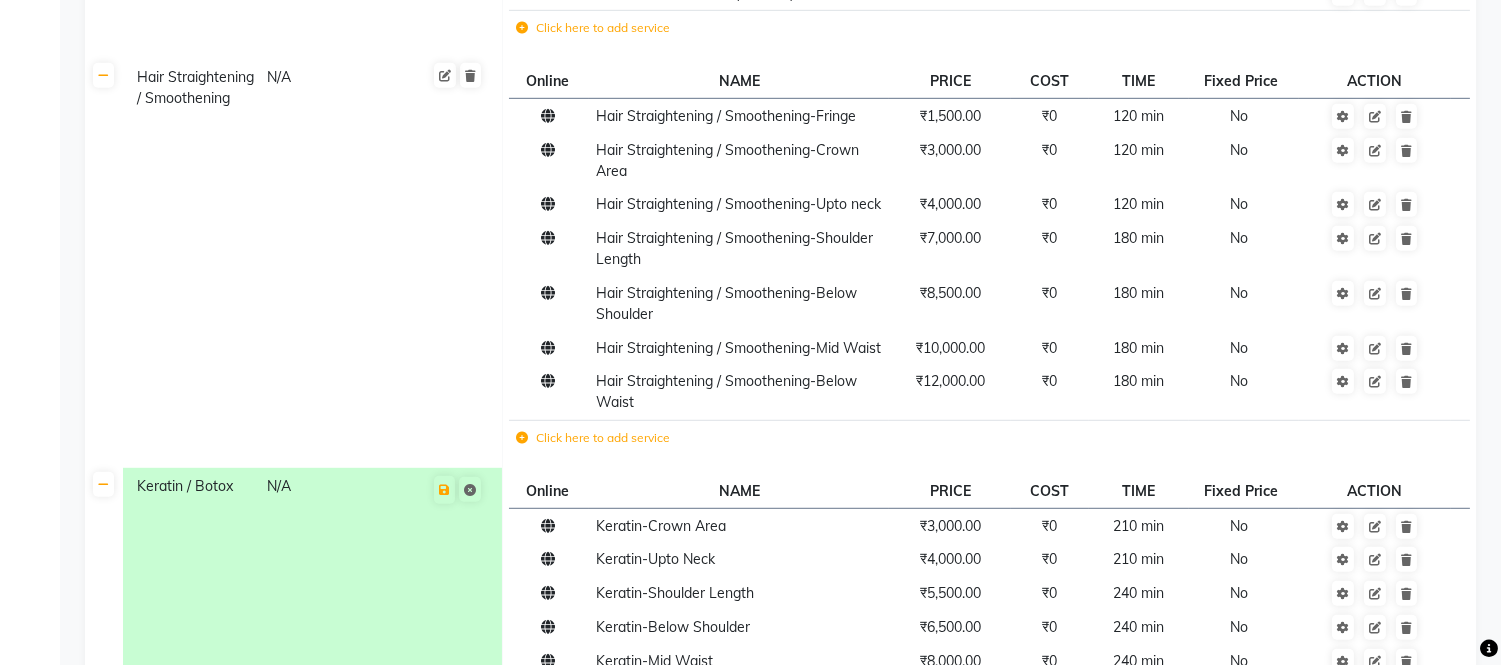 click on "Hair Straightening / Smoothening N/A" 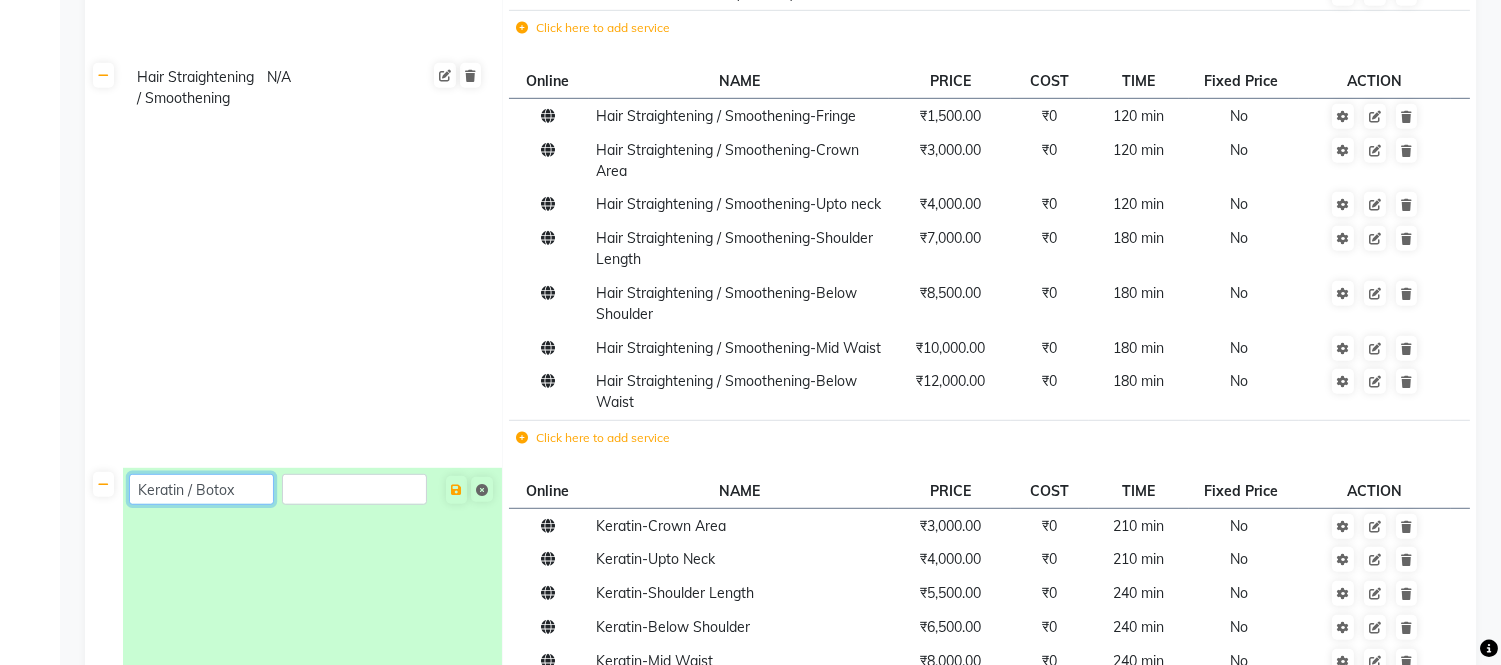 click on "Keratin / Botox" 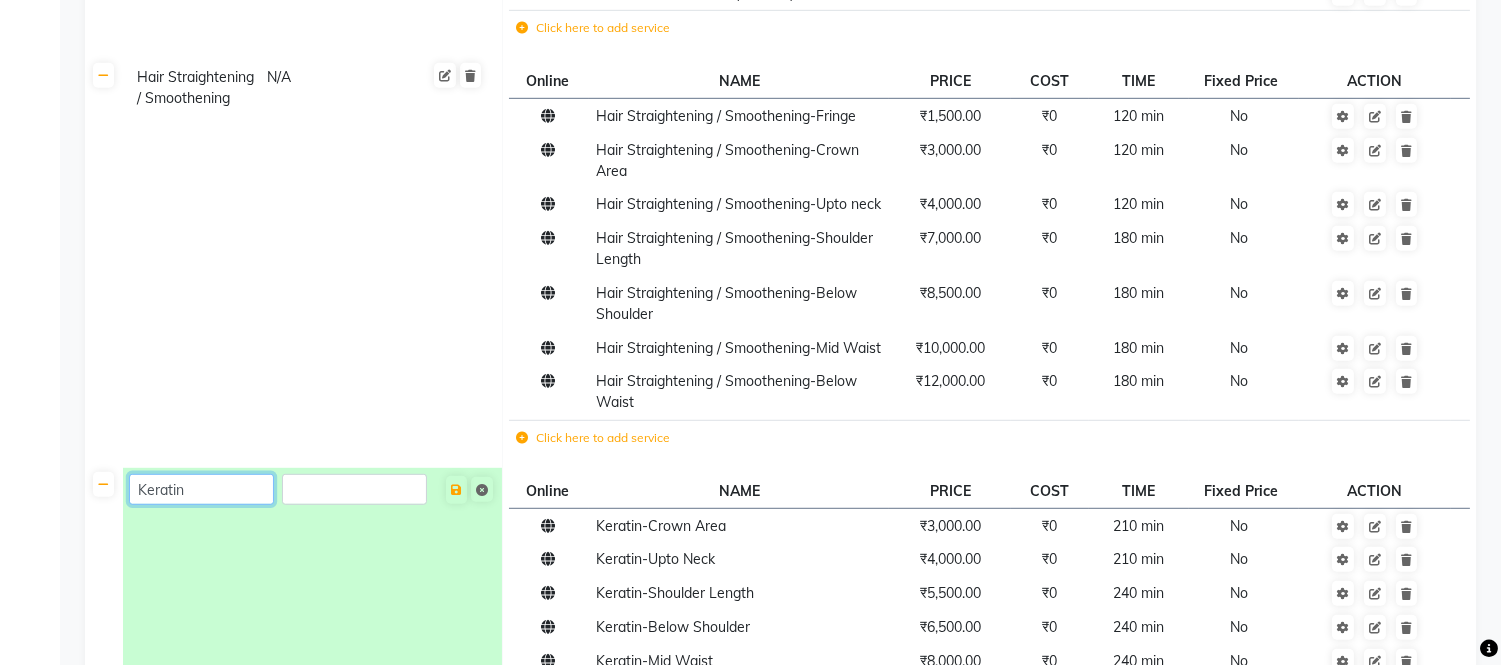 type on "Keratin" 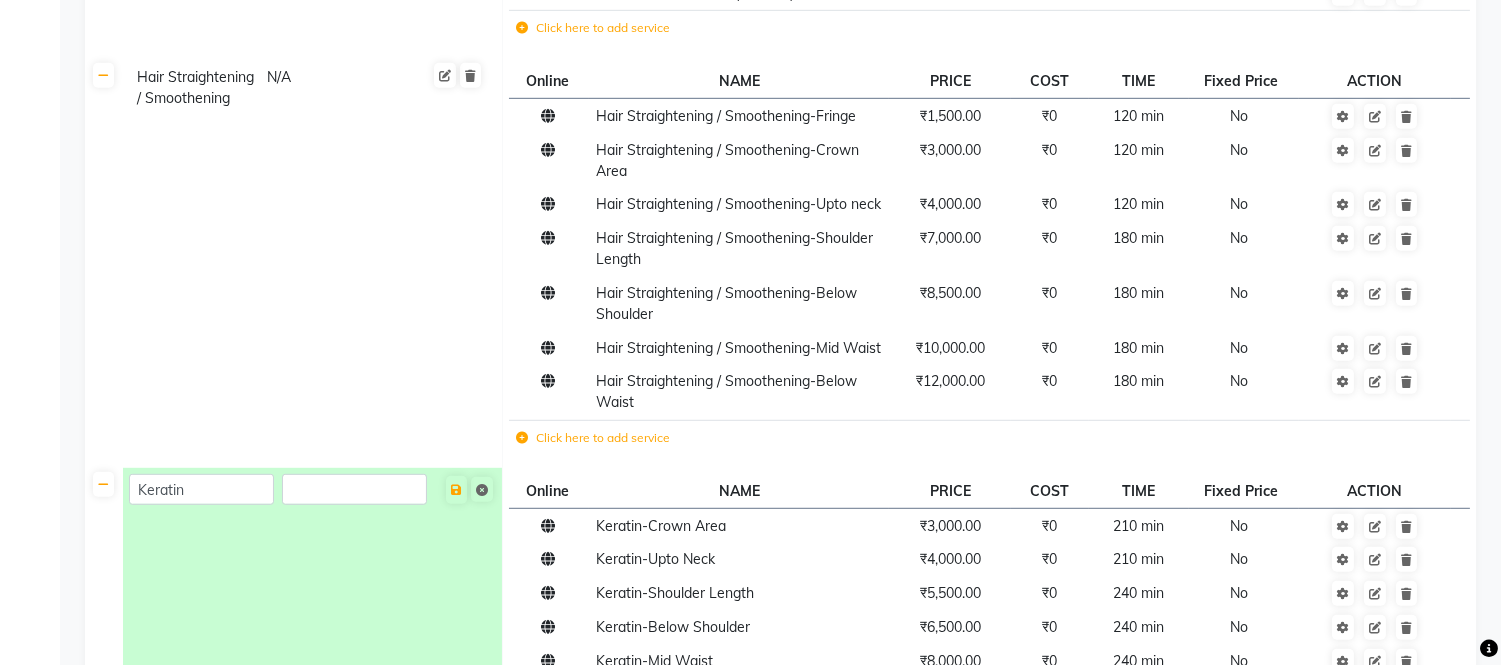 click 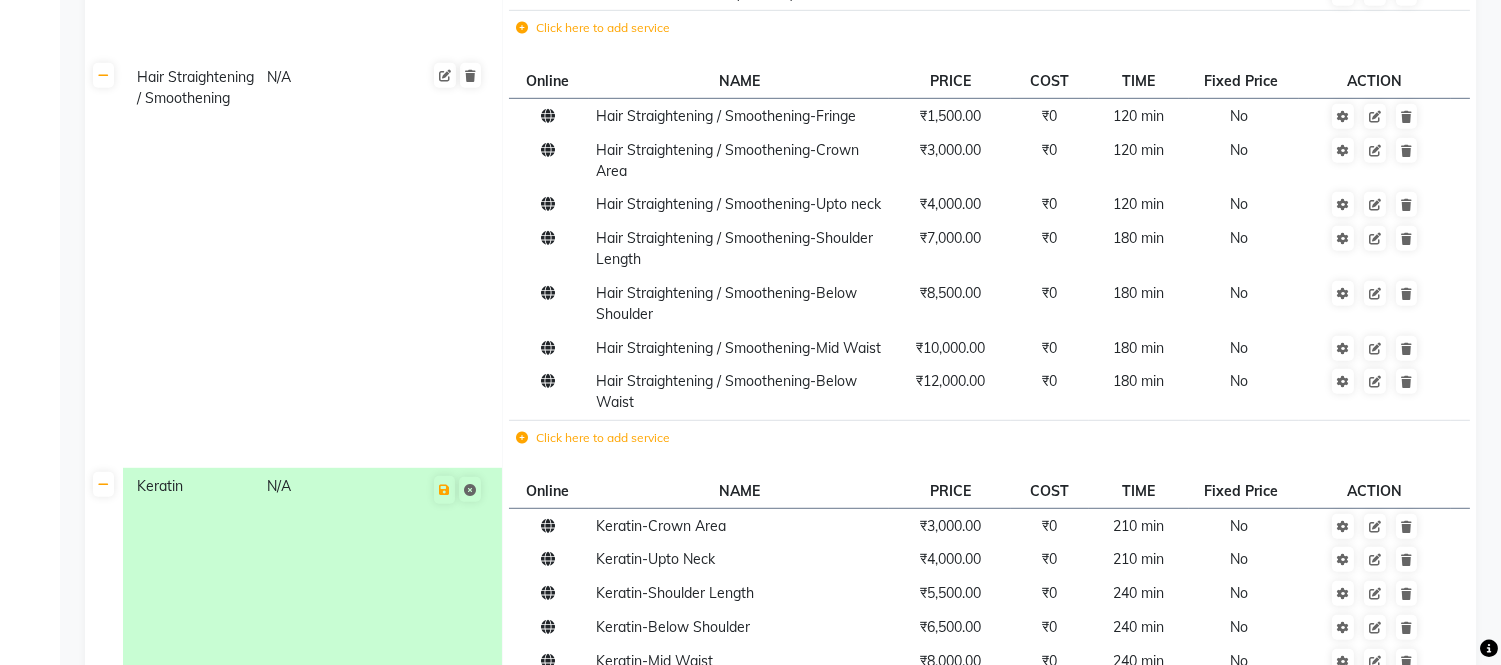click on "Hair Straightening / Smoothening N/A" 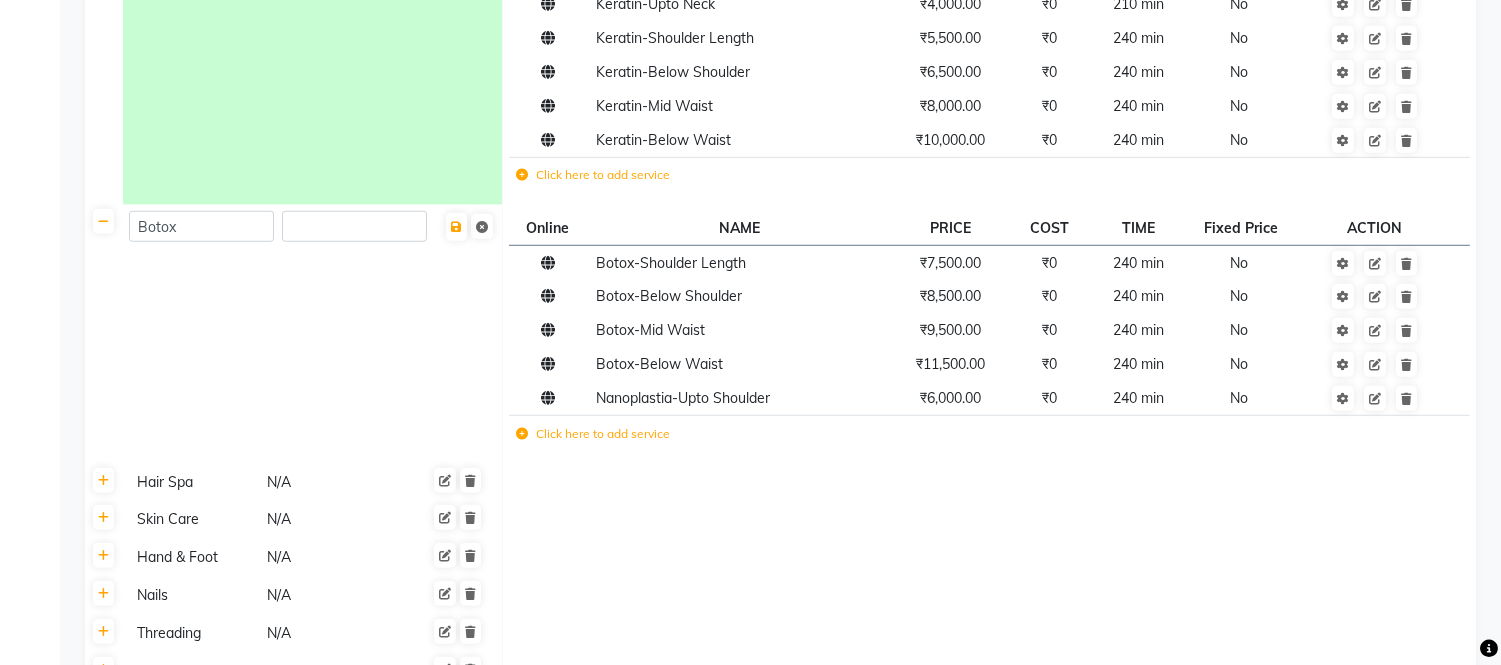 click on "PRINT MENU   IMPORT   EXPORT  Generate Descriptions Category SAC Code Services Hair Styling N/A Online  NAME  PRICE COST TIME Fixed Price  ACTION Hair Cut-Sr. Stylist (Men) ₹400.00 ₹0 45 min  No  Hair Cut-Sr. Stylist (M) ₹300.00 ₹0 45 min  No  Hair Cut -Top Stylist (M) ₹650.00 ₹0 60 min  No  Hair Cut-Kids Below 8yrs(M) ₹250.00 ₹0 45 min  No  Beard Trim - Zero ₹150.00 ₹0 30 min  No  Beard-Beard Styling ₹200.00 ₹0 30 min  No  Beard Shave ₹150.00 ₹0 30 min  No  French Beard Shave ₹200.00 ₹0 30 min  No  Hair Styling-Fringe/Bangs ₹400.00 ₹0 30 min  No  Hair Styling-Basic Hair Cut (W) ₹700.00 ₹0 60 min  No  Hair Styling- Sr. Stylist Hair Cut (W) ₹900.00 ₹0 60 min  No  Hair Styling- Top Director Hair Cut (W) ₹1,200.00 ₹0 60 min  No  Hair Cut -Kids Below 8yrs(W) ₹500.00 ₹0 60 min  No  Wash & Blast Dry (W) ₹400.00 ₹0 30 min  No  Hair Styling-Without Wash Blow Dry Set ₹500.00 ₹0 45 min  No  Hair Styling-With Wash Blow Dry Set ₹600.00 ₹0 45 min  No  ₹0" 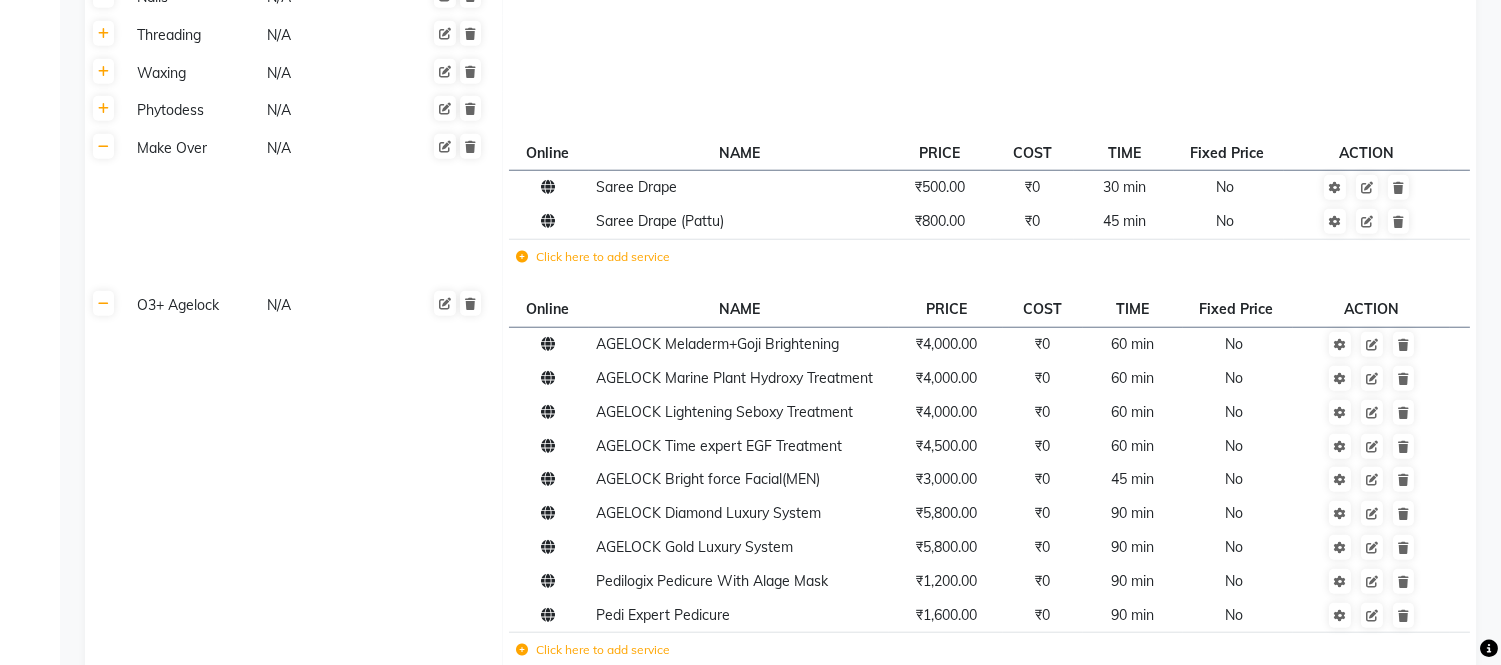 scroll, scrollTop: 3283, scrollLeft: 0, axis: vertical 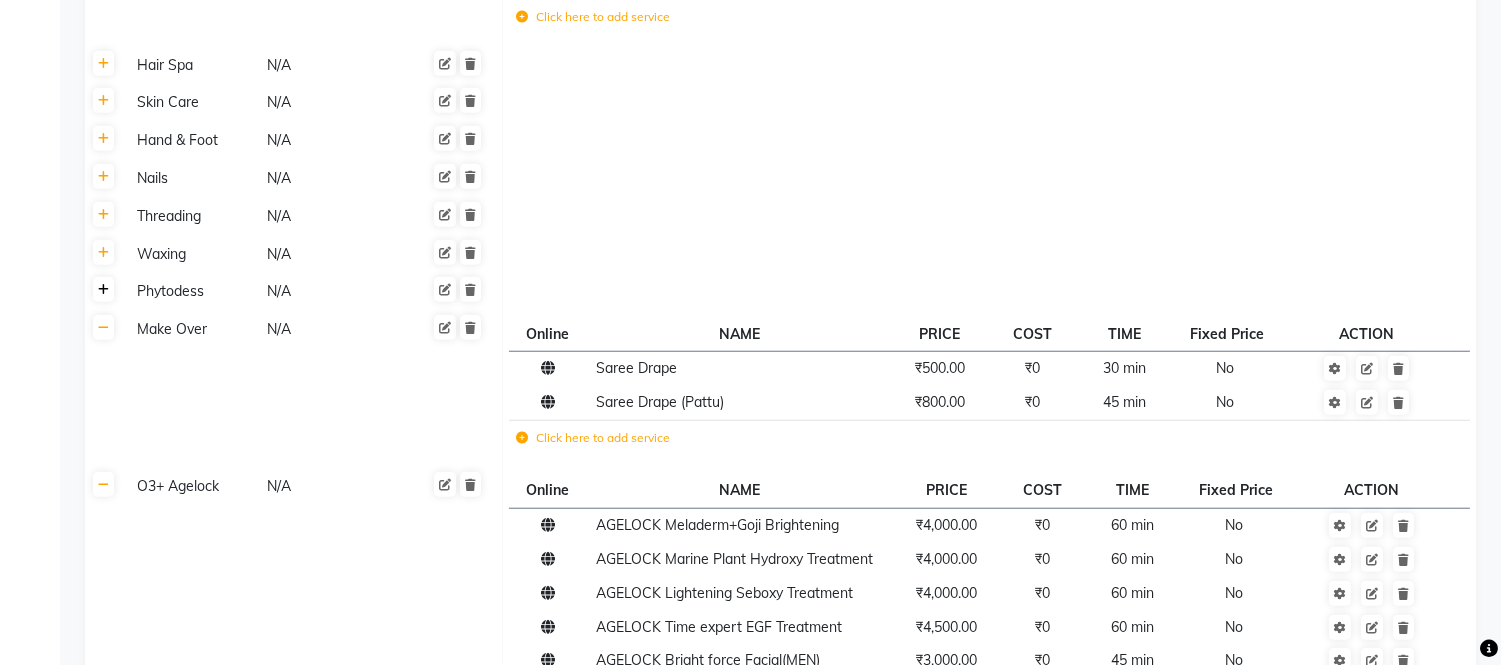 click 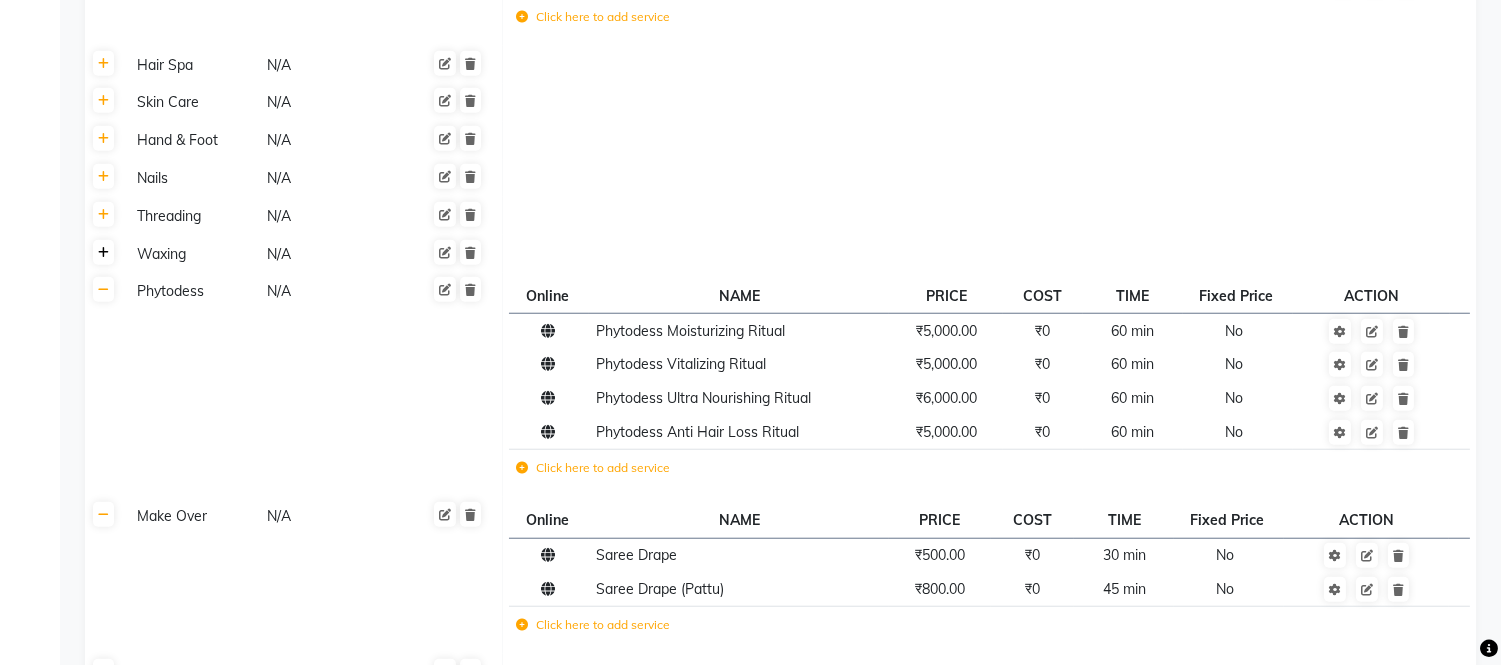 click 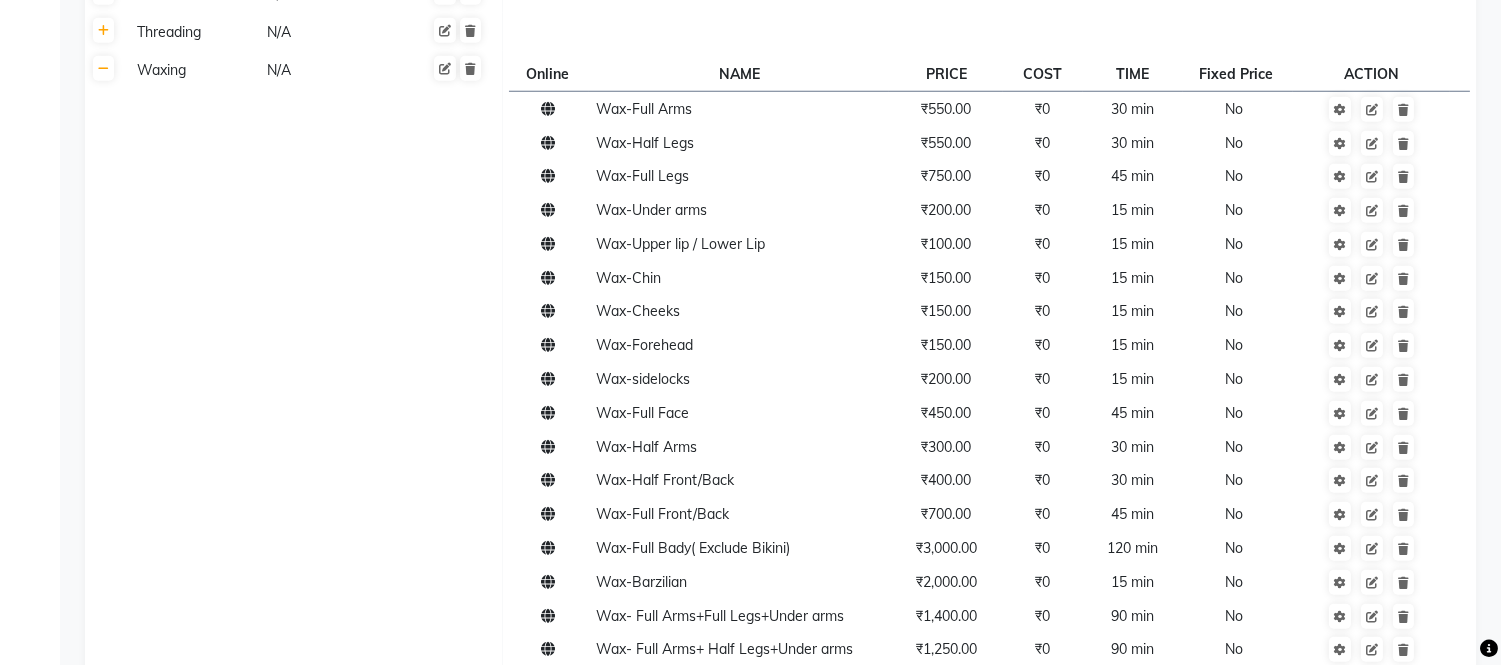 scroll, scrollTop: 3283, scrollLeft: 0, axis: vertical 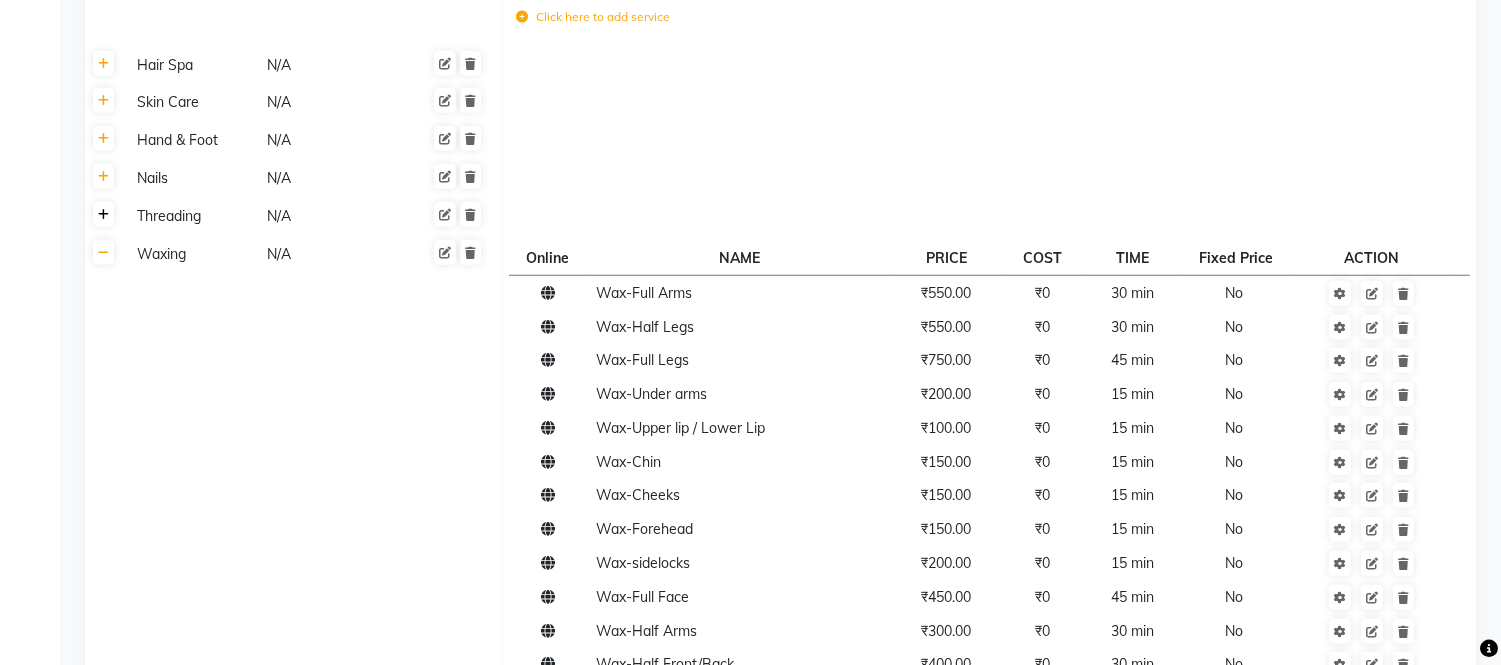 click 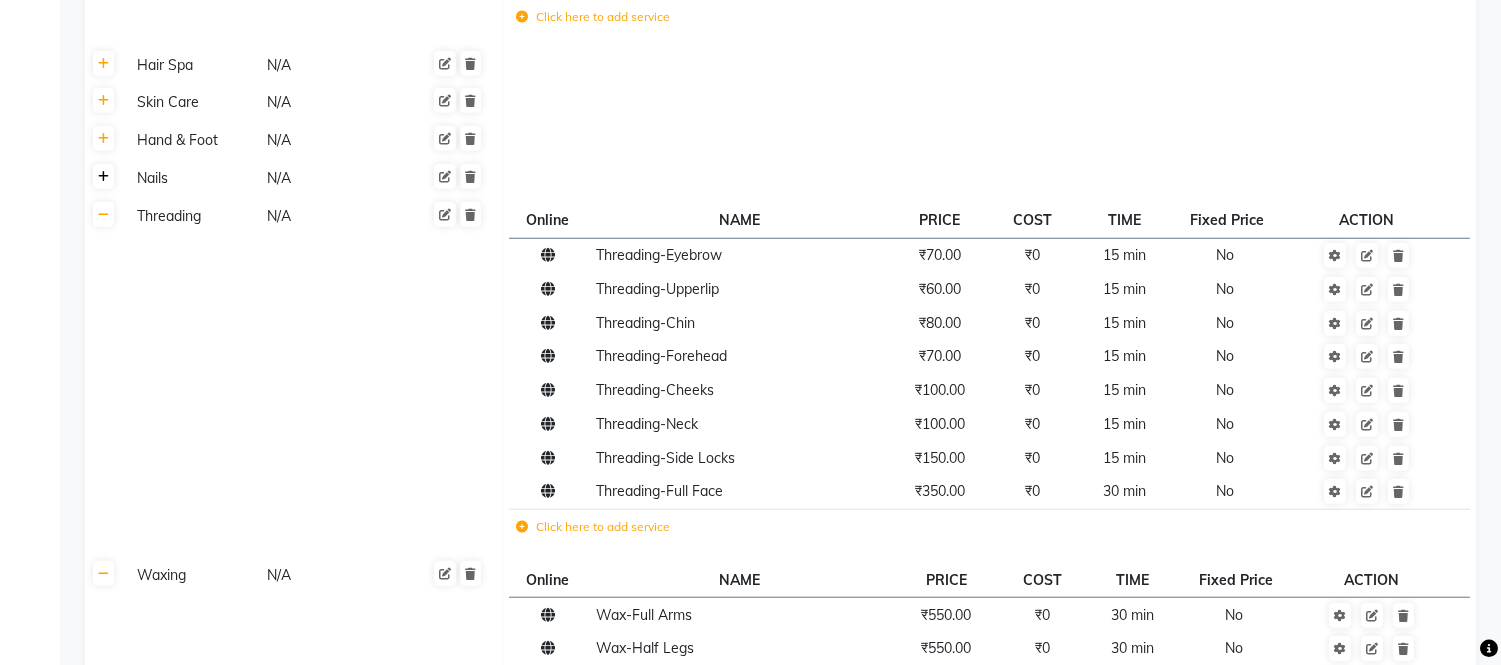 click 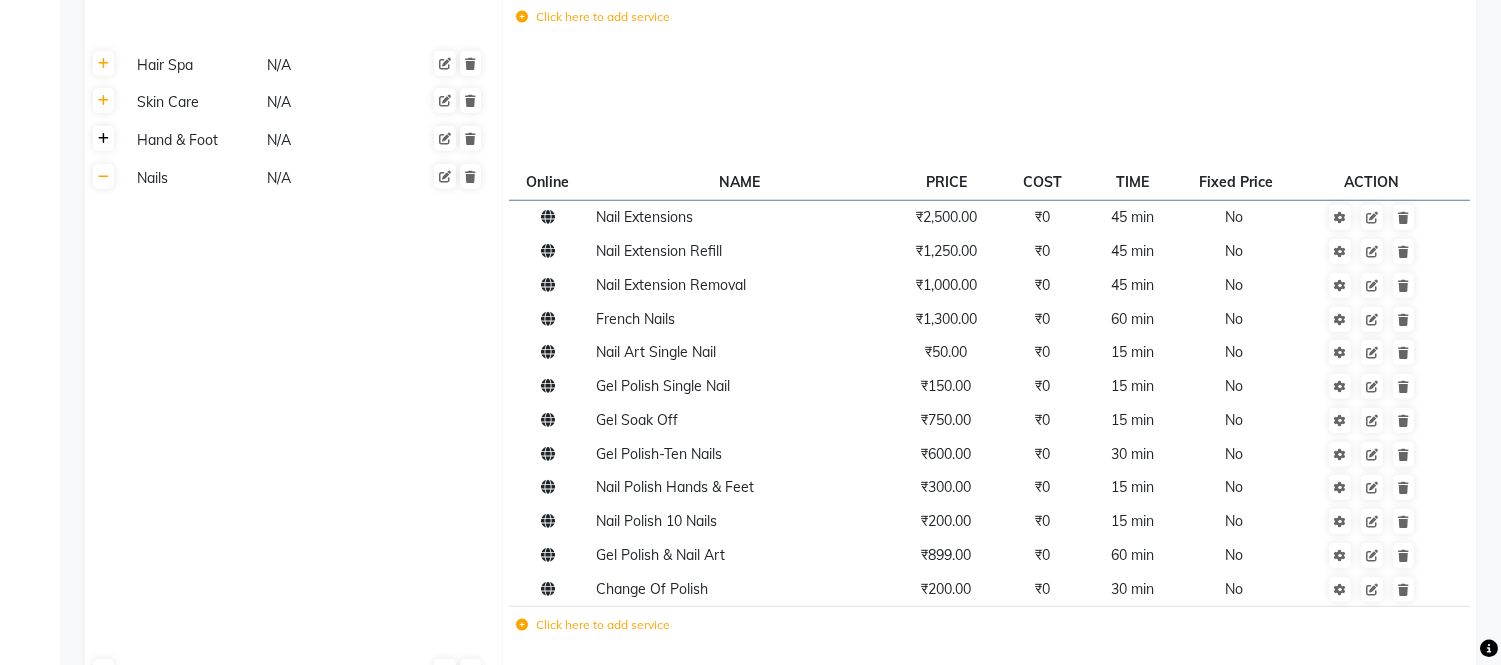 click 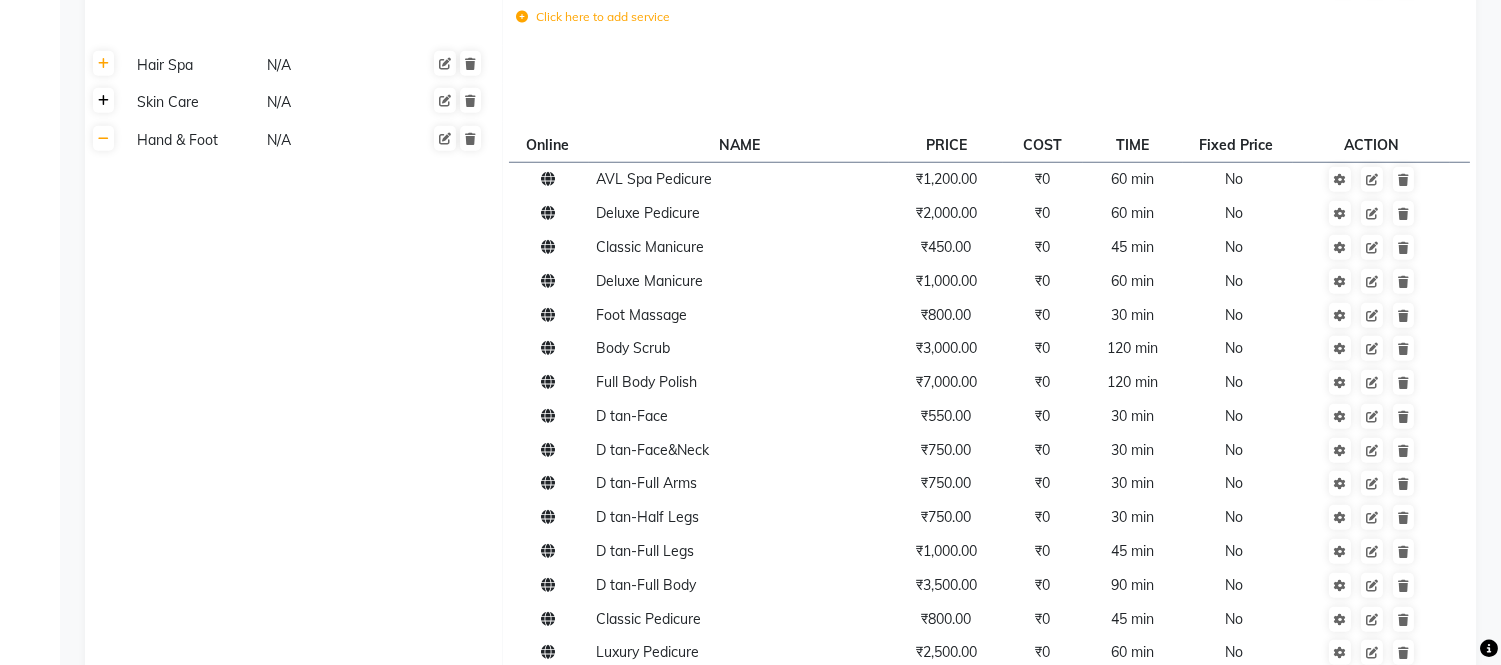 click 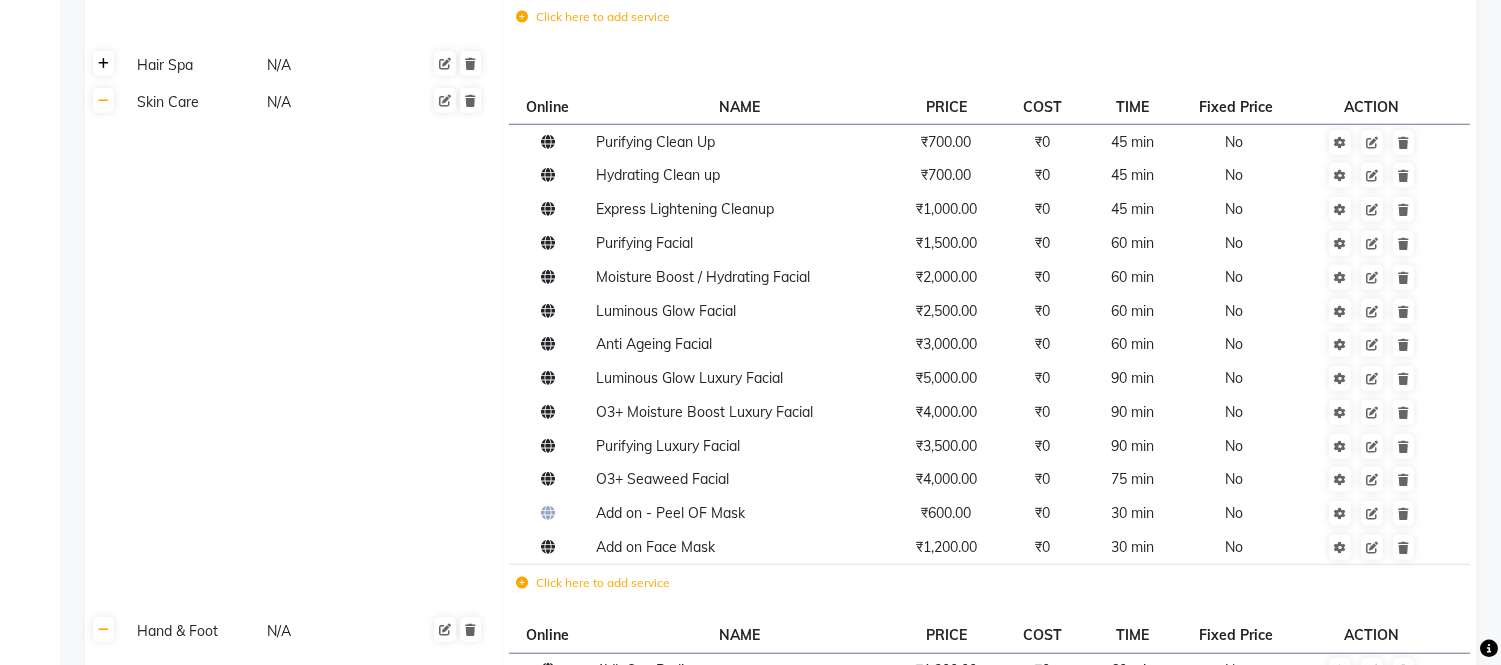 click 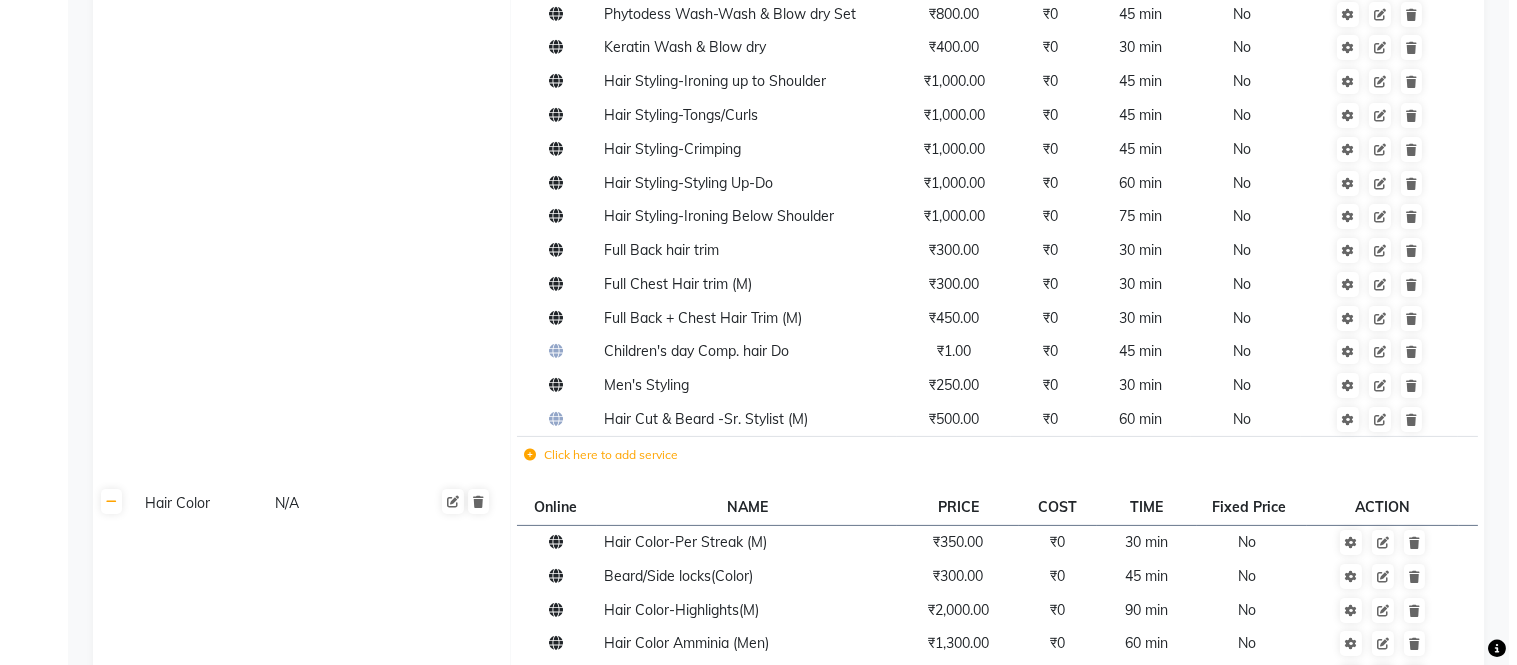 scroll, scrollTop: 0, scrollLeft: 0, axis: both 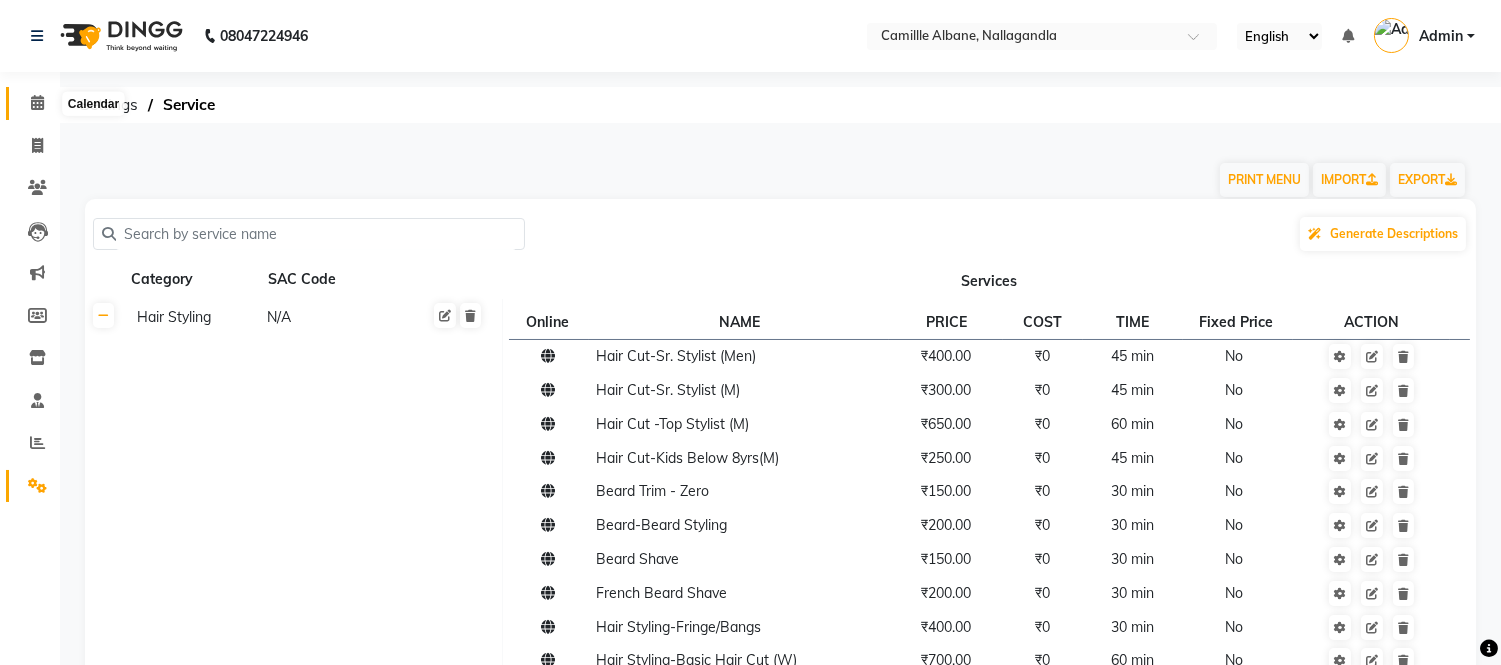 click 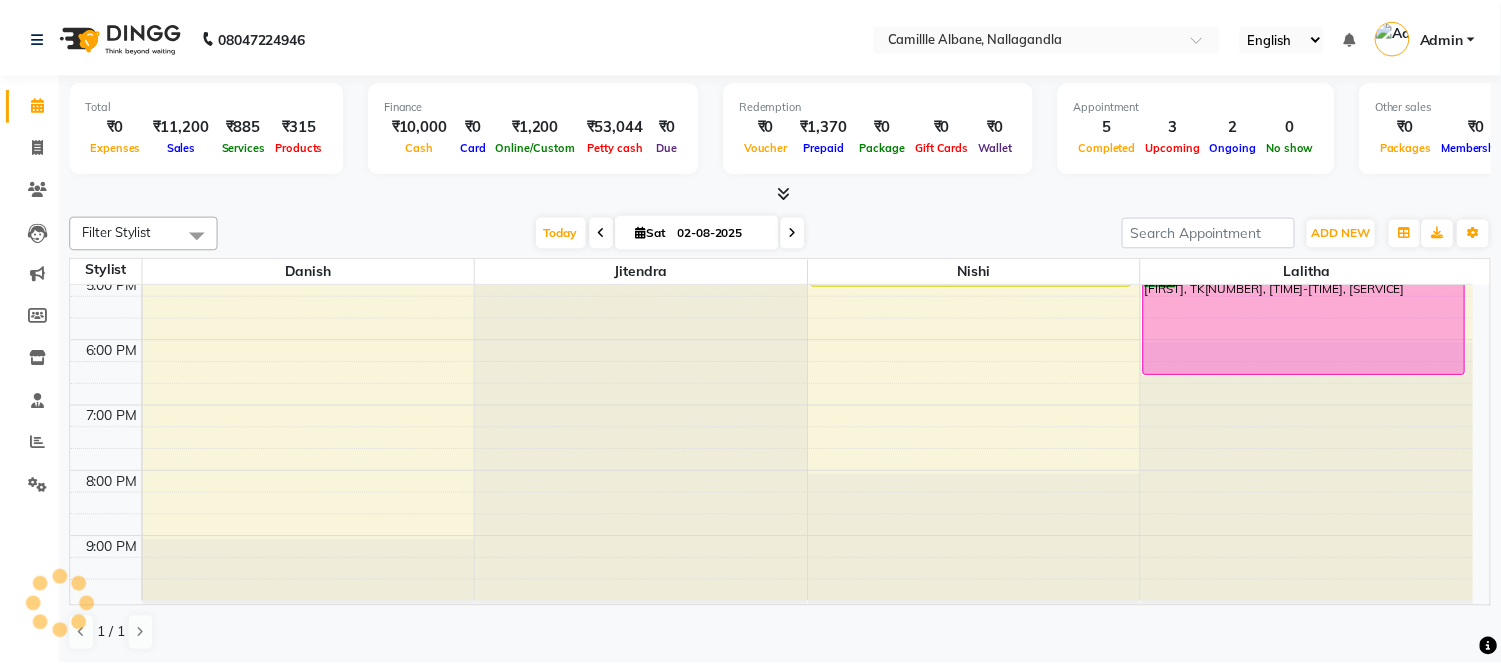 scroll, scrollTop: 420, scrollLeft: 0, axis: vertical 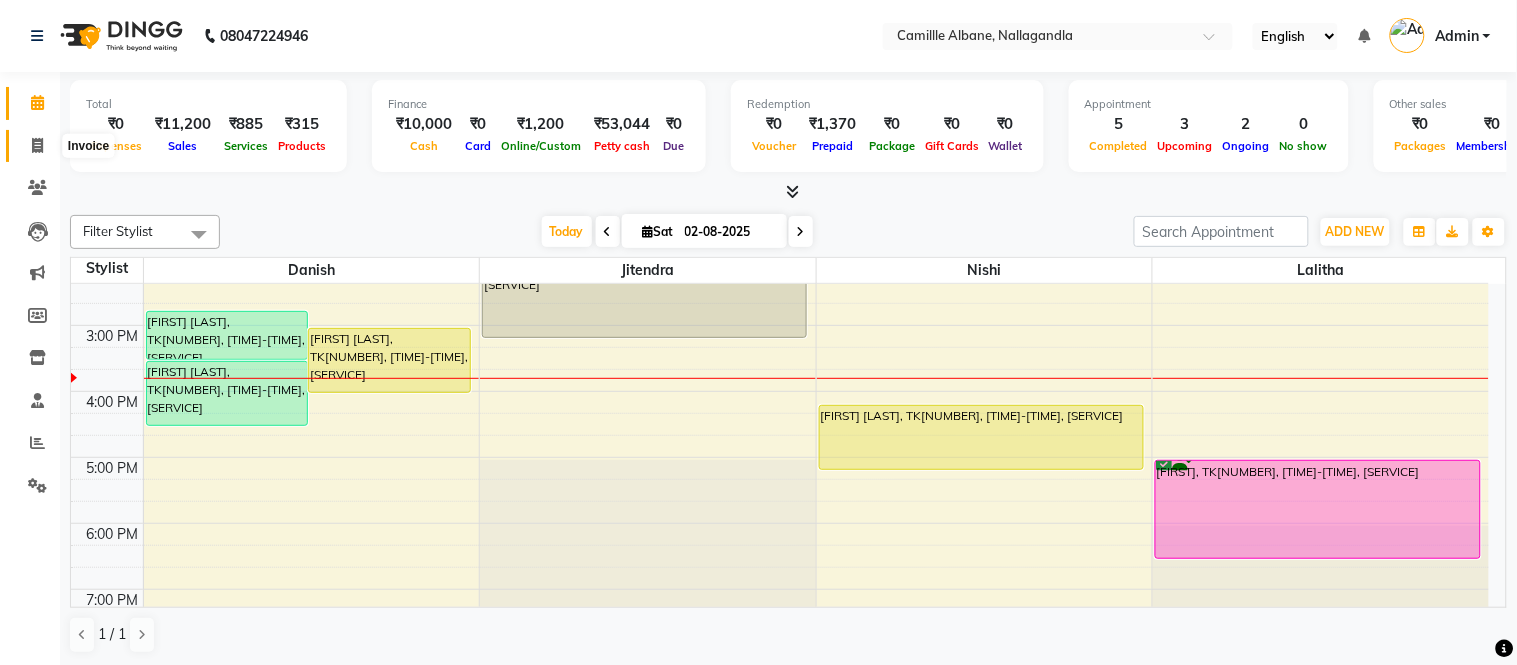click 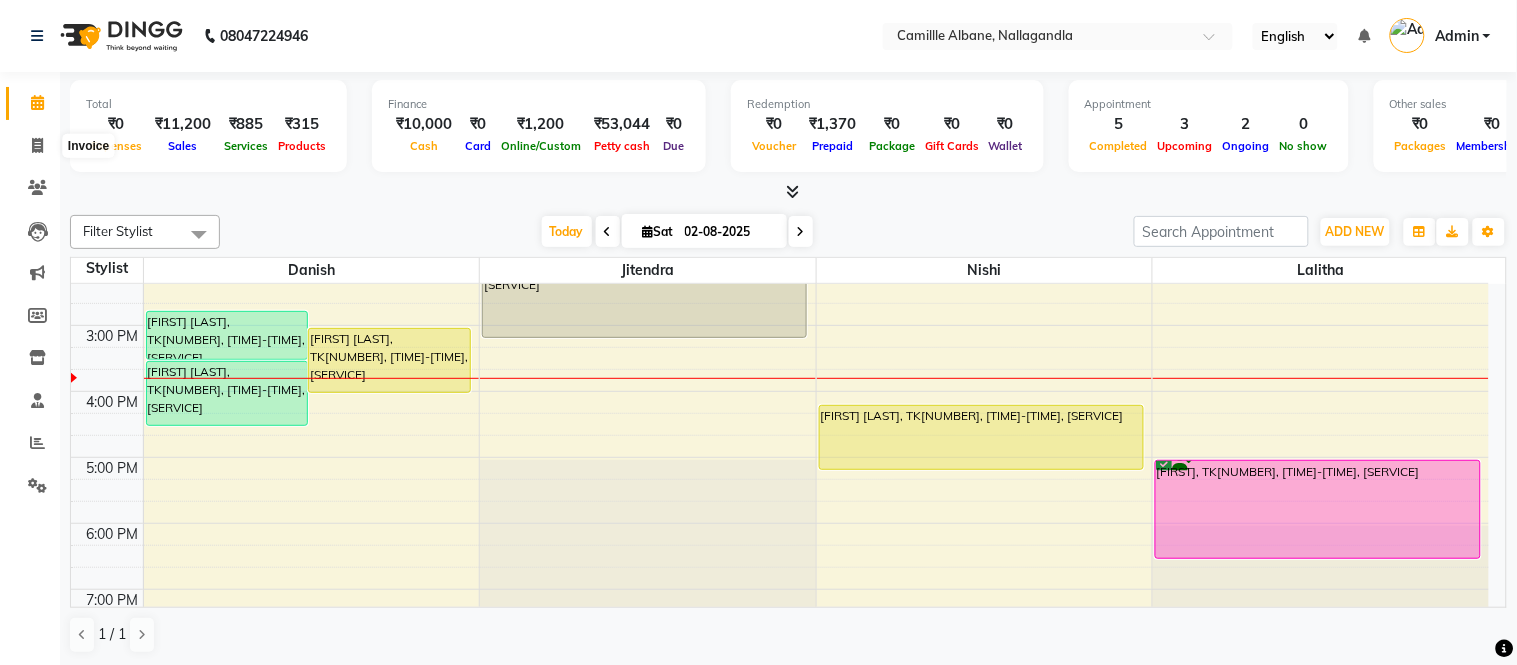 select on "service" 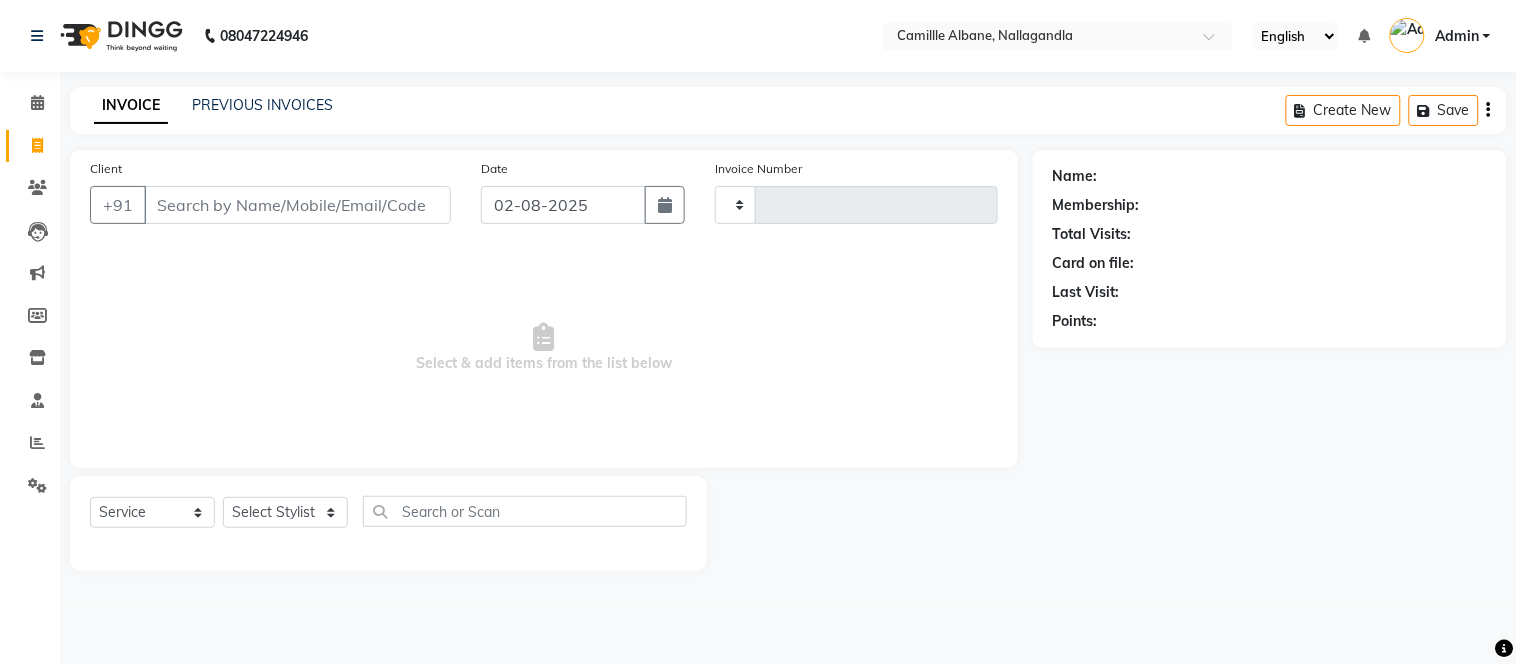 type on "0877" 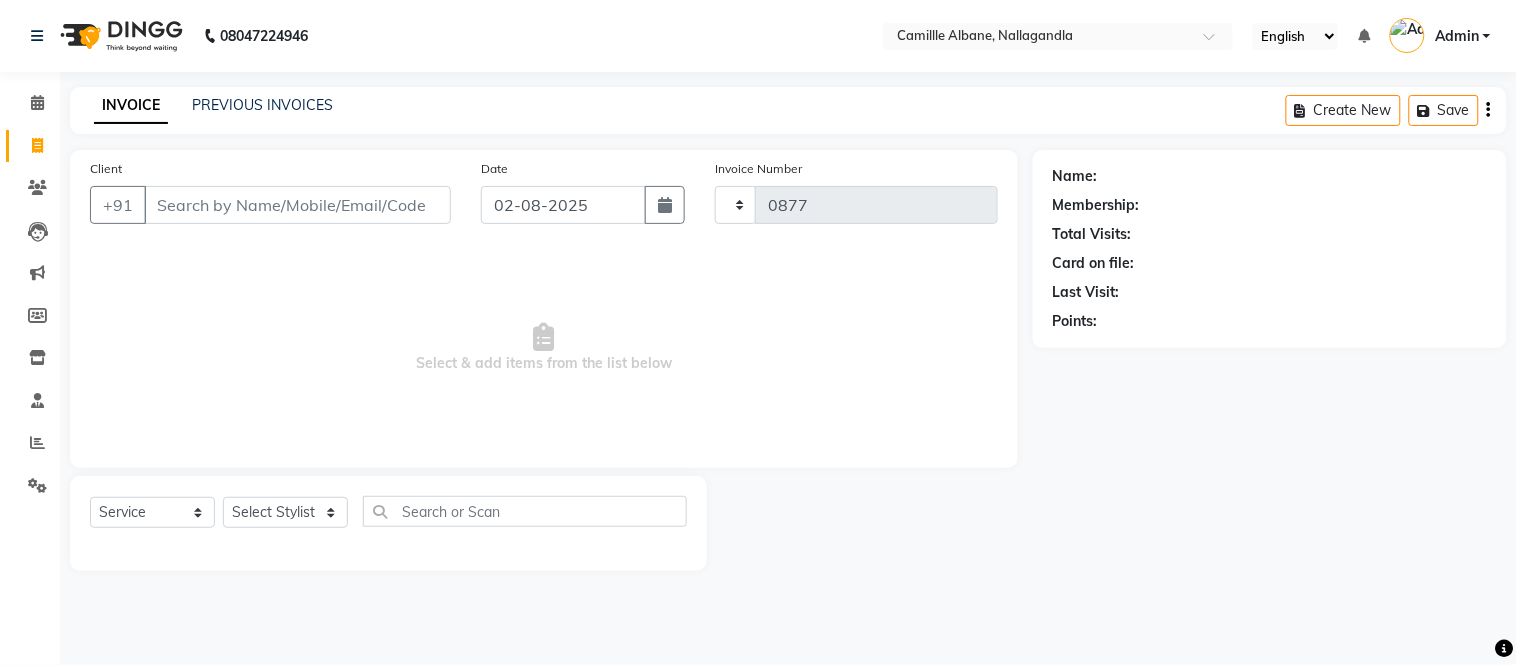 select on "7025" 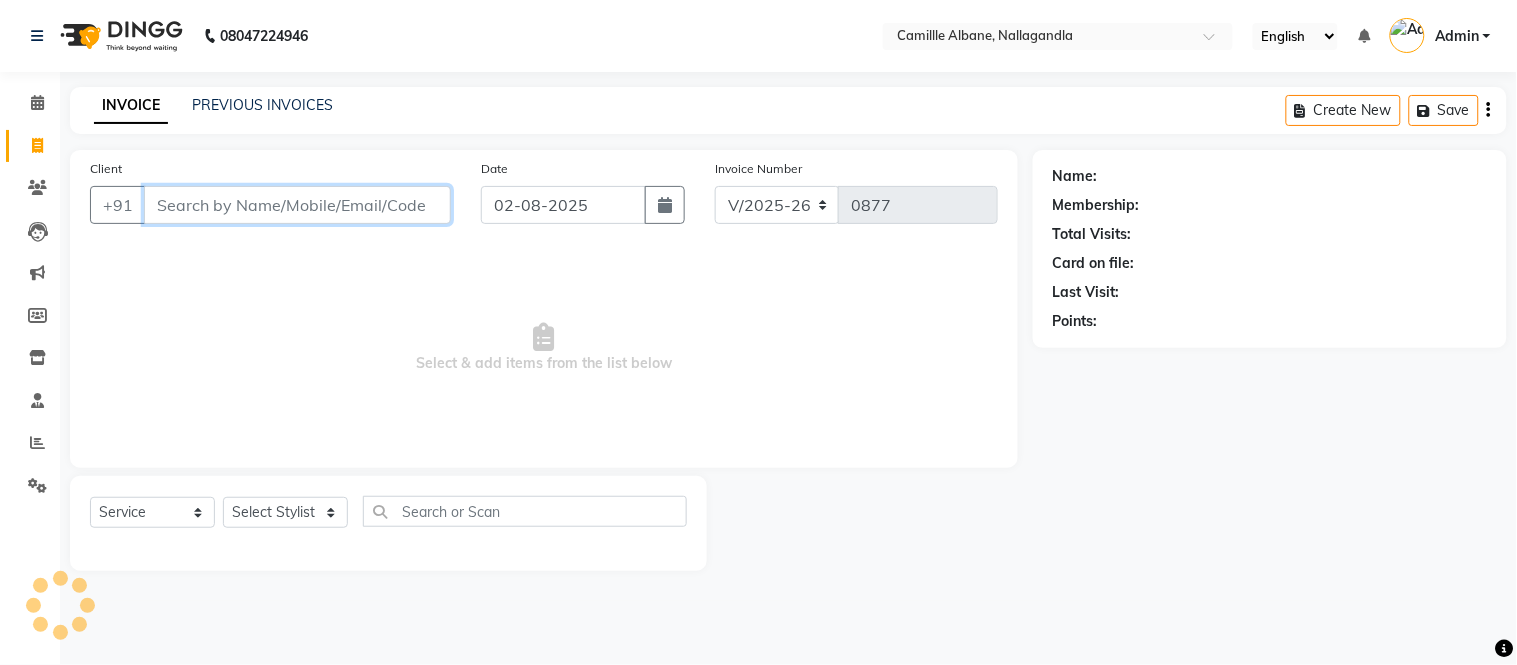 click on "Client" at bounding box center (297, 205) 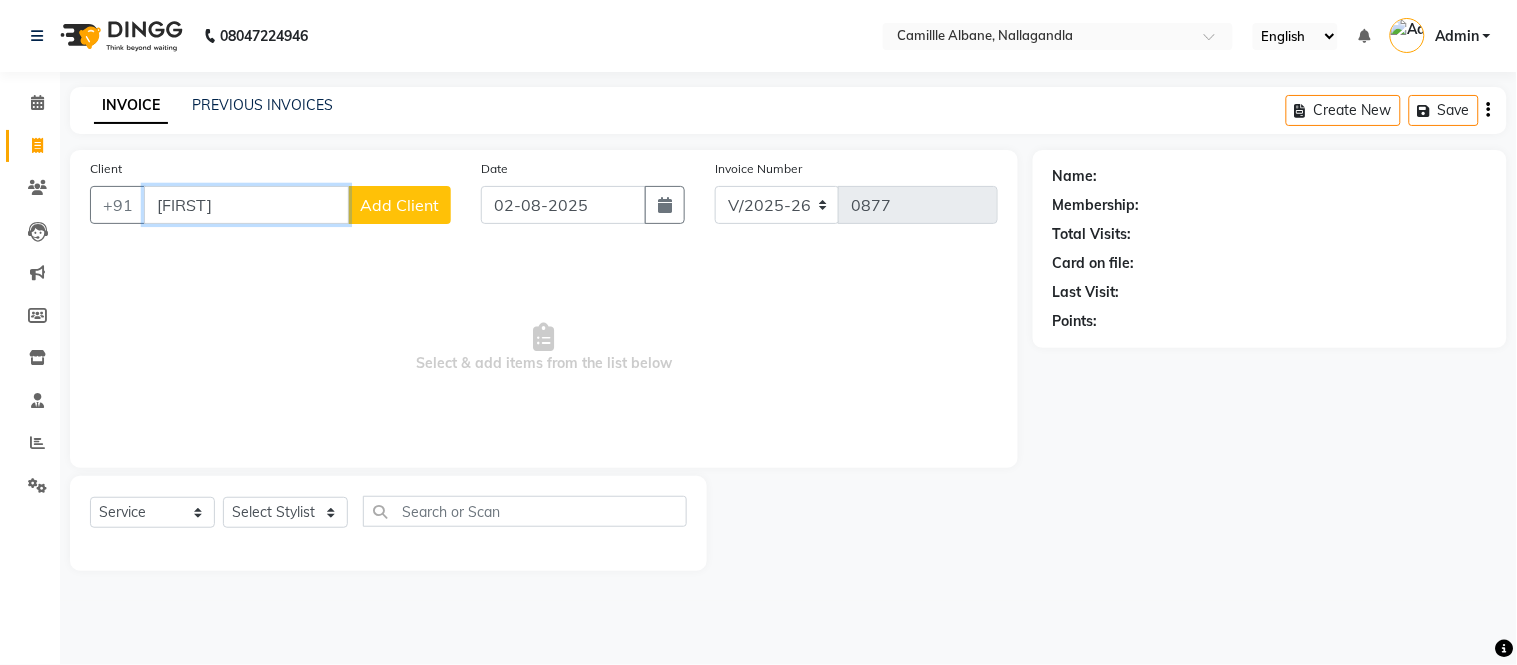 click on "CHRITA" at bounding box center (246, 205) 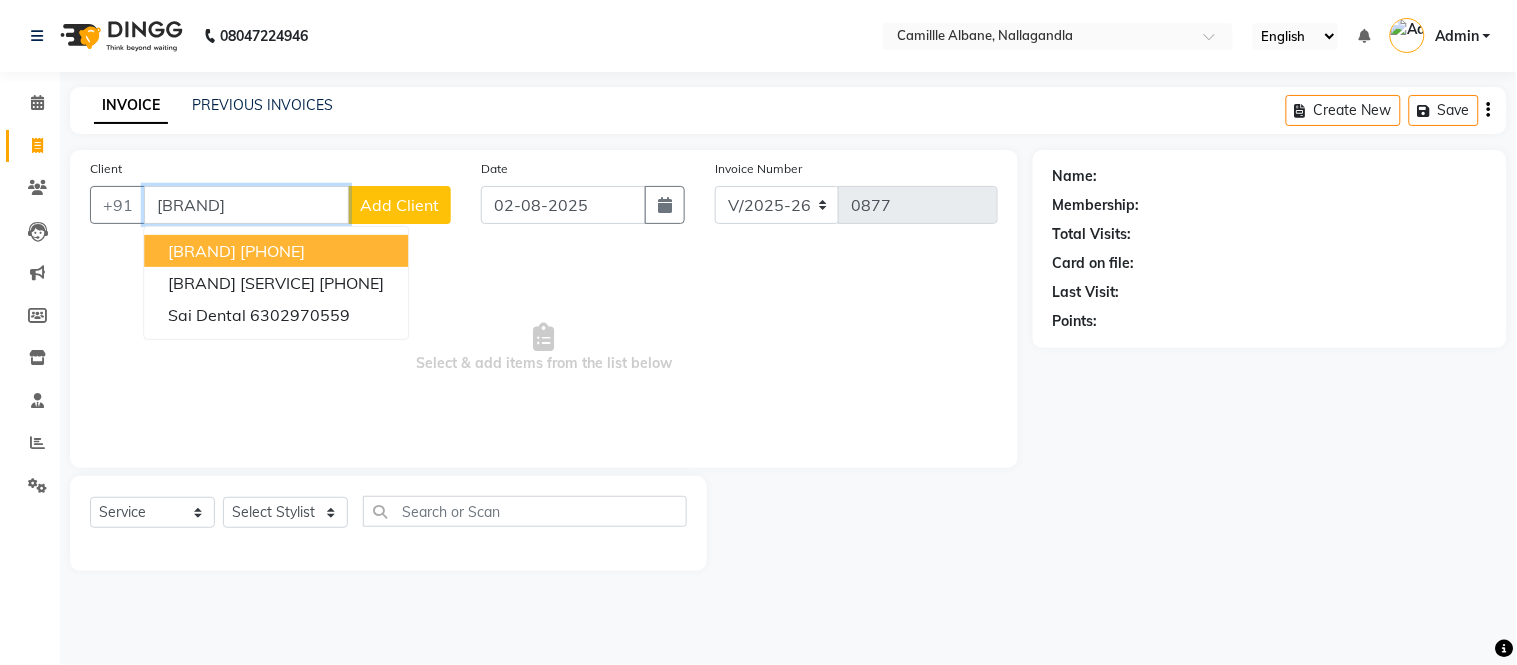 click on "1309500000014" at bounding box center [272, 251] 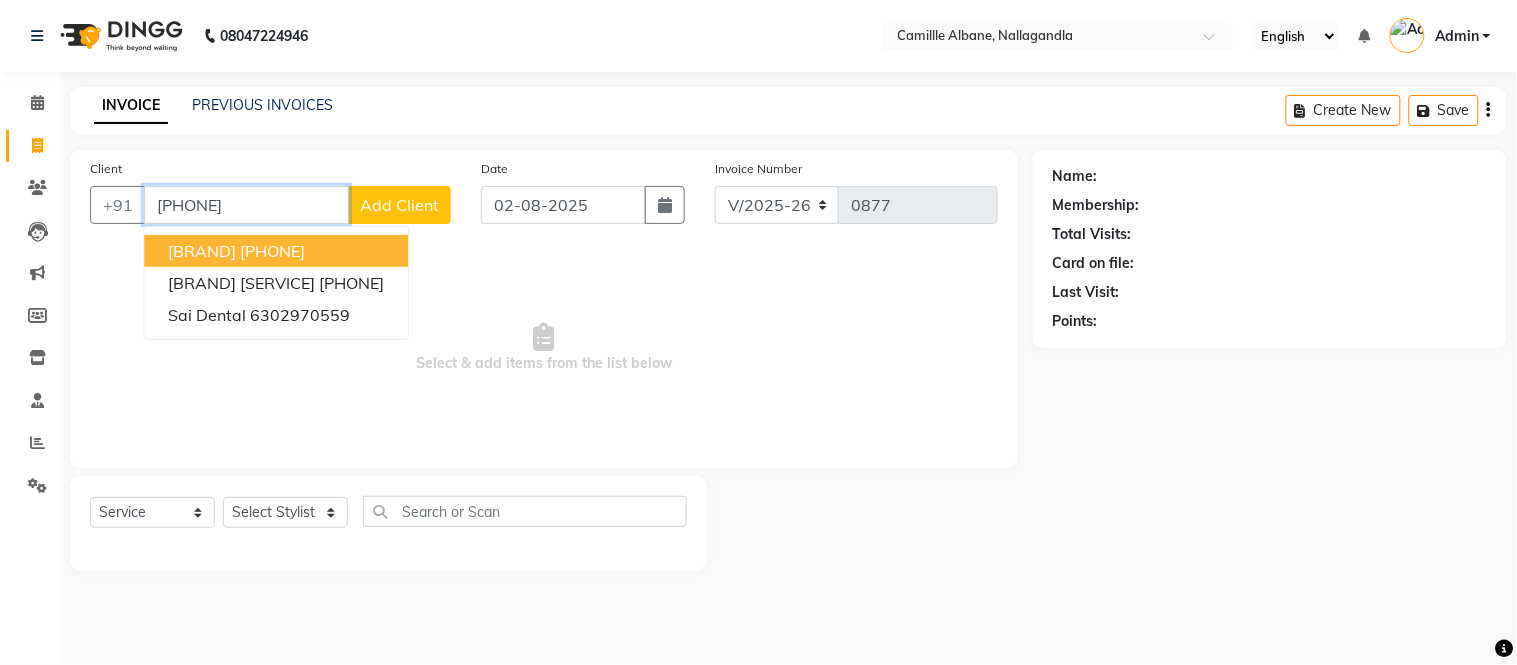 type on "1309500000014" 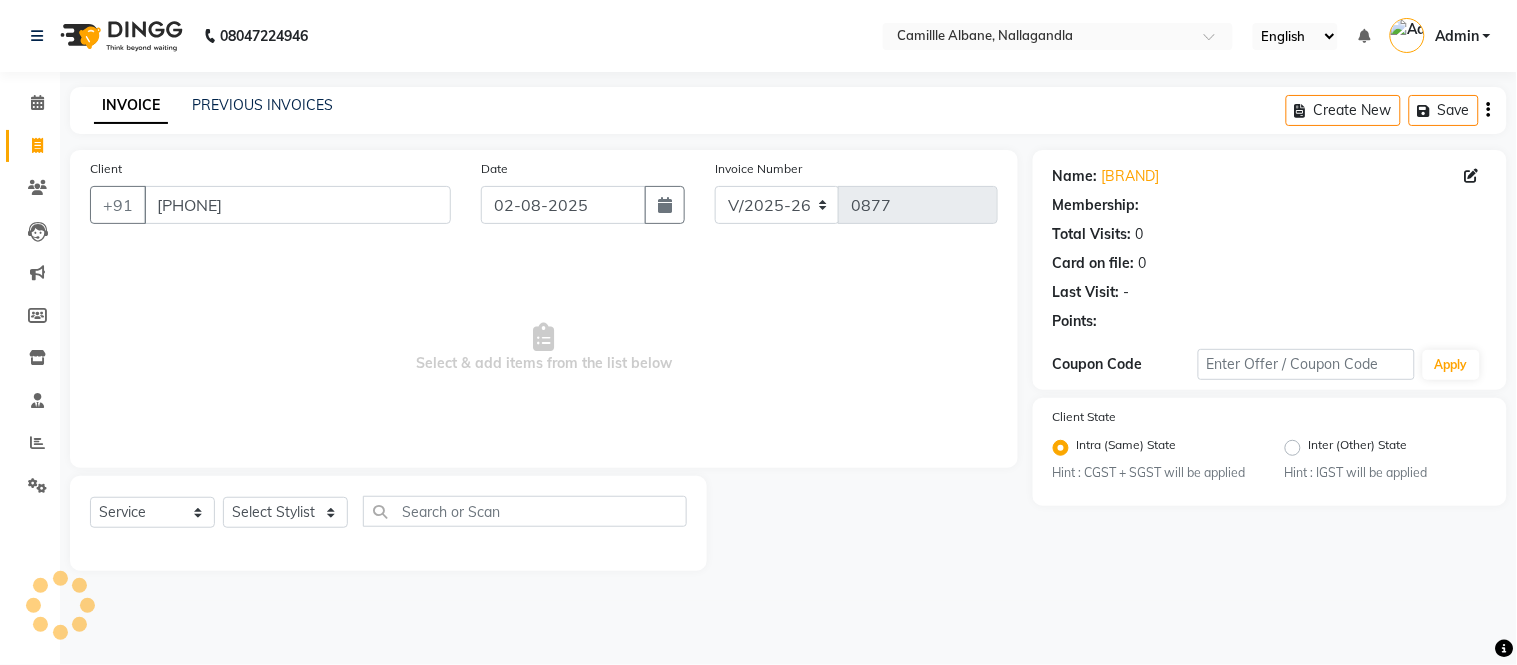select on "1: Object" 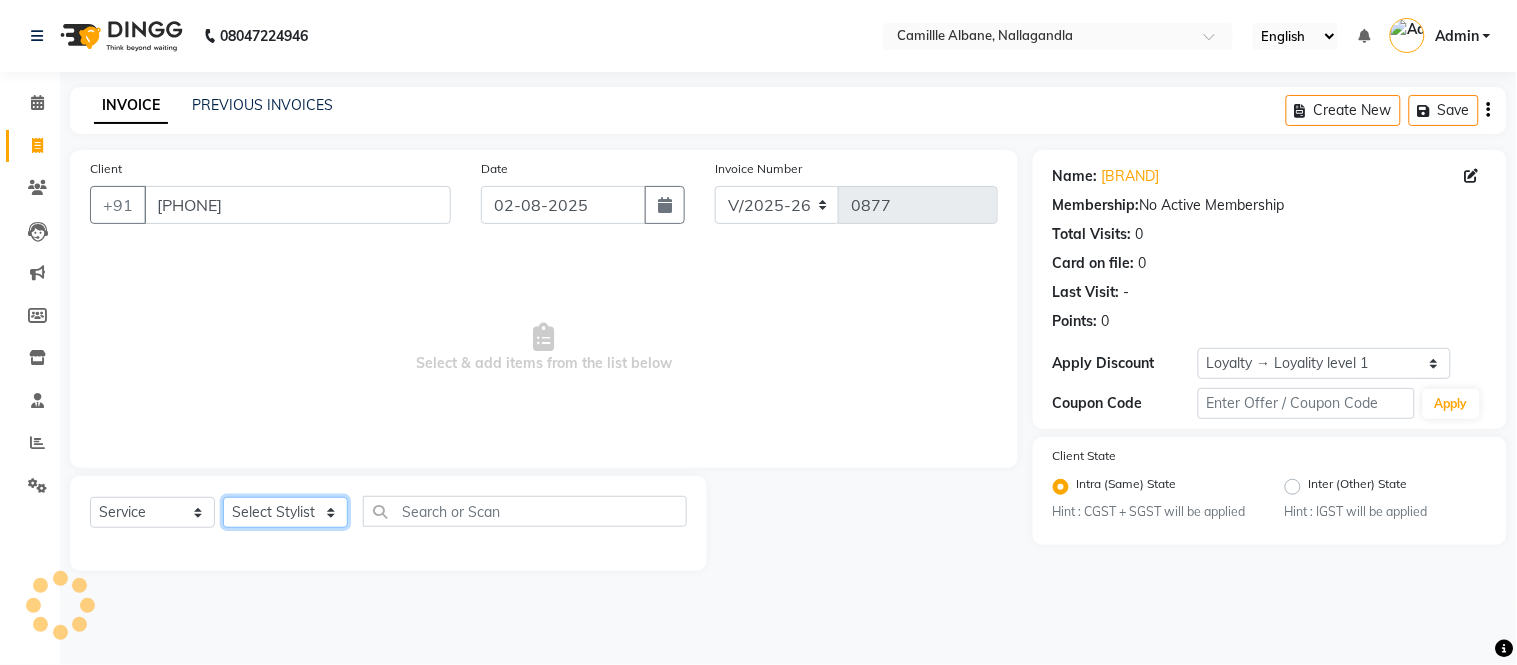 click on "Select Stylist Admin Amit Danish Dr, Rajani Jitendra K T Ramarao Lalitha Lokesh Madhu Nishi Satish Srinivas" 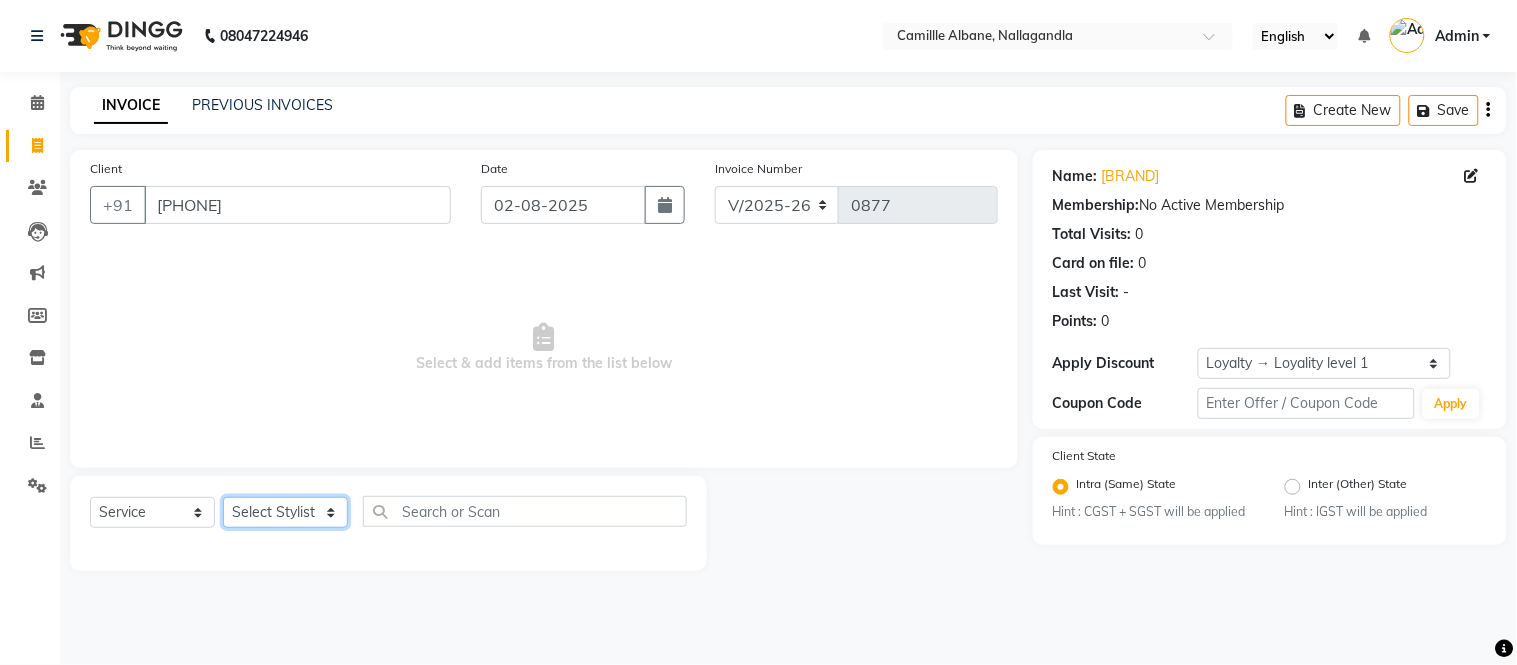 select on "57813" 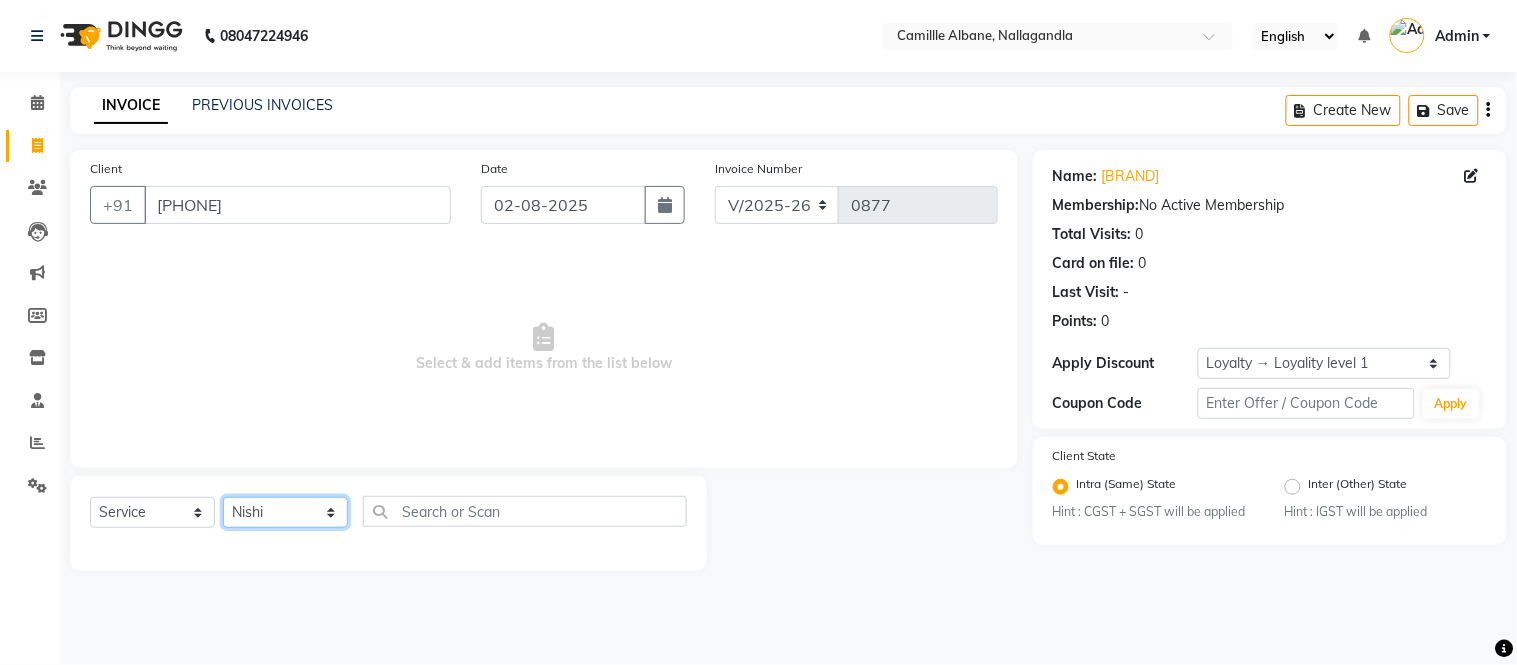 click on "Select Stylist Admin Amit Danish Dr, Rajani Jitendra K T Ramarao Lalitha Lokesh Madhu Nishi Satish Srinivas" 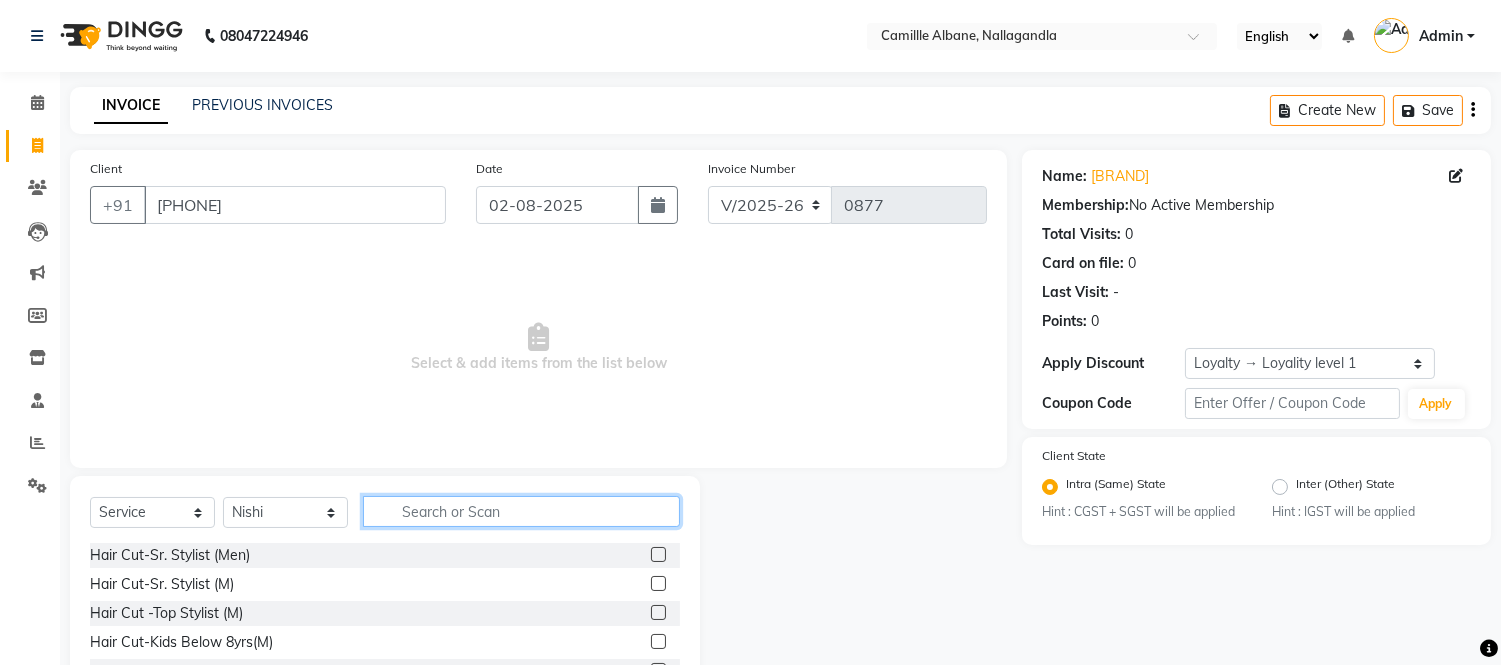 click 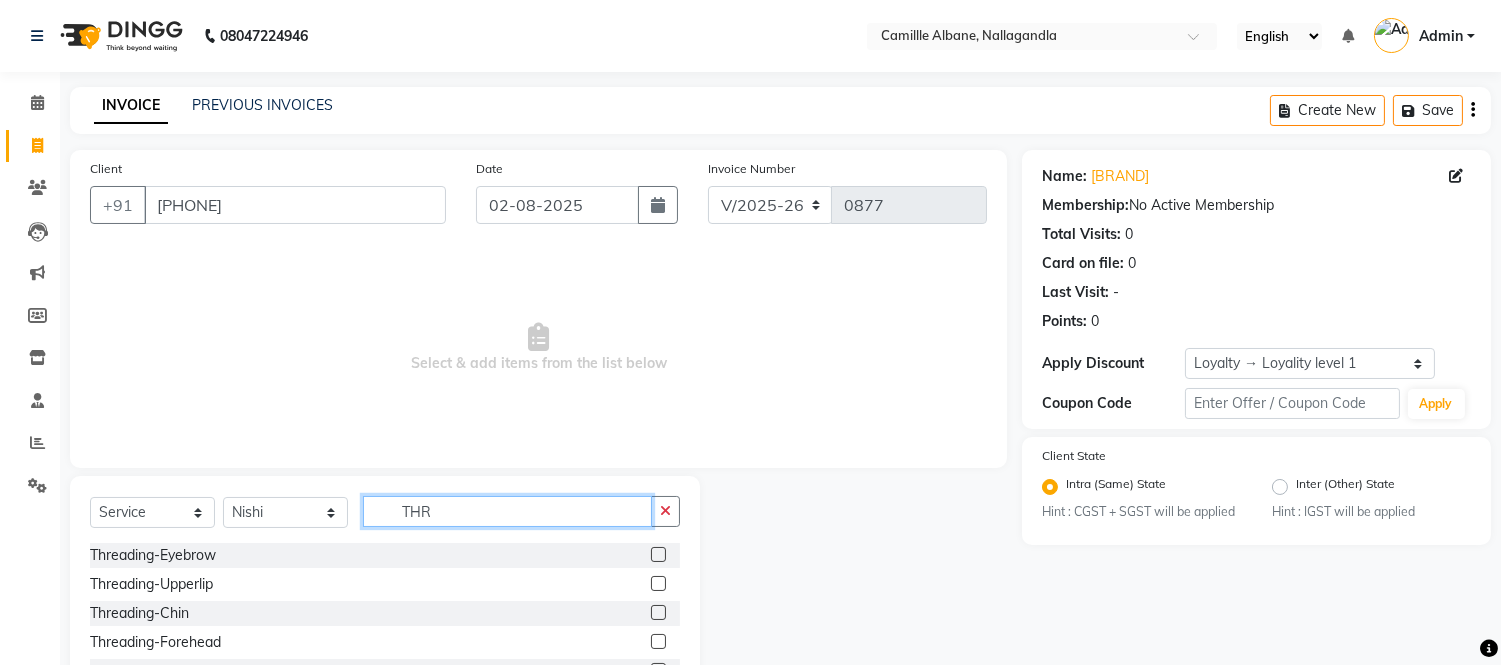 scroll, scrollTop: 135, scrollLeft: 0, axis: vertical 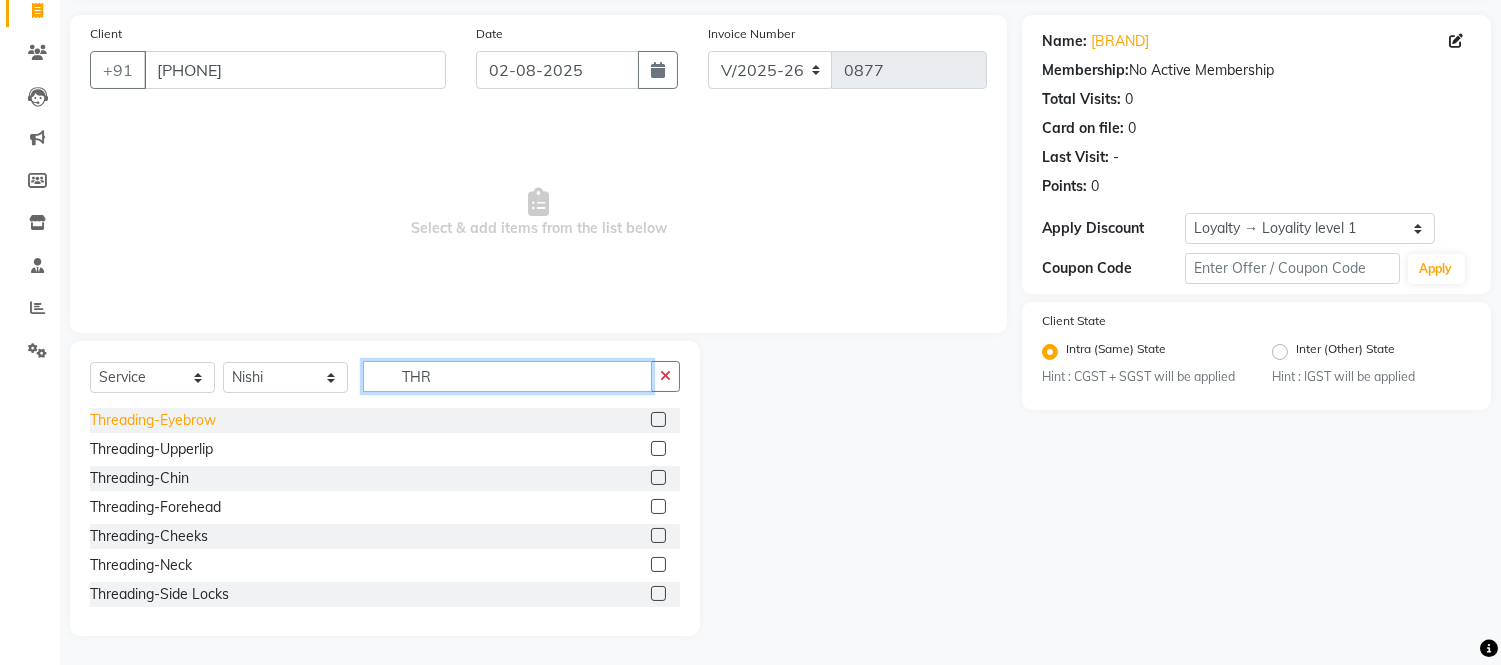 type on "THR" 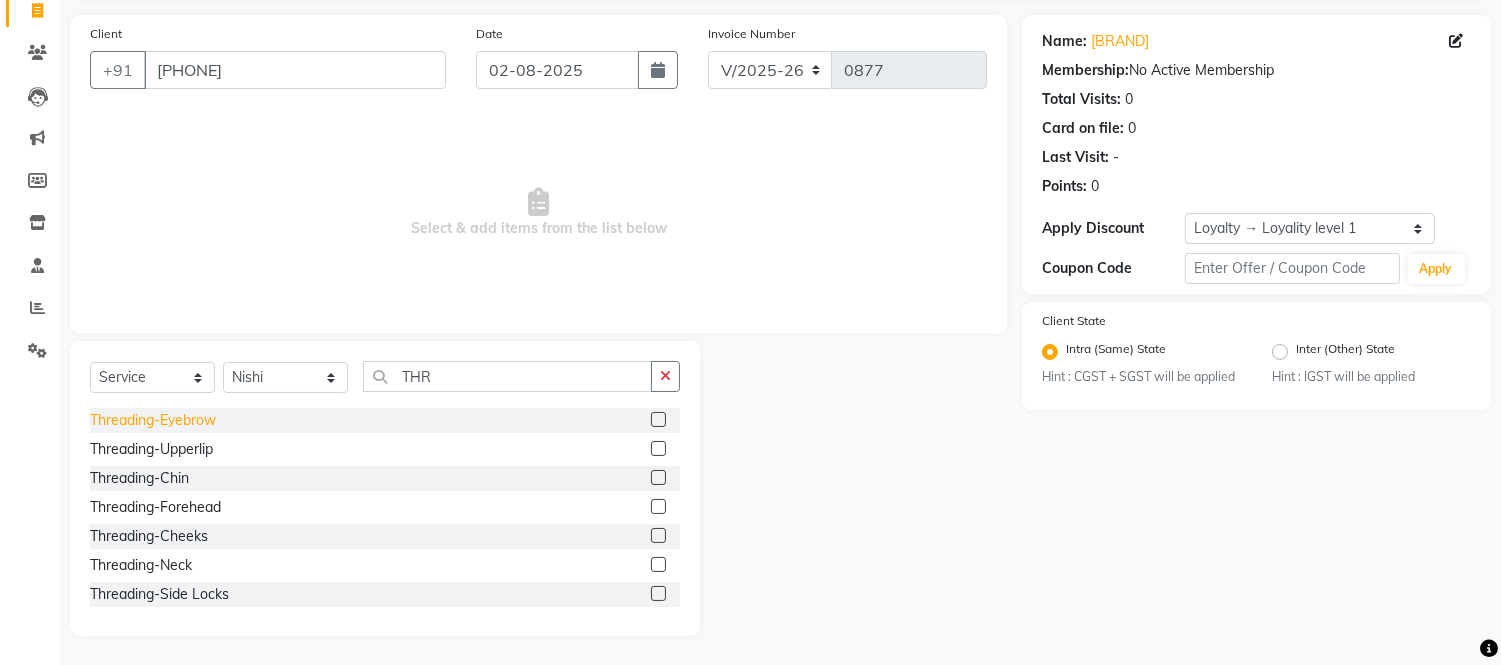 click on "Threading-Eyebrow" 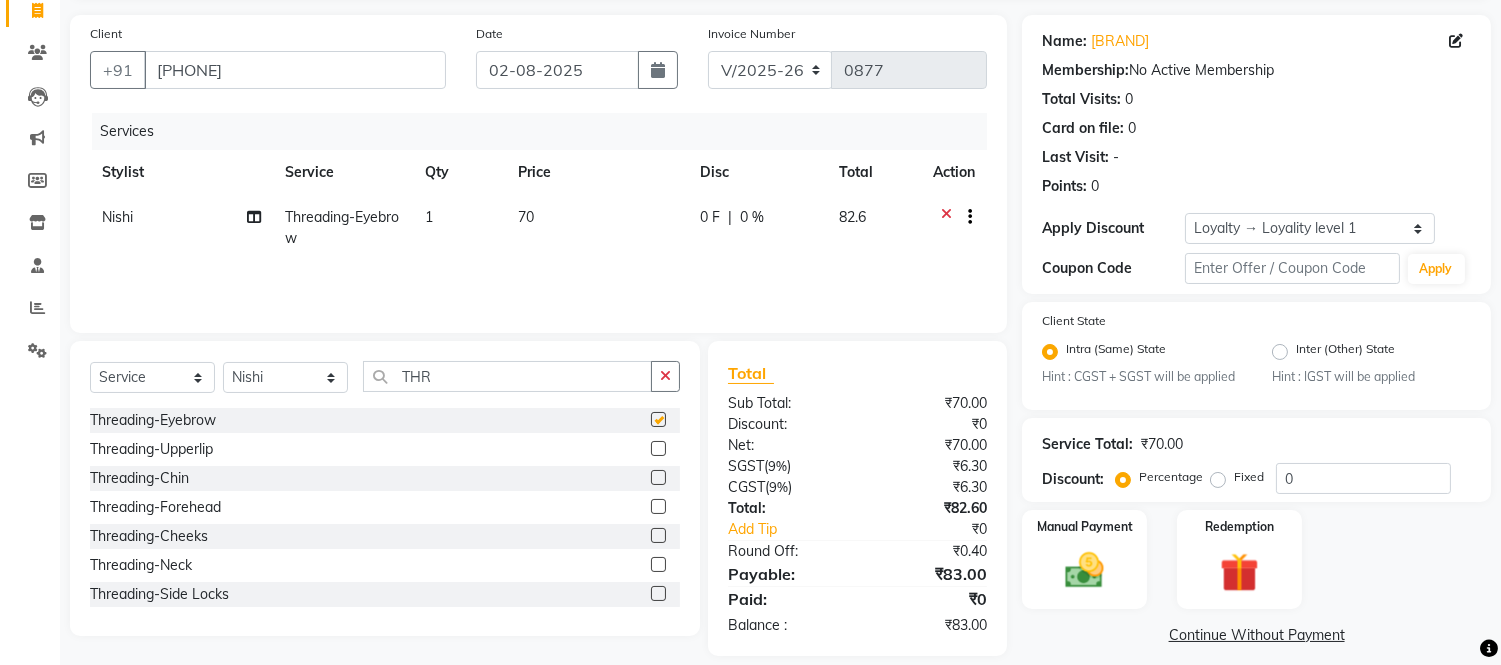 checkbox on "false" 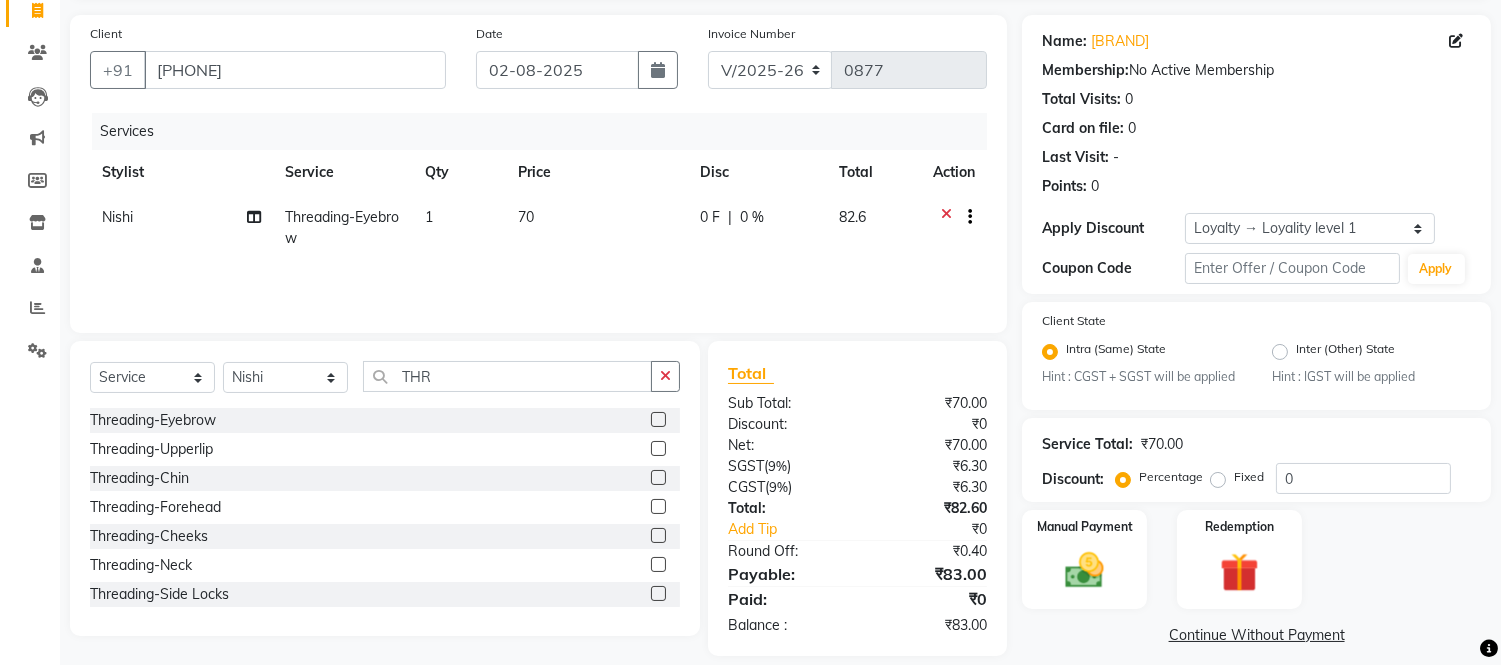 scroll, scrollTop: 155, scrollLeft: 0, axis: vertical 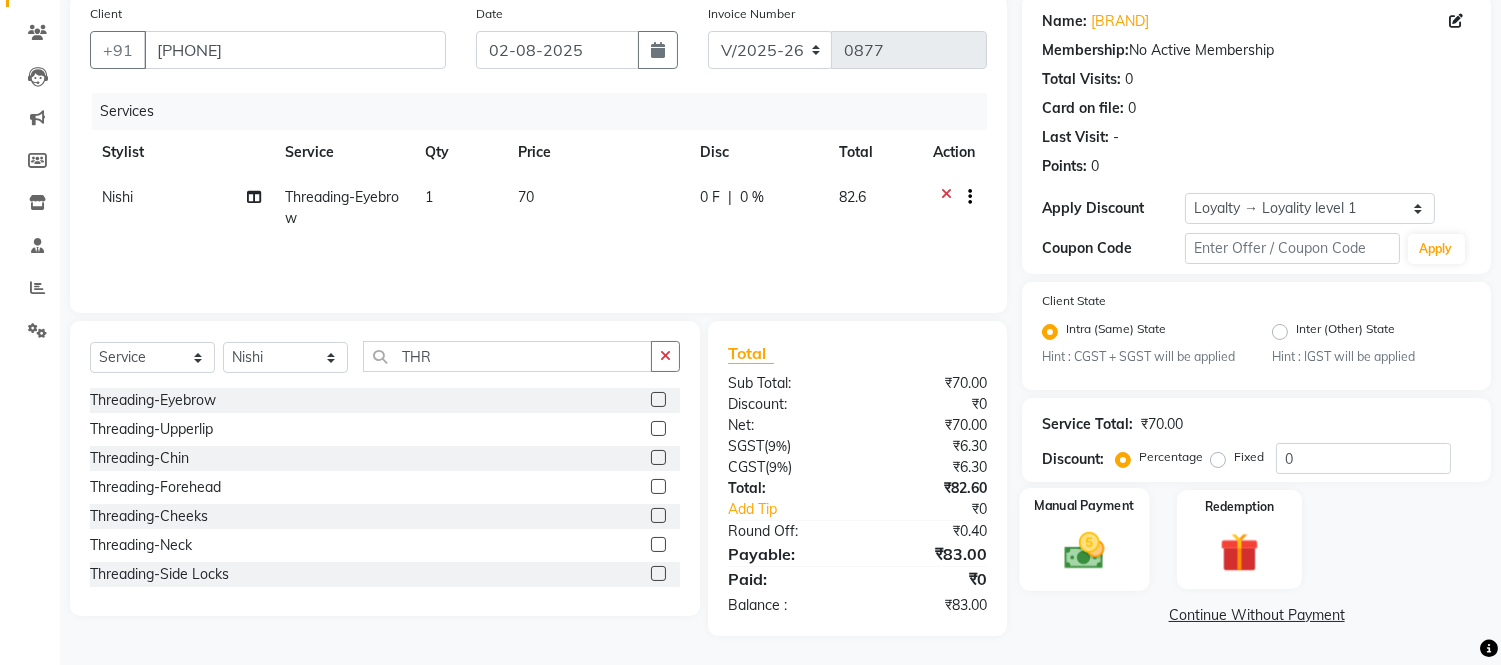 click 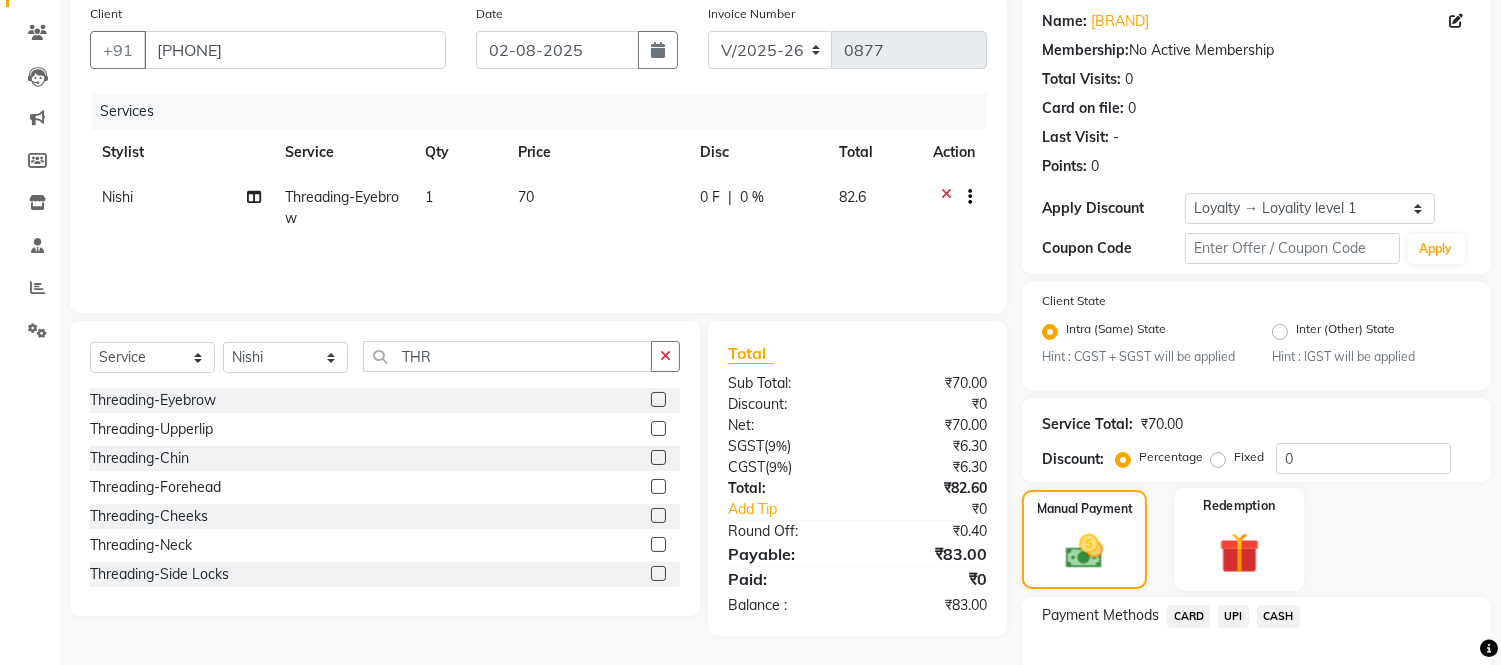 click 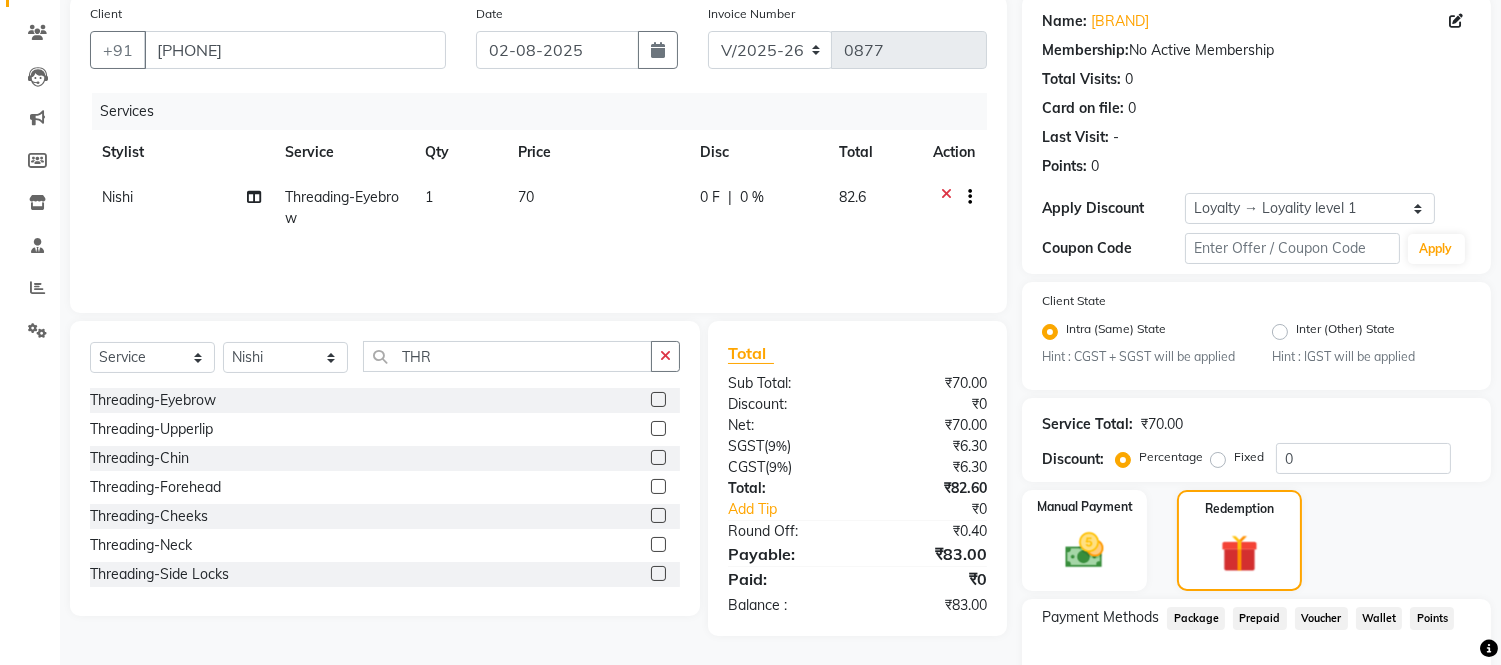 click on "Prepaid" 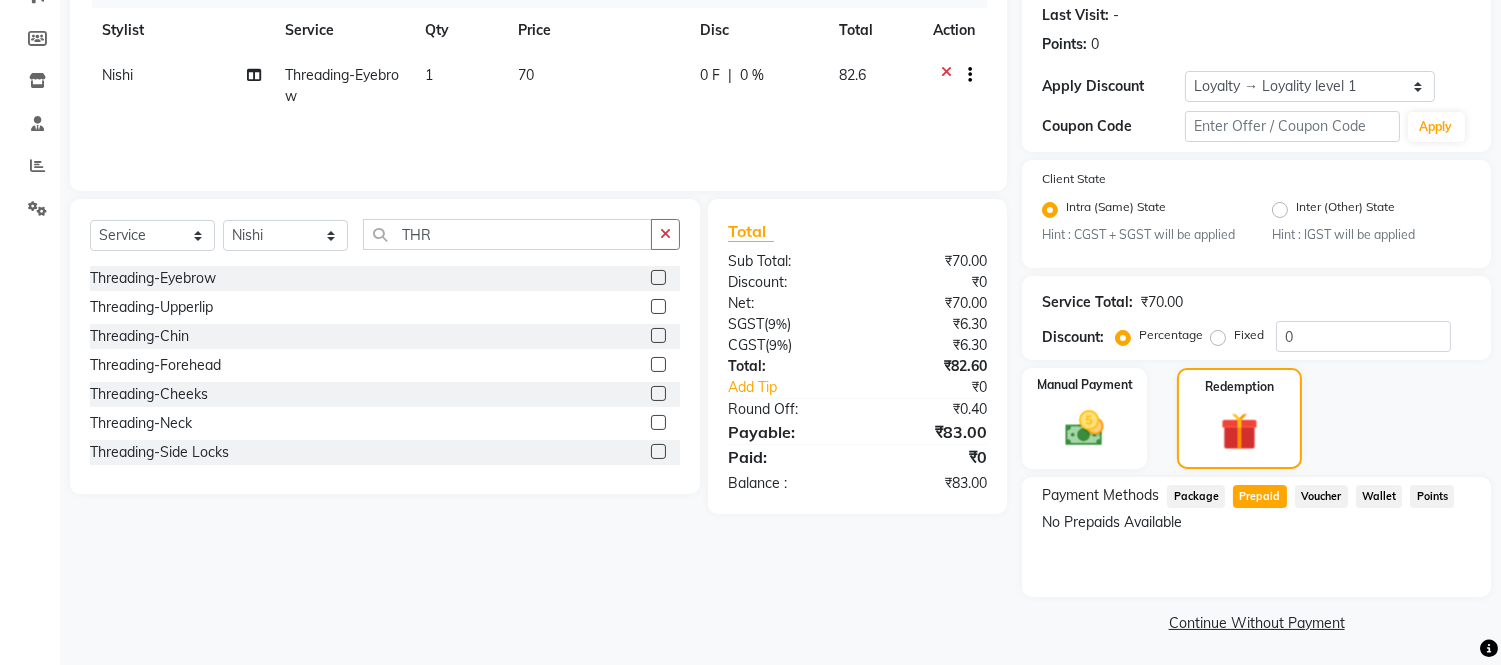 scroll, scrollTop: 0, scrollLeft: 0, axis: both 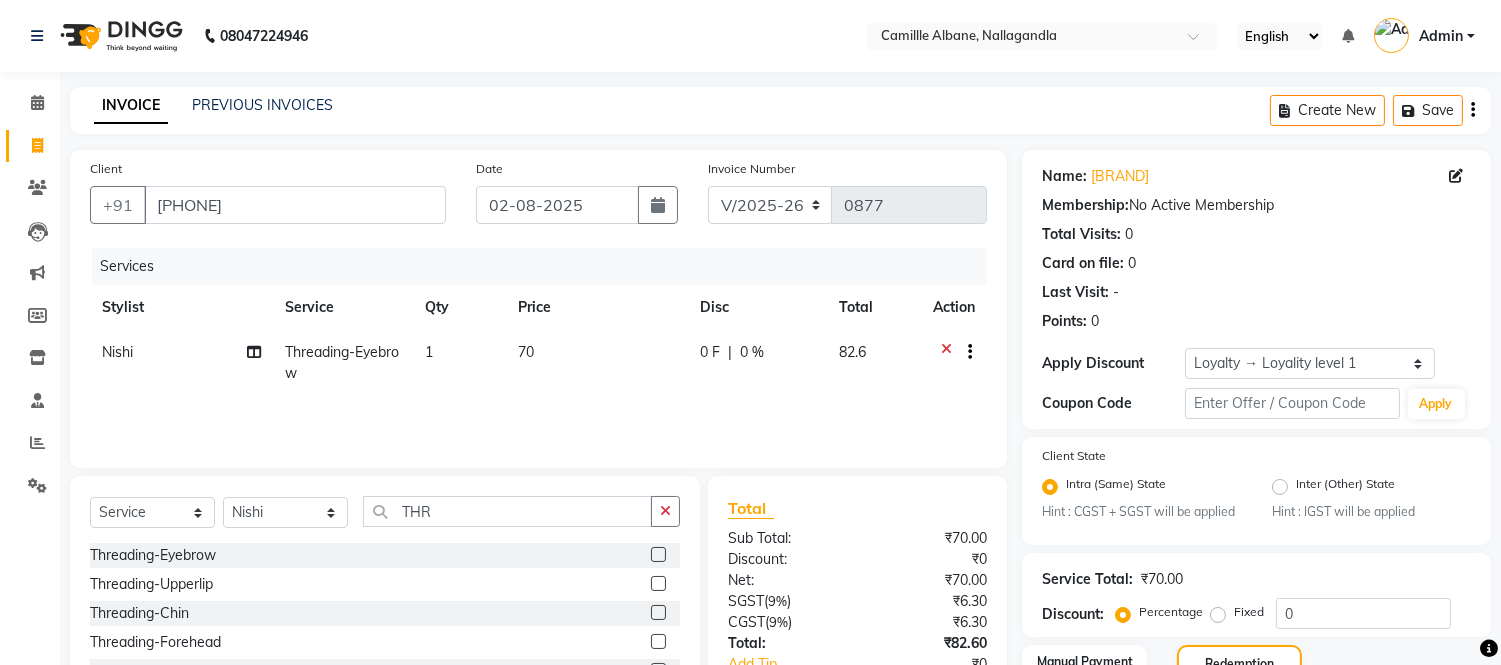 click 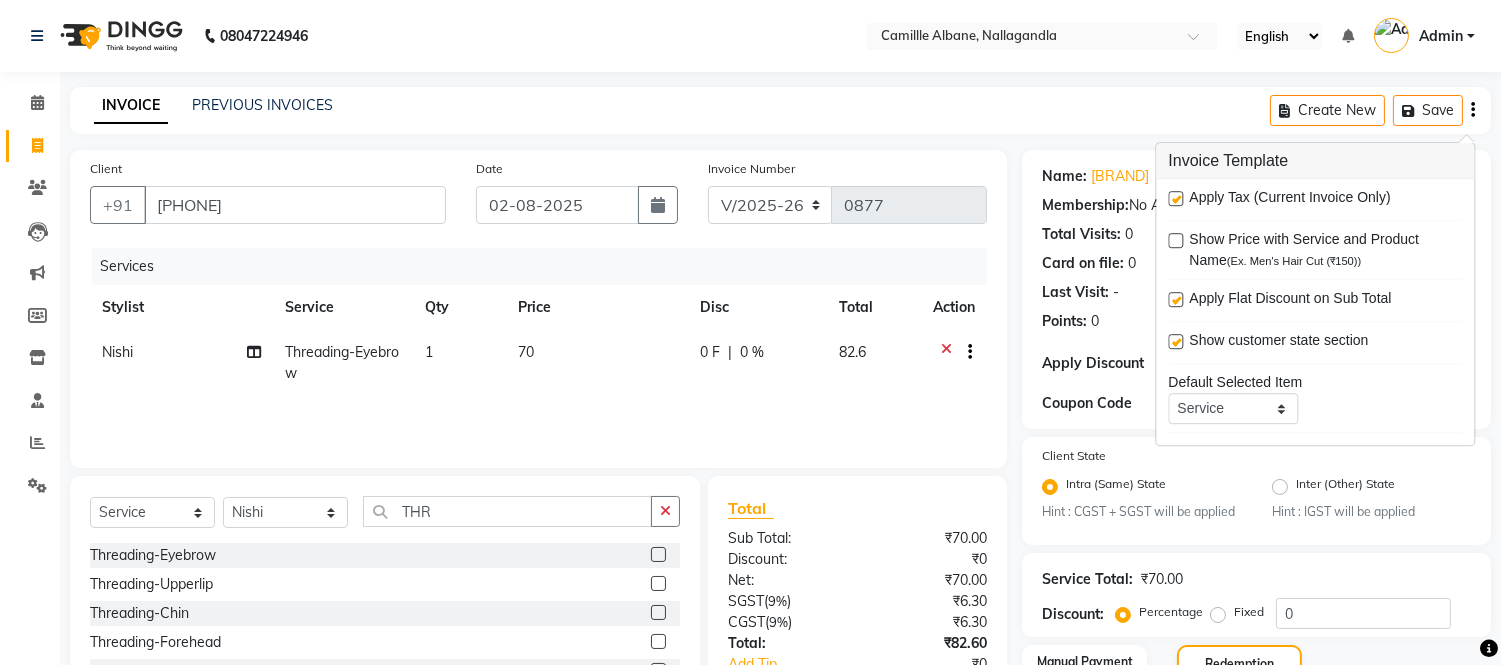 click at bounding box center (1175, 198) 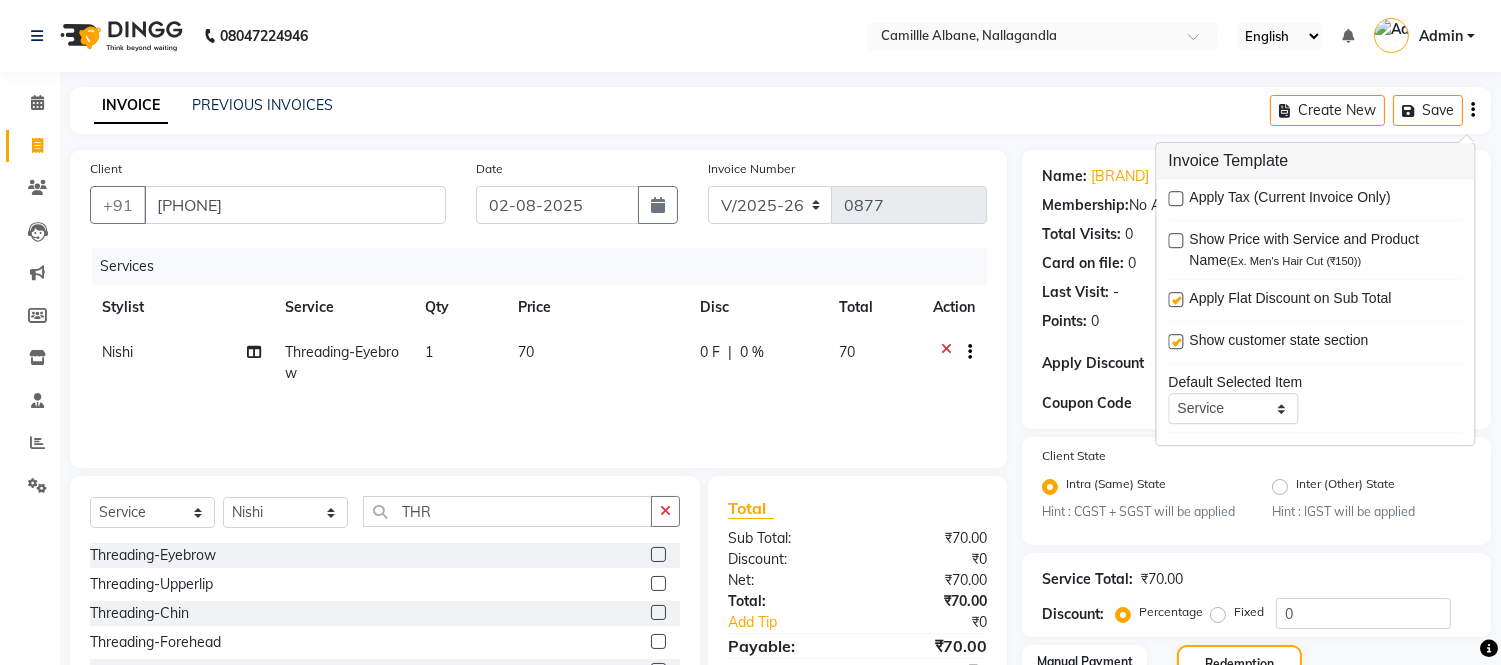 click on "INVOICE PREVIOUS INVOICES Create New   Save  Client +91 1309500000014 Date 02-08-2025 Invoice Number INV/2025 V/2025-26 0877 Services Stylist Service Qty Price Disc Total Action Nishi Threading-Eyebrow 1 70 0 F | 0 % 70 Select  Service  Product  Membership  Package Voucher Prepaid Gift Card  Select Stylist Admin Amit Danish Dr, Rajani Jitendra K T Ramarao Lalitha Lokesh Madhu Nishi Satish Srinivas THR Threading-Eyebrow  Threading-Upperlip  Threading-Chin  Threading-Forehead  Threading-Cheeks  Threading-Neck  Threading-Side Locks  Threading-Full Face  Total Sub Total: ₹70.00 Discount: ₹0 Net: ₹70.00 Total: ₹70.00 Add Tip ₹0 Payable: ₹70.00 Paid: ₹0 Balance   : ₹70.00 Name: Appolo Dental  Membership:  No Active Membership  Total Visits:  0 Card on file:  0 Last Visit:   - Points:   0  Apply Discount Select  Loyalty → Loyality level 1  Coupon Code Apply Client State Intra (Same) State Hint : CGST + SGST will be applied Inter (Other) State Hint : IGST will be applied Service Total:  ₹70.00  0" 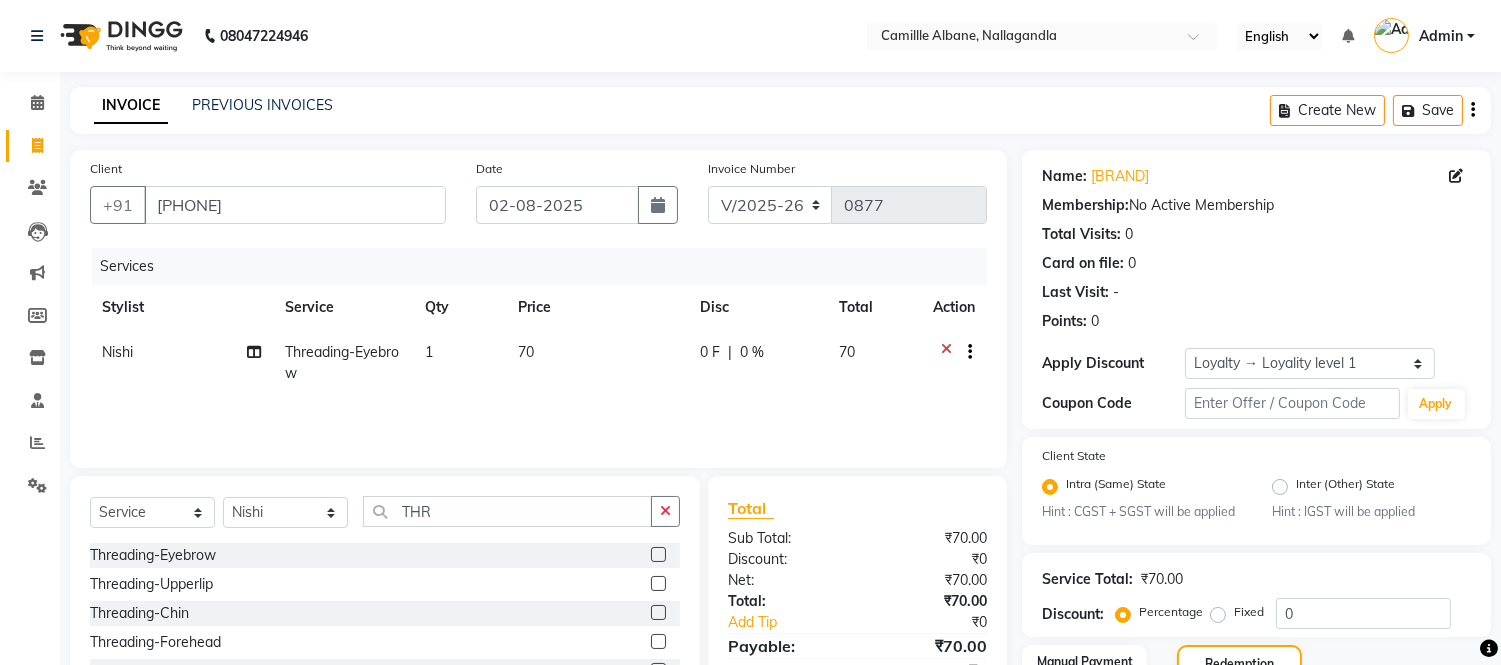 scroll, scrollTop: 277, scrollLeft: 0, axis: vertical 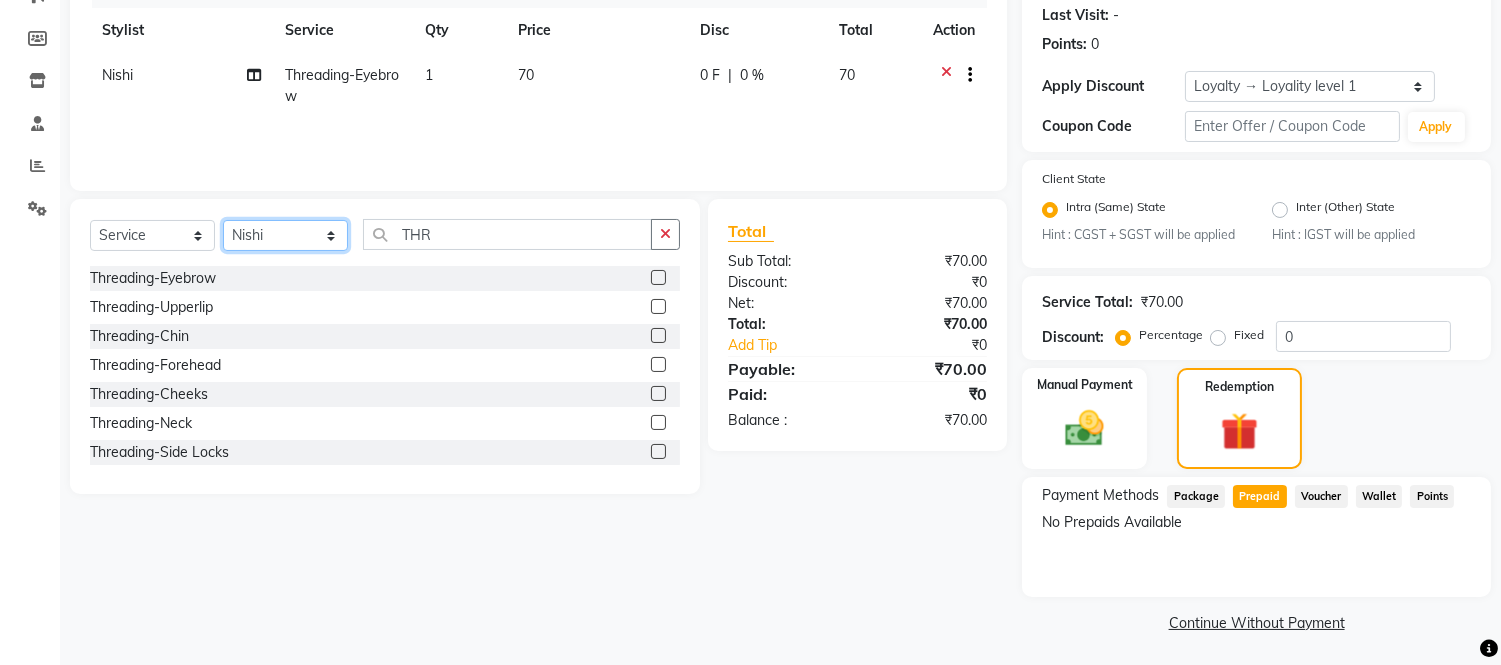 click on "Select Stylist Admin Amit Danish Dr, Rajani Jitendra K T Ramarao Lalitha Lokesh Madhu Nishi Satish Srinivas" 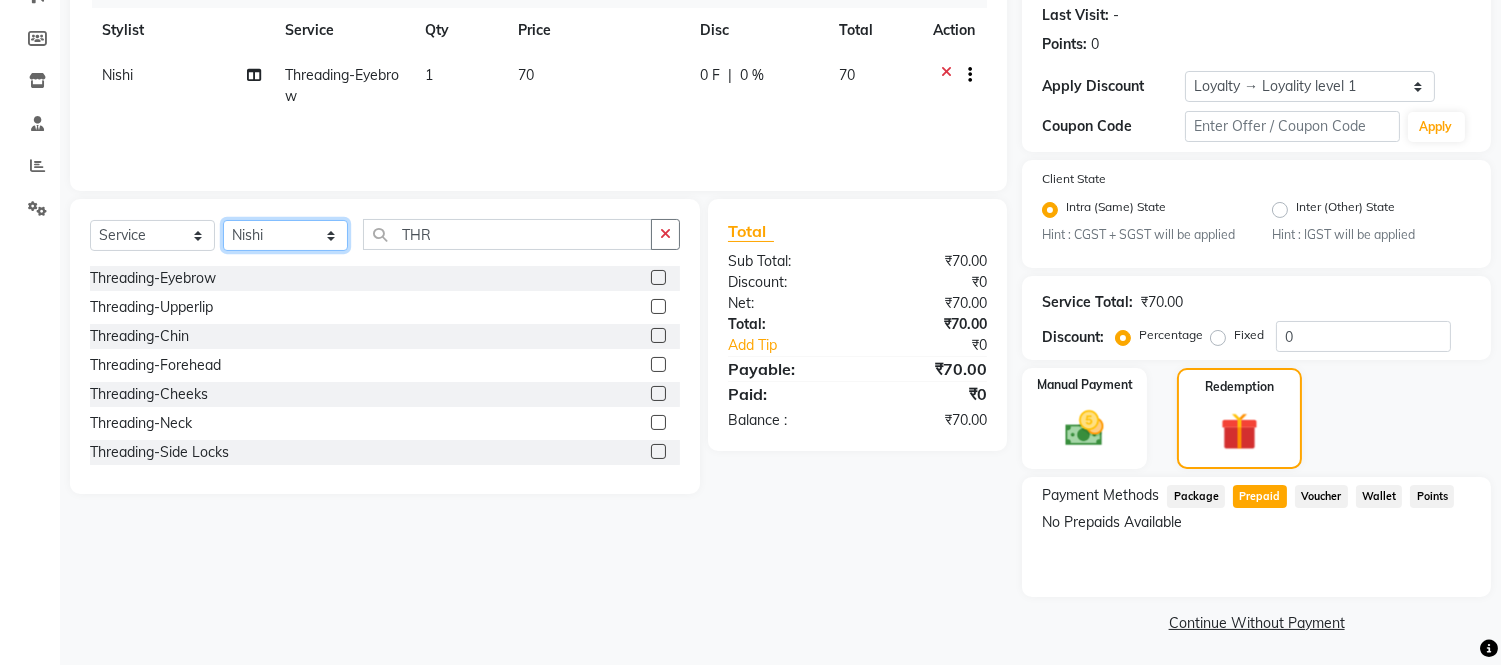select on "57814" 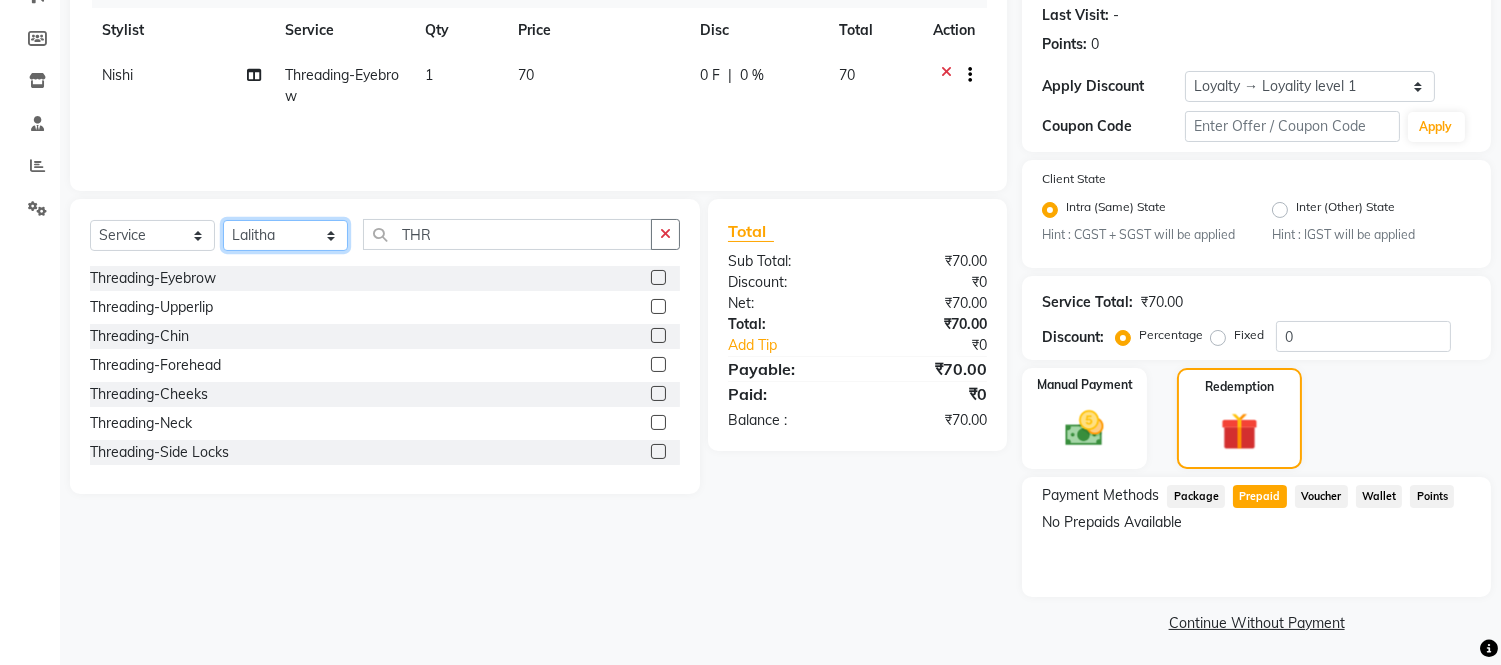 click on "Select Stylist Admin Amit Danish Dr, Rajani Jitendra K T Ramarao Lalitha Lokesh Madhu Nishi Satish Srinivas" 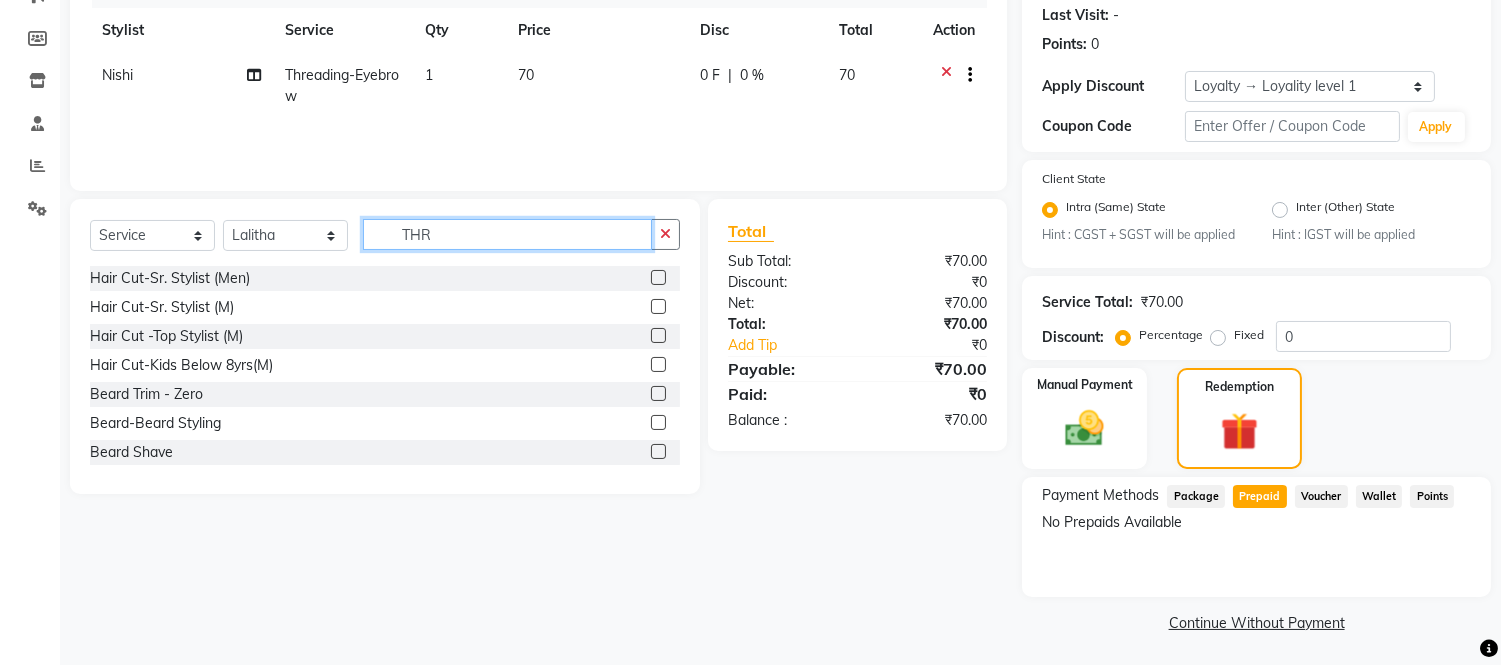 click on "THR" 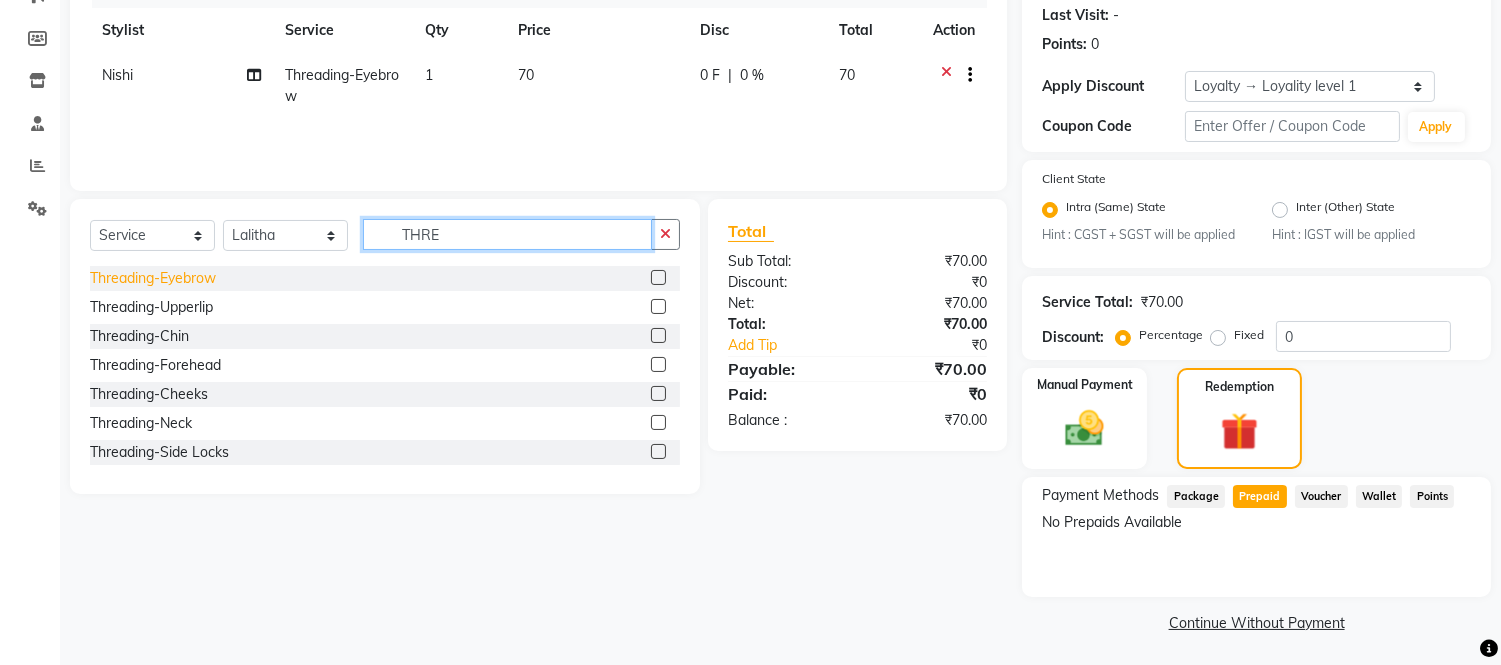 type on "THRE" 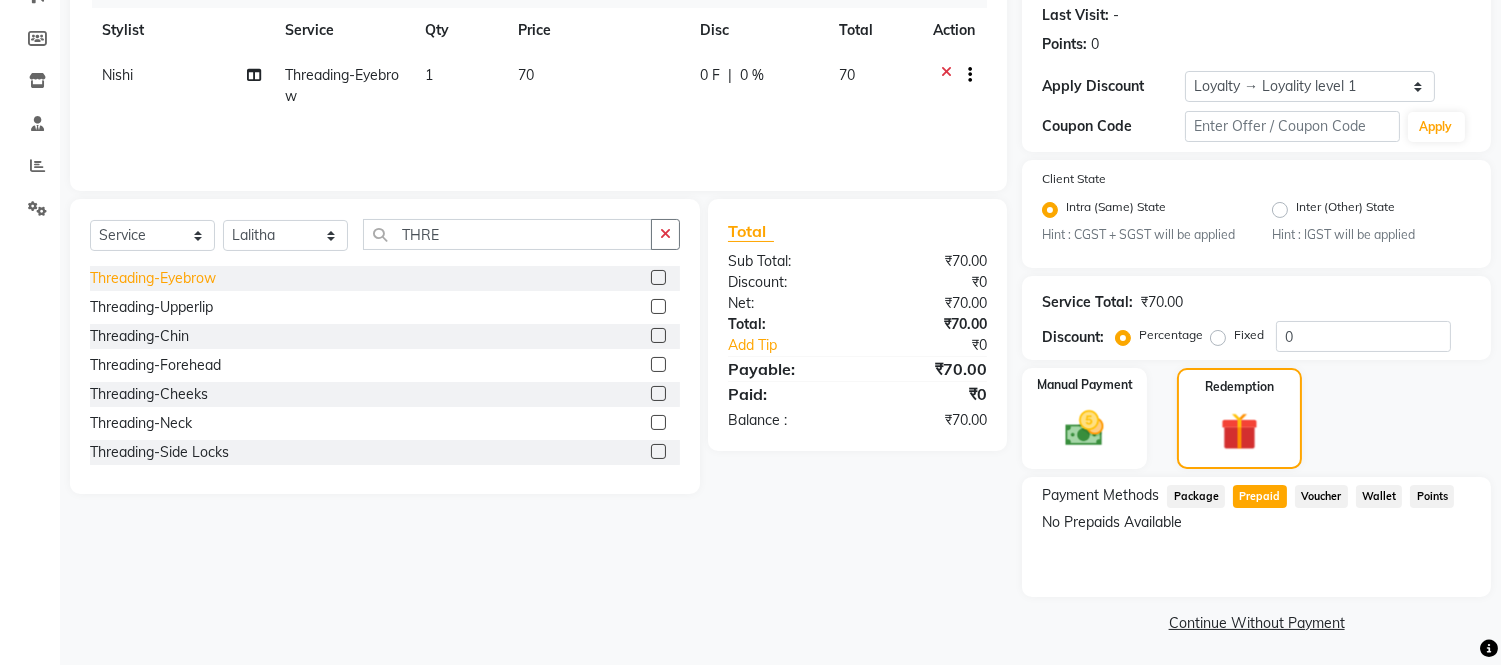 click on "Threading-Eyebrow" 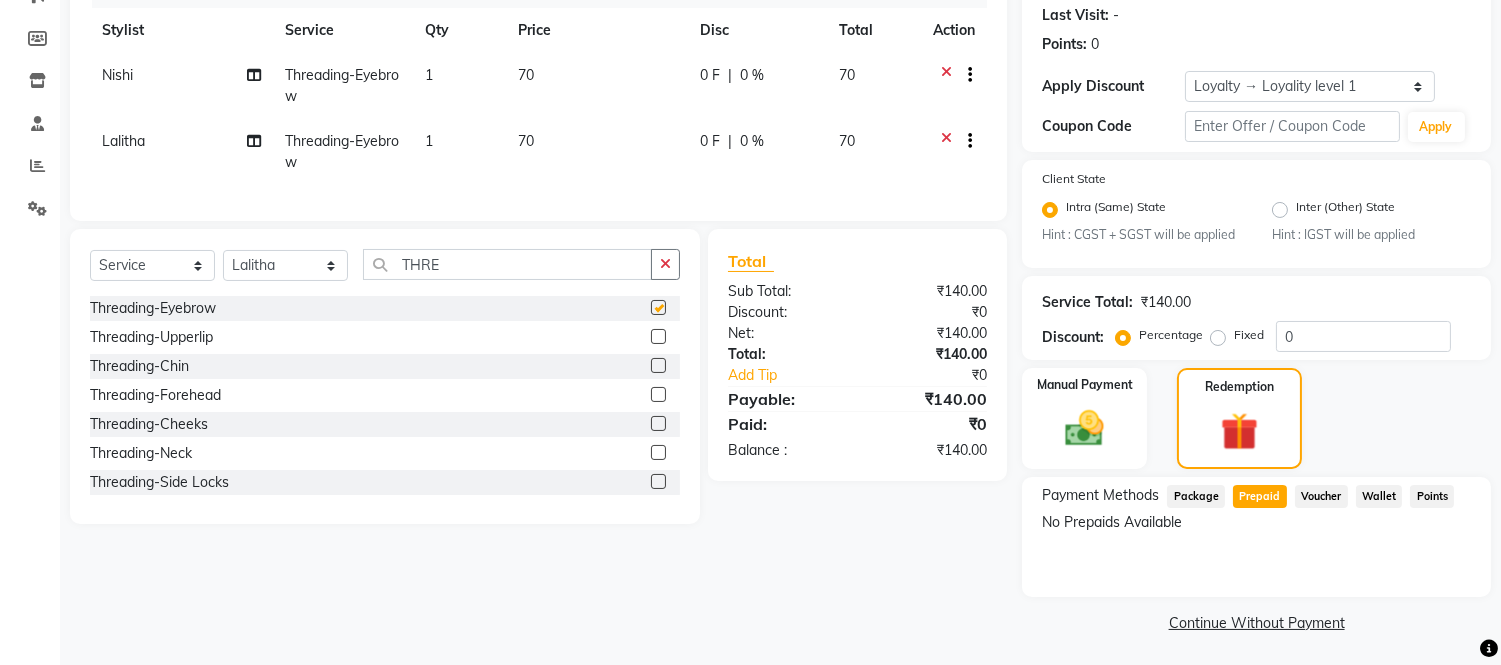checkbox on "false" 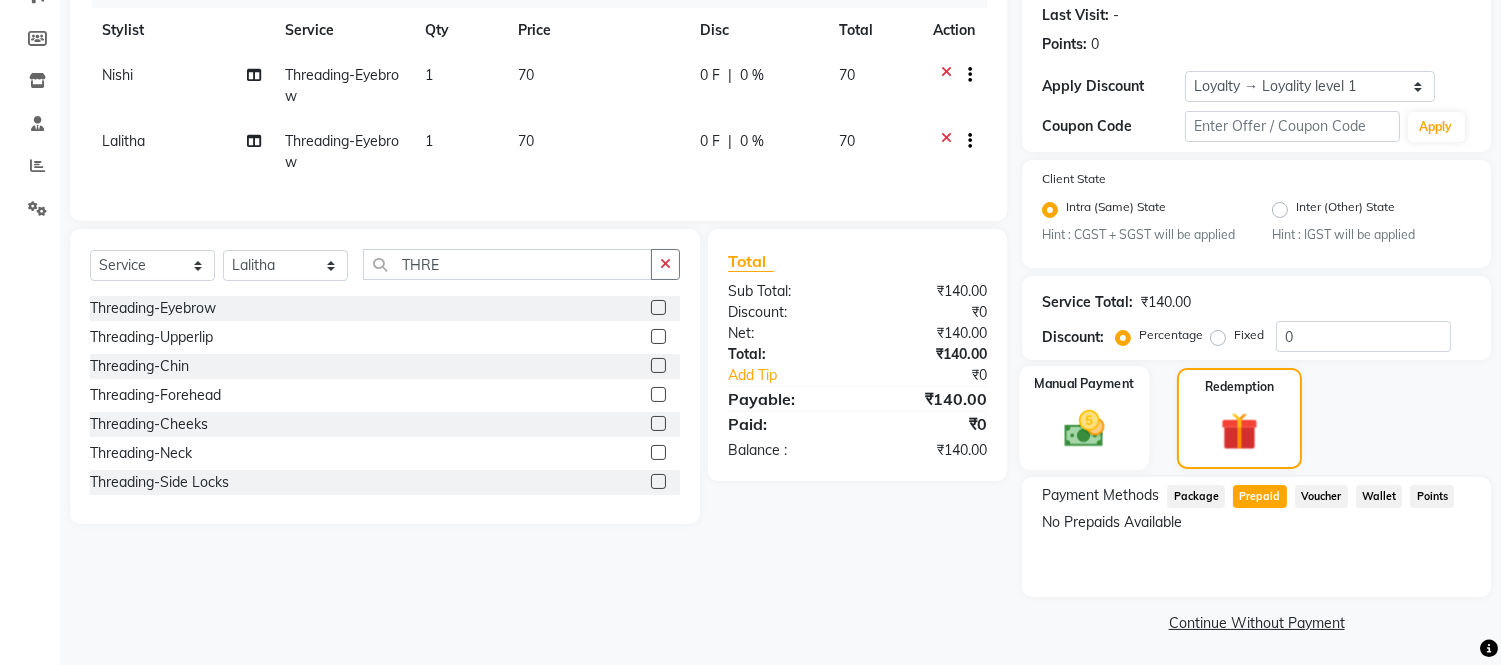 click 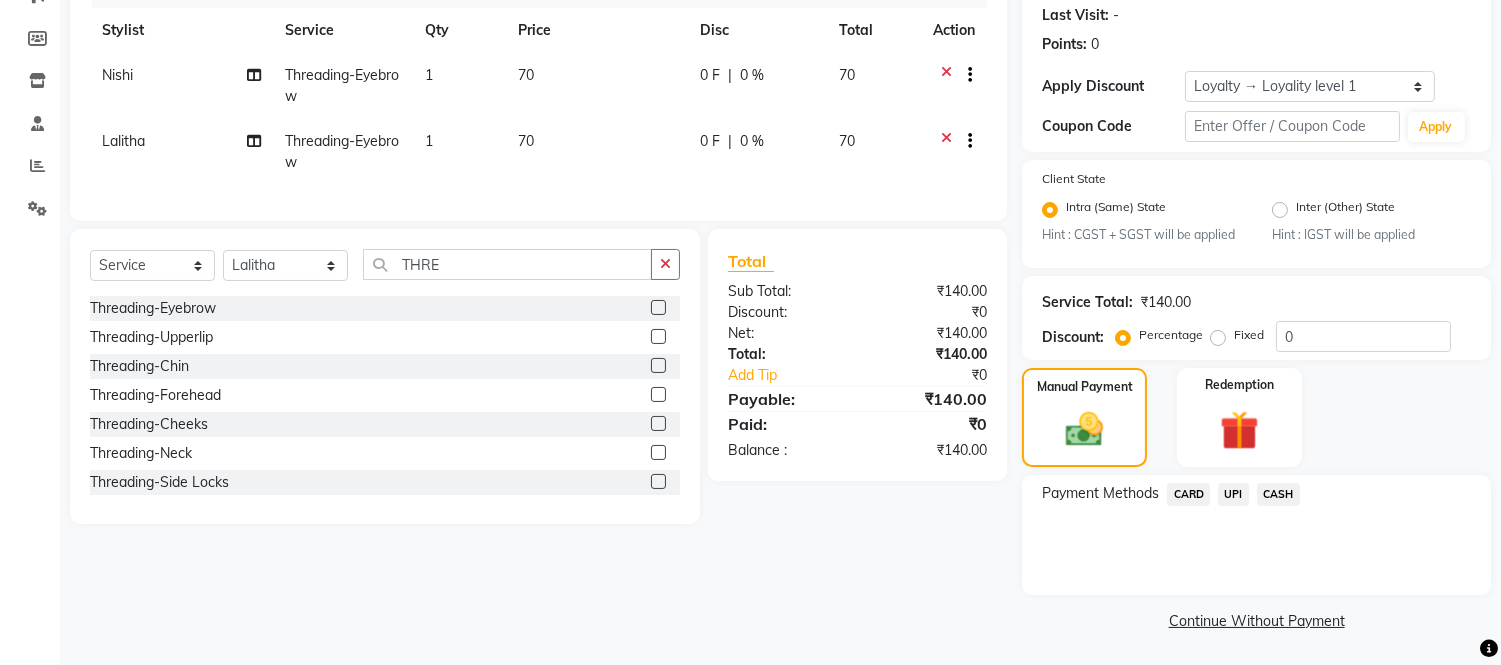 click on "CASH" 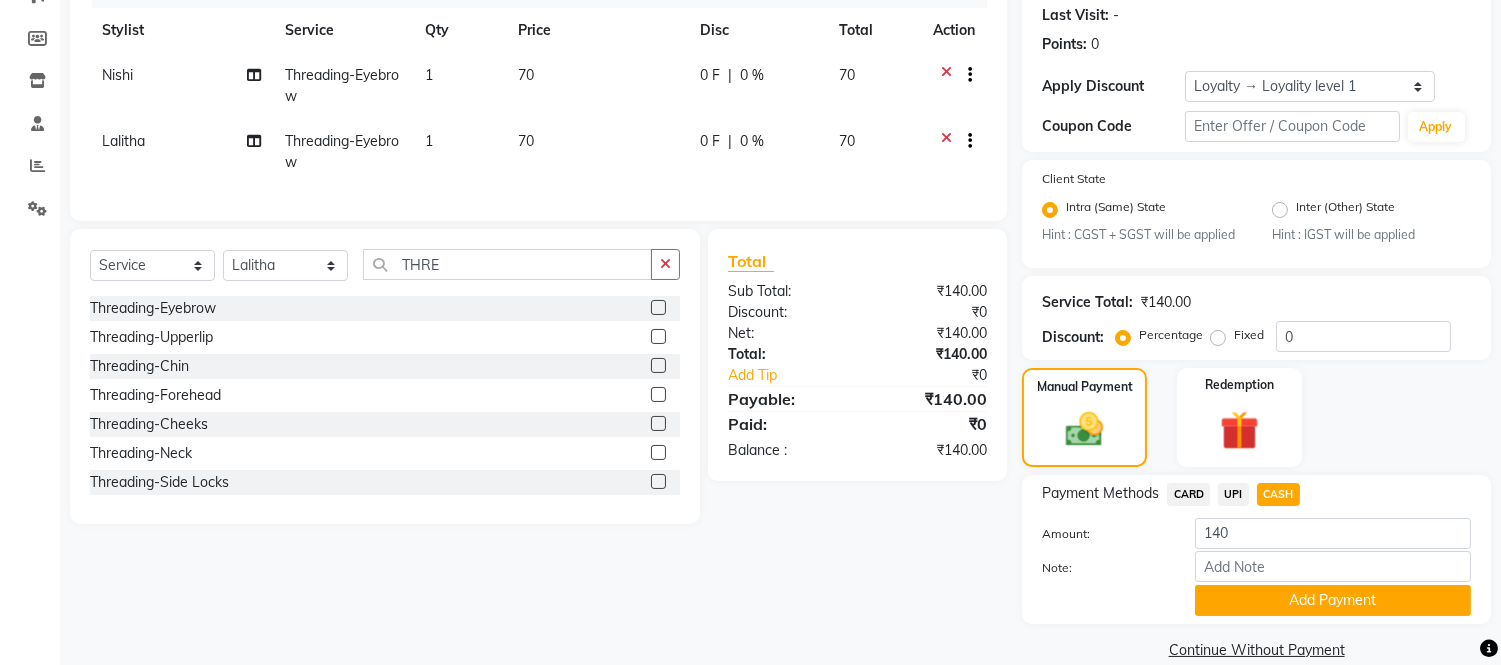 scroll, scrollTop: 306, scrollLeft: 0, axis: vertical 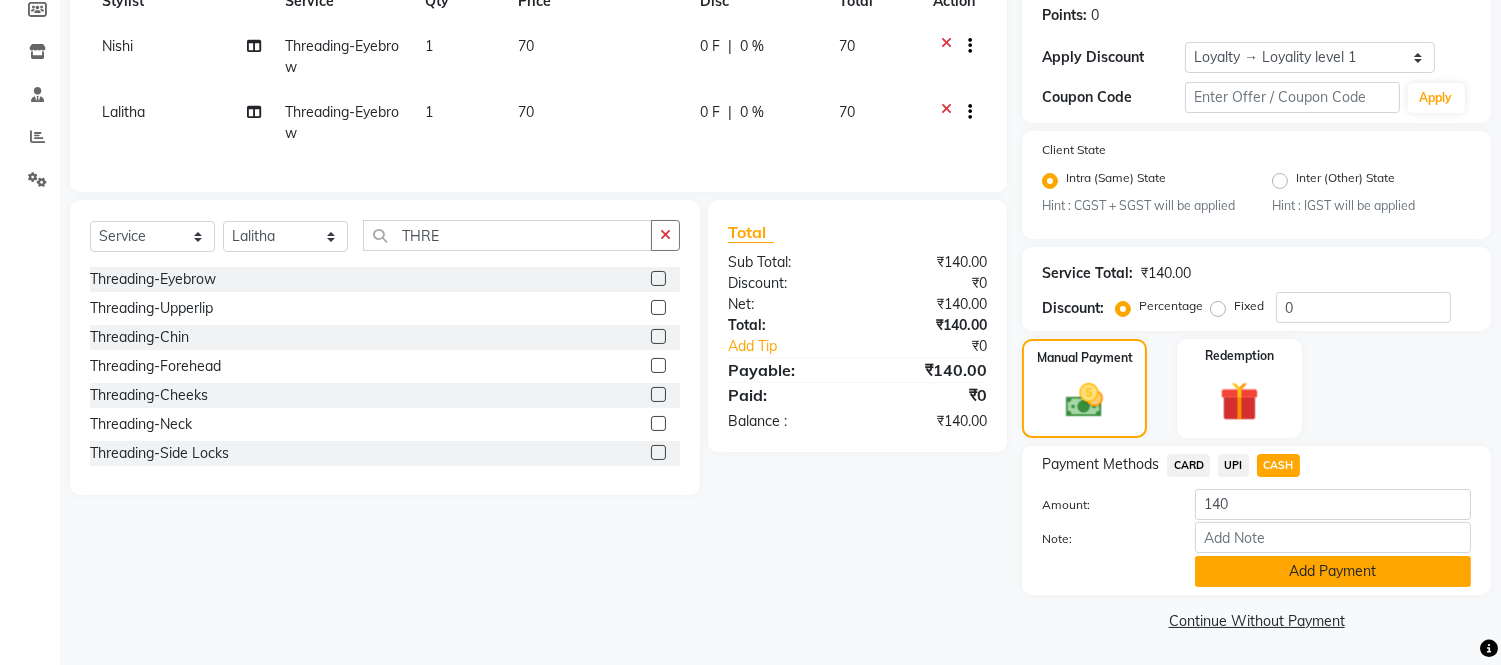 click on "Add Payment" 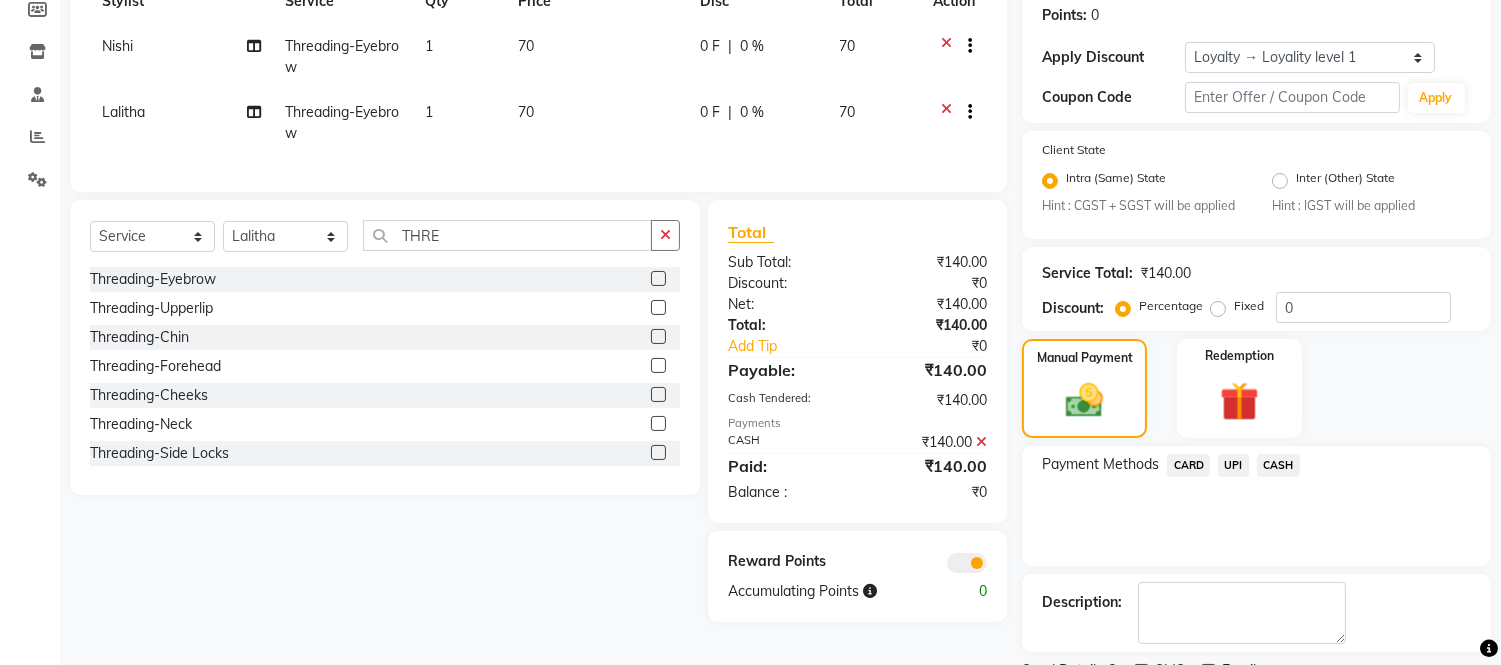 scroll, scrollTop: 391, scrollLeft: 0, axis: vertical 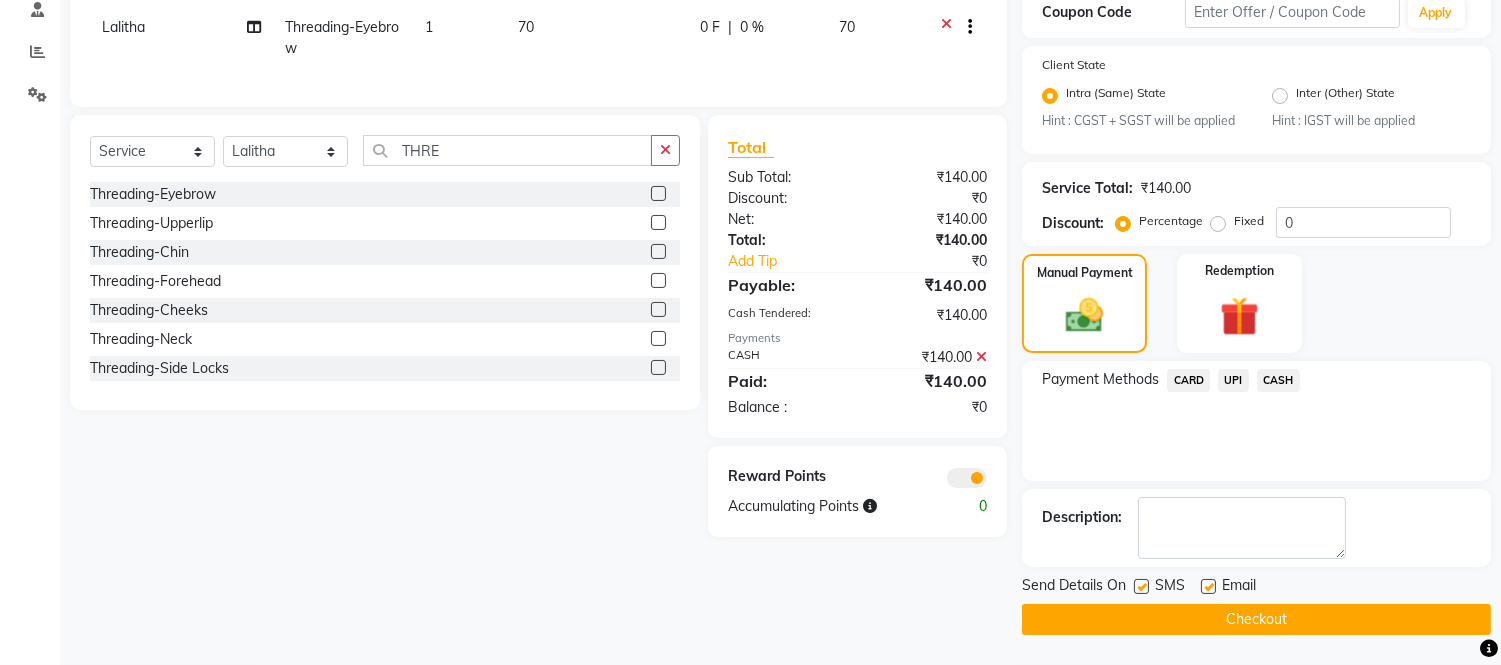 click on "Checkout" 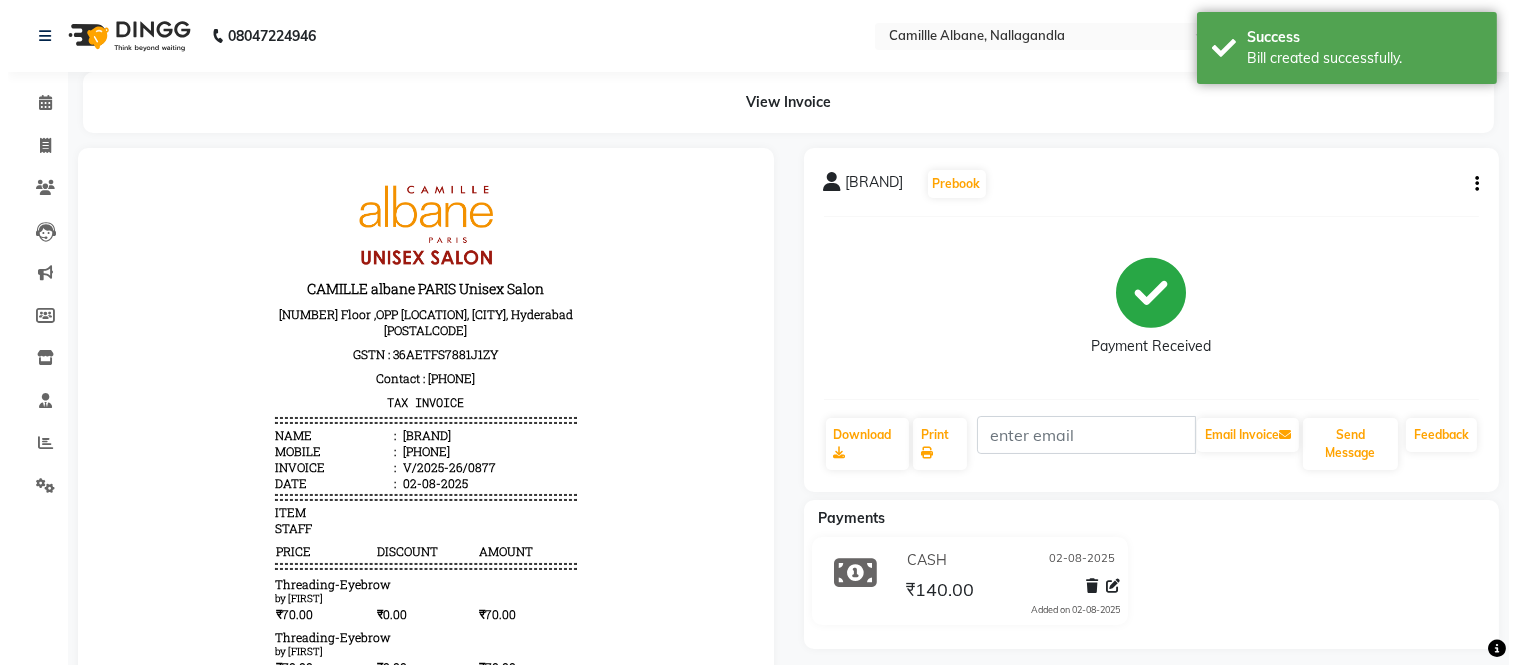 scroll, scrollTop: 0, scrollLeft: 0, axis: both 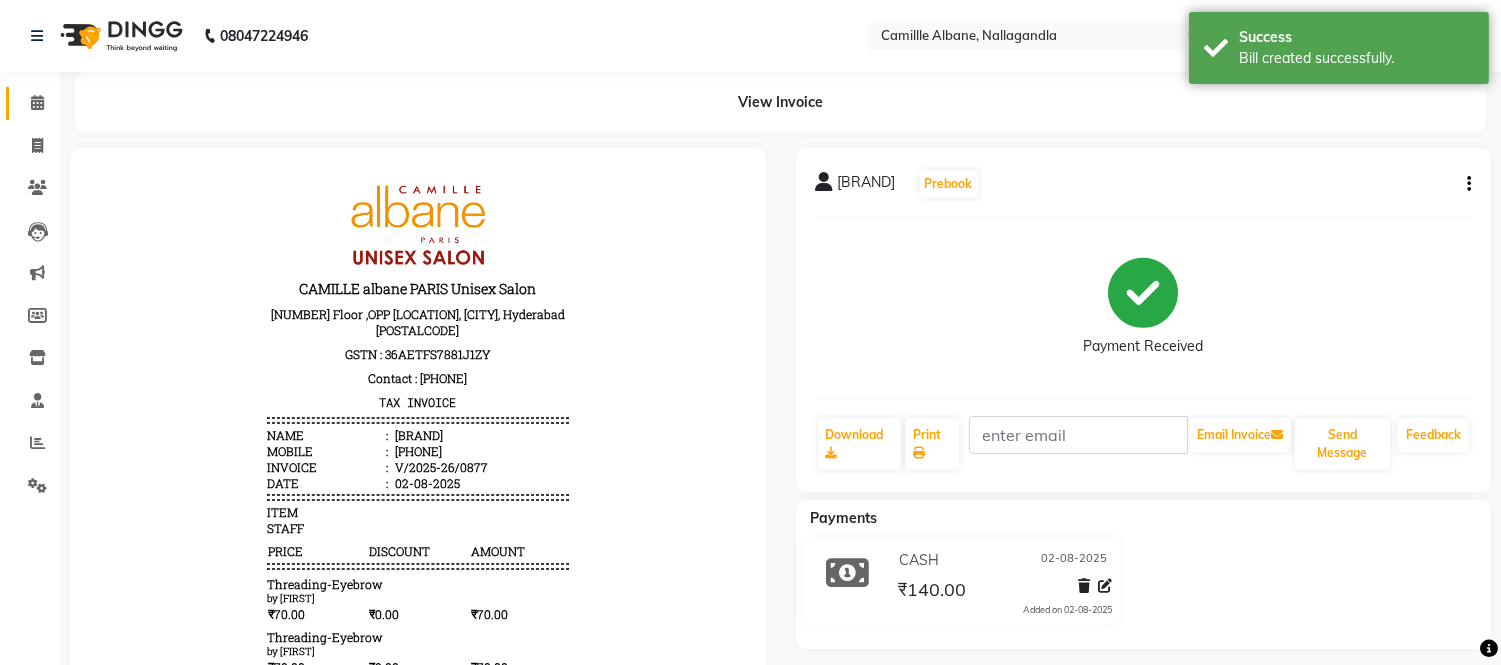 click 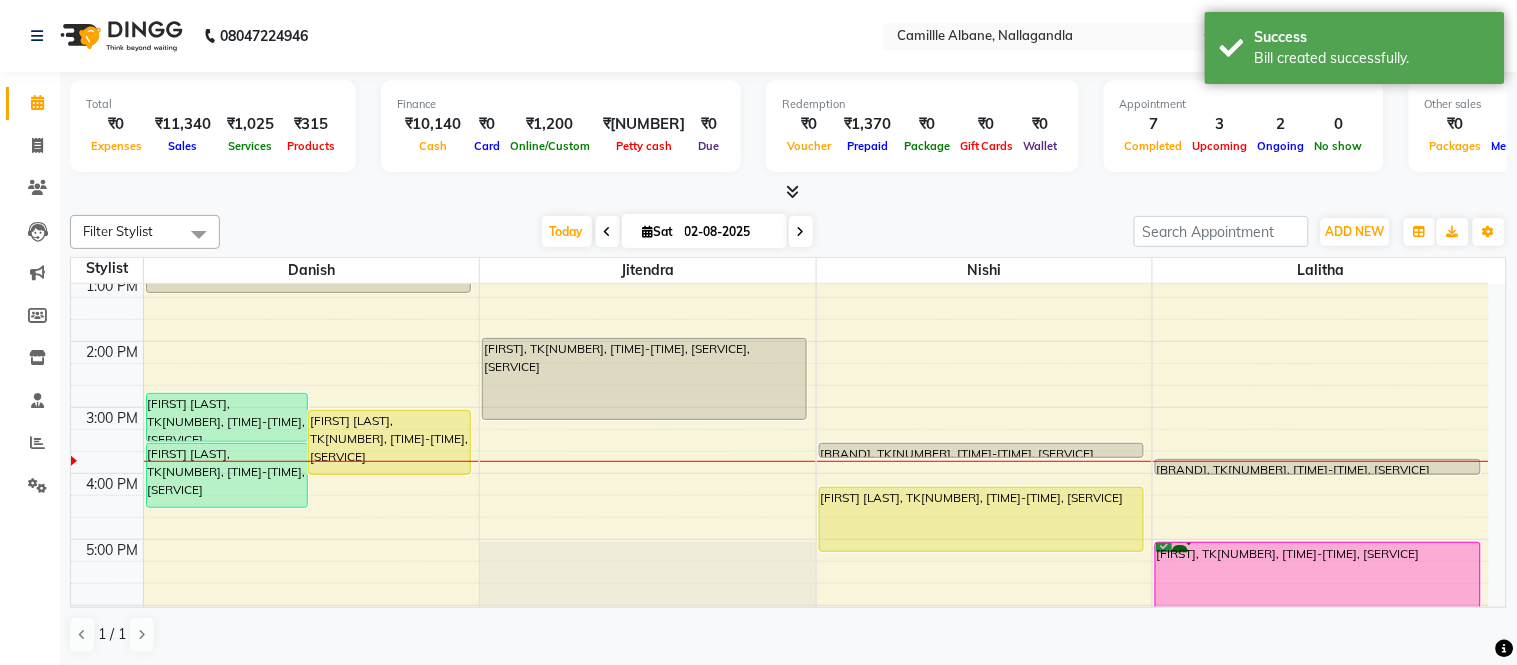 scroll, scrollTop: 418, scrollLeft: 0, axis: vertical 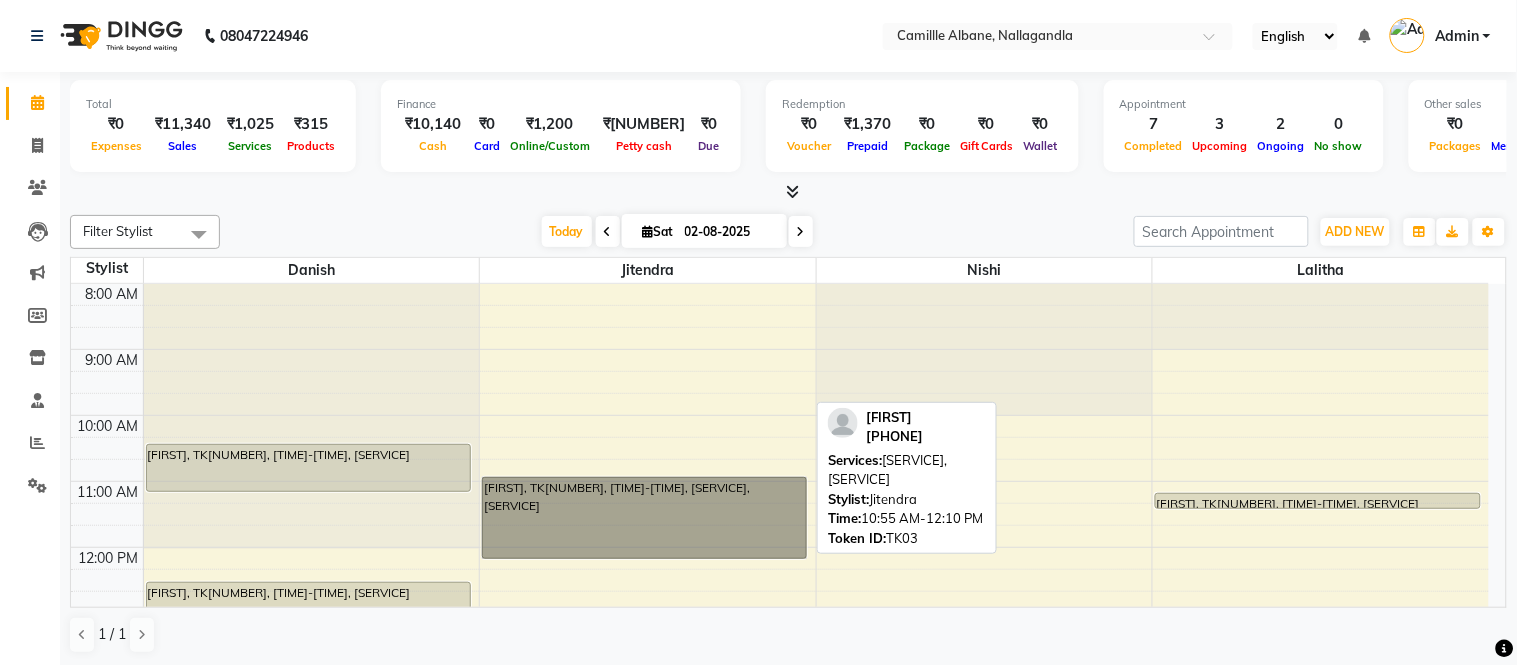 drag, startPoint x: 714, startPoint y: 476, endPoint x: 645, endPoint y: 476, distance: 69 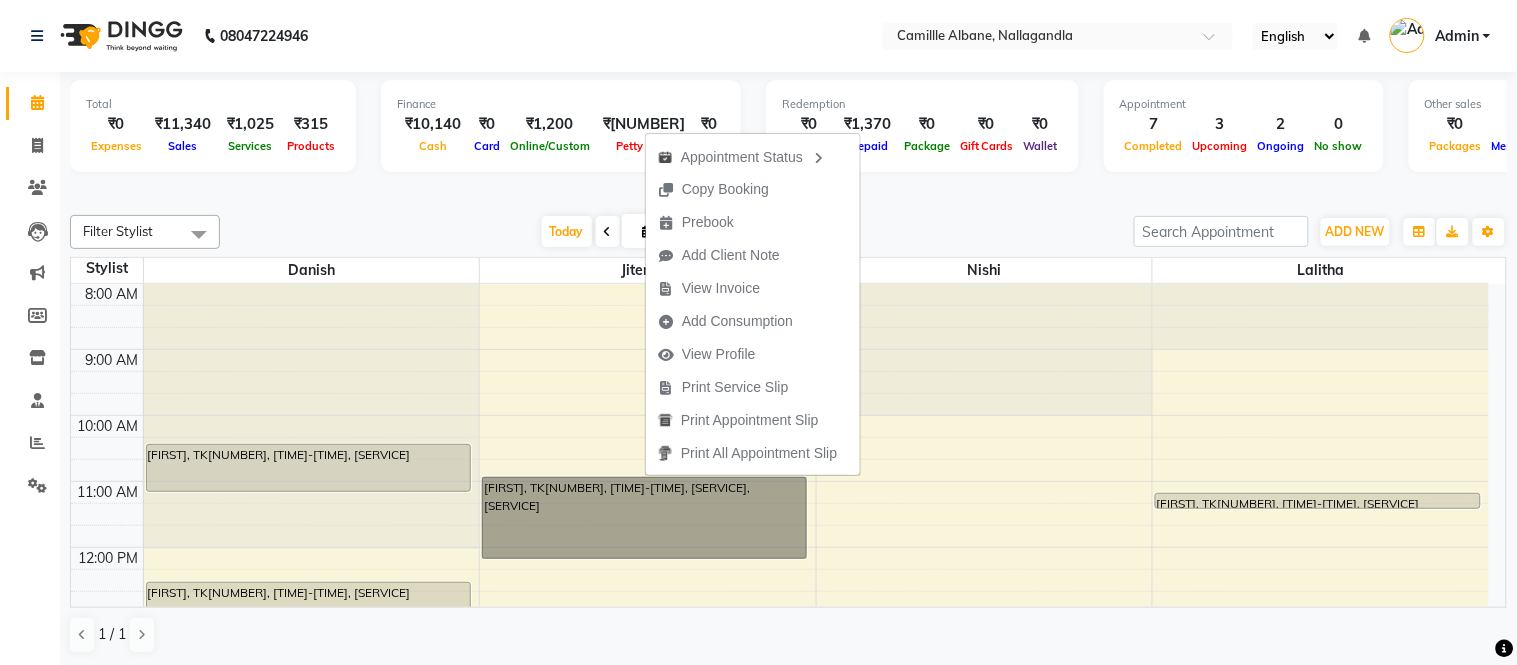 click at bounding box center (985, 284) 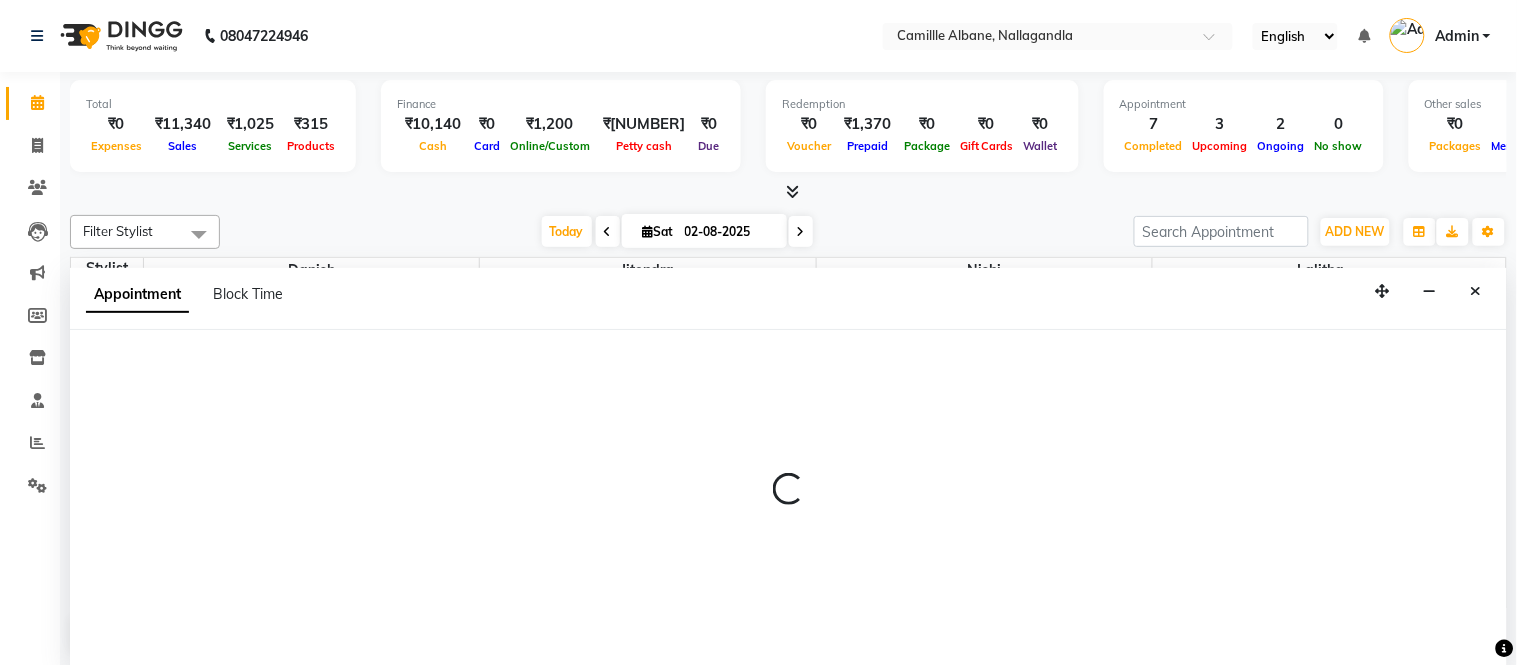 select on "57813" 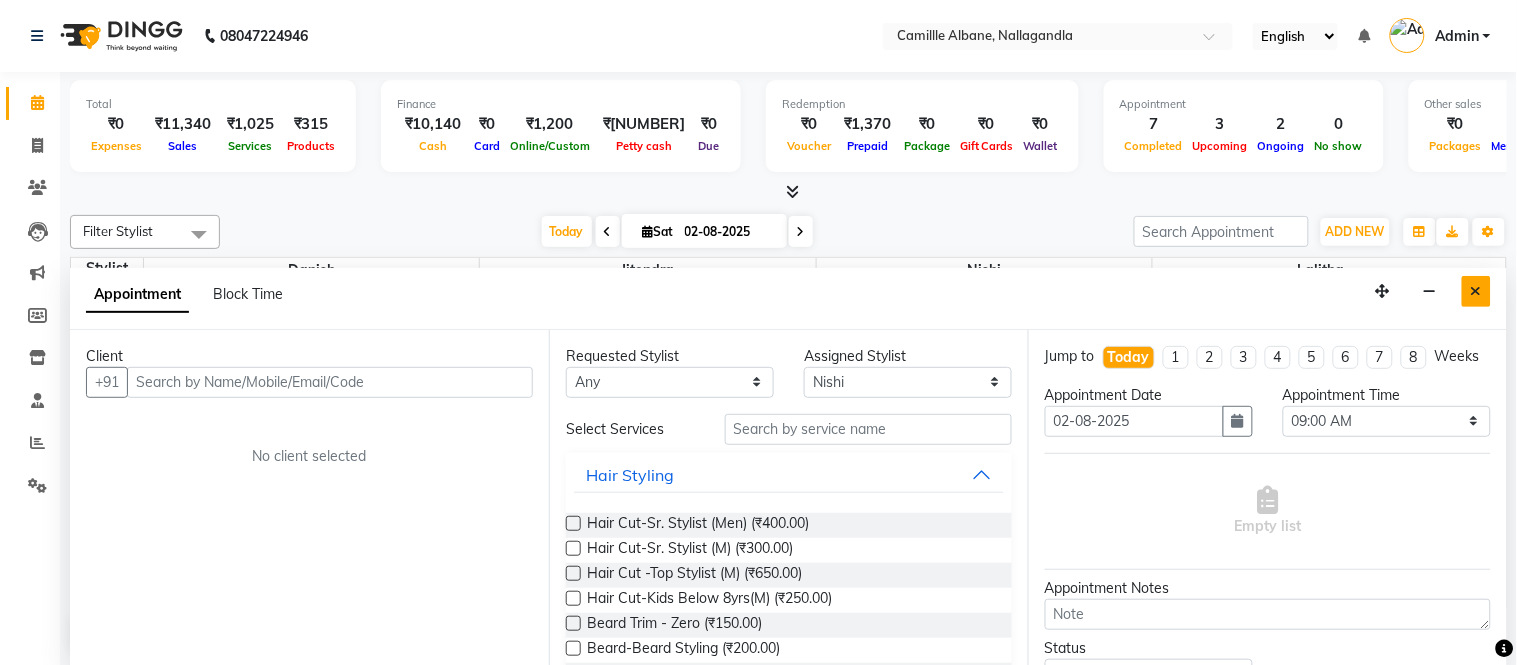 click at bounding box center [1476, 291] 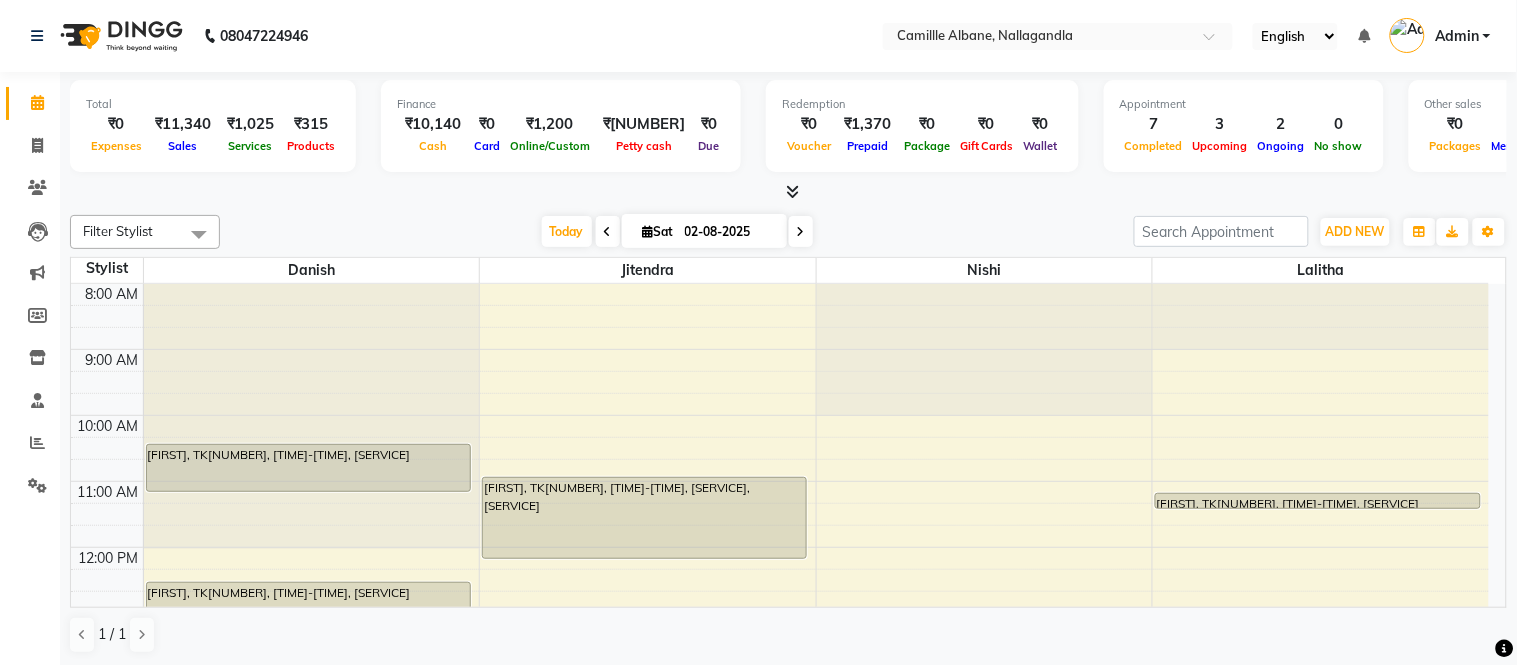 scroll, scrollTop: 185, scrollLeft: 0, axis: vertical 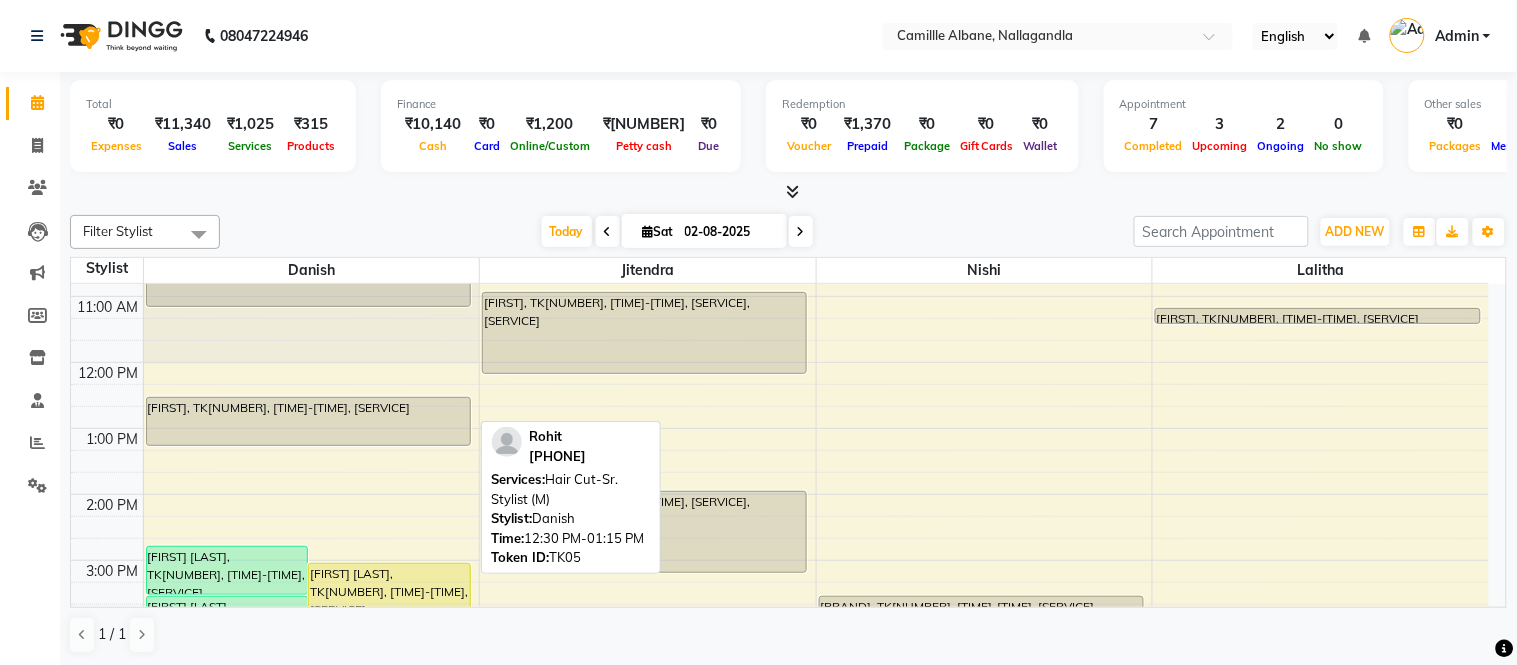 click on "[FIRST], TK05, [TIME]-[TIME], Hair Cut-Sr. Stylist (M)" at bounding box center (308, 421) 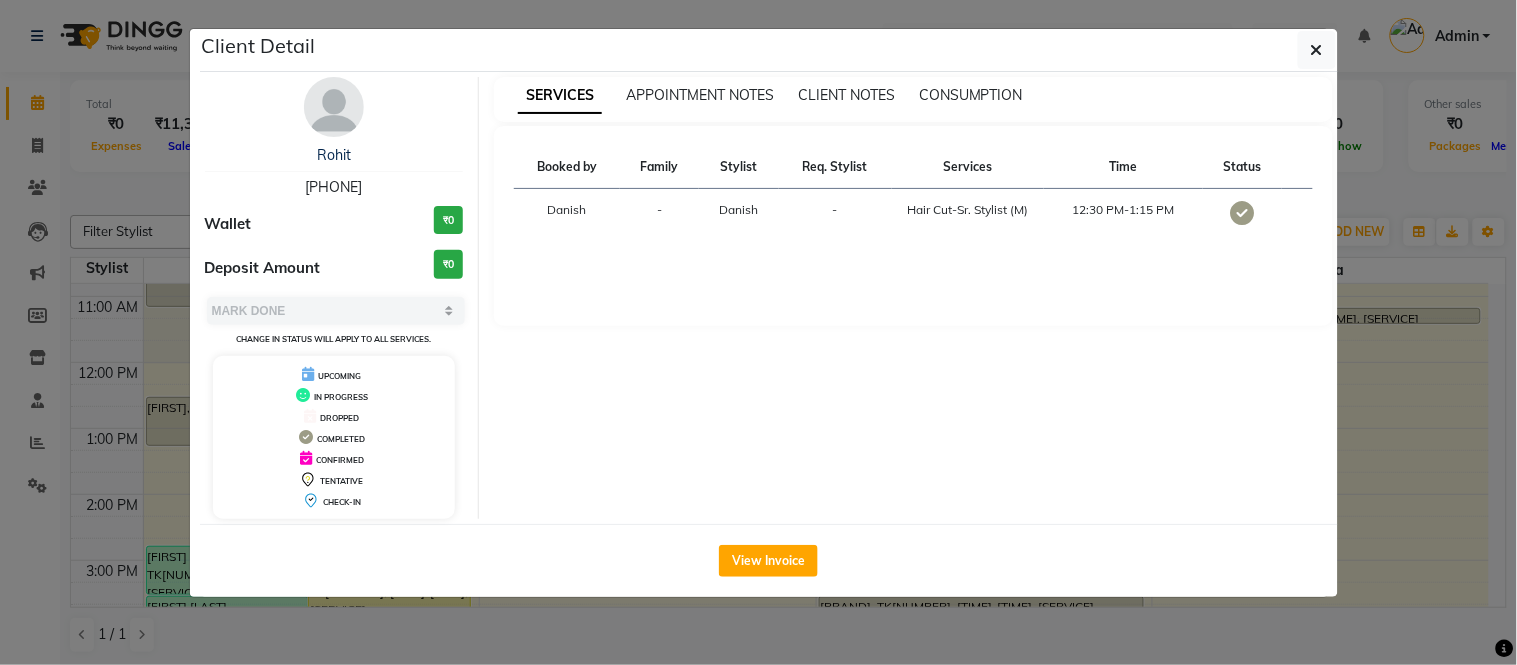 click on "Client Detail  Rohit    9717665040 Wallet ₹0 Deposit Amount  ₹0  Select MARK DONE UPCOMING Change in status will apply to all services. UPCOMING IN PROGRESS DROPPED COMPLETED CONFIRMED TENTATIVE CHECK-IN SERVICES APPOINTMENT NOTES CLIENT NOTES CONSUMPTION Booked by Family Stylist Req. Stylist Services Time Status  Danish  - Danish -  Hair Cut-Sr. Stylist (M)   12:30 PM-1:15 PM   View Invoice" 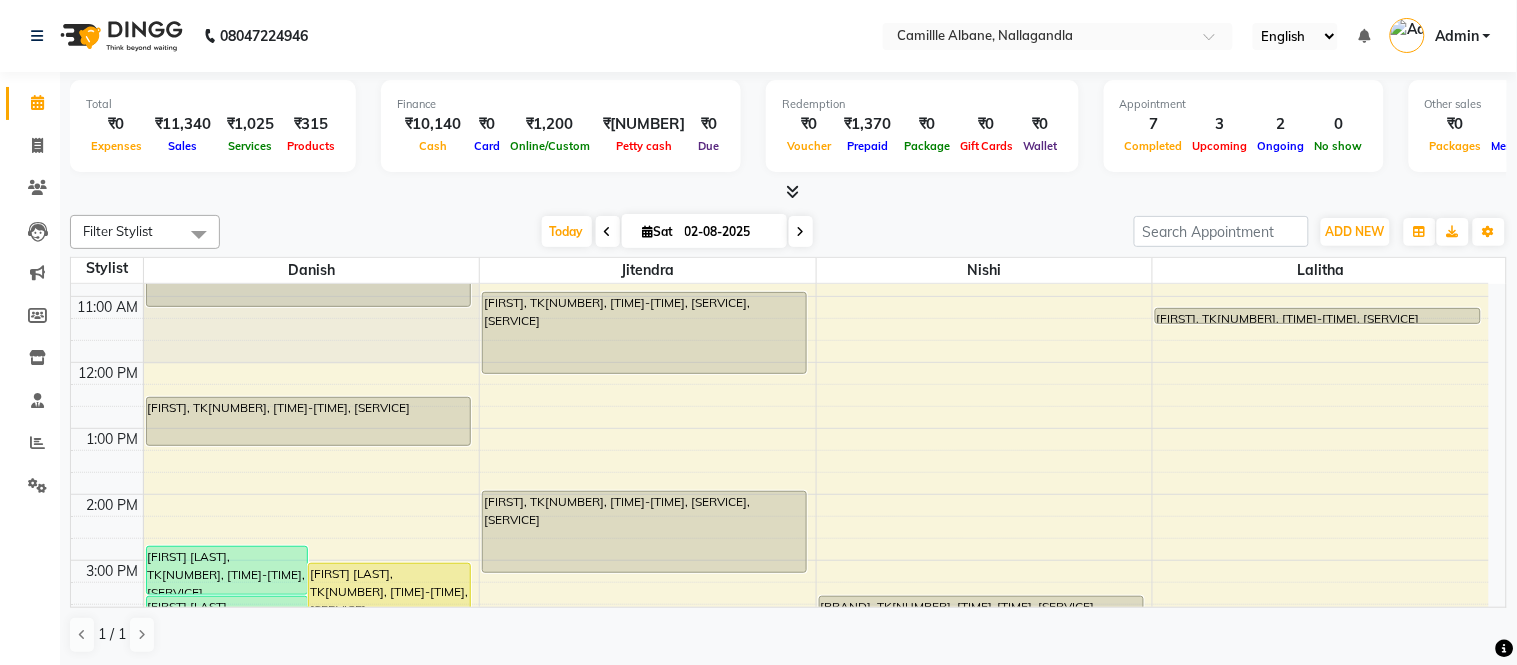 click on "1 / 1" at bounding box center [788, 635] 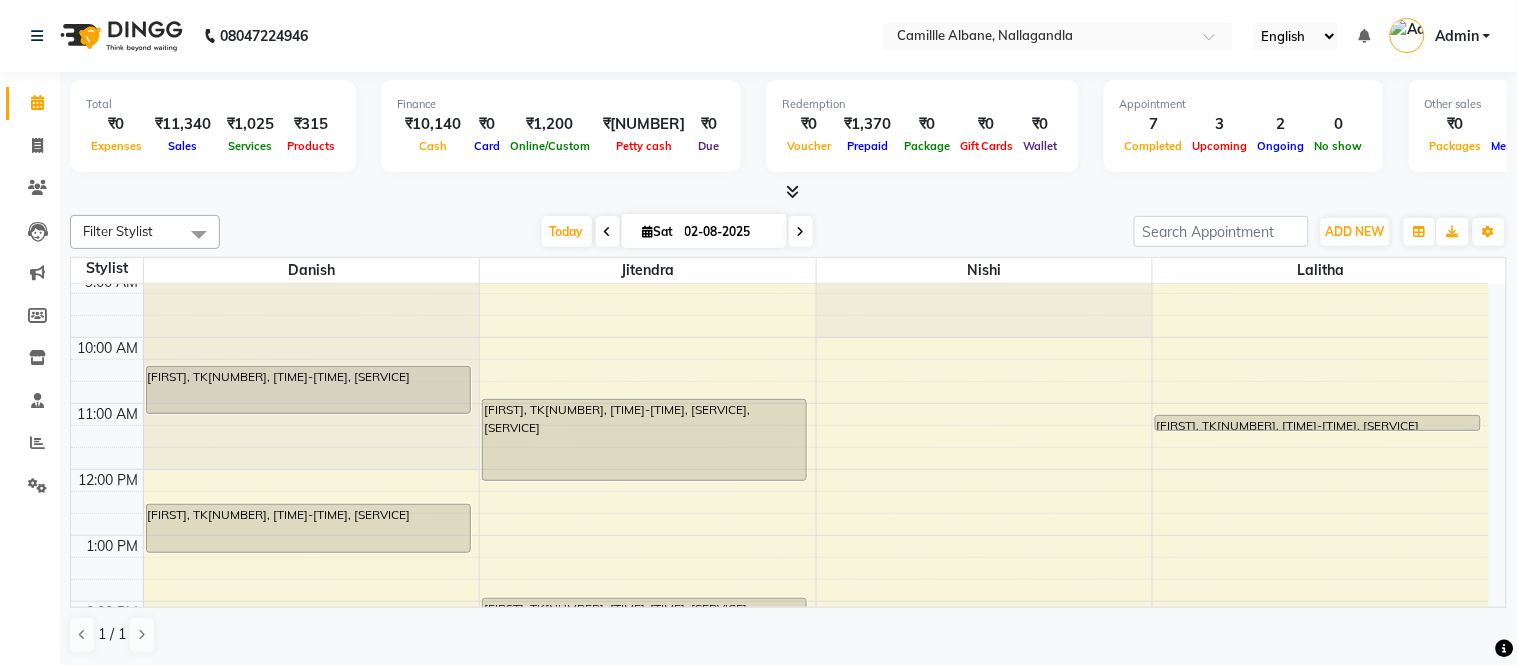scroll, scrollTop: 0, scrollLeft: 0, axis: both 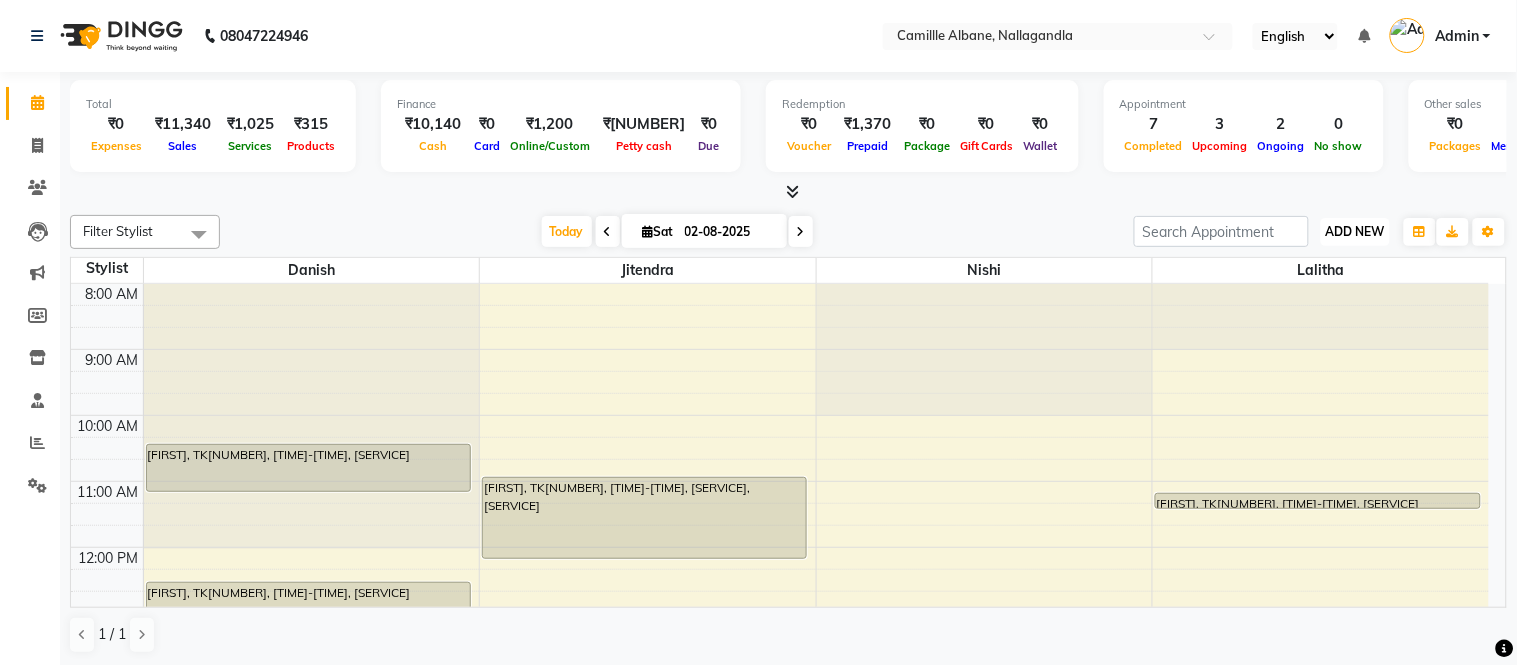 click on "ADD NEW" at bounding box center (1355, 231) 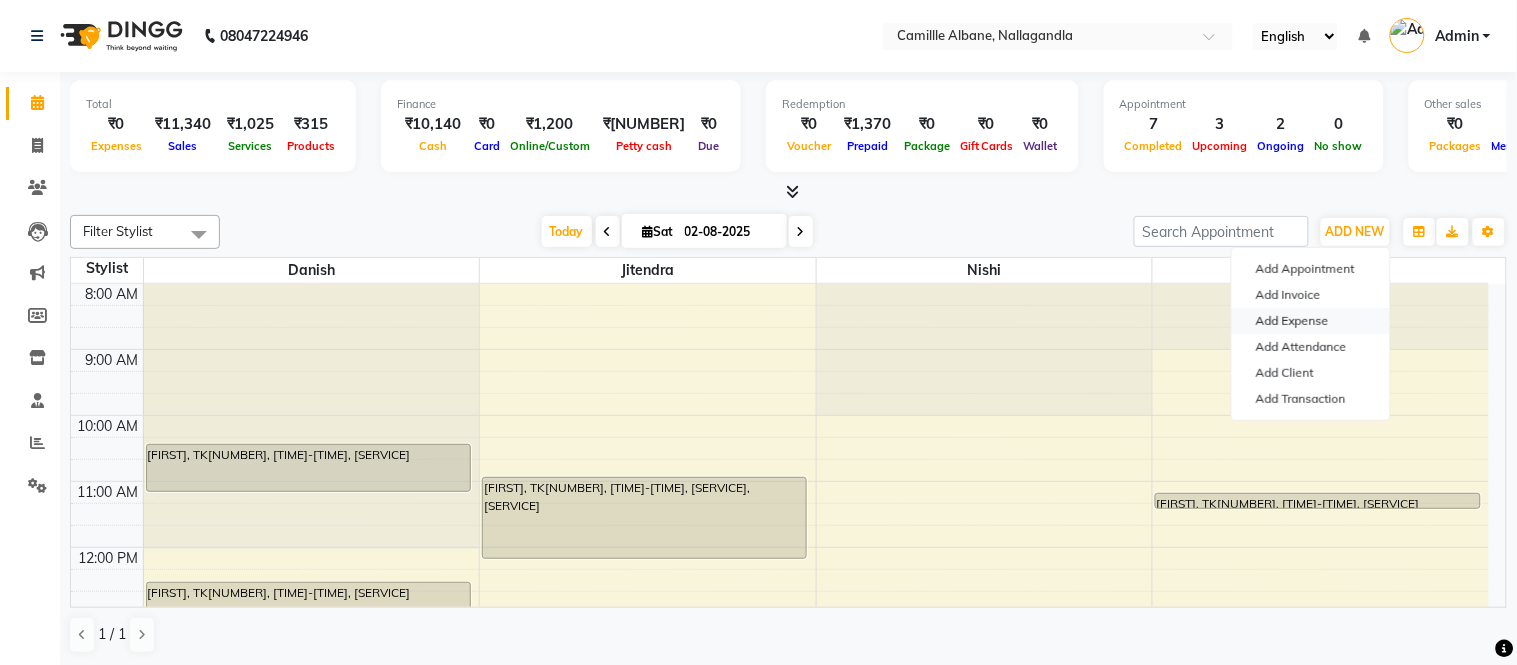 click on "Add Expense" at bounding box center (1311, 321) 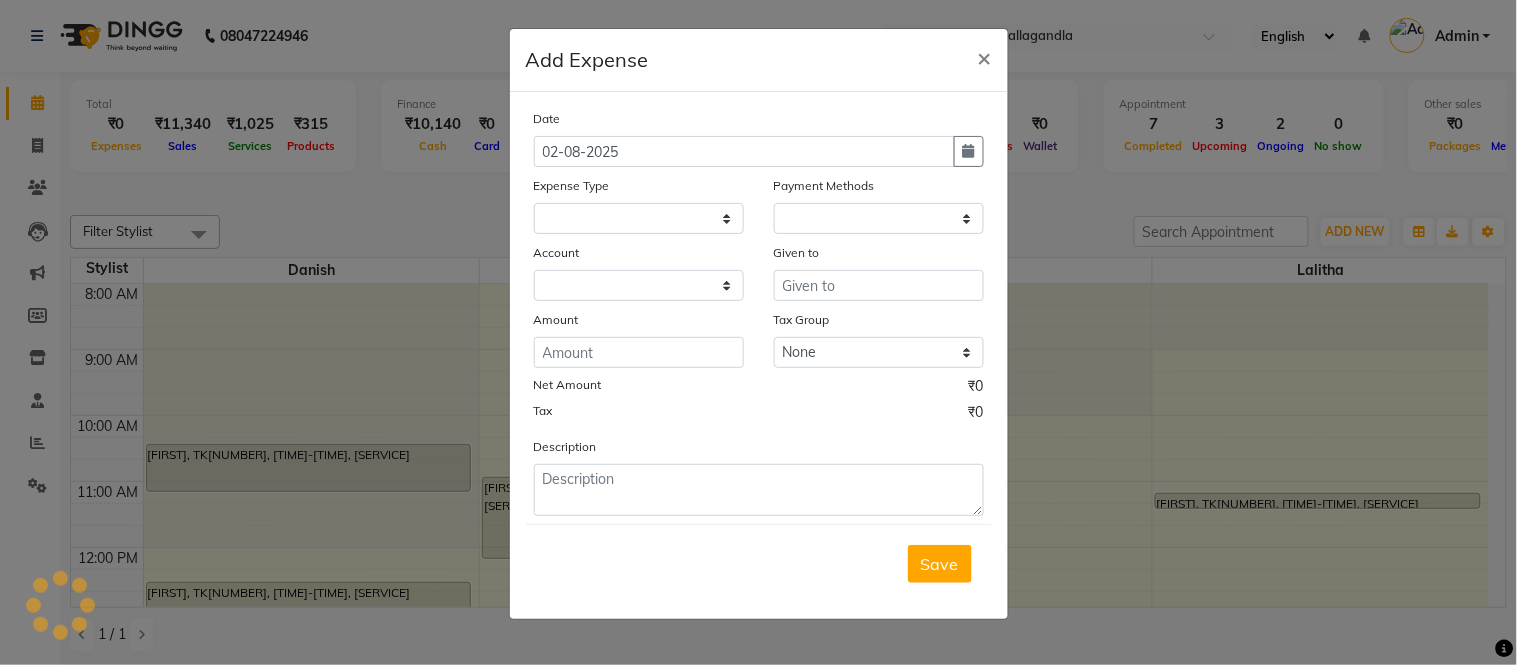 select 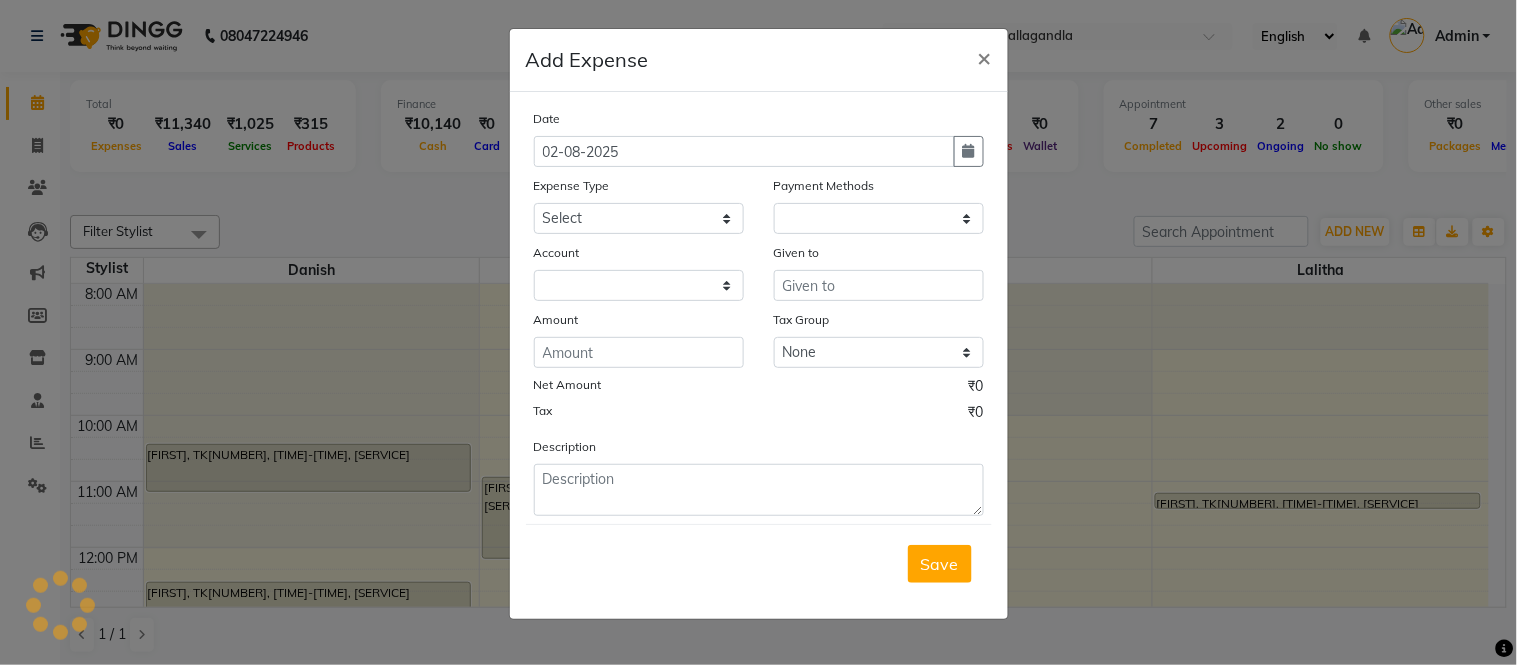 select on "1" 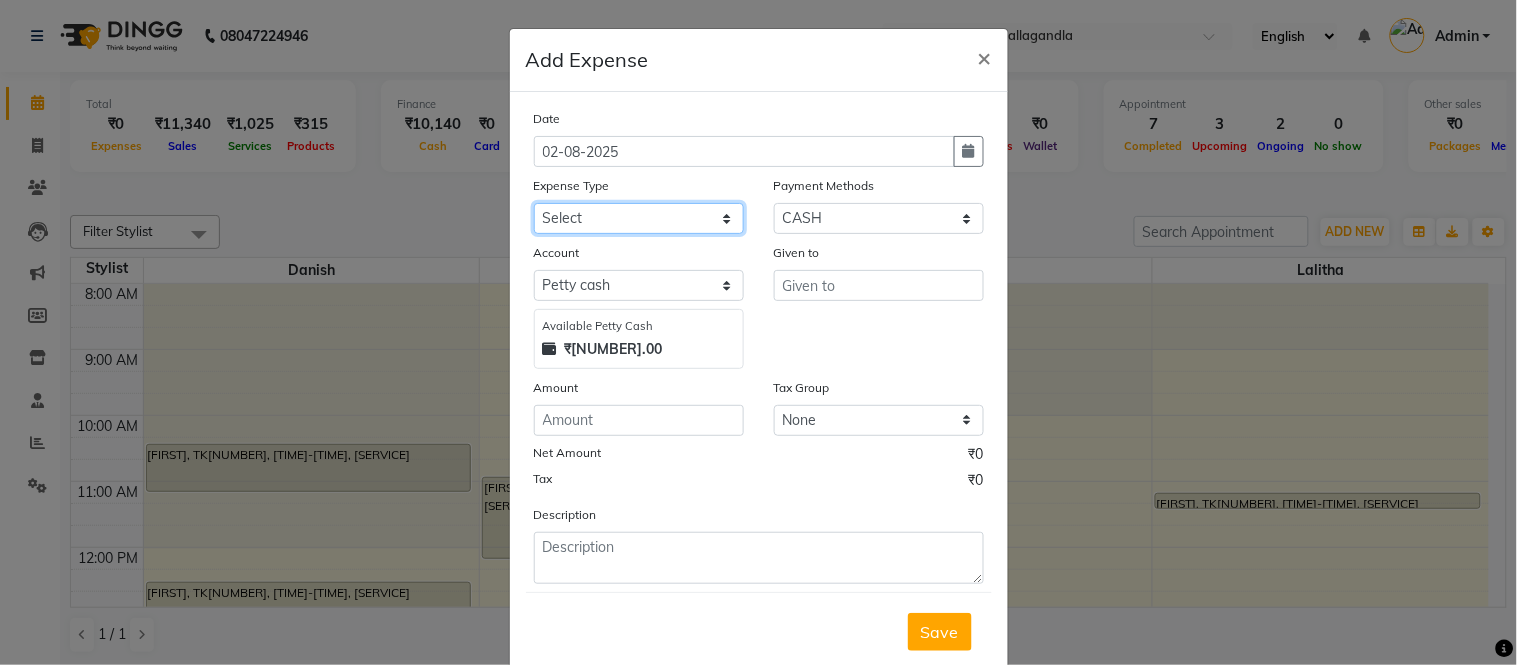 click on "Select Advance Salary Cash Adjustment as per DSR Client Snacks Equipment Fuel House Keeping Incentive Marketing Miscellaneous Monthly Bills OT Package Incentive Pantry Product Rent Review Salary Staff Welfare Suspense amount Tea & Refreshment TIP Utilities" 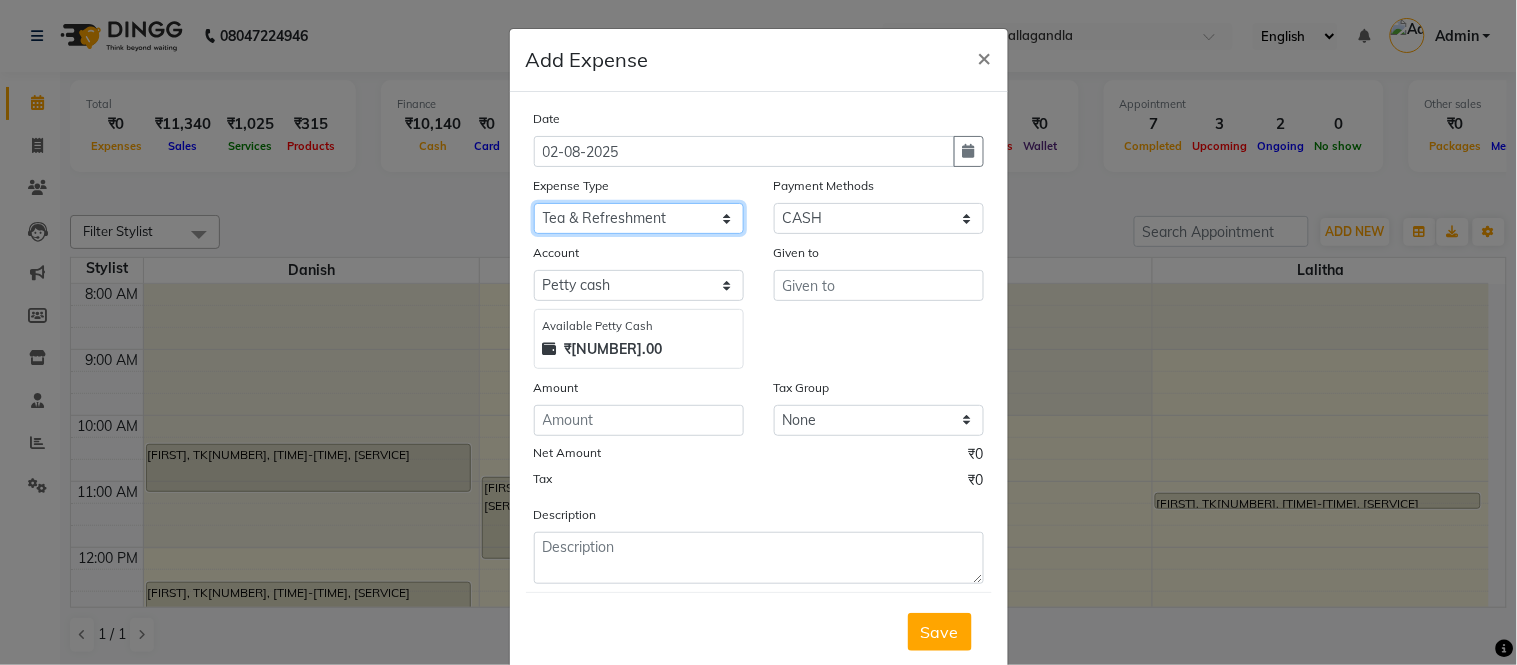 click on "Select Advance Salary Cash Adjustment as per DSR Client Snacks Equipment Fuel House Keeping Incentive Marketing Miscellaneous Monthly Bills OT Package Incentive Pantry Product Rent Review Salary Staff Welfare Suspense amount Tea & Refreshment TIP Utilities" 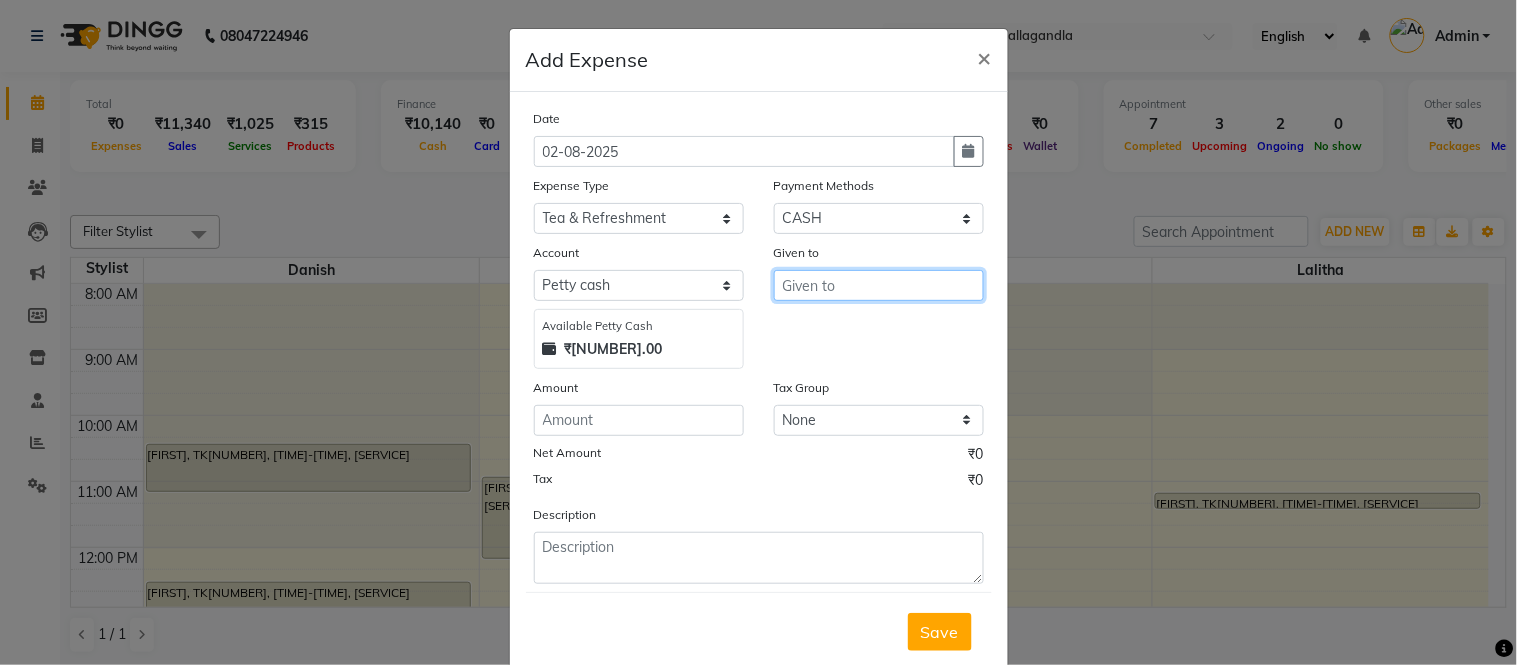 click at bounding box center (879, 285) 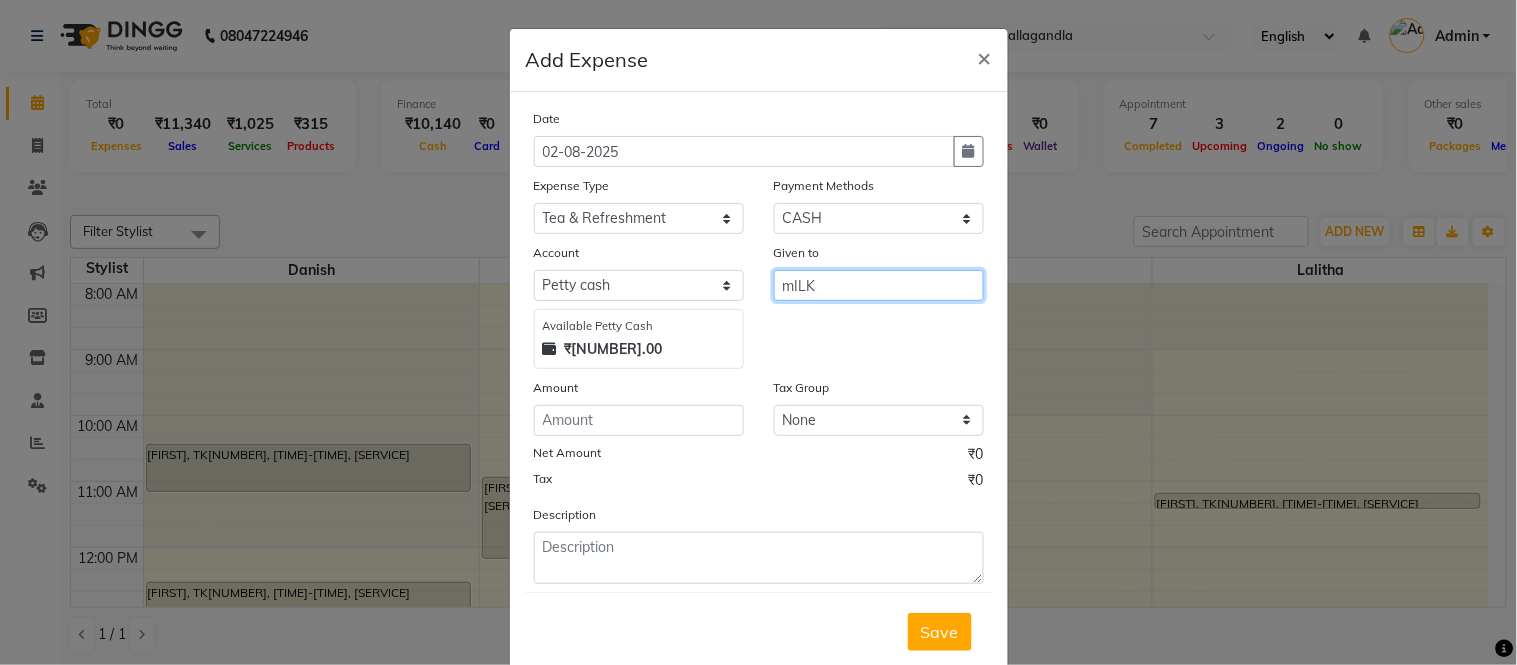 type on "mILK" 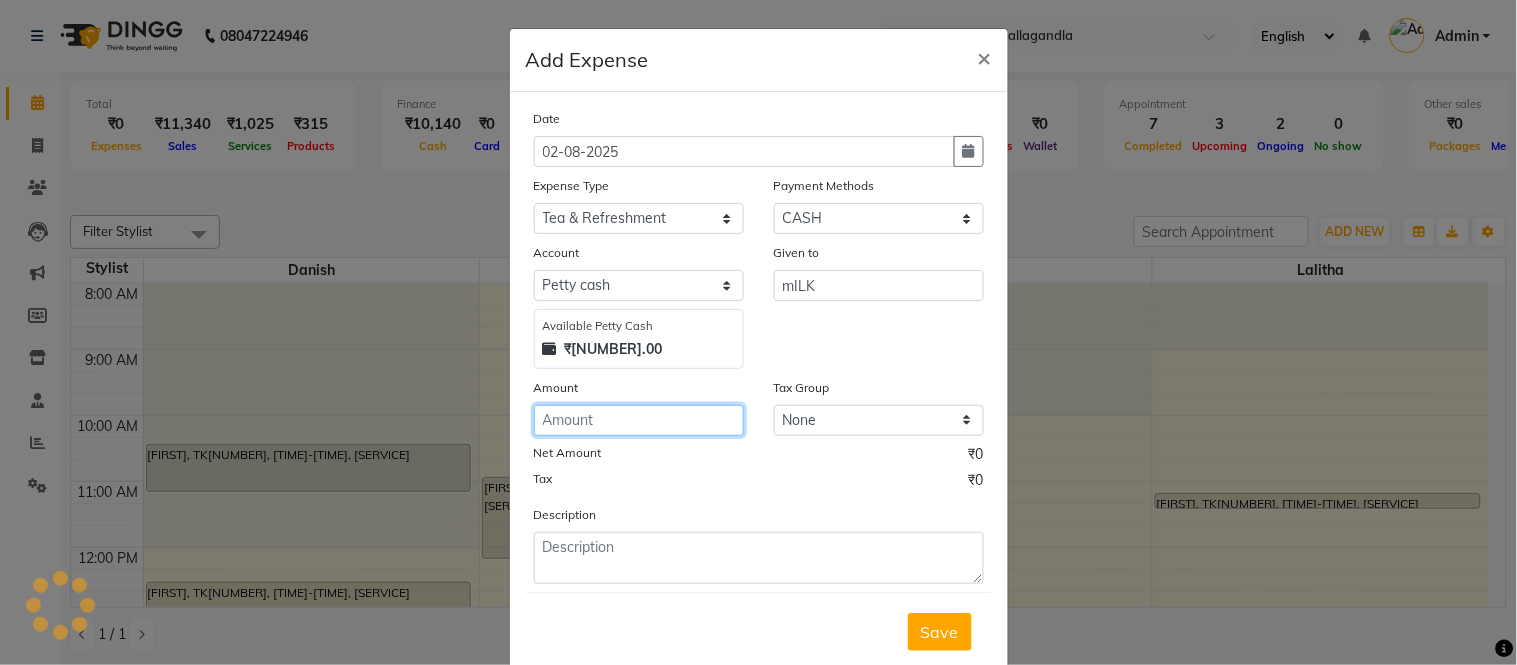 click 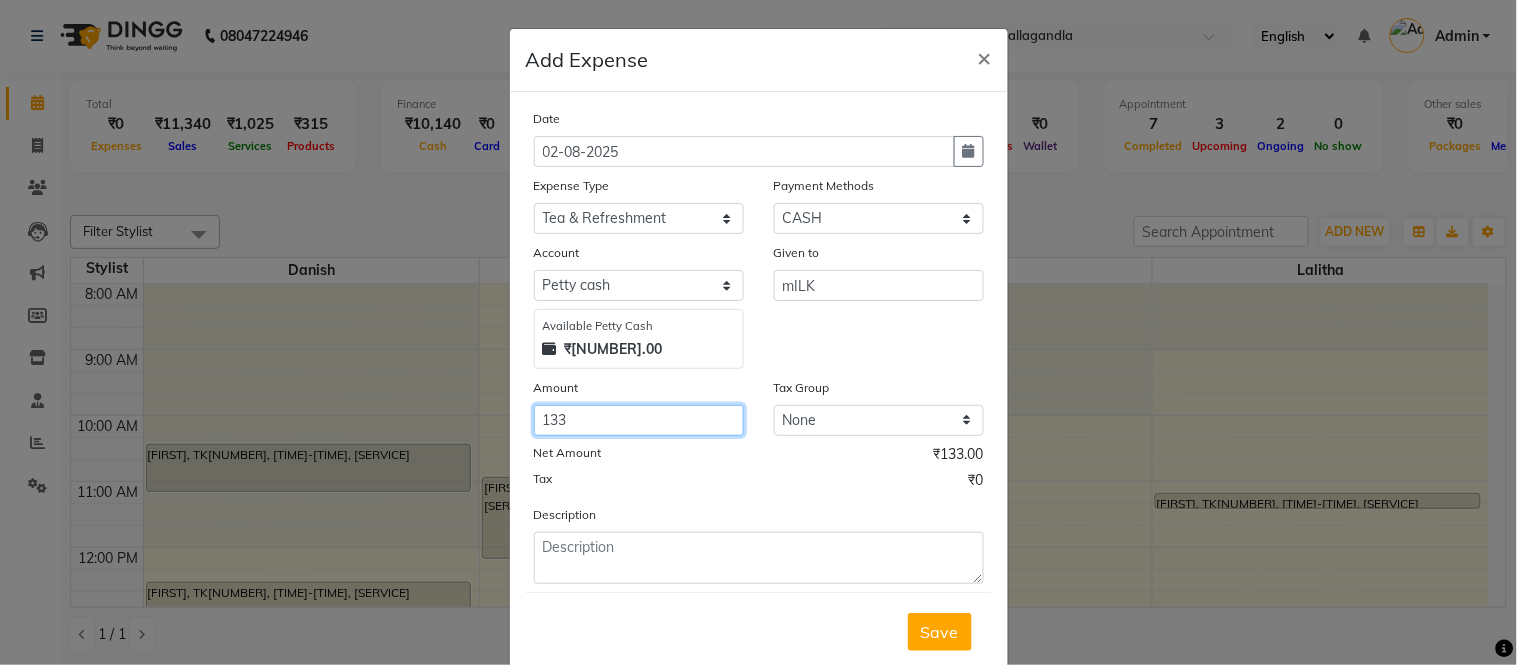 type on "133" 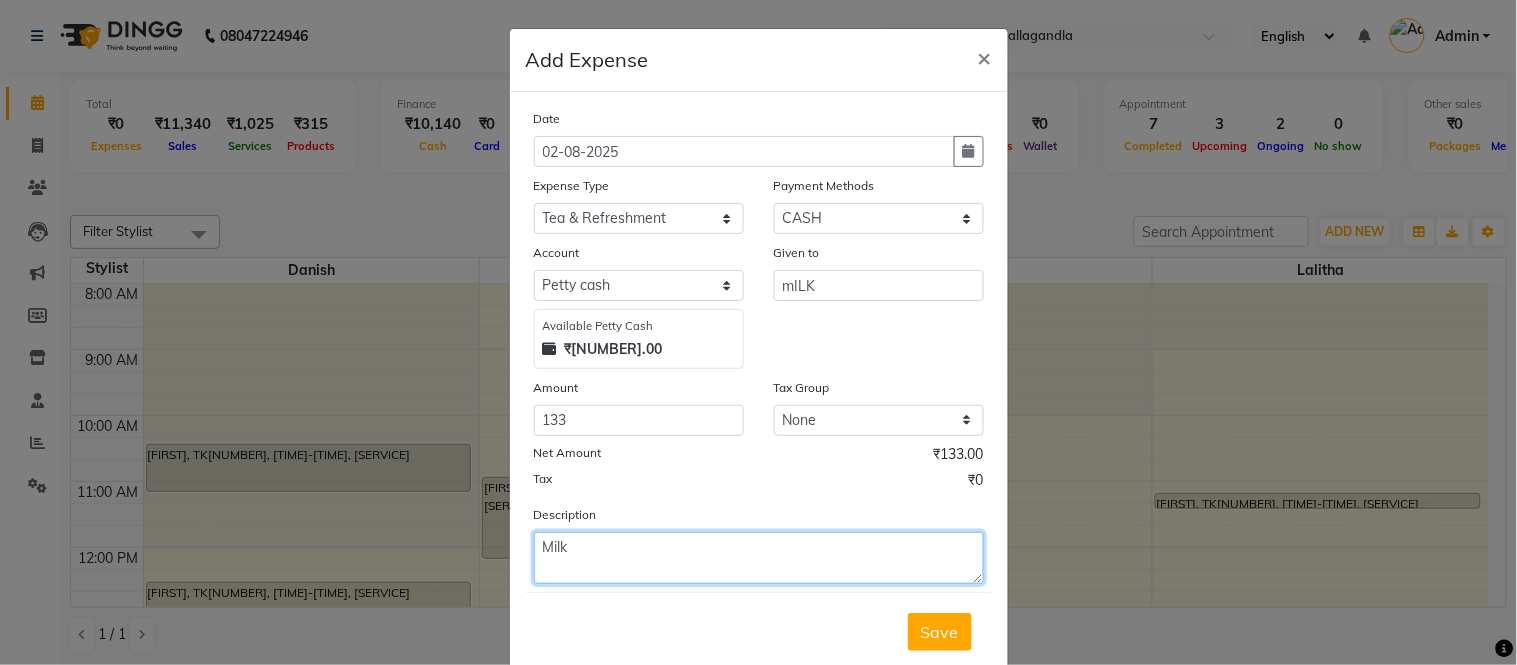 type on "Milk" 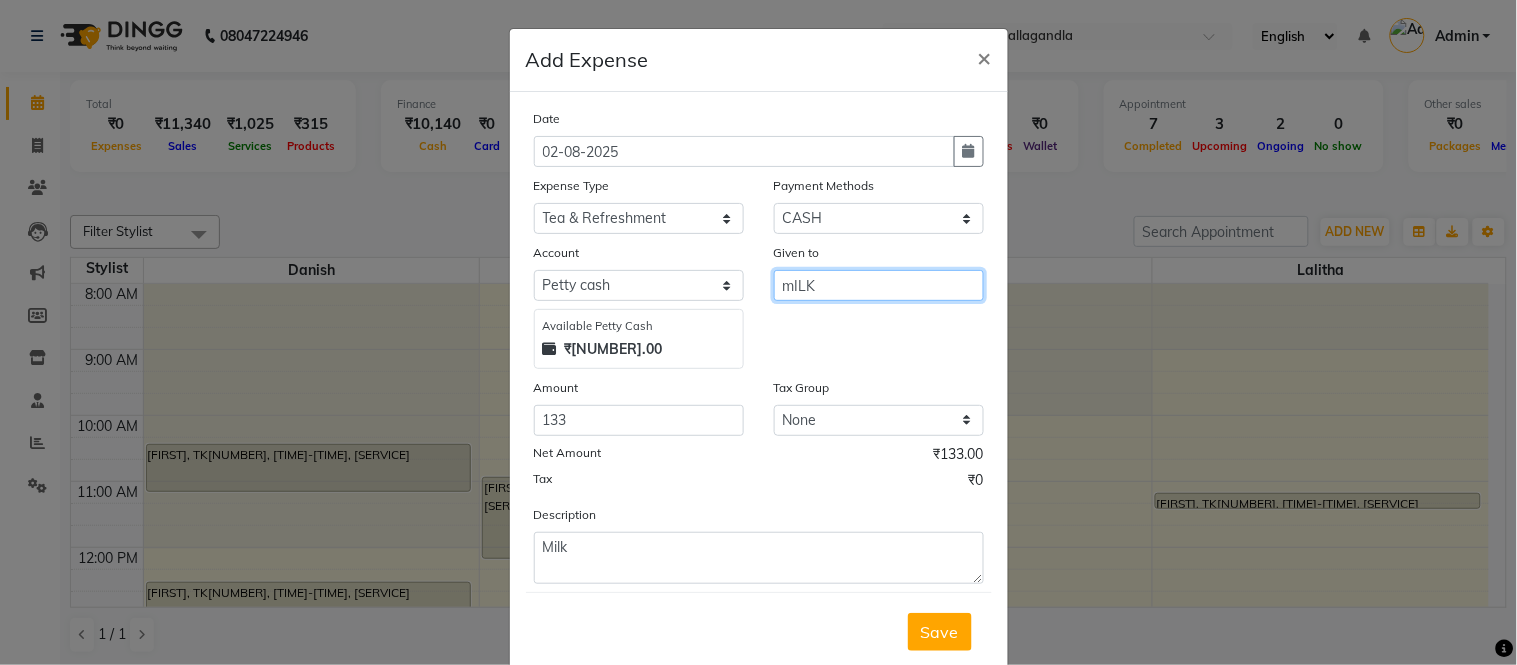 click on "mILK" at bounding box center (879, 285) 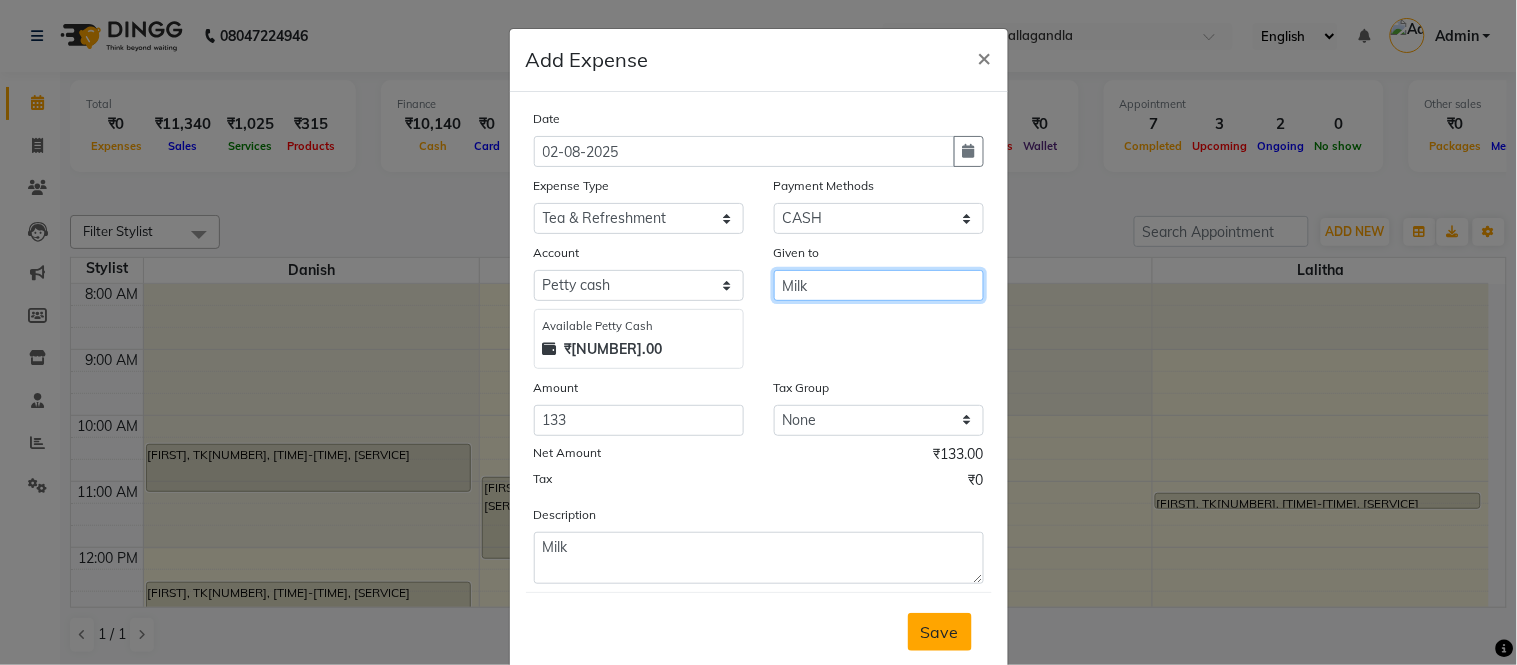 type on "Milk" 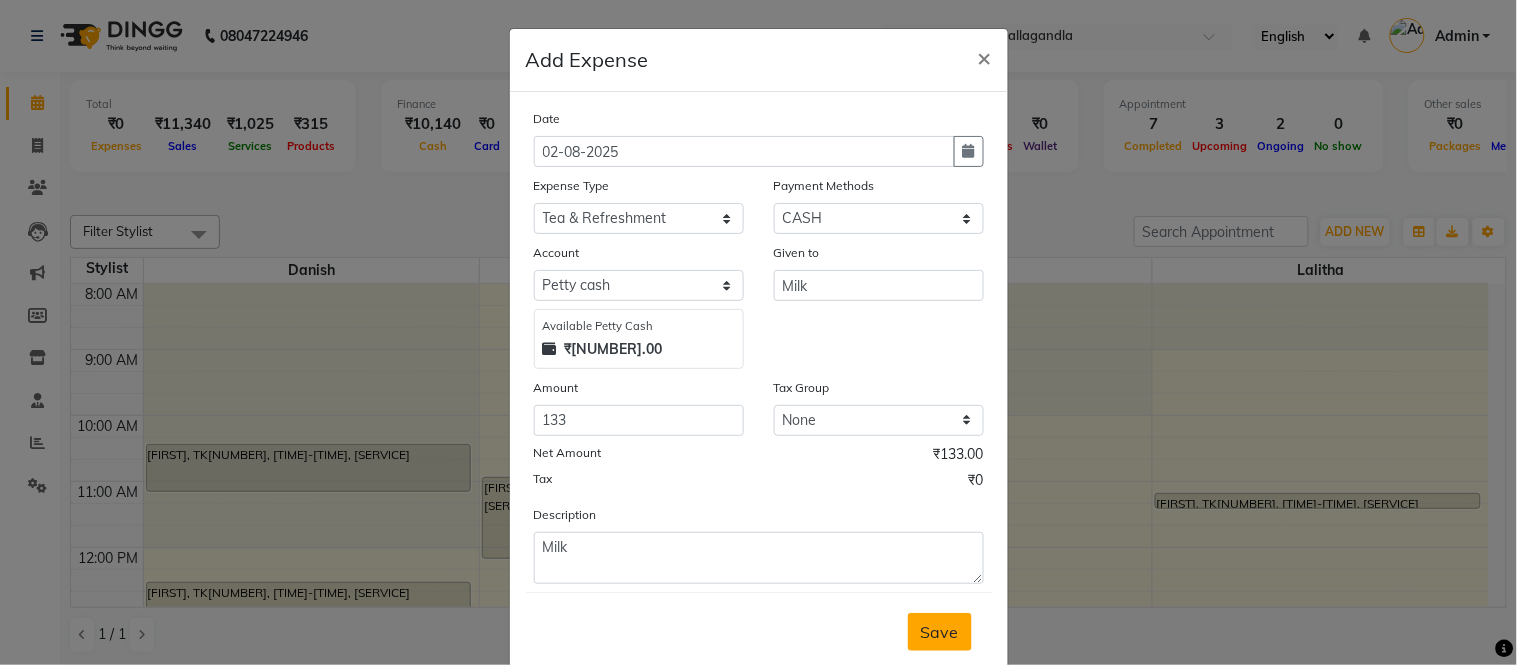 click on "Save" at bounding box center (940, 632) 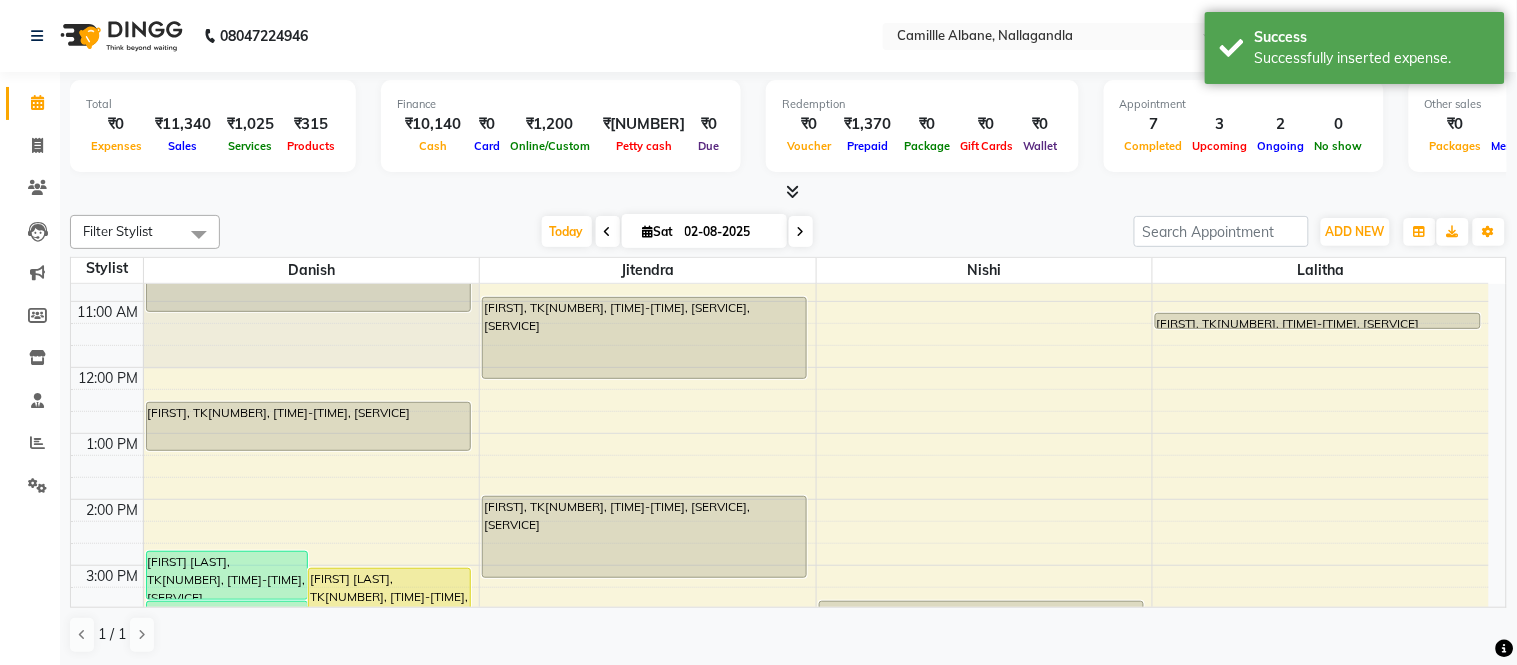 scroll, scrollTop: 370, scrollLeft: 0, axis: vertical 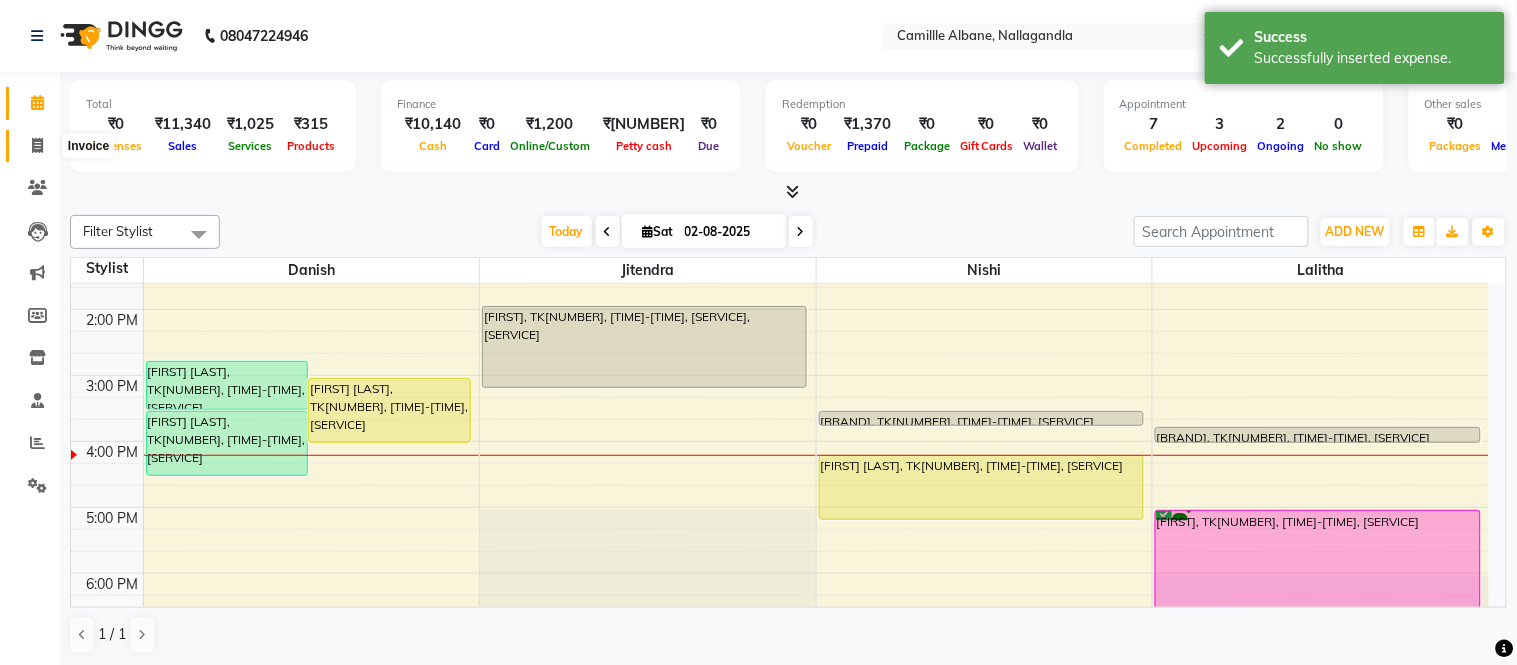 click 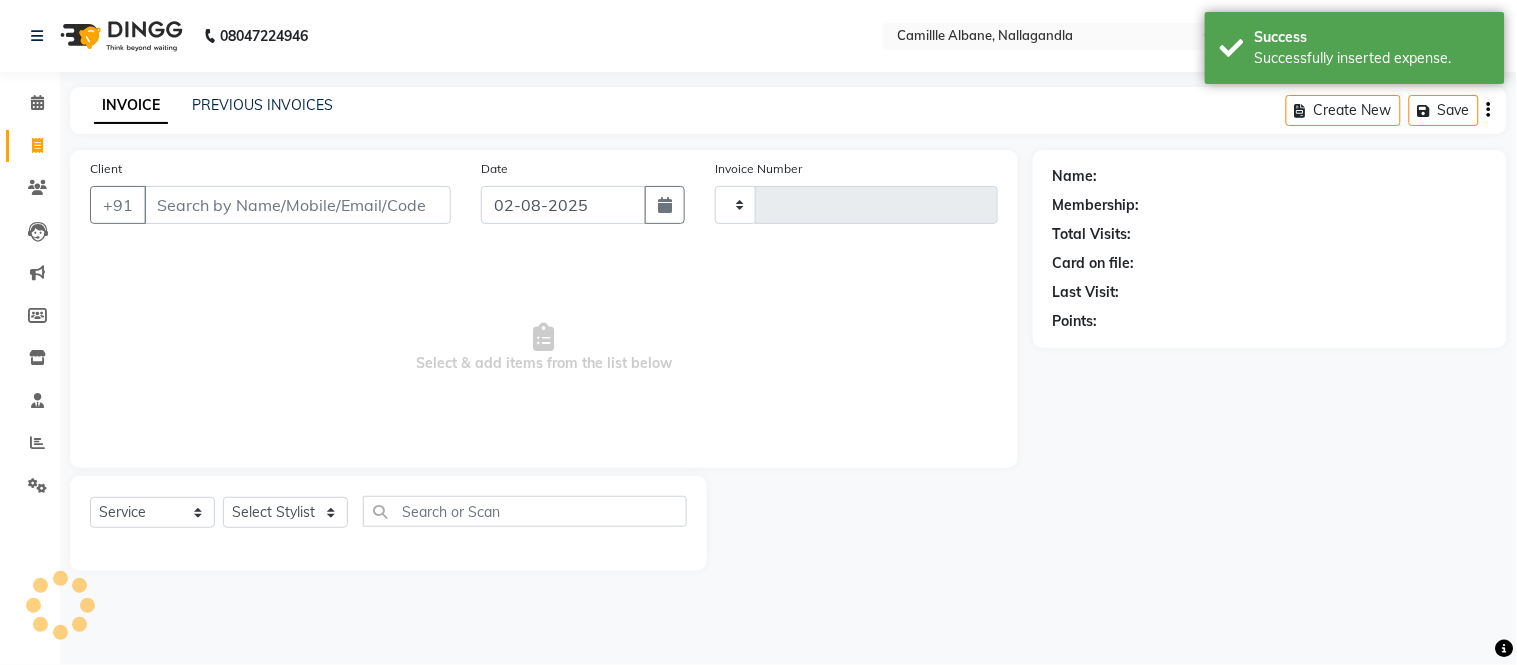 type on "0878" 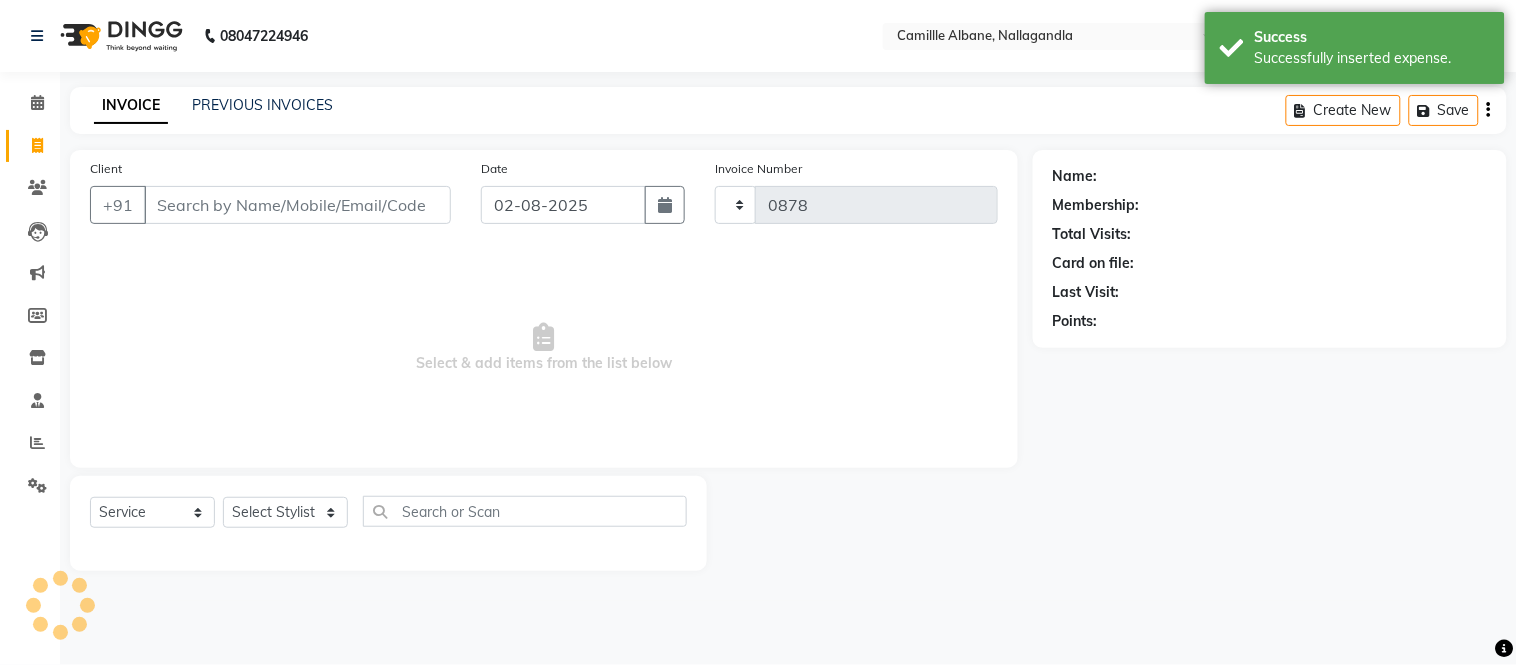 select on "7025" 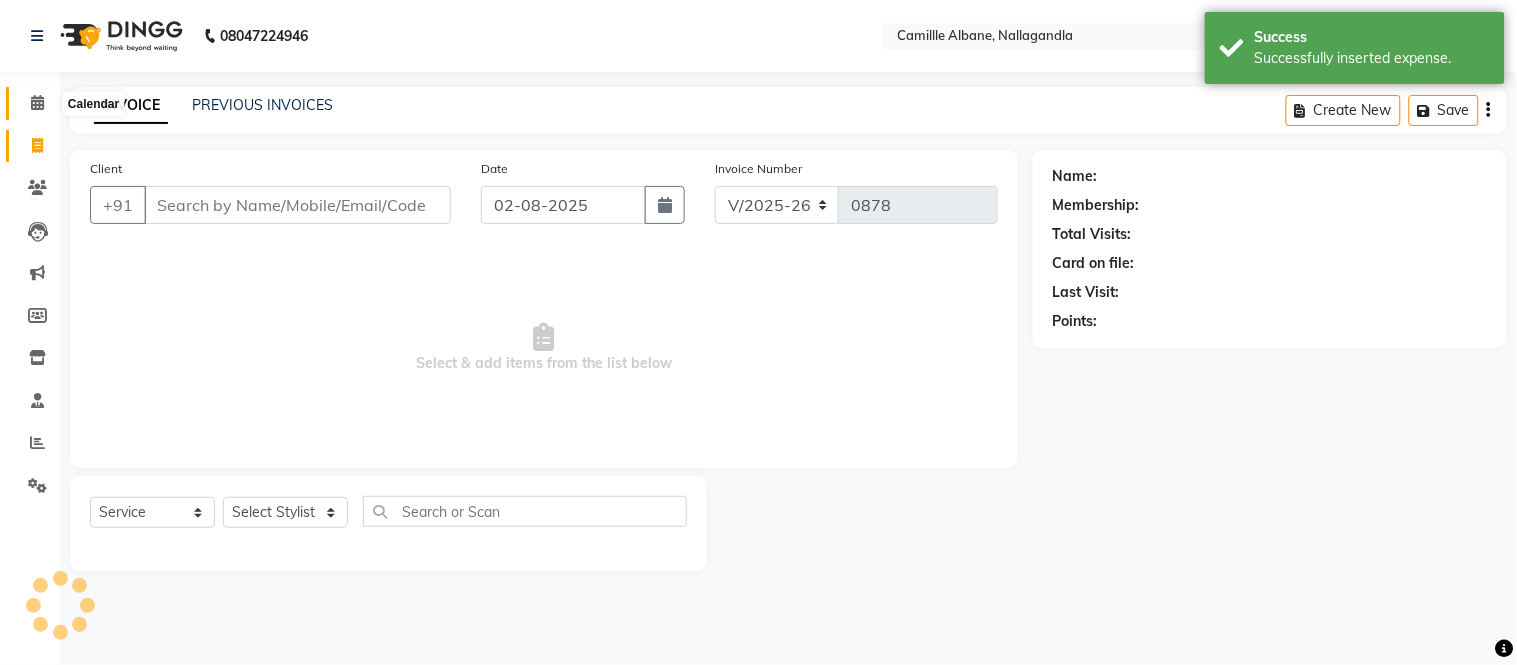 click 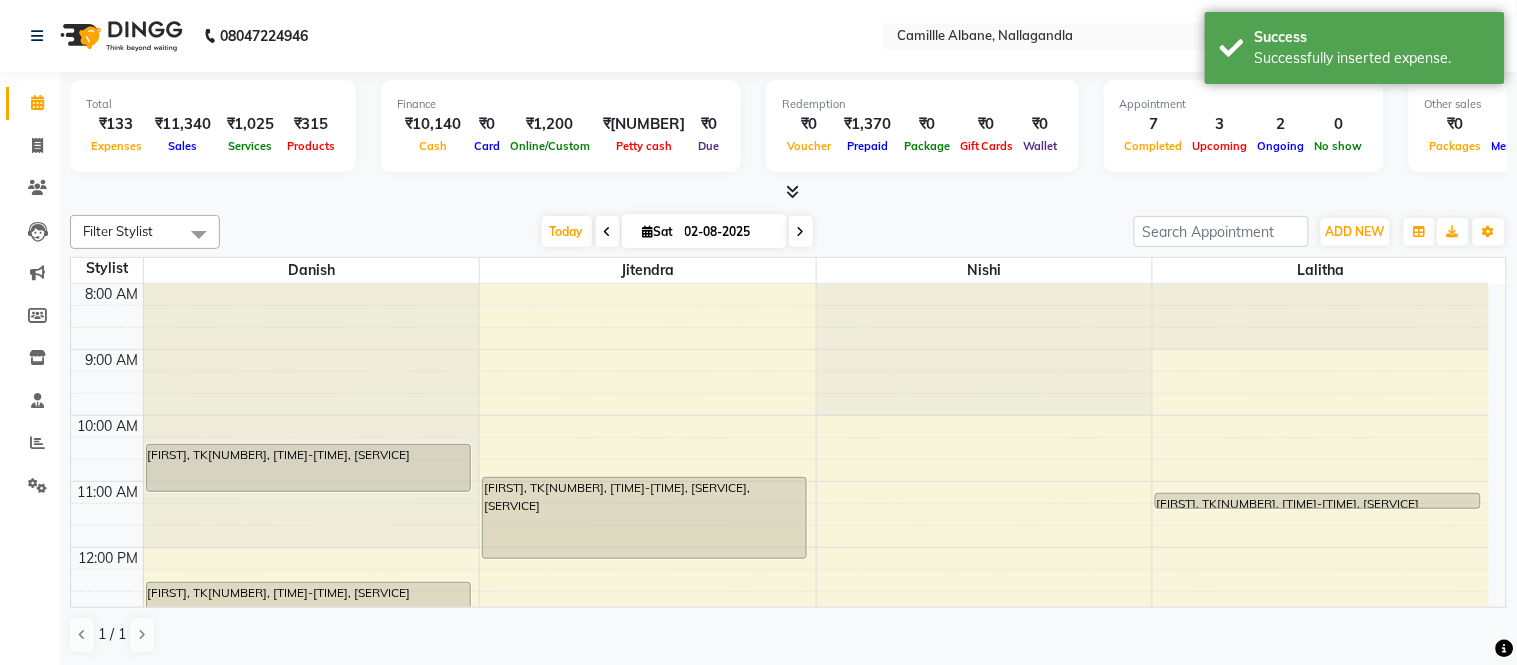 click on "Total  ₹133  Expenses ₹11,340  Sales ₹1,025  Services ₹315  Products Finance  ₹10,140  Cash ₹0  Card ₹1,200  Online/Custom ₹53,051 Petty cash ₹0 Due  Redemption  ₹0 Voucher ₹1,370 Prepaid ₹0 Package ₹0  Gift Cards ₹0  Wallet  Appointment  7 Completed 3 Upcoming 2 Ongoing 0 No show  Other sales  ₹0  Packages ₹0  Memberships ₹0  Vouchers ₹10,000  Prepaids ₹0  Gift Cards" at bounding box center (788, 129) 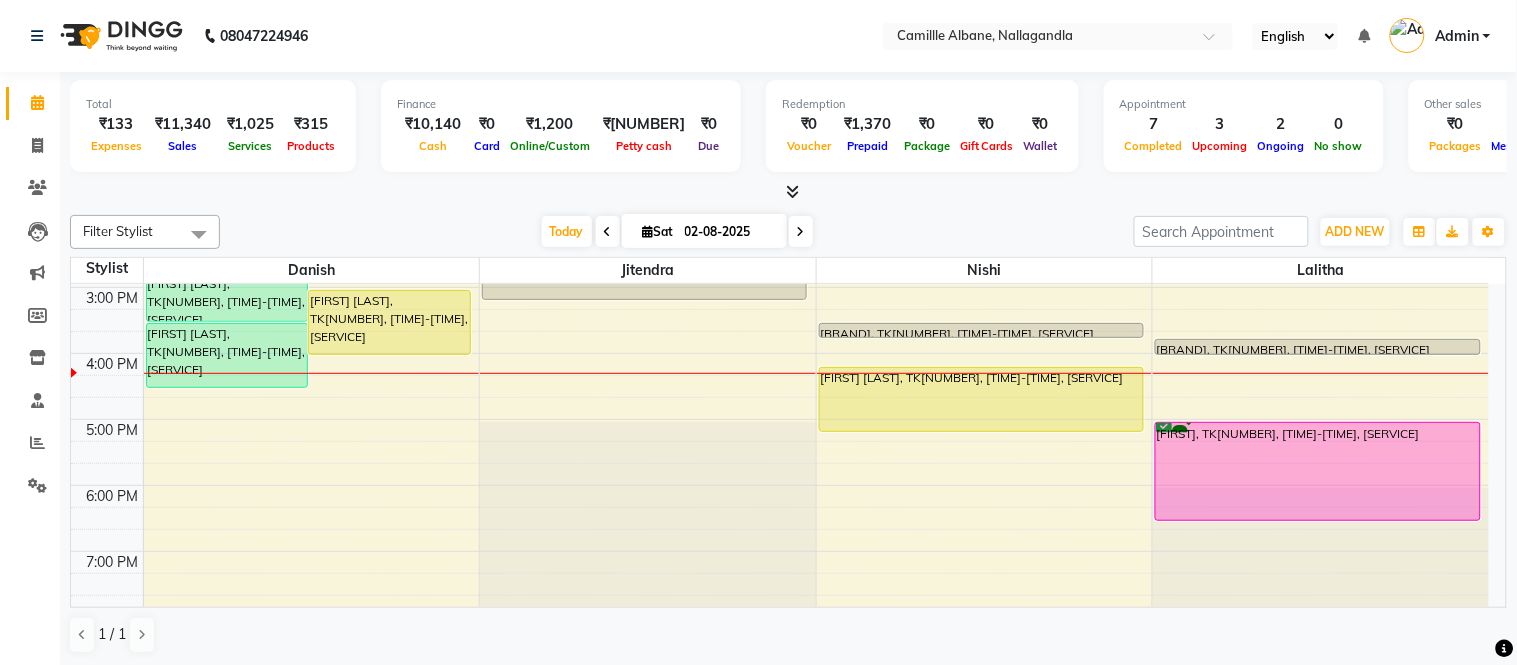scroll, scrollTop: 418, scrollLeft: 0, axis: vertical 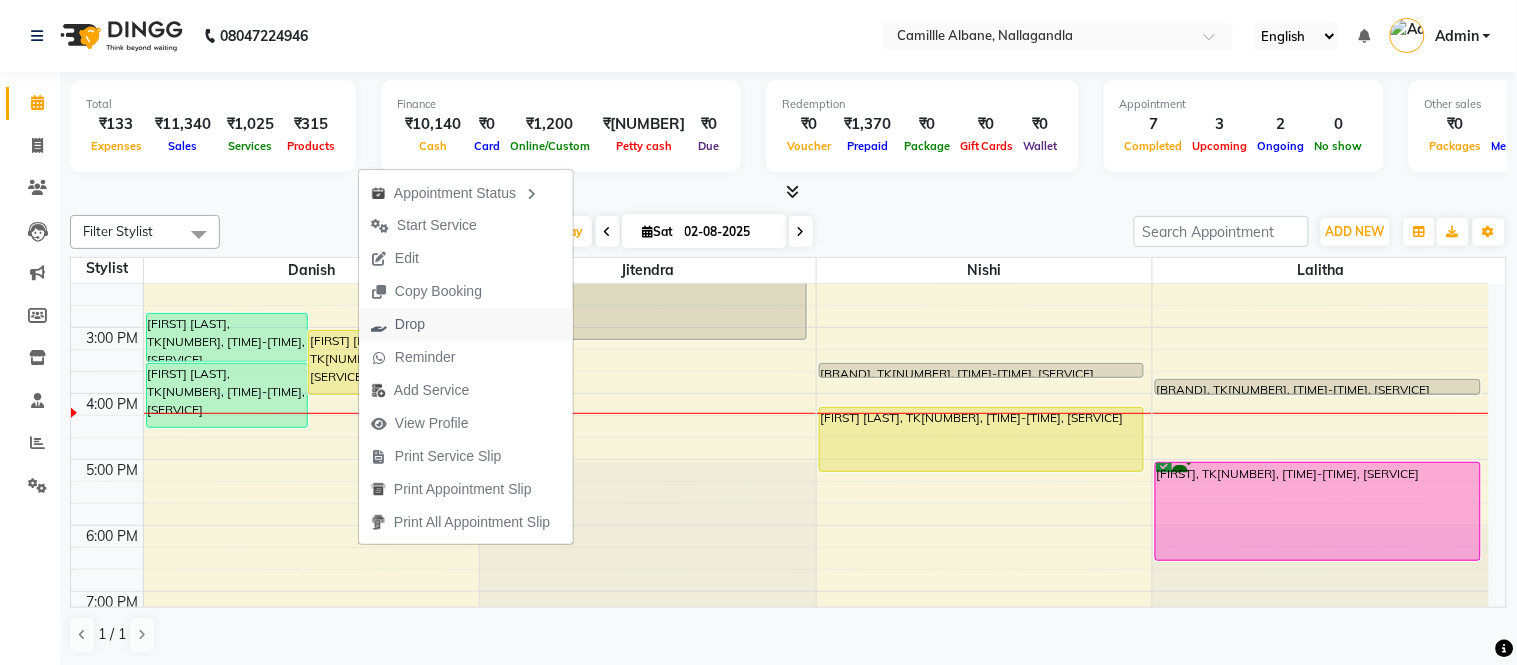 click on "Drop" at bounding box center (410, 324) 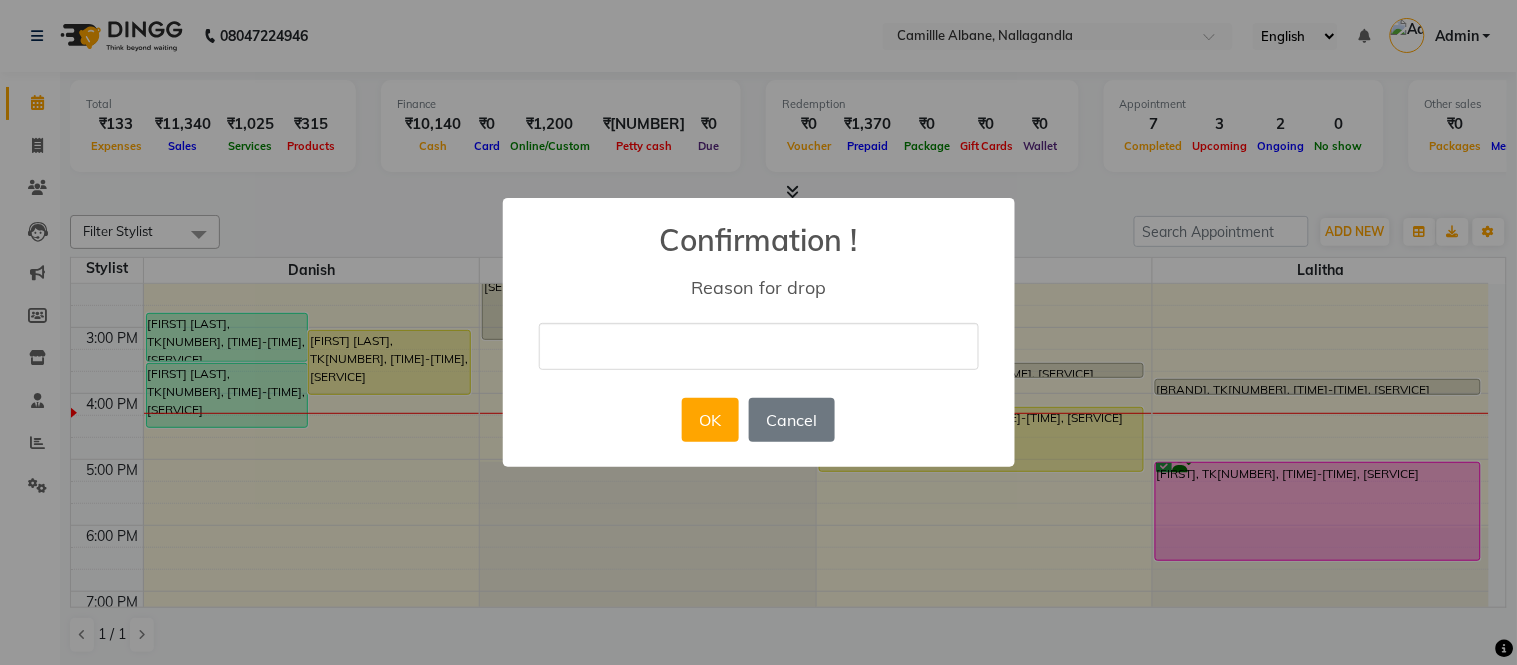 click on "× Confirmation ! Reason for drop OK No Cancel" at bounding box center (759, 332) 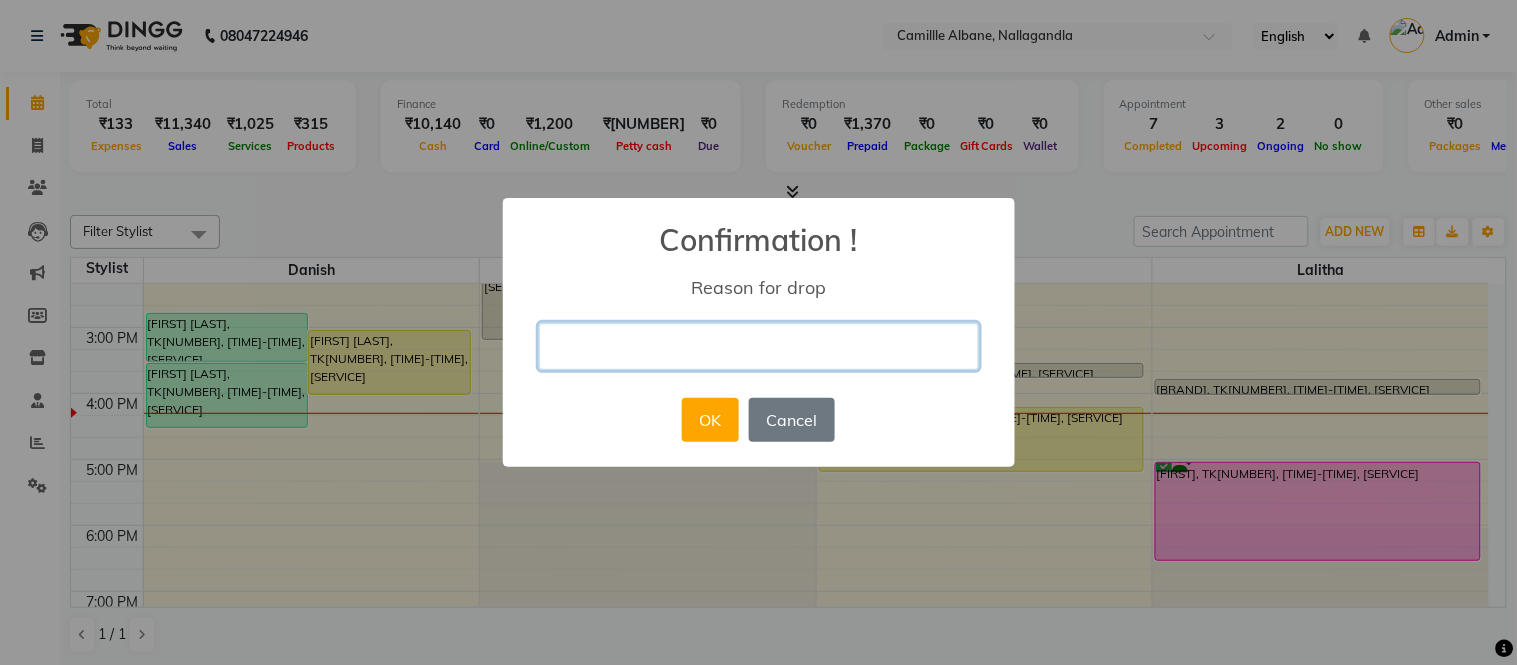click at bounding box center (759, 346) 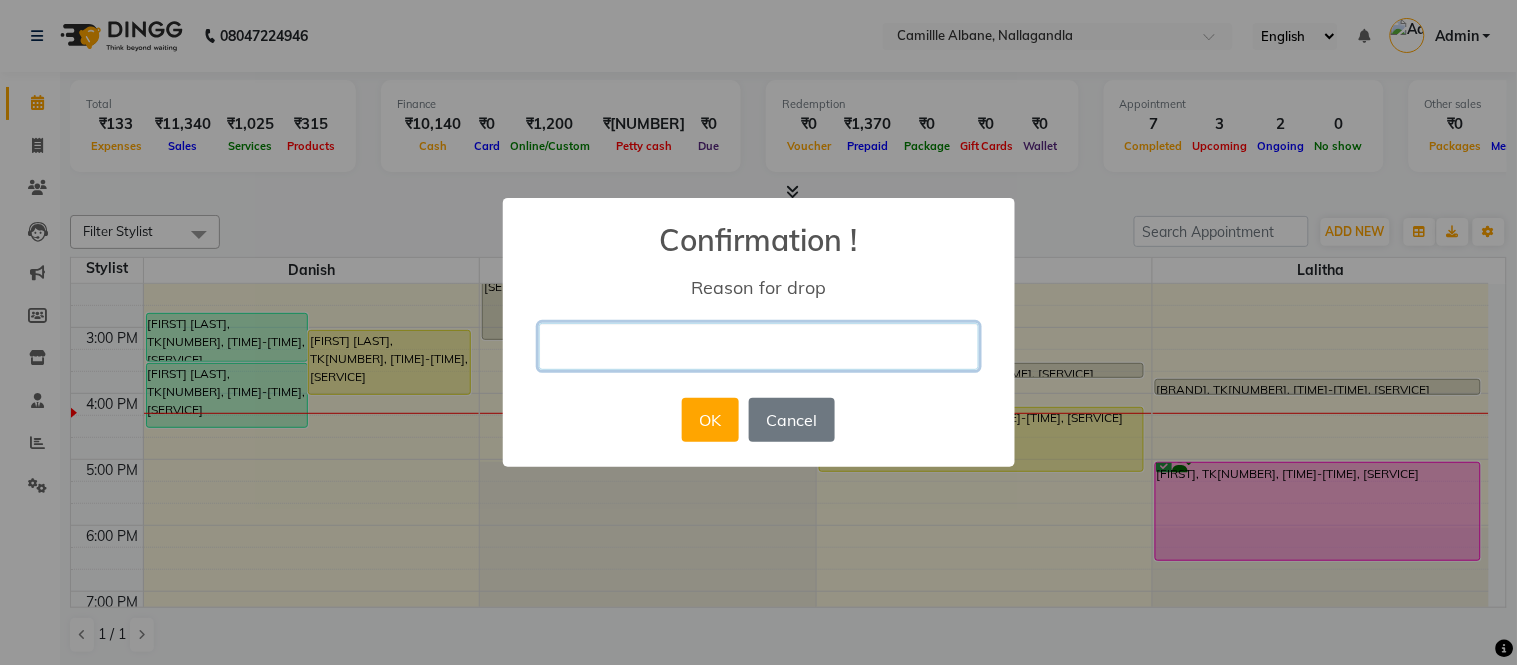 type on "cancelled" 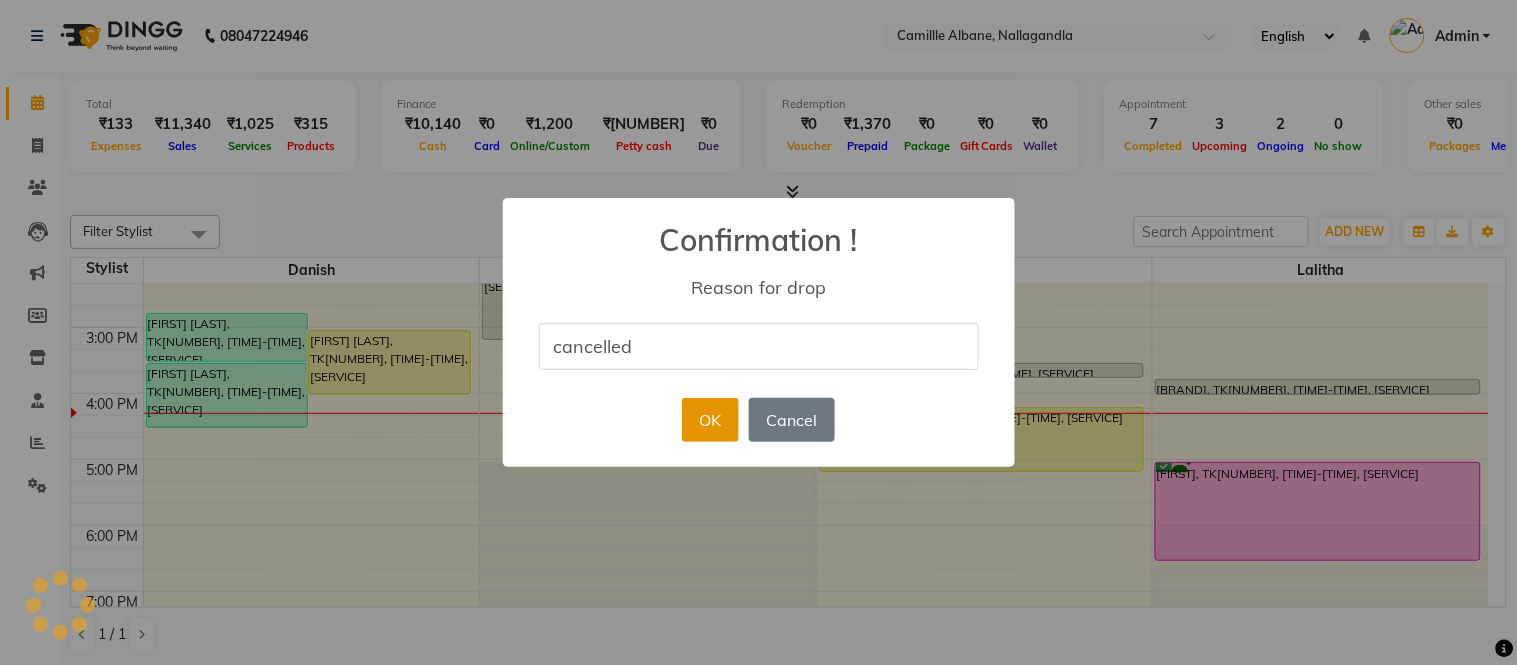 click on "OK" at bounding box center (710, 420) 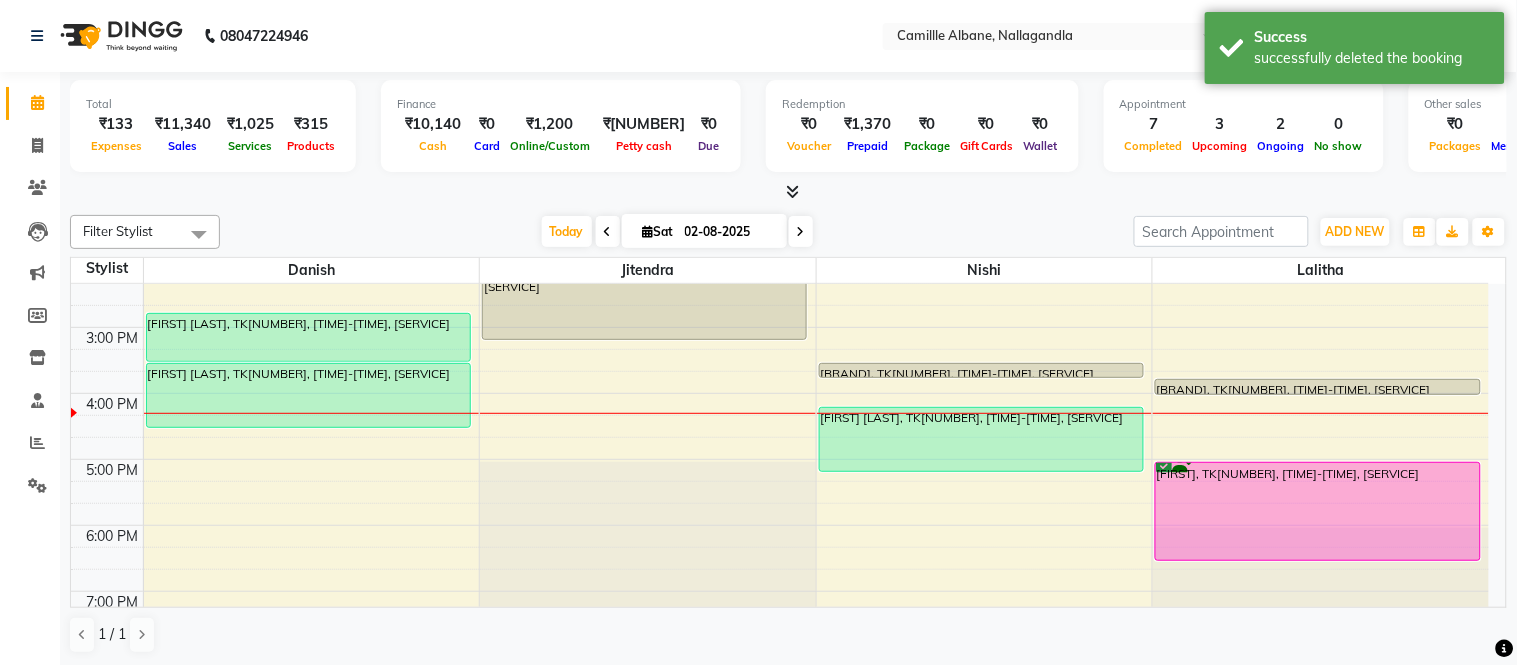 click on "8:00 AM 9:00 AM 10:00 AM 11:00 AM 12:00 PM 1:00 PM 2:00 PM 3:00 PM 4:00 PM 5:00 PM 6:00 PM 7:00 PM 8:00 PM 9:00 PM    Priya, TK02, 10:25 AM-11:10 AM, Head Massage (W)    Rohit, TK05, 12:30 PM-01:15 PM, Hair Cut-Sr. Stylist (M)    Anurag Srivatava, TK06, 02:45 PM-03:30 PM, Hair Cut-Sr. Stylist (M)    Anurag Srivatava, TK06, 03:30 PM-04:30 PM, Hair Color- Ammonia free (M)    Soham, TK03, 10:55 AM-12:10 PM, Hair Cut-Sr. Stylist (M),Beard Trim - Zero    Swapna, TK07, 01:55 PM-03:10 PM, Hair Cut-Sr. Stylist (M),Beard-Beard Styling    Appolo Dental, TK08, 03:30 PM-03:45 PM, Threading-Eyebrow    Anurag Srivatava, TK06, 04:10 PM-05:10 PM, AVL Spa Pedicure    Priya, TK02, 11:10 AM-11:25 AM, Threading-Eyebrow    Appolo Dental, TK08, 03:45 PM-04:00 PM, Threading-Eyebrow     Praveen, TK01, 05:00 PM-06:30 PM, Luminous Glow Luxury Facial" at bounding box center [780, 327] 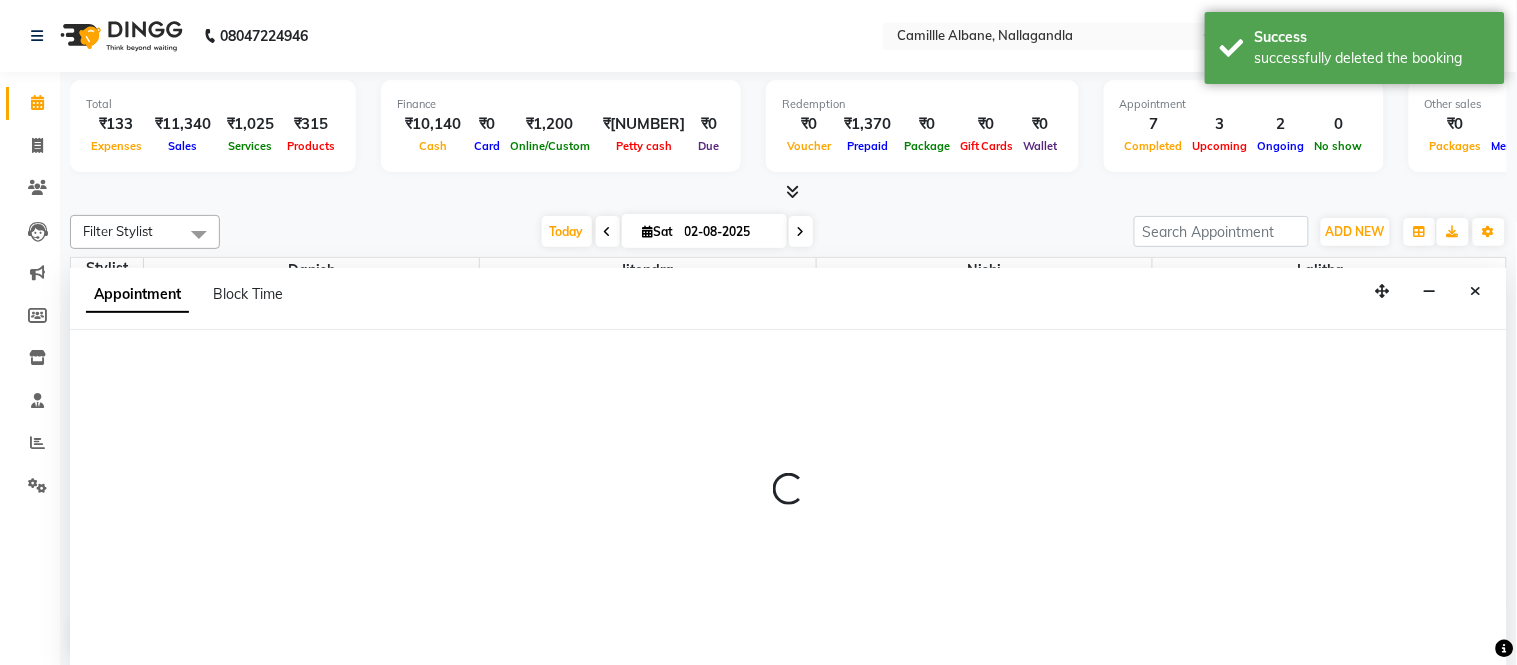 select on "57806" 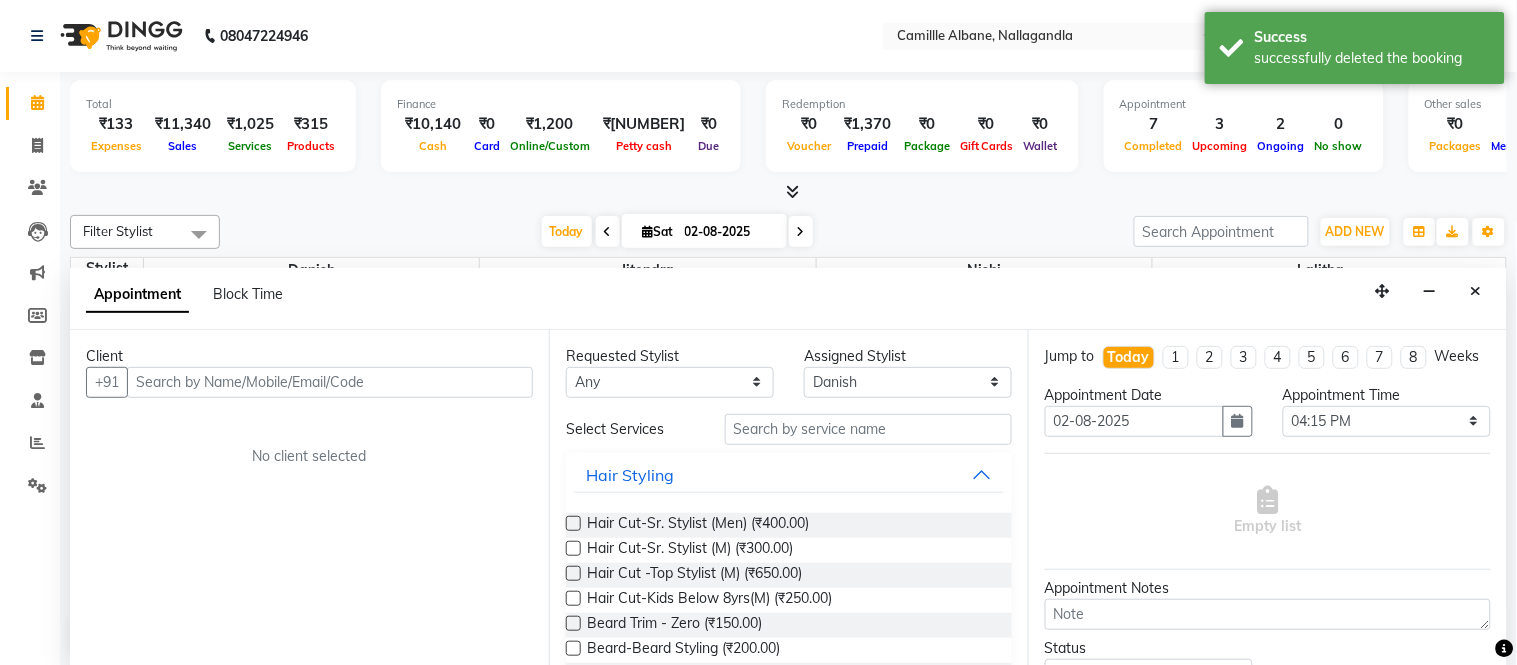 click at bounding box center [330, 382] 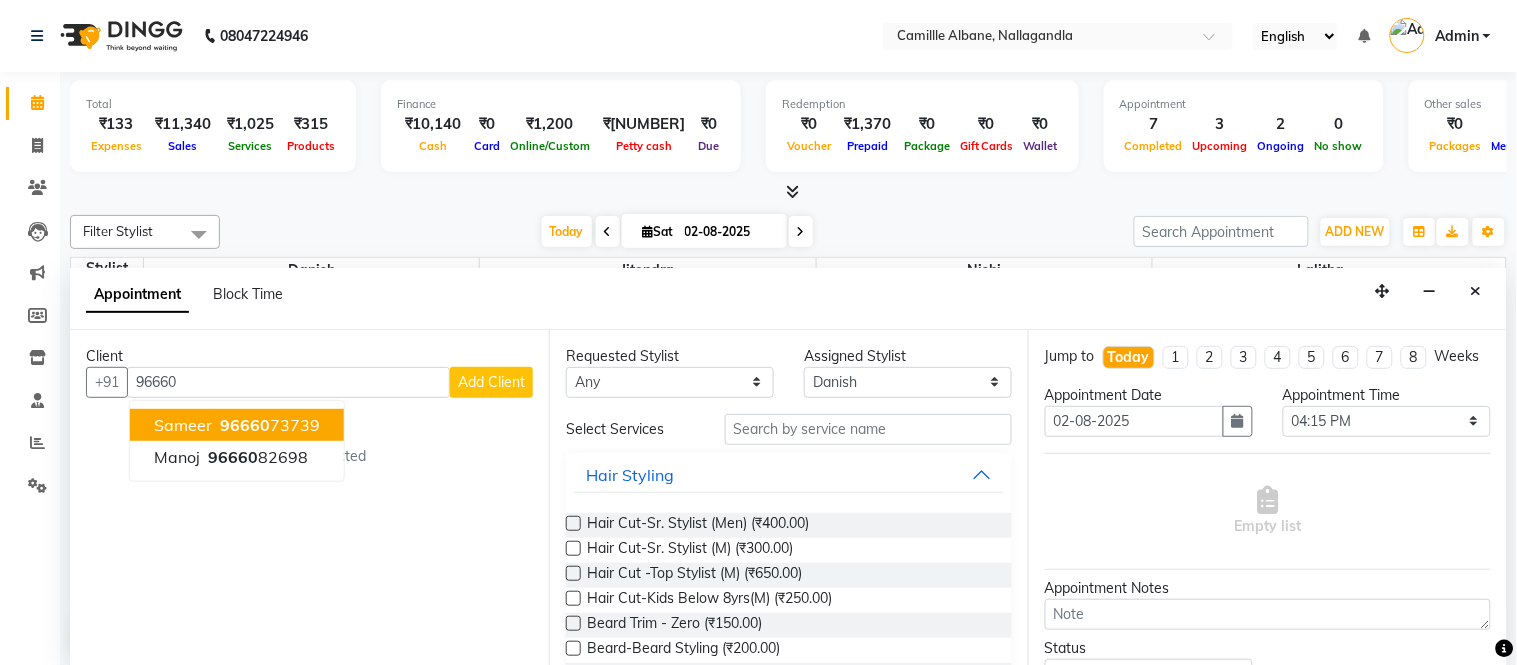 click on "96660" at bounding box center [245, 425] 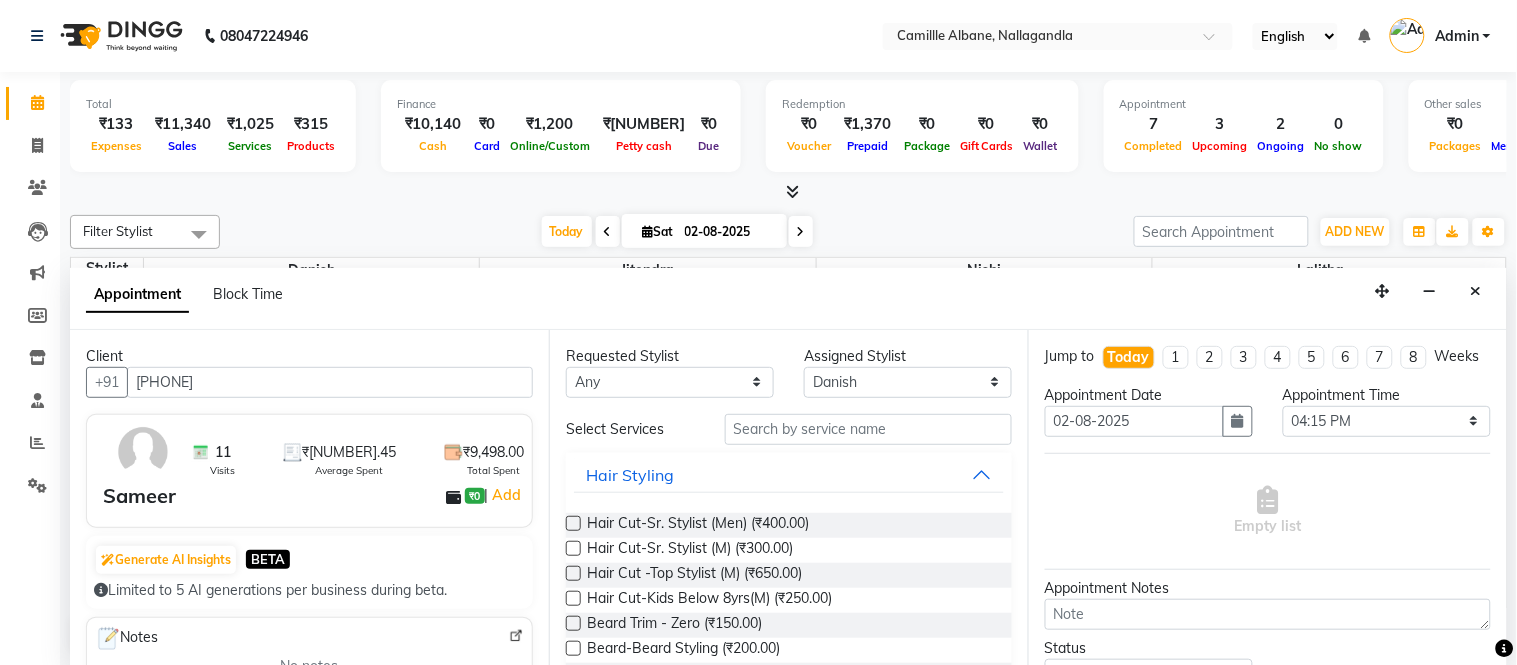 scroll, scrollTop: 185, scrollLeft: 0, axis: vertical 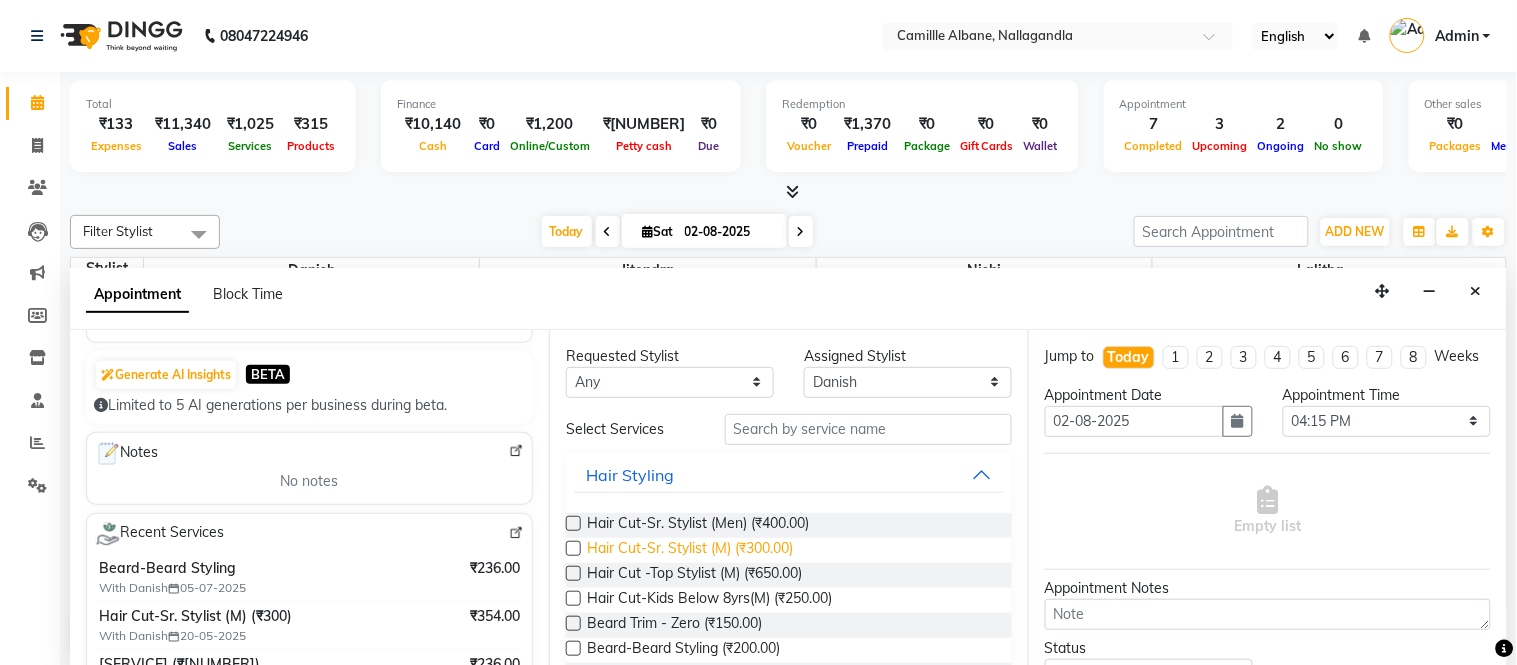 type on "9666073739" 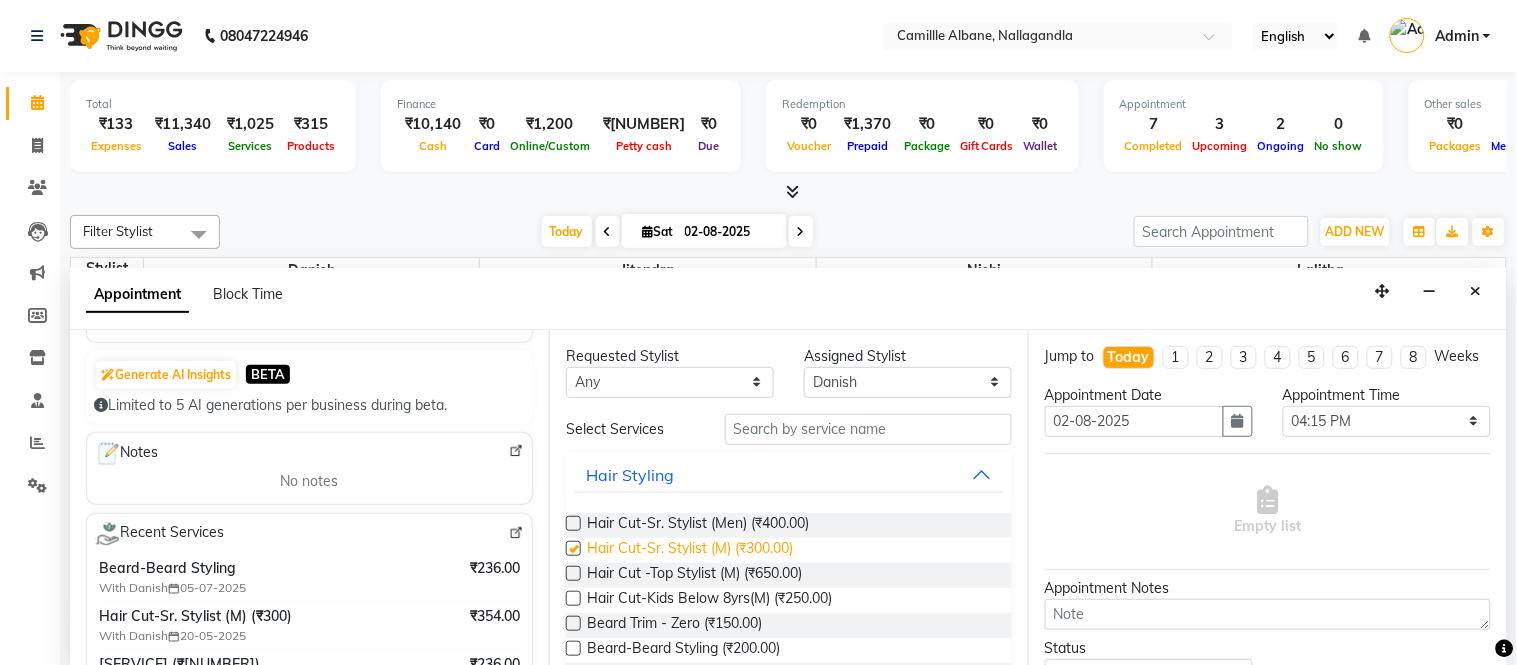 checkbox on "false" 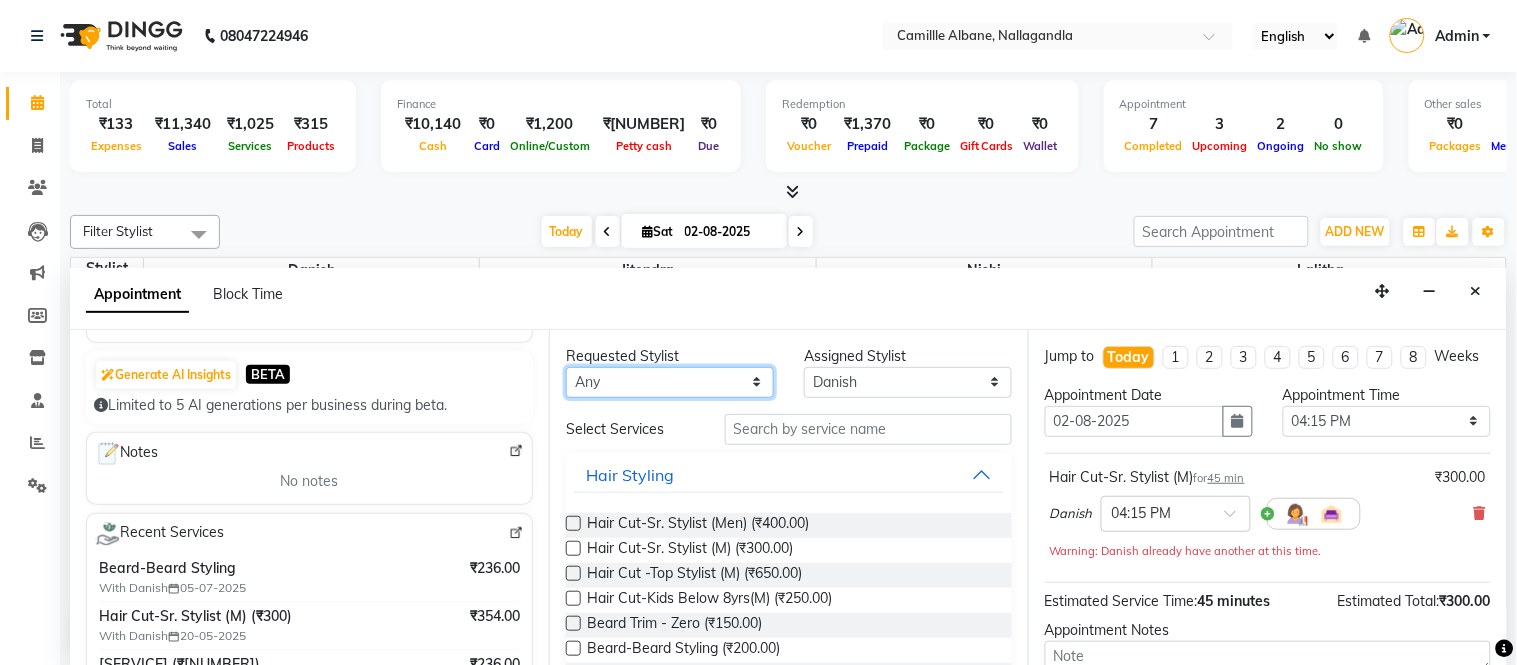 click on "Any Danish Jitendra Lalitha Nishi" at bounding box center (670, 382) 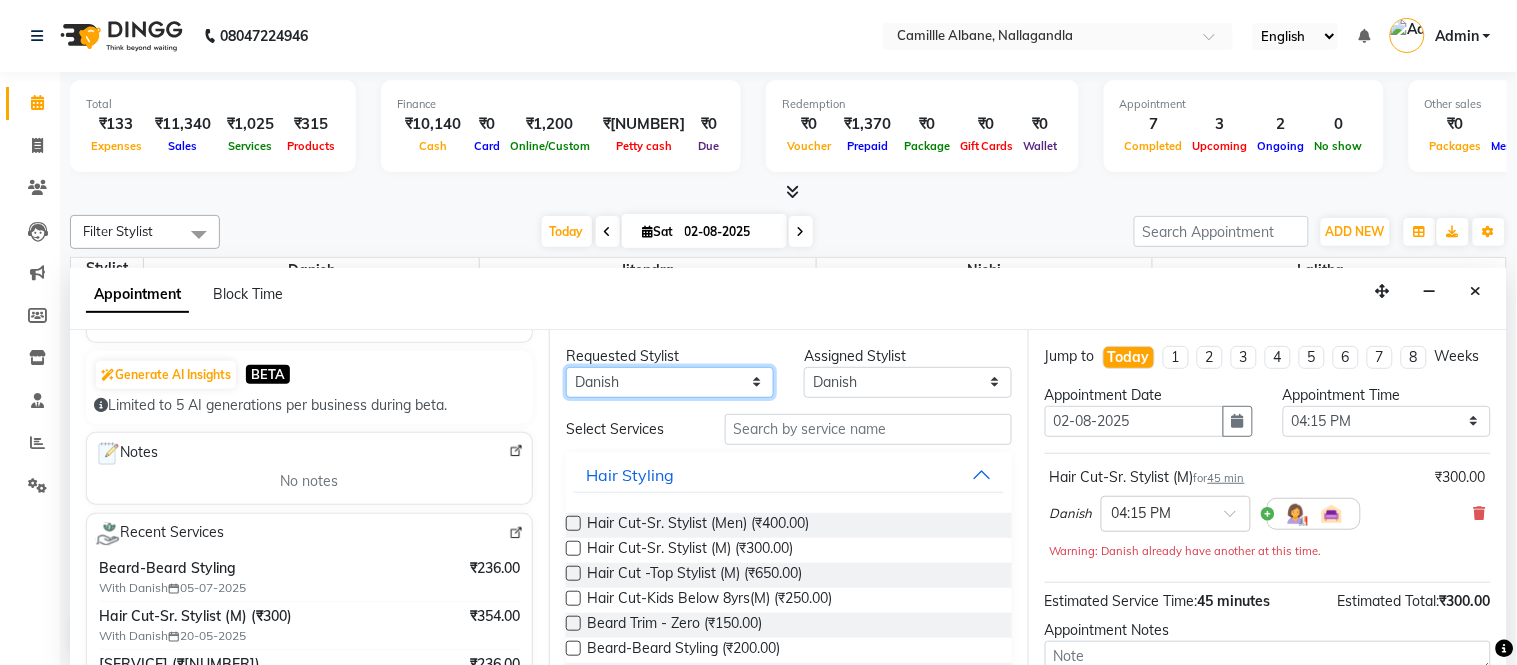 click on "Any Danish Jitendra Lalitha Nishi" at bounding box center [670, 382] 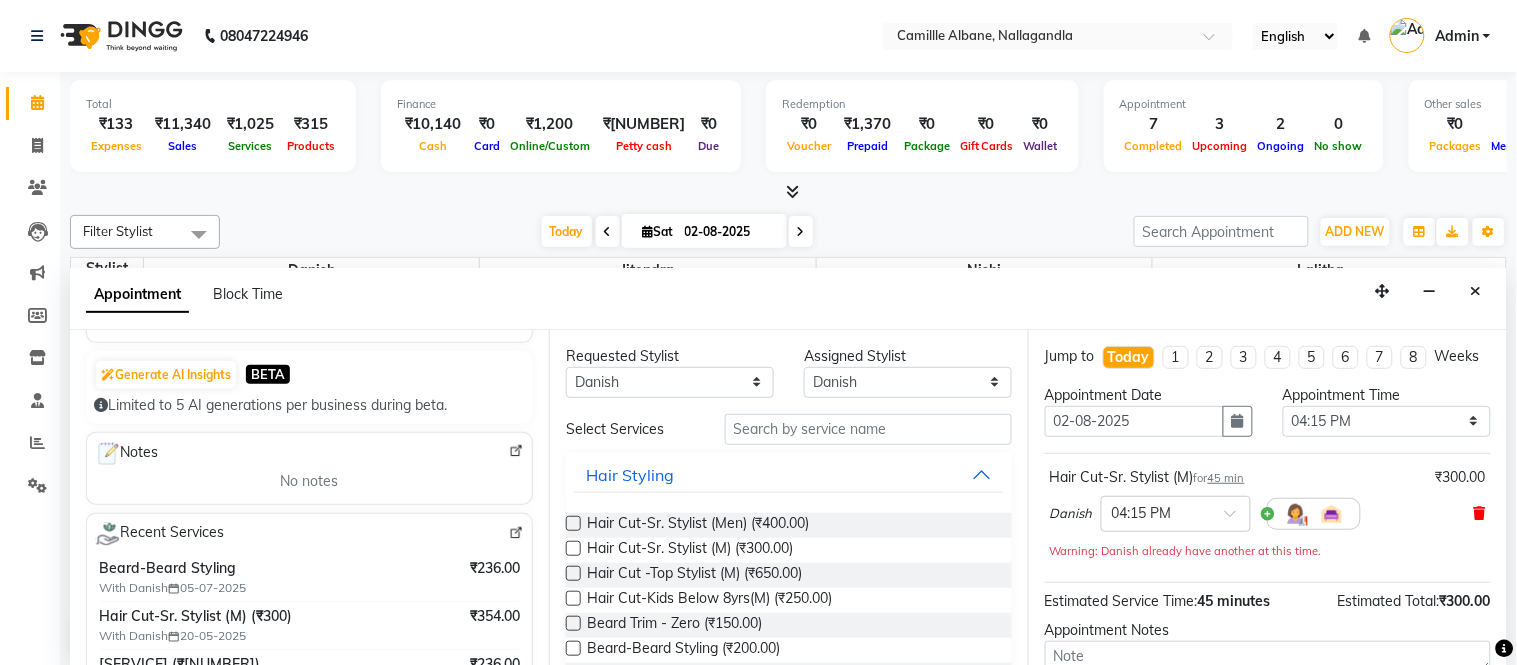 click at bounding box center (1480, 513) 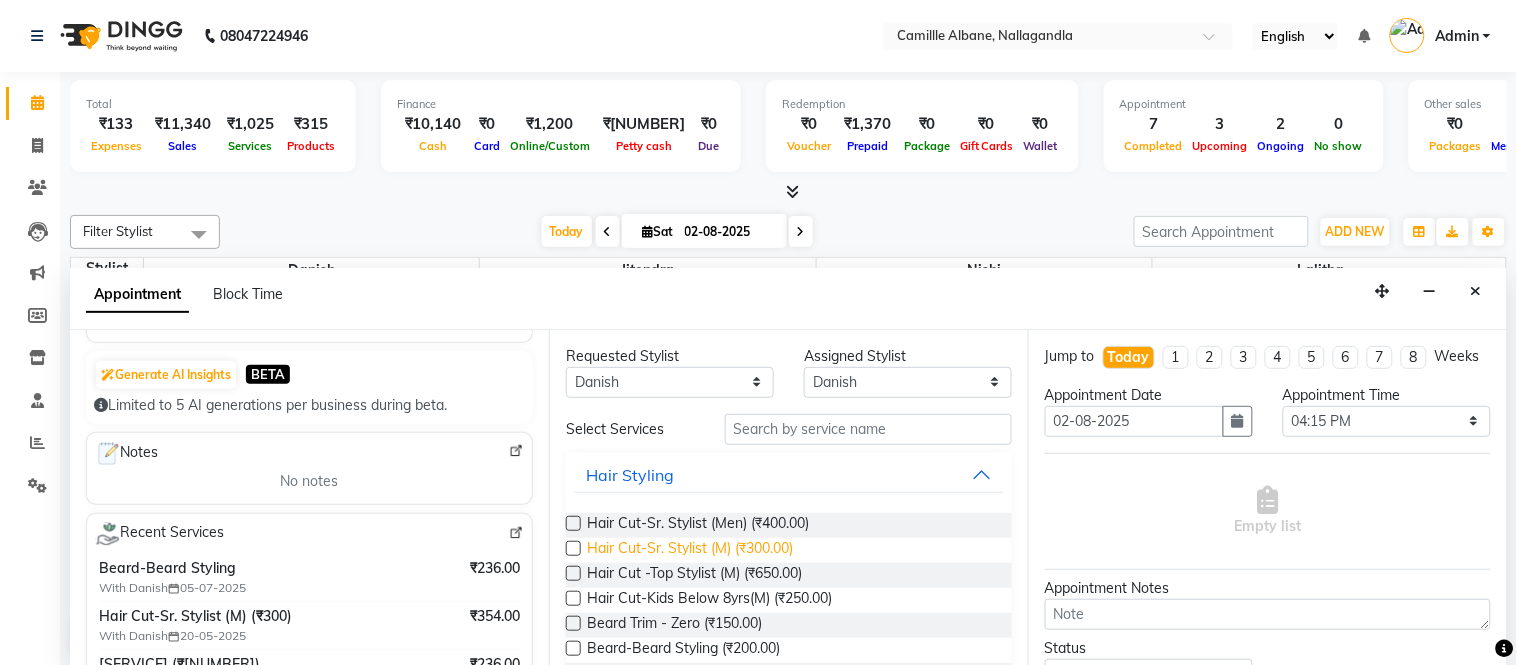 click on "Hair Cut-Sr. Stylist (M) (₹300.00)" at bounding box center (690, 550) 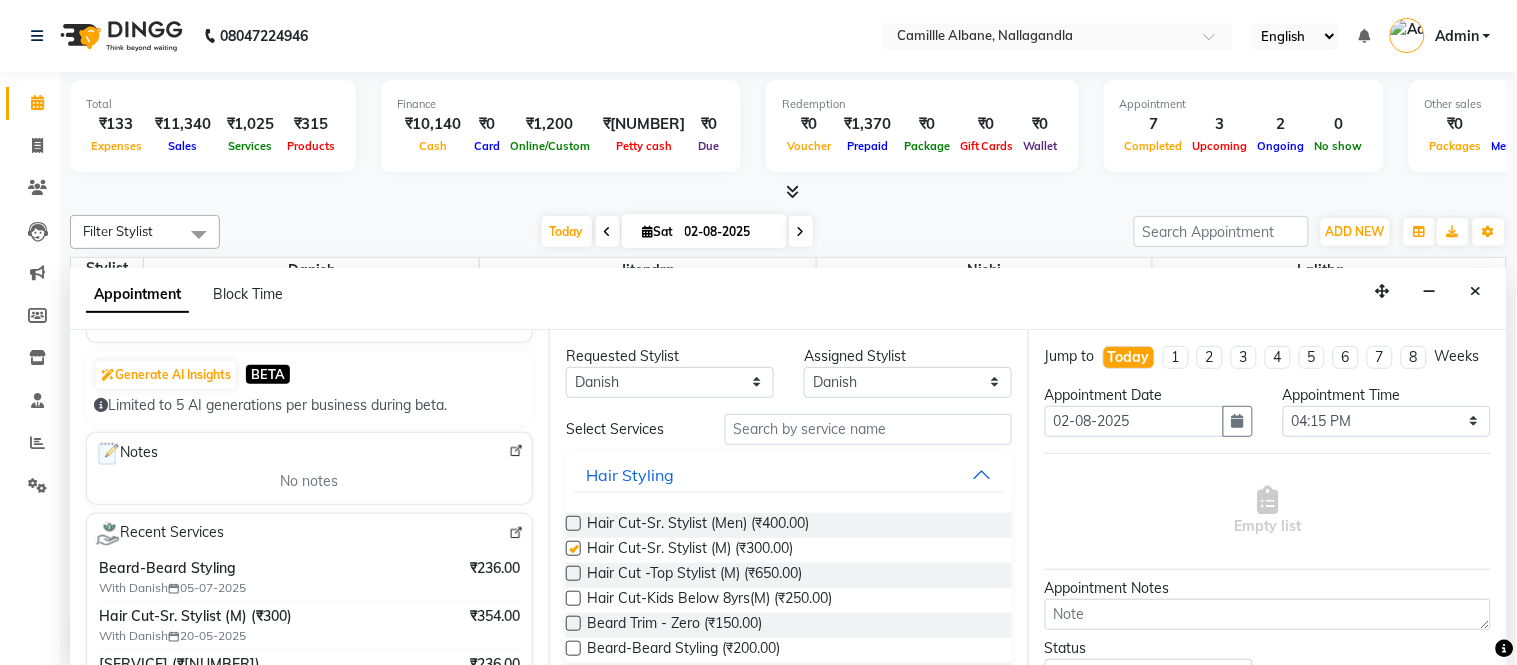 checkbox on "false" 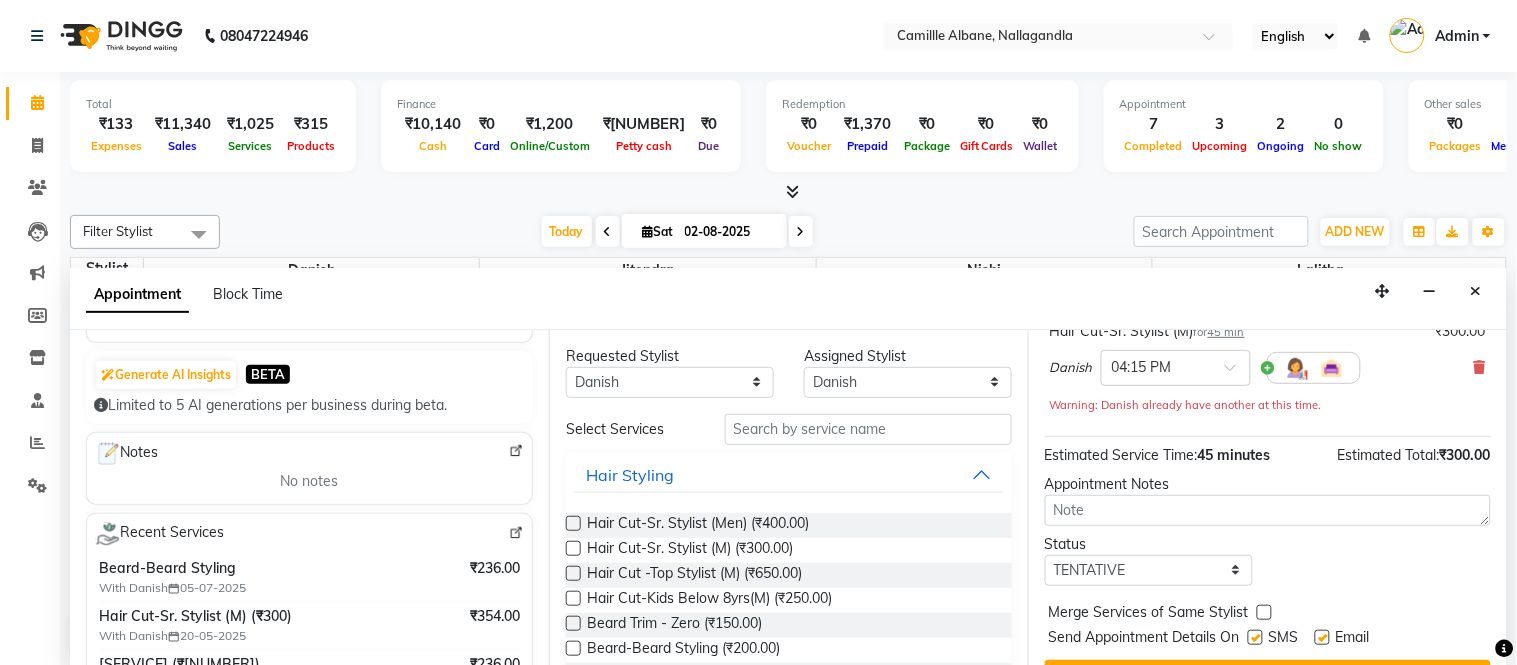 scroll, scrollTop: 210, scrollLeft: 0, axis: vertical 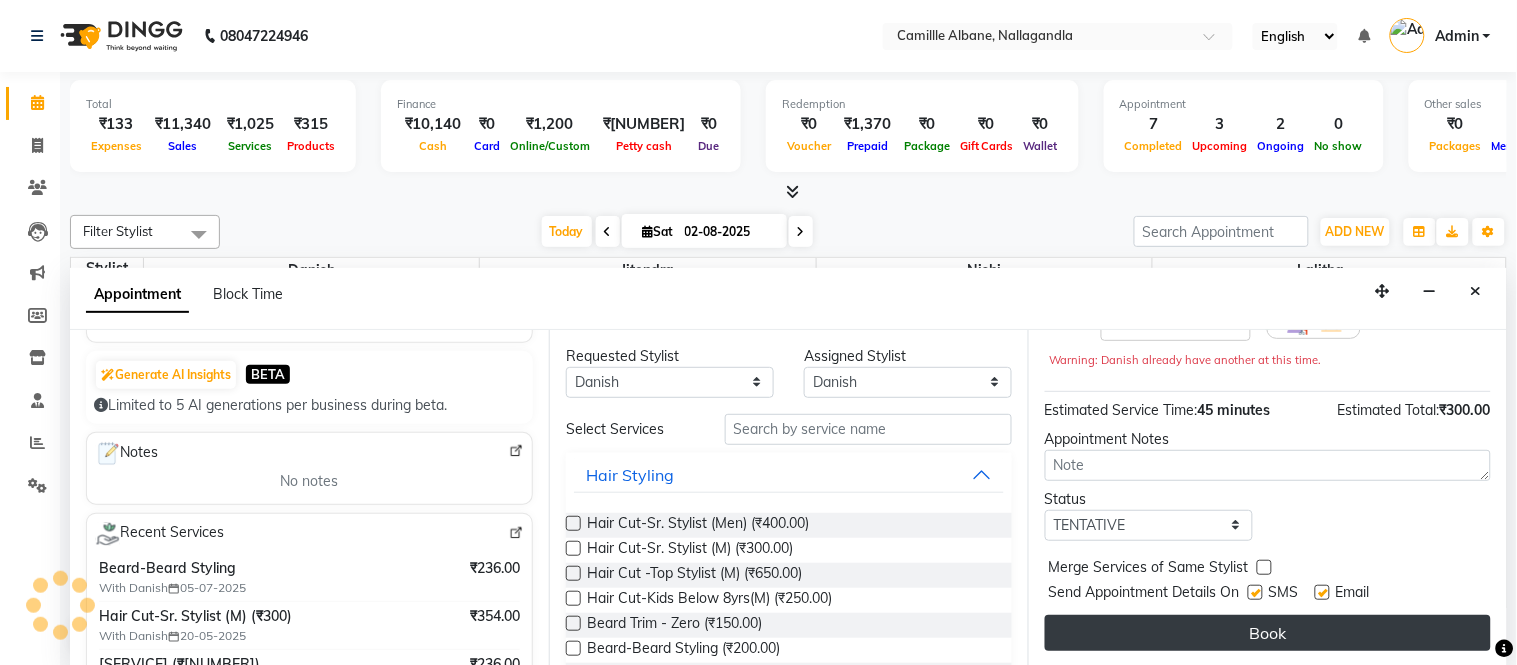 click on "Book" at bounding box center (1268, 633) 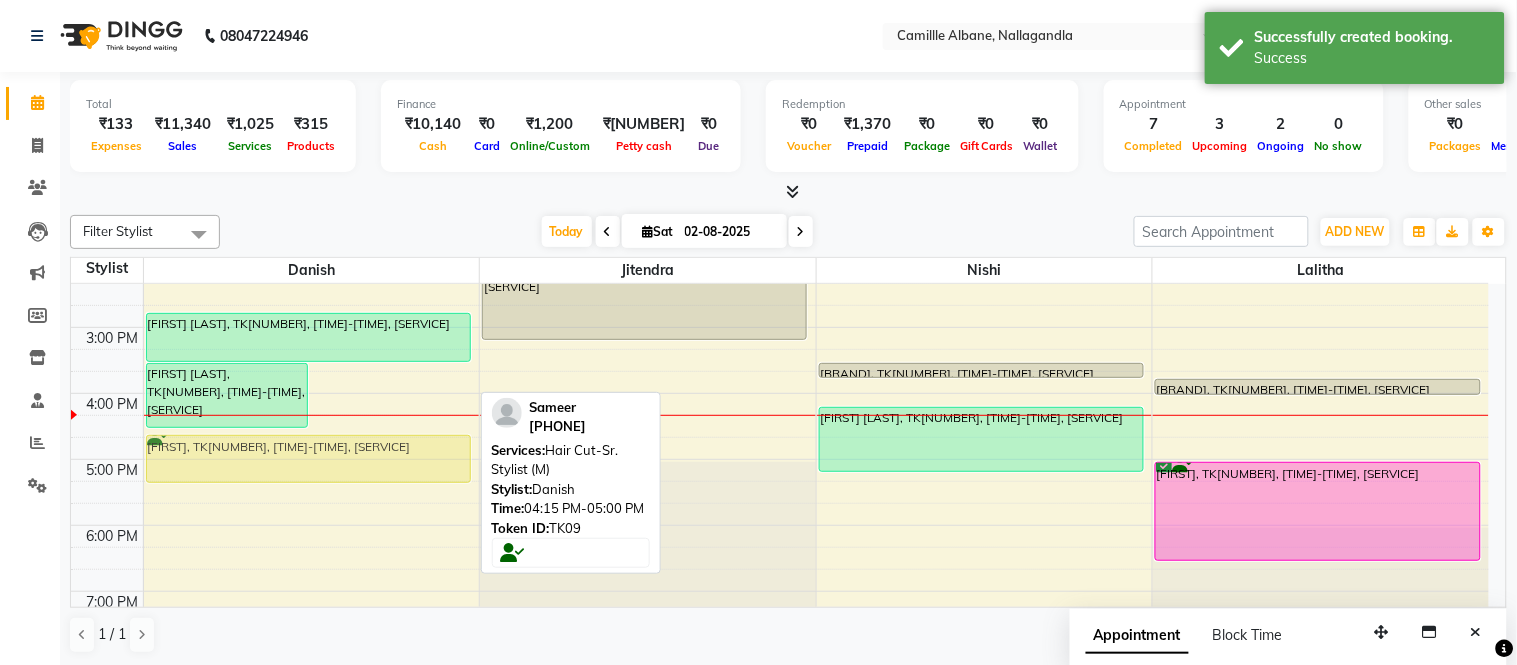 drag, startPoint x: 383, startPoint y: 436, endPoint x: 376, endPoint y: 452, distance: 17.464249 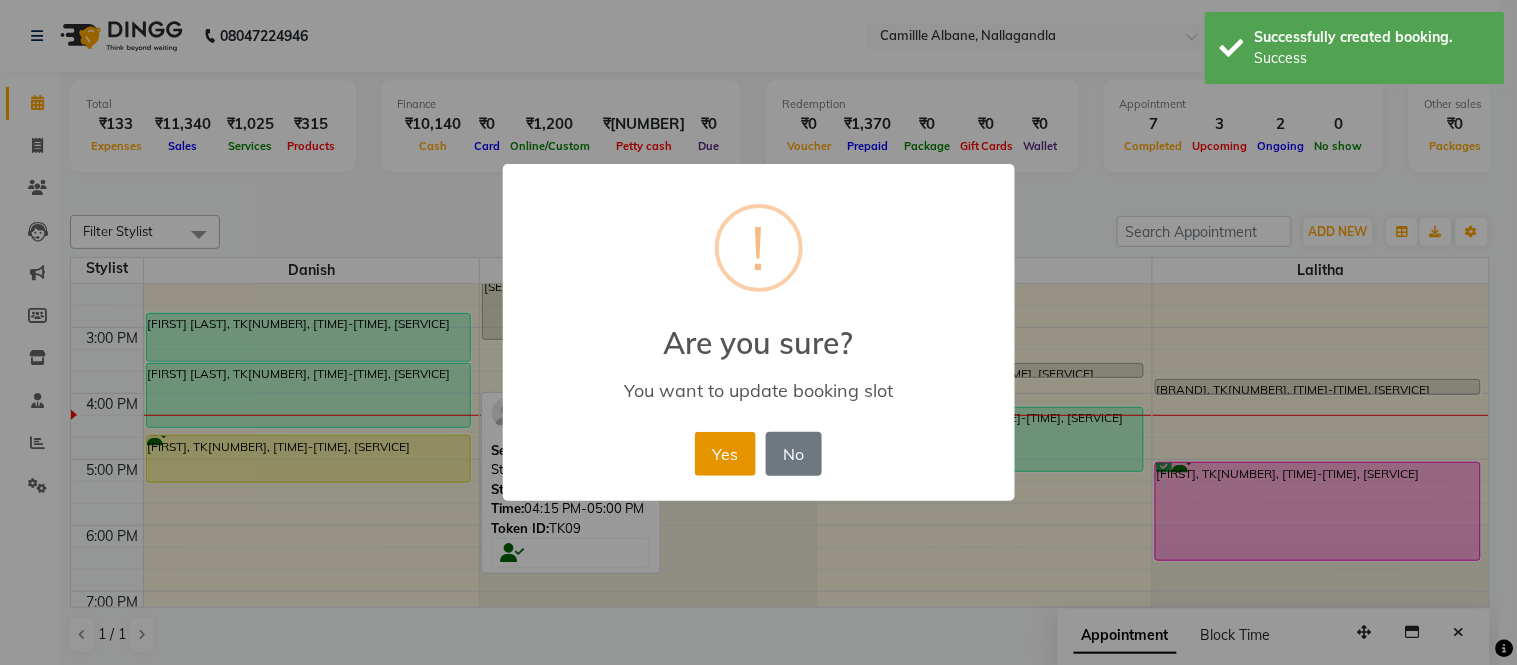 click on "Yes" at bounding box center (725, 454) 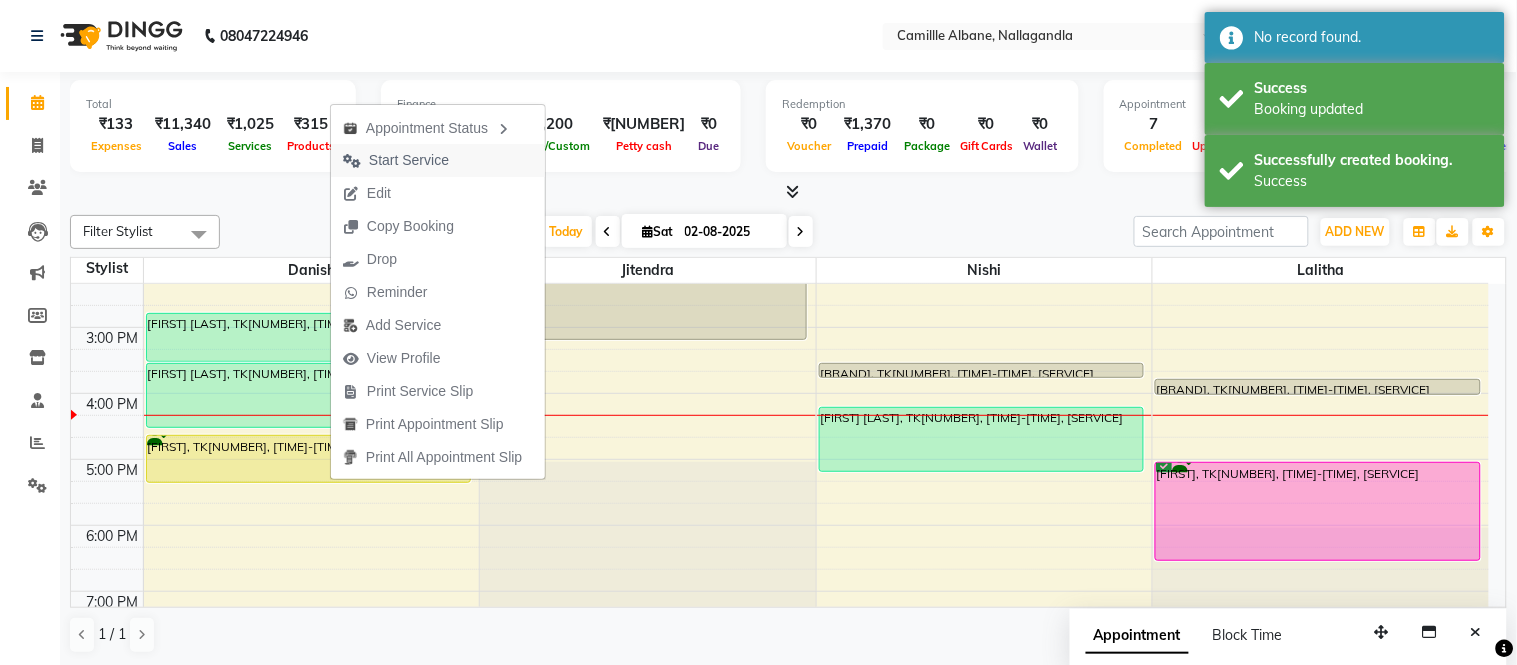click on "Start Service" at bounding box center [409, 160] 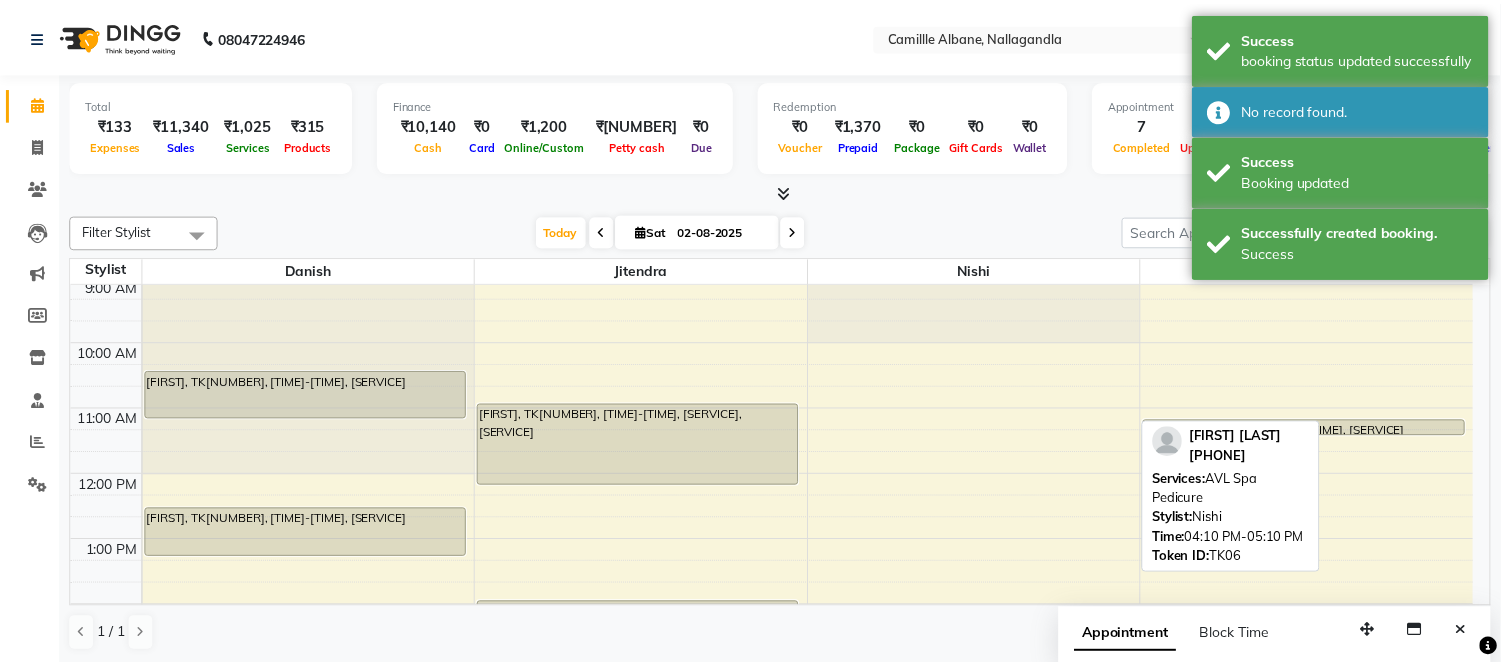 scroll, scrollTop: 48, scrollLeft: 0, axis: vertical 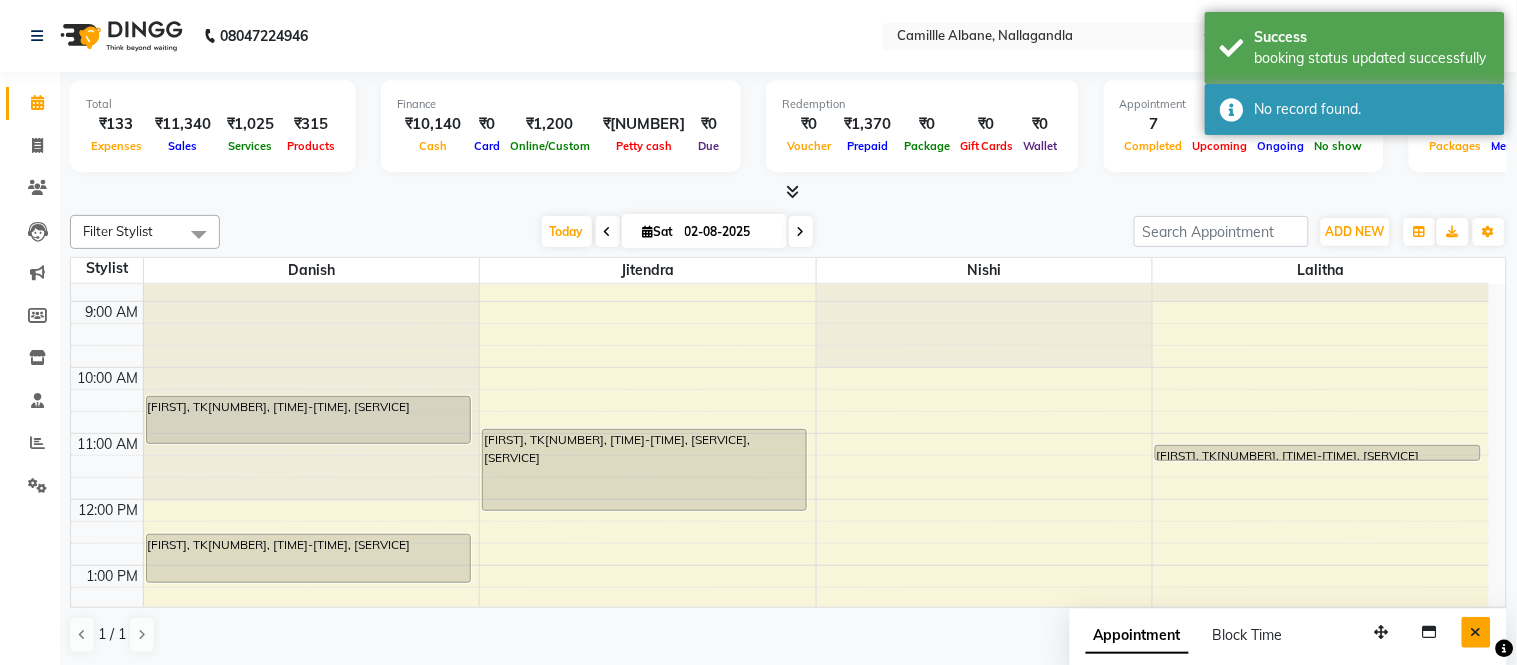 click at bounding box center (1476, 632) 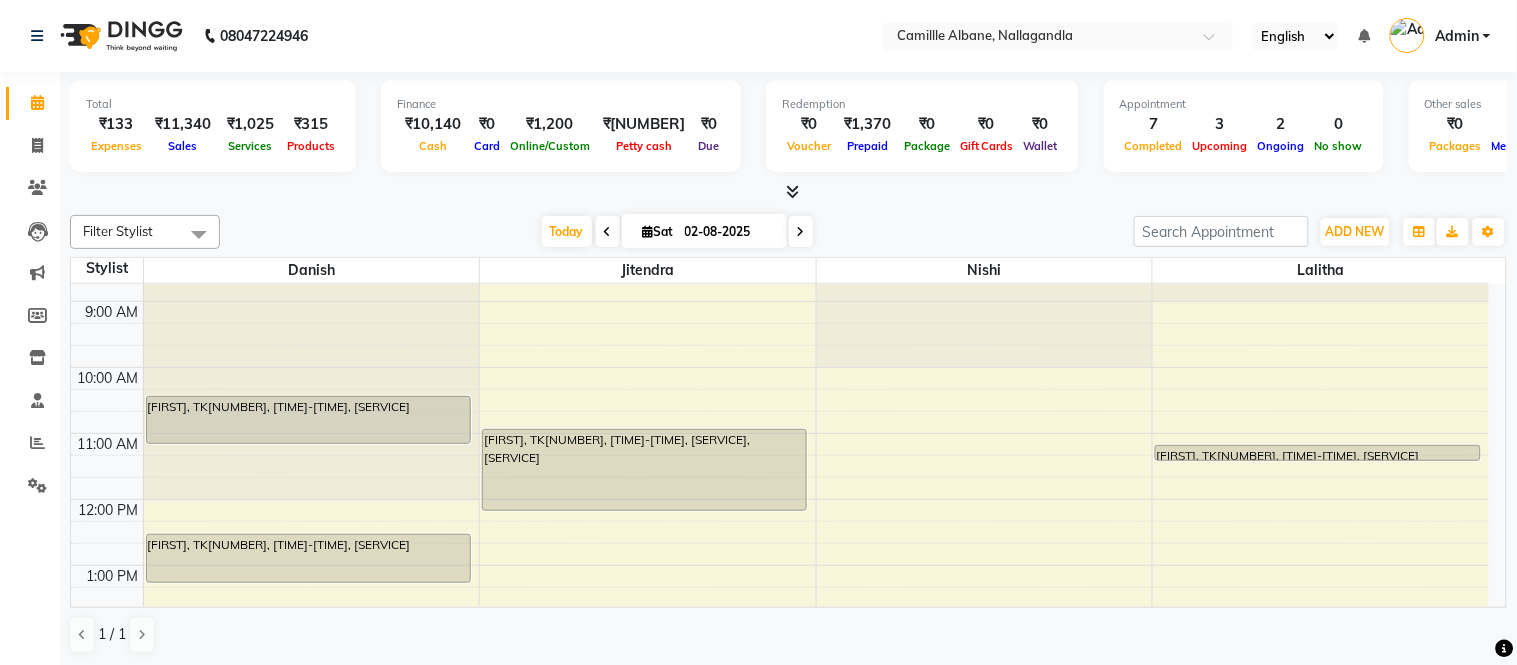 click at bounding box center (792, 191) 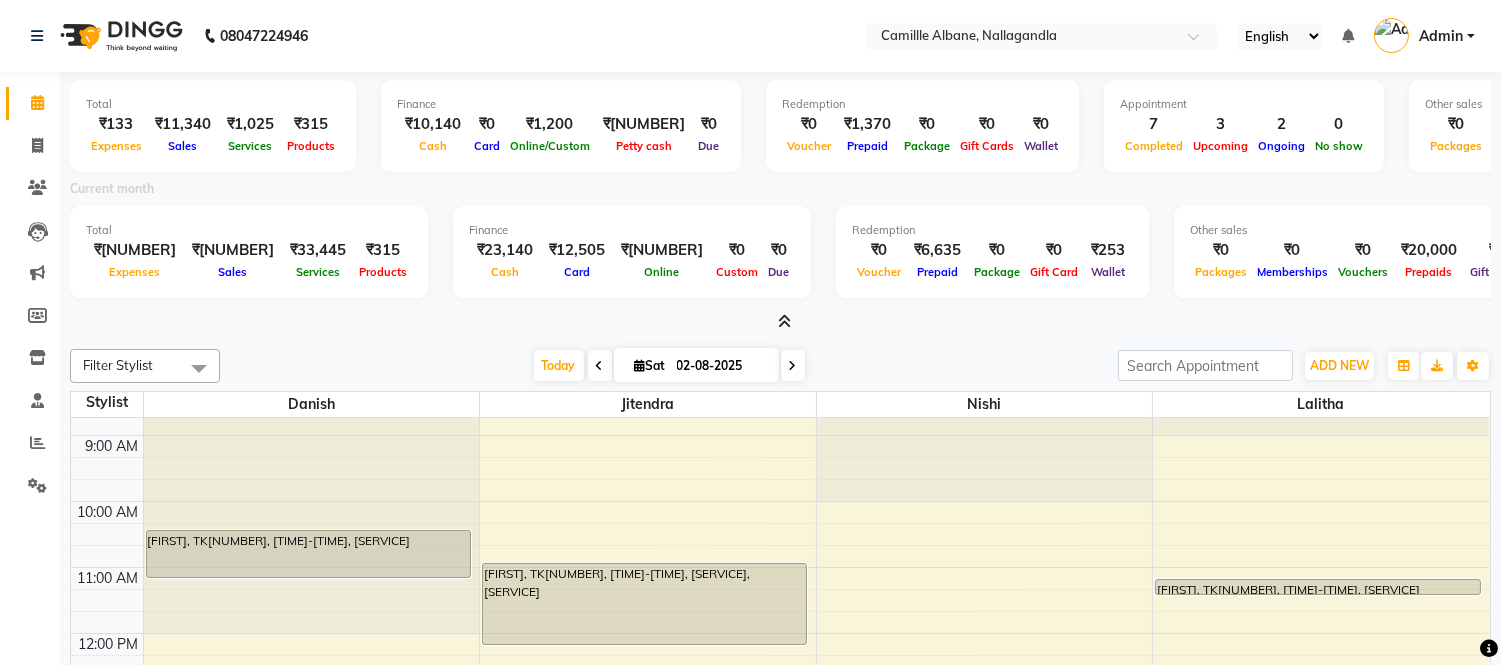 scroll, scrollTop: 134, scrollLeft: 0, axis: vertical 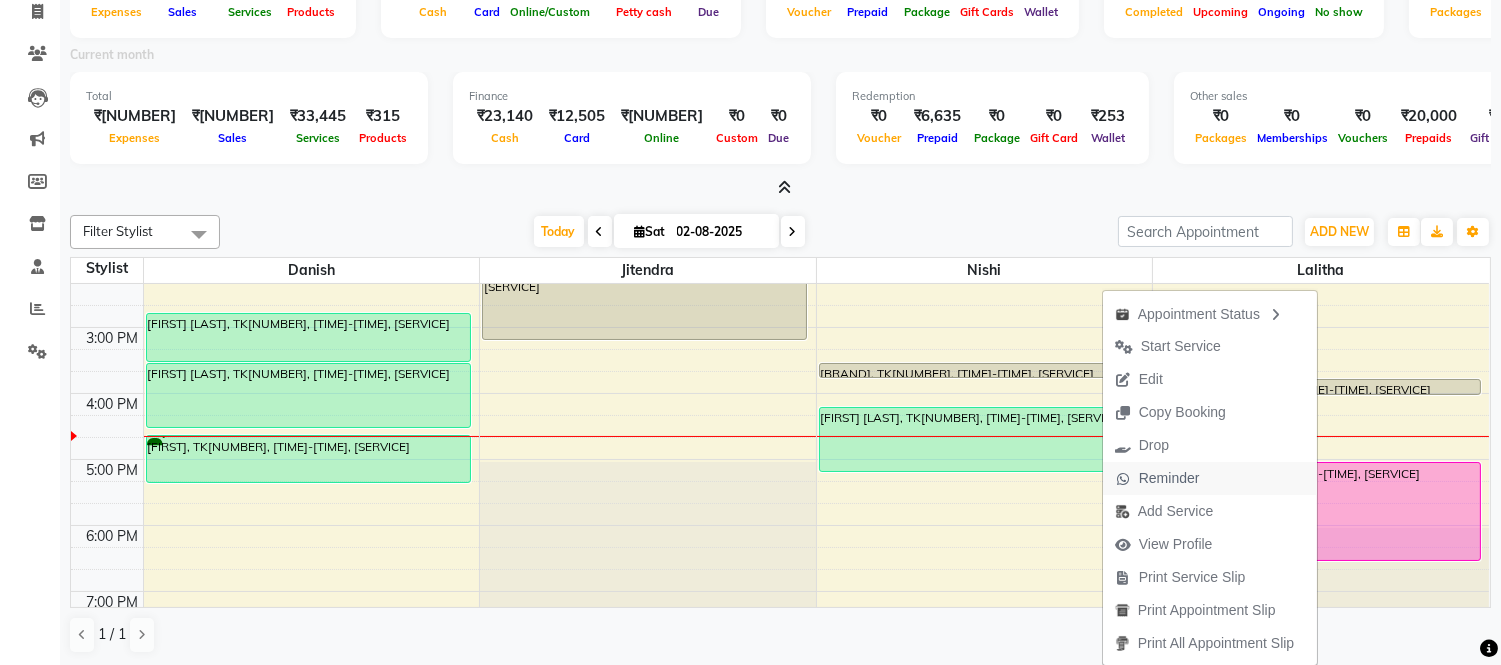 click on "Reminder" at bounding box center [1157, 478] 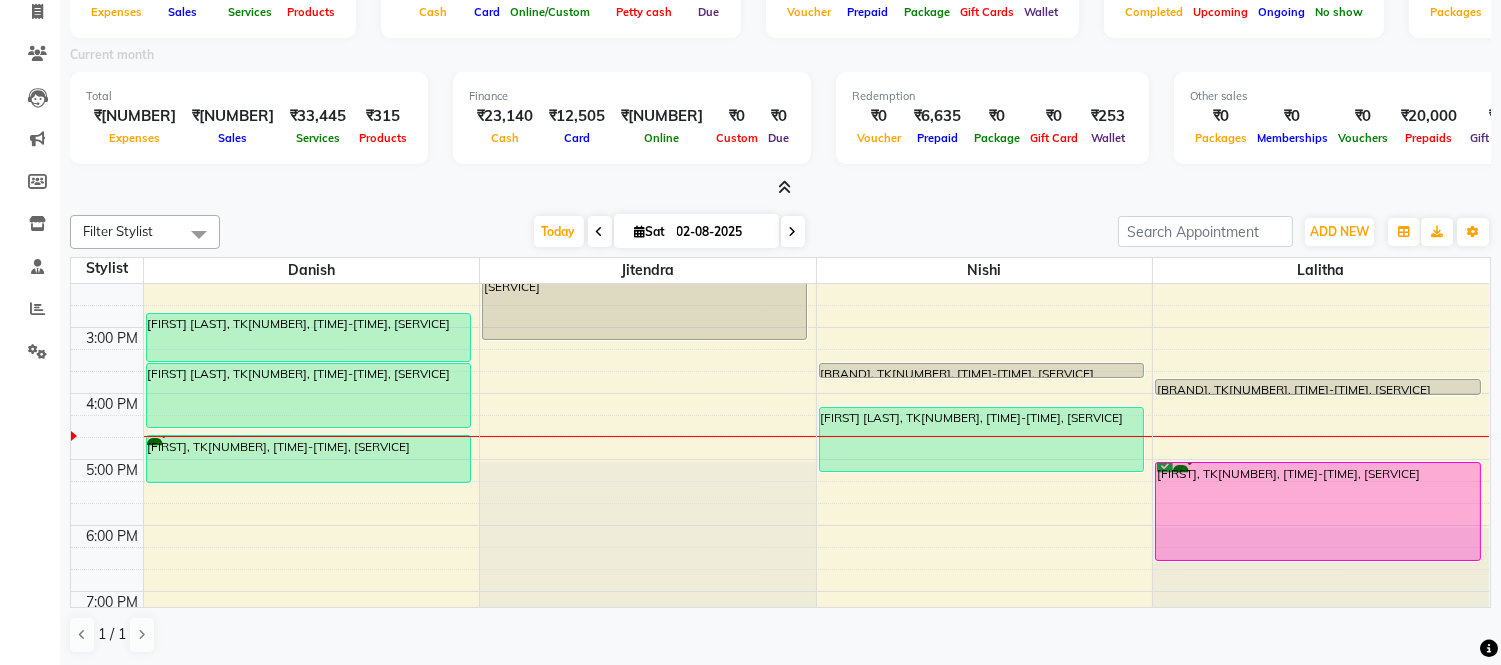 click on "Praveen, TK01, 05:00 PM-06:30 PM, Luminous Glow Luxury Facial" at bounding box center (1318, 511) 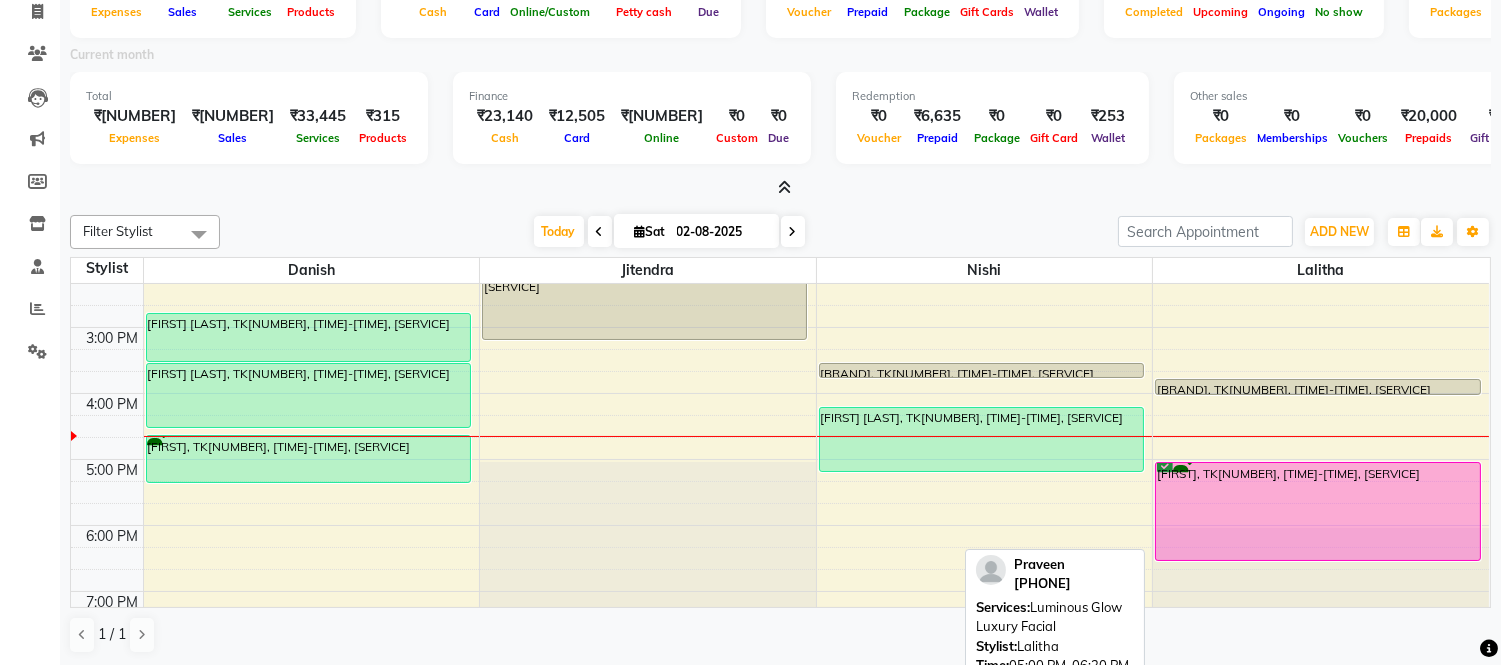 click on "Praveen, TK01, 05:00 PM-06:30 PM, Luminous Glow Luxury Facial" at bounding box center [1318, 511] 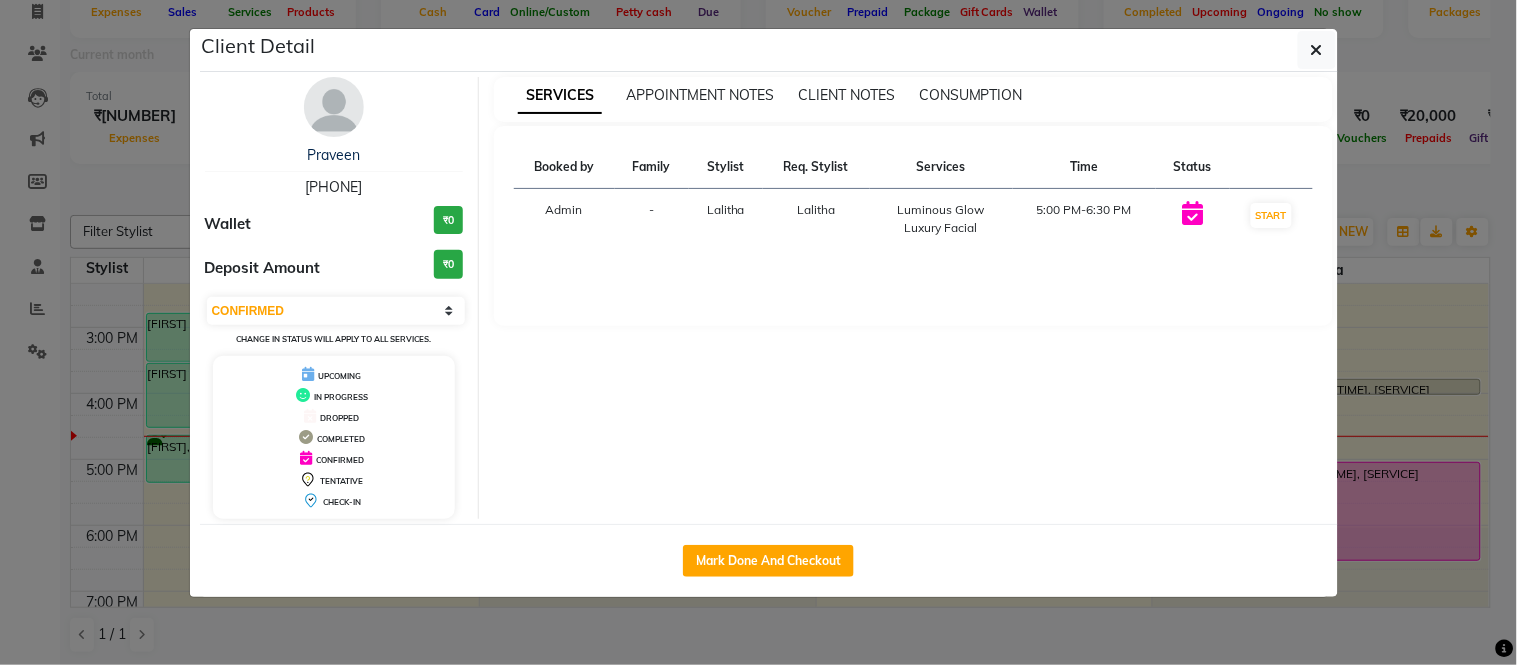 click at bounding box center [334, 107] 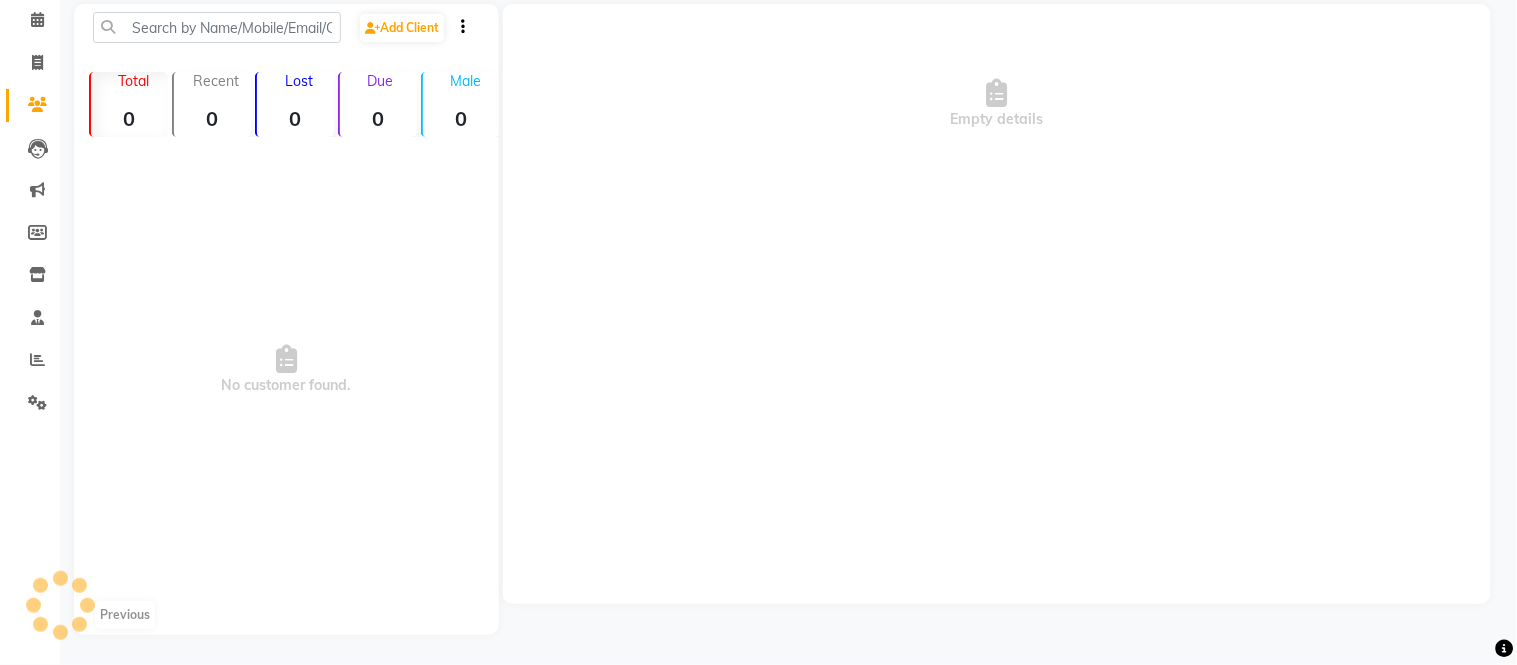 scroll, scrollTop: 82, scrollLeft: 0, axis: vertical 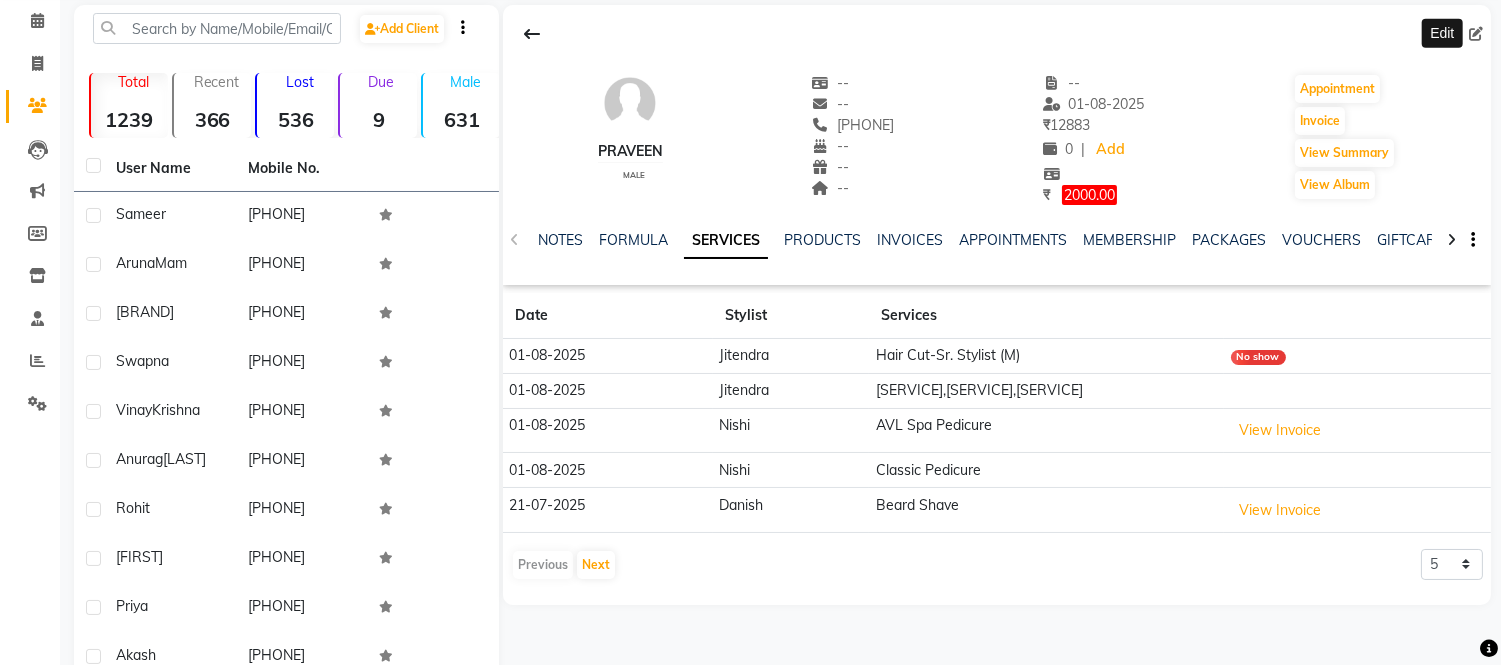 click 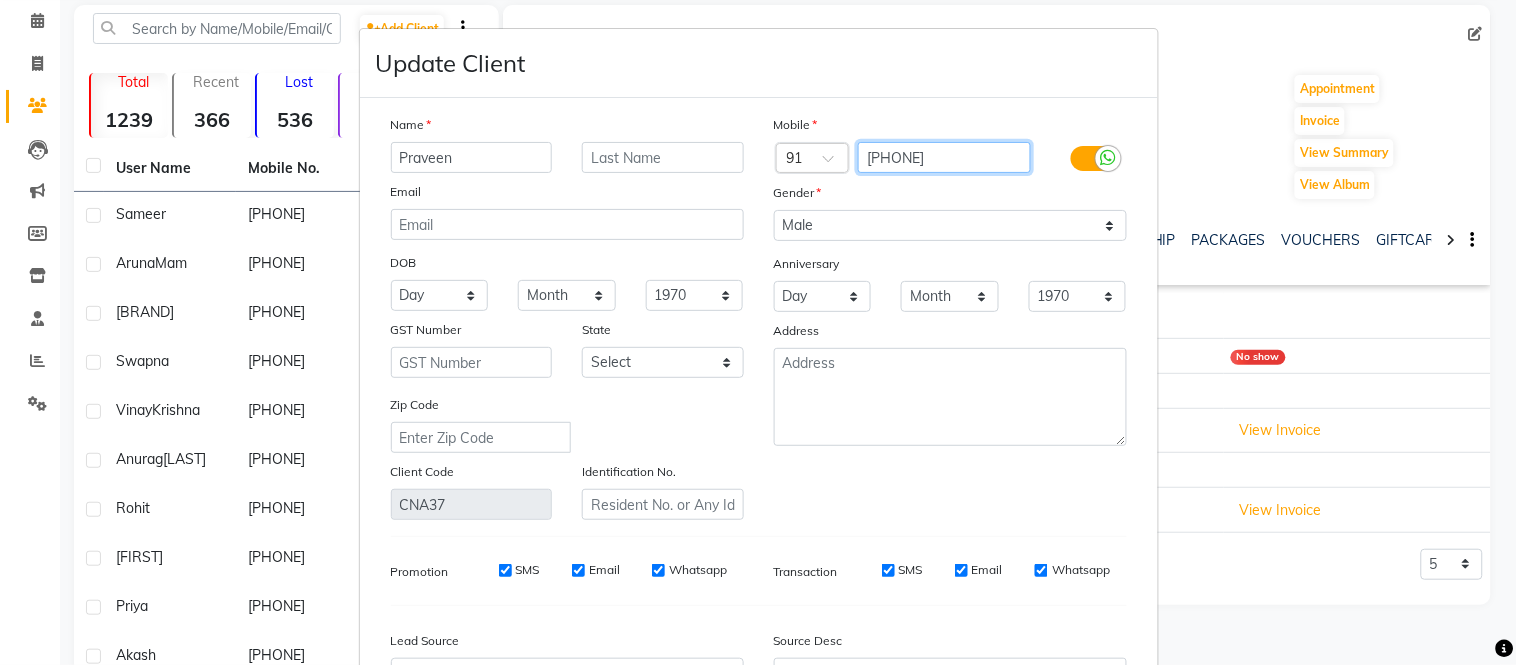 click on "900028078" at bounding box center [944, 157] 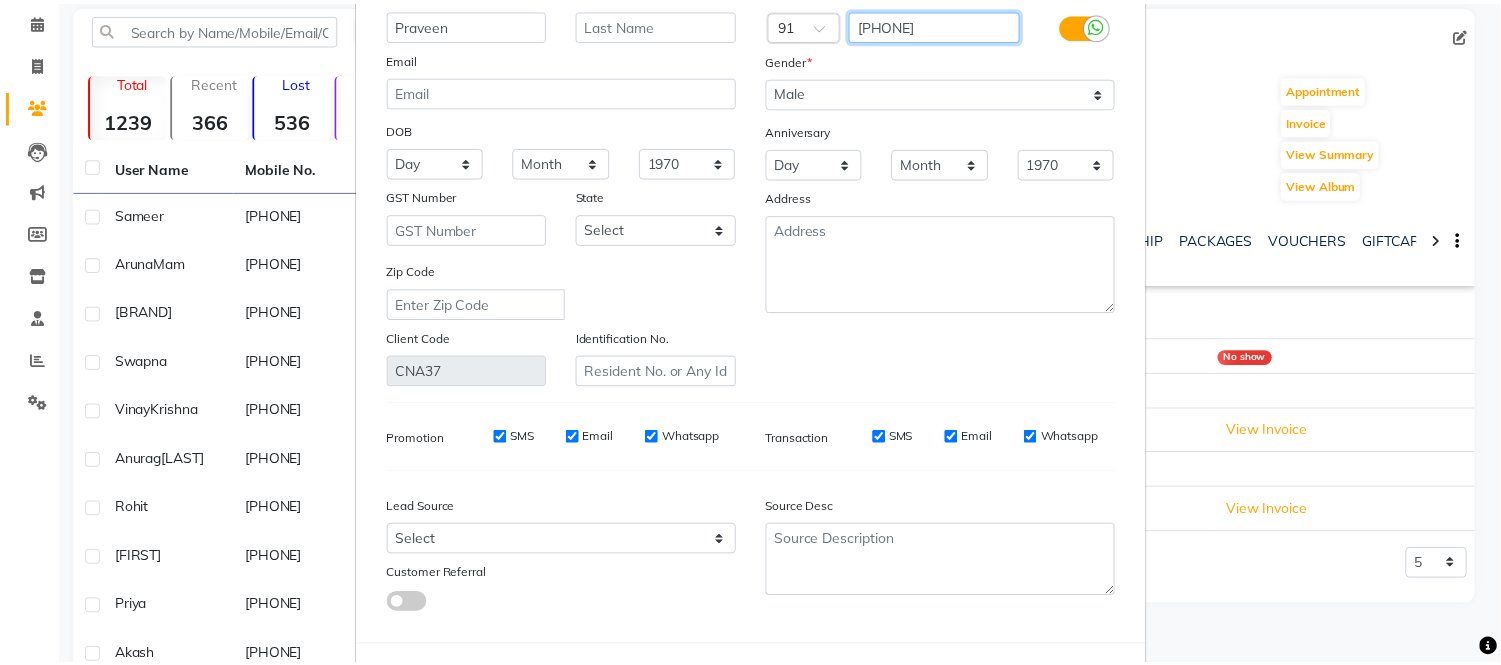 scroll, scrollTop: 224, scrollLeft: 0, axis: vertical 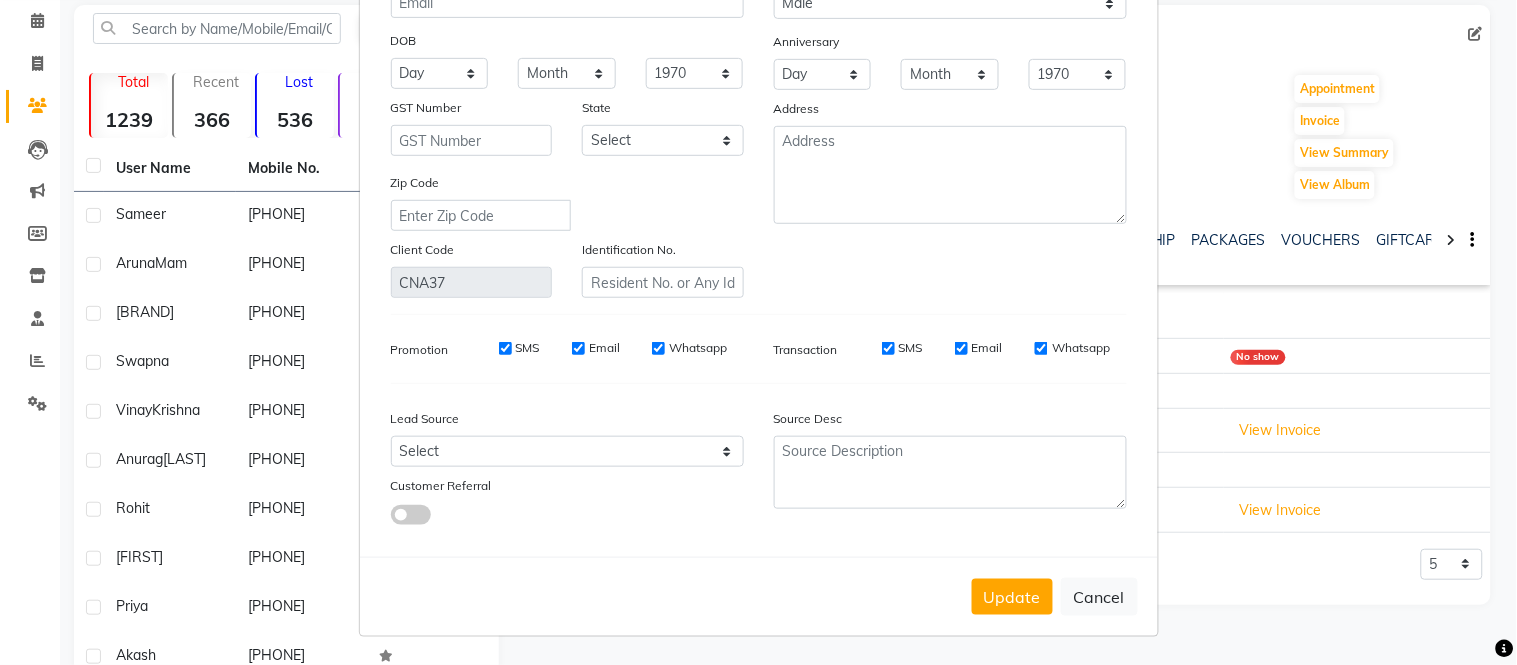 click on "Update   Cancel" at bounding box center [759, 596] 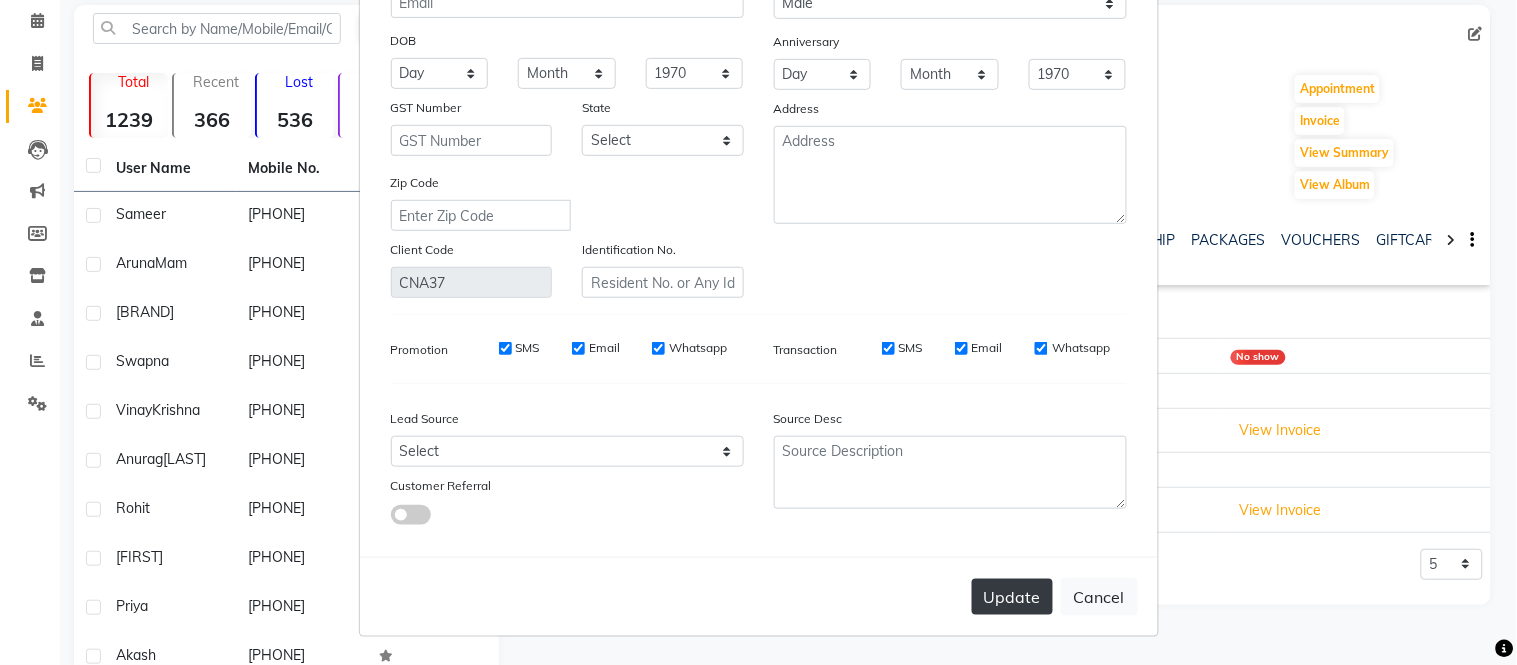 click on "Update" at bounding box center [1012, 597] 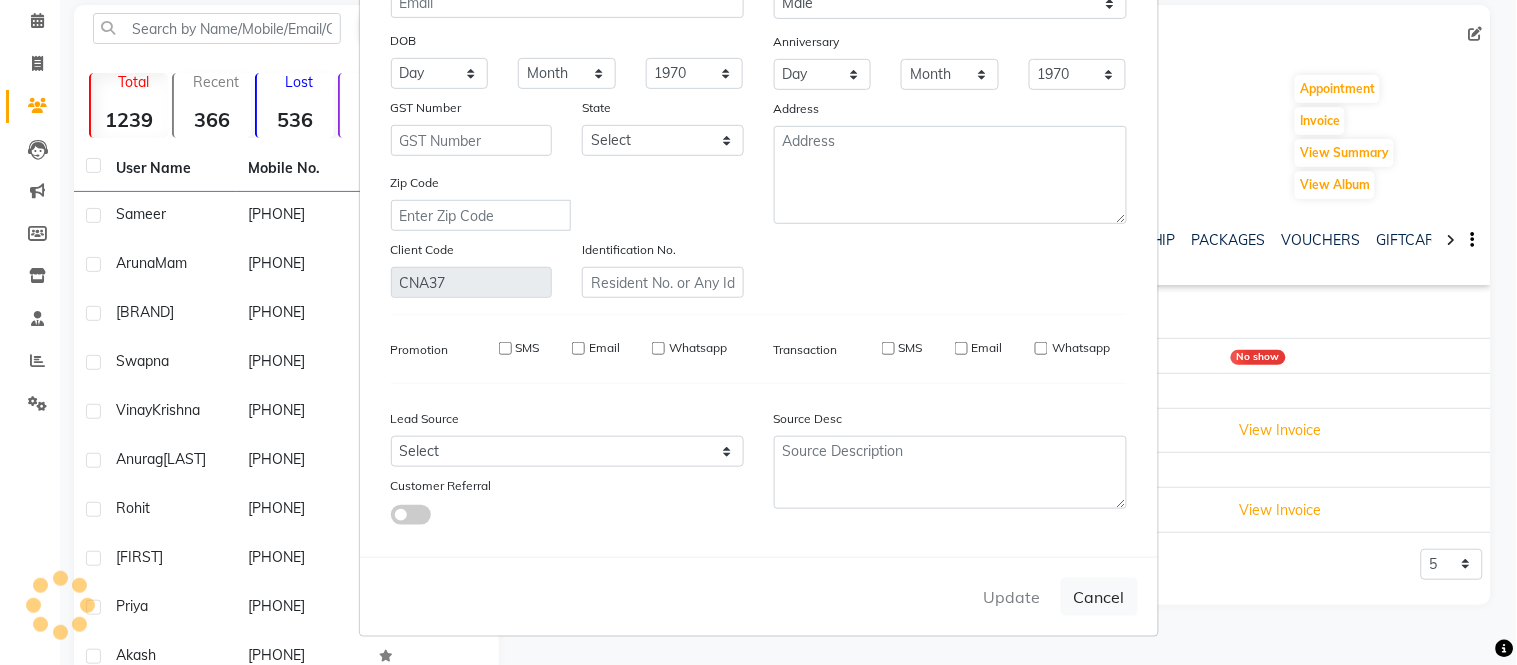 type 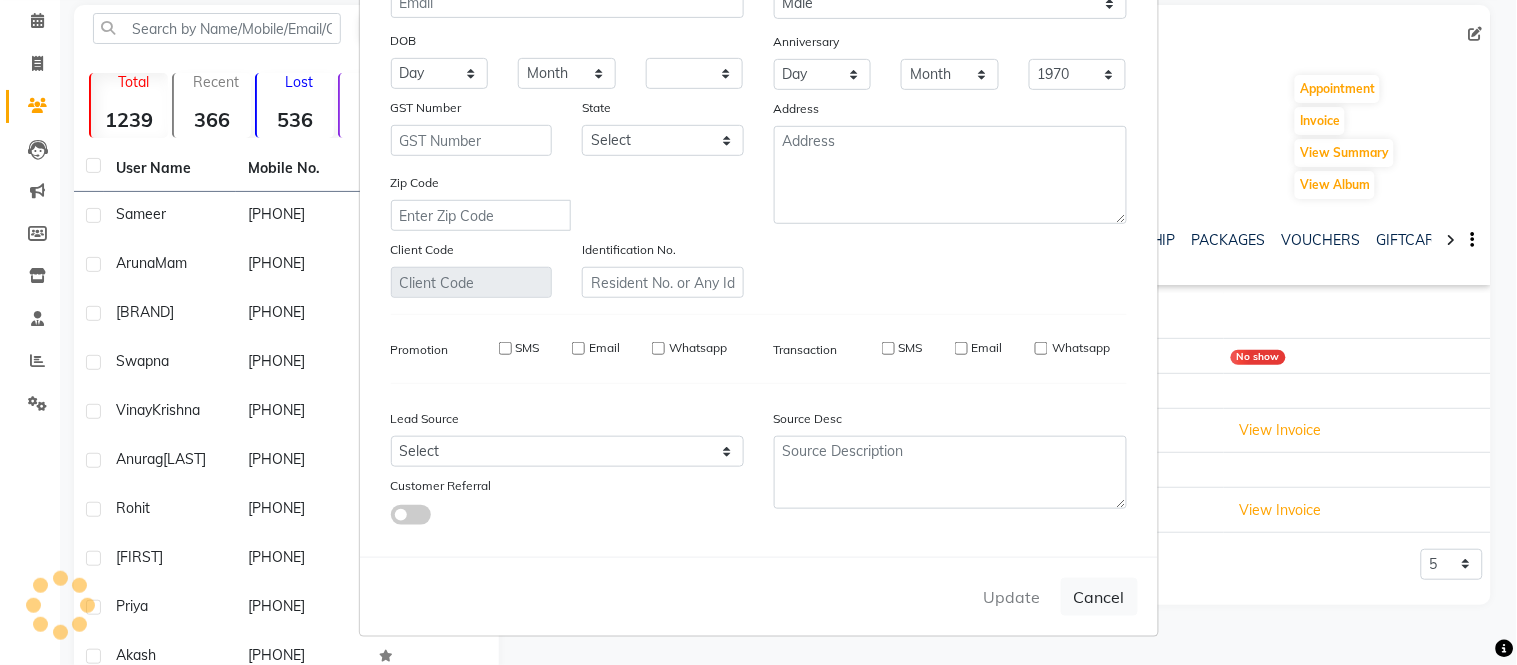 select 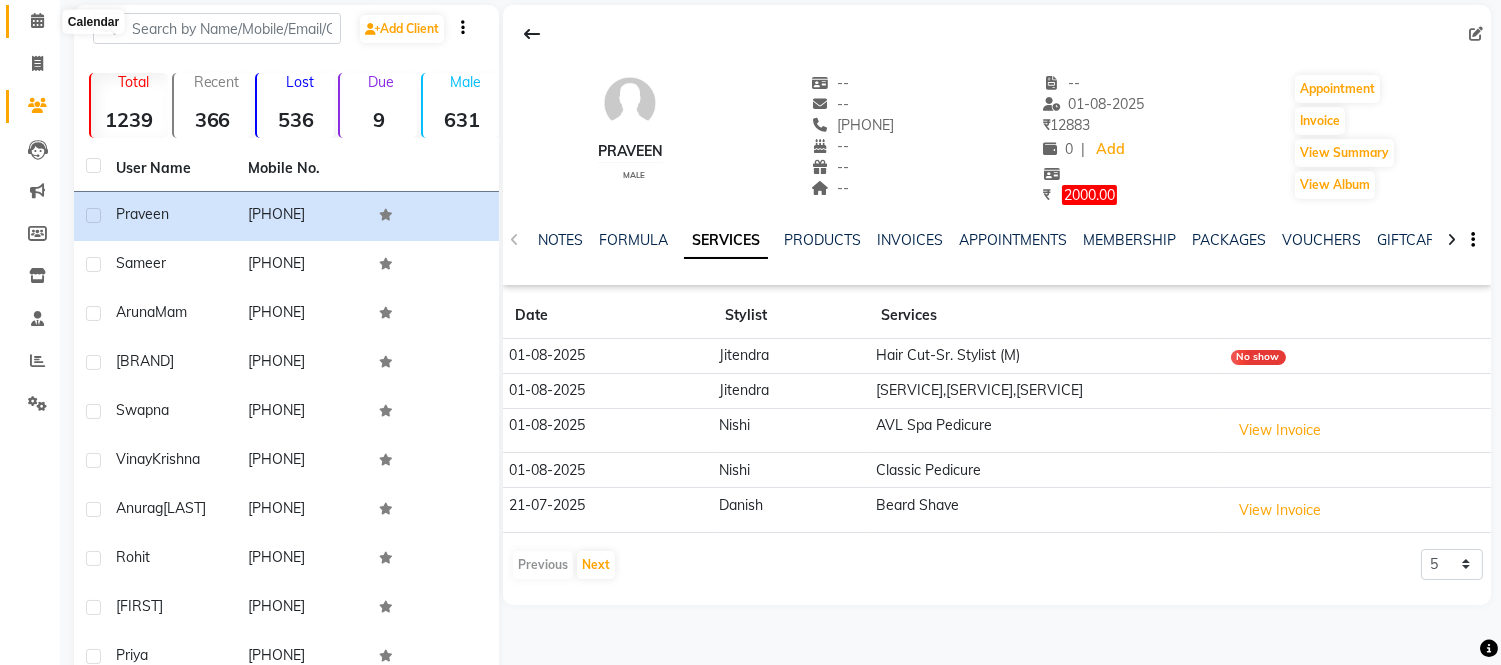 click 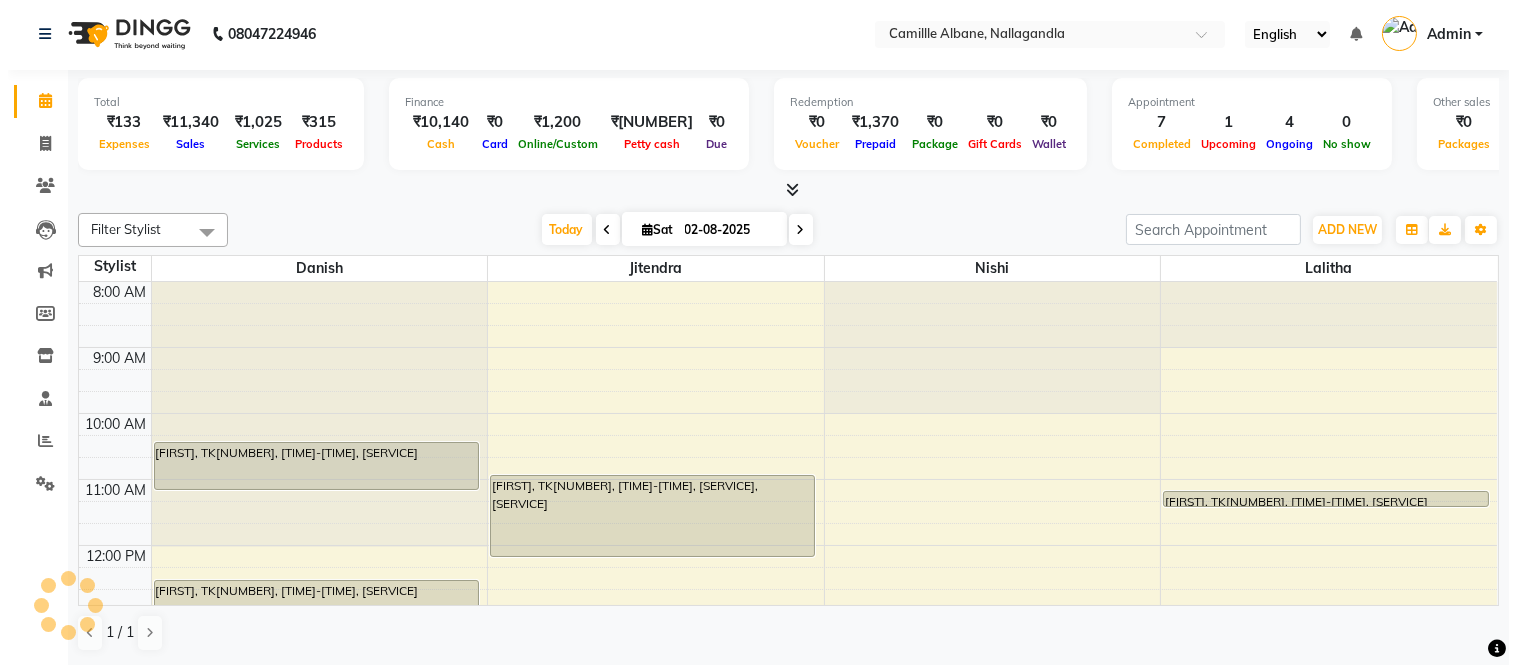 scroll, scrollTop: 0, scrollLeft: 0, axis: both 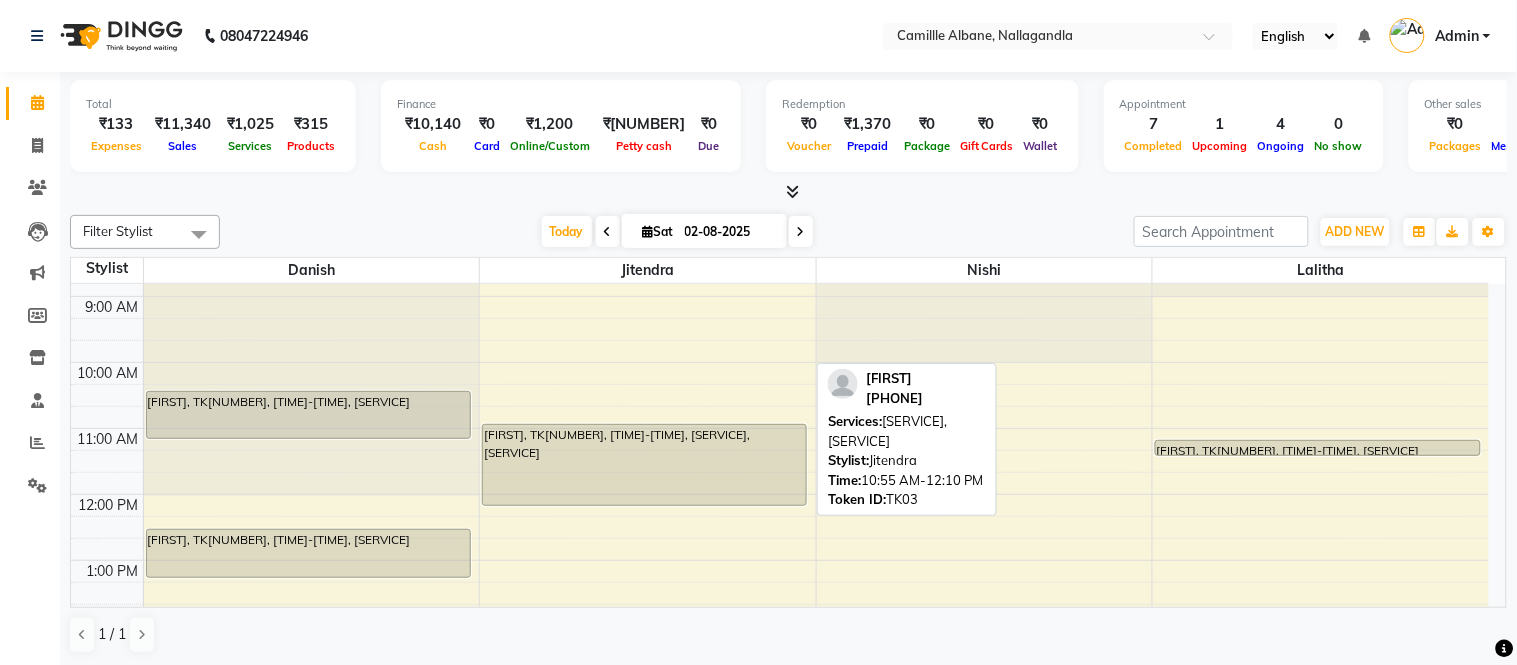 click at bounding box center [816, 285] 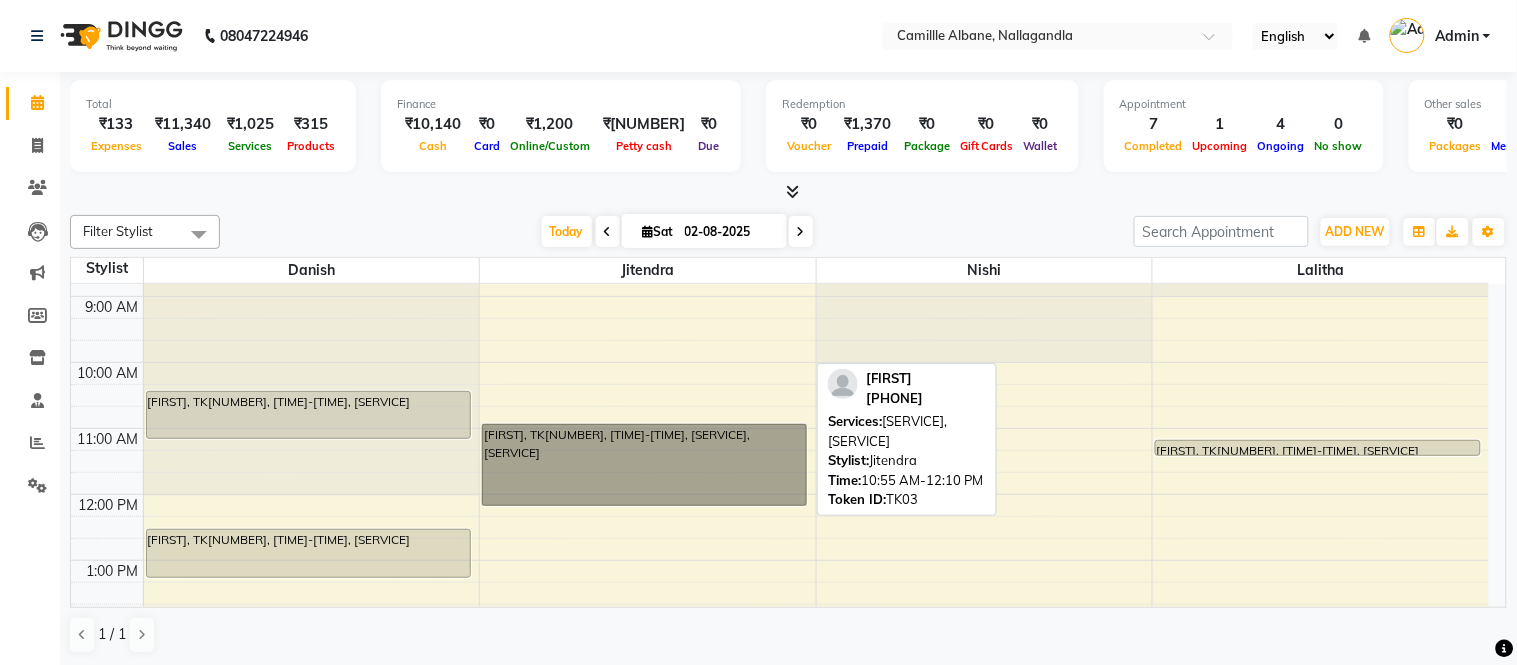 click on "[FIRST], TK03, 10:55 AM-12:10 PM, Hair Cut-Sr. Stylist (M),Beard Trim - Zero" at bounding box center (644, 465) 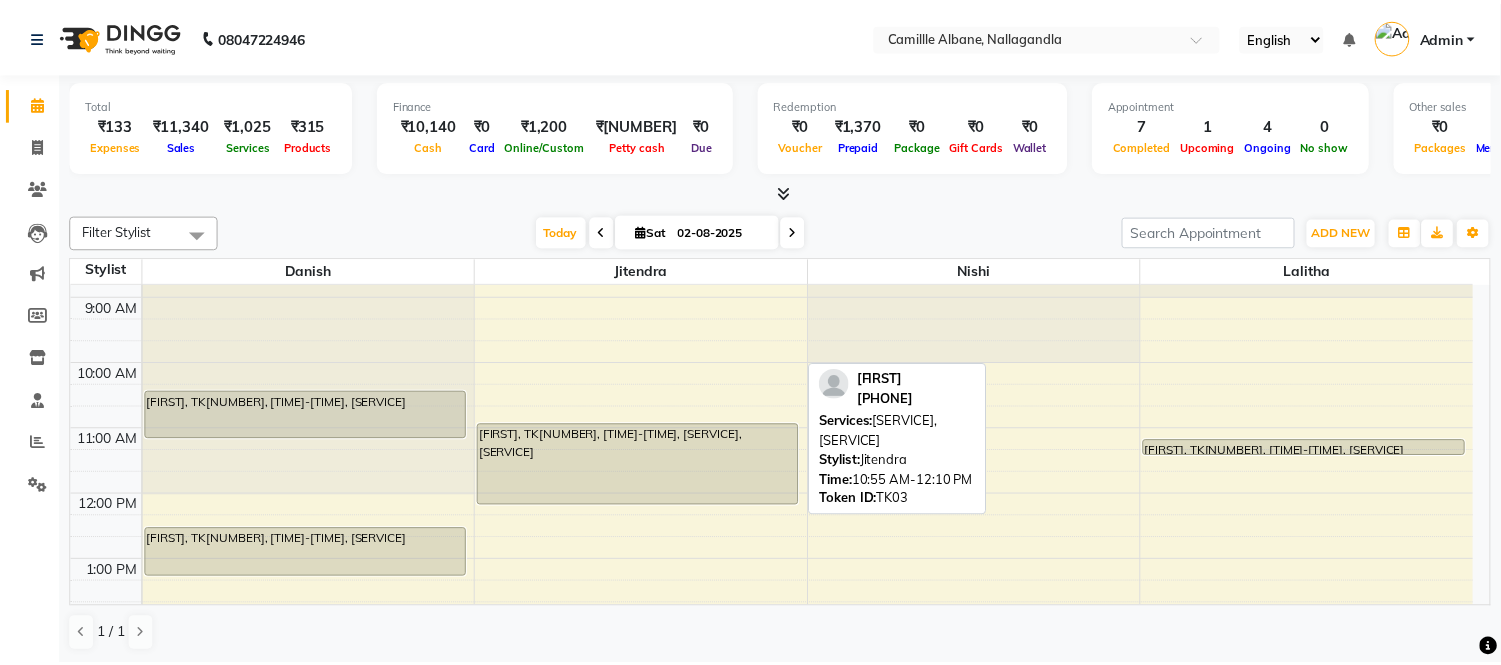 scroll, scrollTop: 0, scrollLeft: 0, axis: both 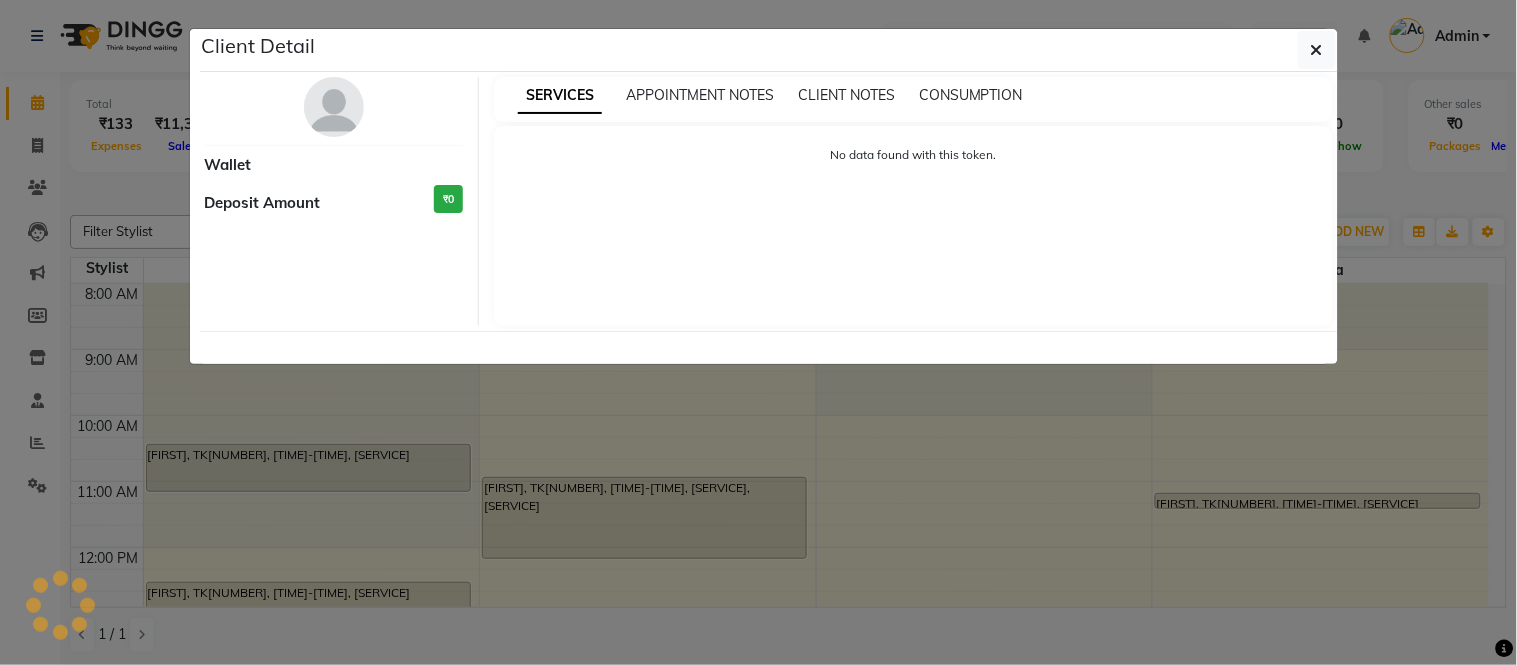 select on "3" 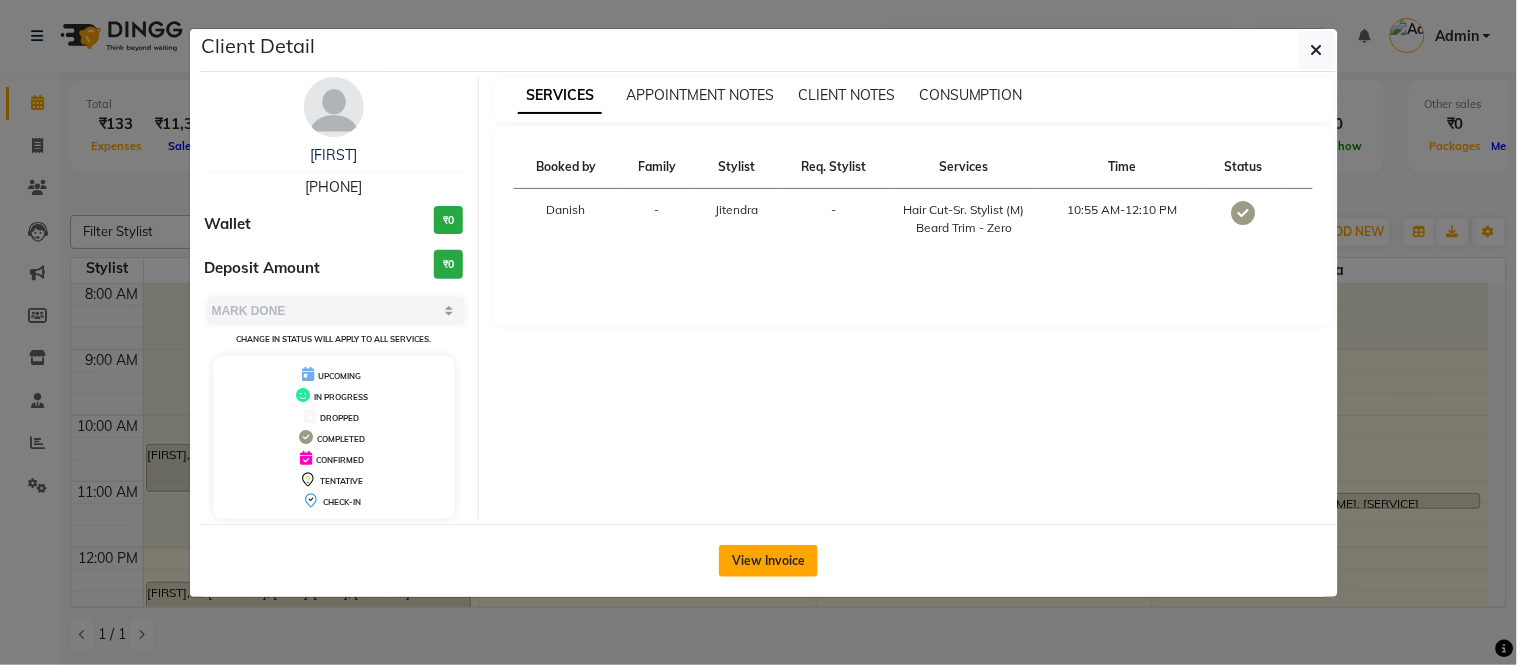 click on "View Invoice" 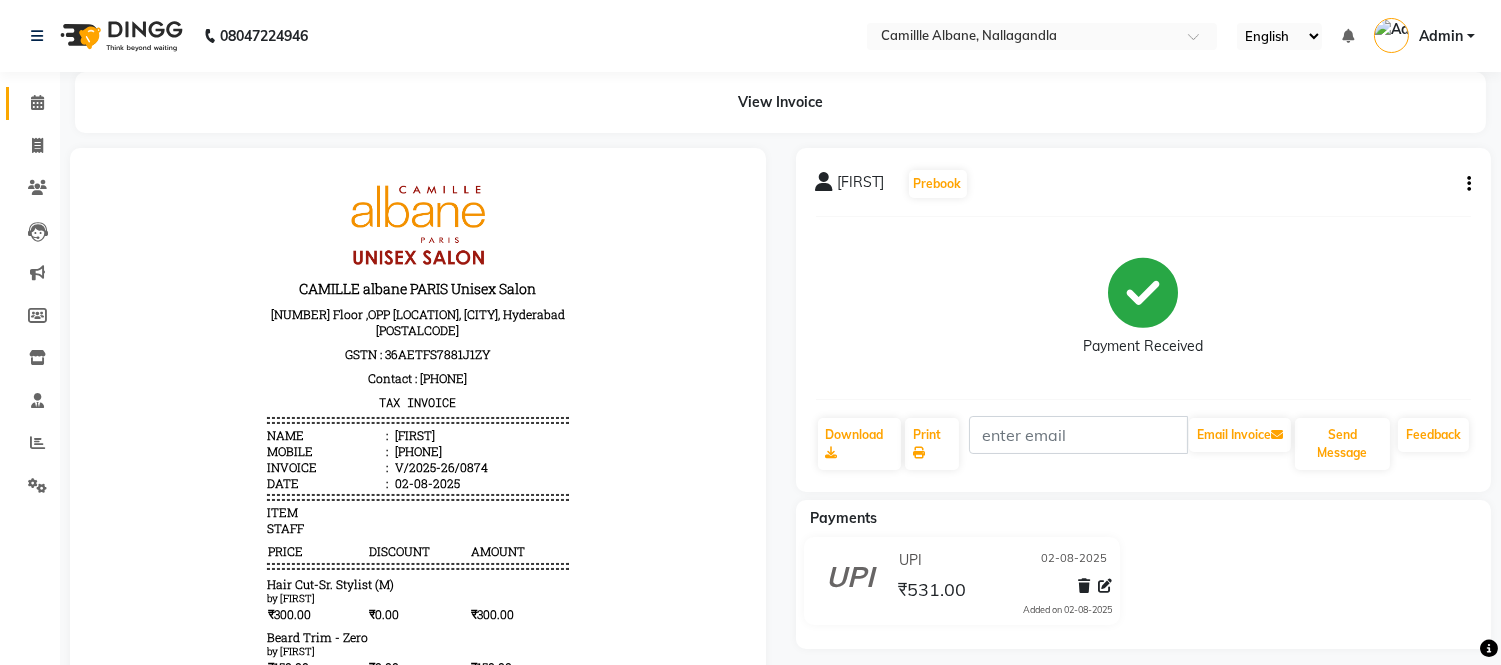 scroll, scrollTop: 0, scrollLeft: 0, axis: both 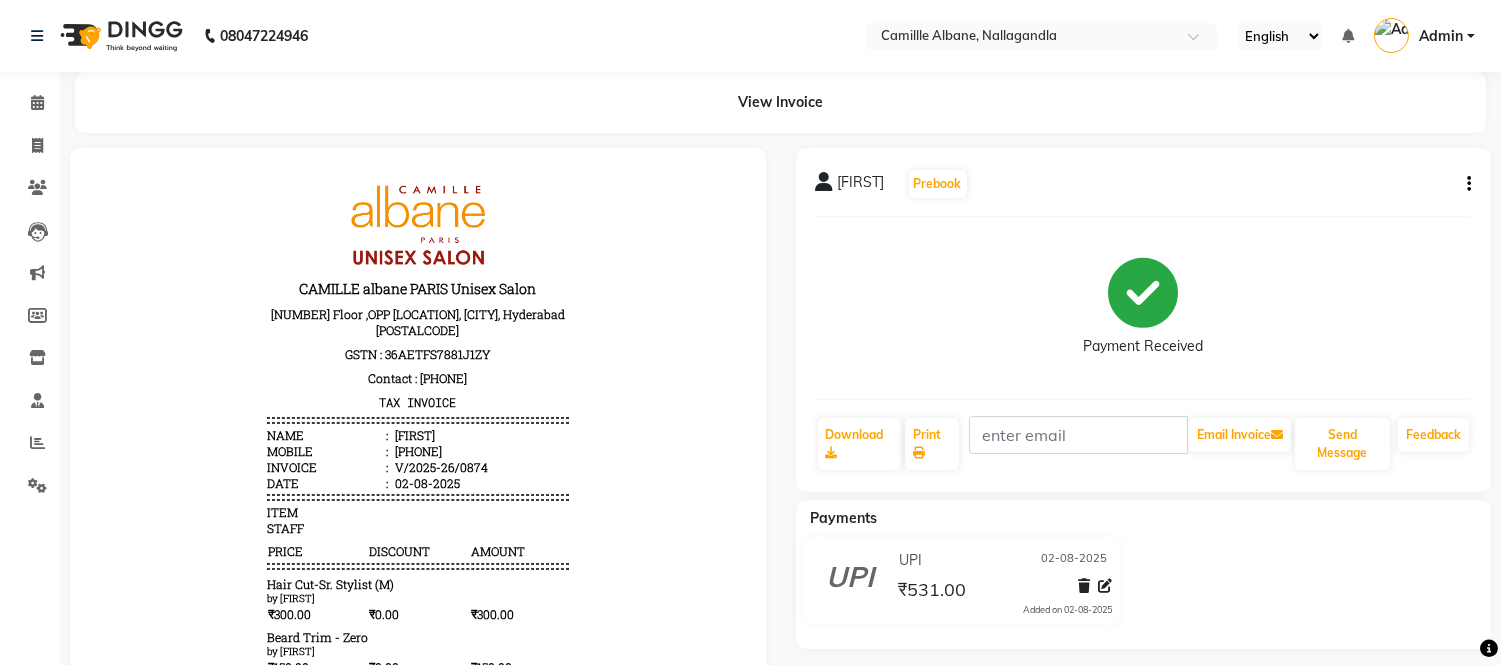 click 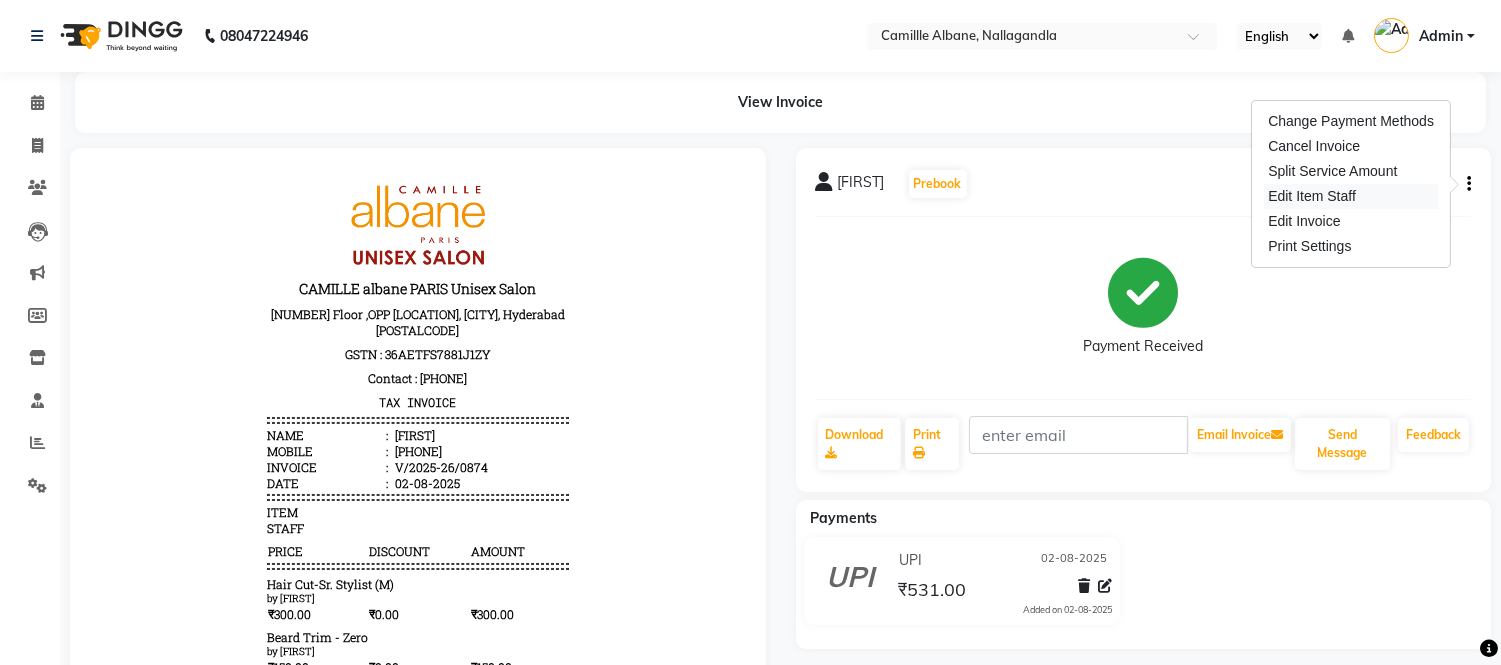 click on "Edit Item Staff" at bounding box center [1351, 196] 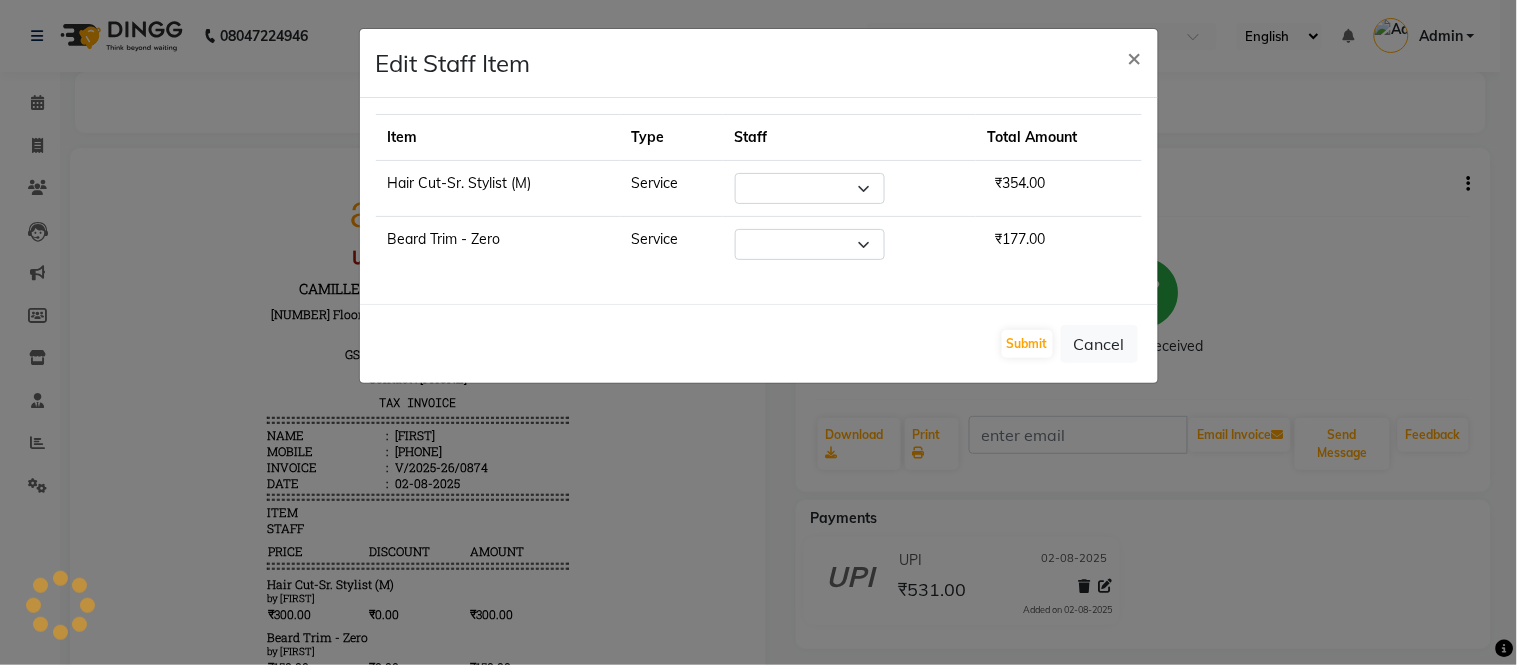 select on "57811" 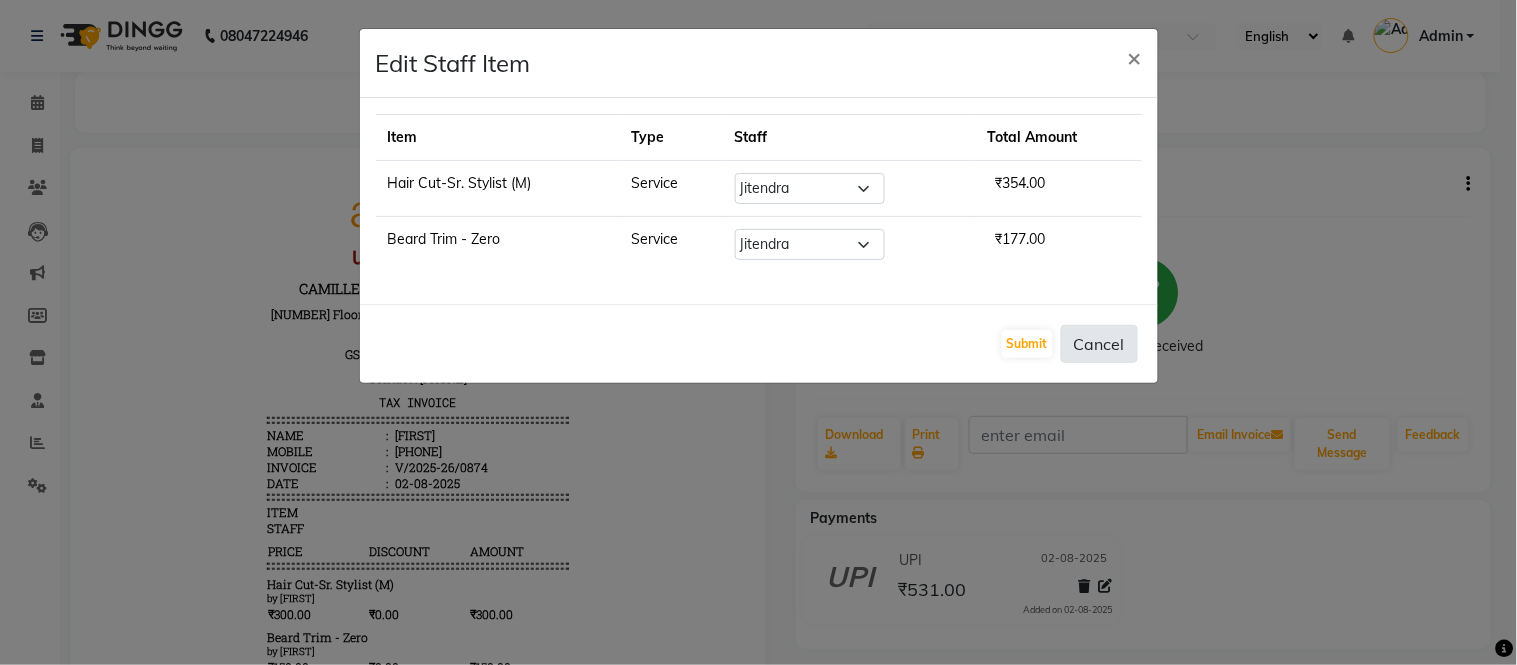 click on "Cancel" 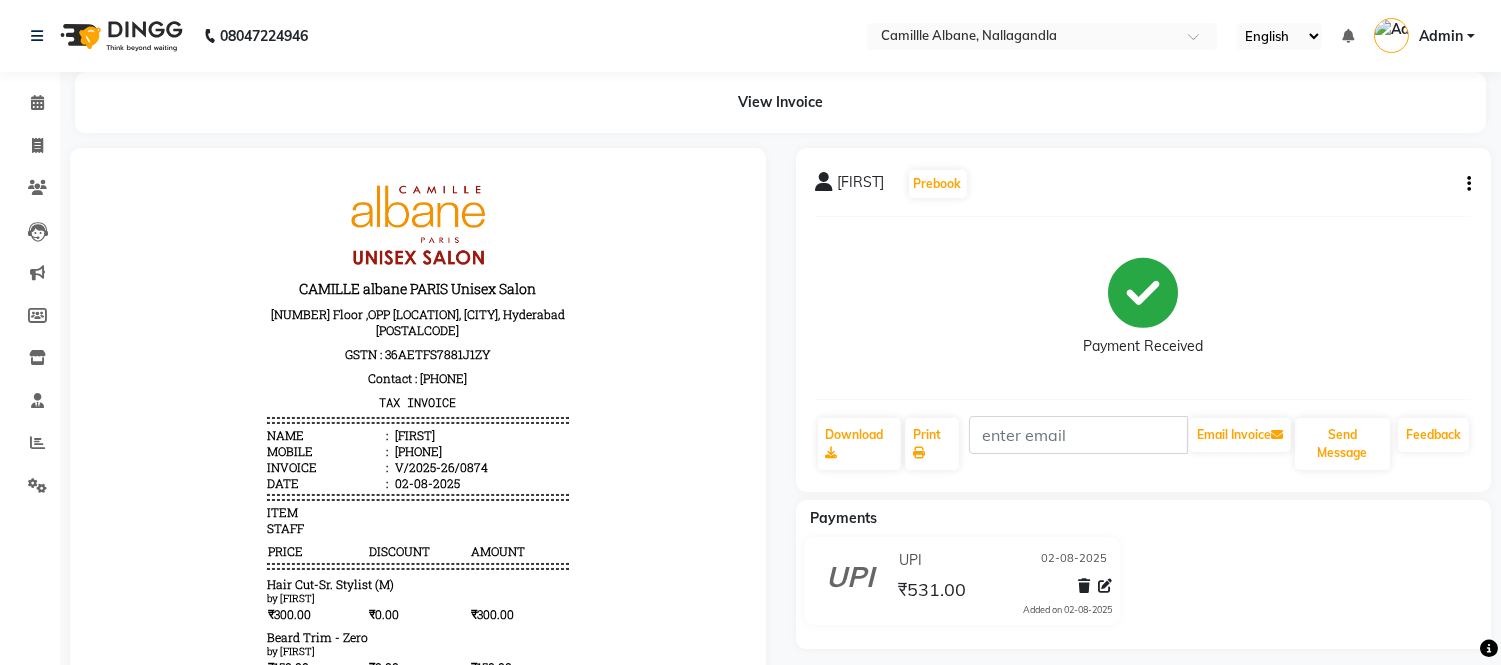 click on "Soham   Prebook   Payment Received  Download  Print   Email Invoice   Send Message Feedback" 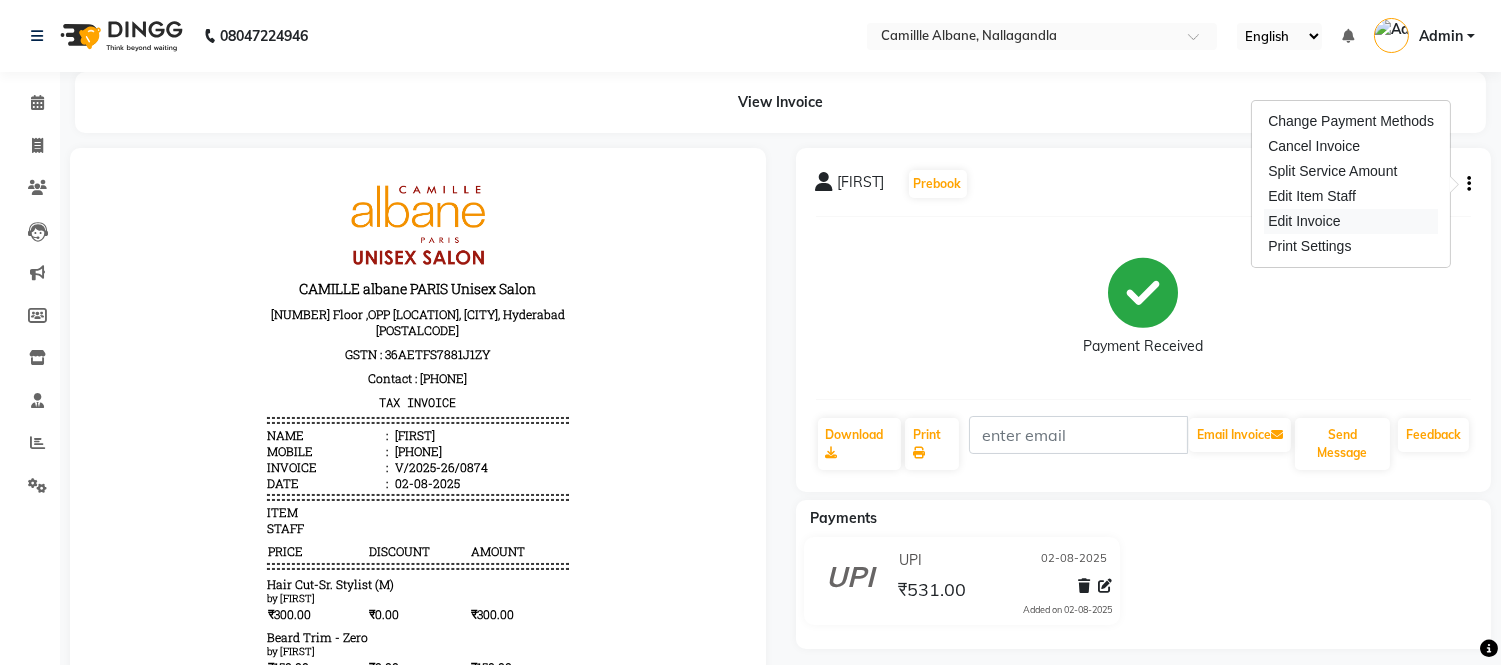 click on "Edit Invoice" at bounding box center [1351, 221] 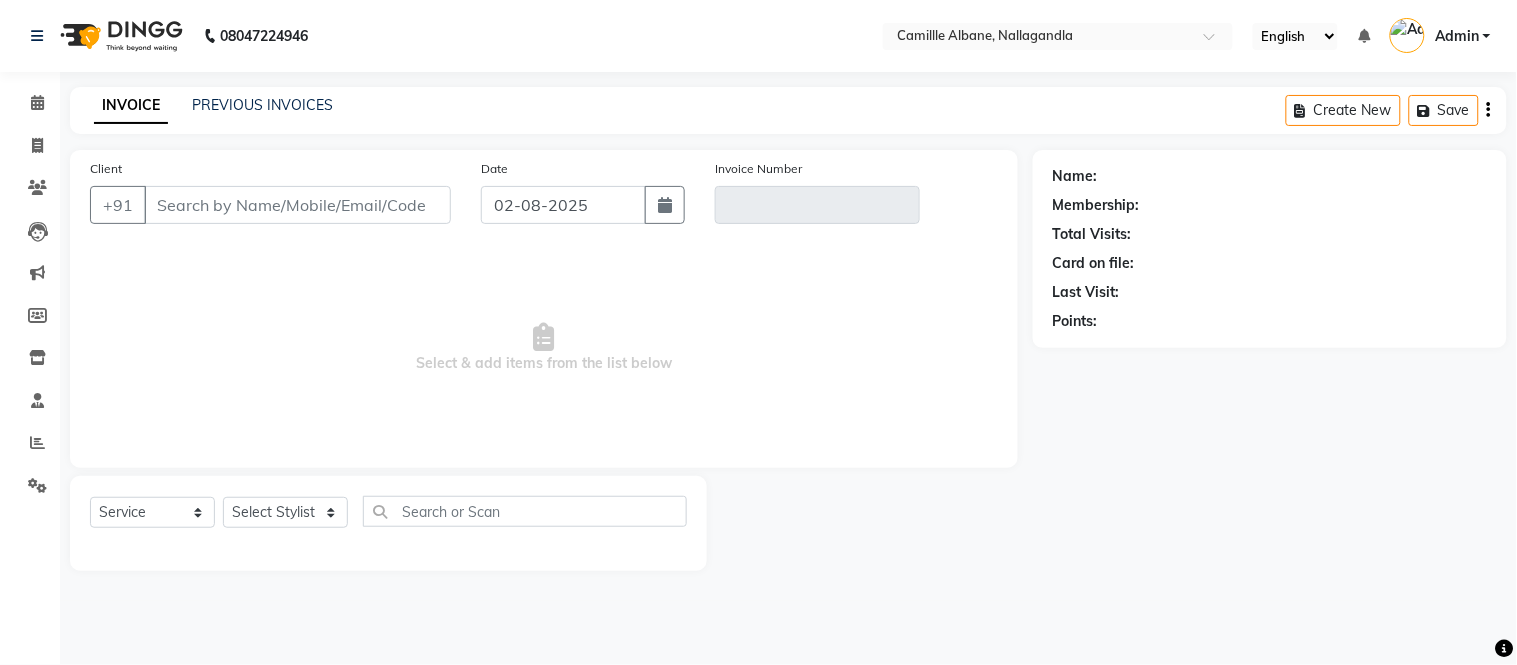 type on "9121015167" 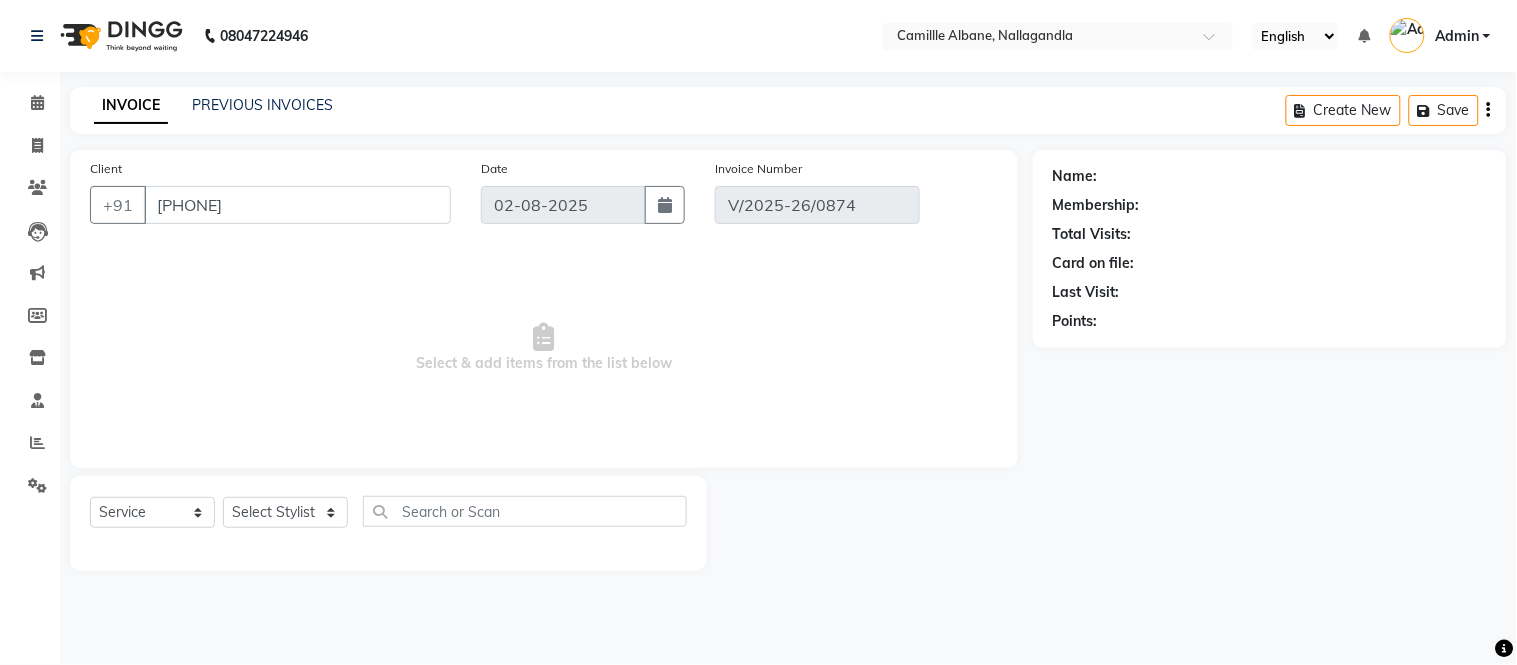 select on "1: Object" 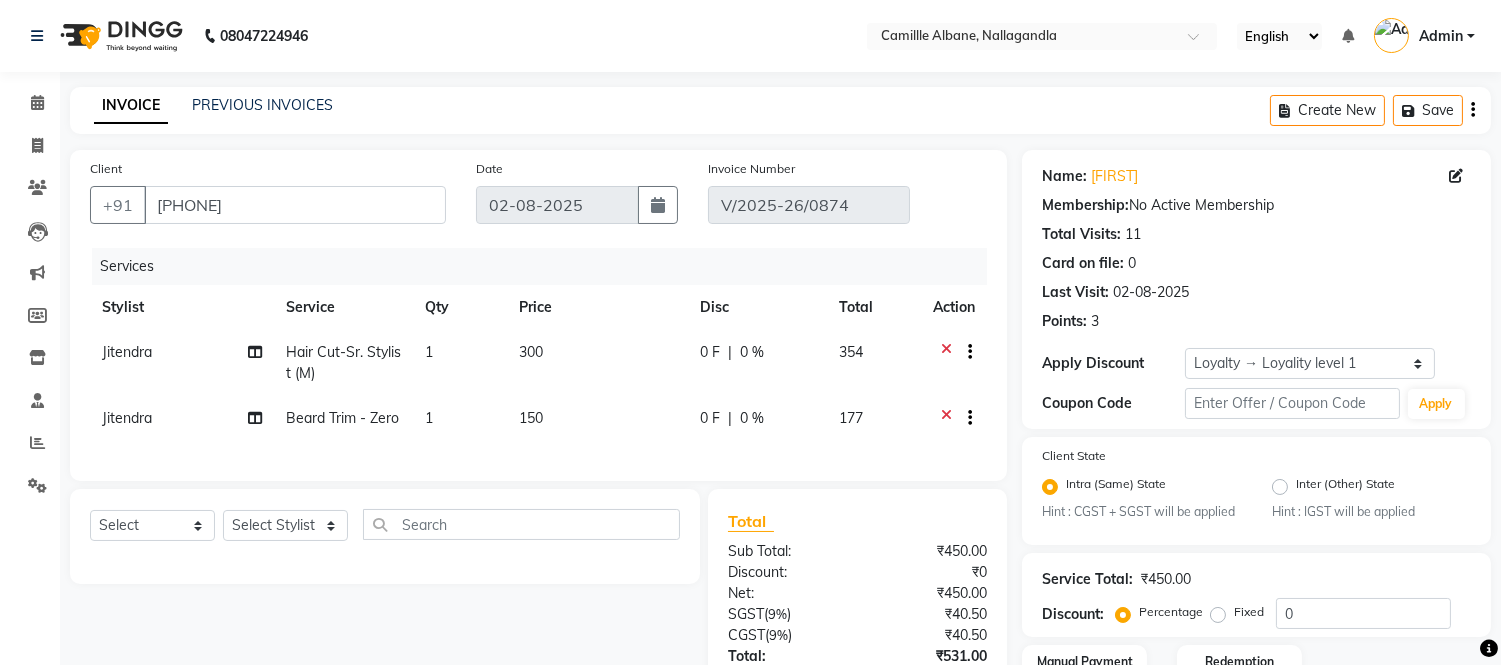 scroll, scrollTop: 305, scrollLeft: 0, axis: vertical 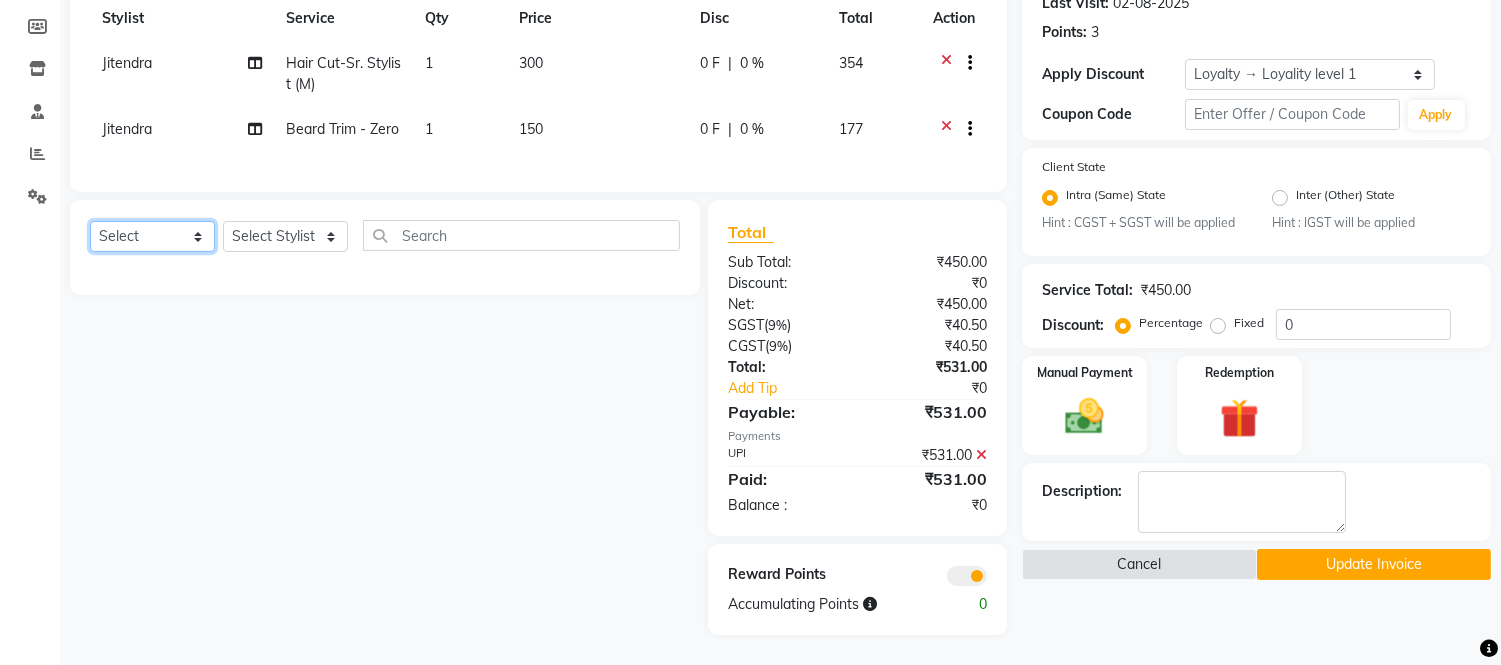 click on "Select  Service  Product  Membership  Package Voucher Prepaid Gift Card" 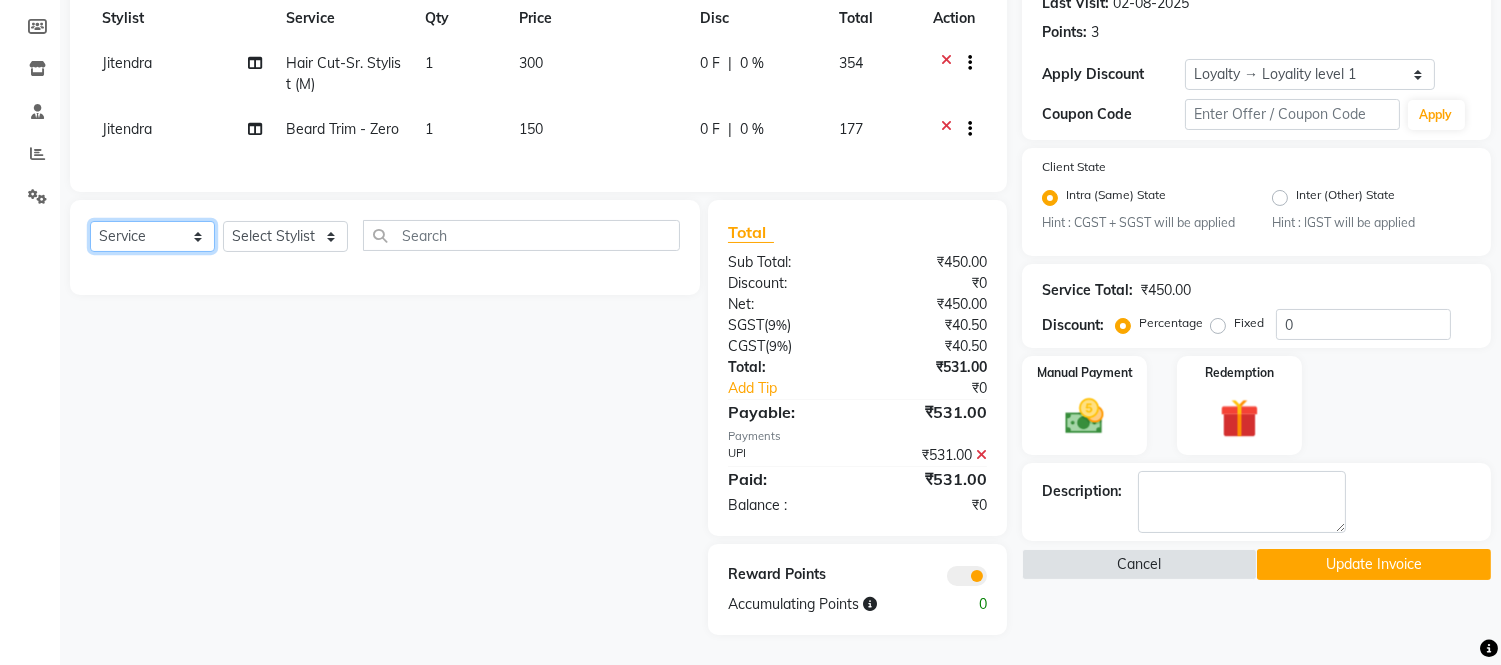 click on "Select  Service  Product  Membership  Package Voucher Prepaid Gift Card" 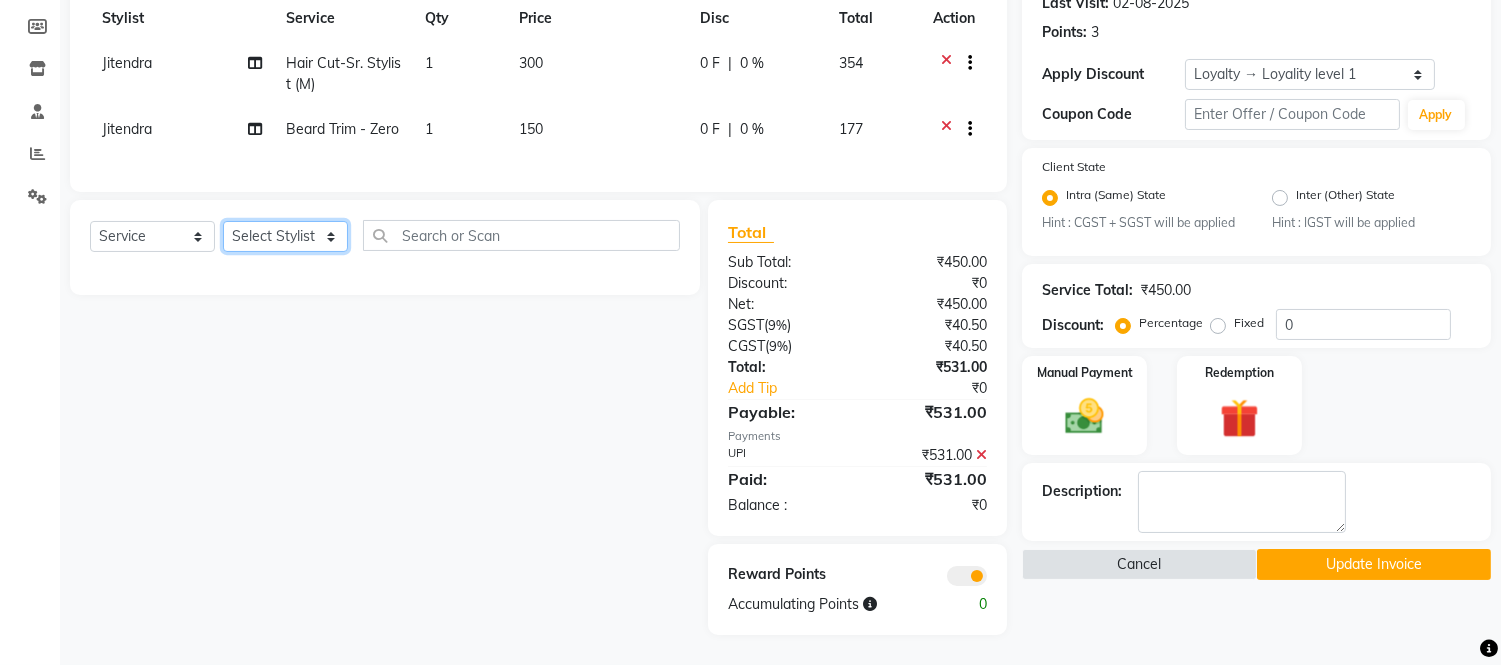 click on "Select Stylist Admin Amit Danish Dr, Rajani Jitendra K T Ramarao Lalitha Lokesh Madhu Nishi Satish Srinivas" 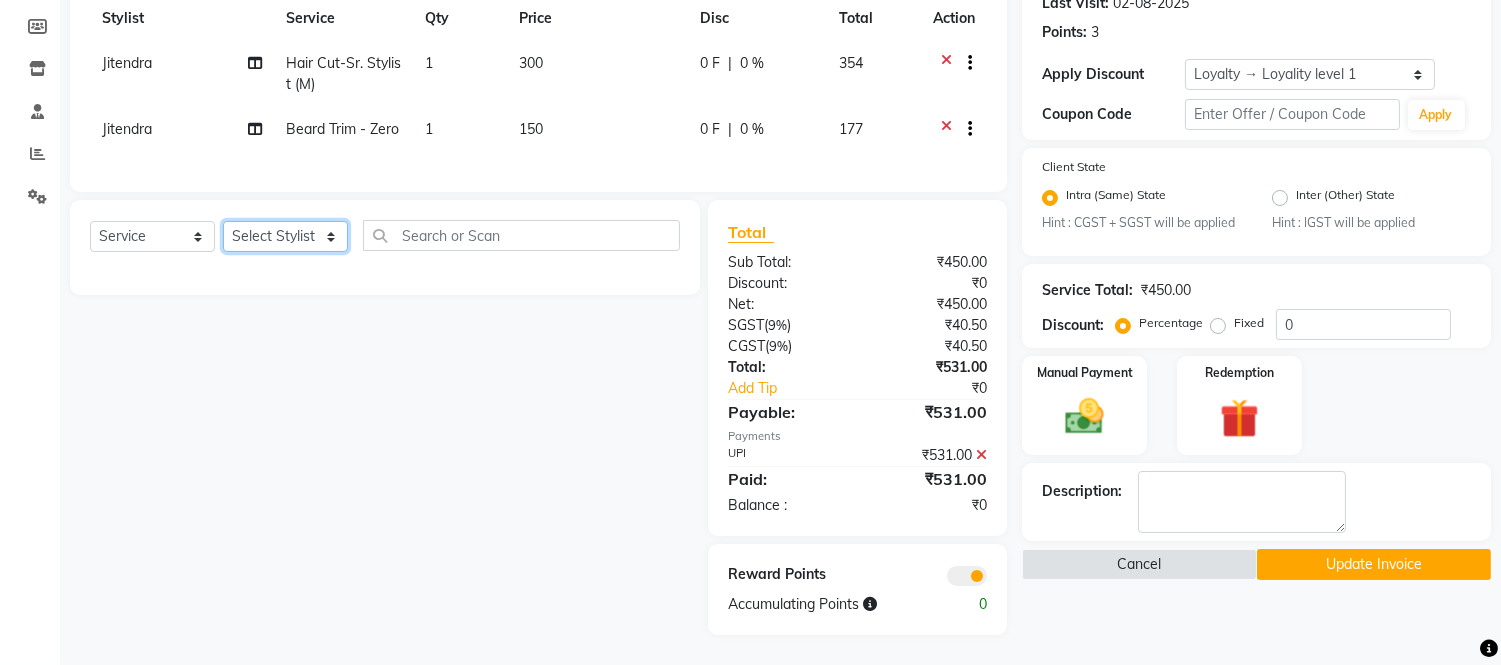 select on "57811" 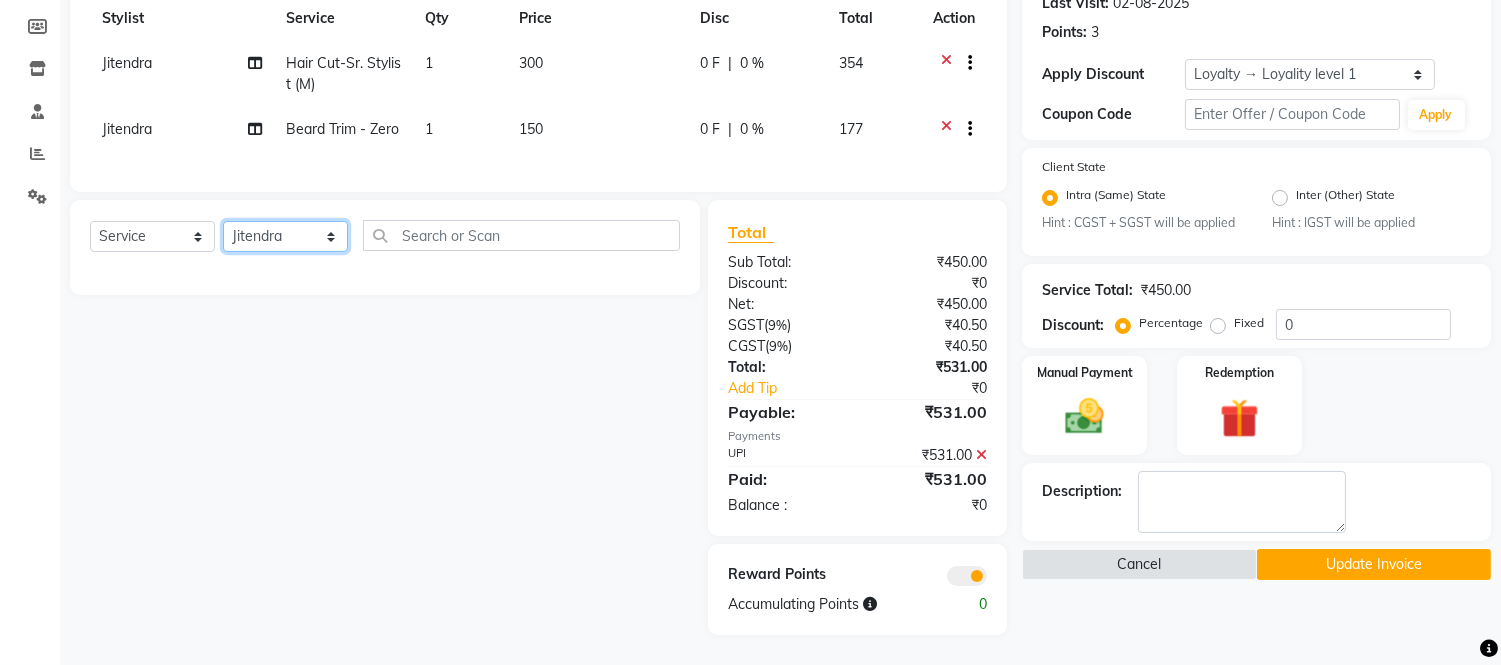 click on "Select Stylist Admin Amit Danish Dr, Rajani Jitendra K T Ramarao Lalitha Lokesh Madhu Nishi Satish Srinivas" 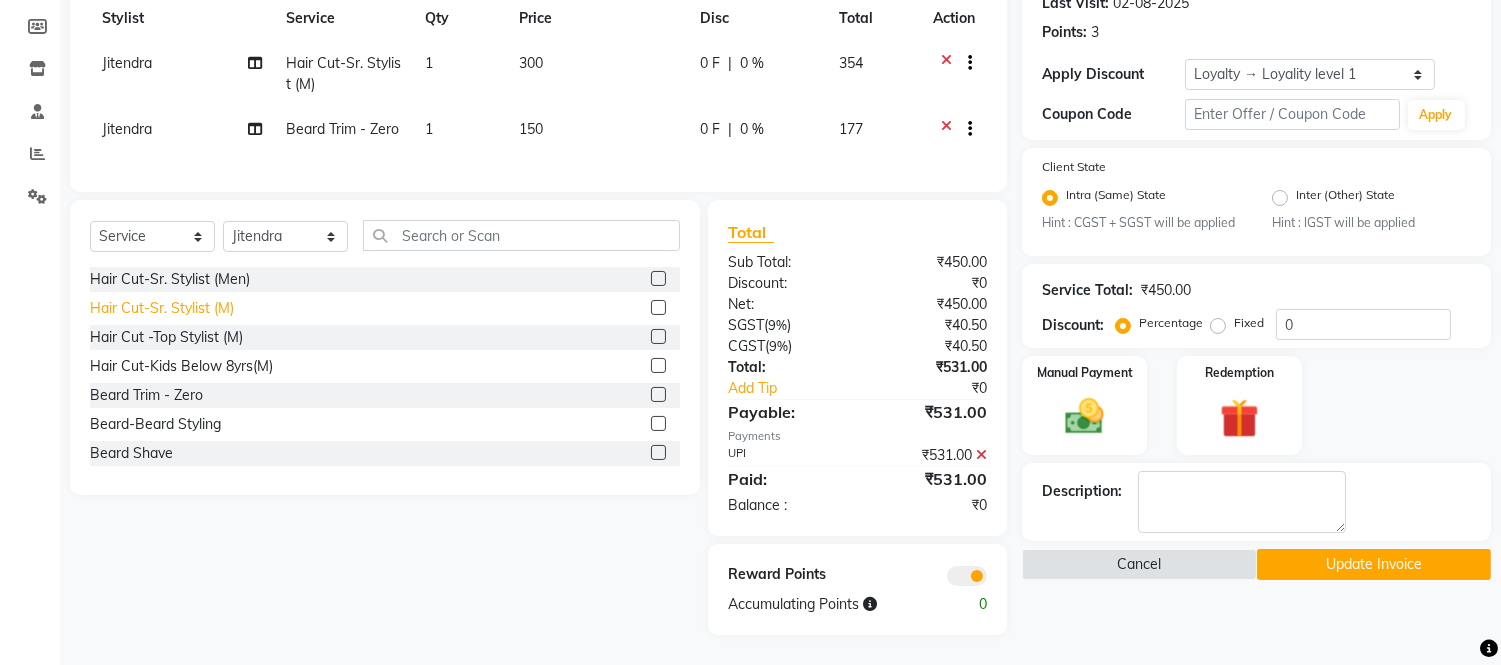click on "Hair Cut-Sr. Stylist (M)" 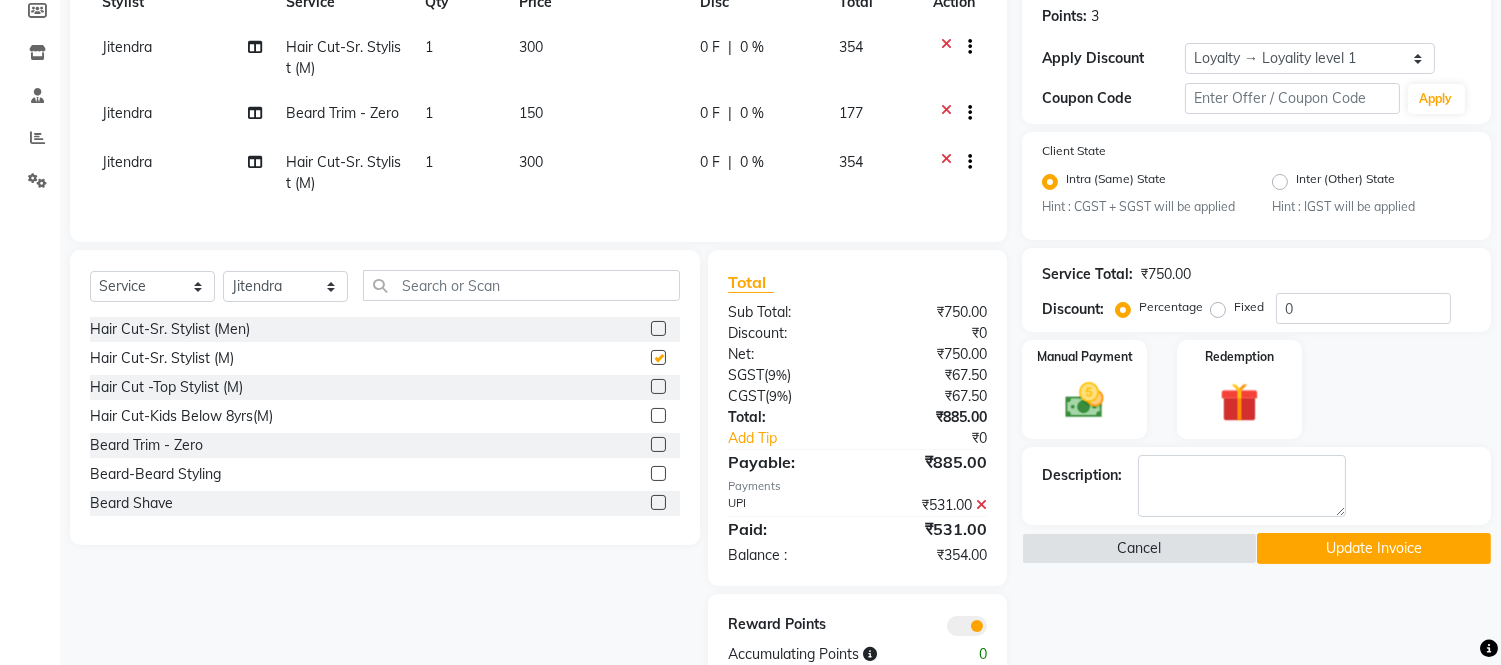checkbox on "false" 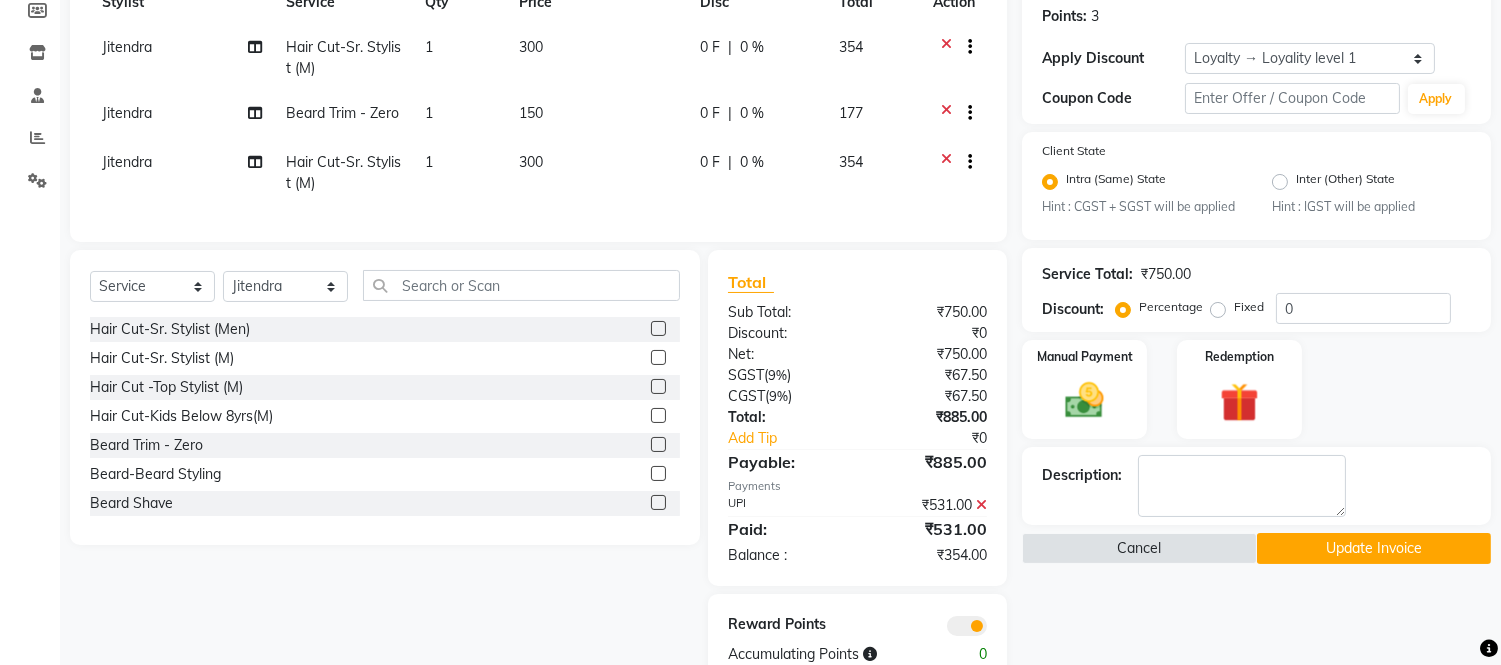 scroll, scrollTop: 371, scrollLeft: 0, axis: vertical 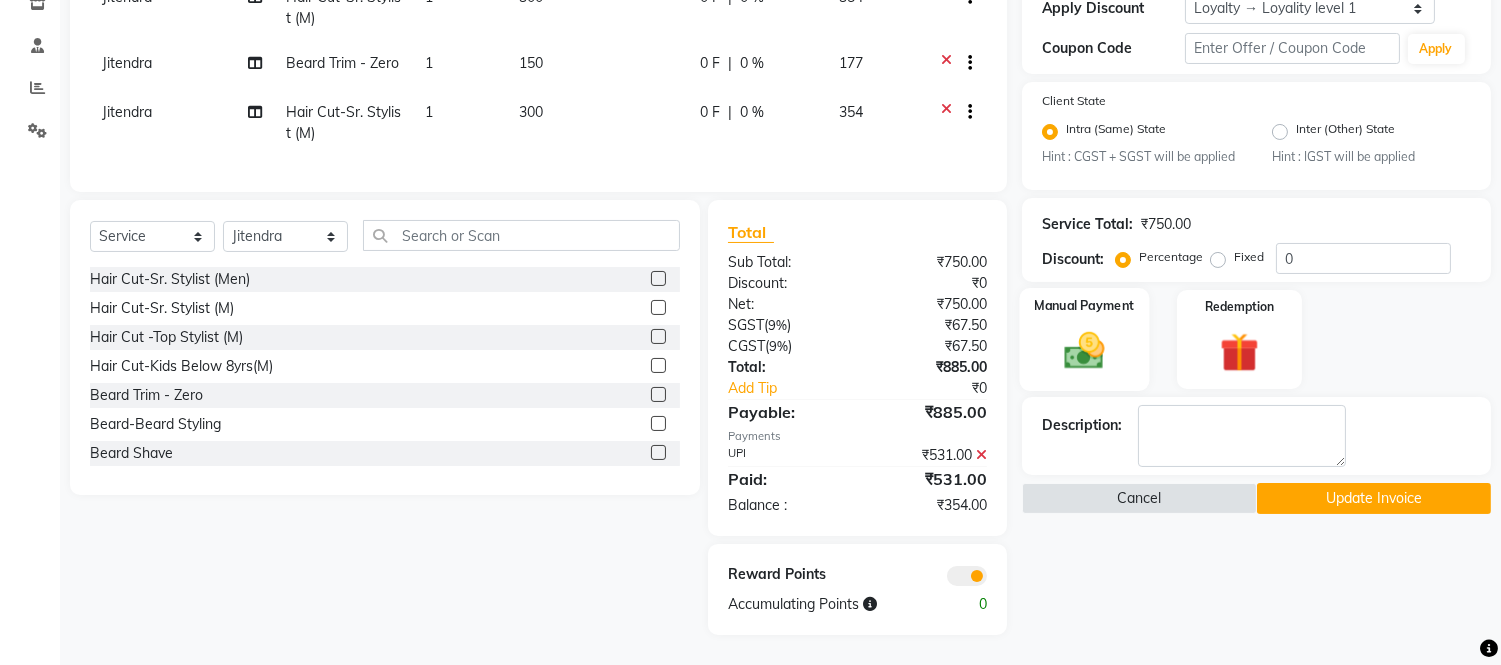 click 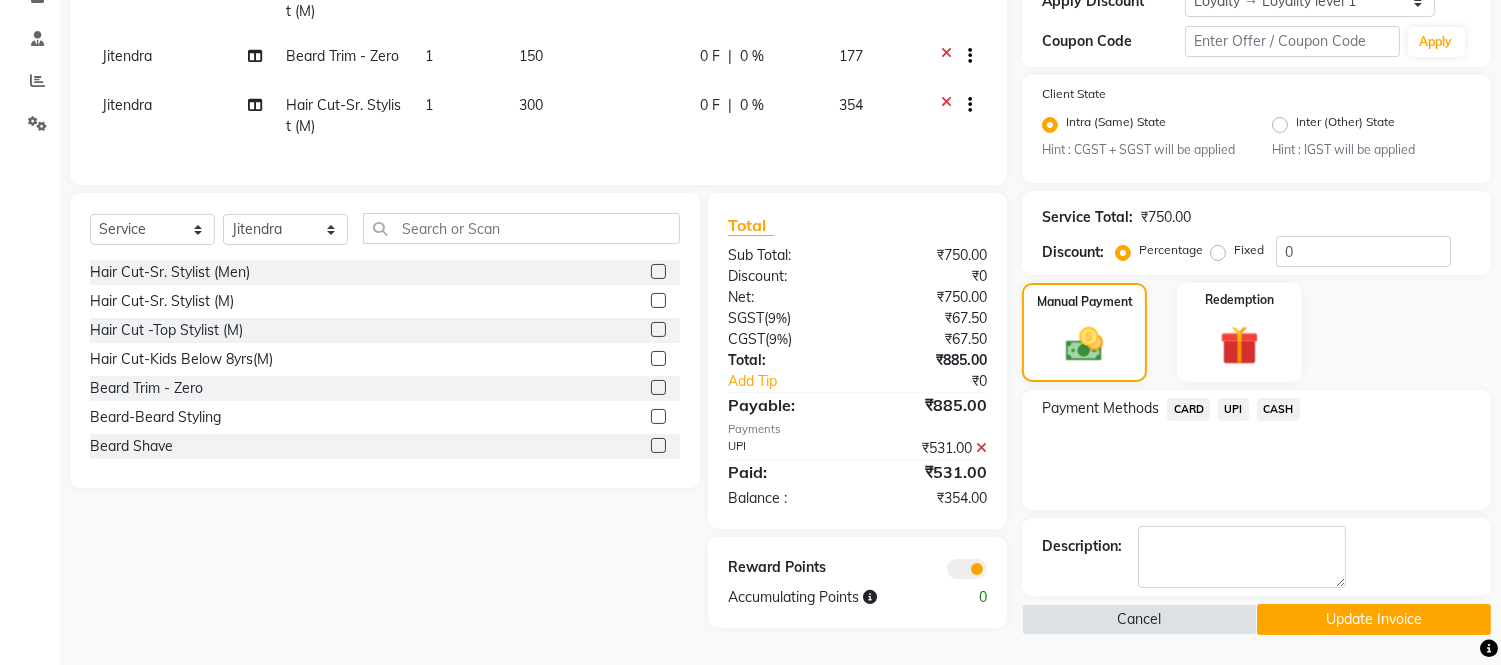 click on "UPI" 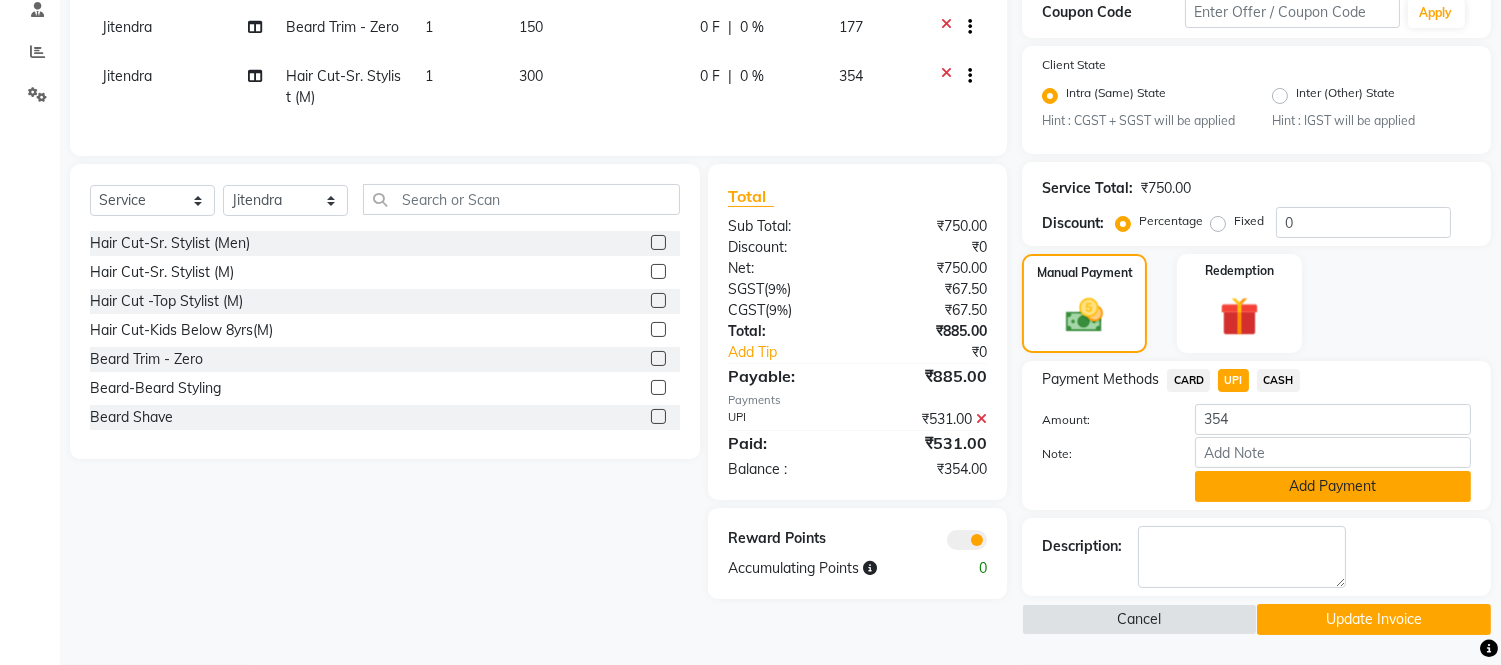 click on "Add Payment" 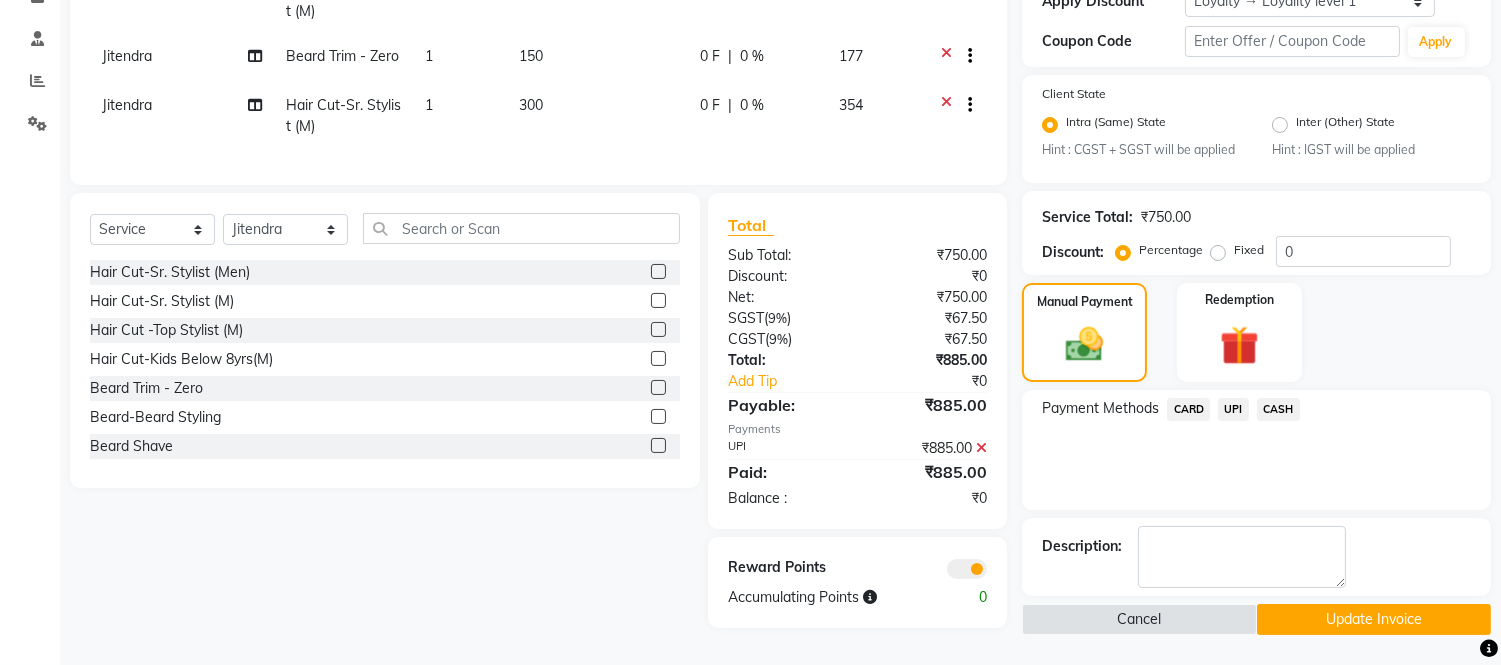 click on "Update Invoice" 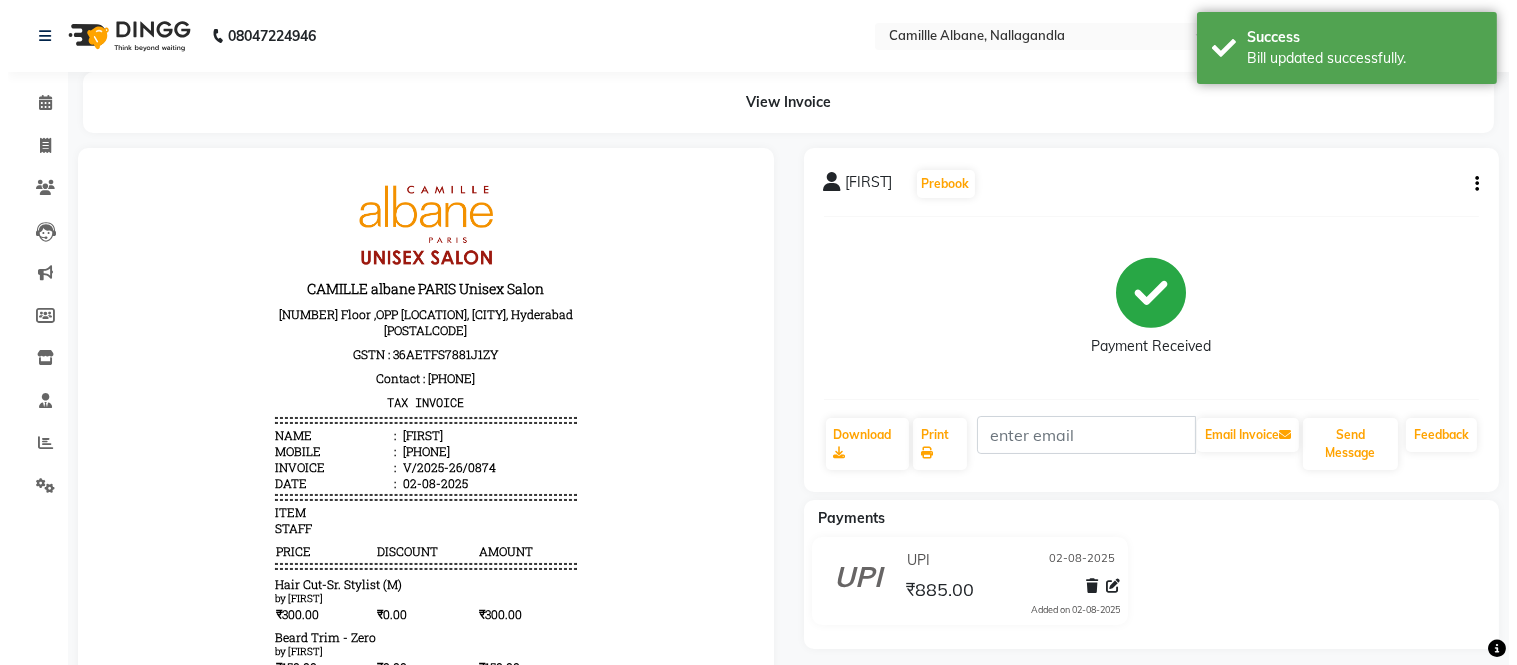 scroll, scrollTop: 0, scrollLeft: 0, axis: both 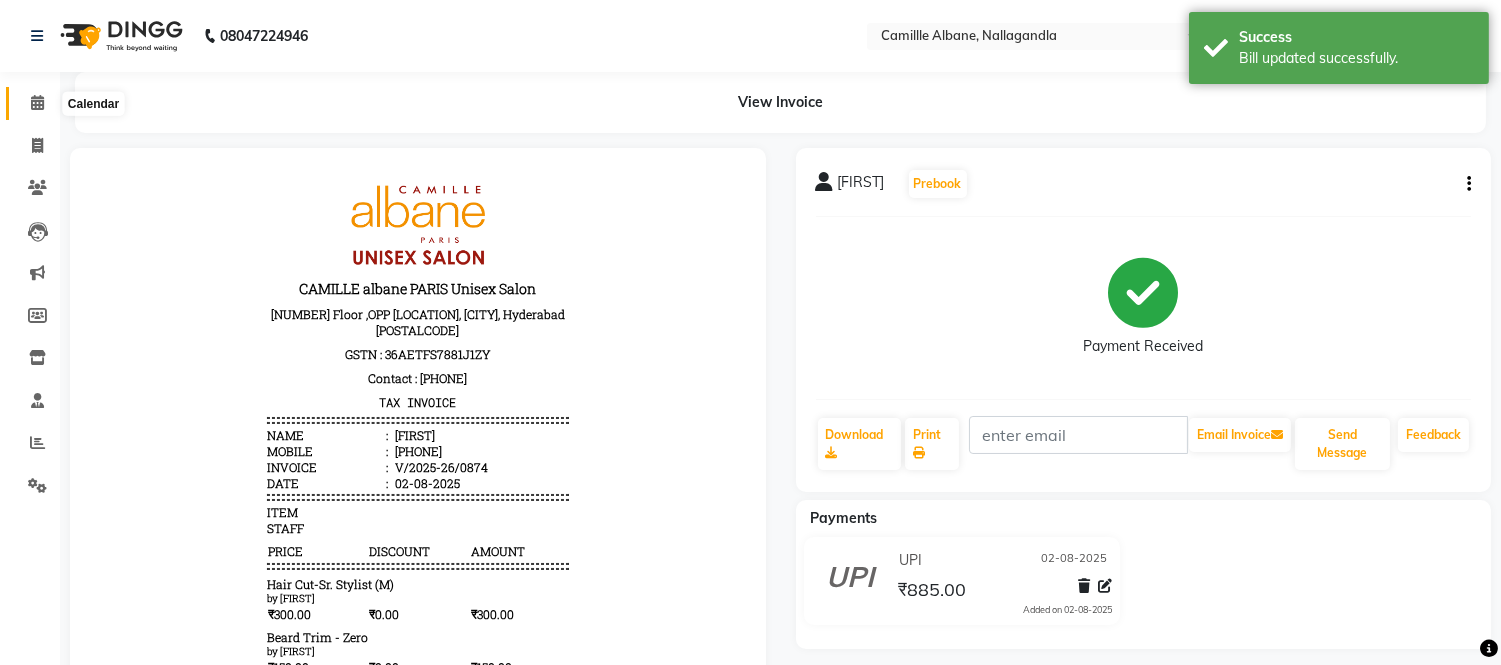 click 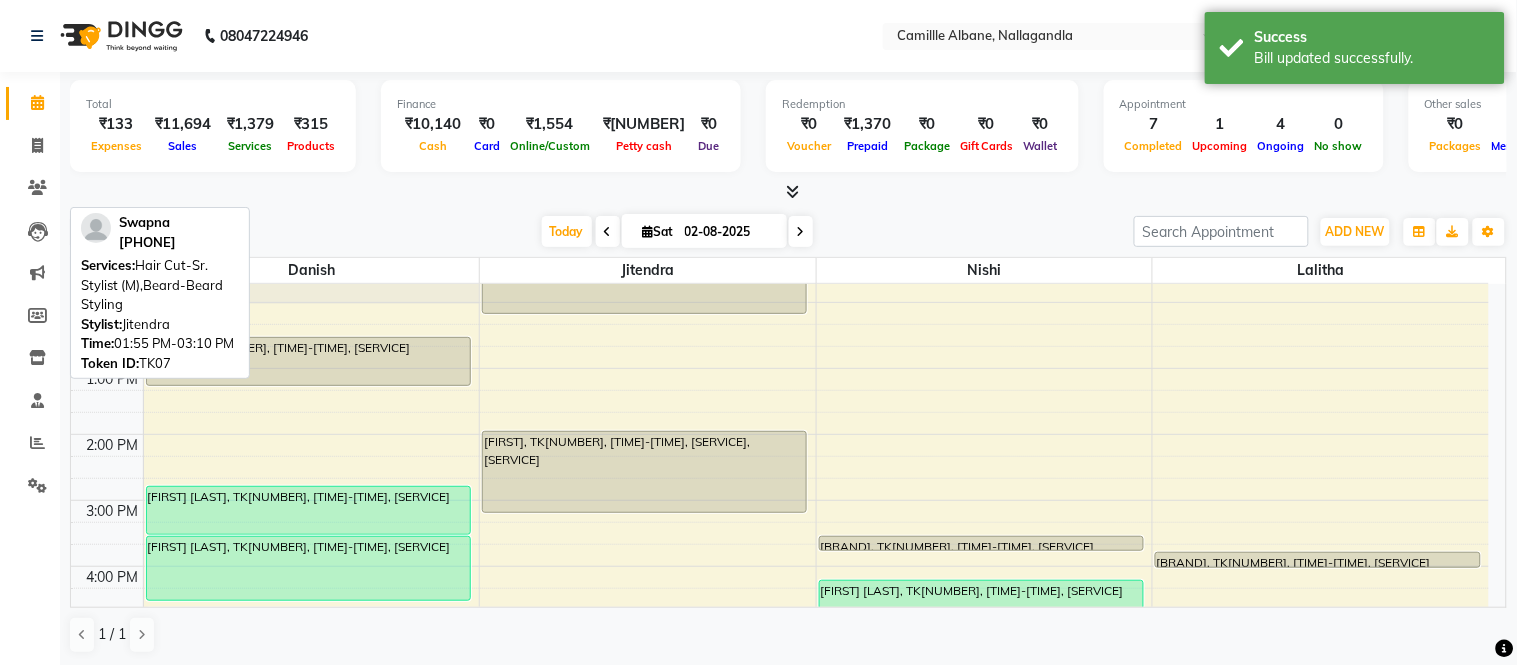 scroll, scrollTop: 235, scrollLeft: 0, axis: vertical 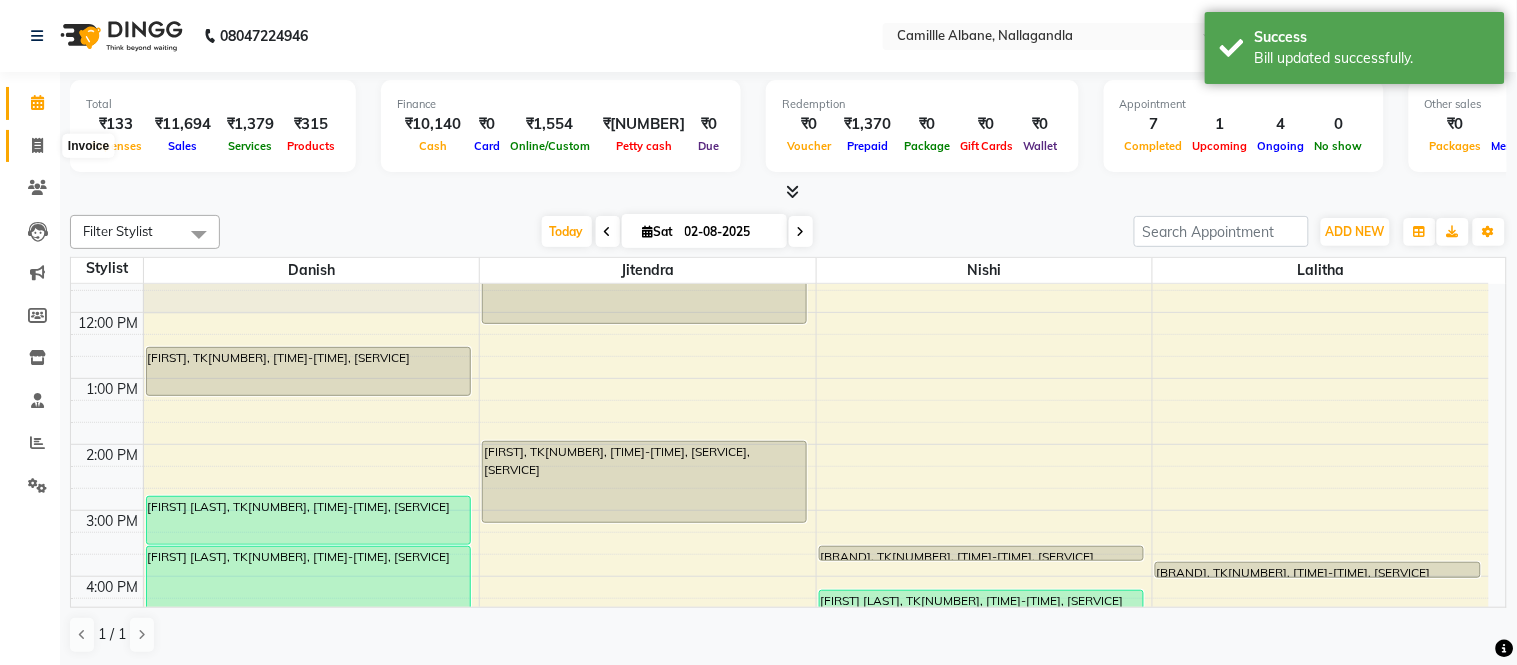 click 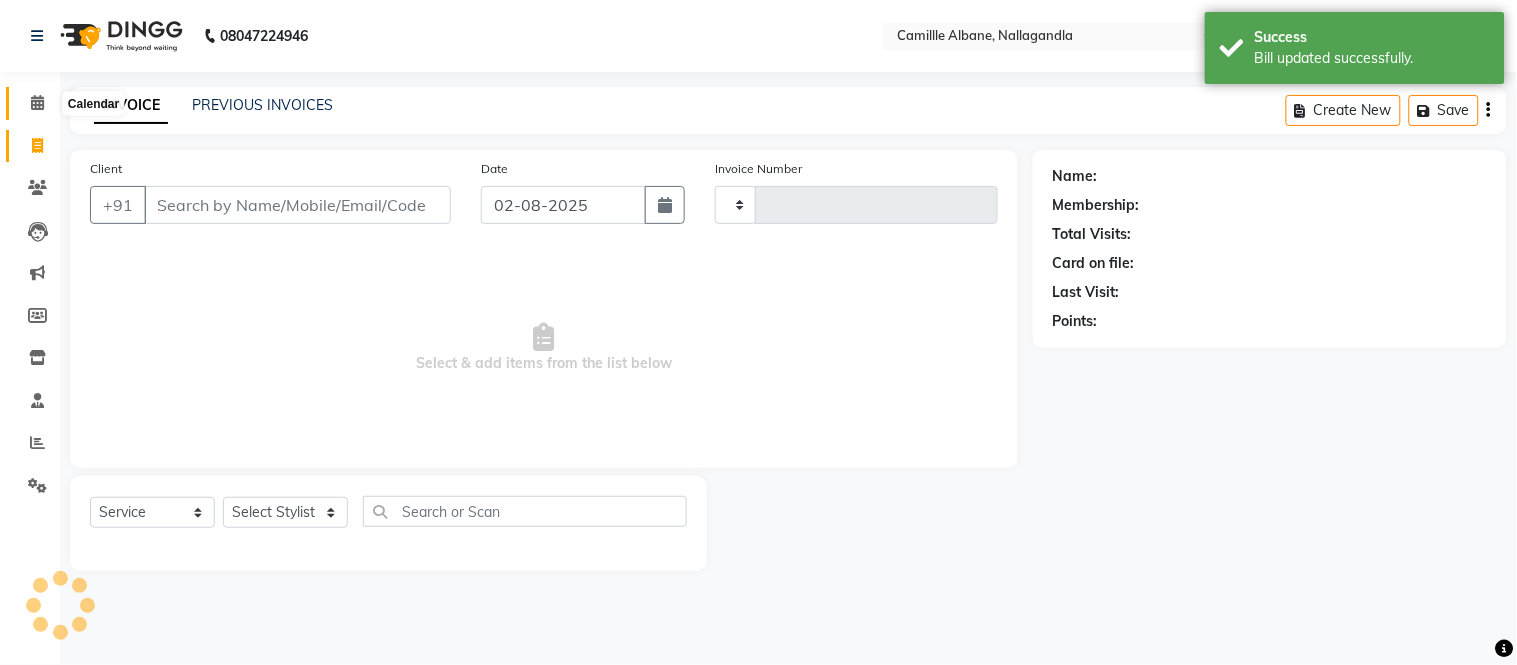 click 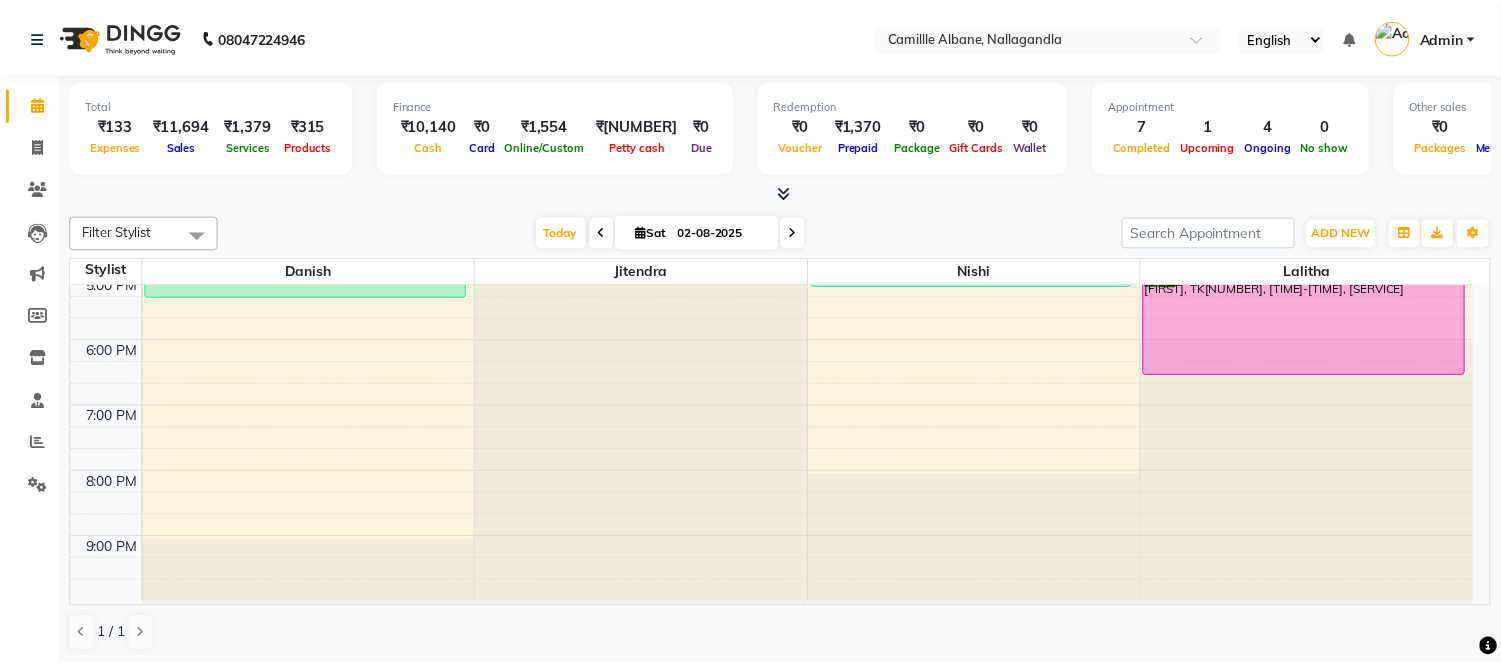 scroll, scrollTop: 418, scrollLeft: 0, axis: vertical 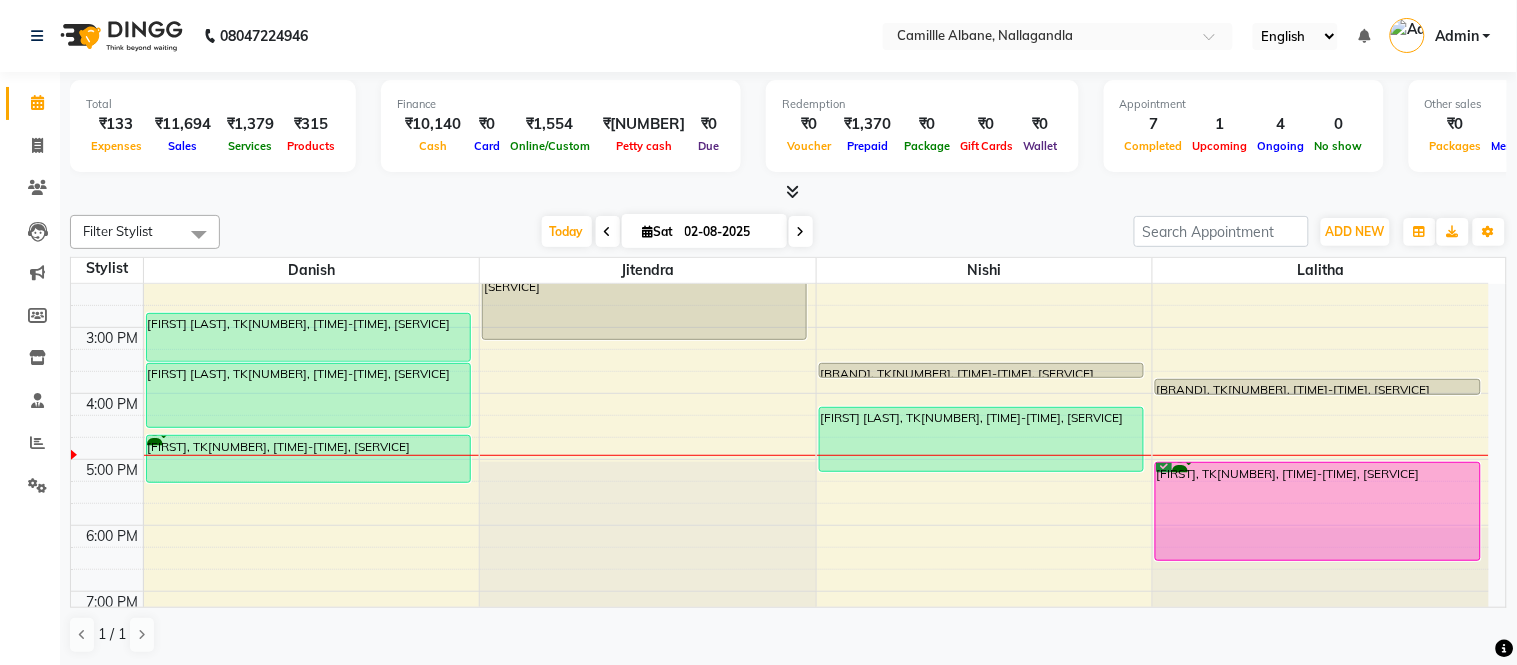 drag, startPoint x: 1155, startPoint y: 420, endPoint x: 938, endPoint y: 414, distance: 217.08293 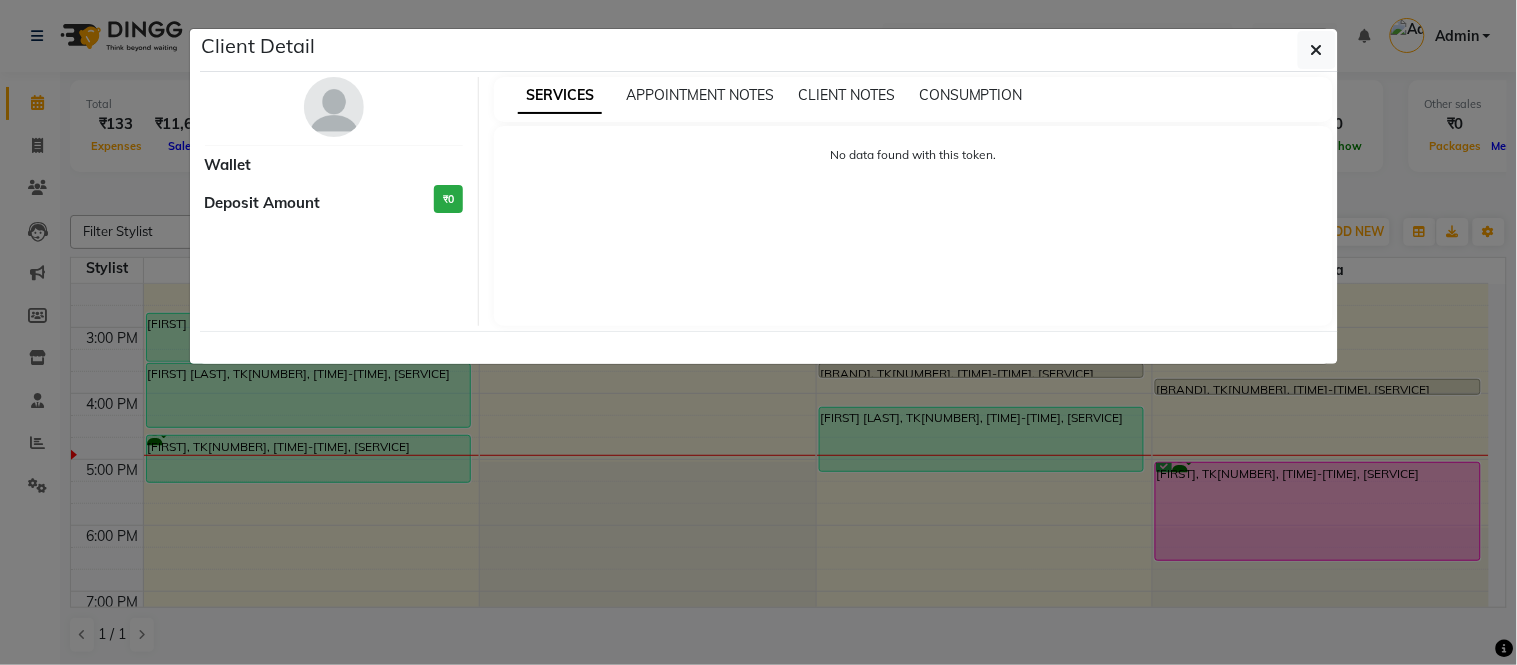 select on "1" 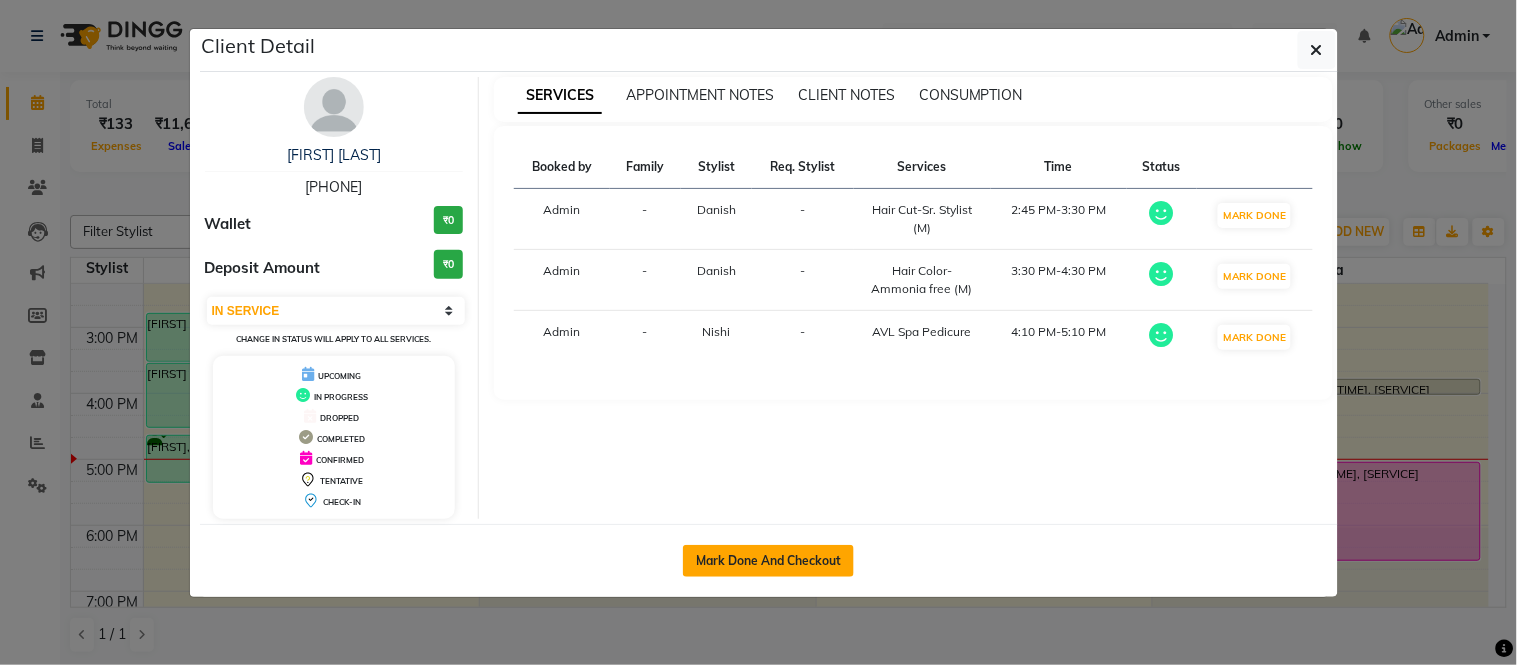 click on "Mark Done And Checkout" 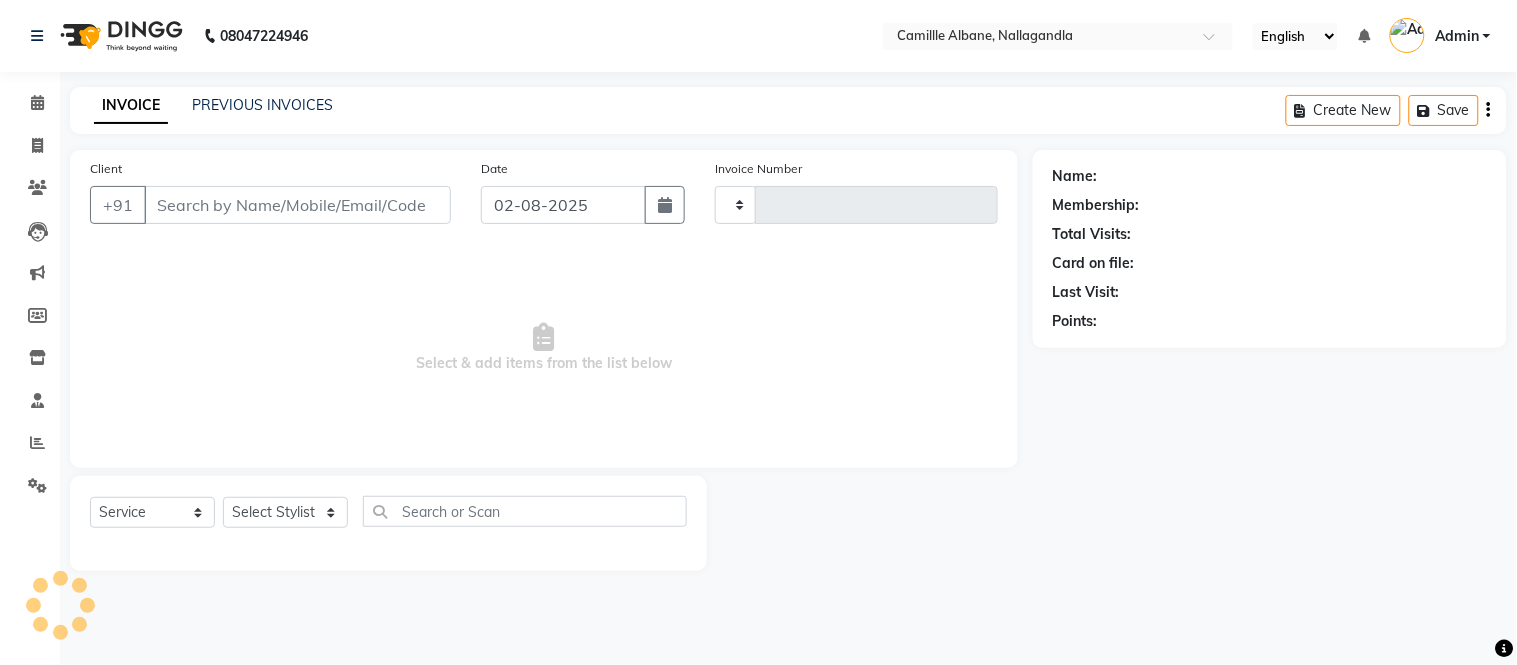 type on "0878" 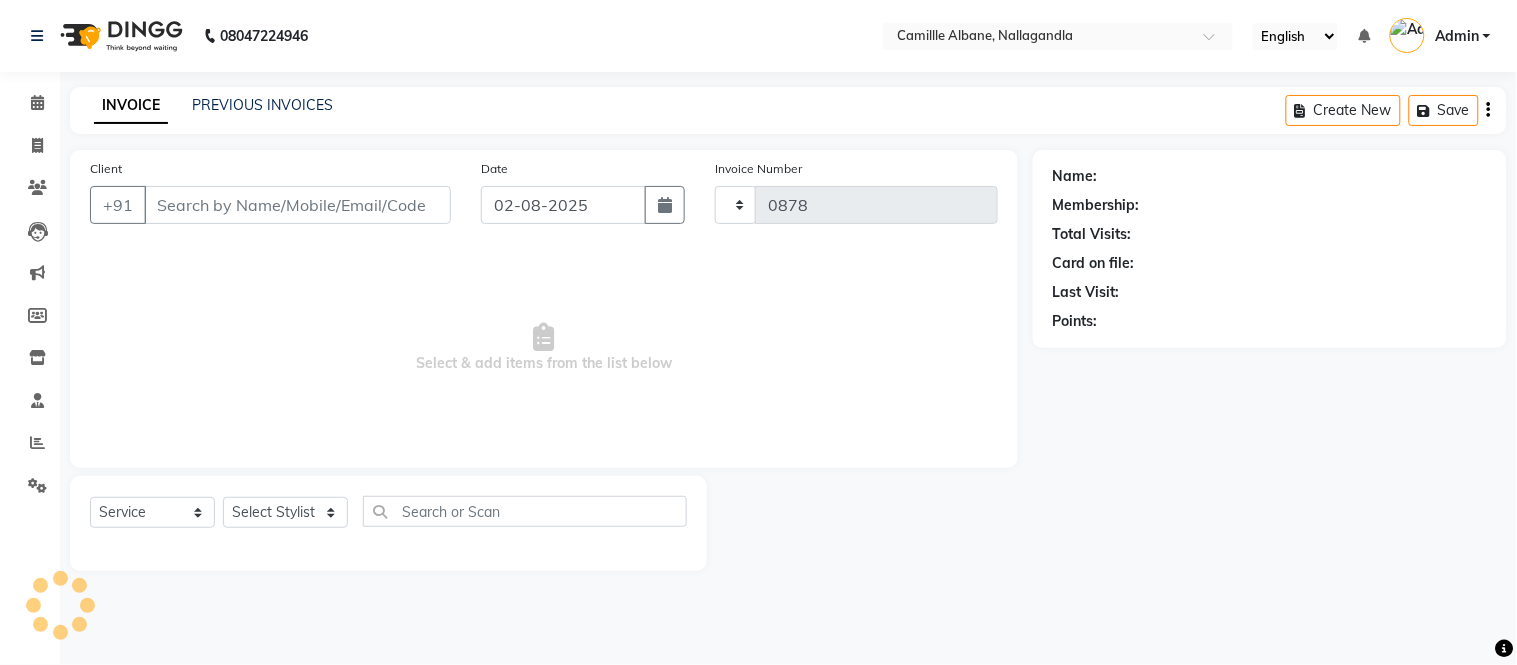 select on "7025" 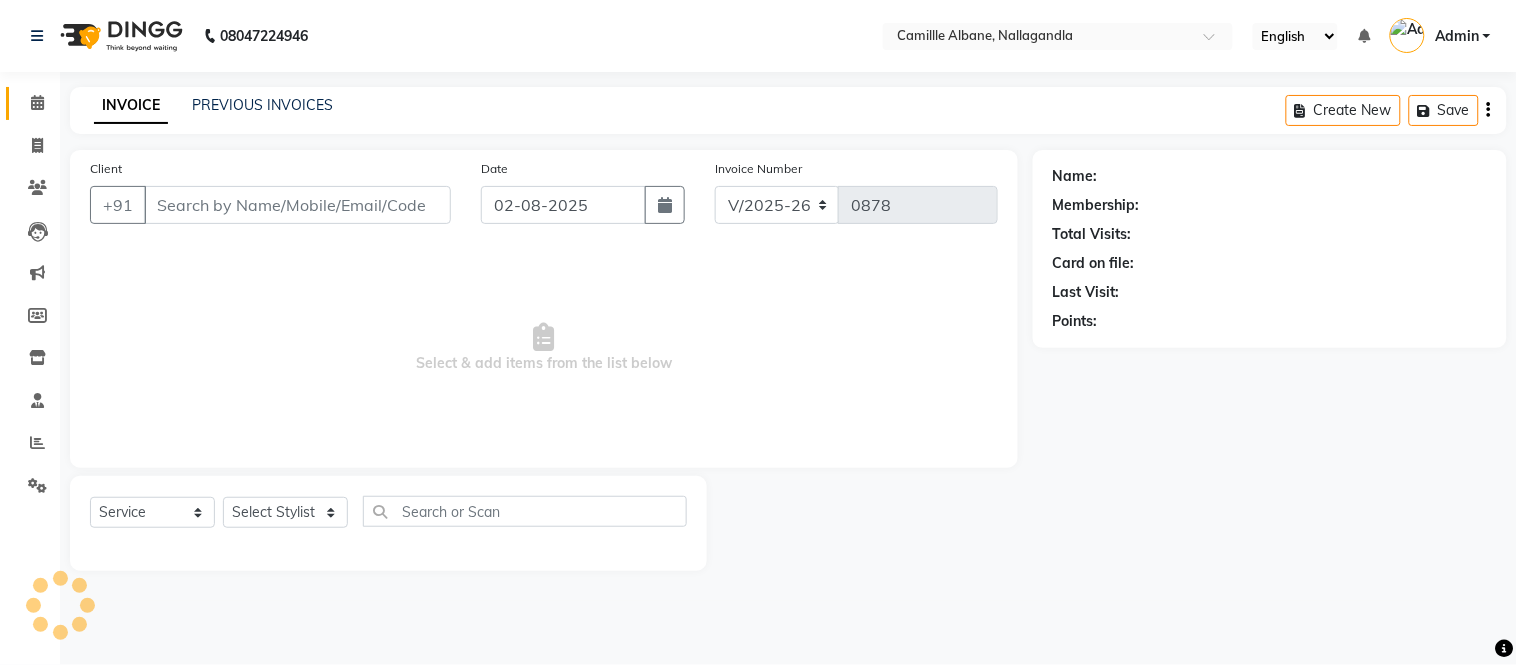 type on "[PHONE]" 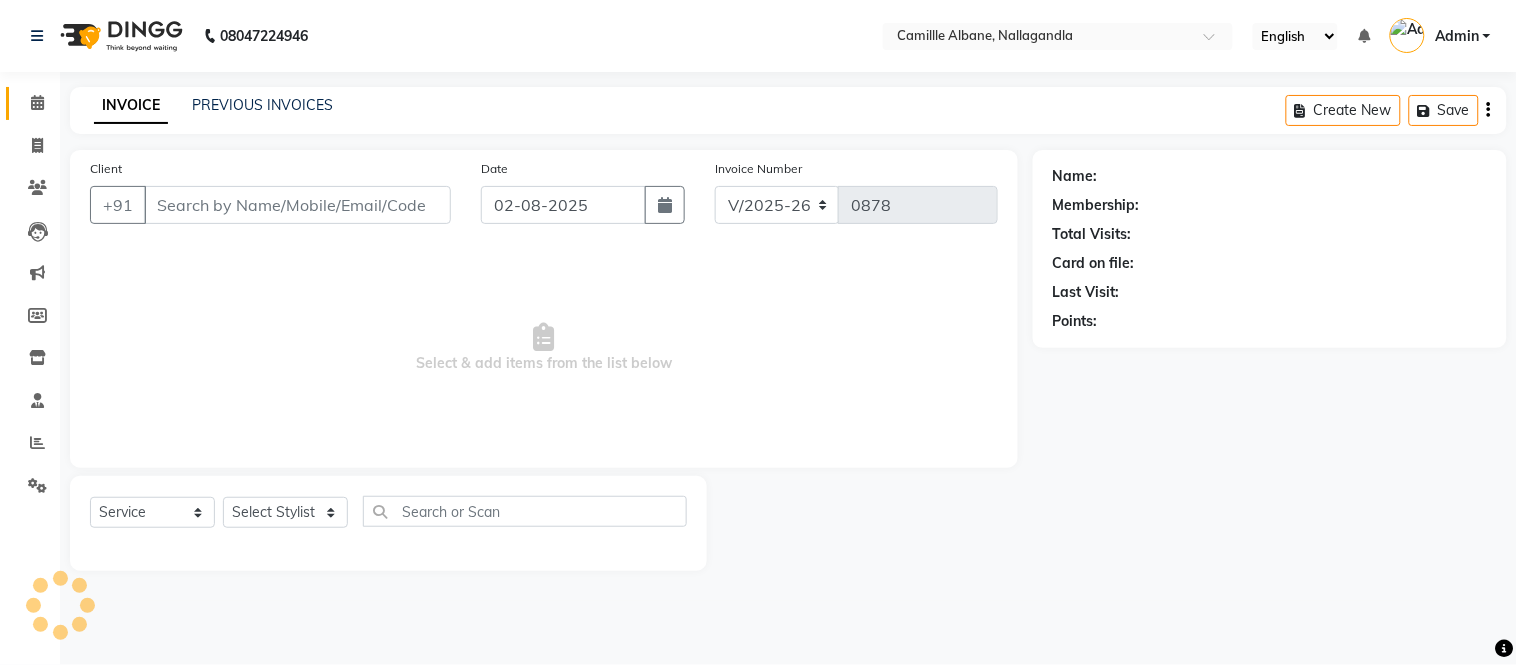 select on "57813" 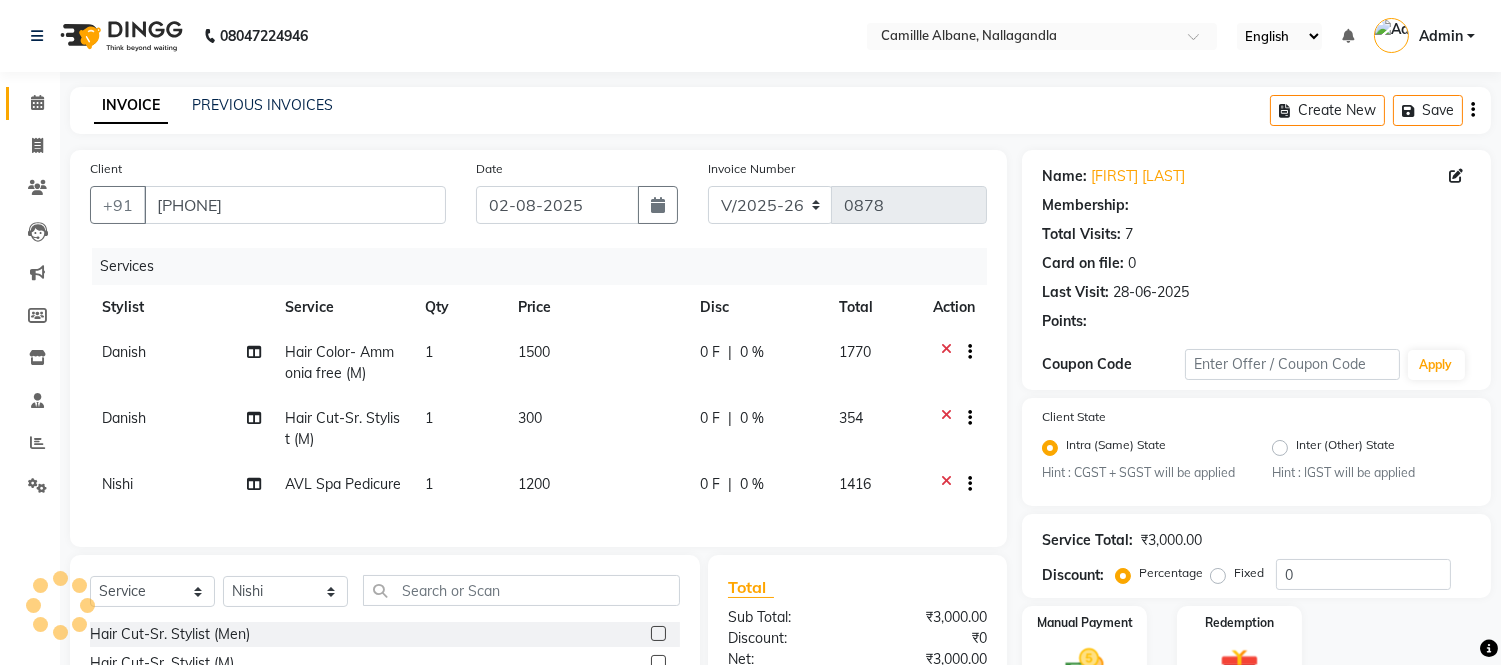 select on "1: Object" 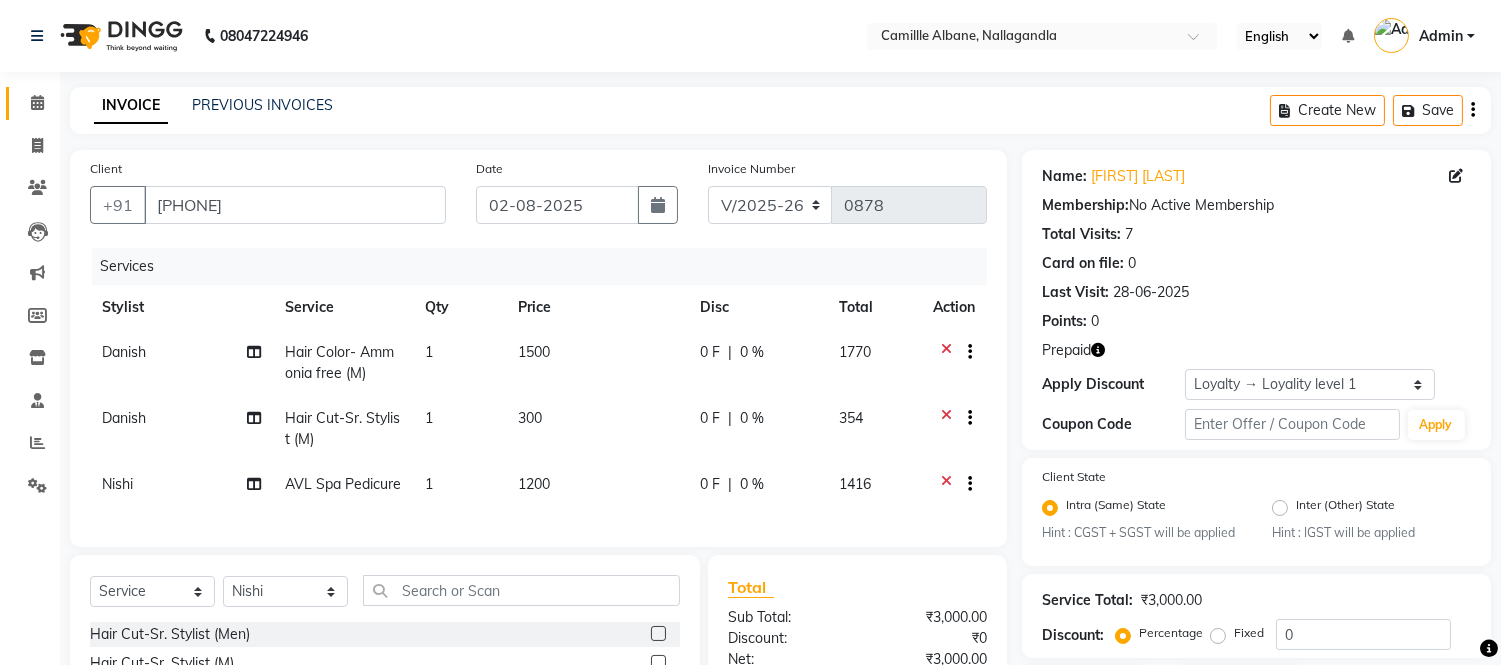 scroll, scrollTop: 185, scrollLeft: 0, axis: vertical 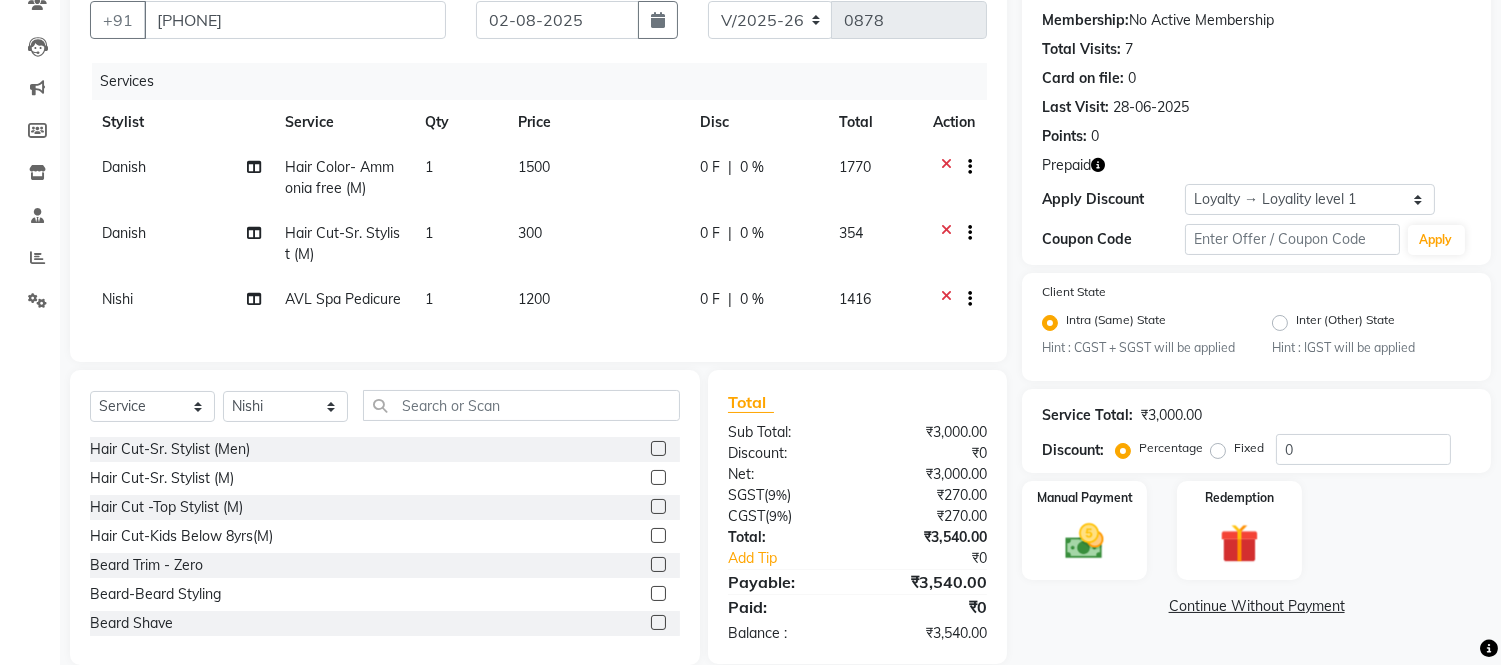 click on "AVL Spa Pedicure" 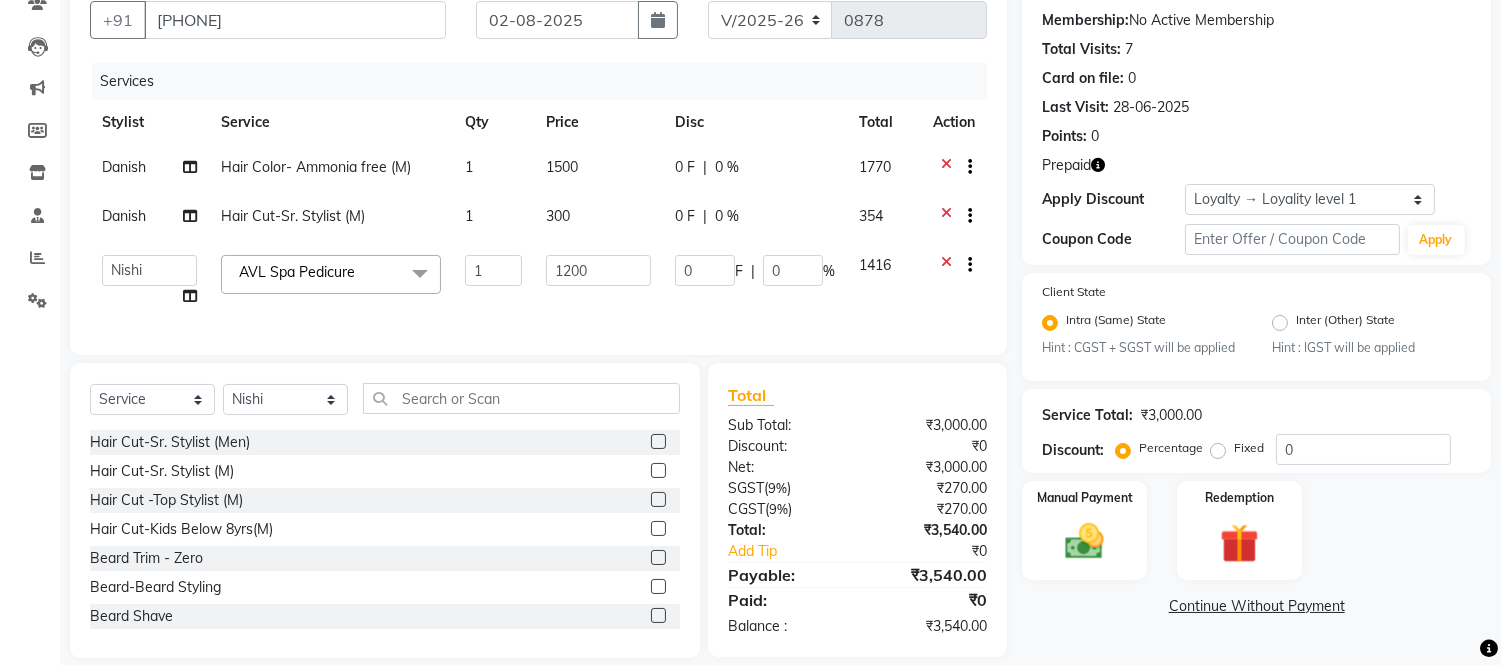 click on "AVL Spa Pedicure  x" 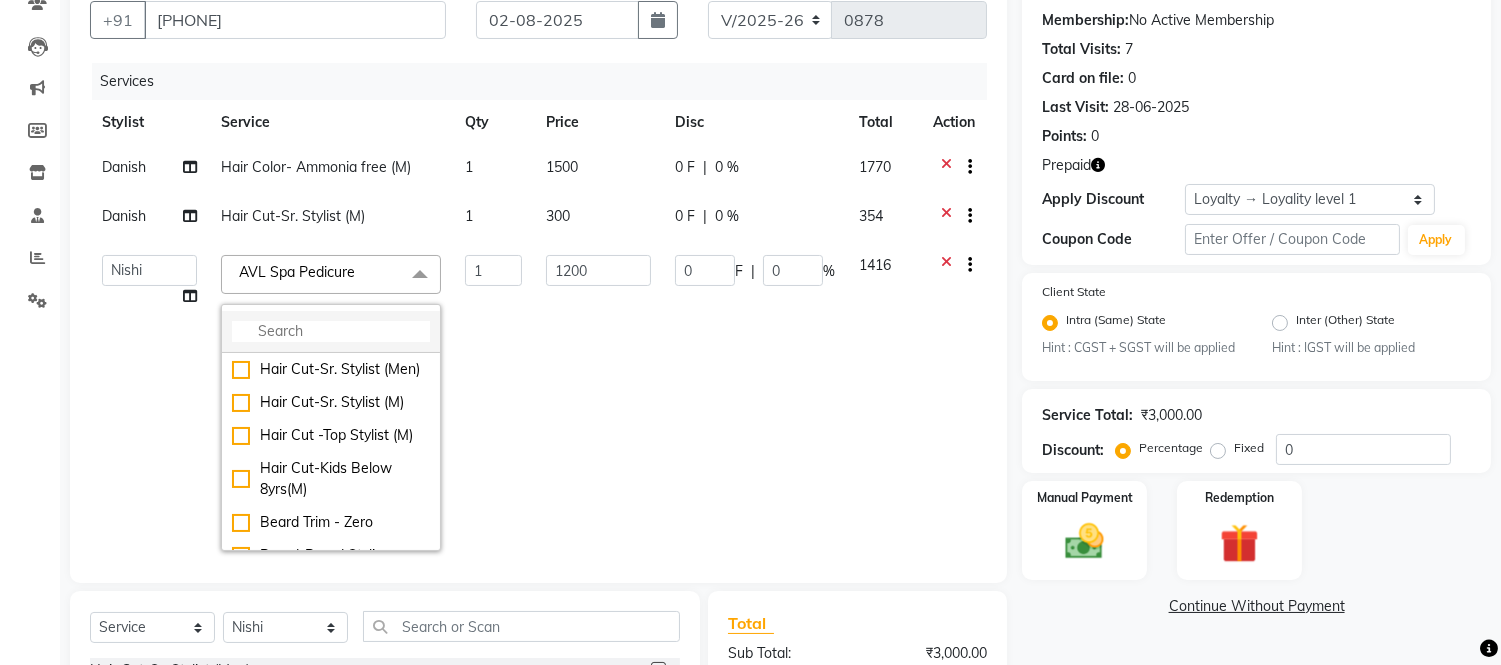 click 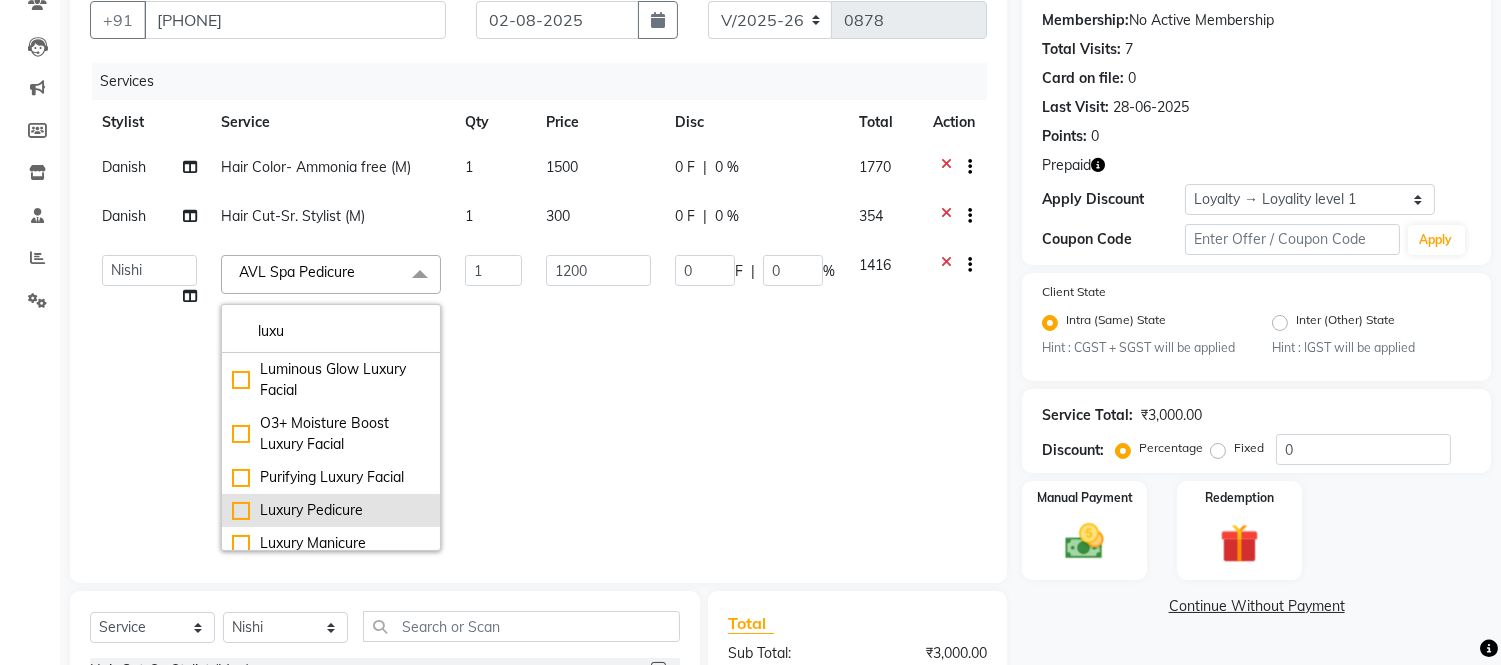 type on "luxu" 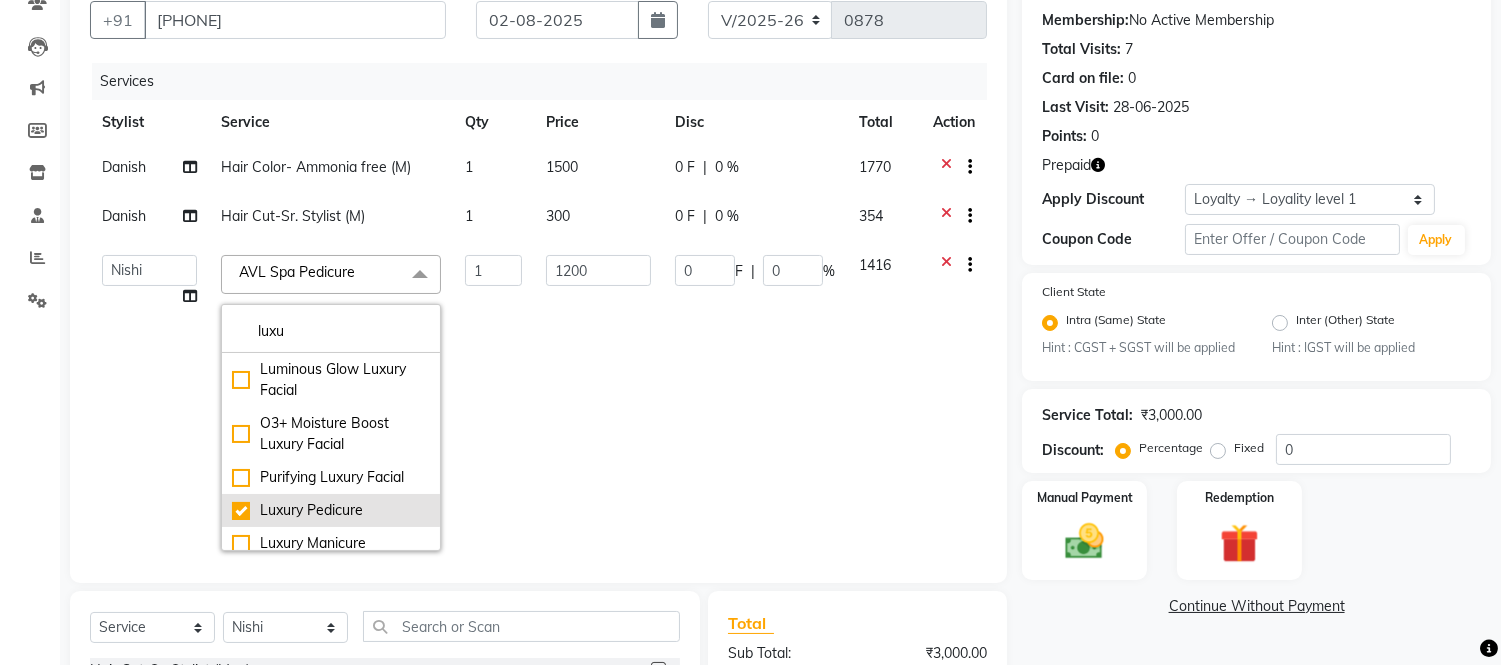 checkbox on "true" 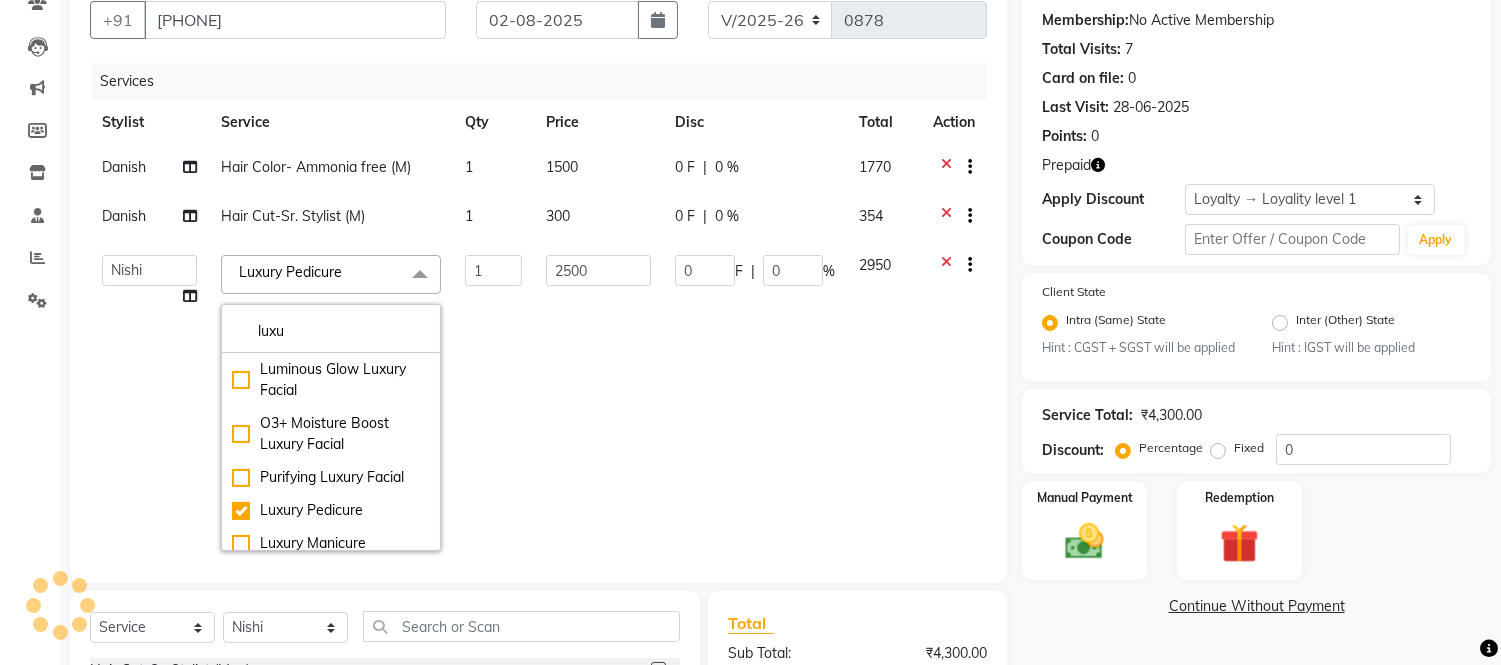 click on "Admin   Amit   Danish   Dr, Rajani   Jitendra   K T Ramarao   Lalitha   Lokesh   Madhu   Nishi   Satish   Srinivas" 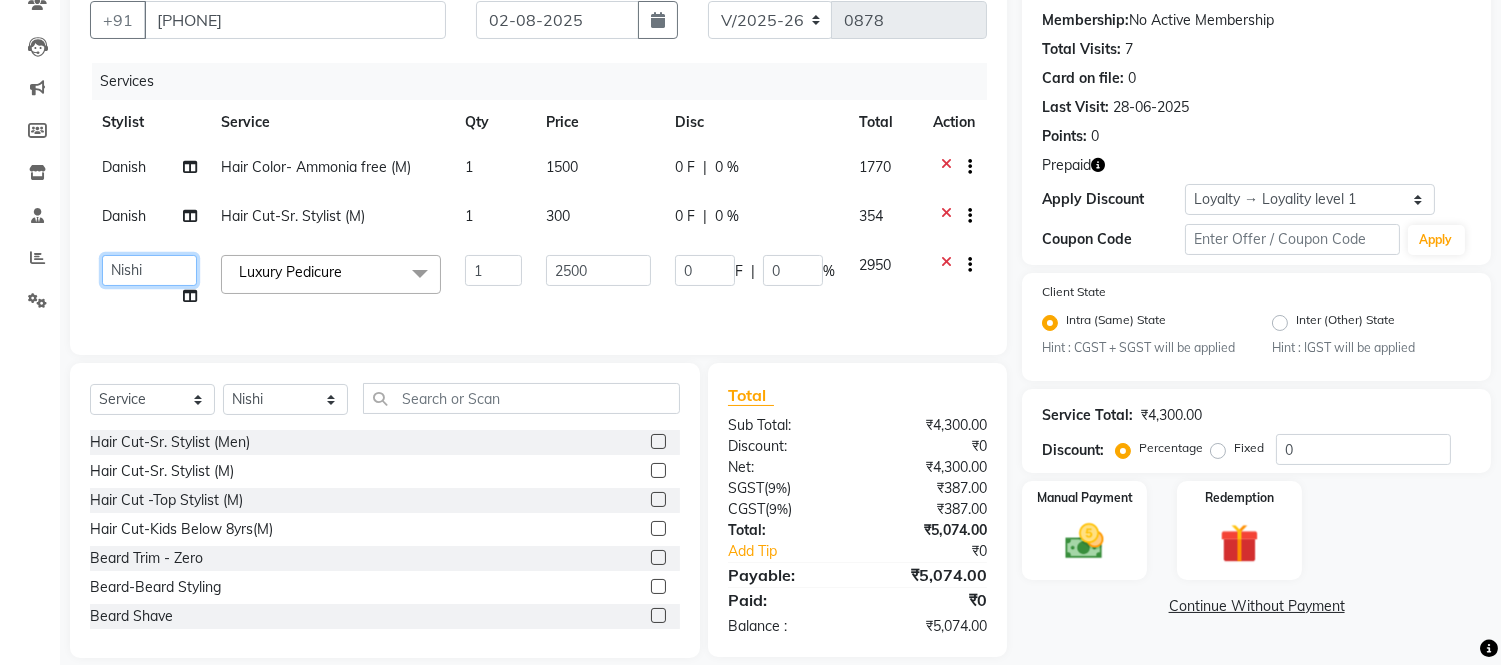click on "Admin   Amit   Danish   Dr, Rajani   Jitendra   K T Ramarao   Lalitha   Lokesh   Madhu   Nishi   Satish   Srinivas" 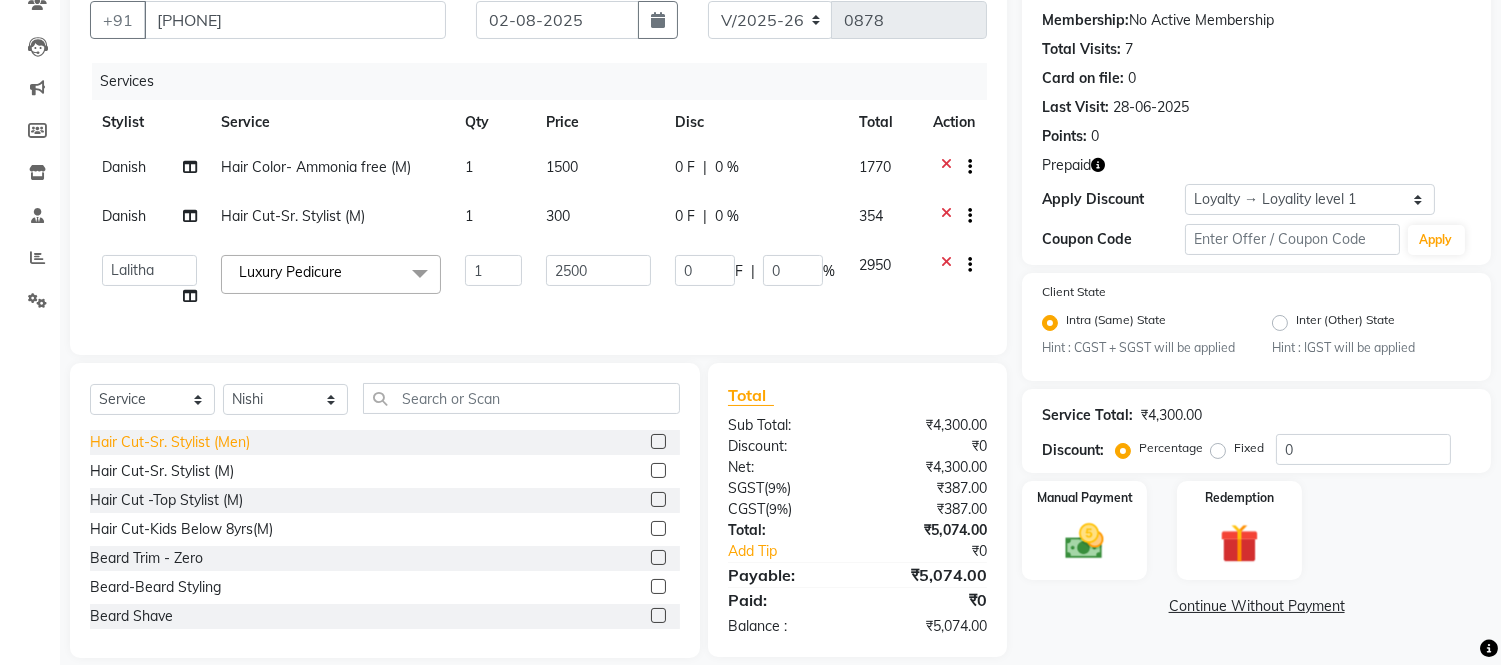 select on "57814" 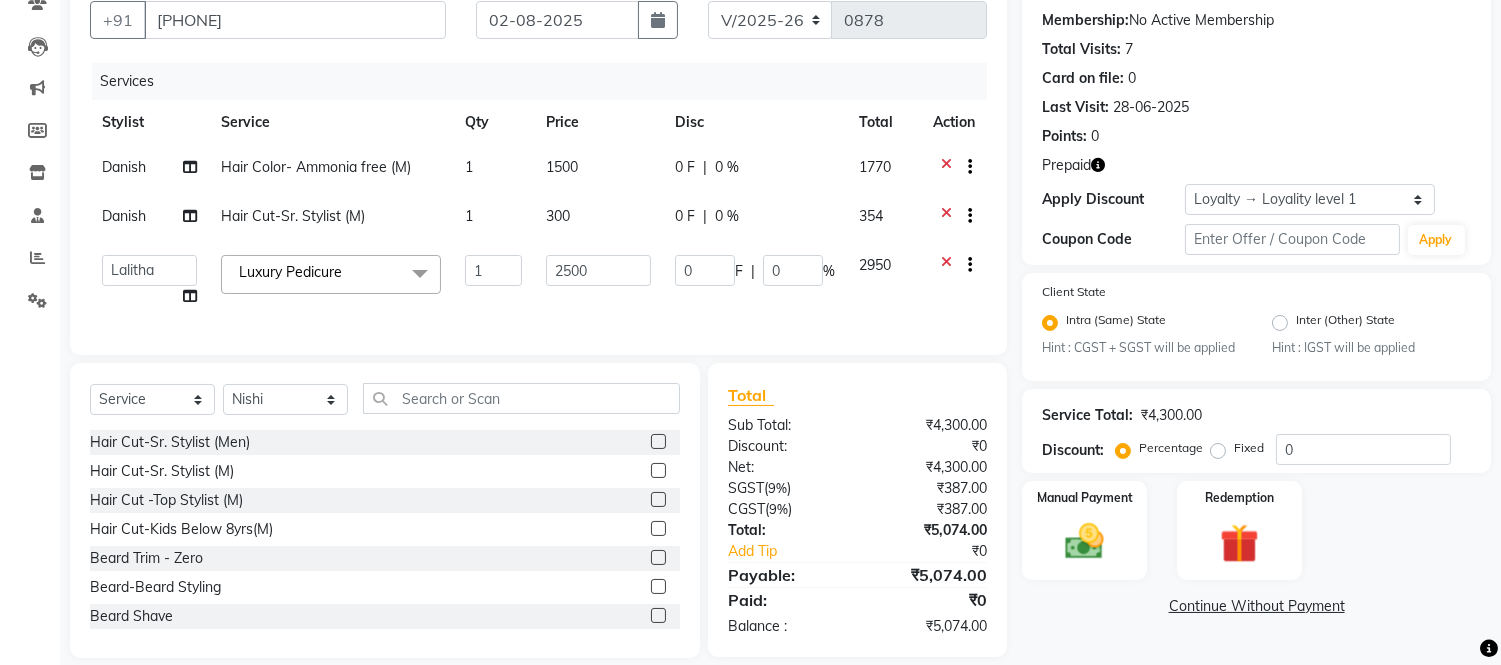 click on "Admin   Amit   Danish   Dr, Rajani   Jitendra   K T Ramarao   Lalitha   Lokesh   Madhu   Nishi   Satish   Srinivas" 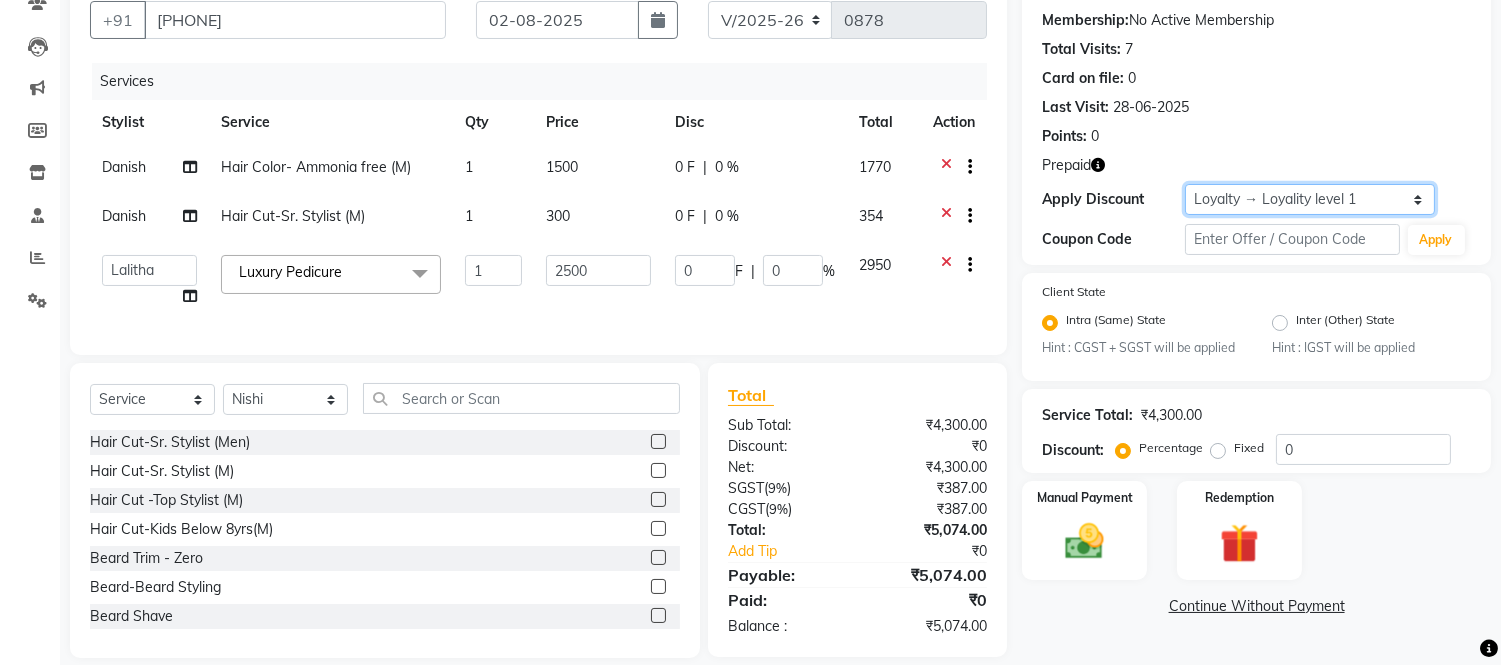 click on "Select  Loyalty → Loyality level 1" 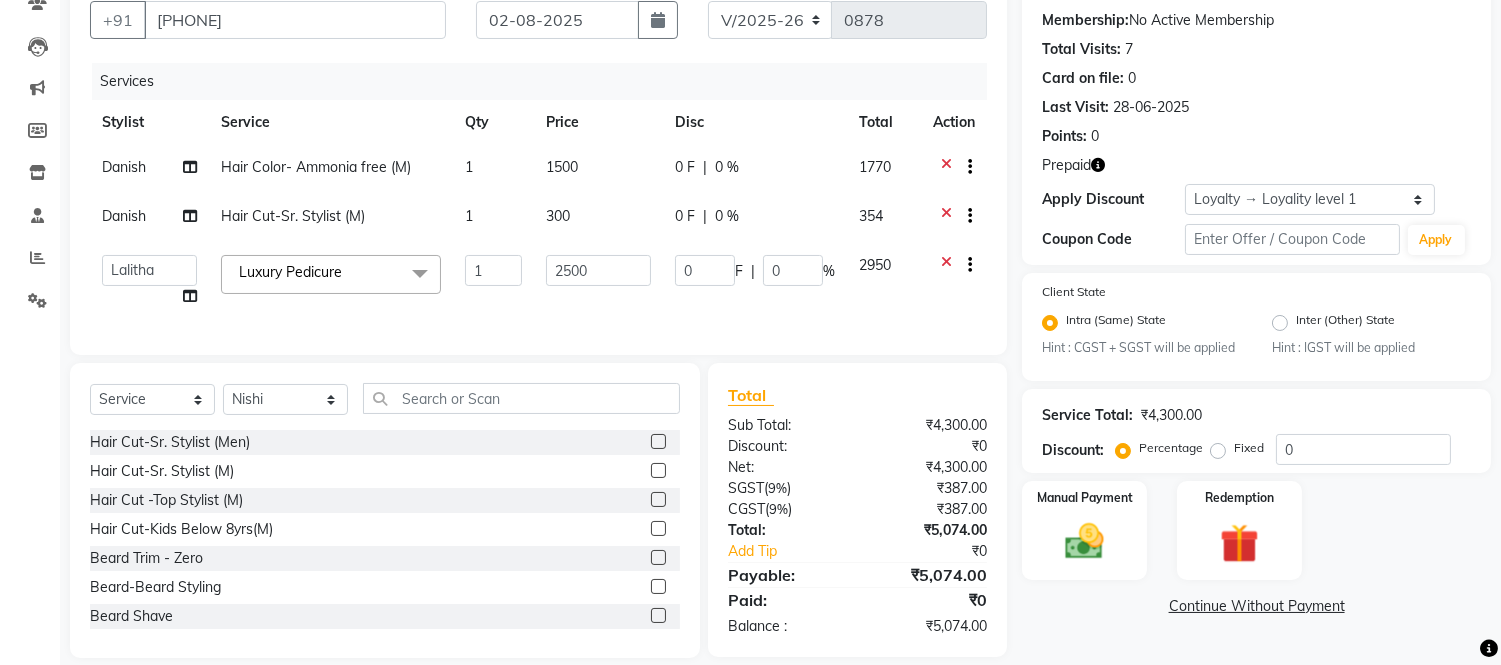 click 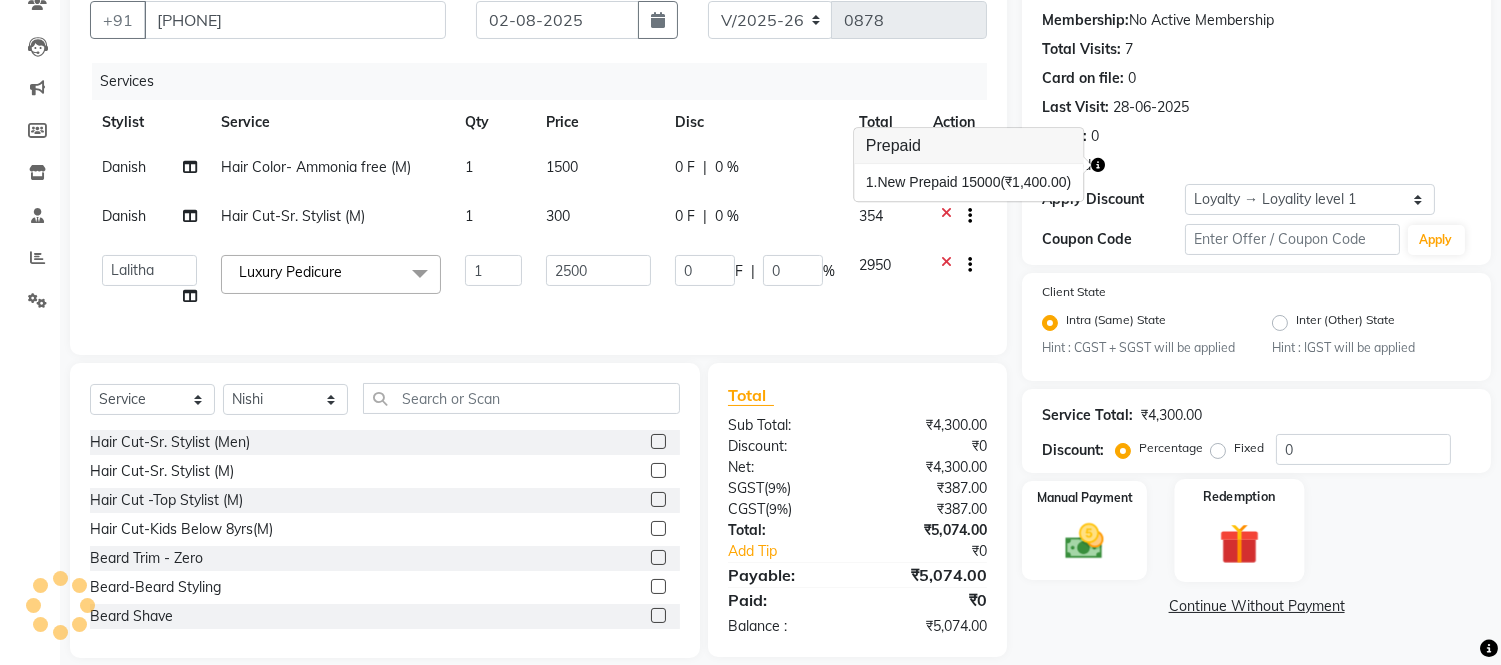 scroll, scrollTop: 224, scrollLeft: 0, axis: vertical 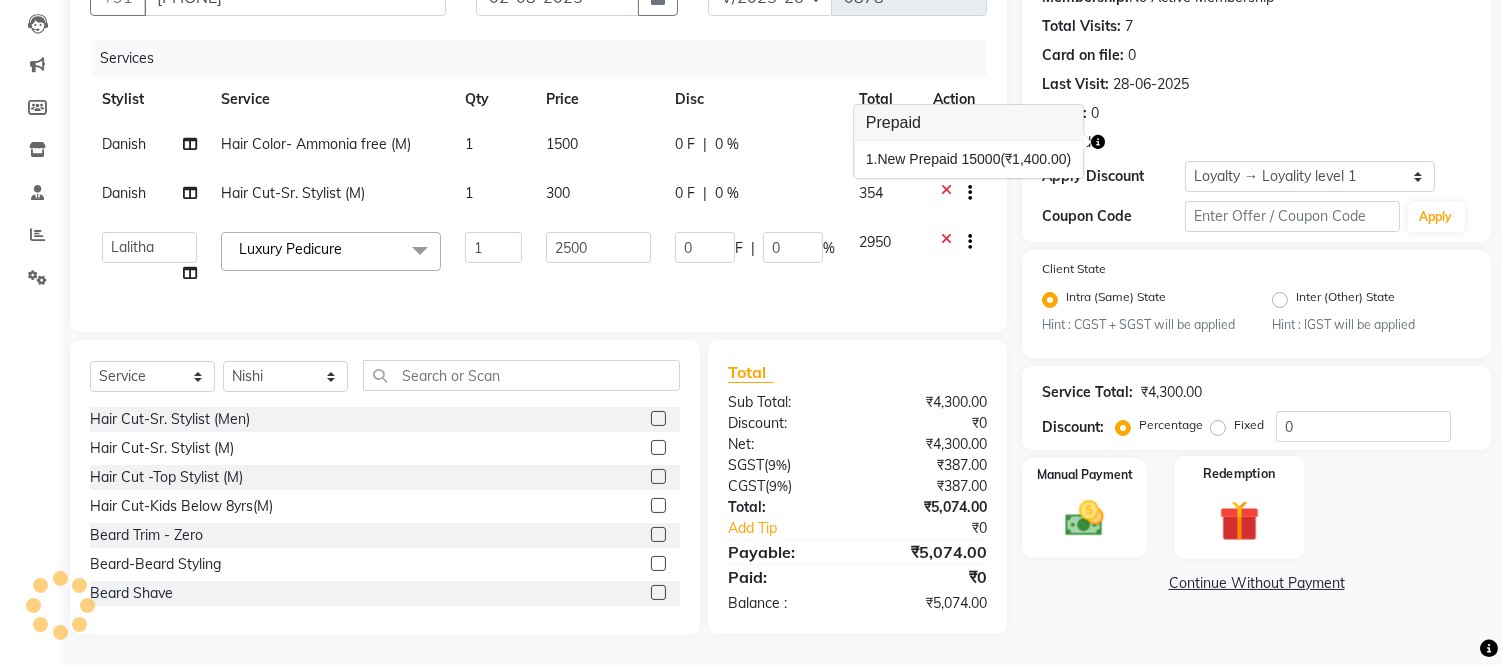 click 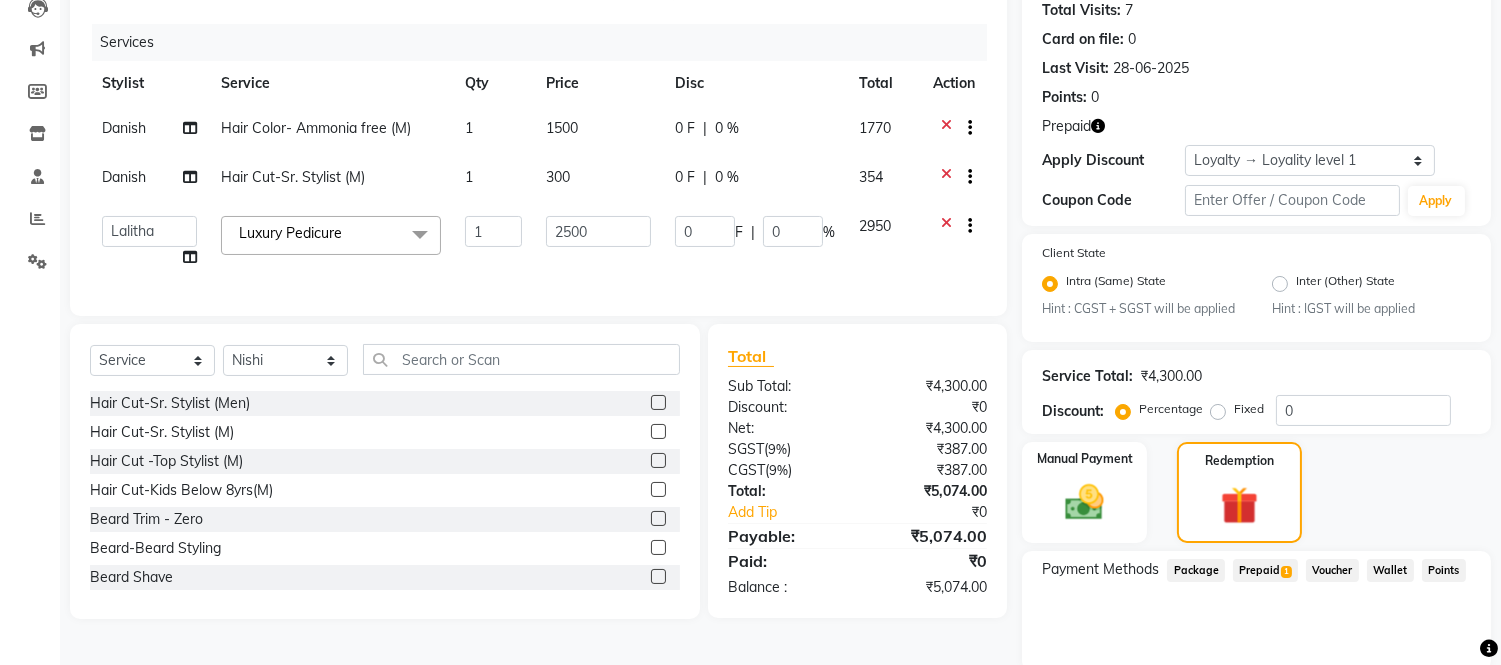 click on "Prepaid  1" 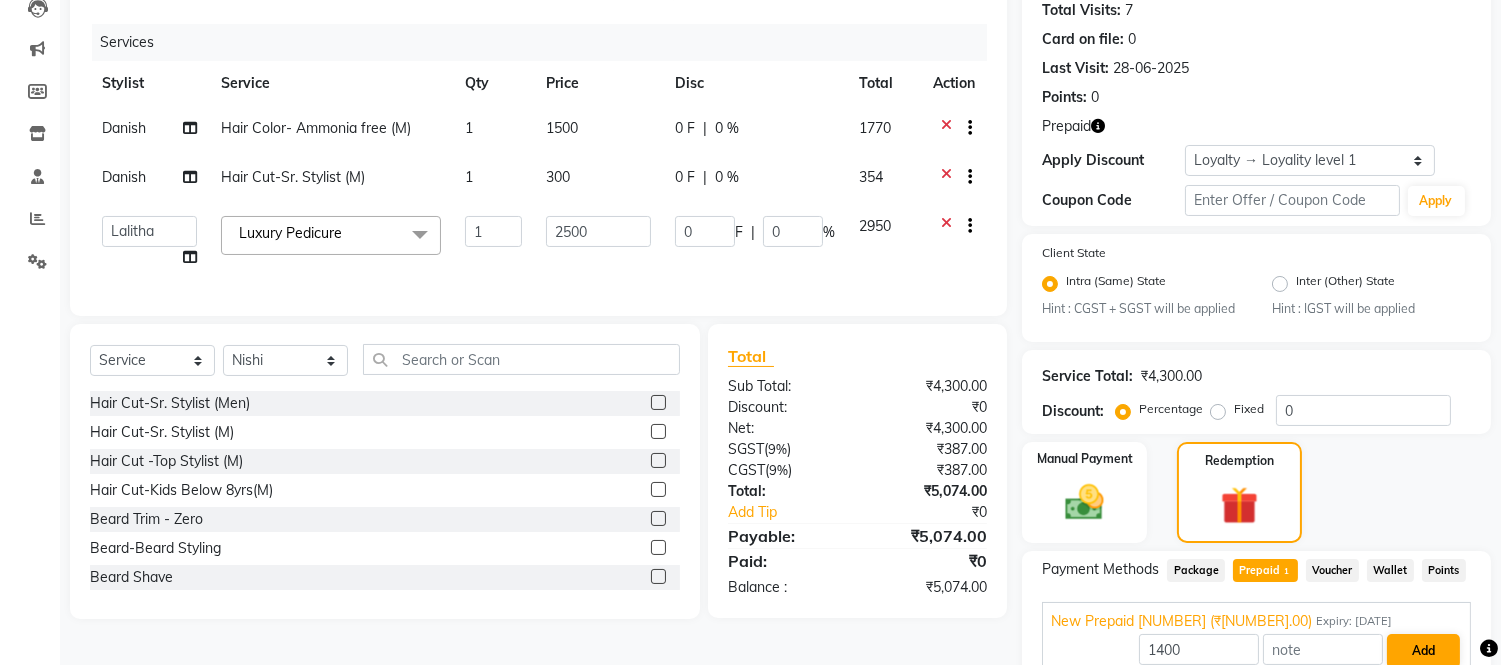 scroll, scrollTop: 315, scrollLeft: 0, axis: vertical 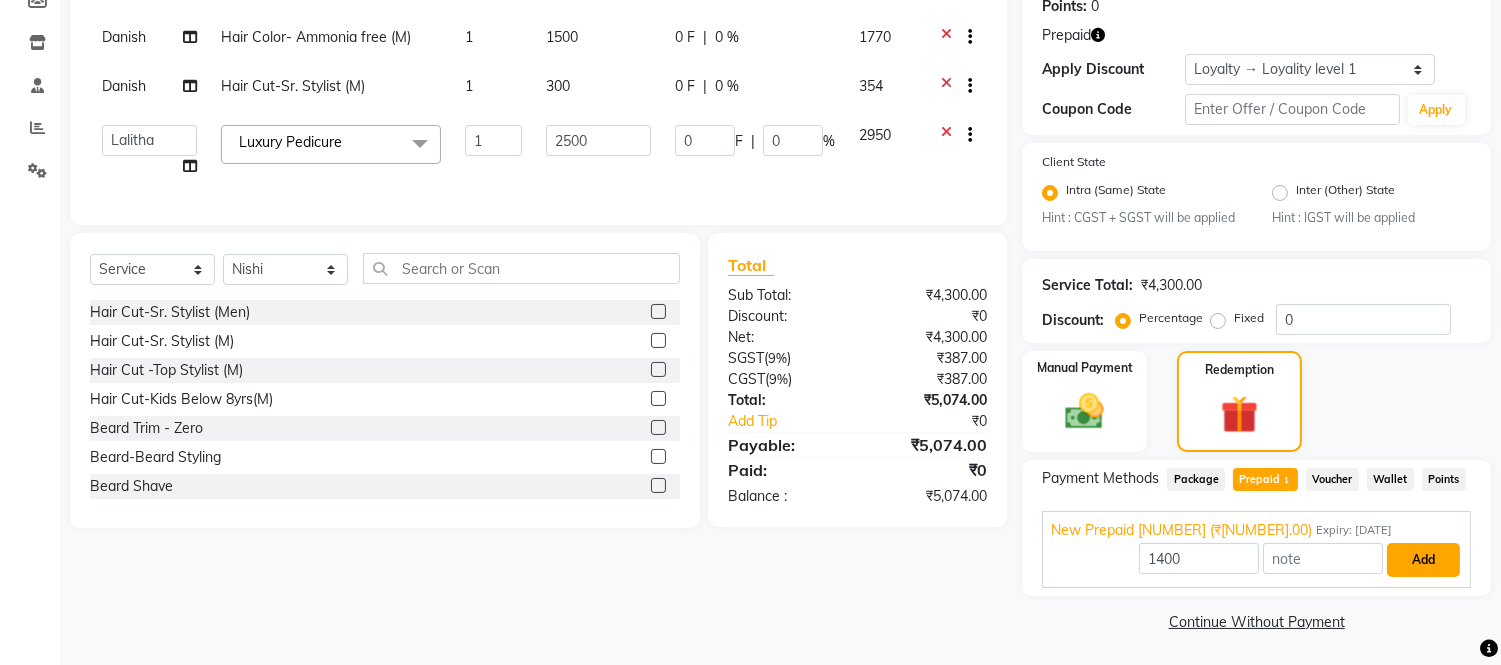 click on "Add" at bounding box center (1423, 560) 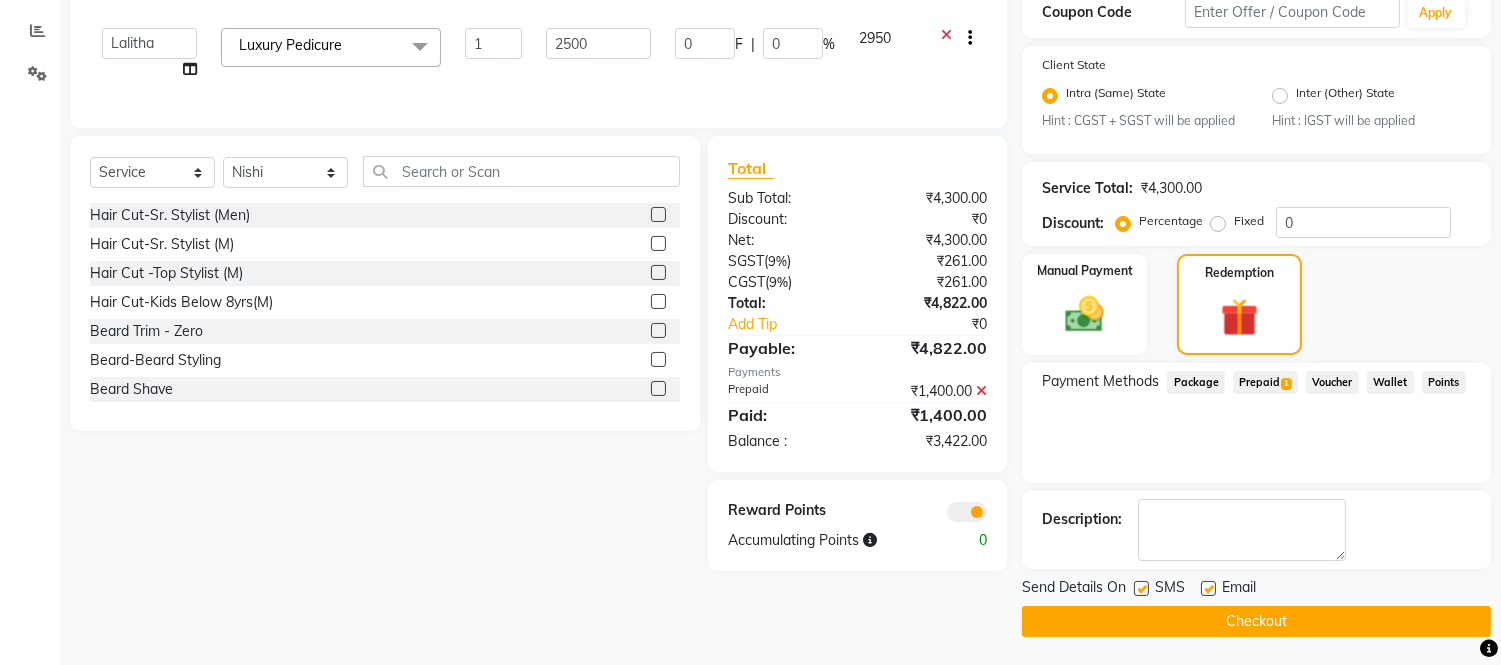 scroll, scrollTop: 0, scrollLeft: 0, axis: both 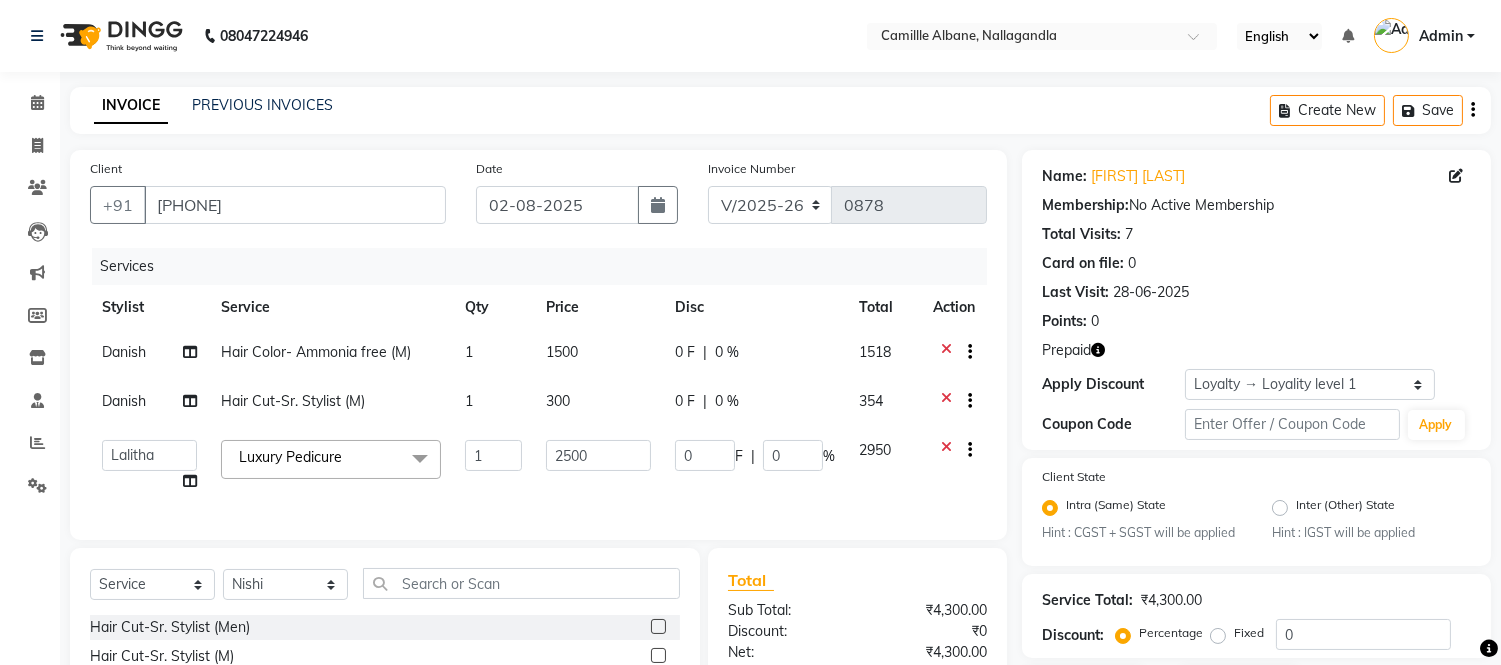 click 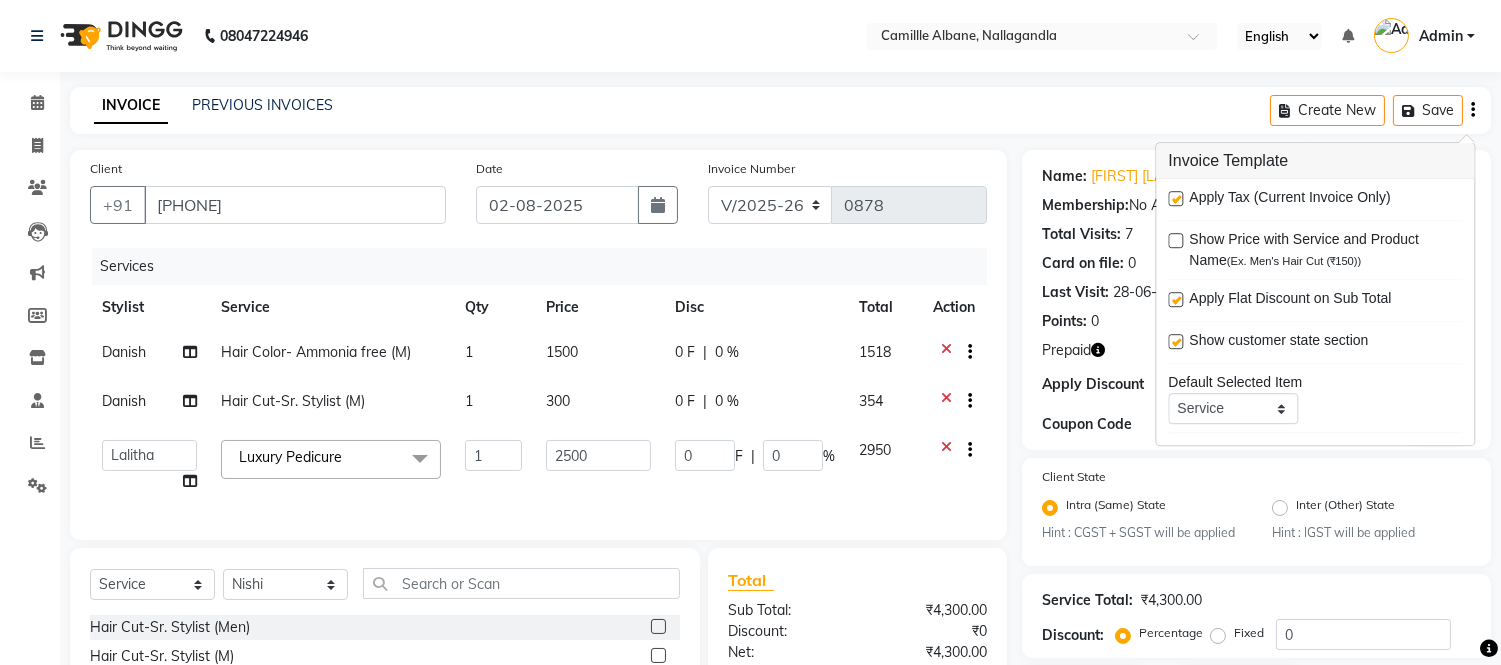 click on "INVOICE PREVIOUS INVOICES Create New   Save" 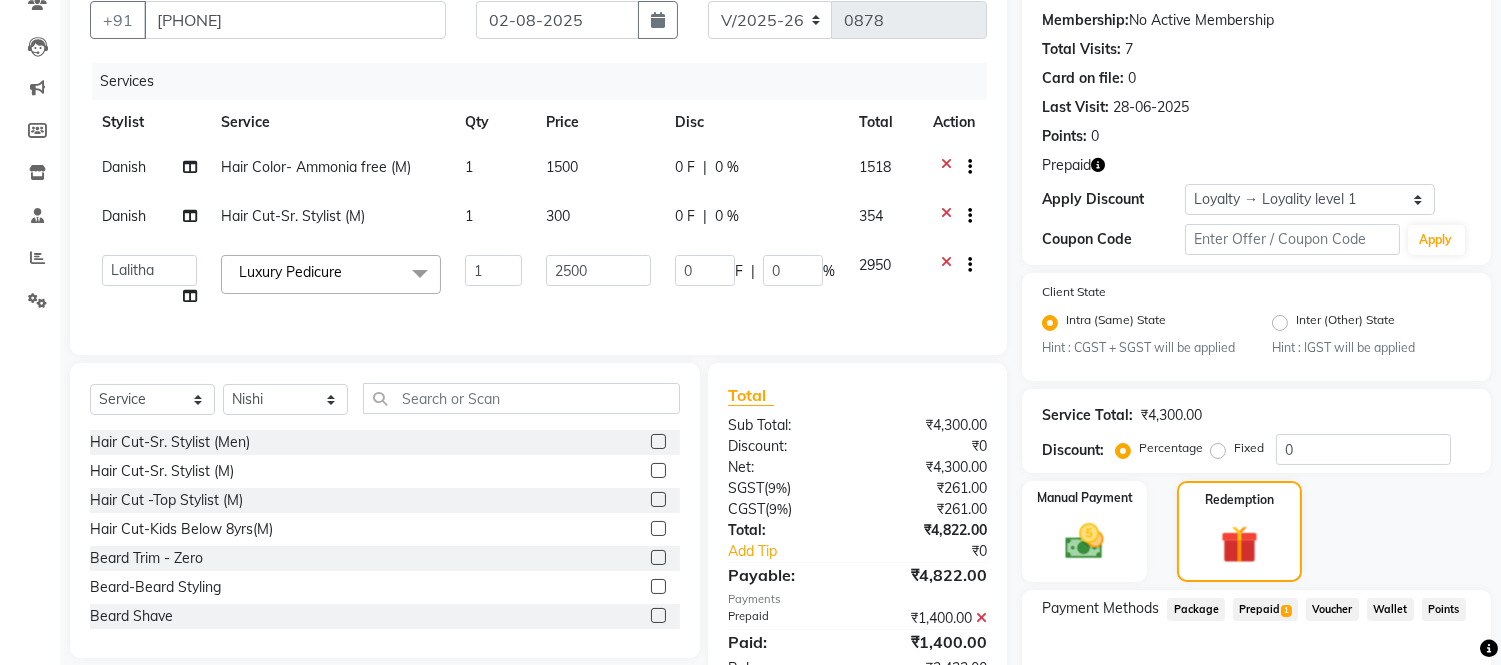 scroll, scrollTop: 0, scrollLeft: 0, axis: both 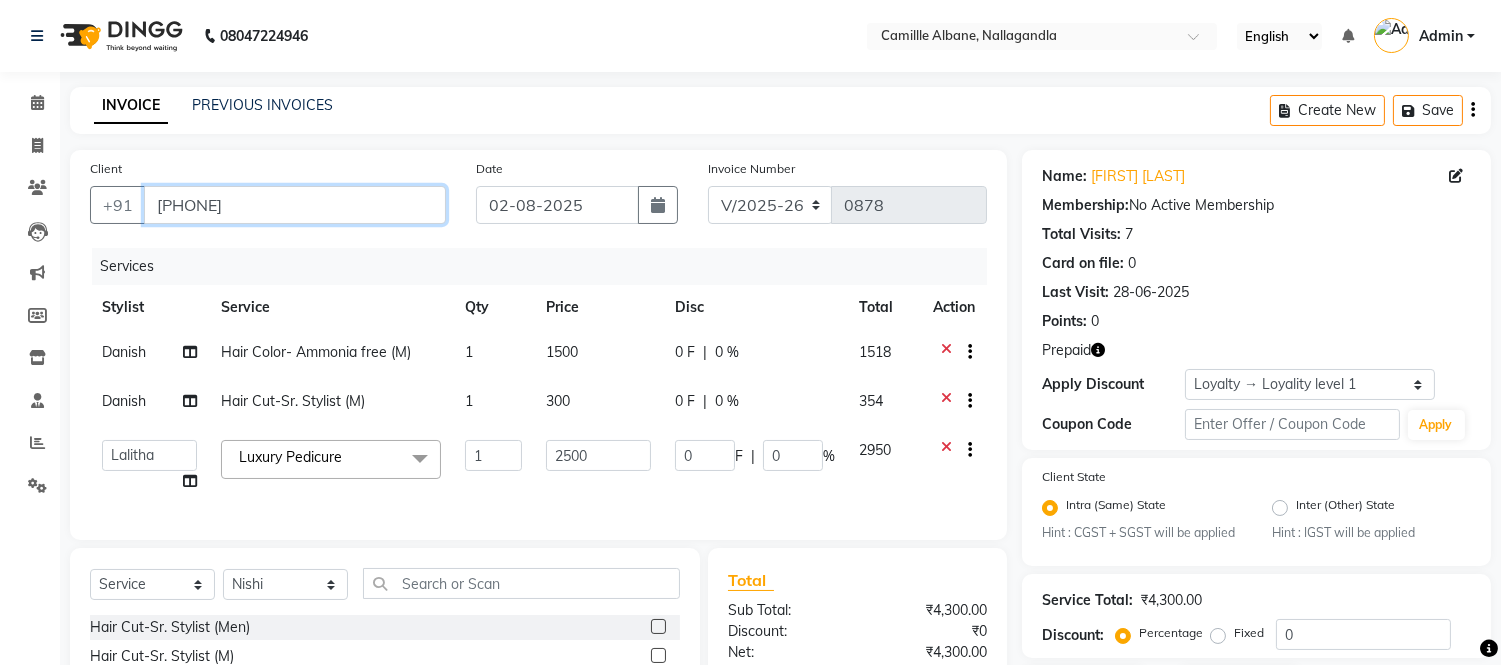 click on "9873424633" at bounding box center [295, 205] 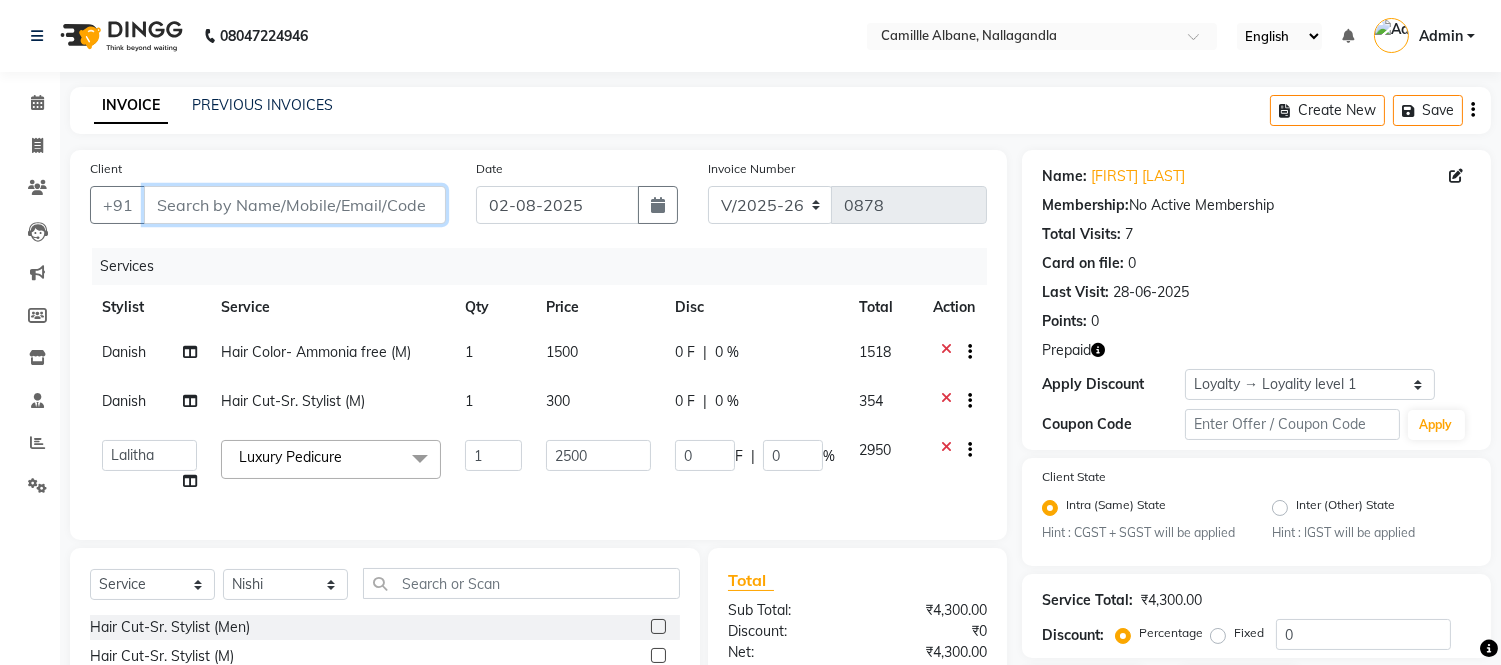 paste on "9873424633" 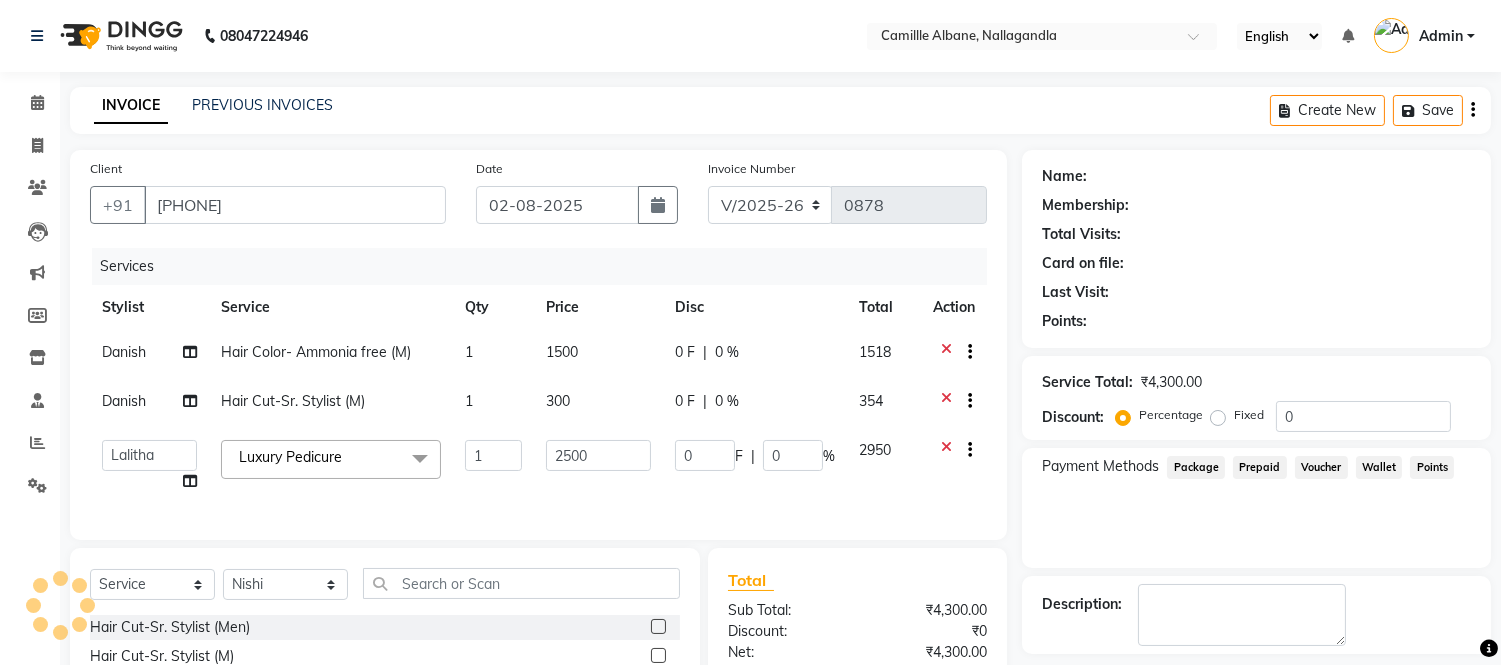 select on "1: Object" 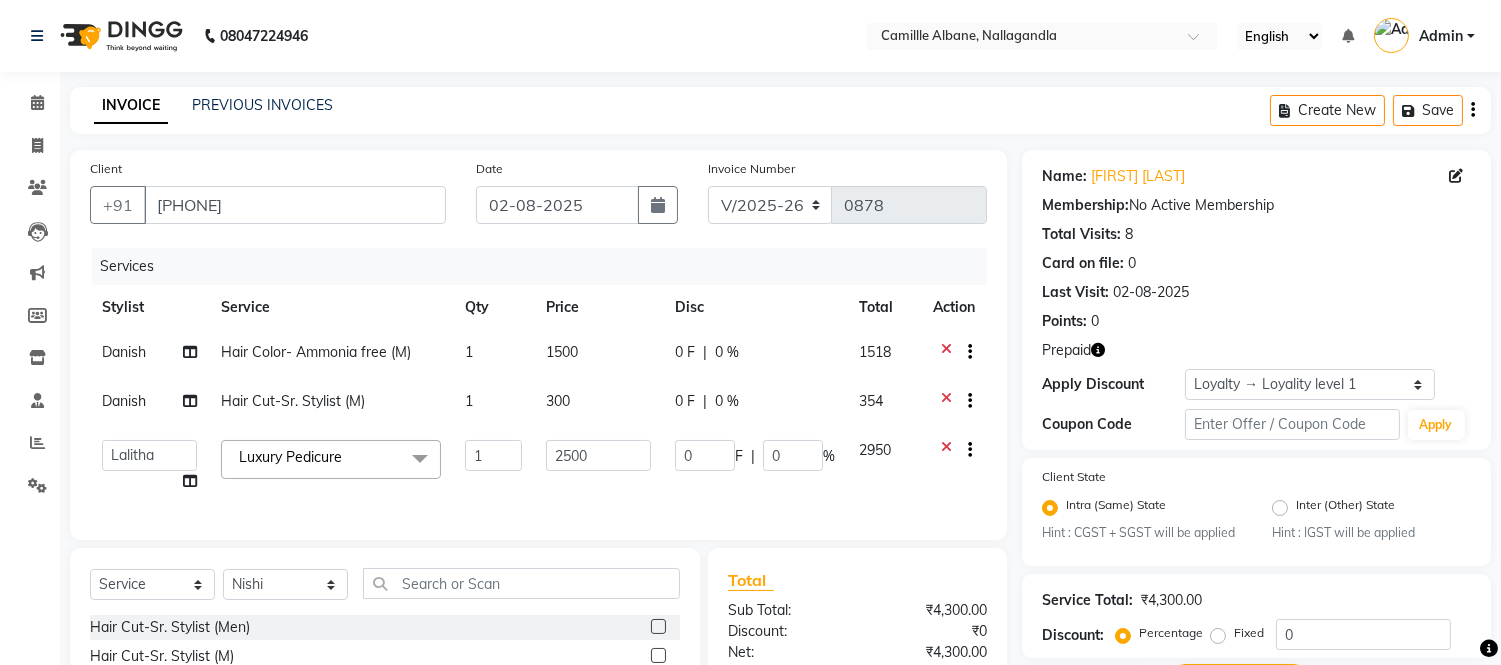 scroll, scrollTop: 412, scrollLeft: 0, axis: vertical 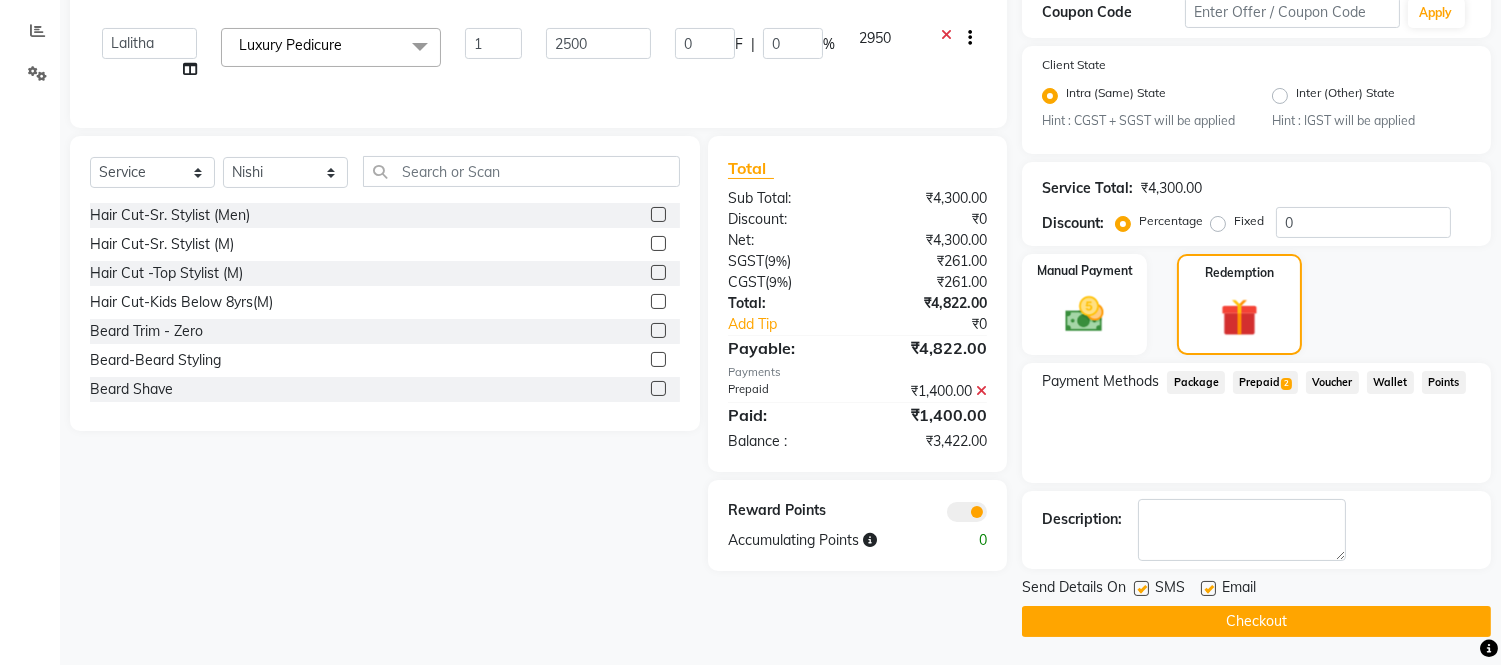 click on "Prepaid  2" 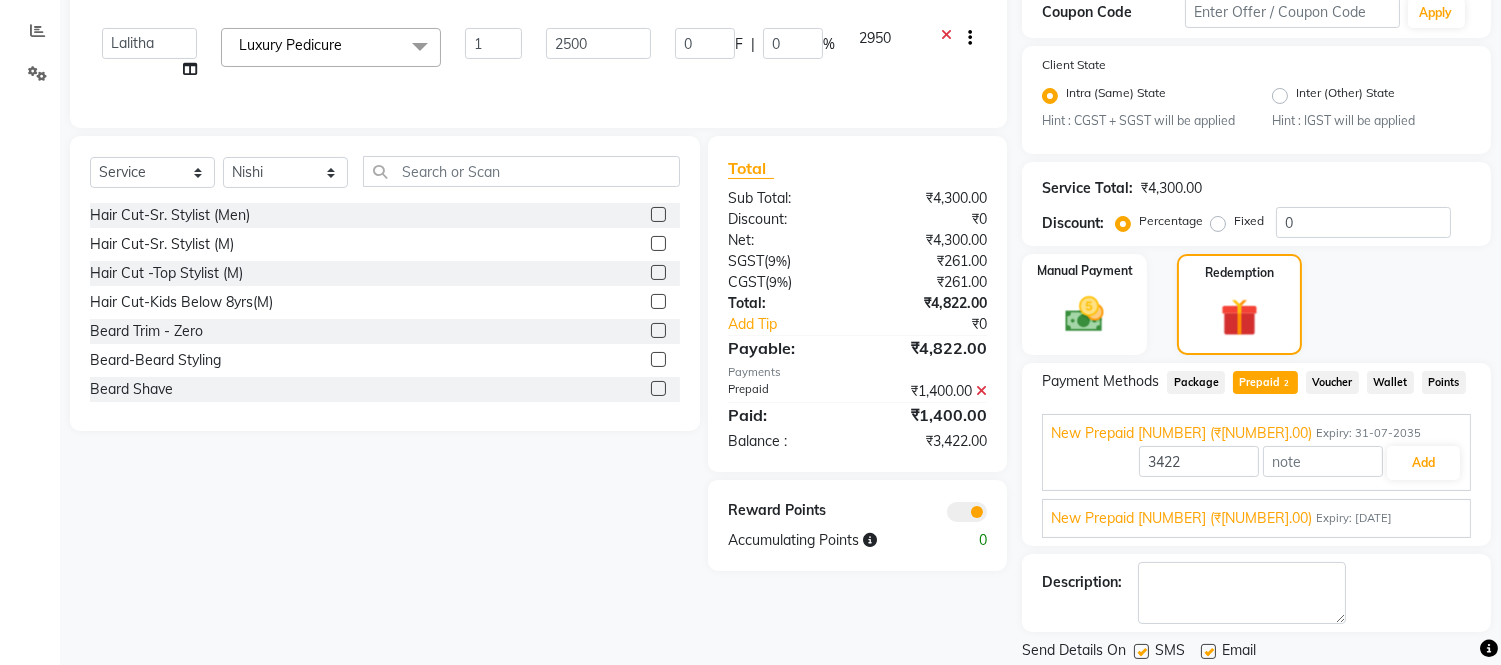 scroll, scrollTop: 476, scrollLeft: 0, axis: vertical 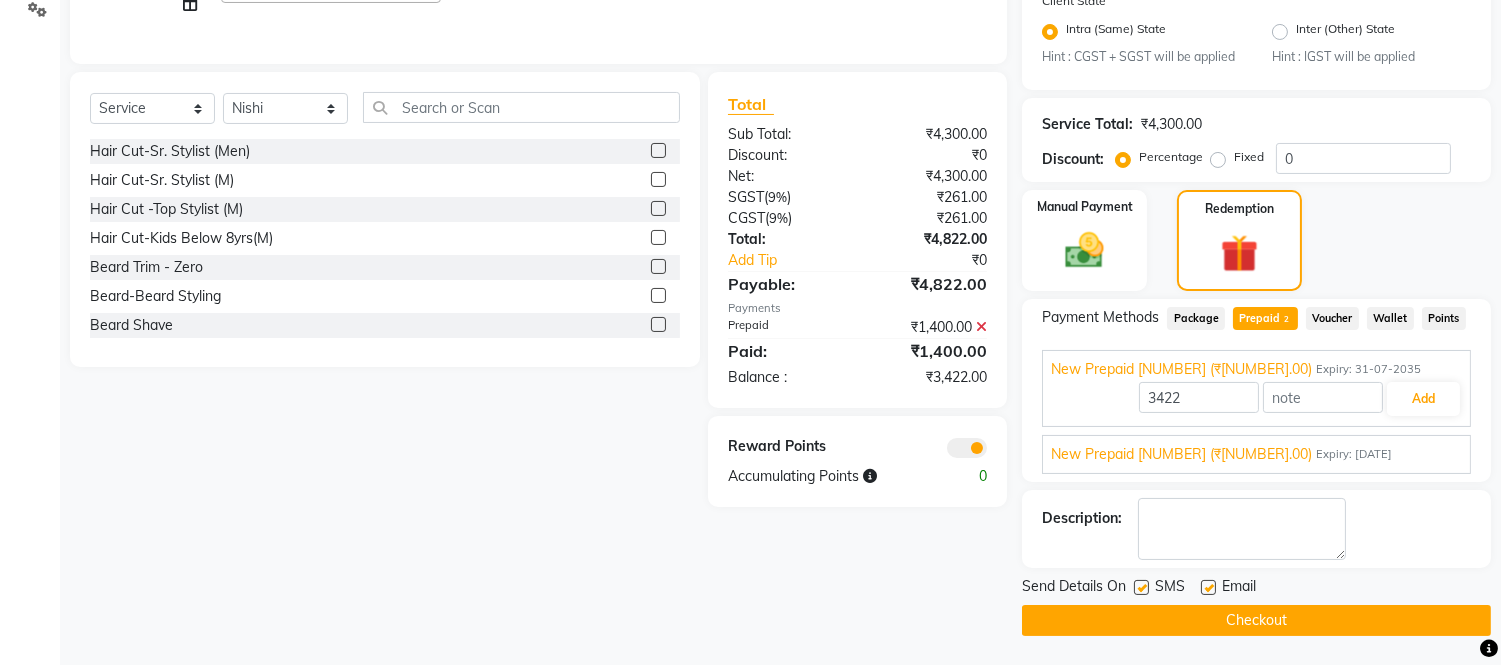 click on "New Prepaid 15000 (₹1,400.00)" at bounding box center (1181, 454) 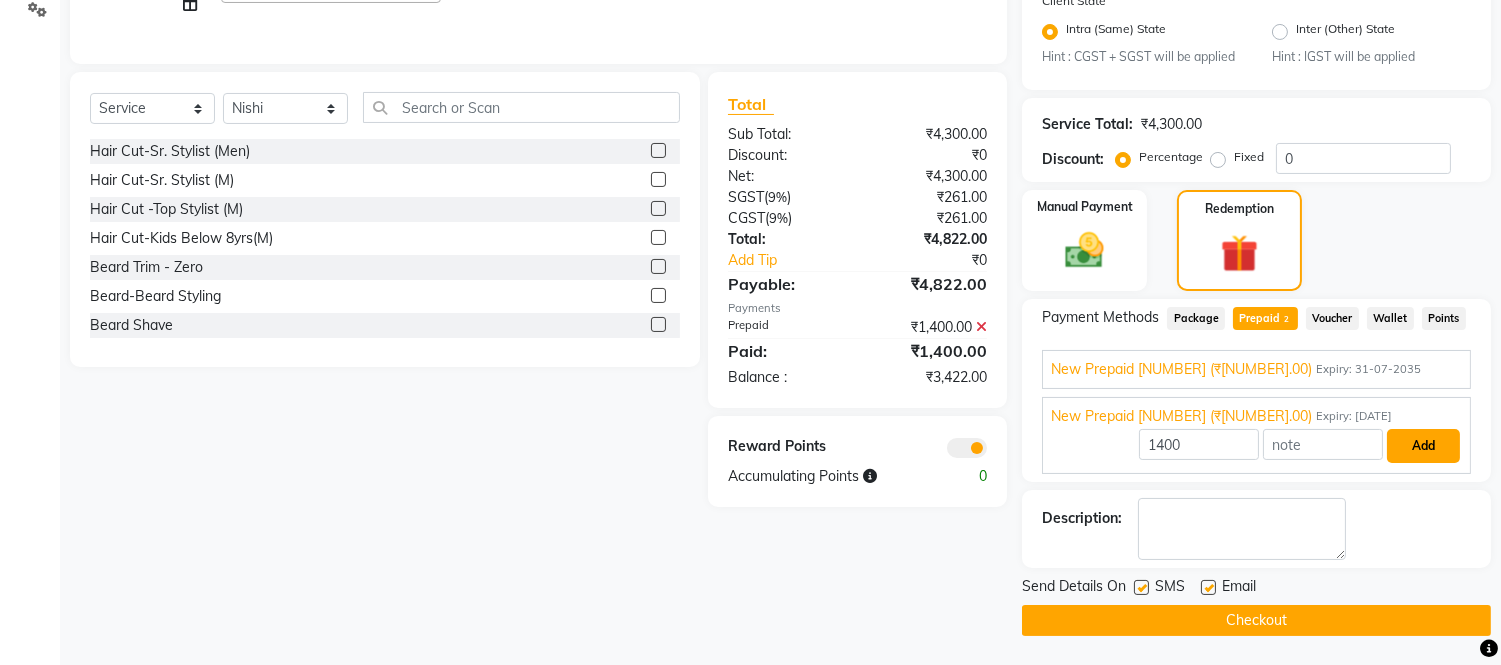 click on "Add" at bounding box center (1423, 446) 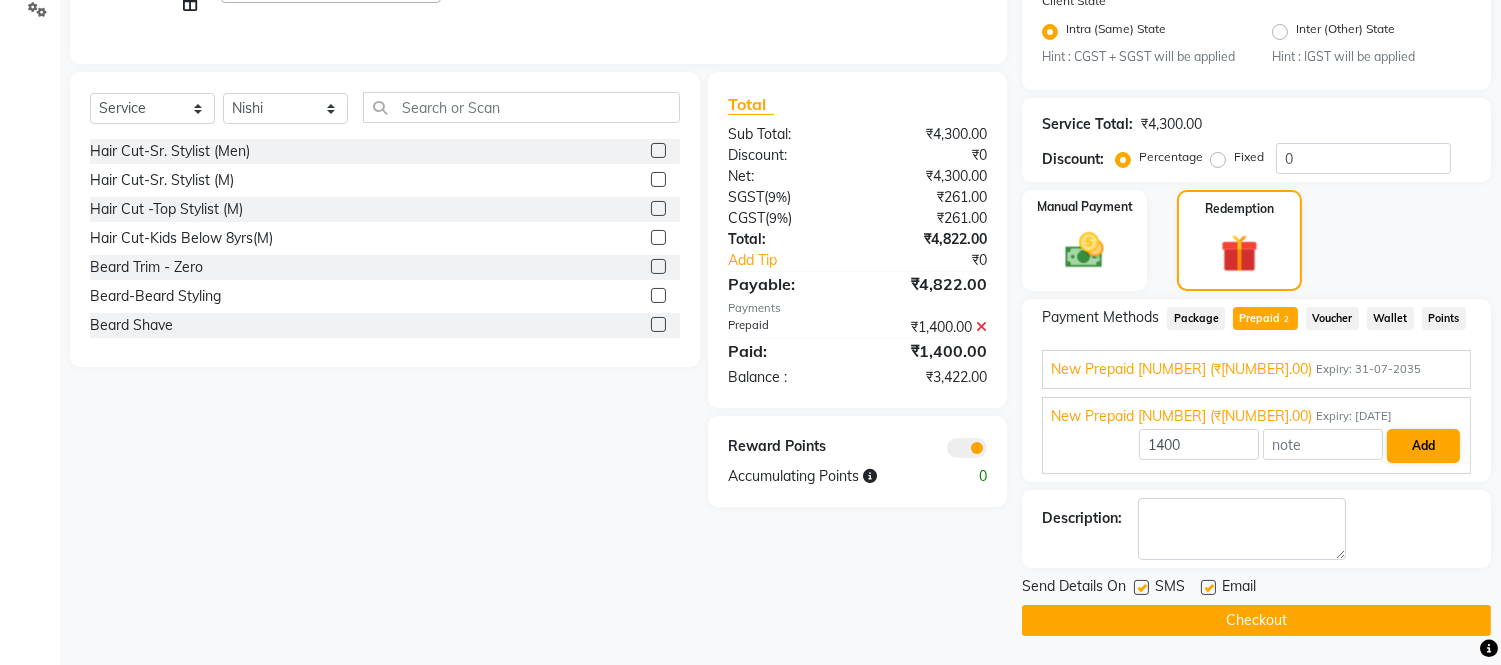 scroll, scrollTop: 412, scrollLeft: 0, axis: vertical 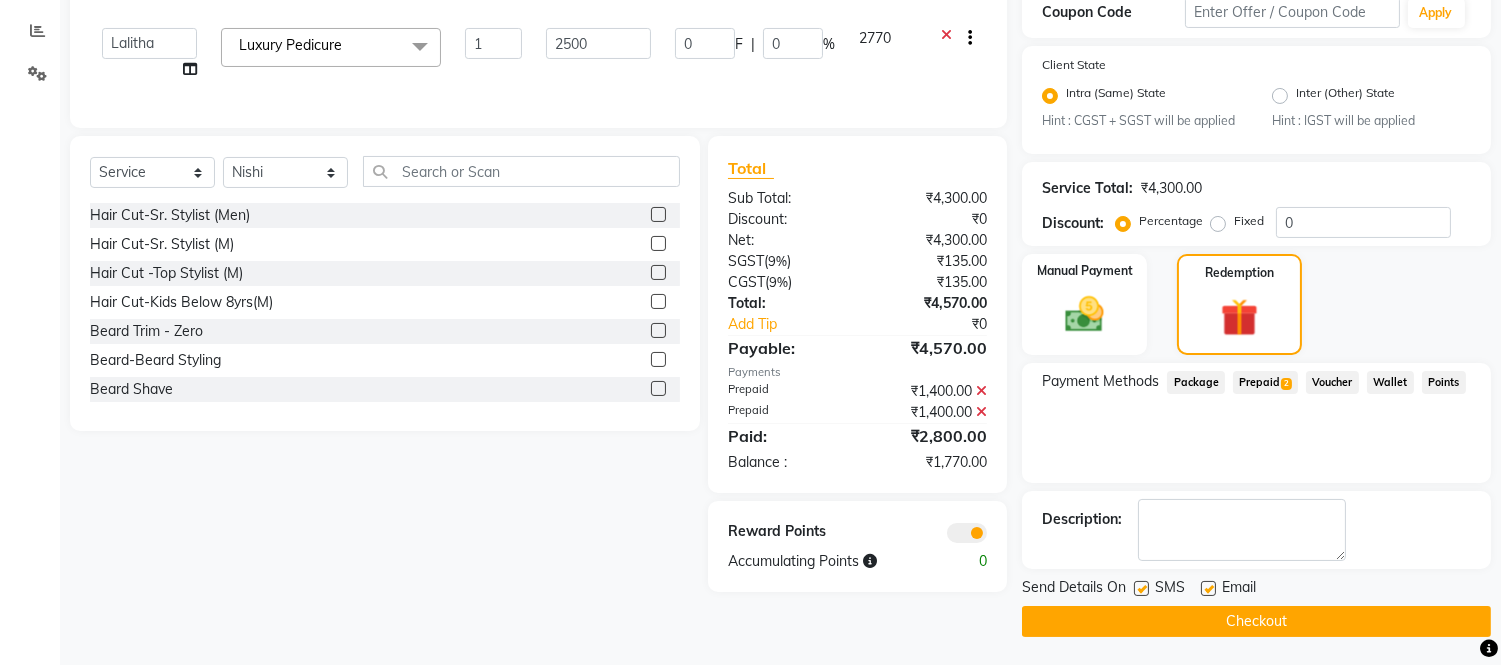 click 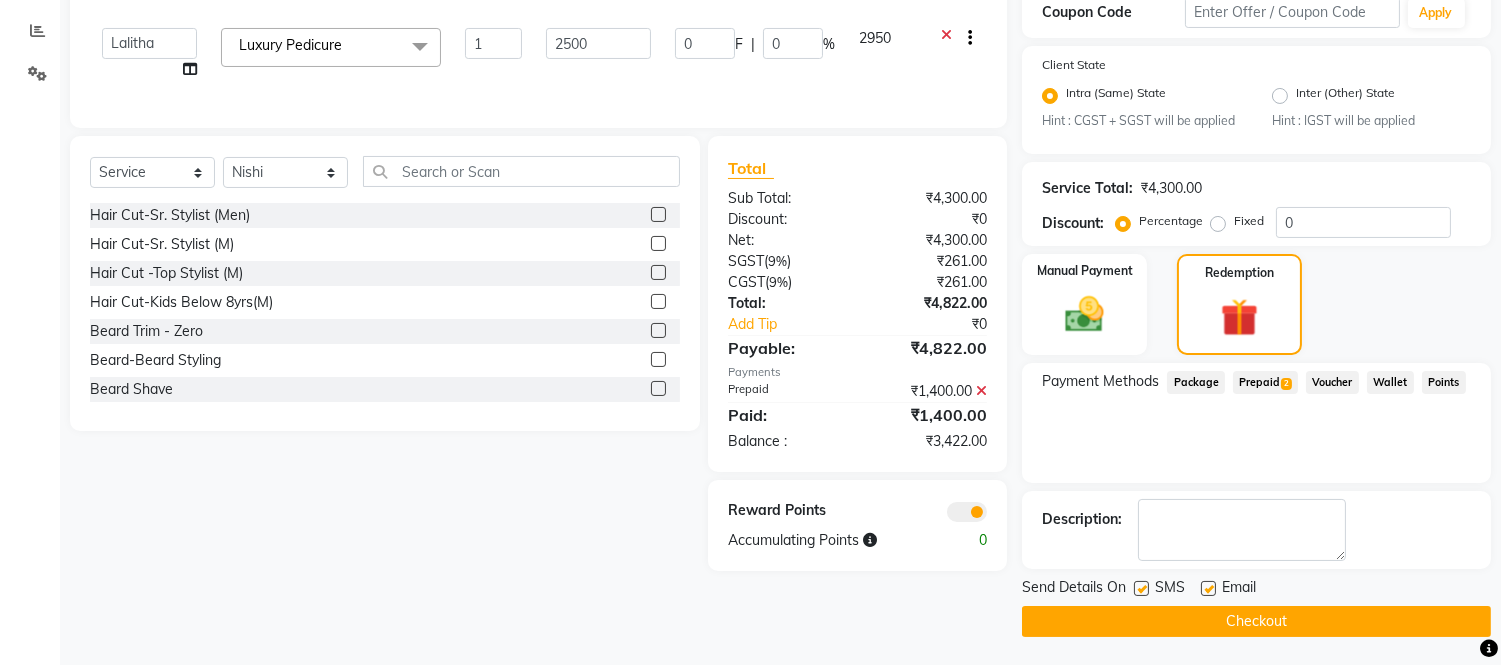 click 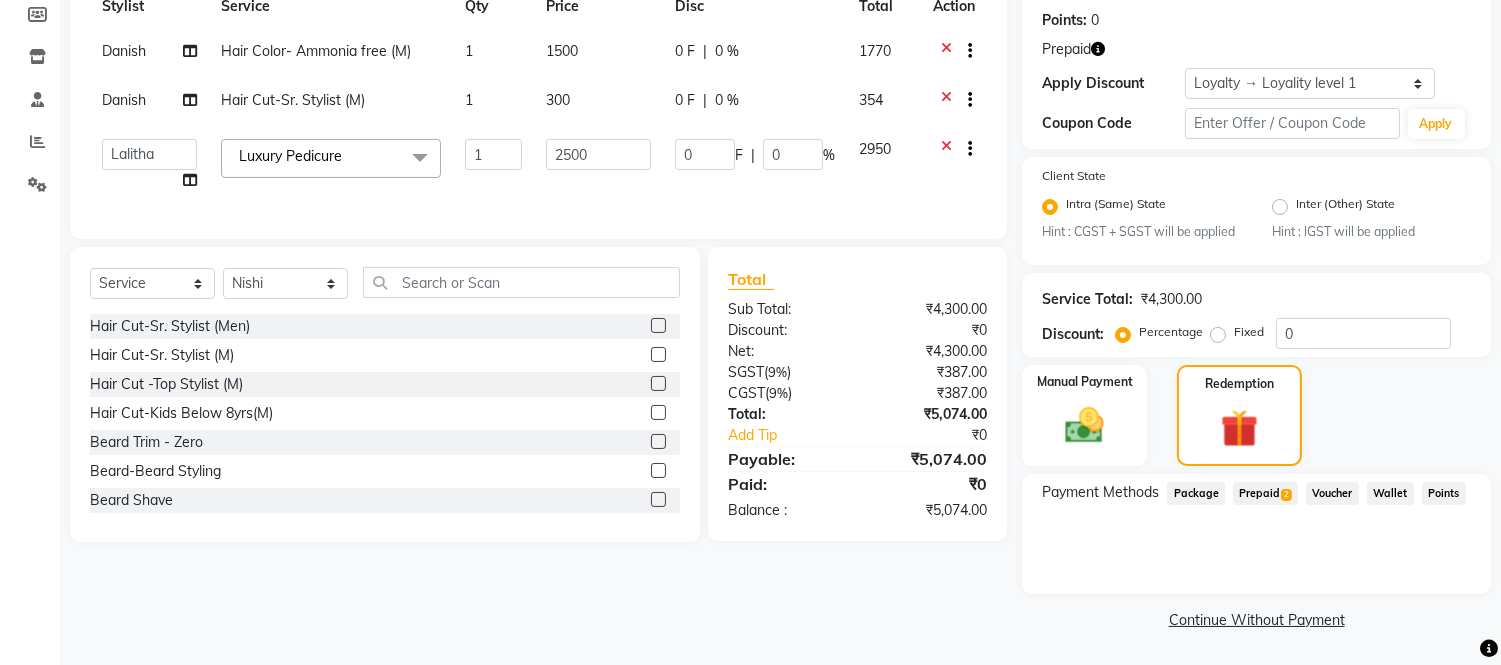 scroll, scrollTop: 298, scrollLeft: 0, axis: vertical 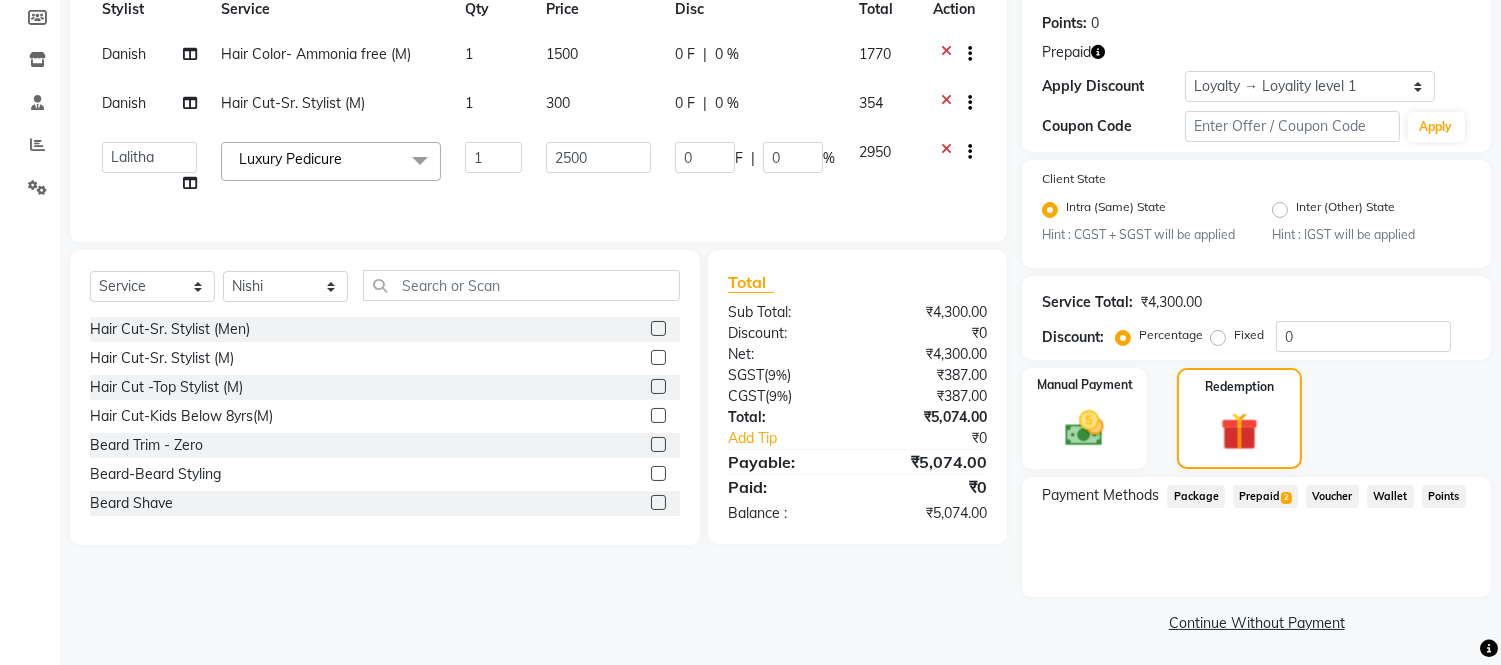 click on "2" 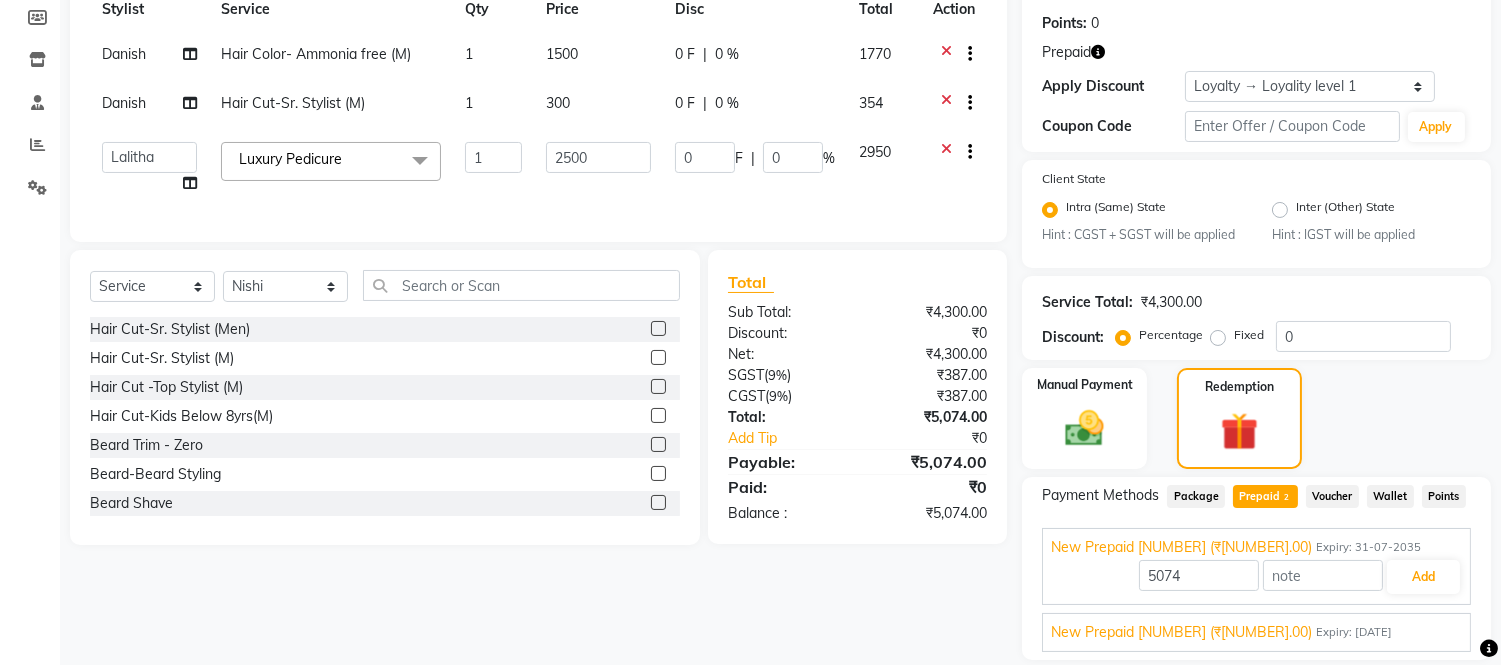 scroll, scrollTop: 363, scrollLeft: 0, axis: vertical 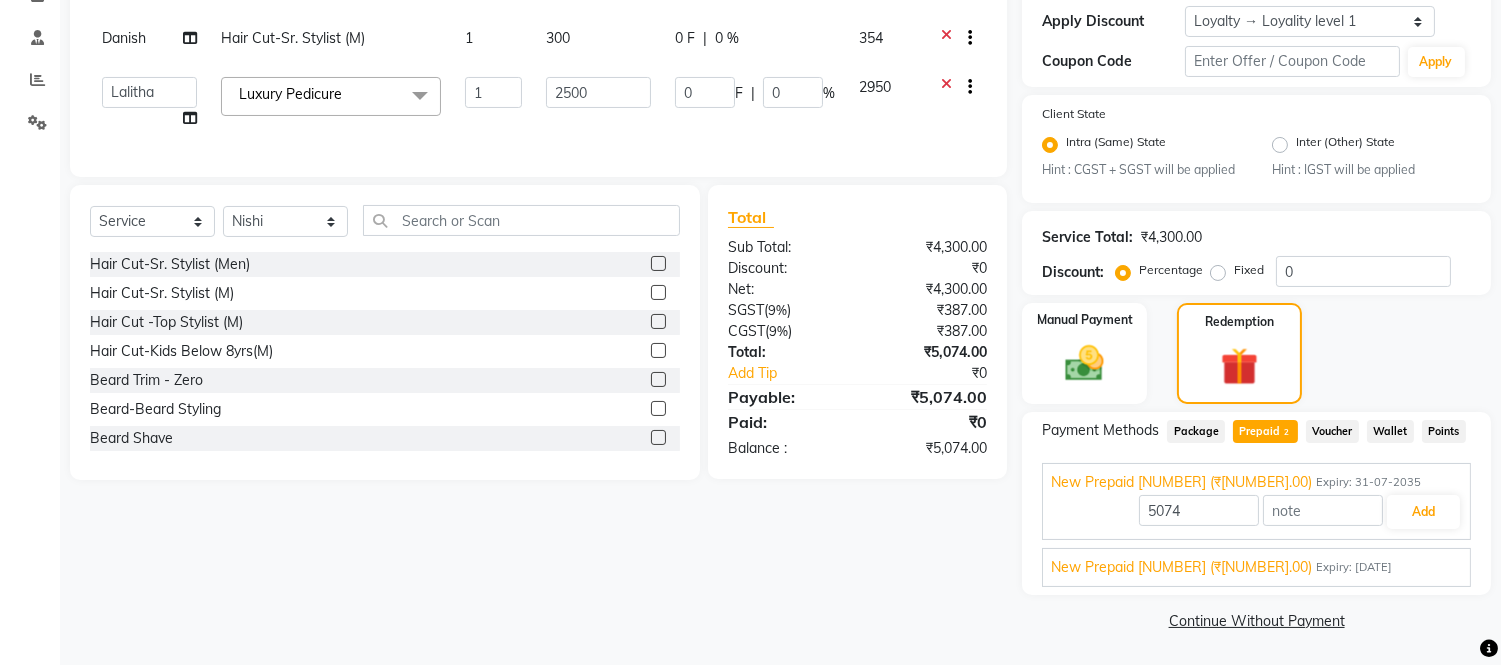 click on "New Prepaid 15000 (₹1,400.00)" at bounding box center (1181, 567) 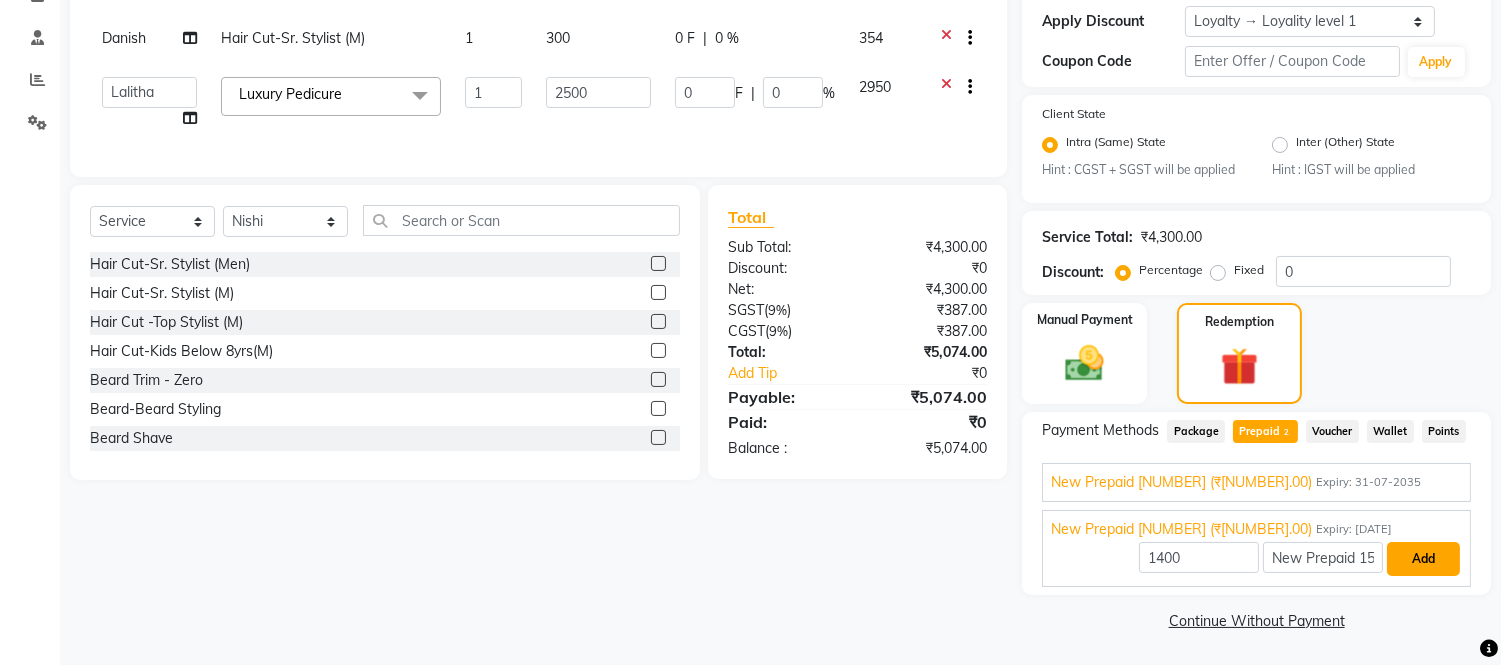click on "Add" at bounding box center (1423, 559) 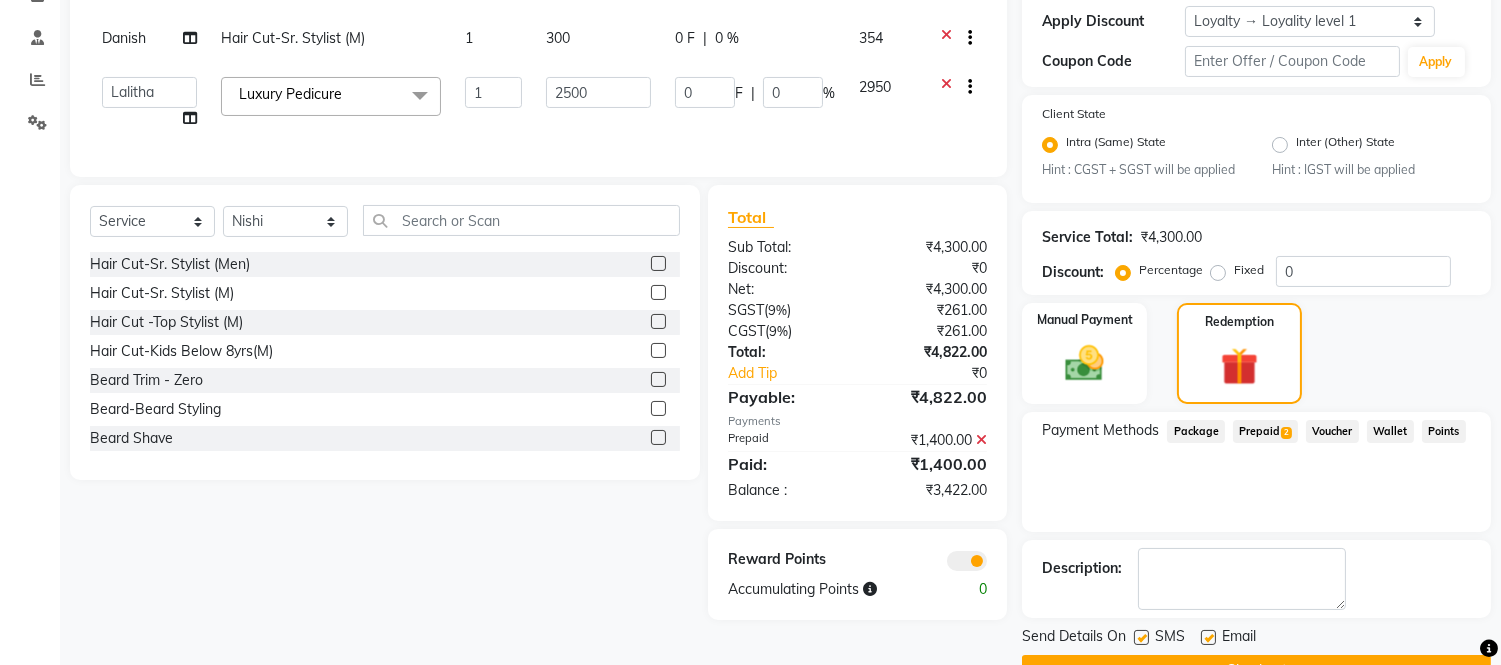 click on "Prepaid  2" 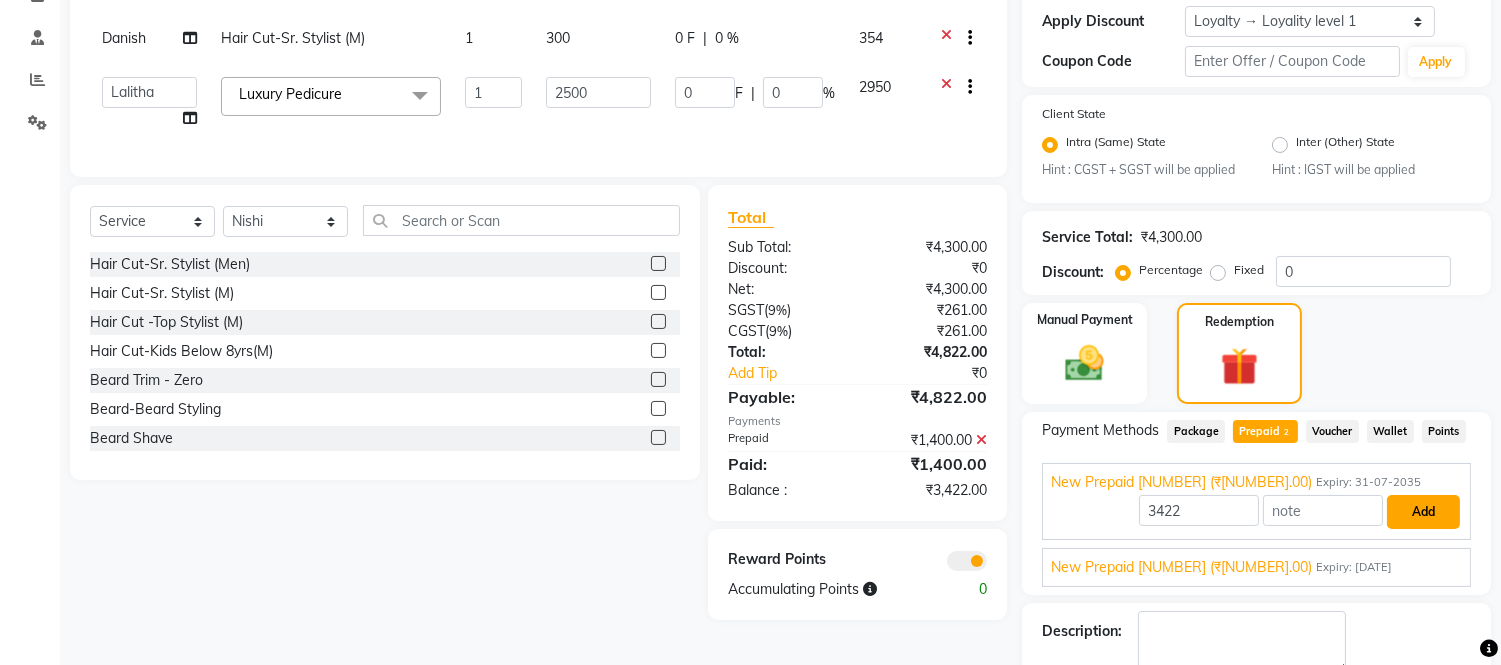 click on "Add" at bounding box center (1423, 512) 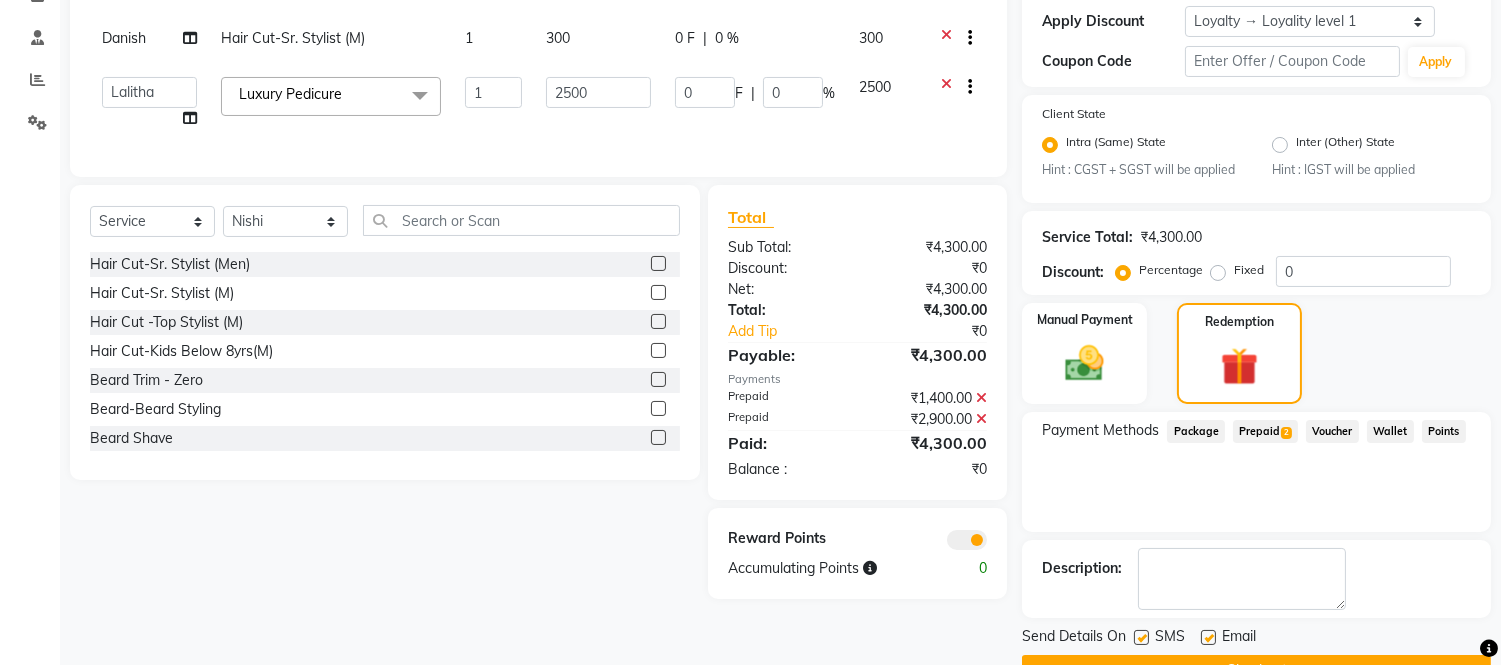 scroll, scrollTop: 412, scrollLeft: 0, axis: vertical 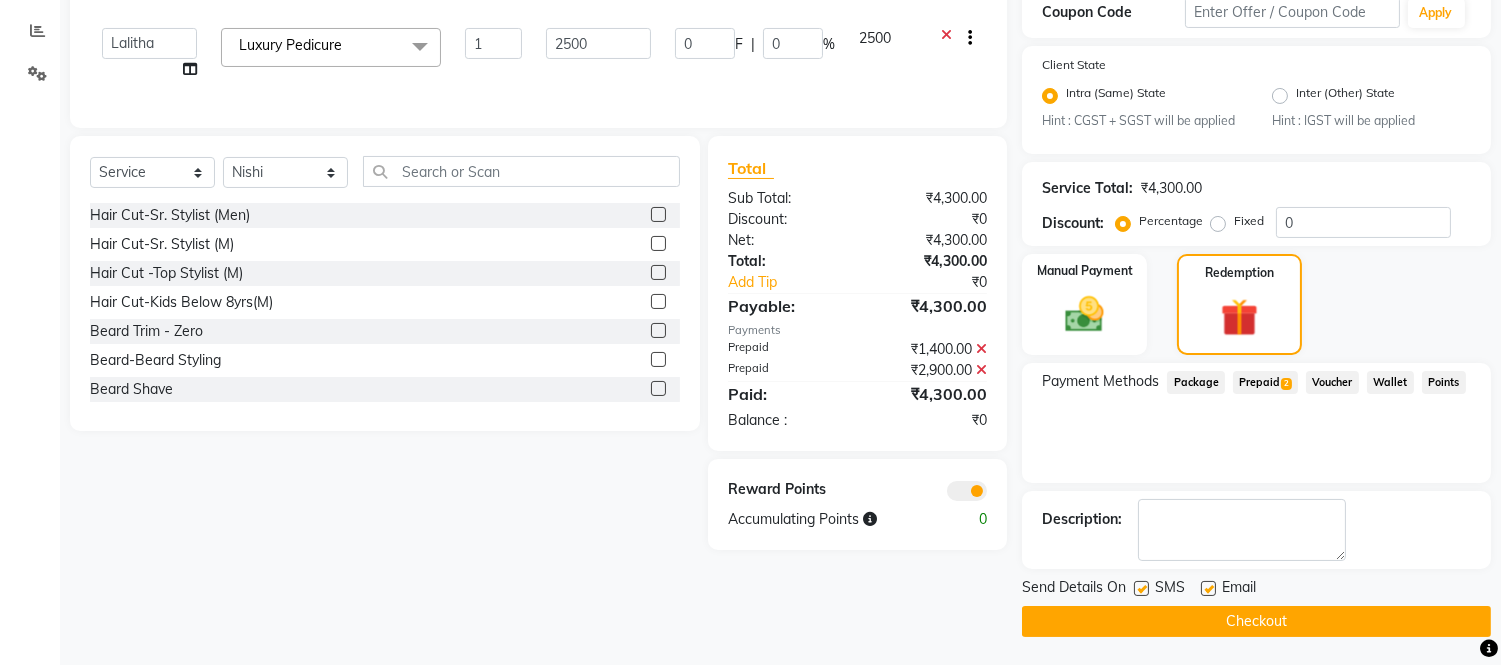 click on "Checkout" 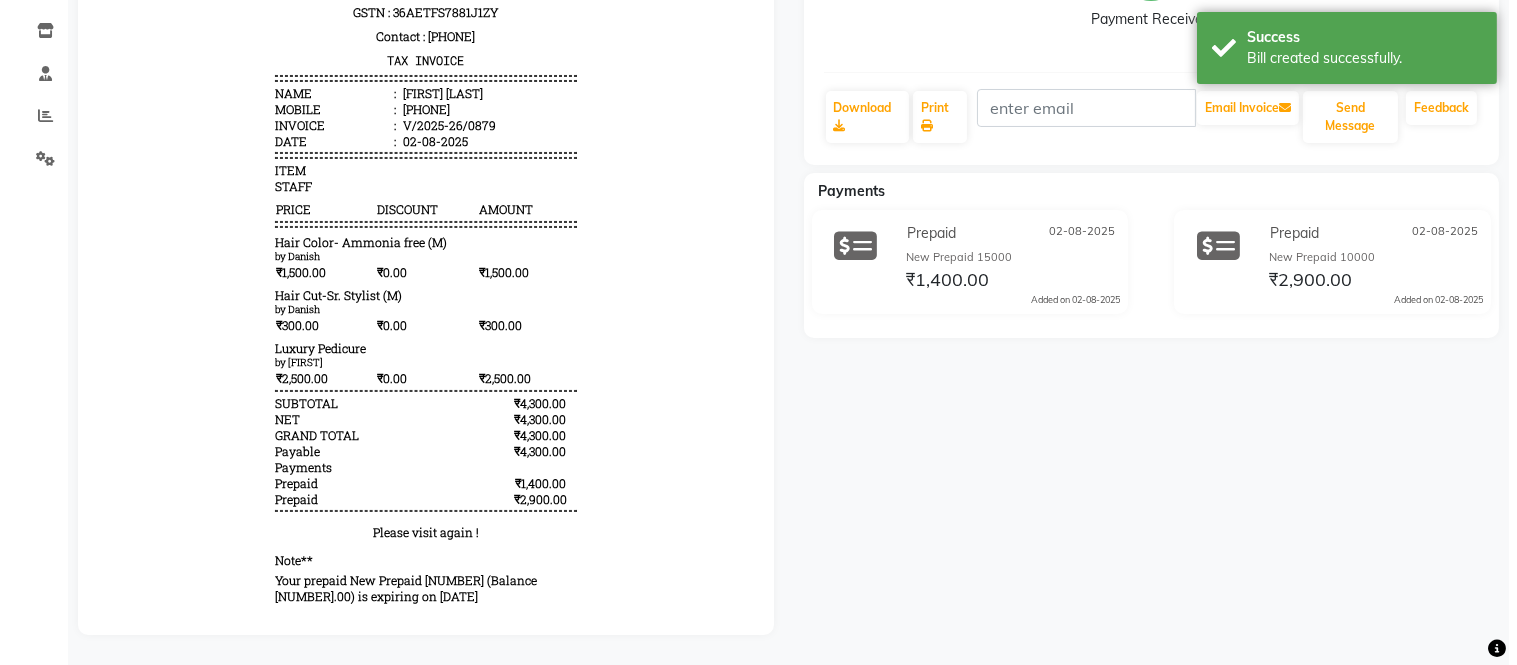 scroll, scrollTop: 0, scrollLeft: 0, axis: both 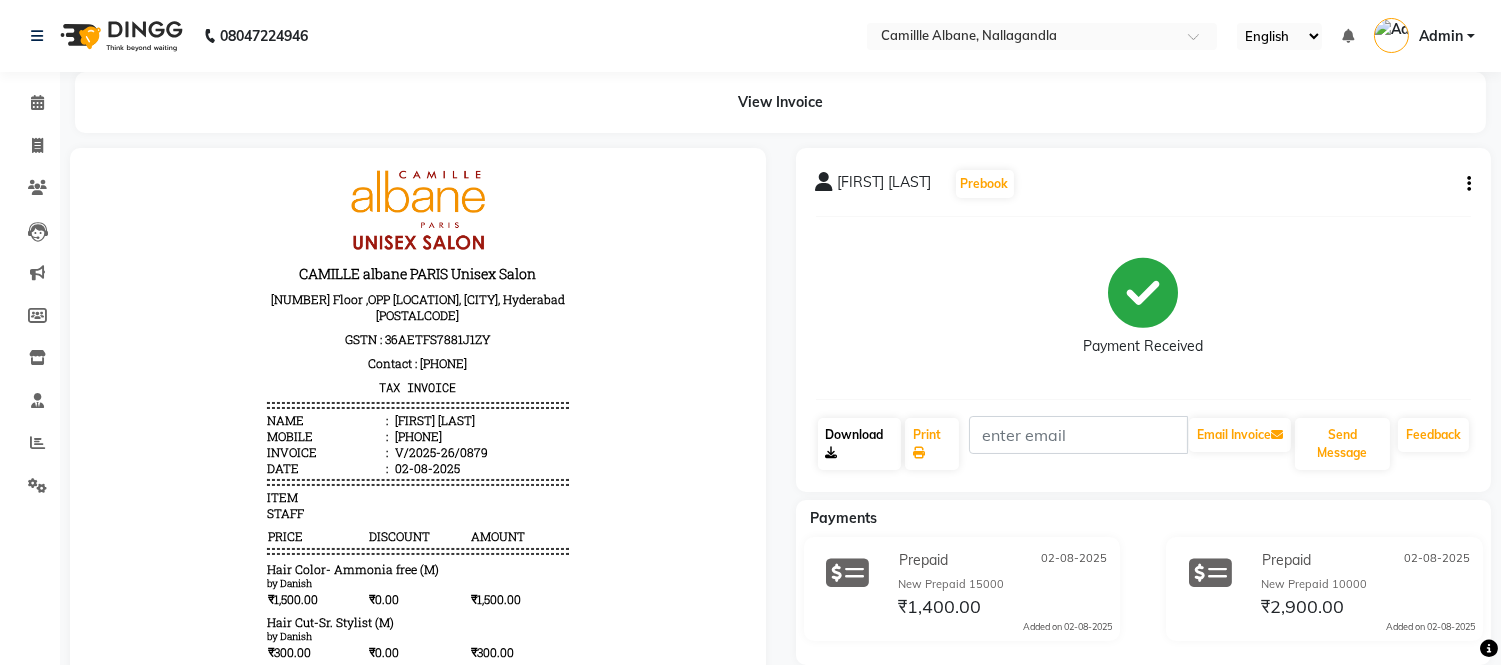 click on "Download" 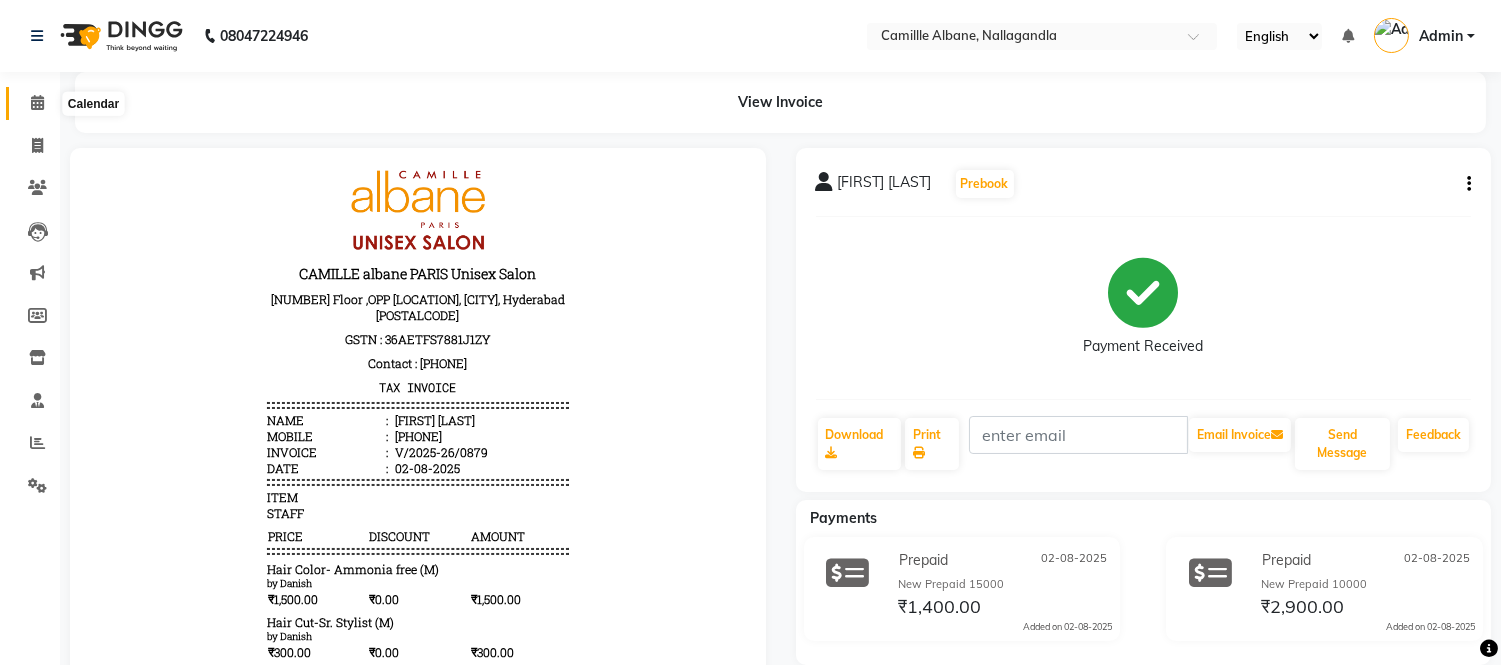 click 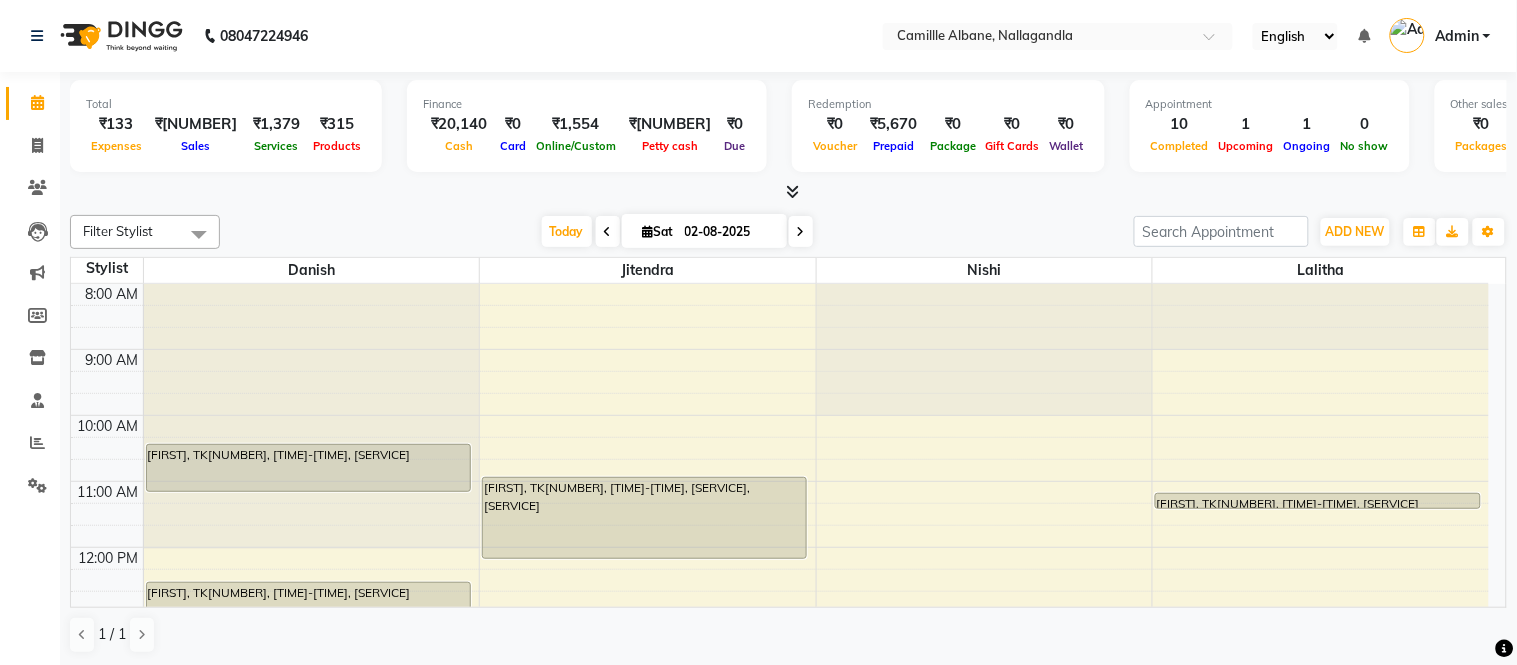 click on "08047224946 Select Location × Camillle Albane, Nallagandla English ENGLISH Español العربية मराठी हिंदी ગુજરાતી தமிழ் 中文 Notifications nothing to show Admin Manage Profile Change Password Sign out  Version:3.15.11" 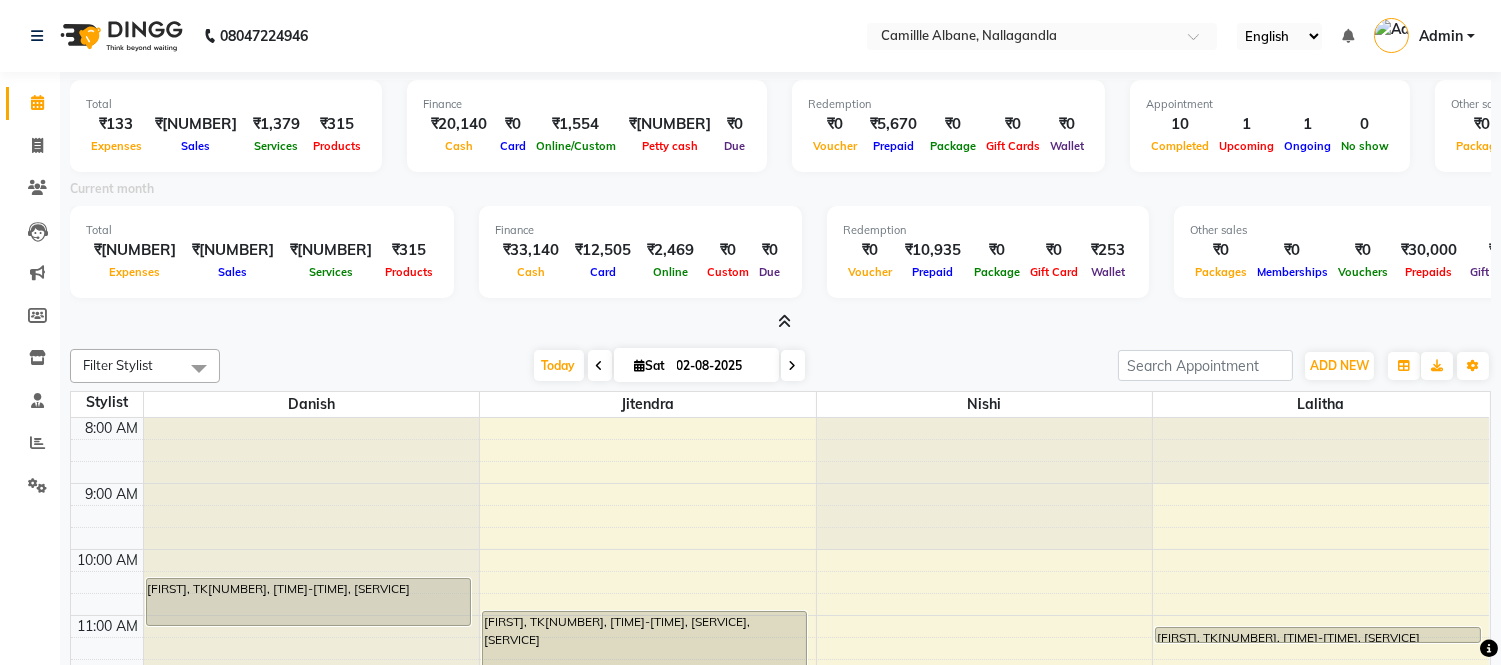 click at bounding box center (784, 321) 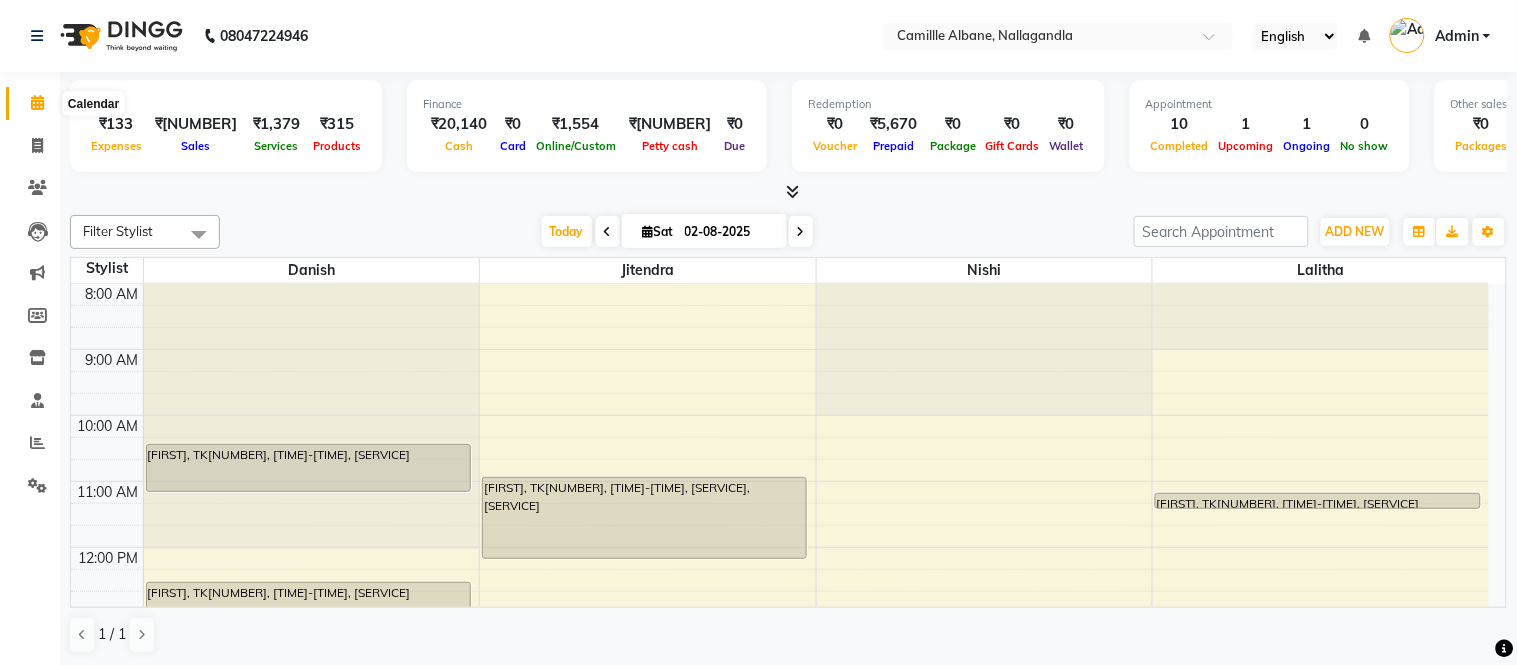 click 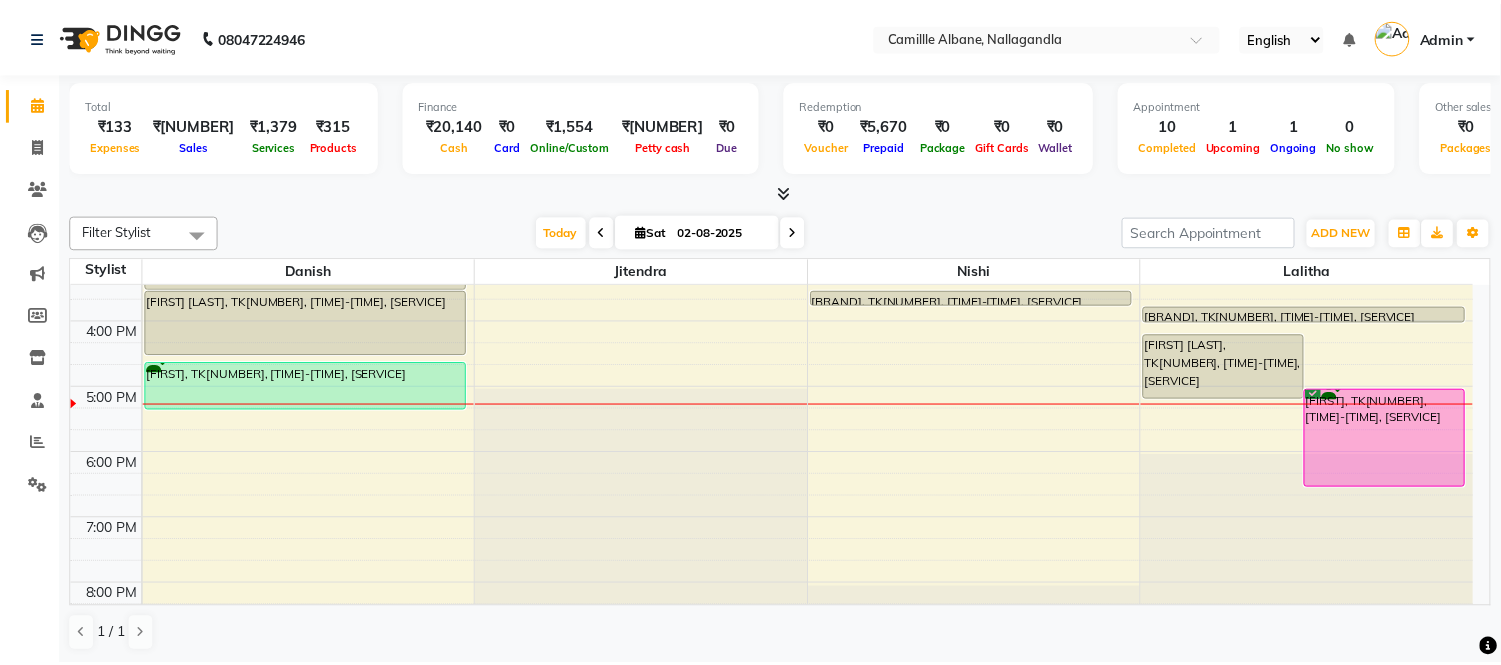 scroll, scrollTop: 420, scrollLeft: 0, axis: vertical 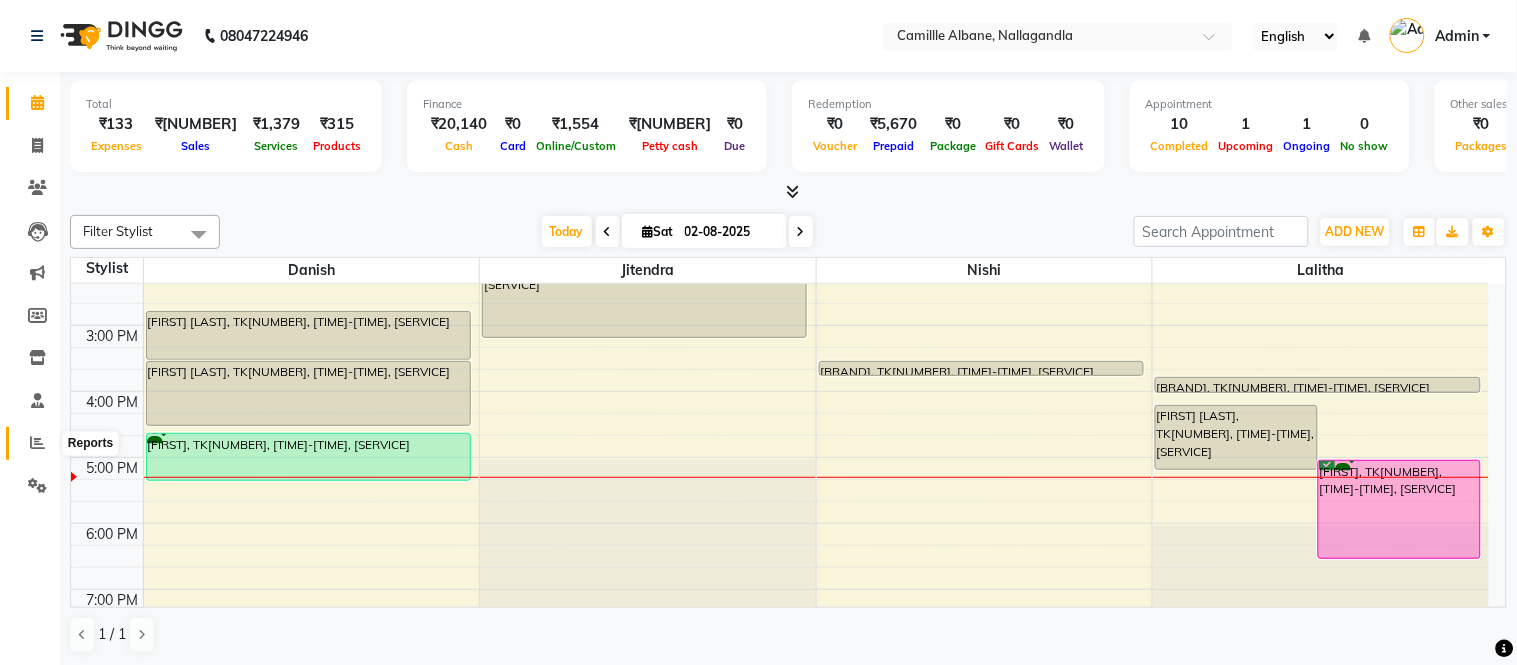 click on "Reports" 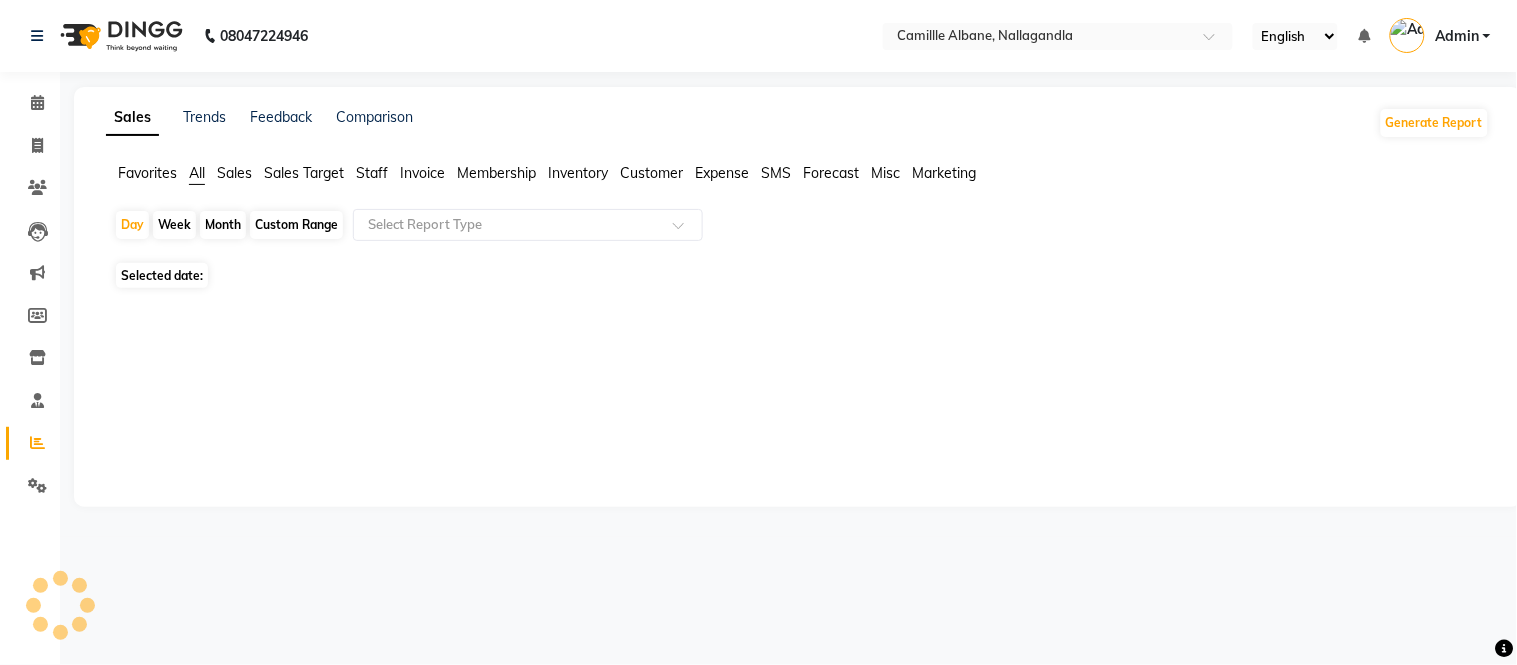 click on "Staff" 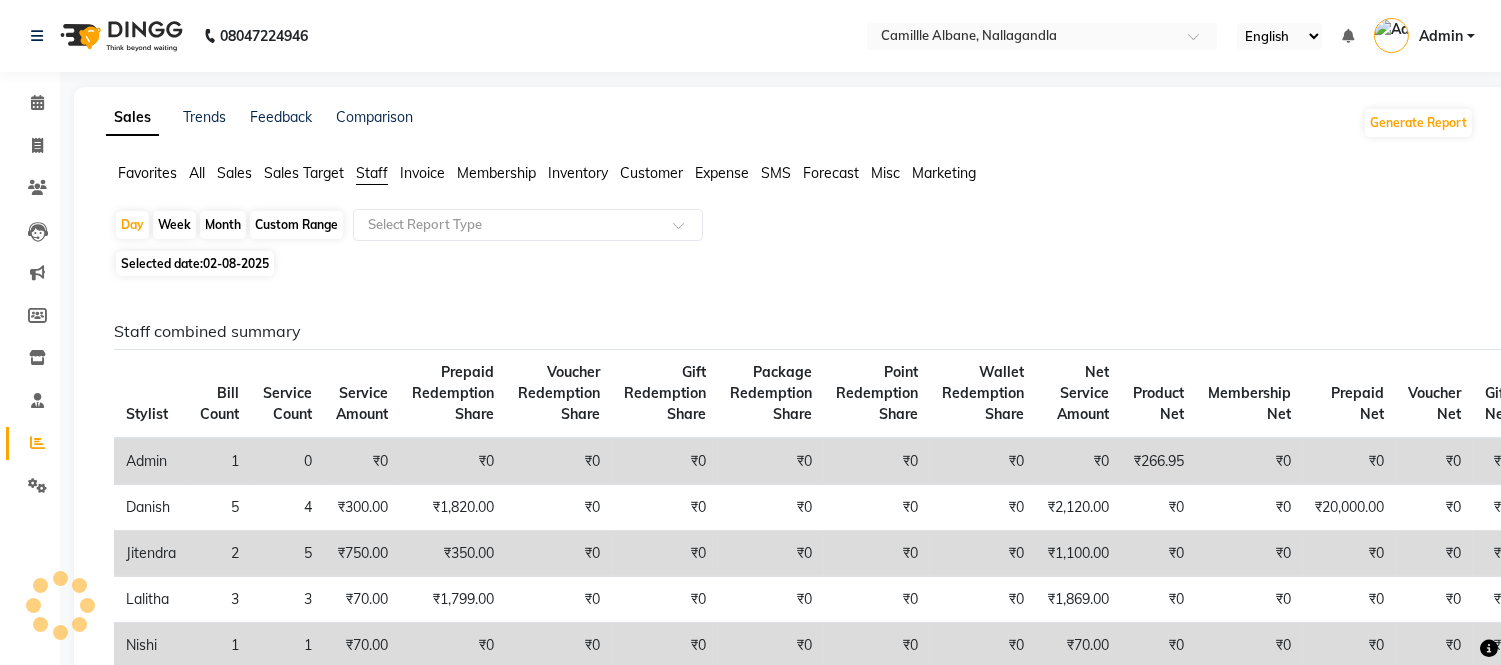 click on "Month" 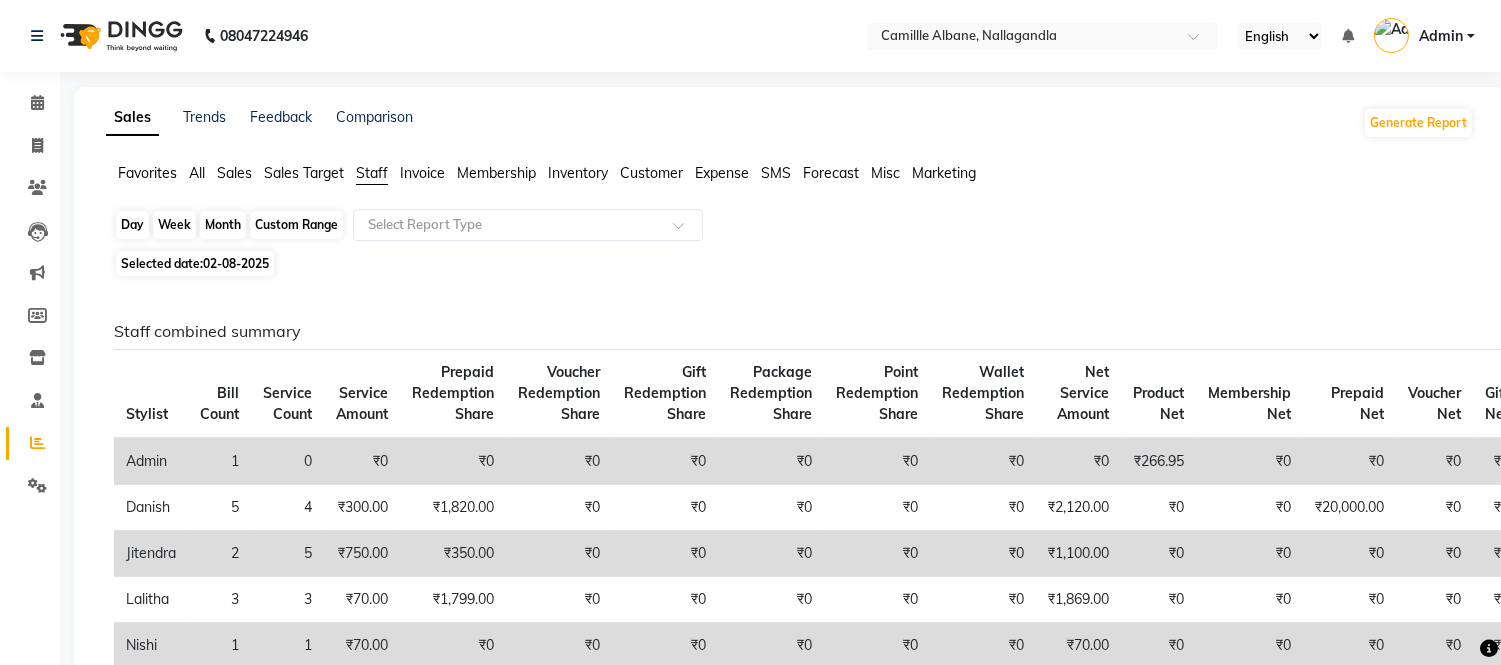 click on "Month" 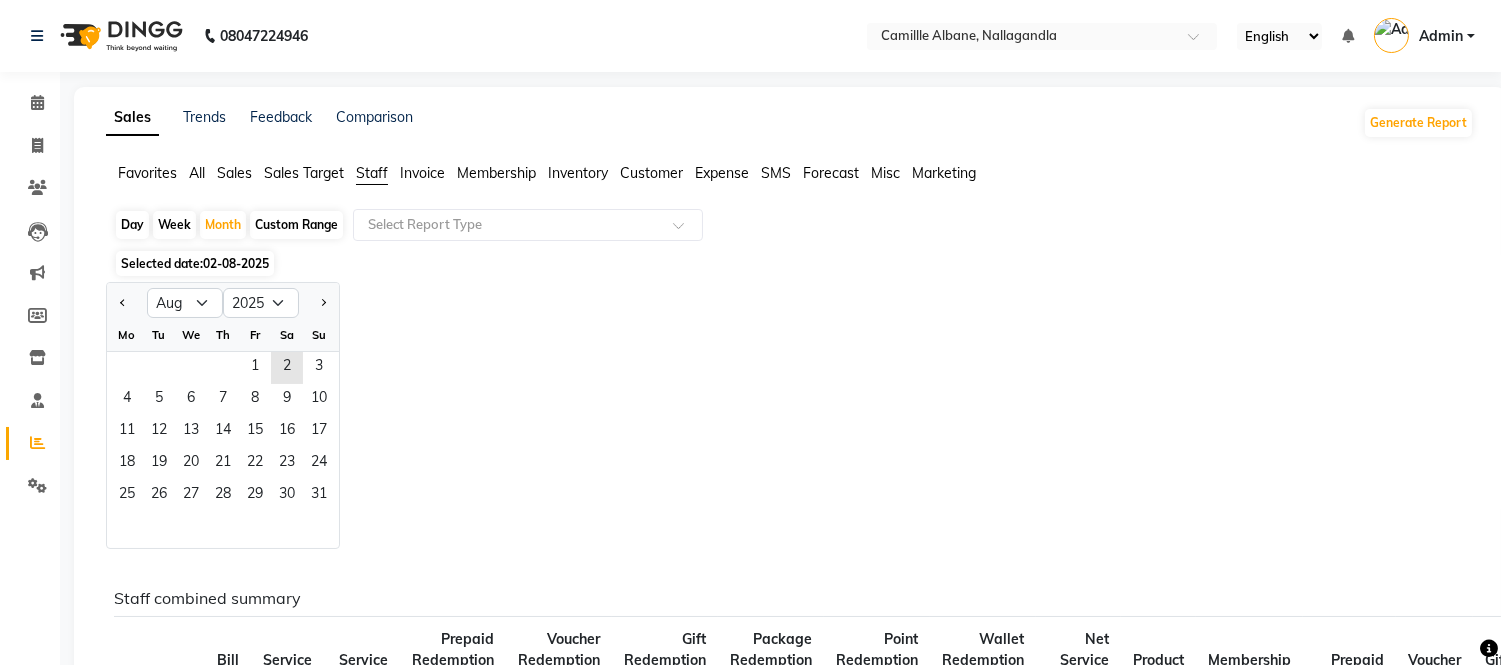 click on "1   2   3" 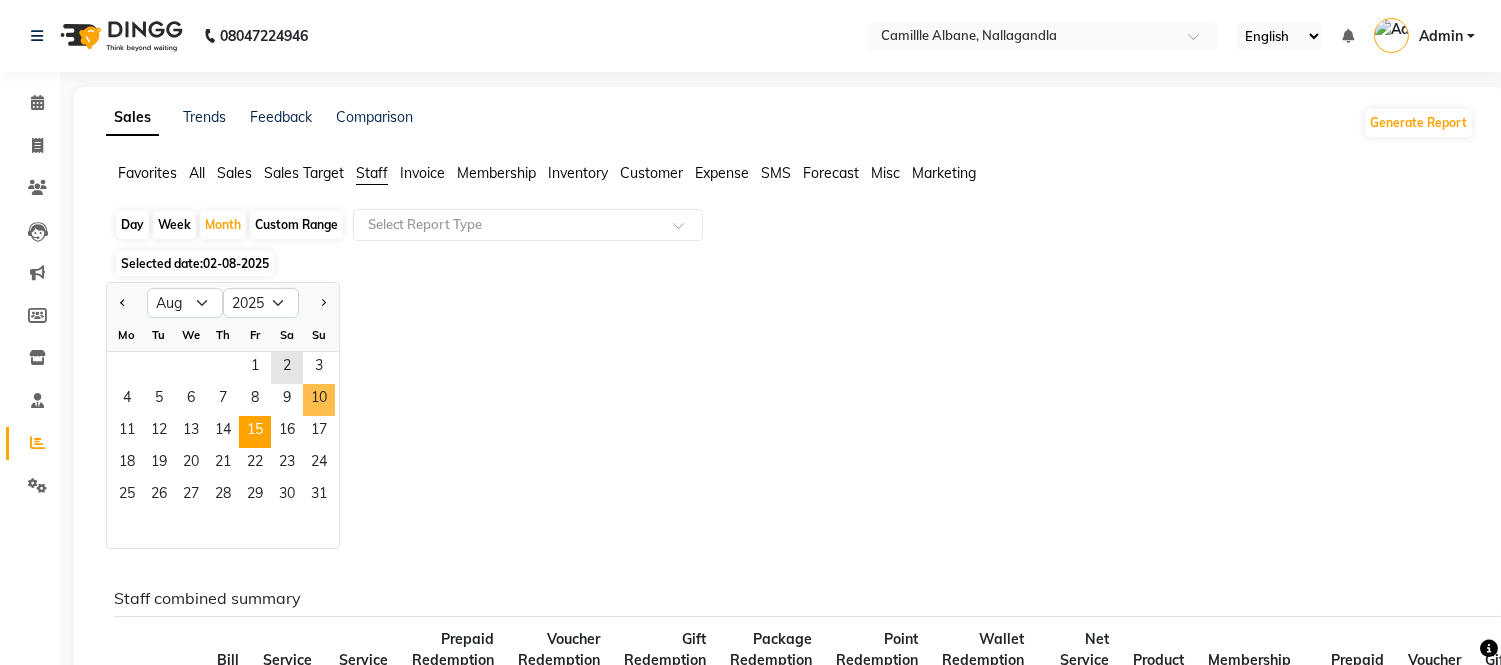 click on "15" 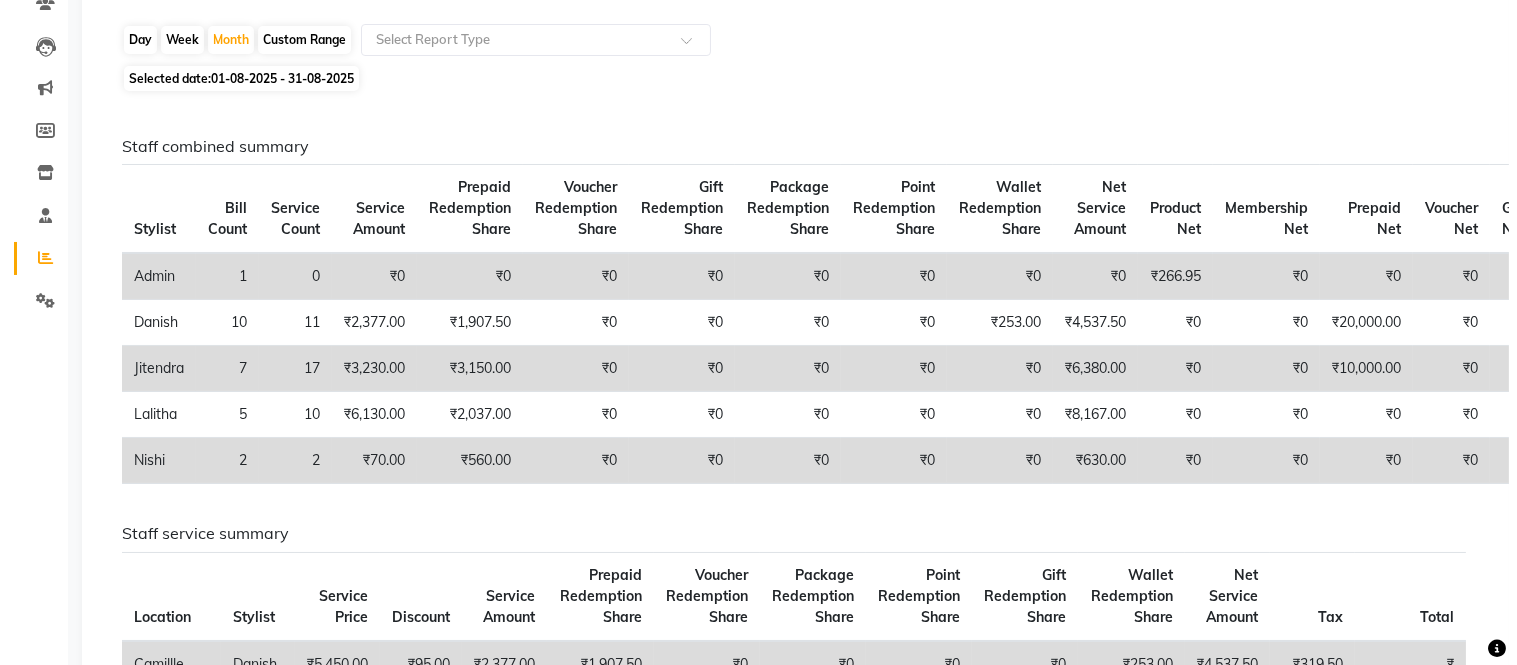 scroll, scrollTop: 0, scrollLeft: 0, axis: both 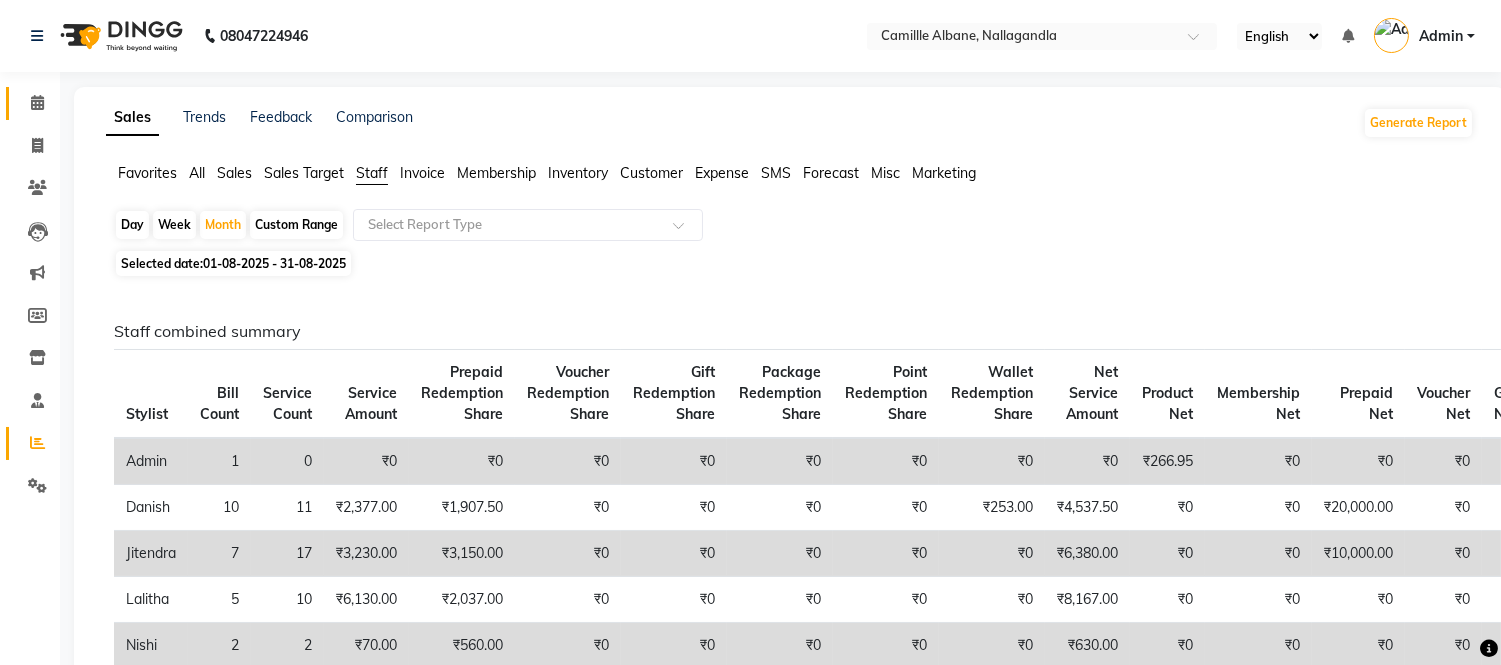 click 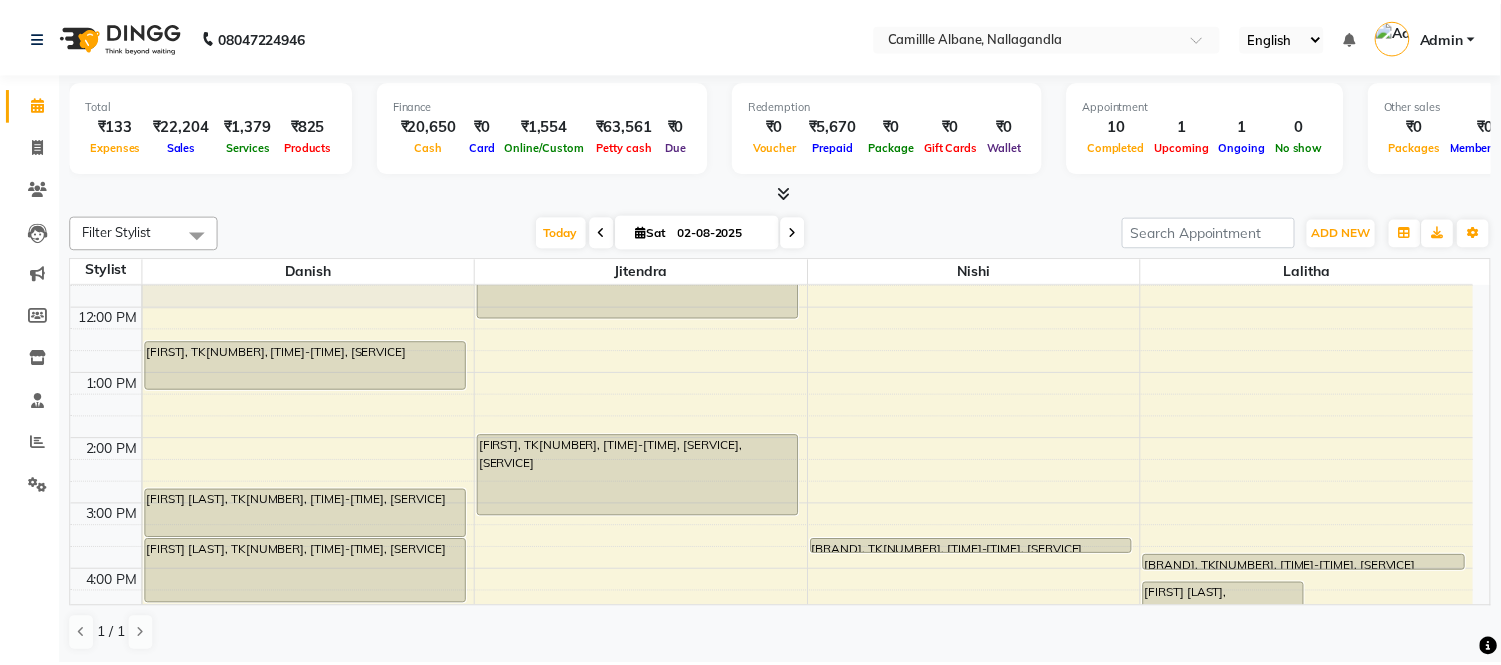 scroll, scrollTop: 555, scrollLeft: 0, axis: vertical 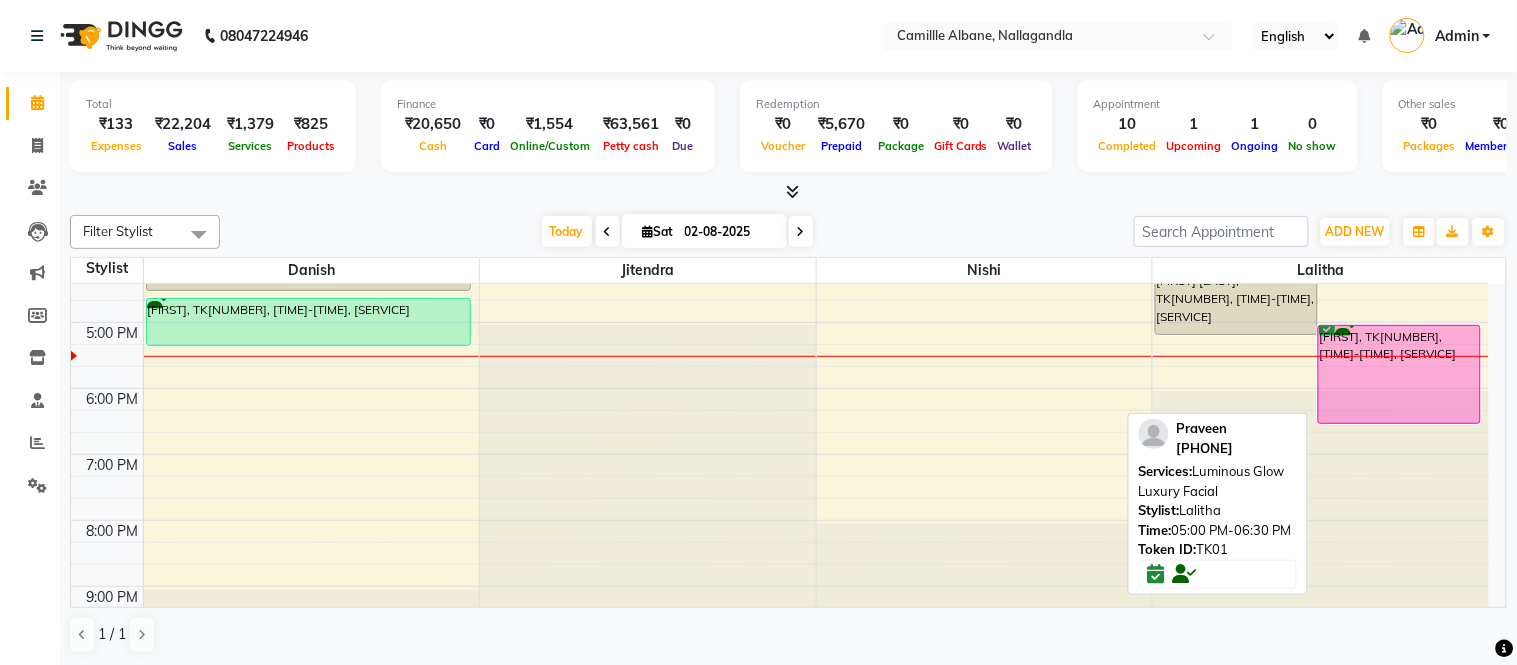 click on "Praveen, TK01, 05:00 PM-06:30 PM, Luminous Glow Luxury Facial" at bounding box center [1399, 374] 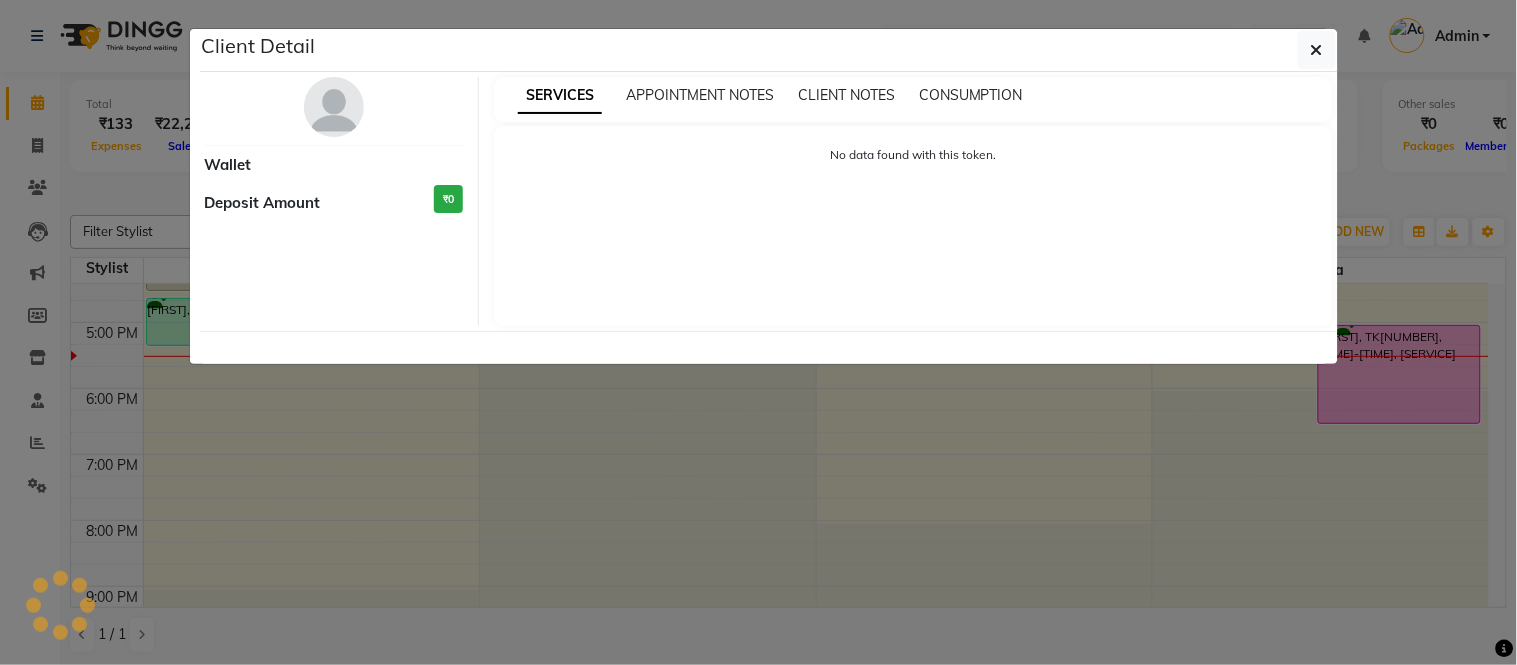 select on "6" 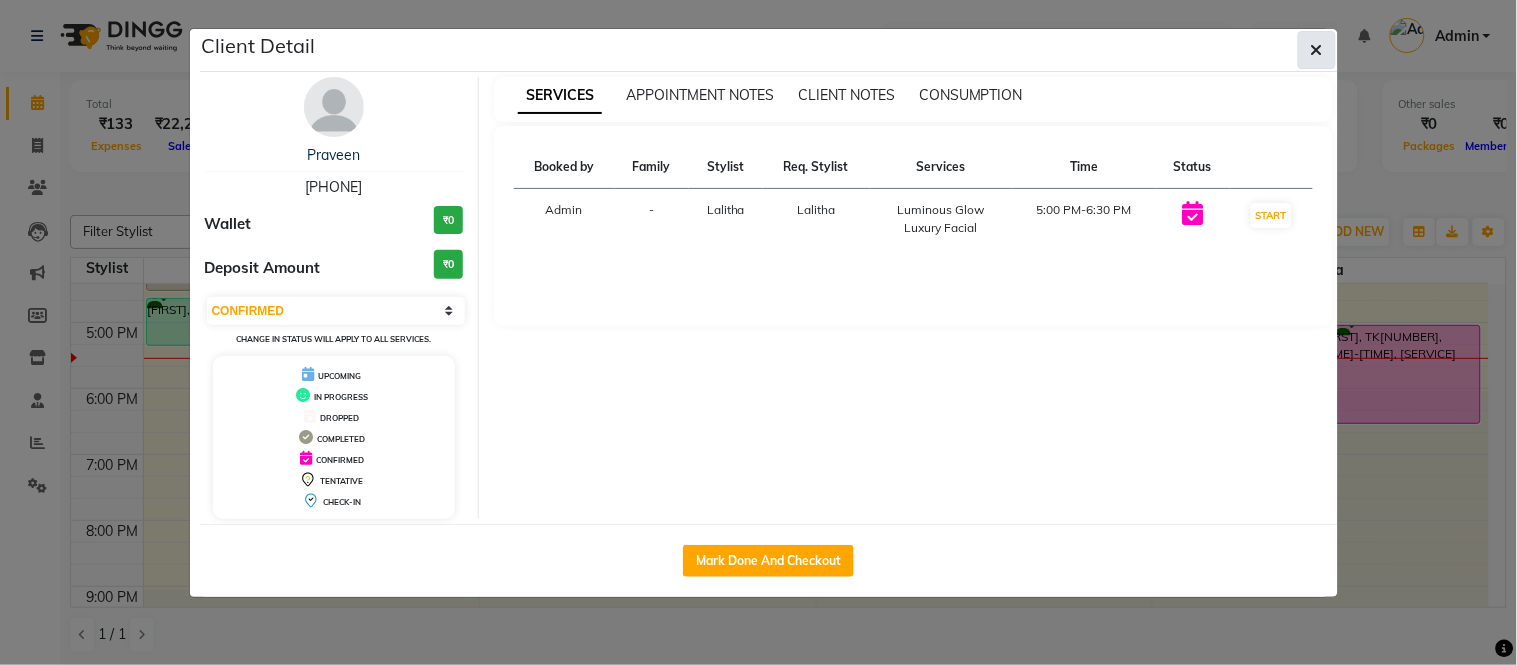 click 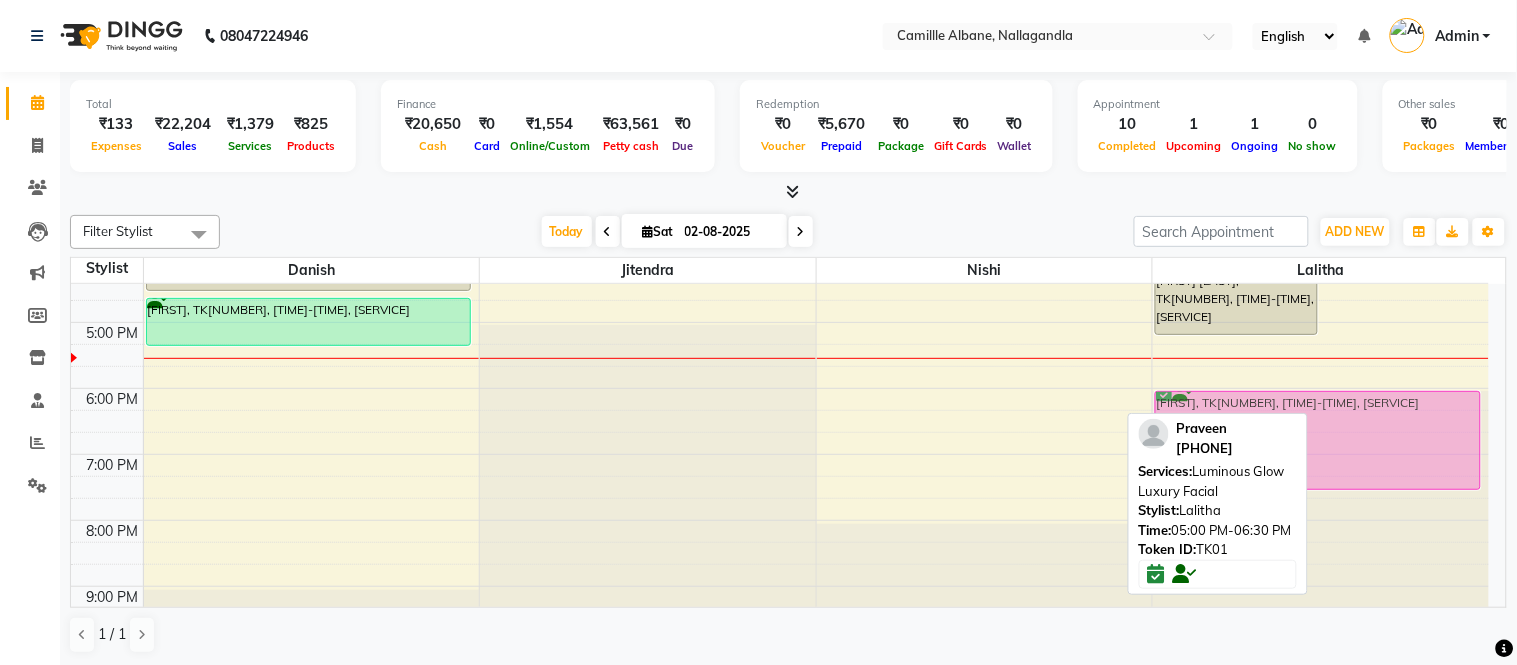 drag, startPoint x: 1381, startPoint y: 388, endPoint x: 1356, endPoint y: 446, distance: 63.15853 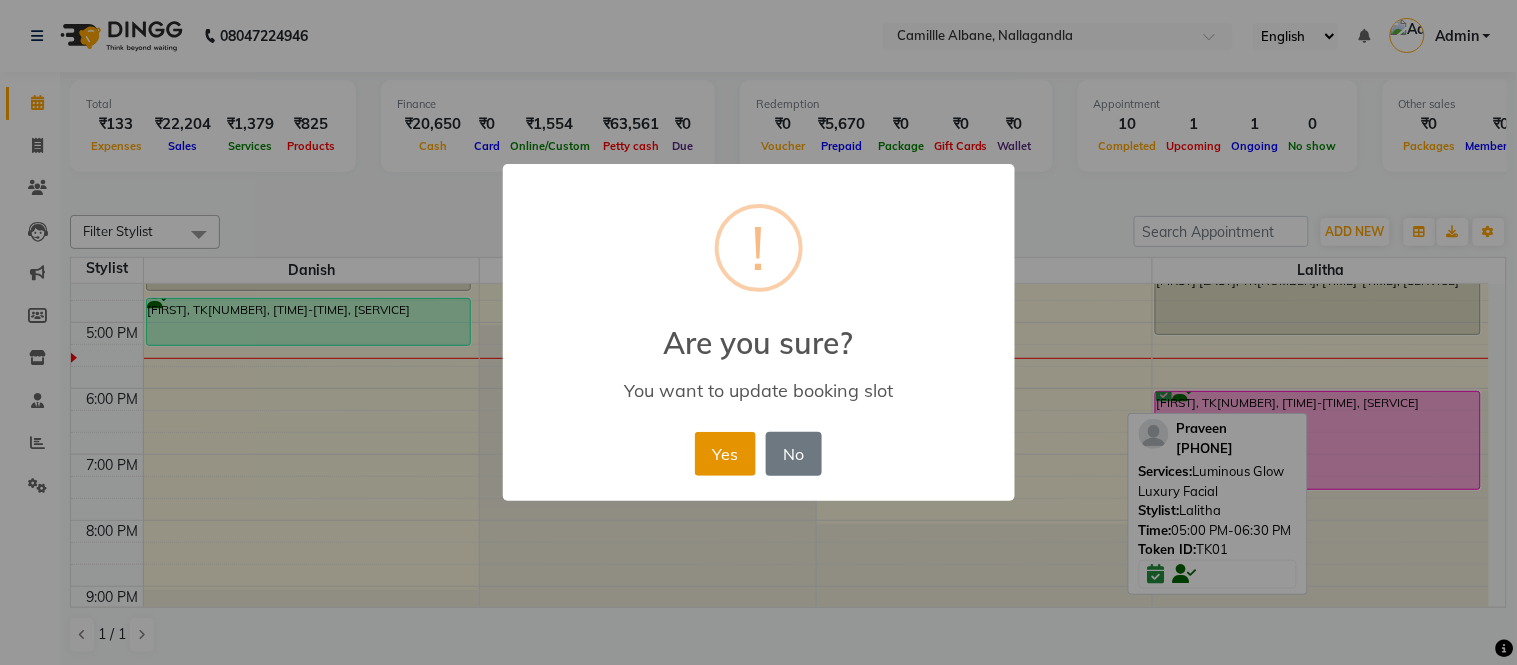 click on "Yes" at bounding box center [725, 454] 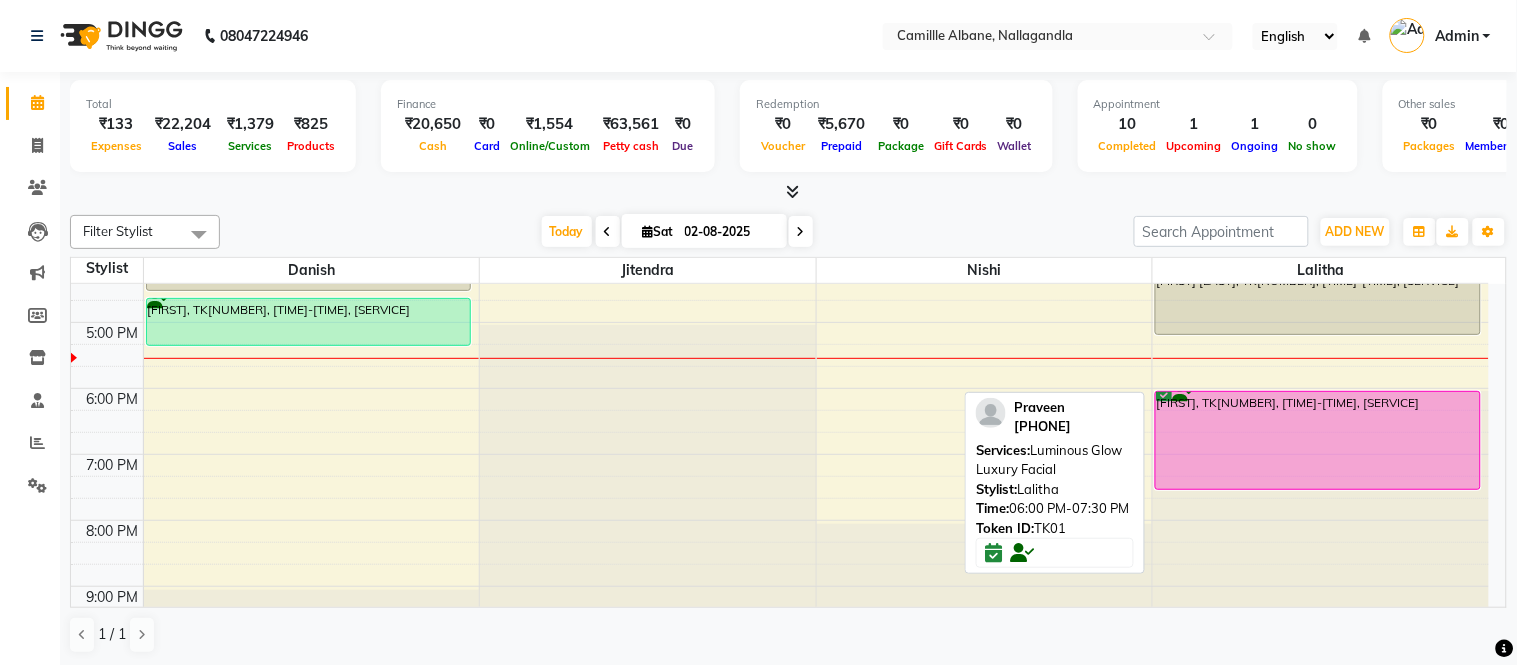 click on "Praveen, TK01, 06:00 PM-07:30 PM, Luminous Glow Luxury Facial" at bounding box center [1318, 440] 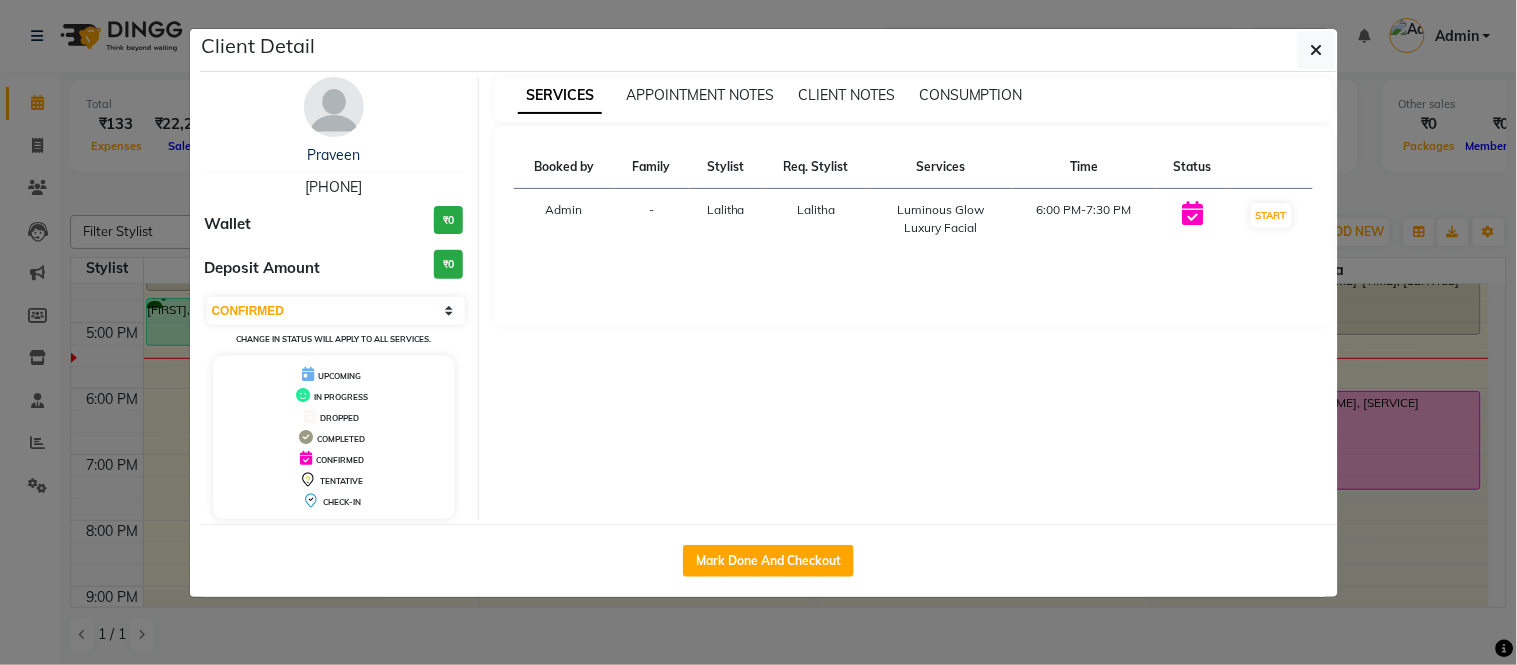 click at bounding box center [334, 107] 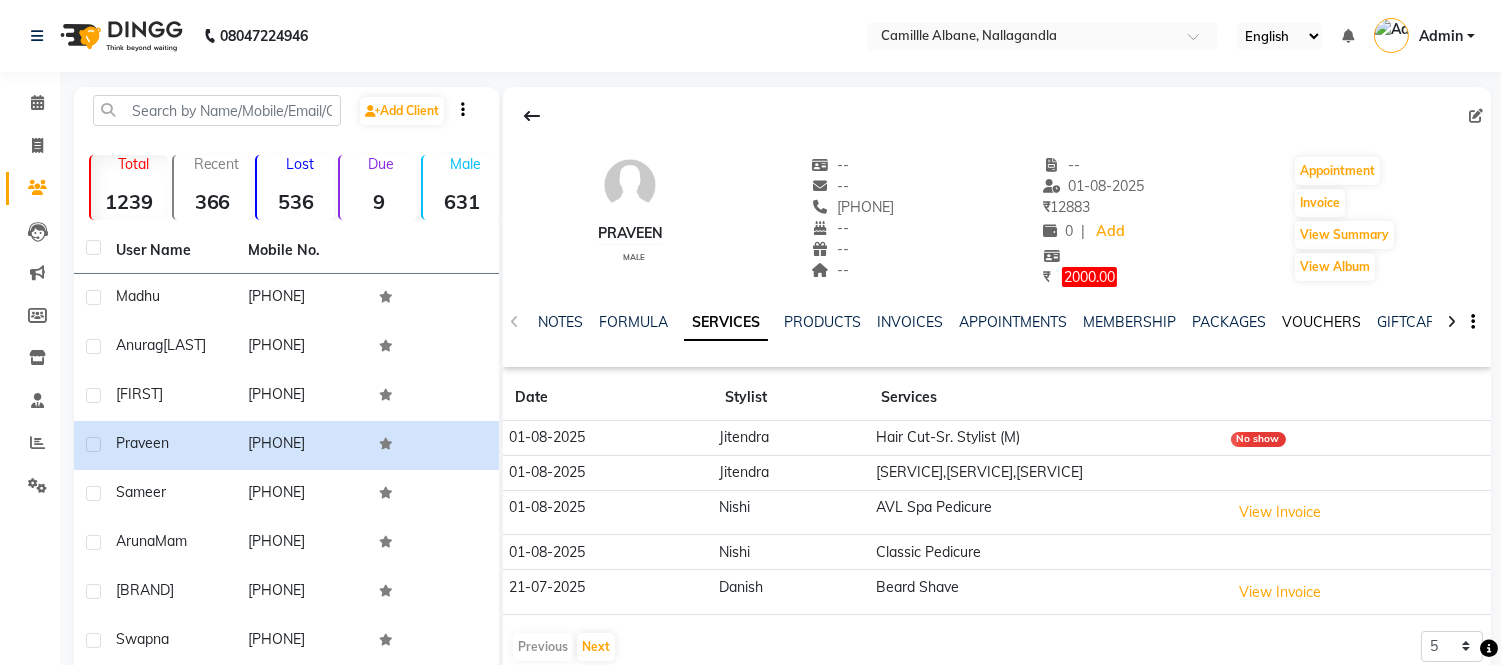 click on "VOUCHERS" 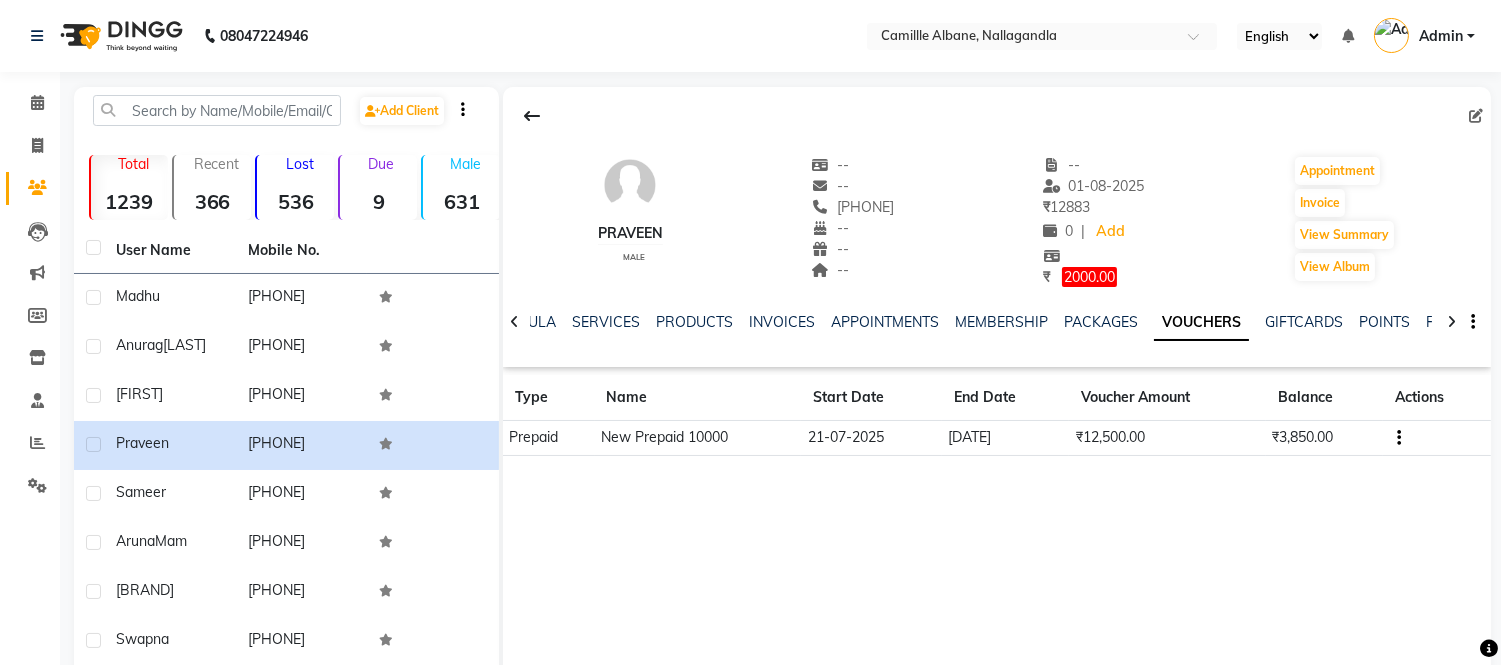 click 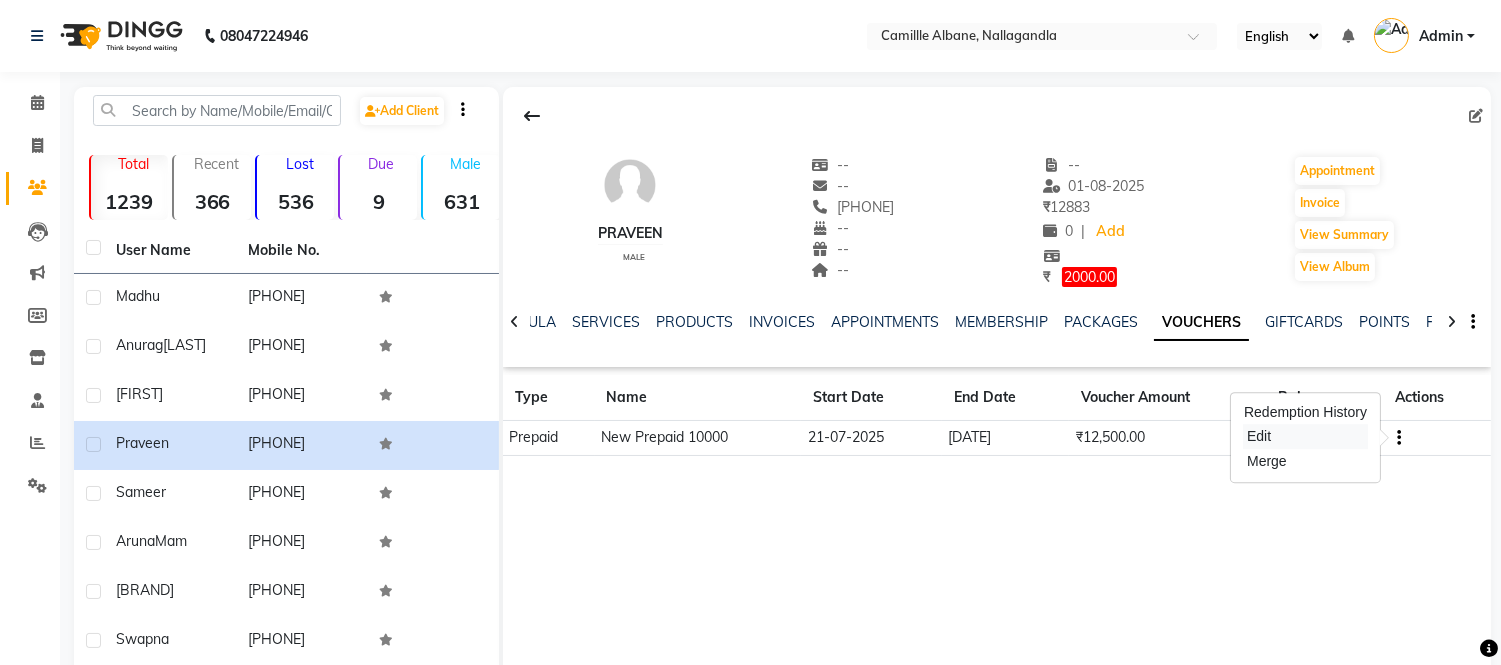 click on "Edit" at bounding box center [1305, 436] 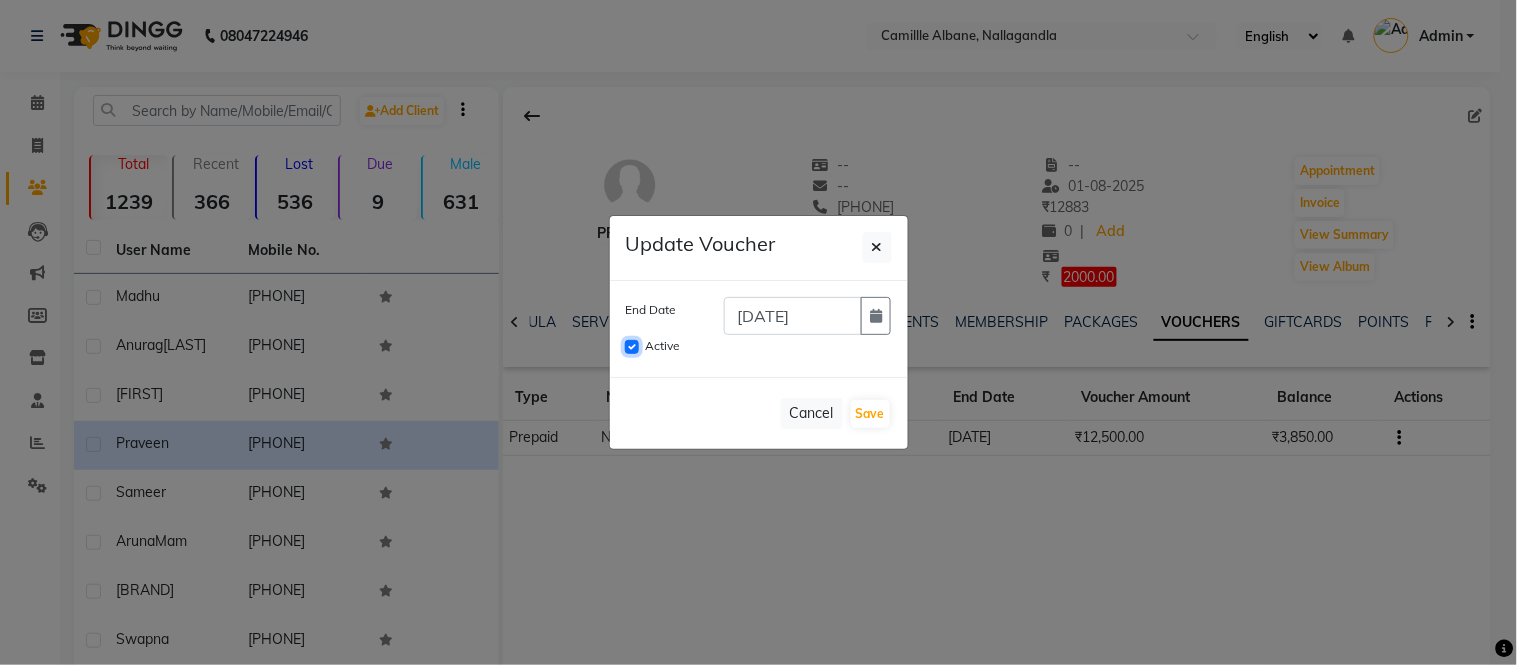 click on "Active" at bounding box center (632, 347) 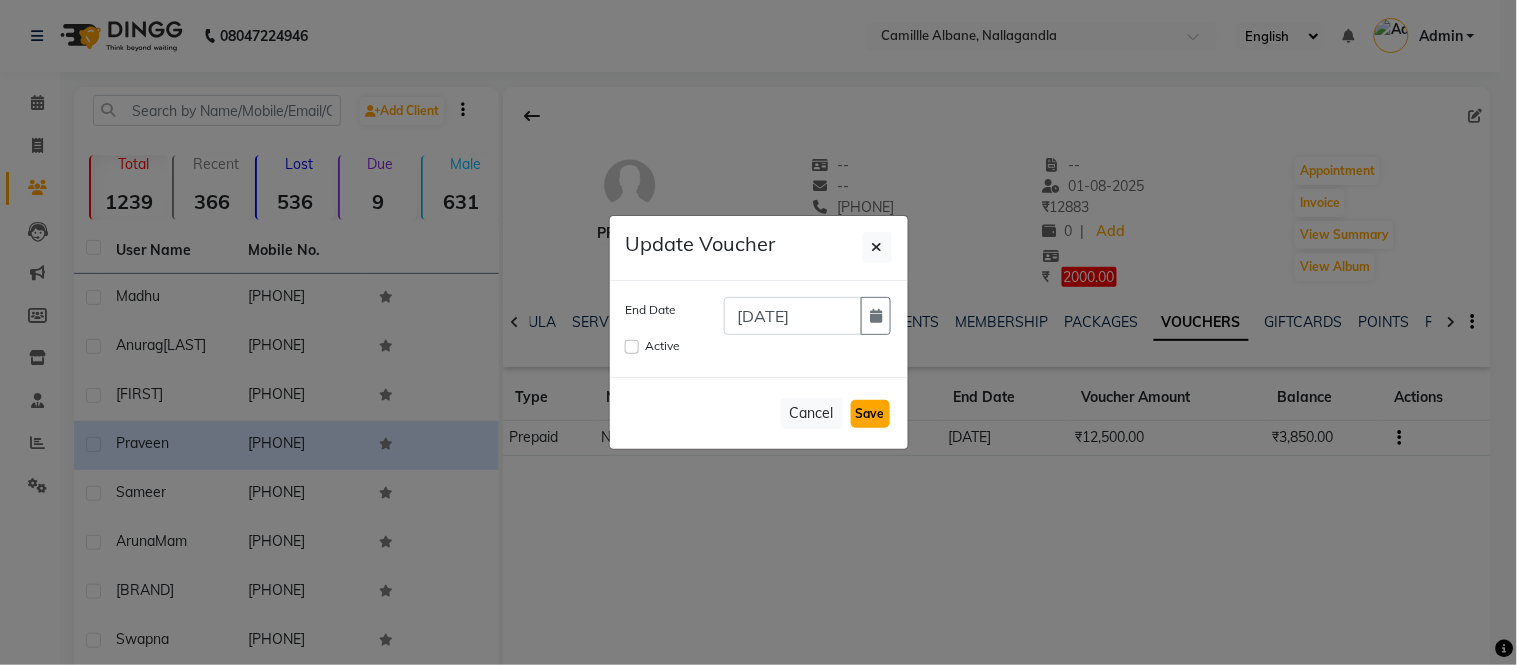 click on "Save" 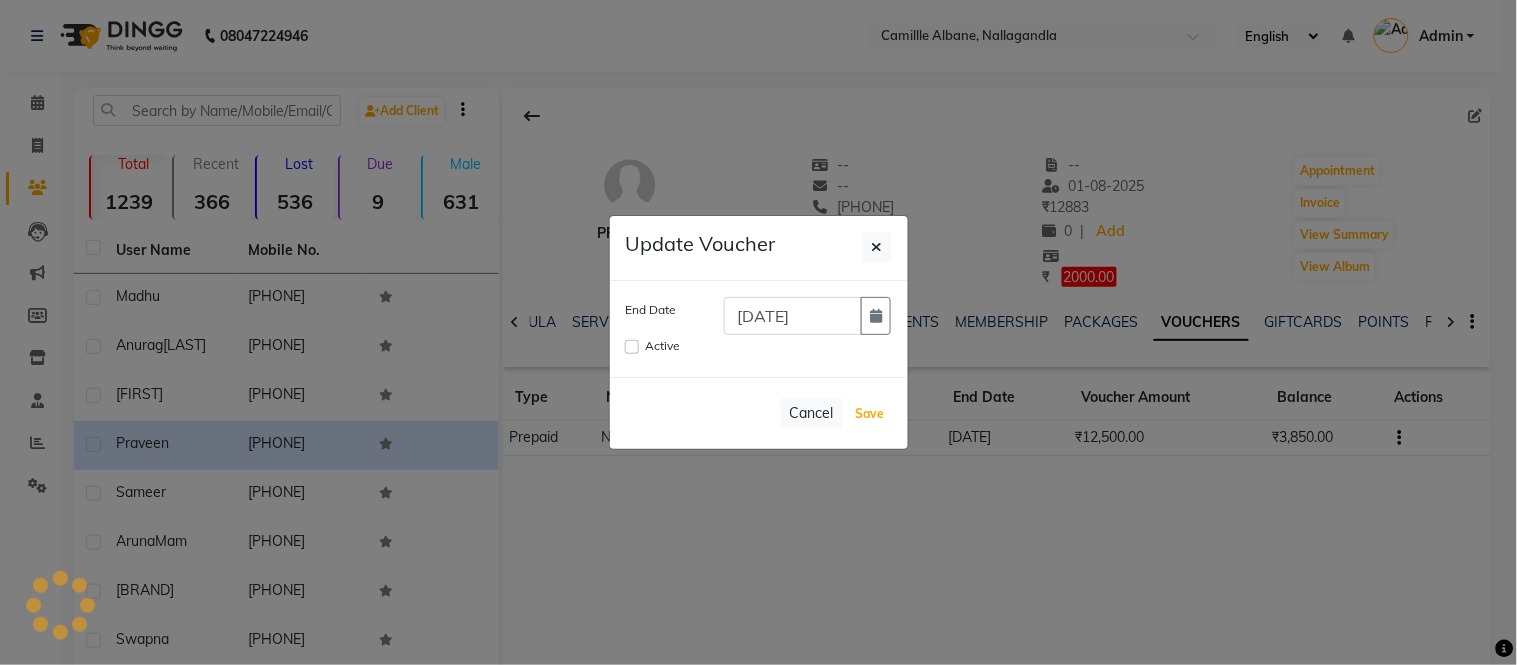 type 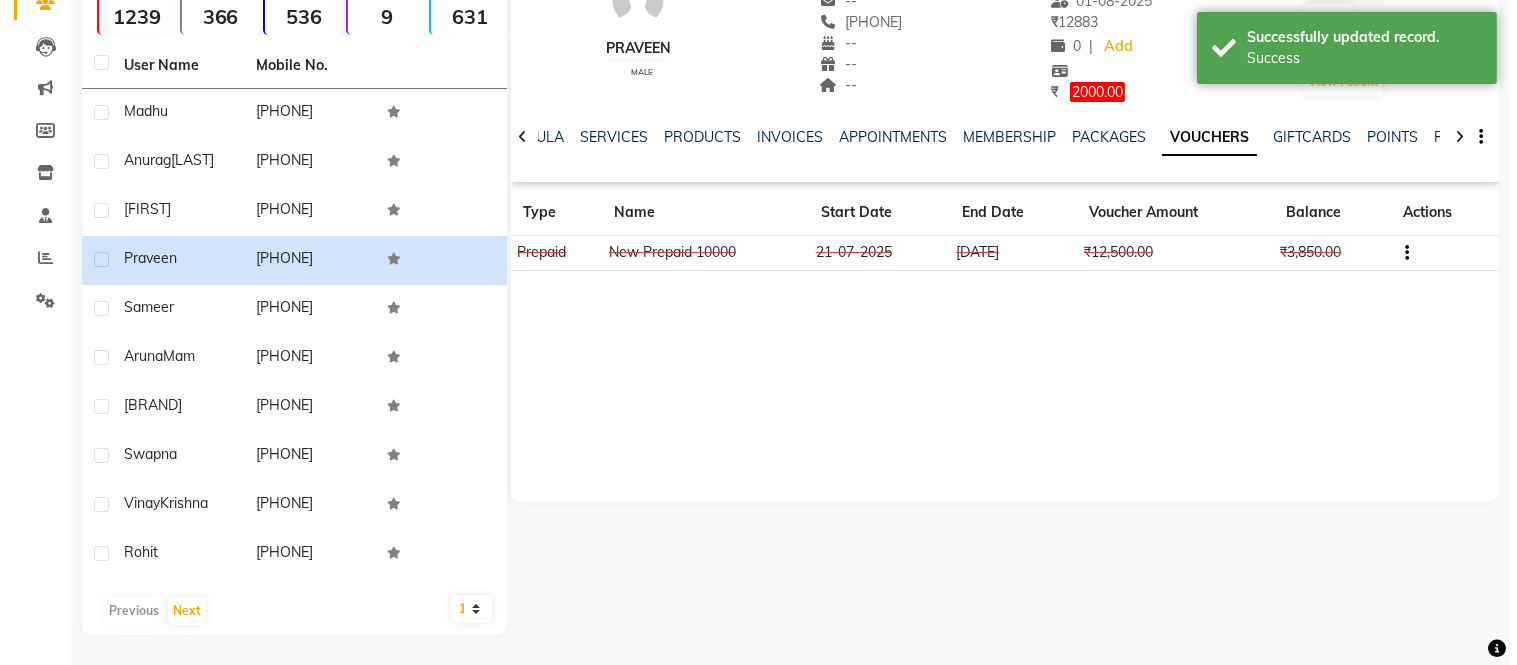 scroll, scrollTop: 0, scrollLeft: 0, axis: both 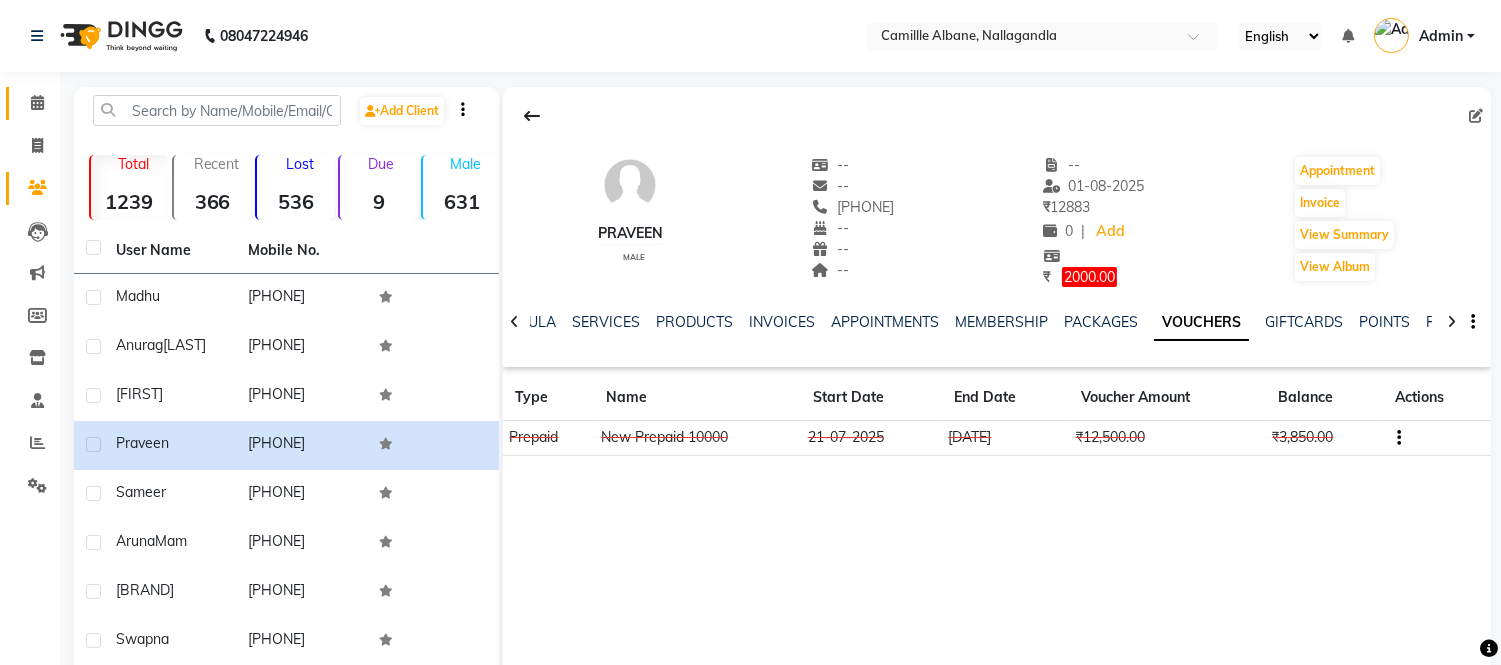 click 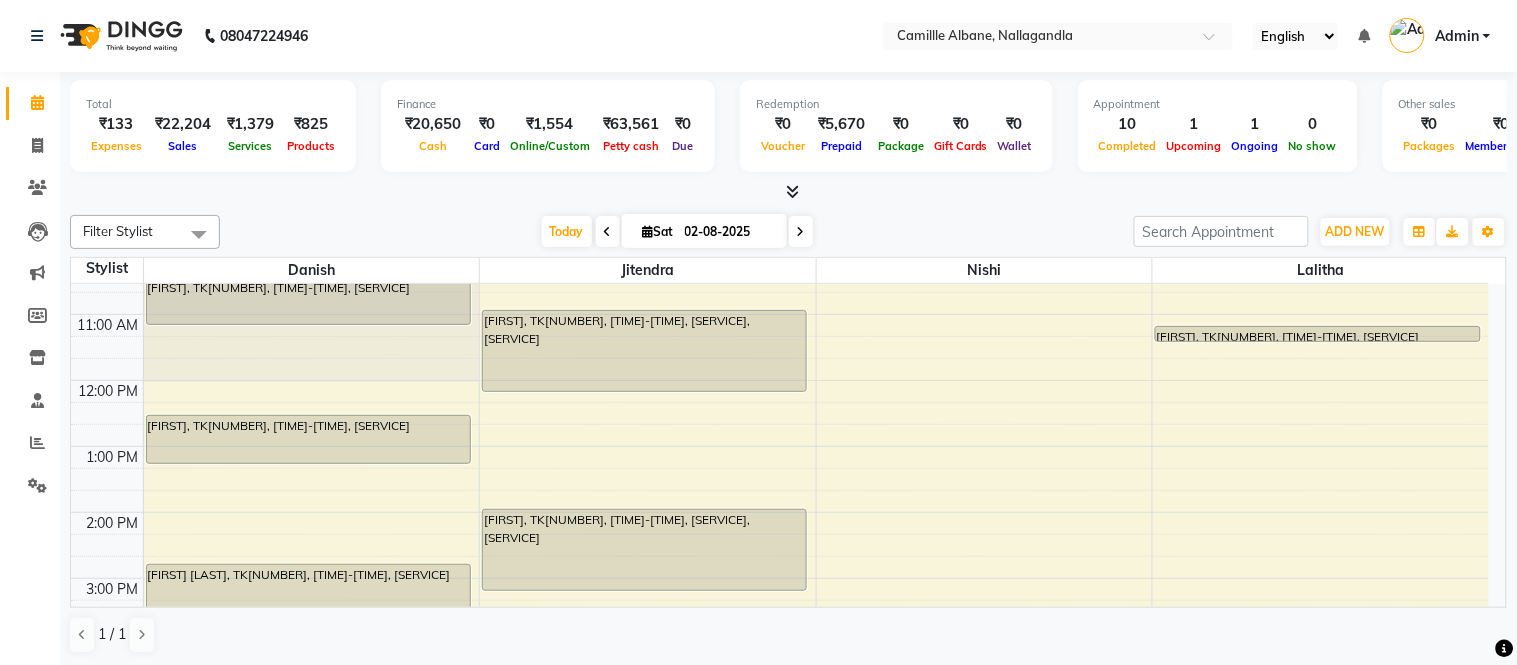 scroll, scrollTop: 555, scrollLeft: 0, axis: vertical 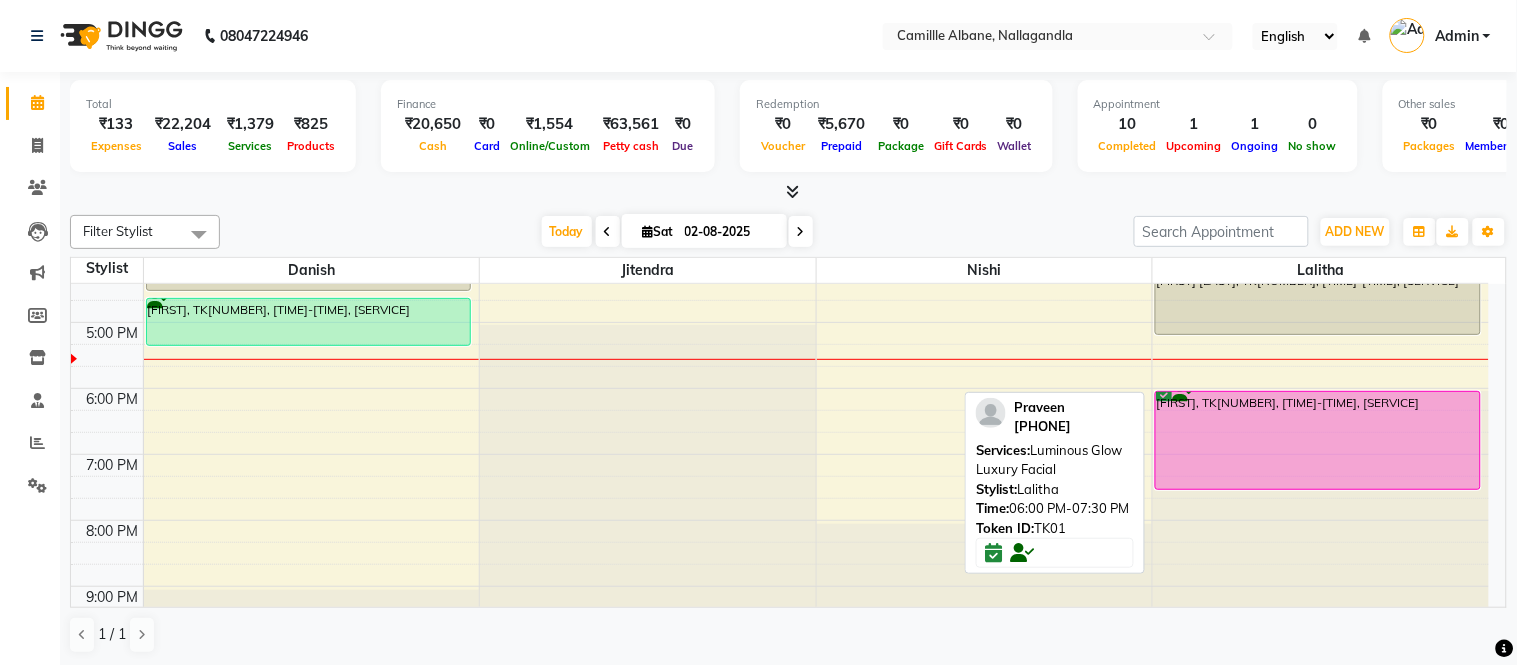 click on "Praveen, TK01, 06:00 PM-07:30 PM, Luminous Glow Luxury Facial" at bounding box center [1318, 440] 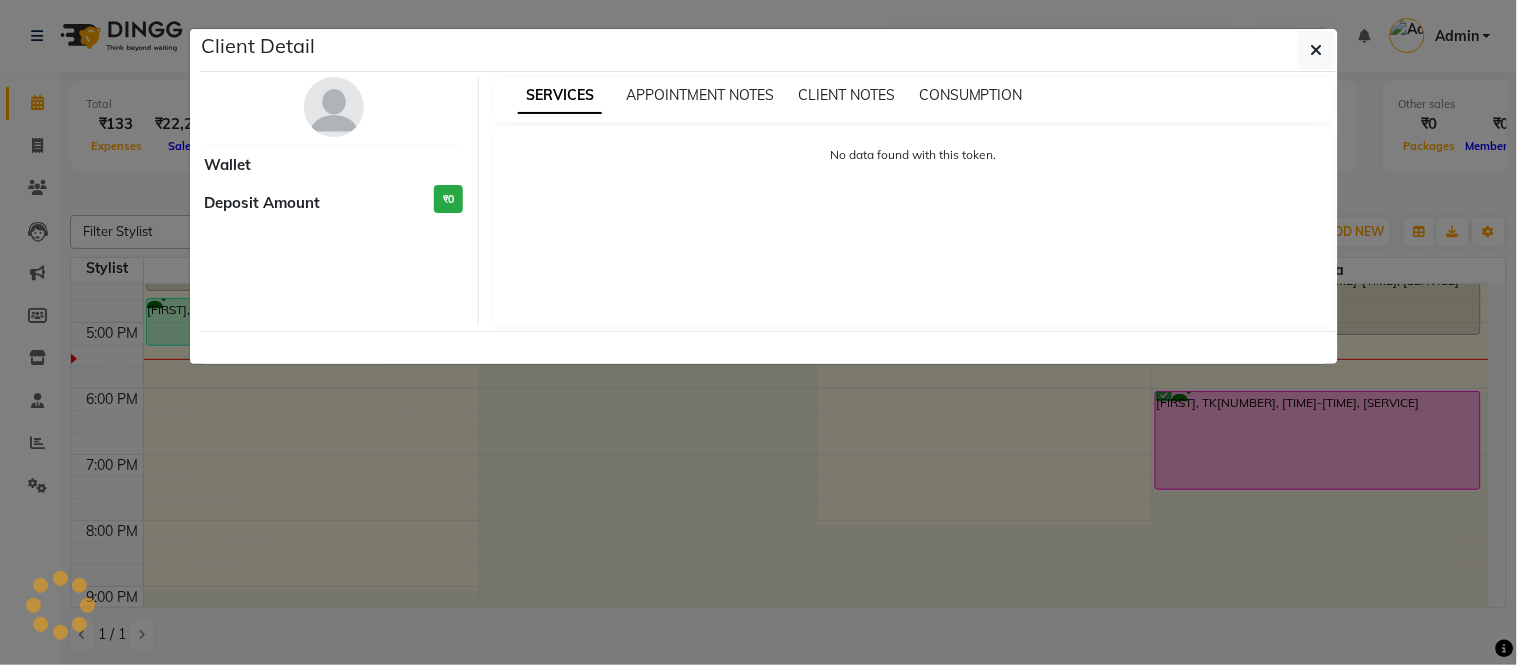 select on "6" 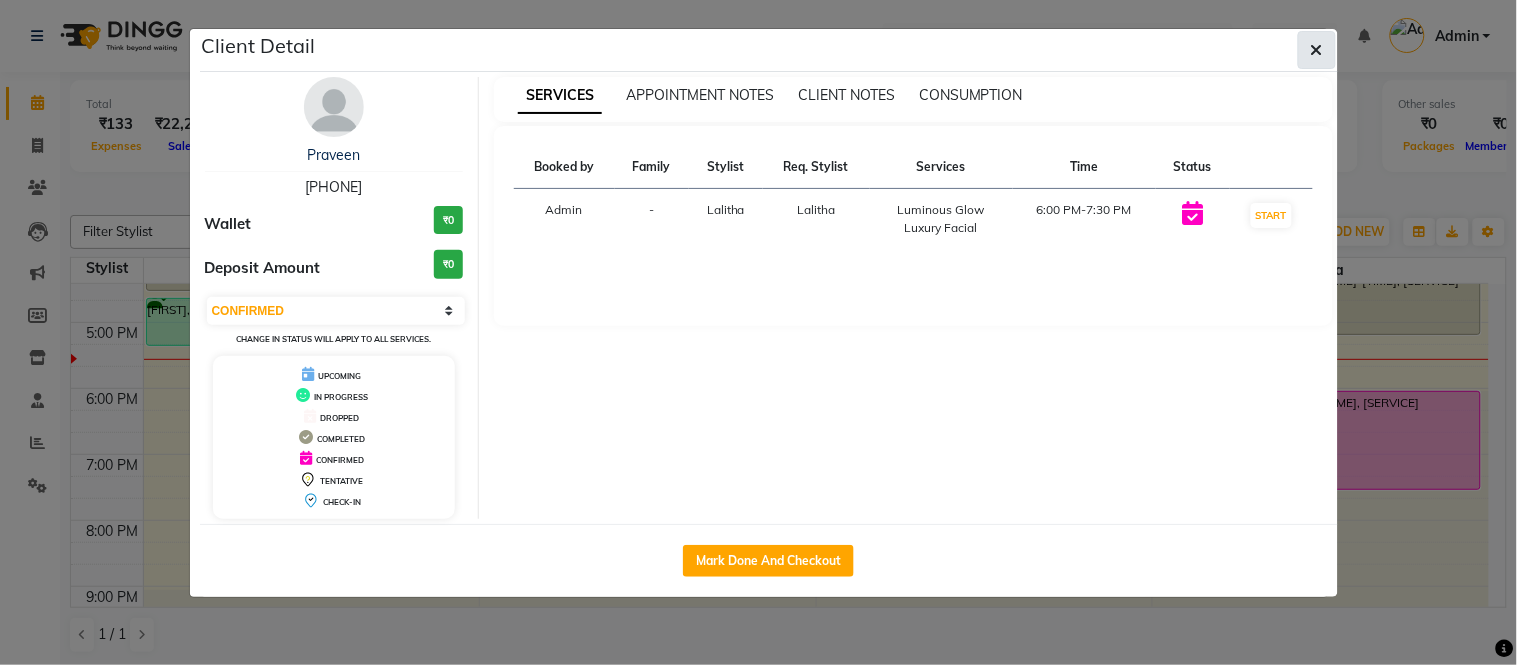 click 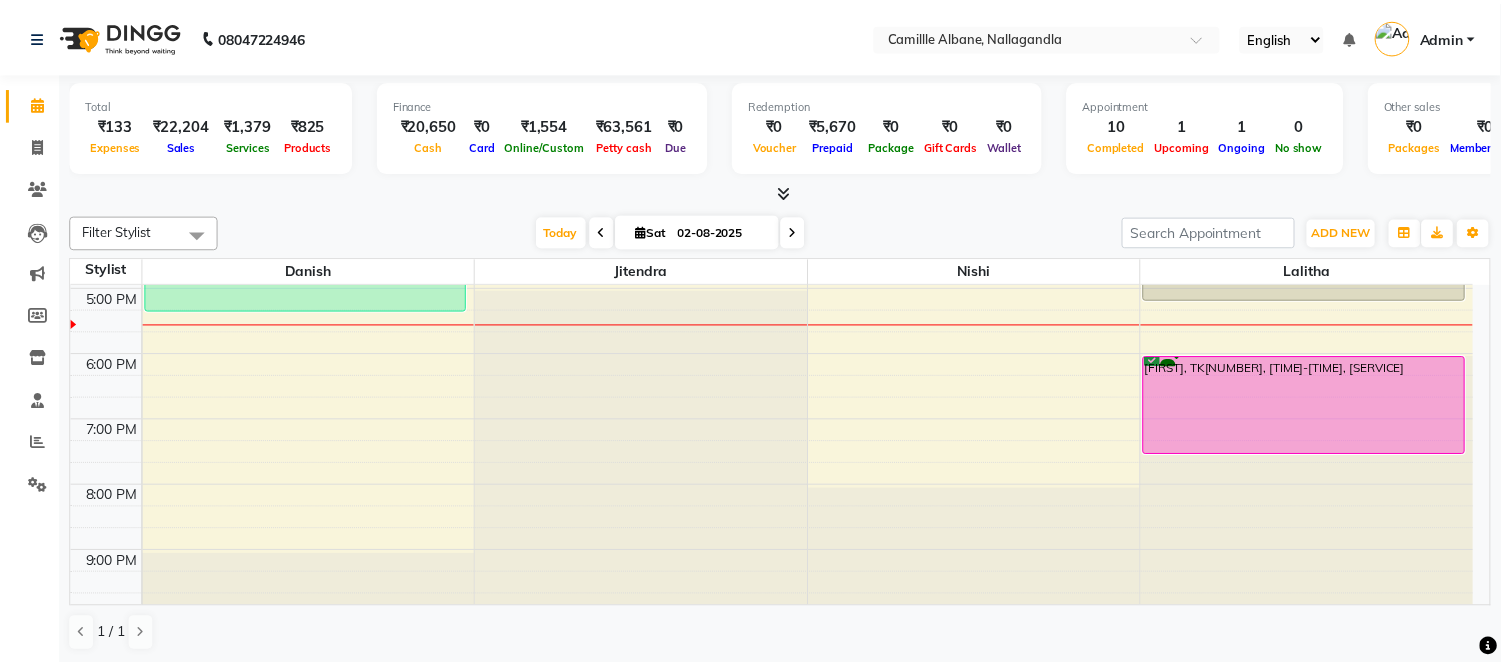 scroll, scrollTop: 604, scrollLeft: 0, axis: vertical 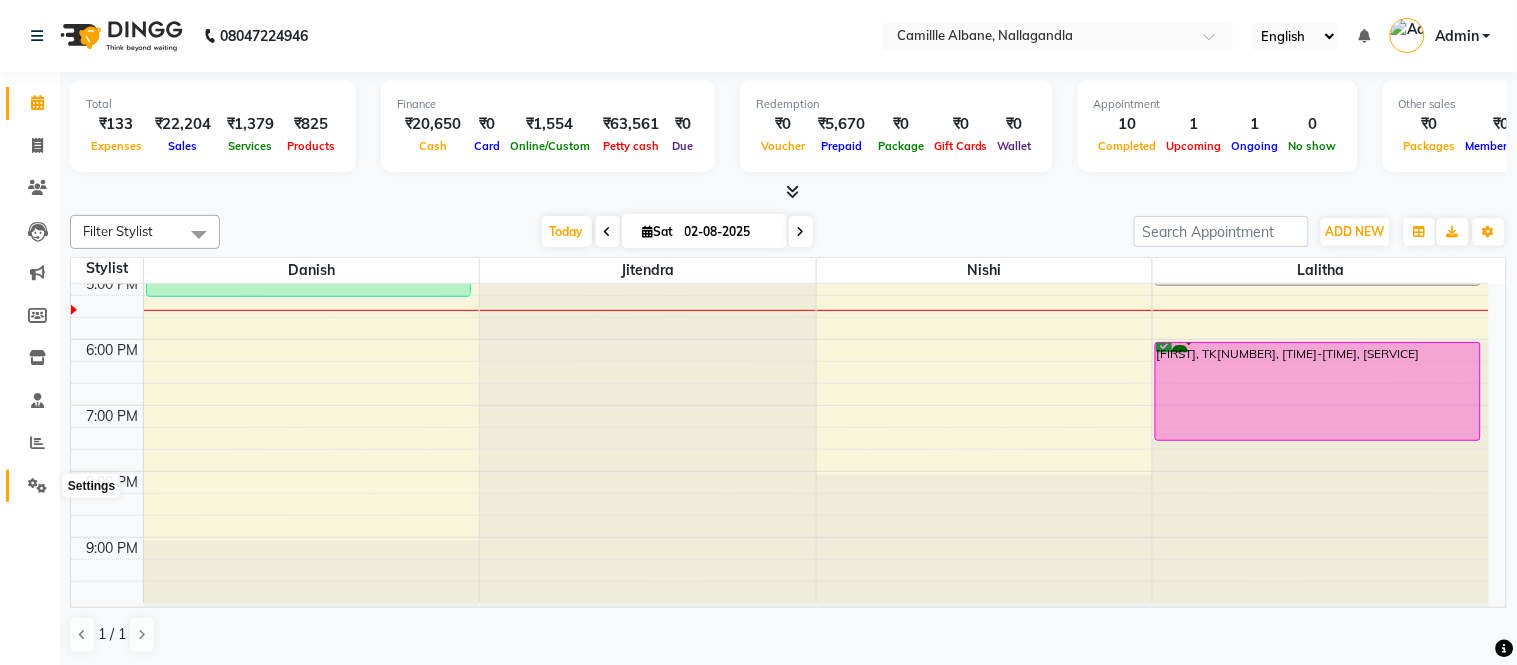 click 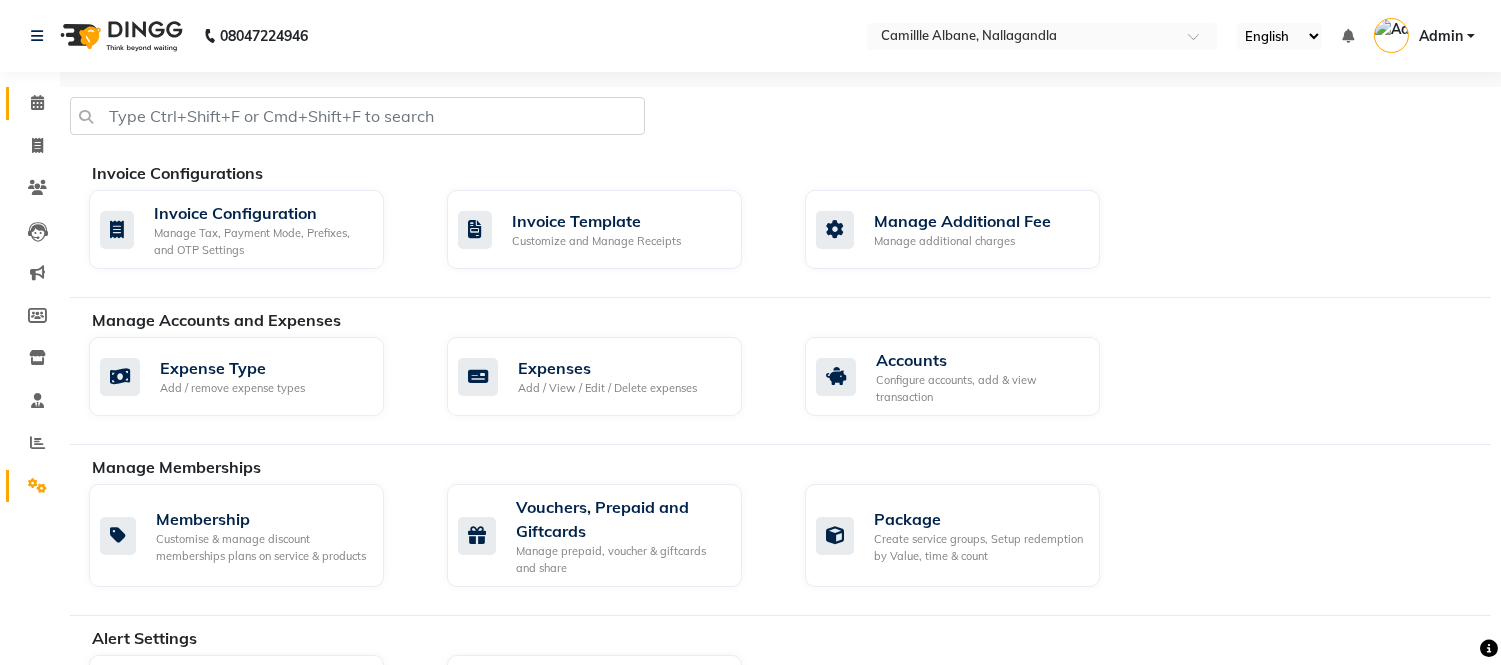 scroll, scrollTop: 982, scrollLeft: 0, axis: vertical 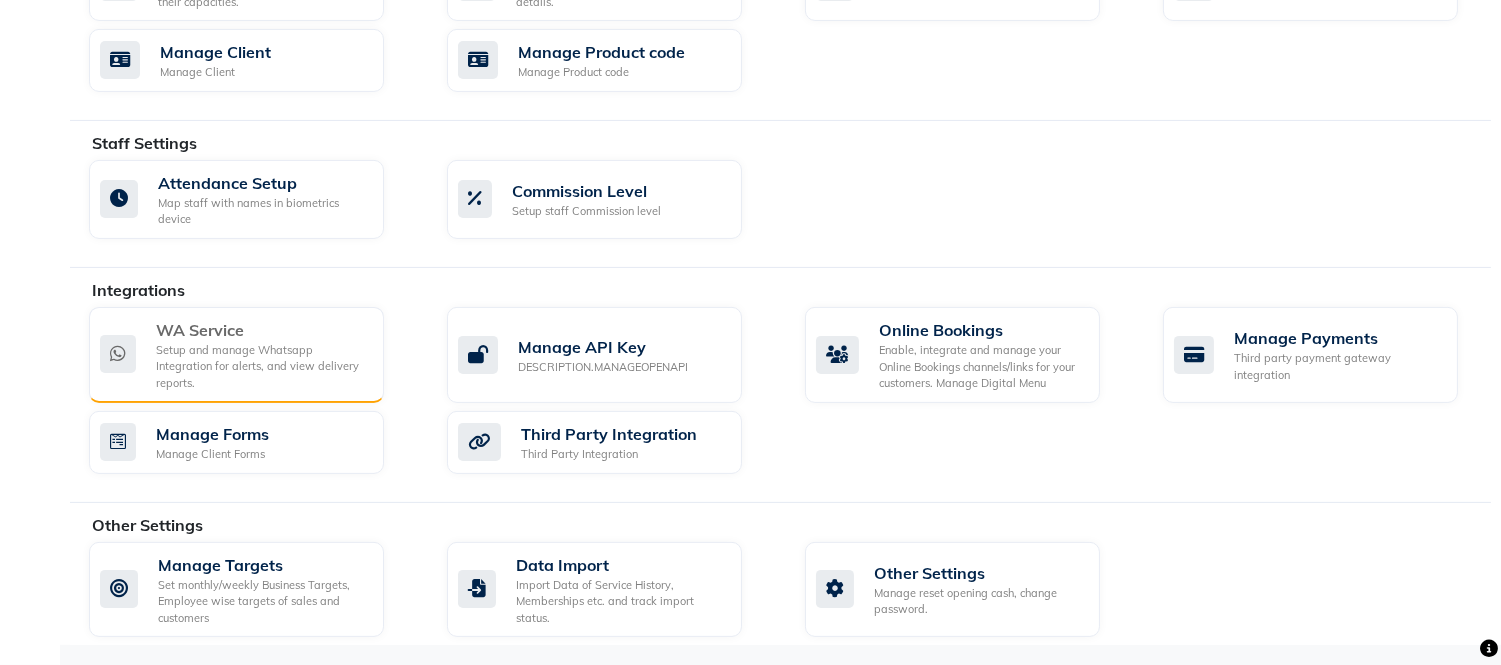 click on "Setup and manage Whatsapp Integration for alerts, and view delivery reports." 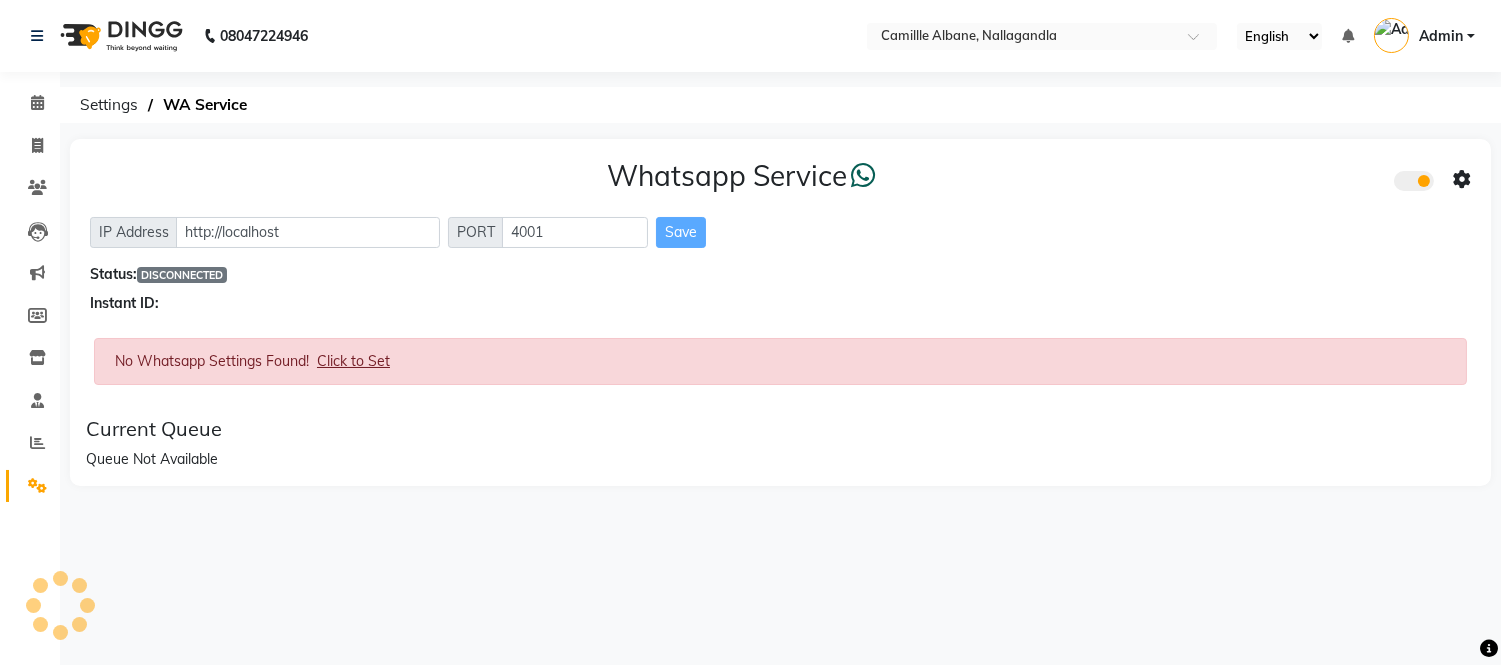 scroll, scrollTop: 0, scrollLeft: 0, axis: both 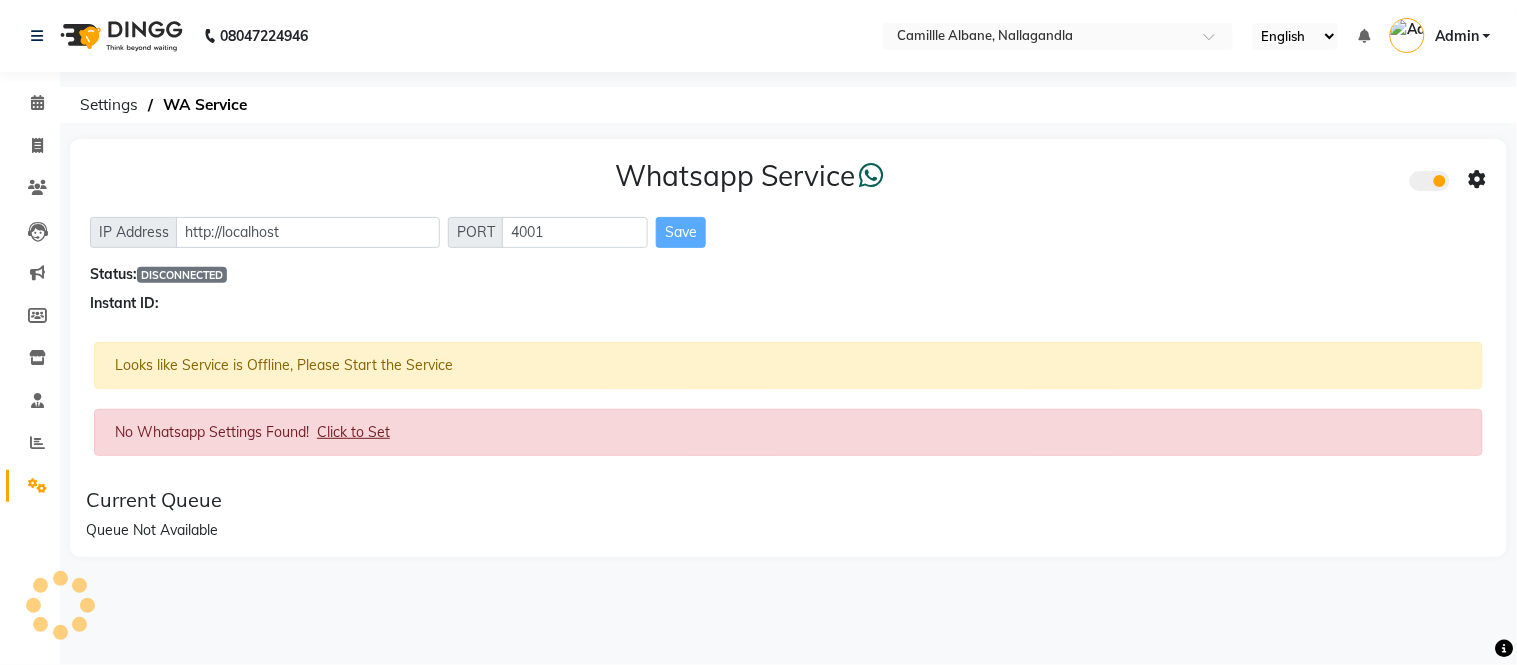 click 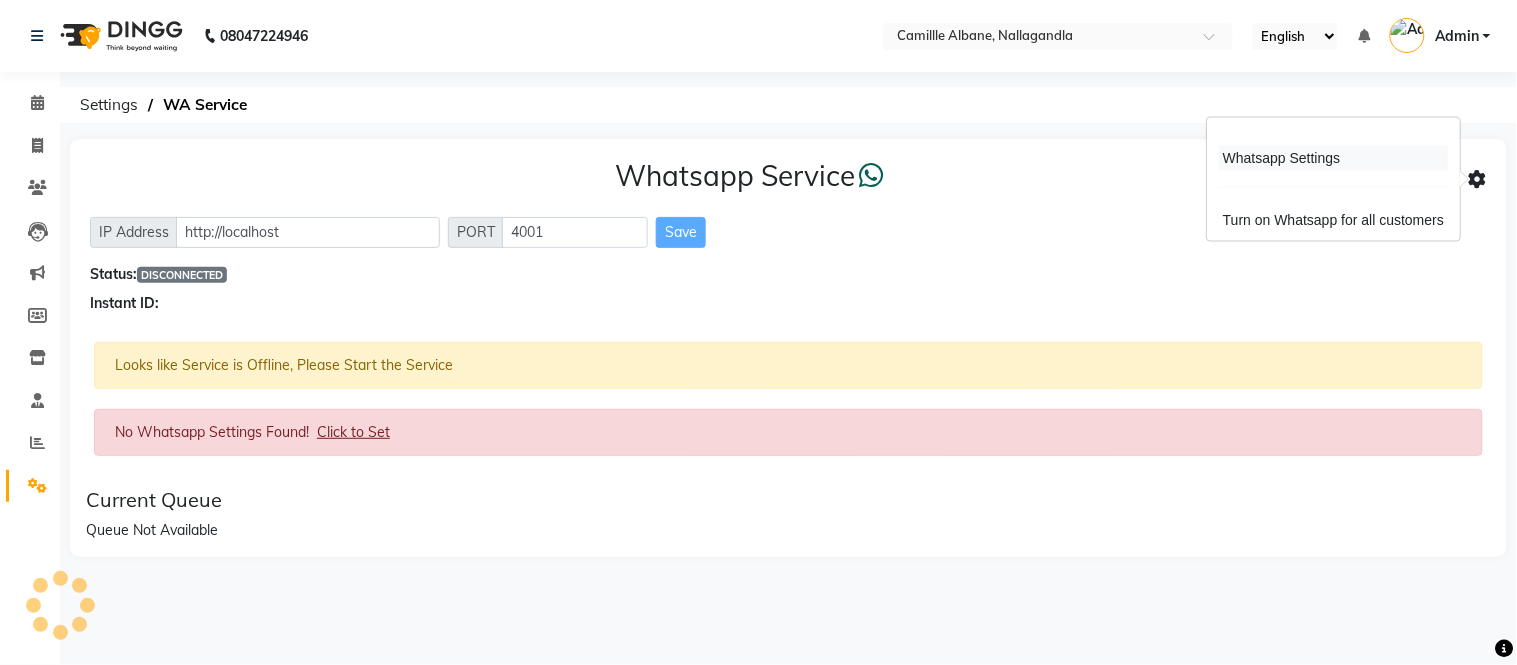 click on "Whatsapp Settings" at bounding box center [1333, 158] 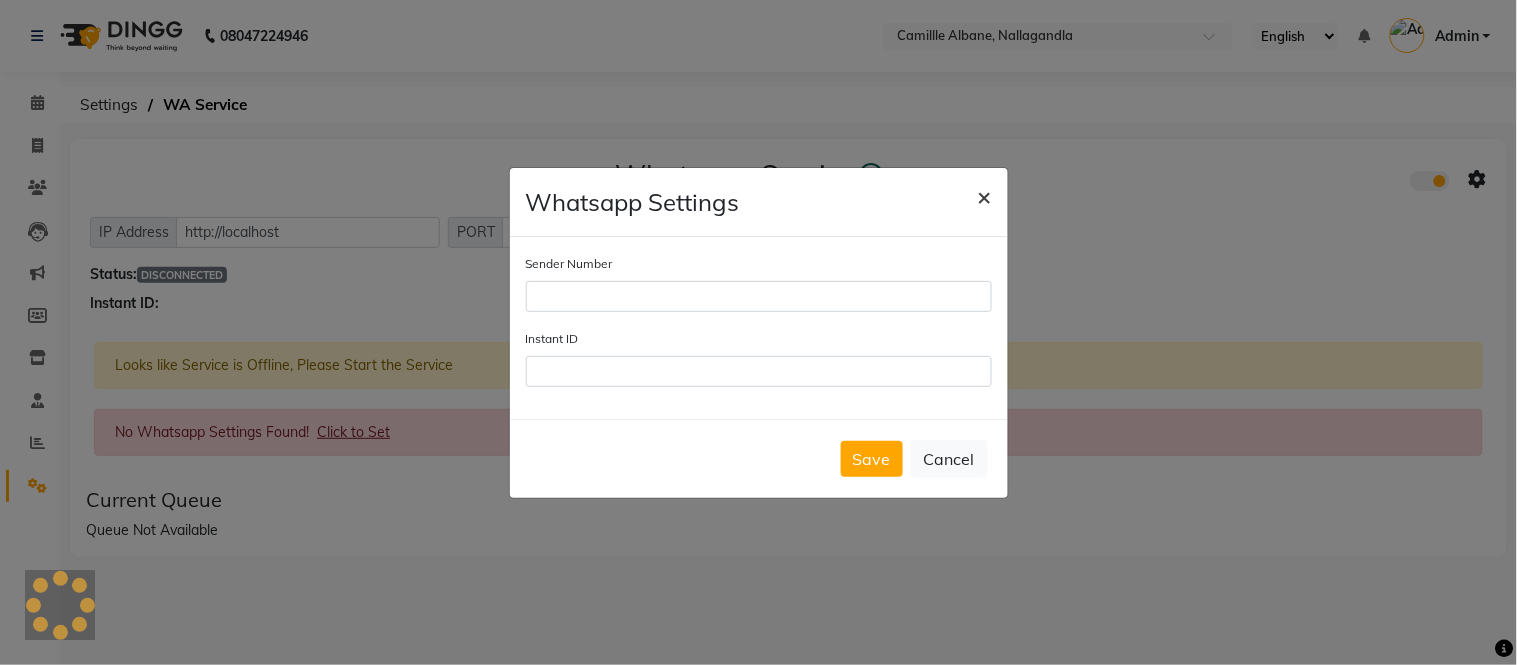 click on "×" 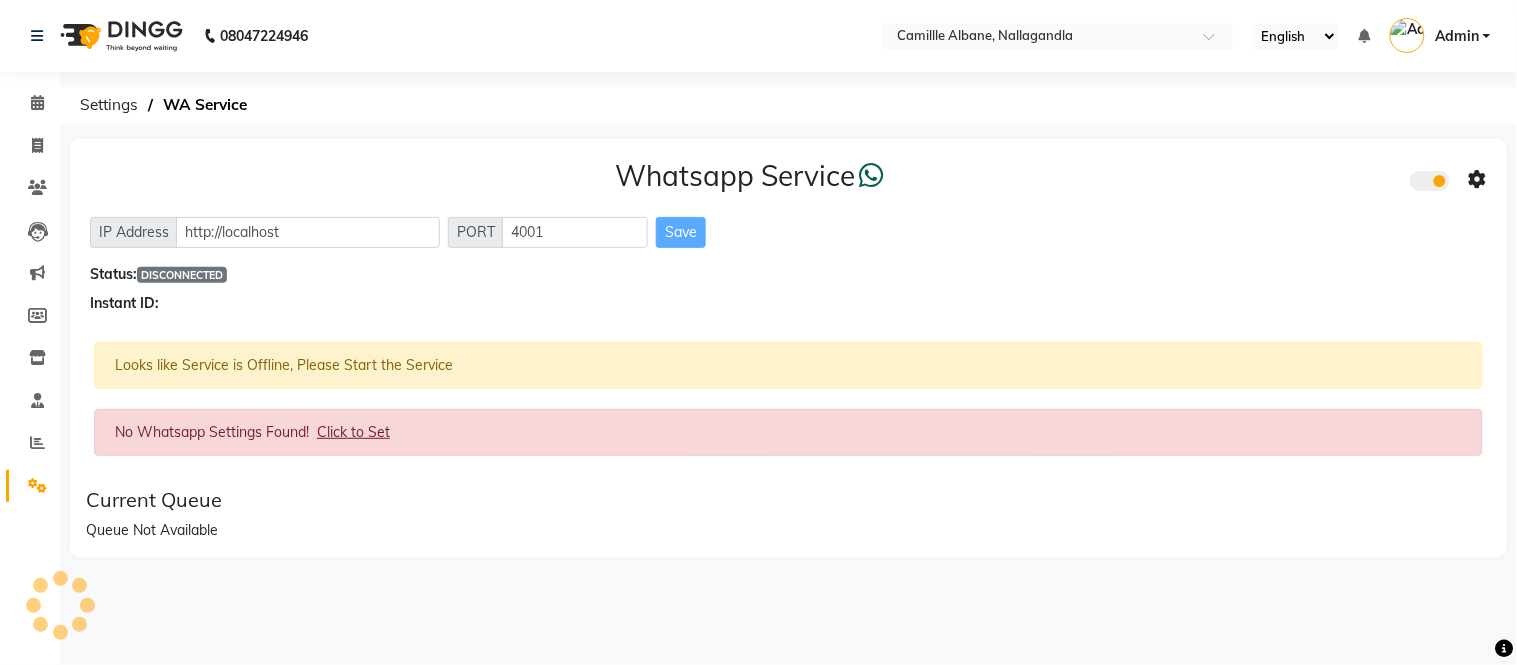 click 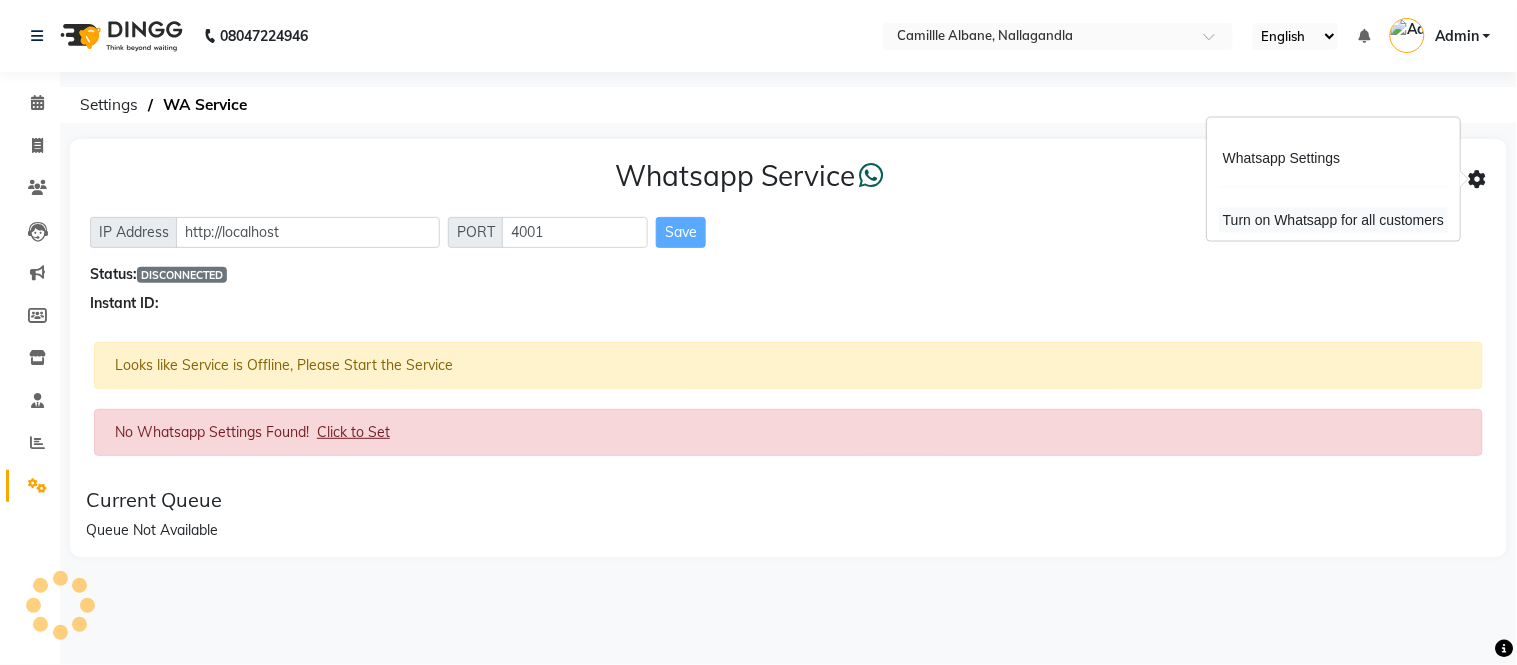 click on "Turn on Whatsapp for all customers" at bounding box center [1333, 220] 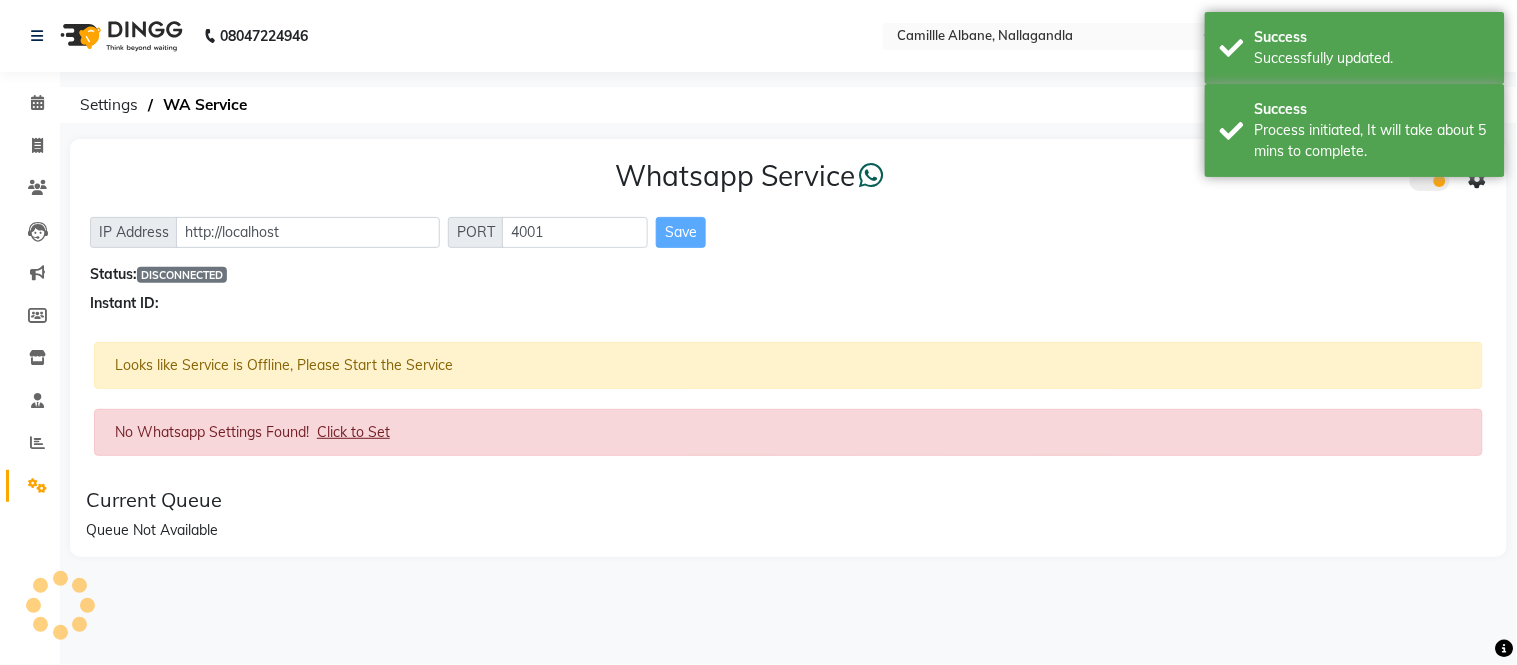 click 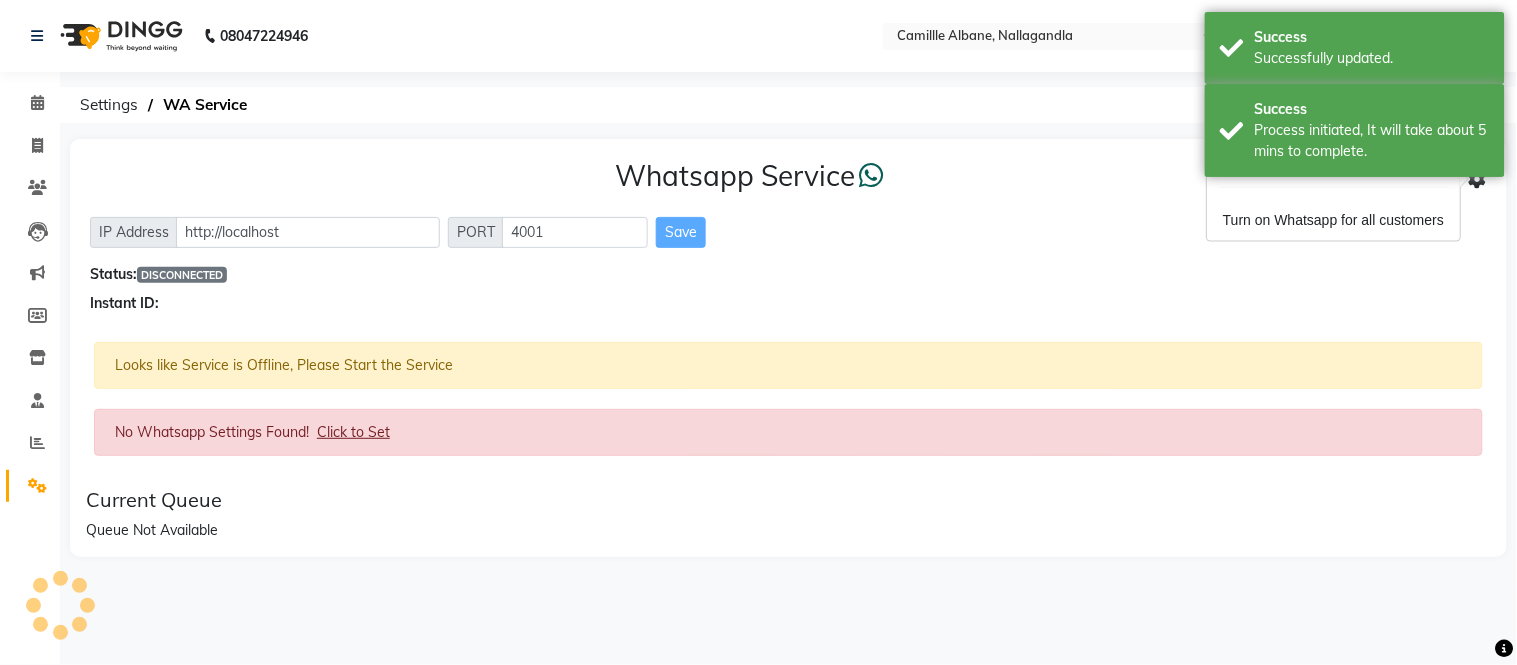 click on "Whatsapp Settings  Turn on Whatsapp for all customers" at bounding box center [1333, 179] 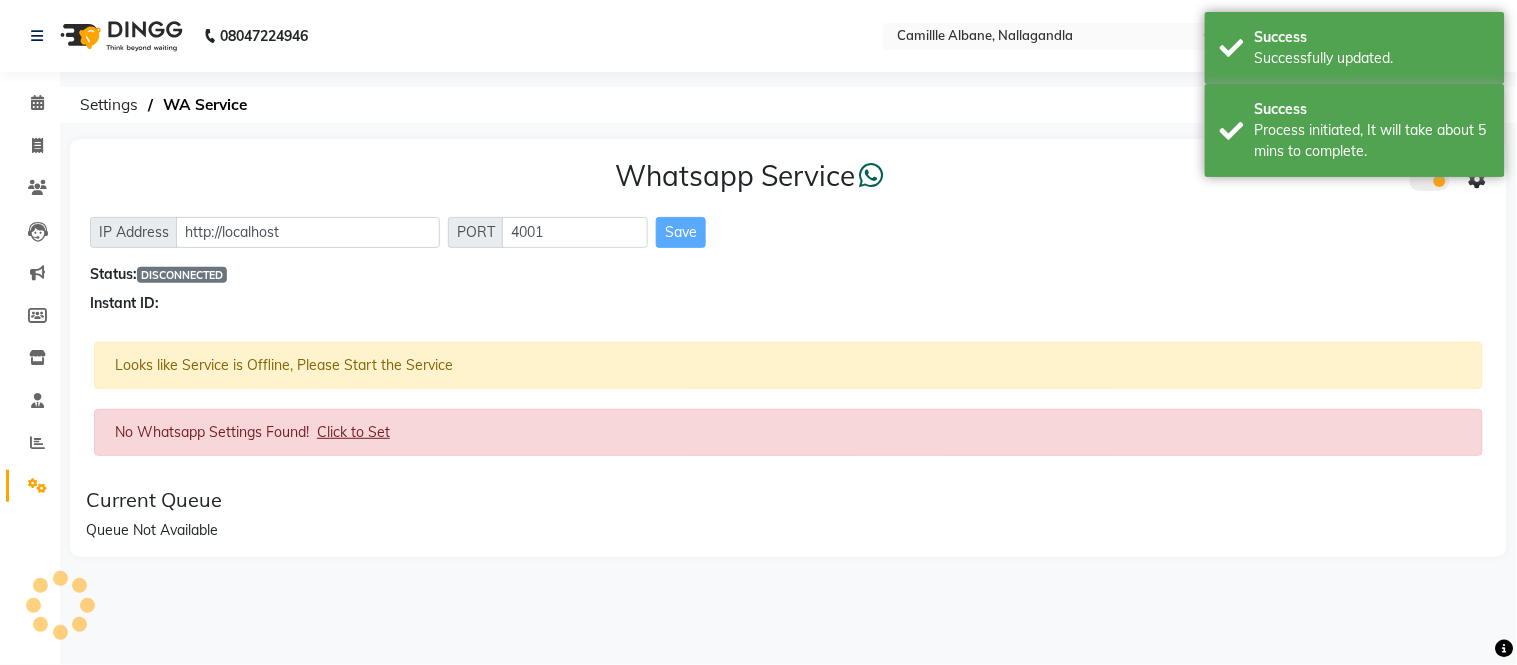 click on "Settings  WA Service" 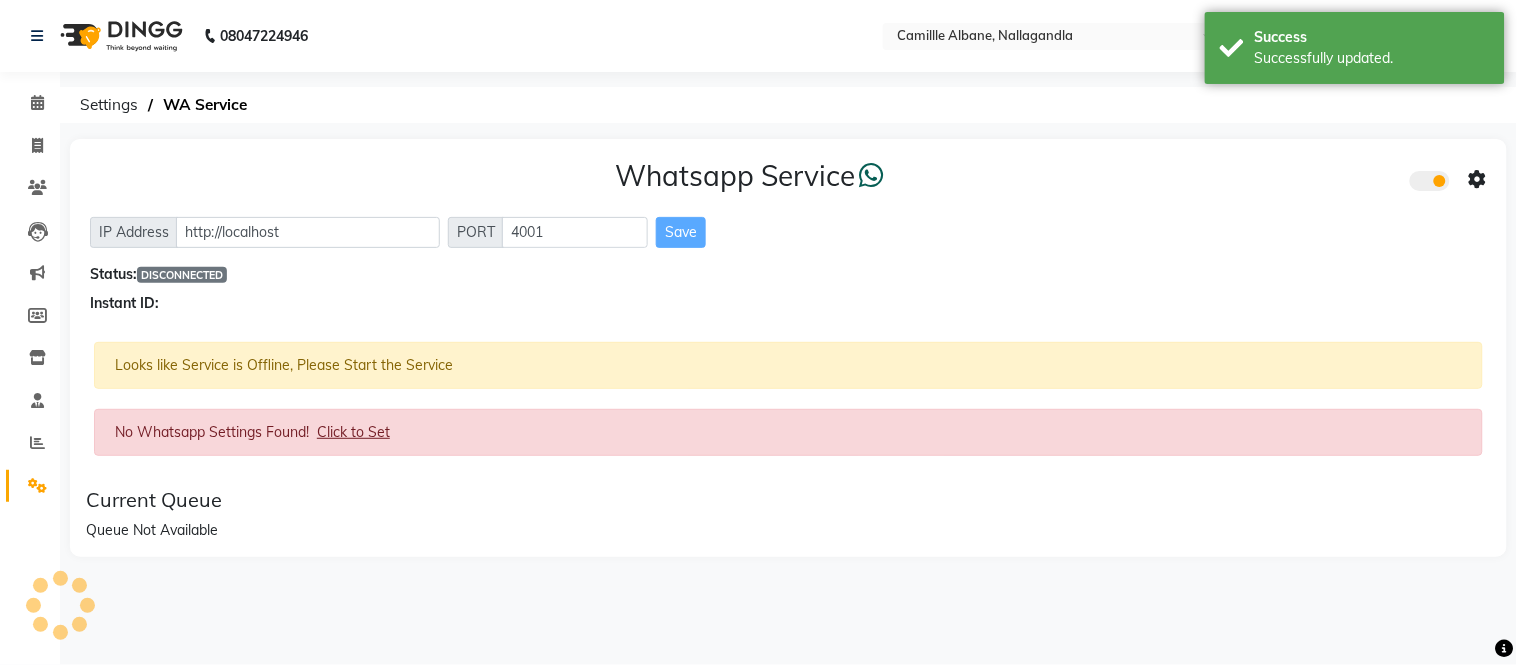 click on "Settings  WA Service" 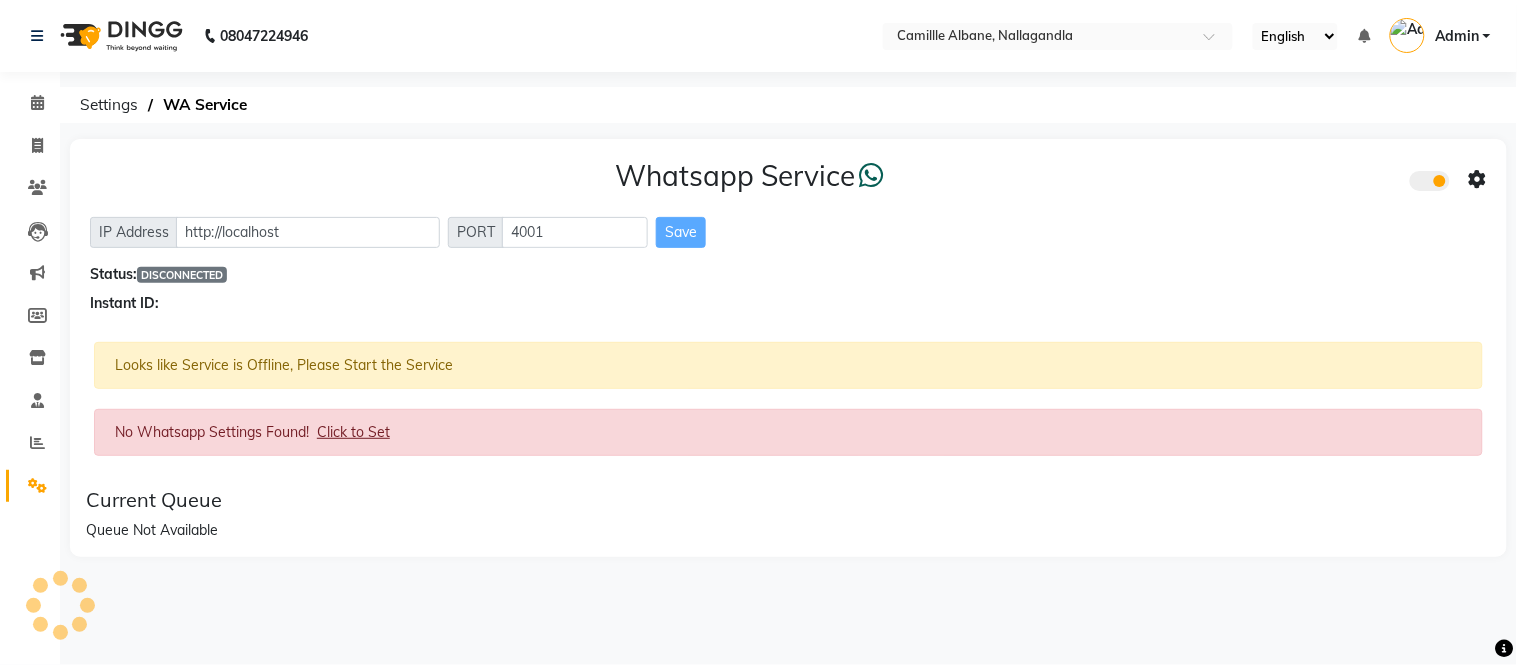 click 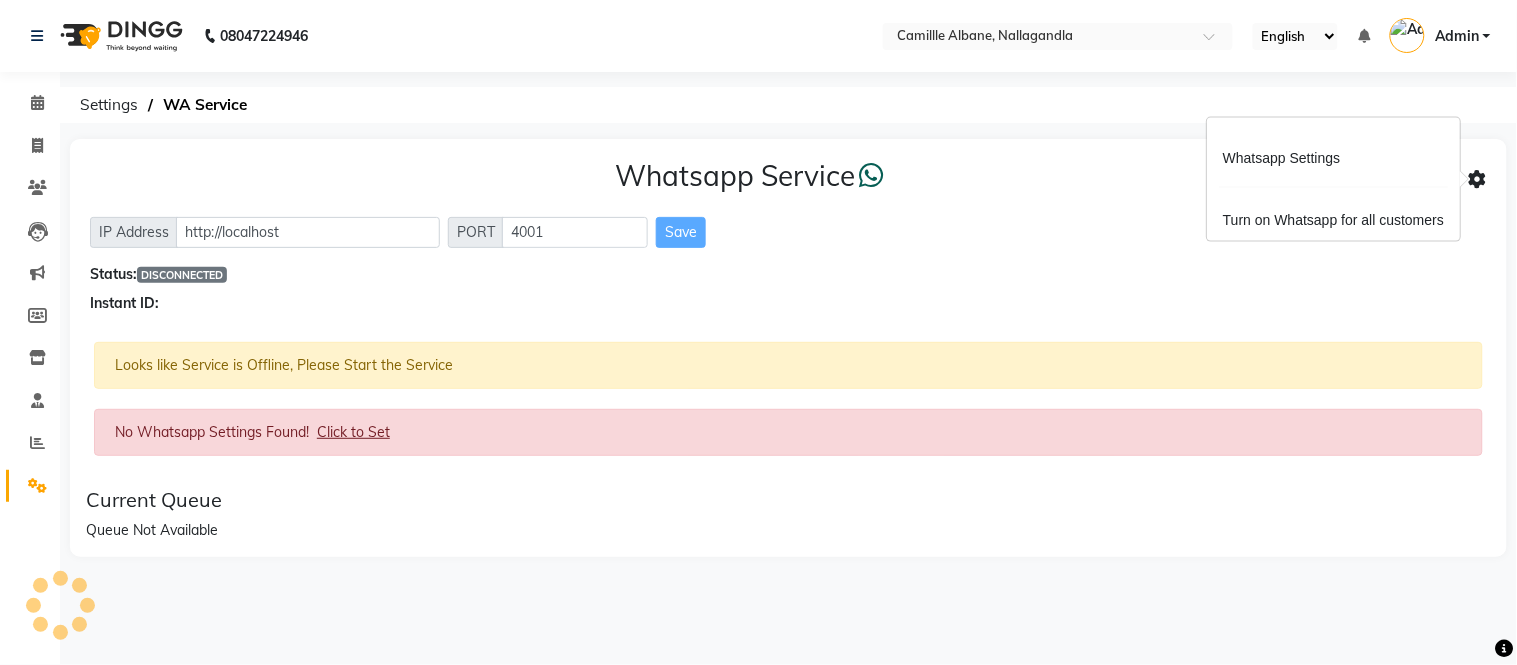 click on "Whatsapp Service  IP Address http://localhost PORT 4001 Save Status:  DISCONNECTED Instant ID:" 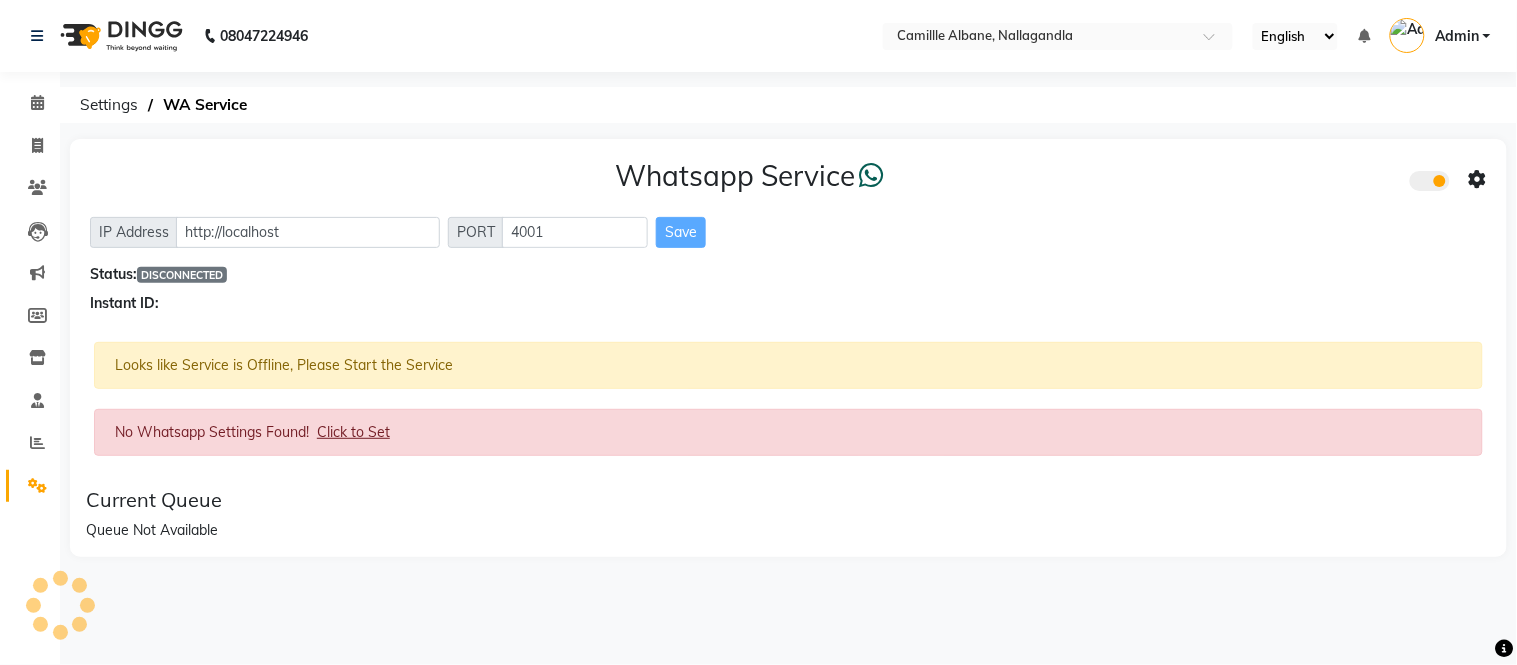 click 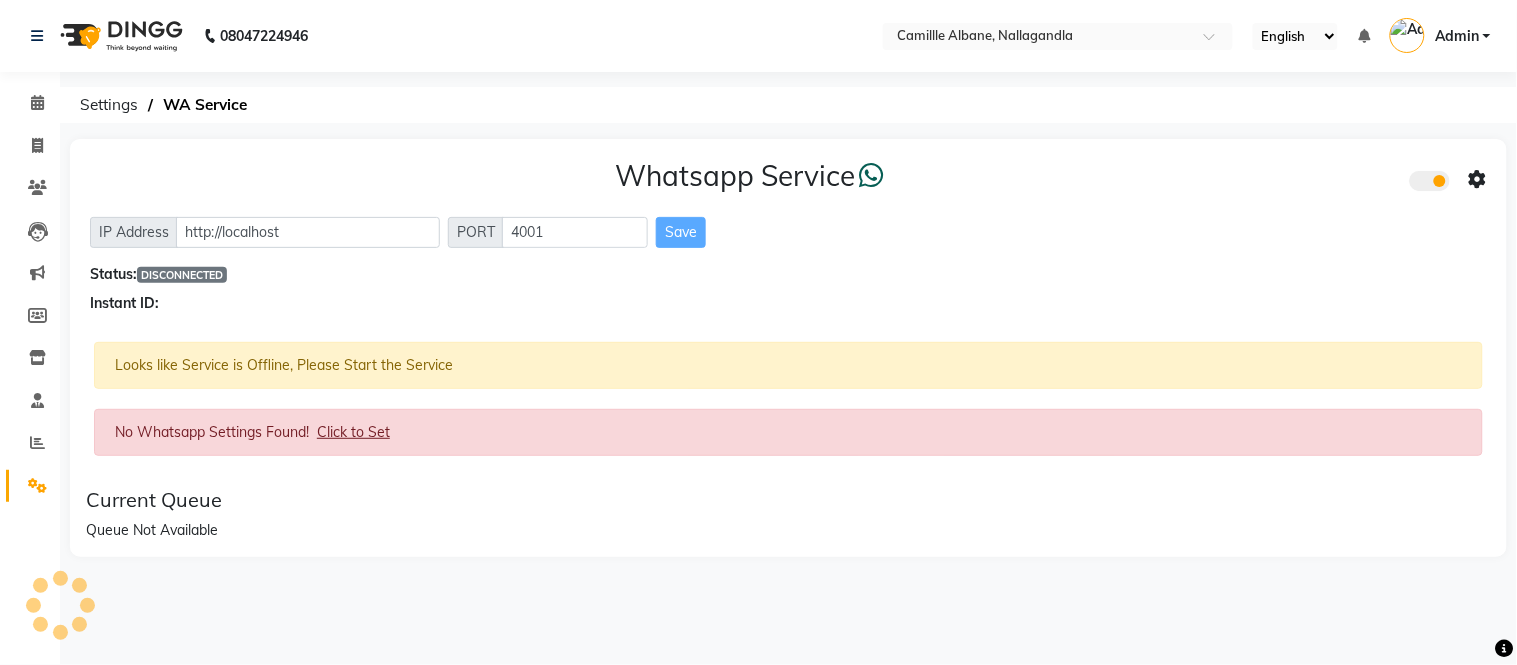 click 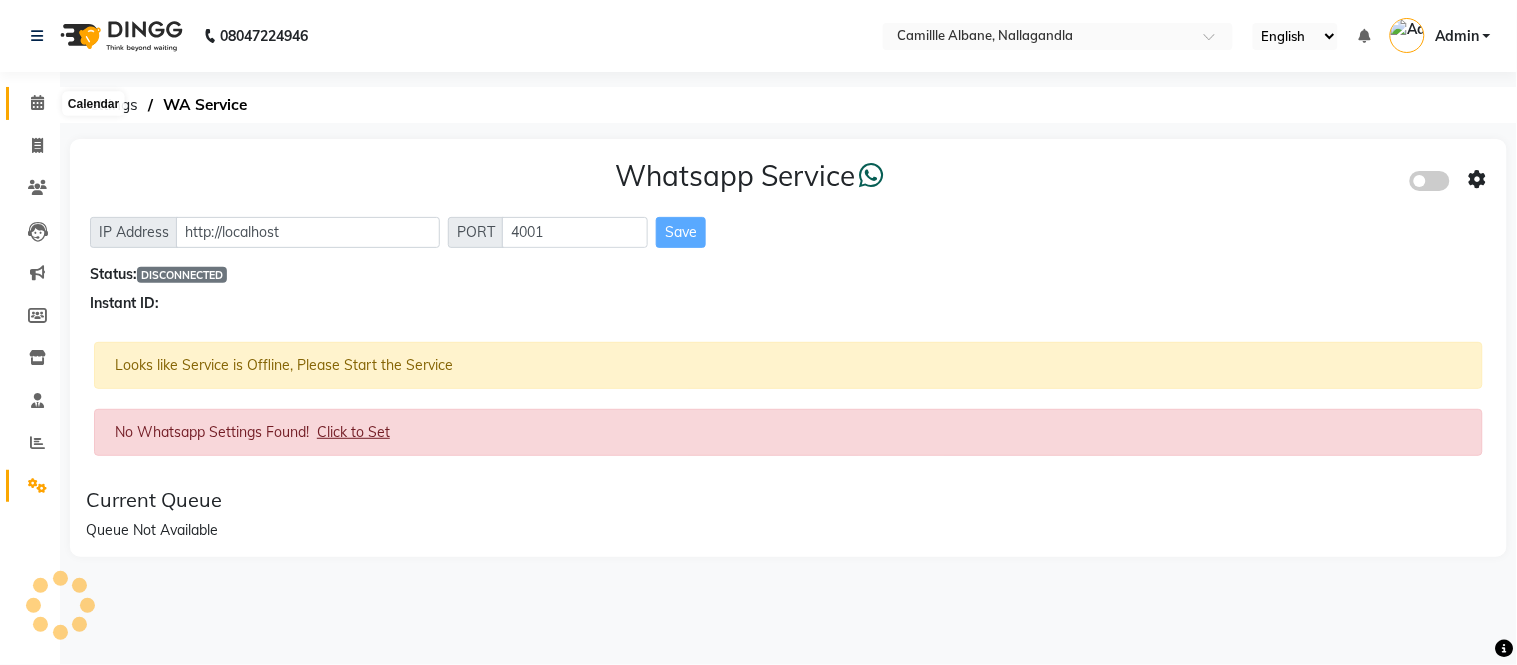 click 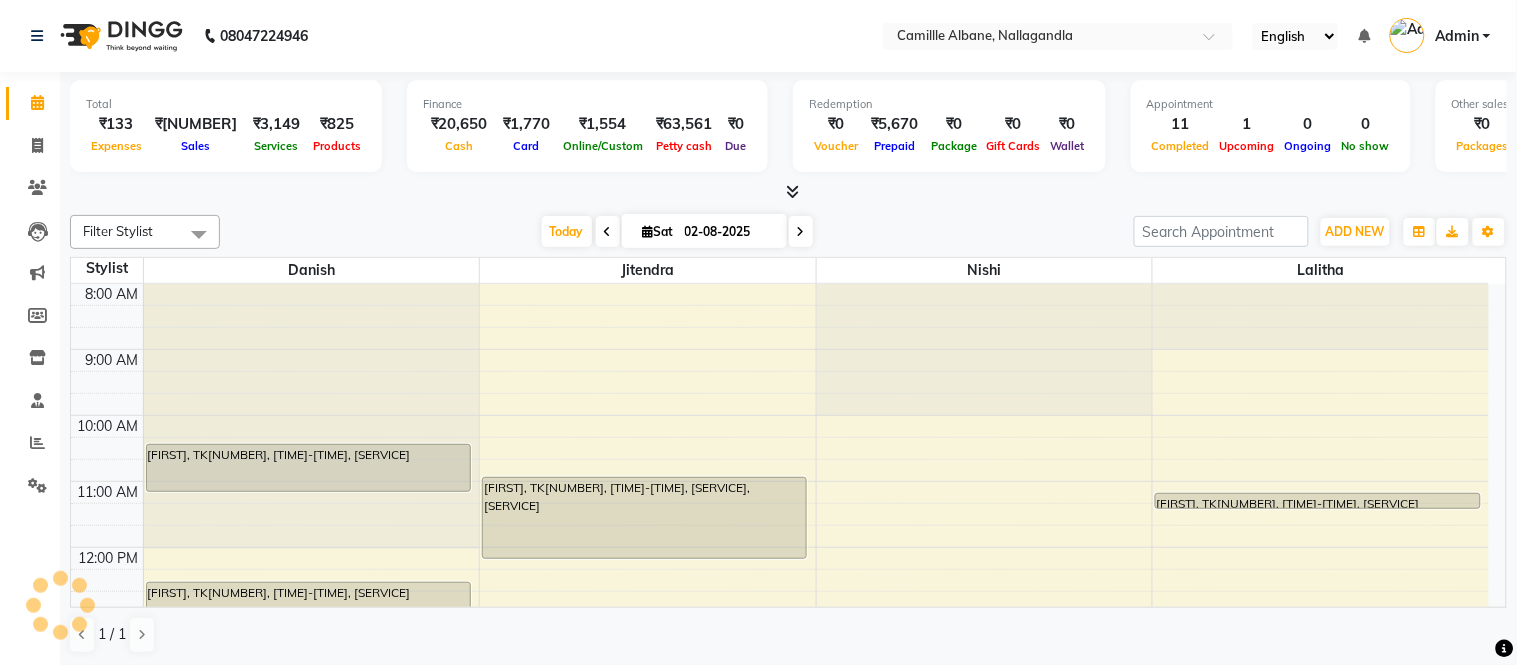 click at bounding box center (792, 191) 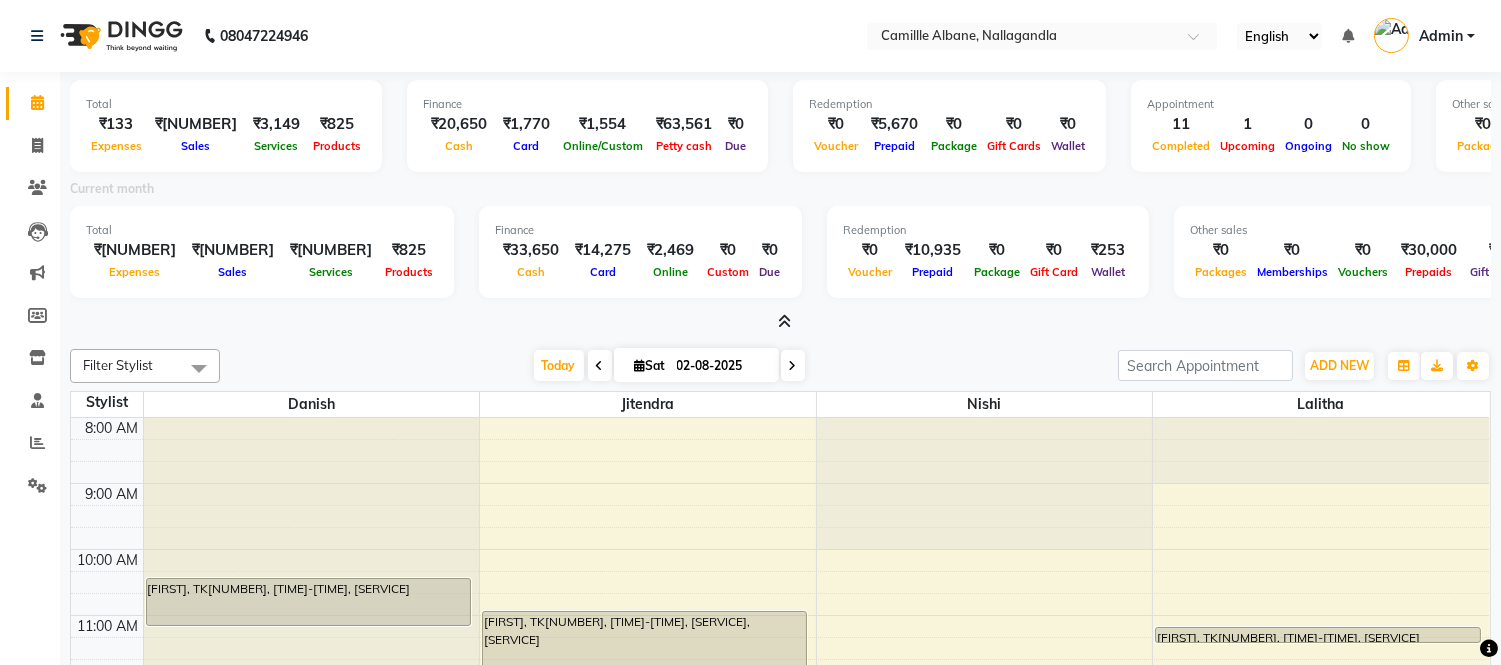 click at bounding box center [784, 321] 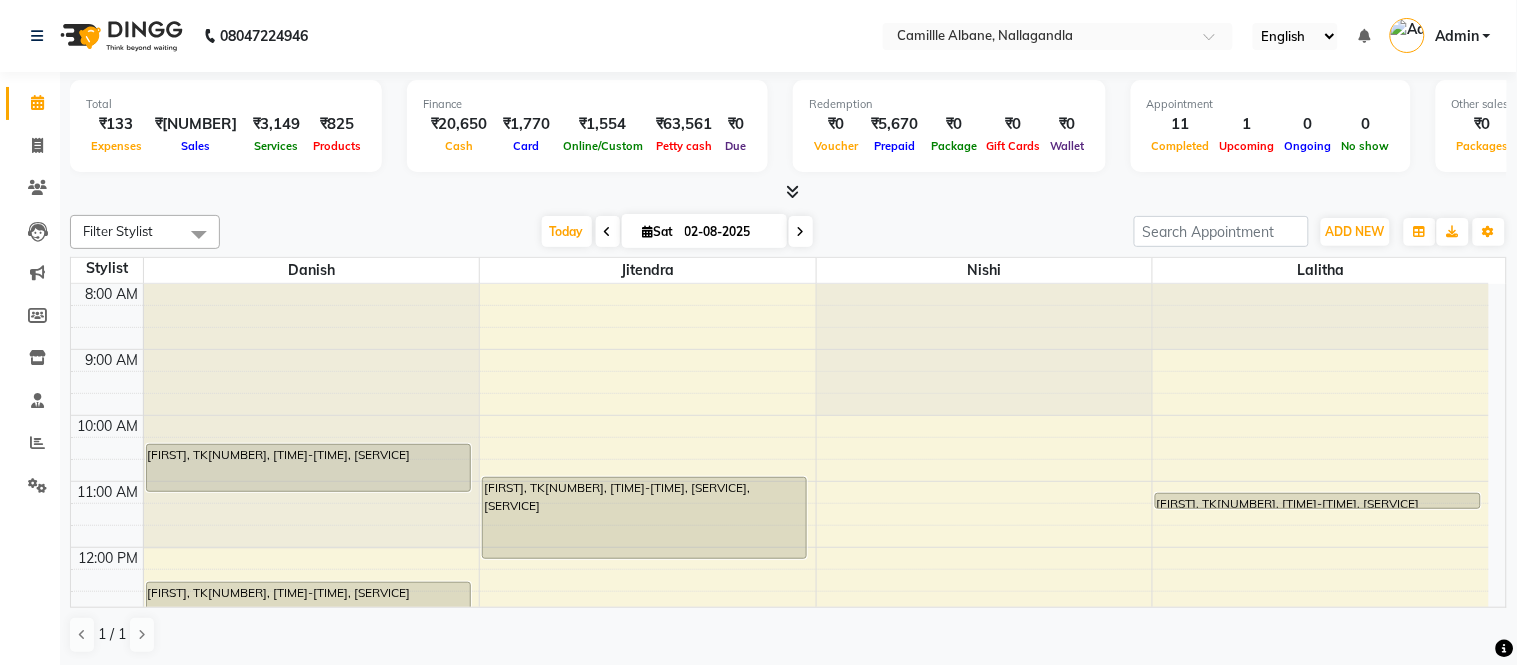 click on "Filter Stylist Select All Danish Jitendra Lalitha Nishi Today  Sat 02-08-2025 Toggle Dropdown Add Appointment Add Invoice Add Expense Add Attendance Add Client Add Transaction Toggle Dropdown Add Appointment Add Invoice Add Expense Add Attendance Add Client ADD NEW Toggle Dropdown Add Appointment Add Invoice Add Expense Add Attendance Add Client Add Transaction Filter Stylist Select All Danish Jitendra Lalitha Nishi Group By  Staff View   Room View  View as Vertical  Vertical - Week View  Horizontal  Horizontal - Week View  List  Toggle Dropdown Calendar Settings Manage Tags   Arrange Stylists   Reset Stylists  Full Screen  Show Available Stylist  Appointment Form Zoom 75% Staff/Room Display Count 4 Stylist Danish Jitendra Nishi Lalitha 8:00 AM 9:00 AM 10:00 AM 11:00 AM 12:00 PM 1:00 PM 2:00 PM 3:00 PM 4:00 PM 5:00 PM 6:00 PM 7:00 PM 8:00 PM 9:00 PM    Priya, TK02, 10:25 AM-11:10 AM, Head Massage (W)    Rohit, TK05, 12:30 PM-01:15 PM, Hair Cut-Sr. Stylist (M)                                 1 / 1" 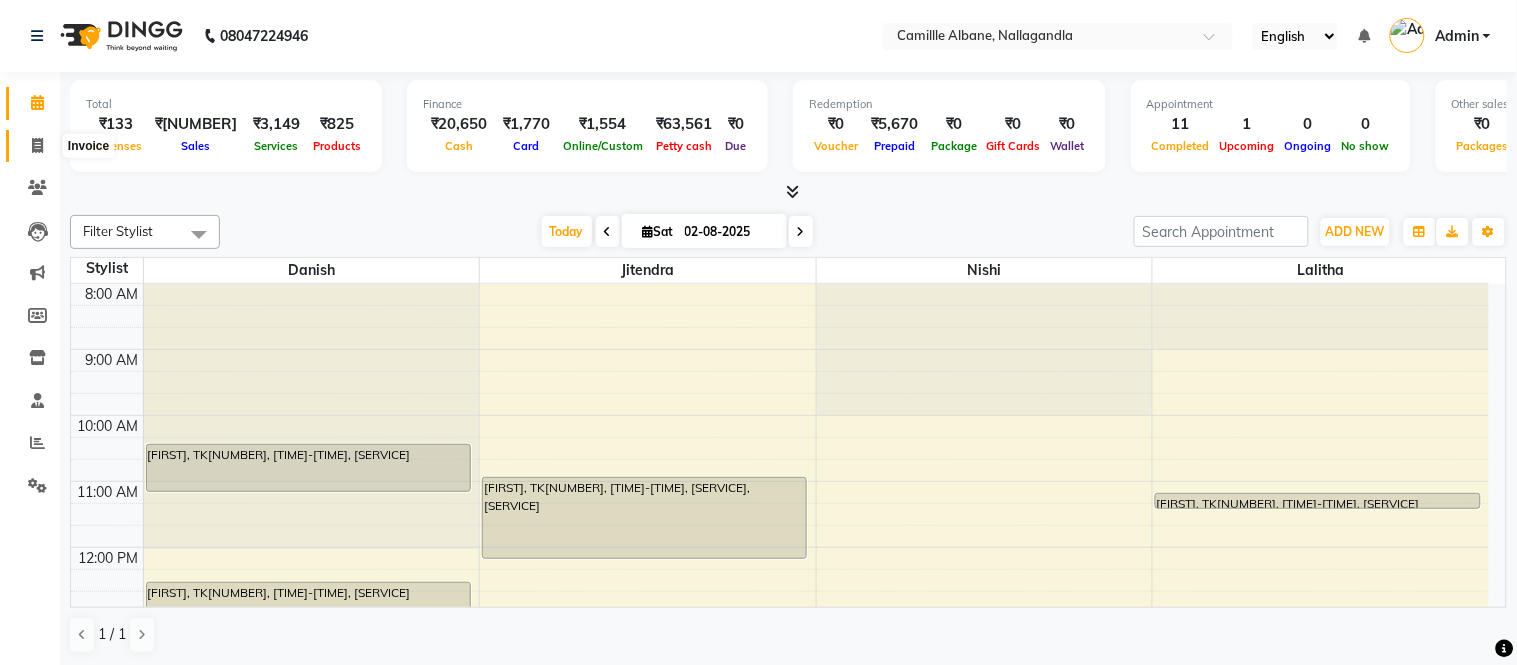 click 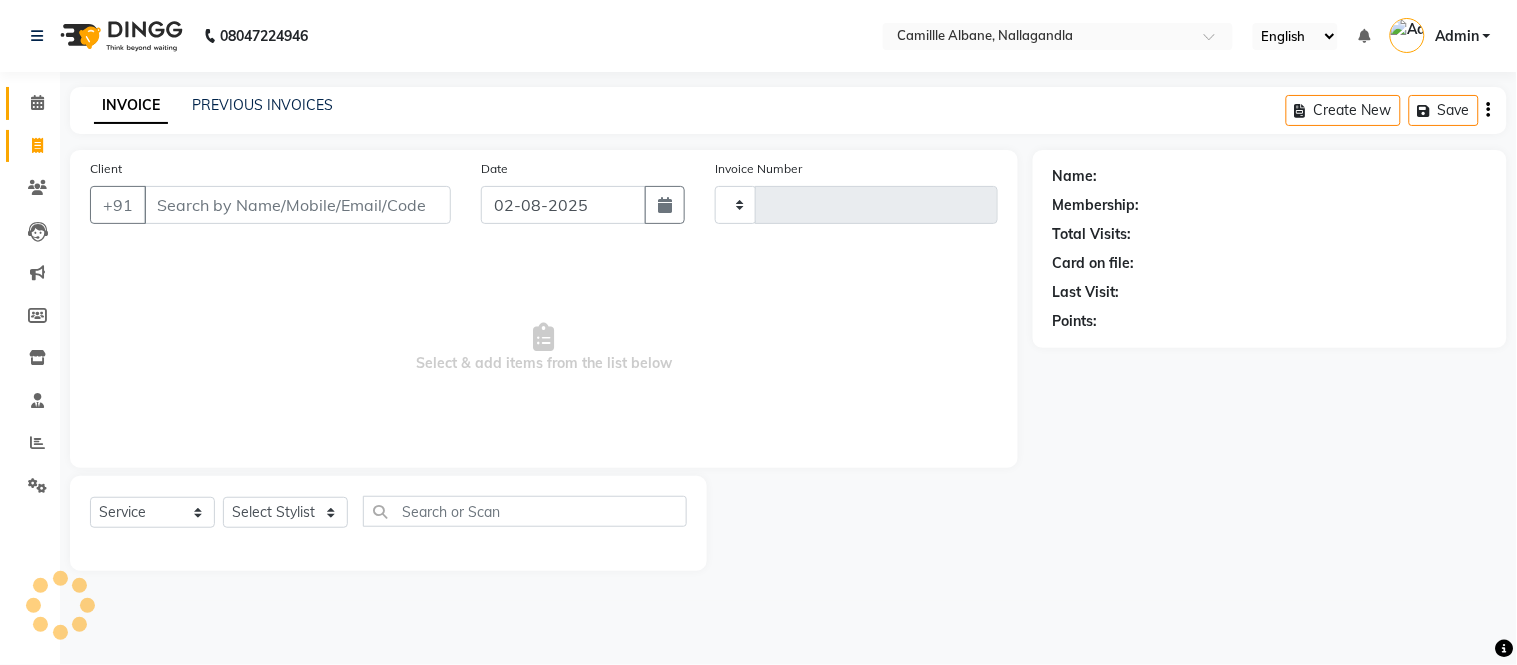 type on "0881" 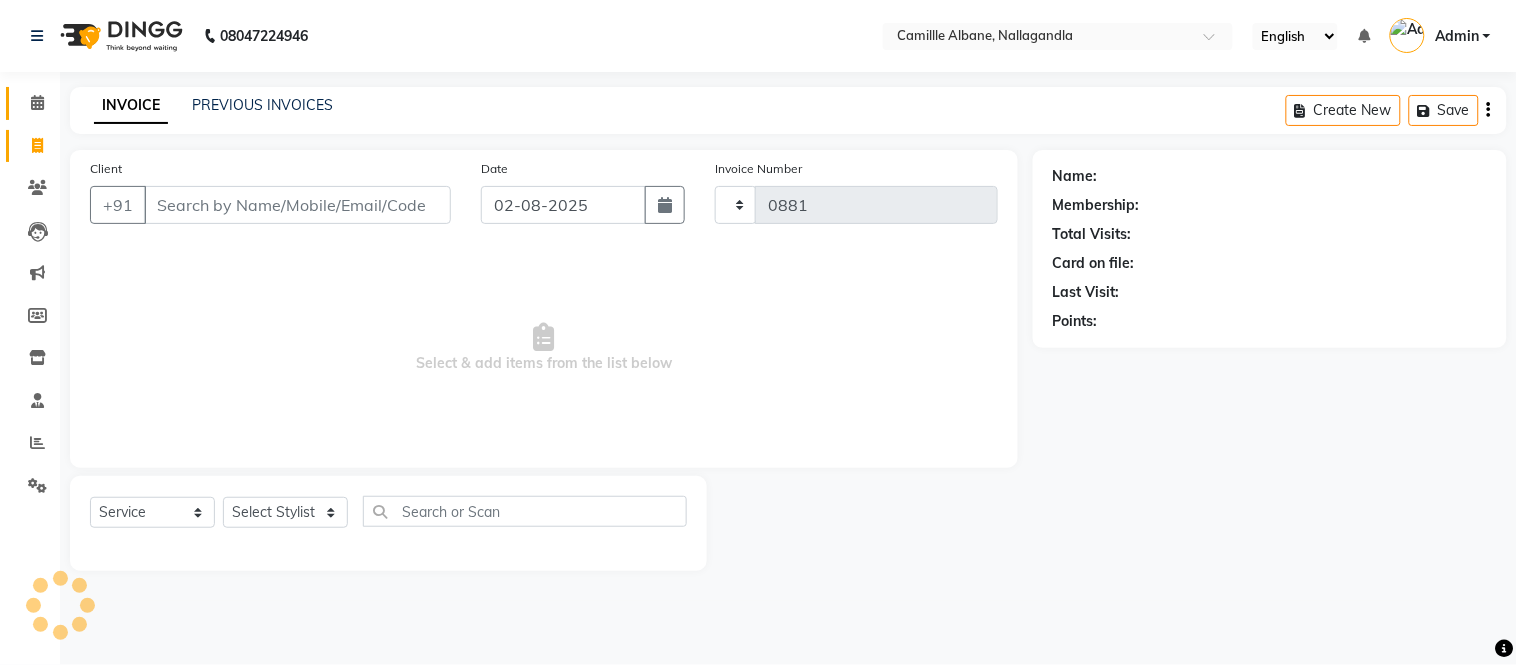 select on "7025" 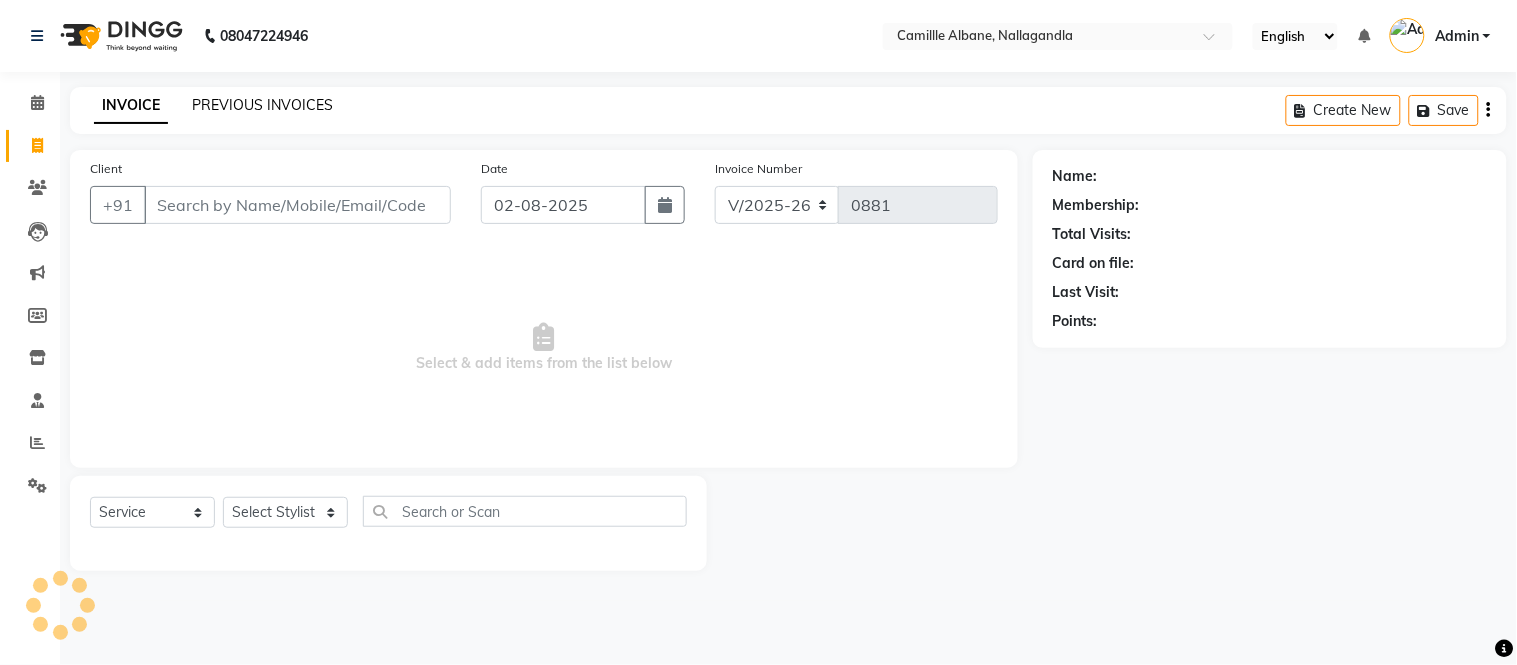 click on "PREVIOUS INVOICES" 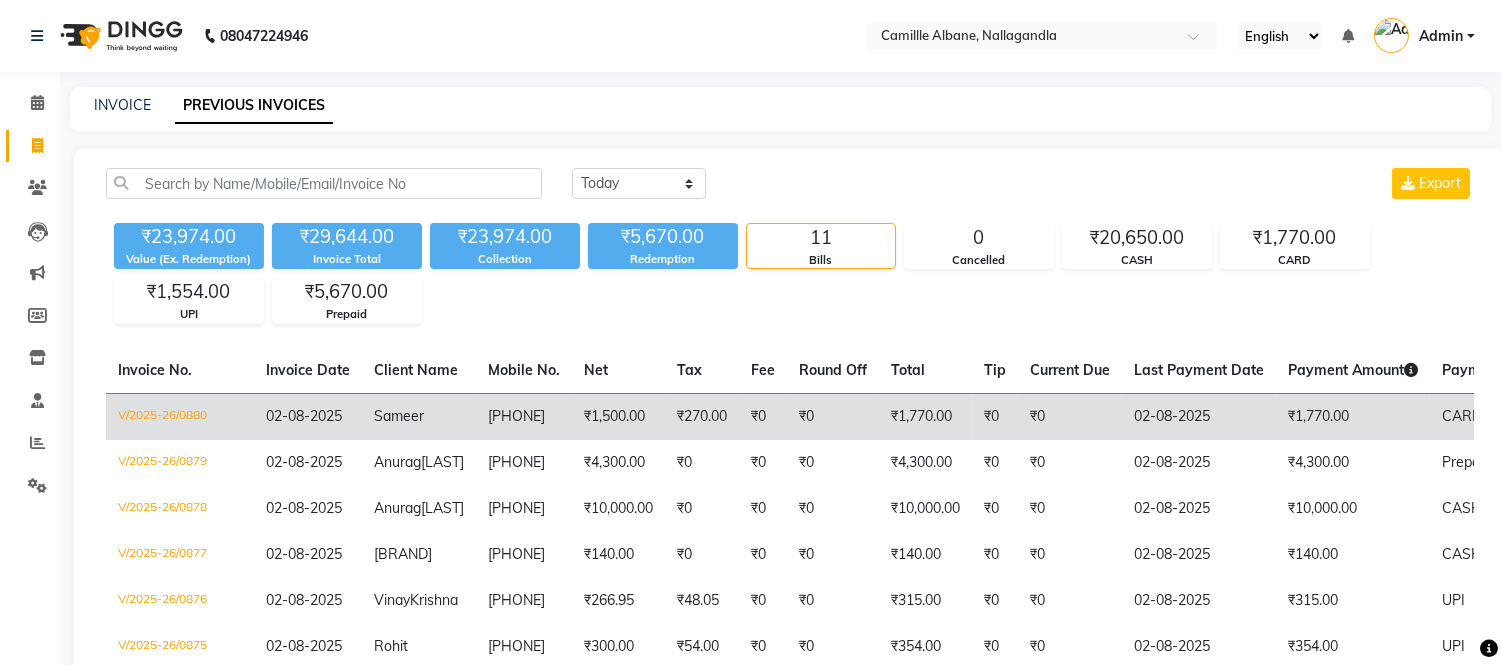 scroll, scrollTop: 437, scrollLeft: 0, axis: vertical 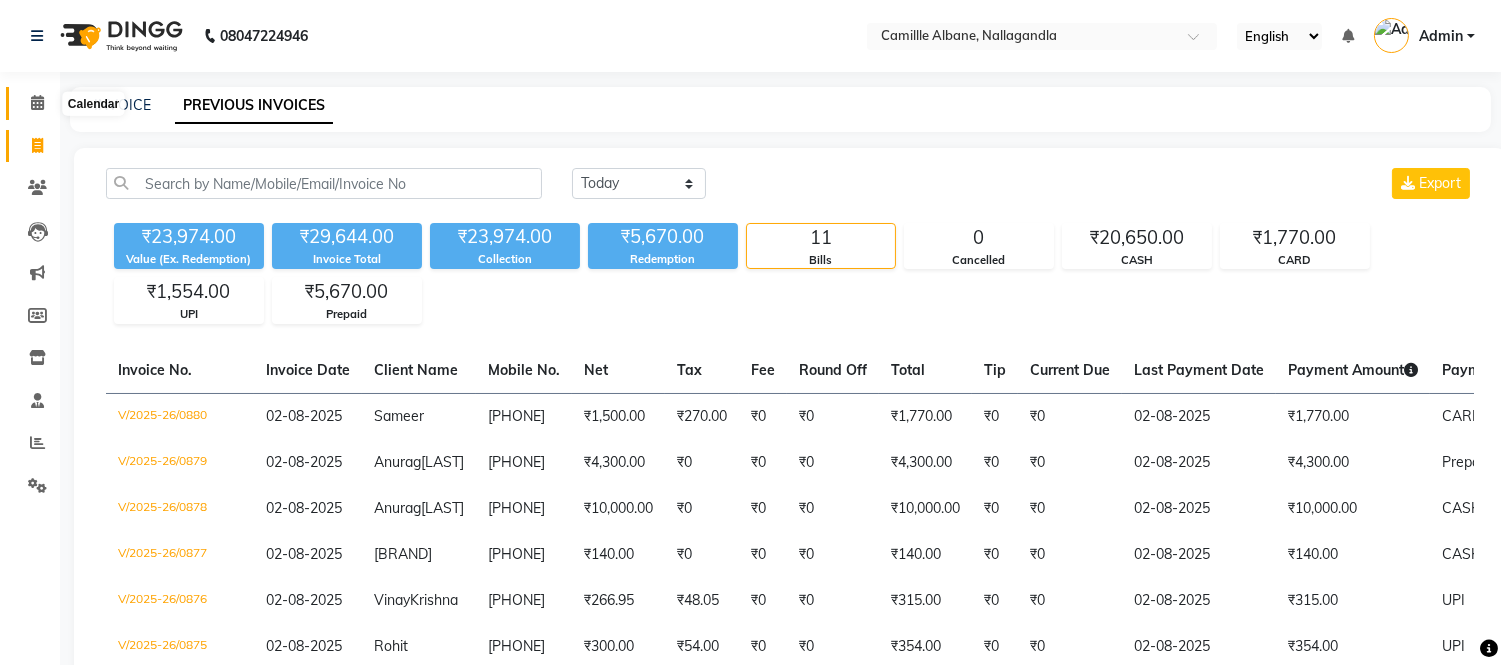 click 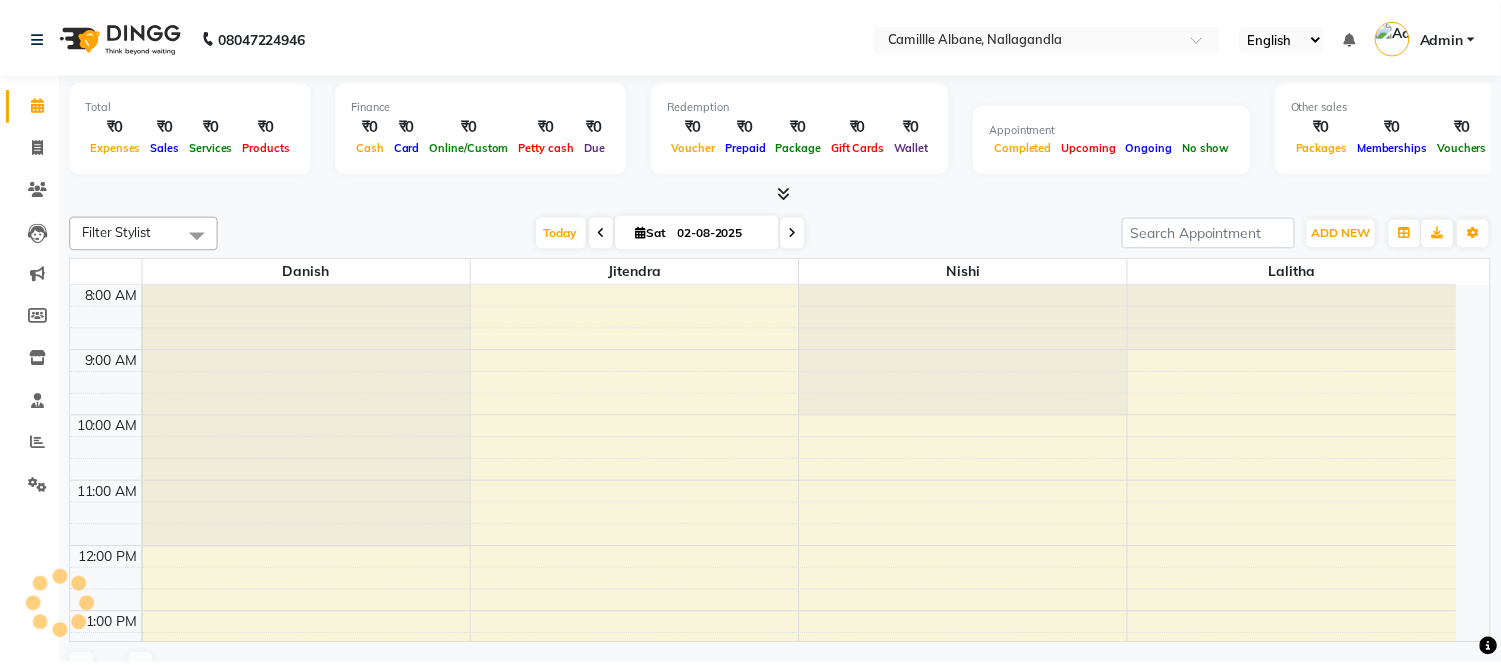 scroll, scrollTop: 0, scrollLeft: 0, axis: both 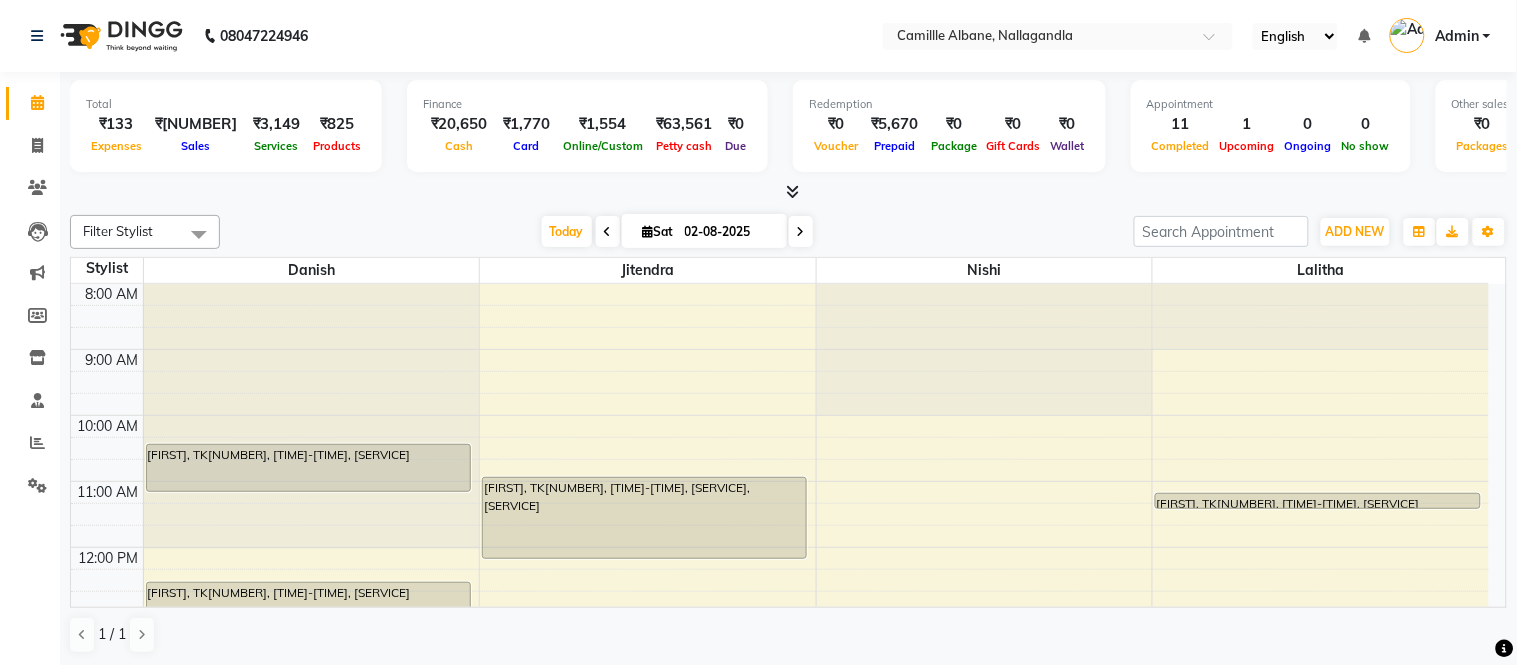 click at bounding box center [792, 191] 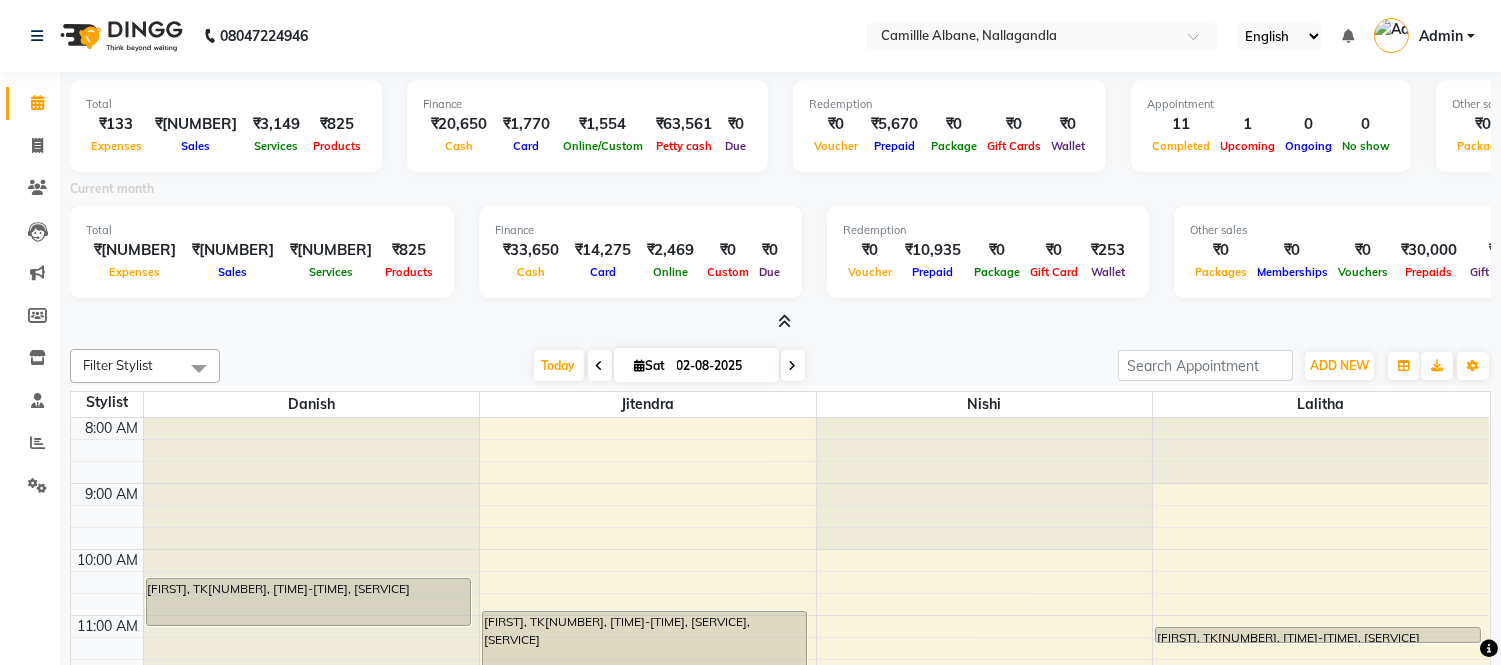 click at bounding box center (784, 321) 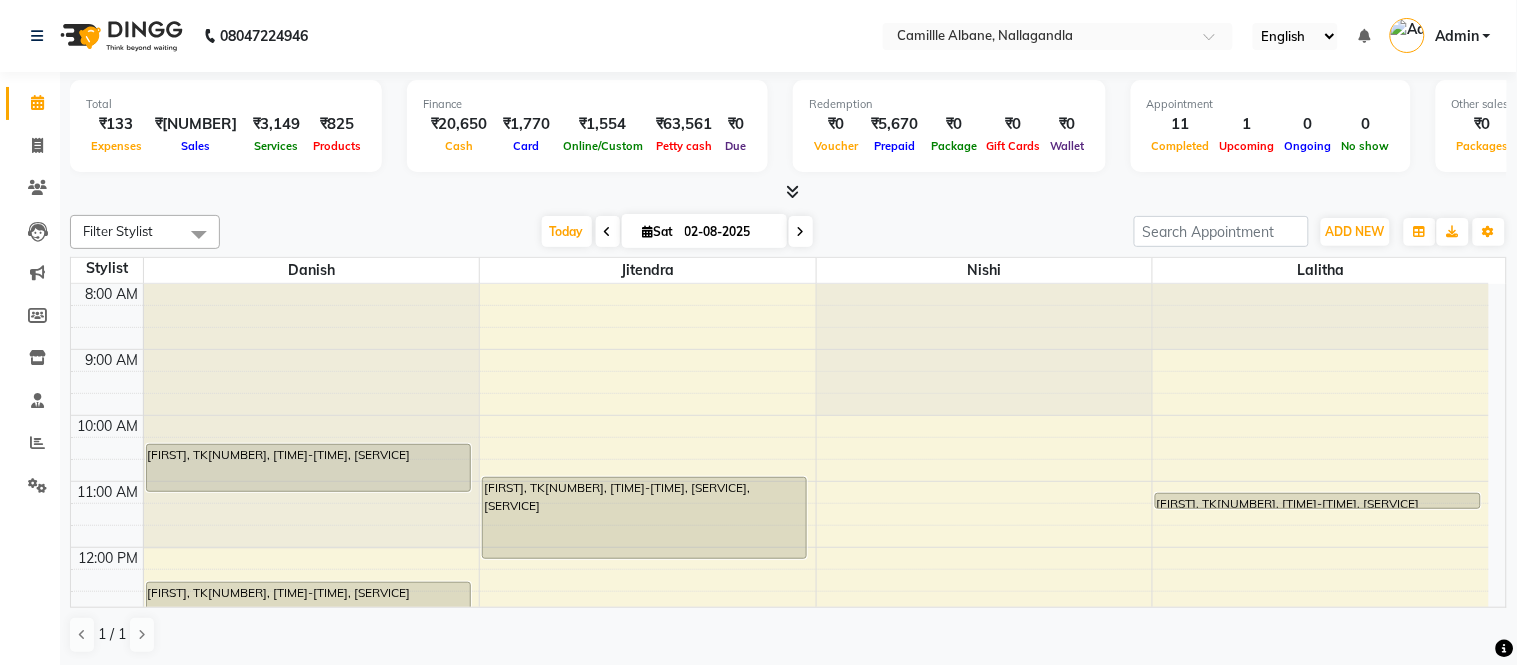 click on "Filter Stylist Select All Danish Jitendra Lalitha Nishi Today  Sat 02-08-2025 Toggle Dropdown Add Appointment Add Invoice Add Expense Add Attendance Add Client Add Transaction Toggle Dropdown Add Appointment Add Invoice Add Expense Add Attendance Add Client ADD NEW Toggle Dropdown Add Appointment Add Invoice Add Expense Add Attendance Add Client Add Transaction Filter Stylist Select All Danish Jitendra Lalitha Nishi Group By  Staff View   Room View  View as Vertical  Vertical - Week View  Horizontal  Horizontal - Week View  List  Toggle Dropdown Calendar Settings Manage Tags   Arrange Stylists   Reset Stylists  Full Screen  Show Available Stylist  Appointment Form Zoom 75% Staff/Room Display Count 4 Stylist Danish Jitendra Nishi Lalitha 8:00 AM 9:00 AM 10:00 AM 11:00 AM 12:00 PM 1:00 PM 2:00 PM 3:00 PM 4:00 PM 5:00 PM 6:00 PM 7:00 PM 8:00 PM 9:00 PM    Priya, TK02, 10:25 AM-11:10 AM, Head Massage (W)    Rohit, TK05, 12:30 PM-01:15 PM, Hair Cut-Sr. Stylist (M)                                 1 / 1" 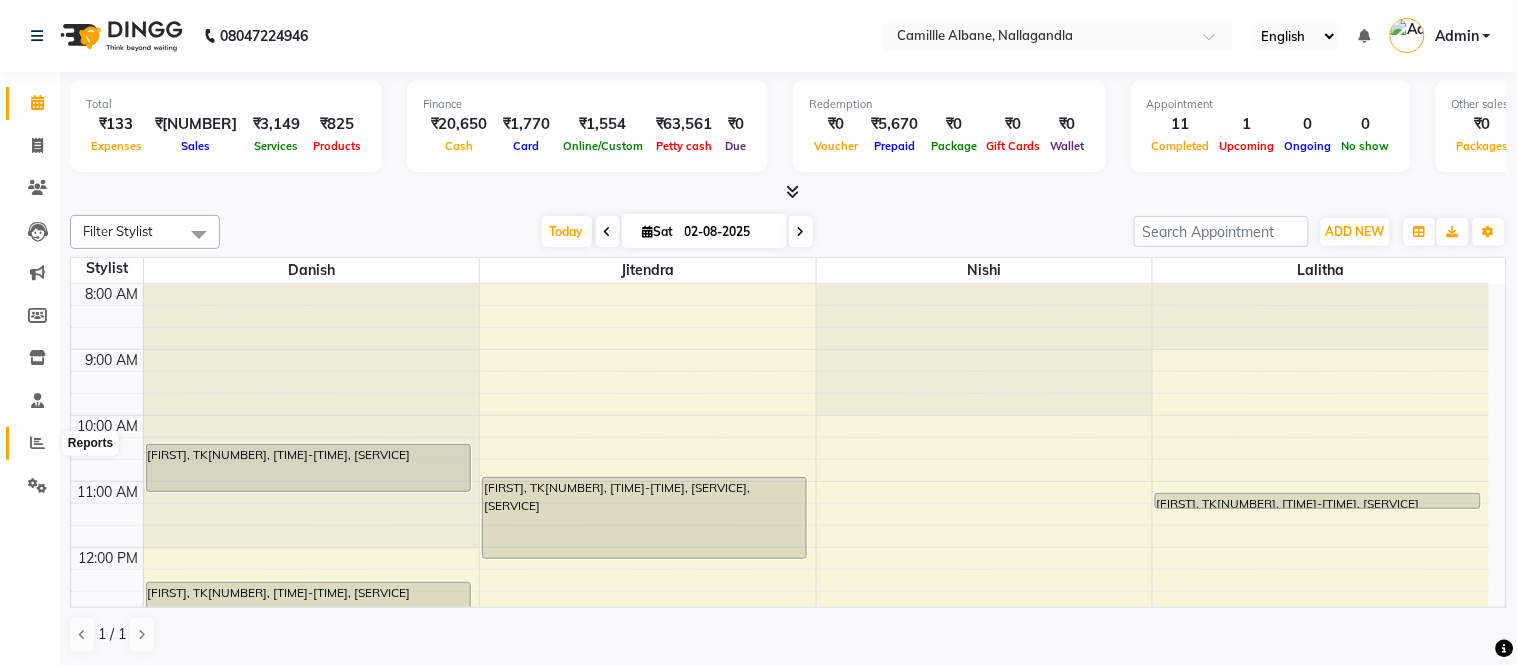 click 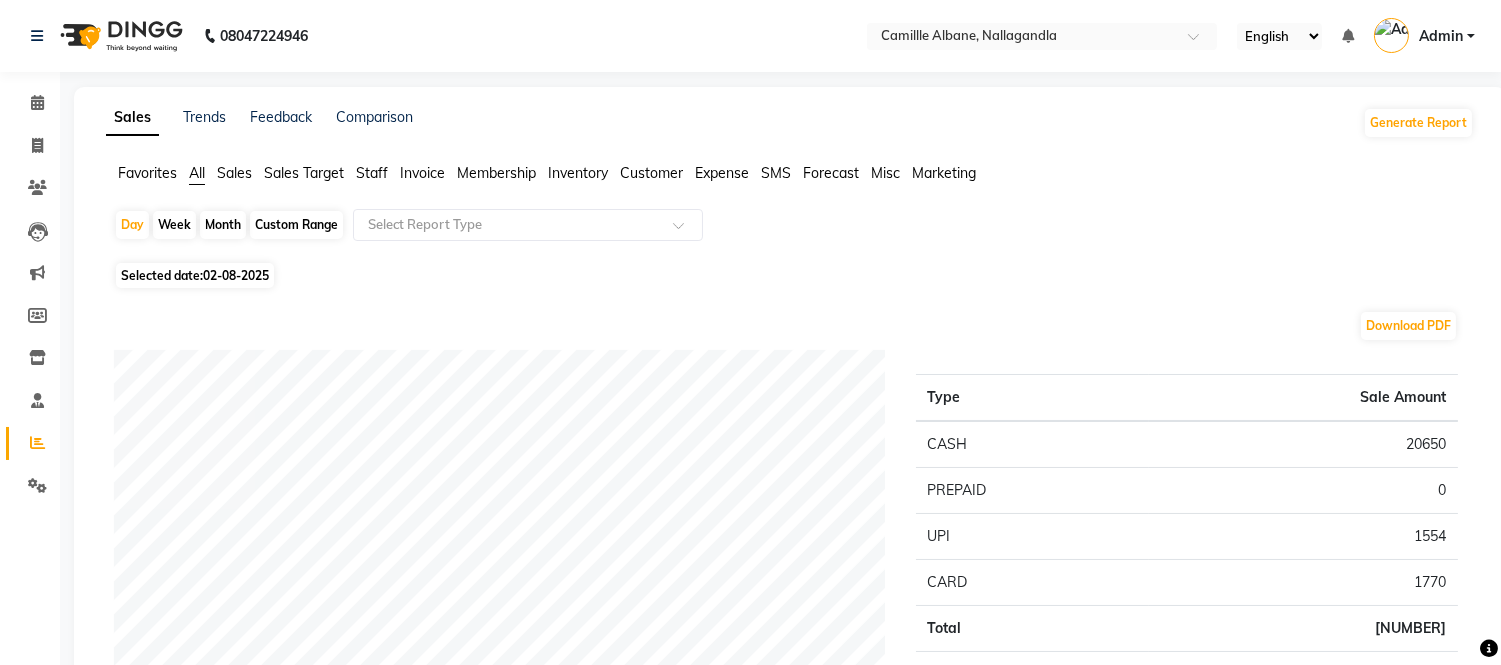 click on "Staff" 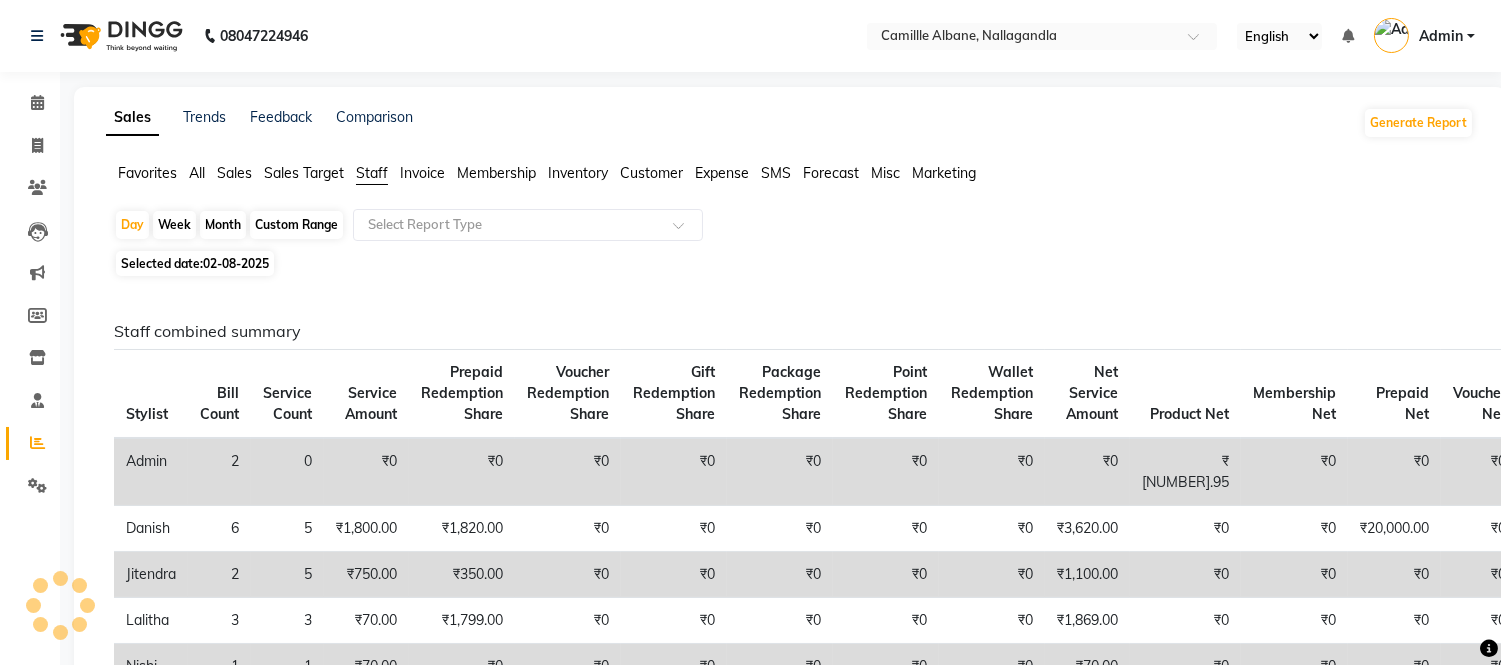click on "Month" 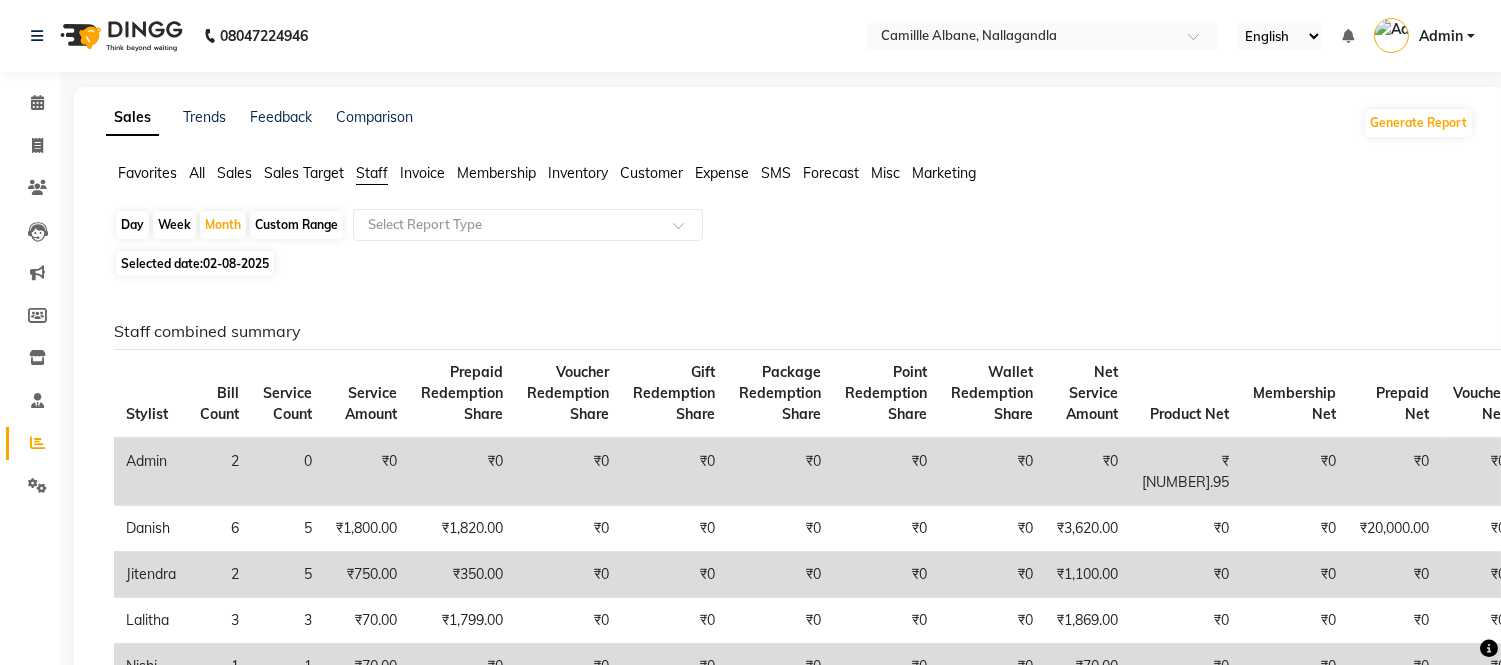 click on "Selected date:  02-08-2025" 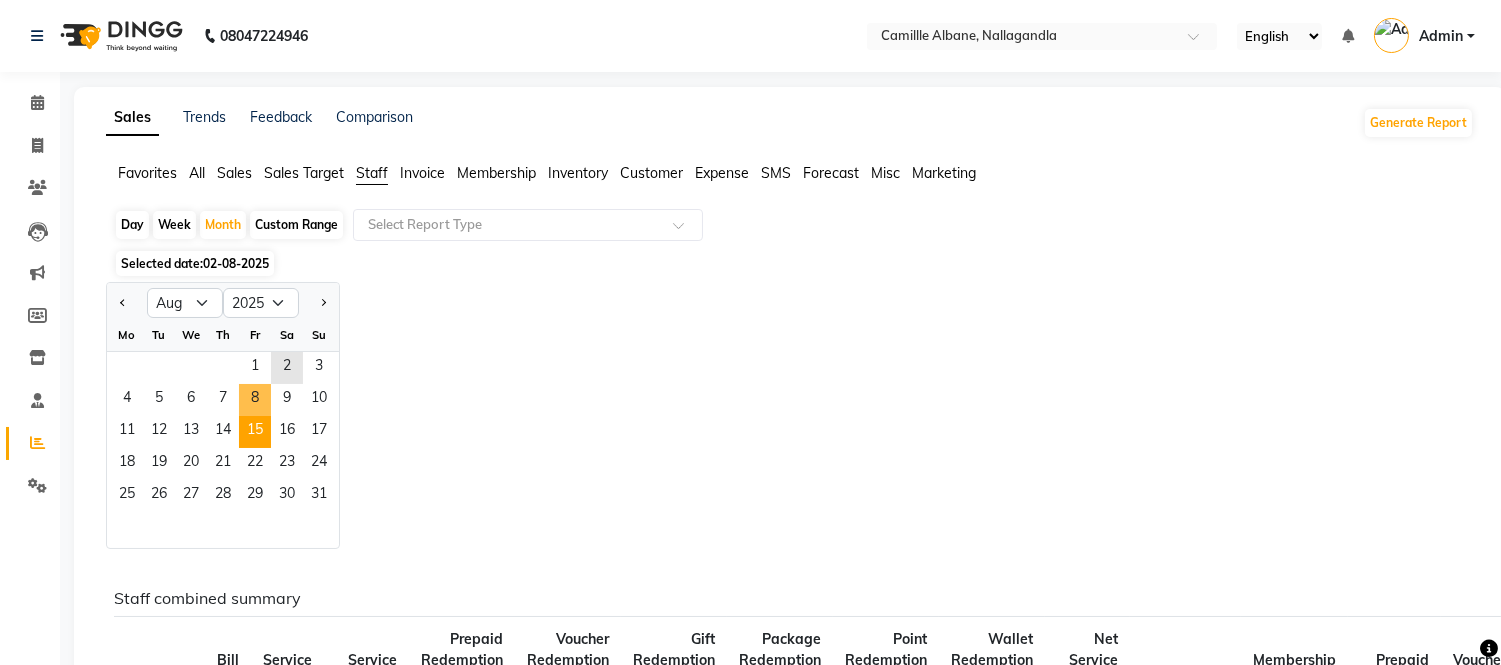 click on "15" 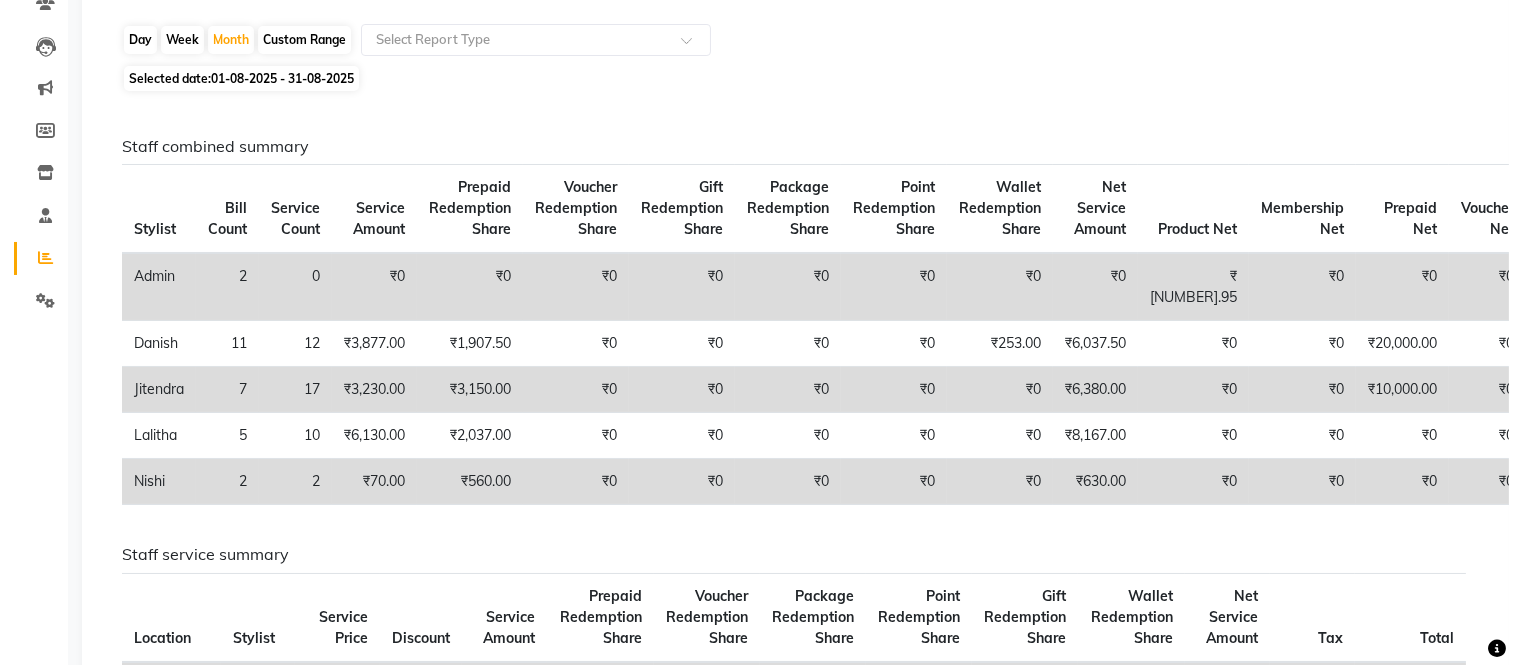 scroll, scrollTop: 0, scrollLeft: 0, axis: both 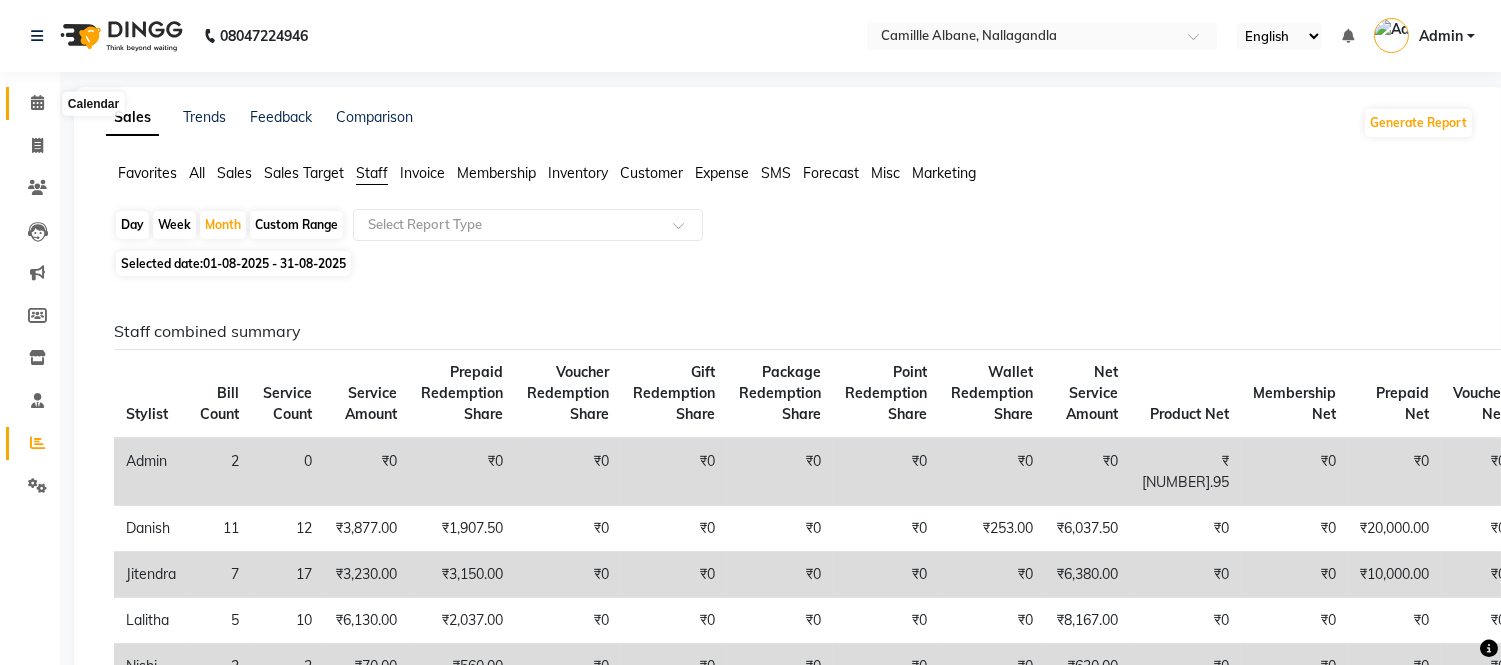 click 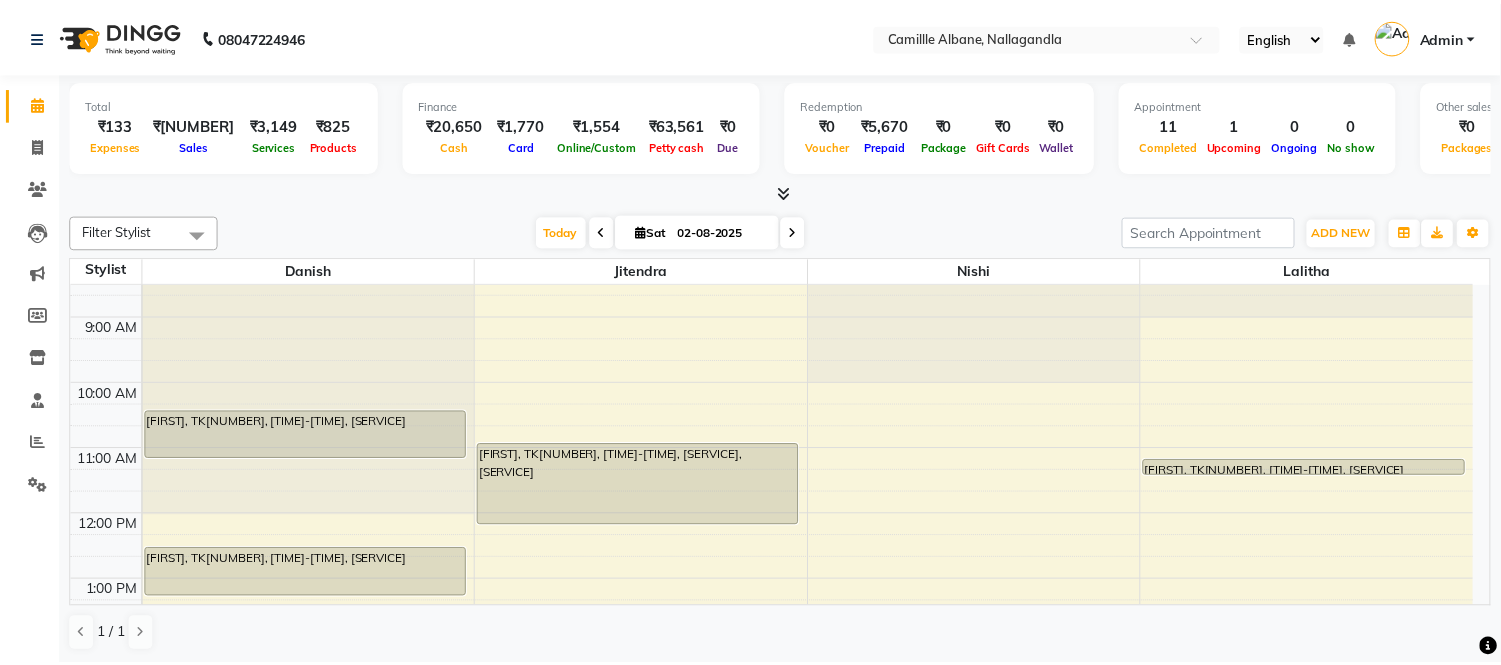 scroll, scrollTop: 0, scrollLeft: 0, axis: both 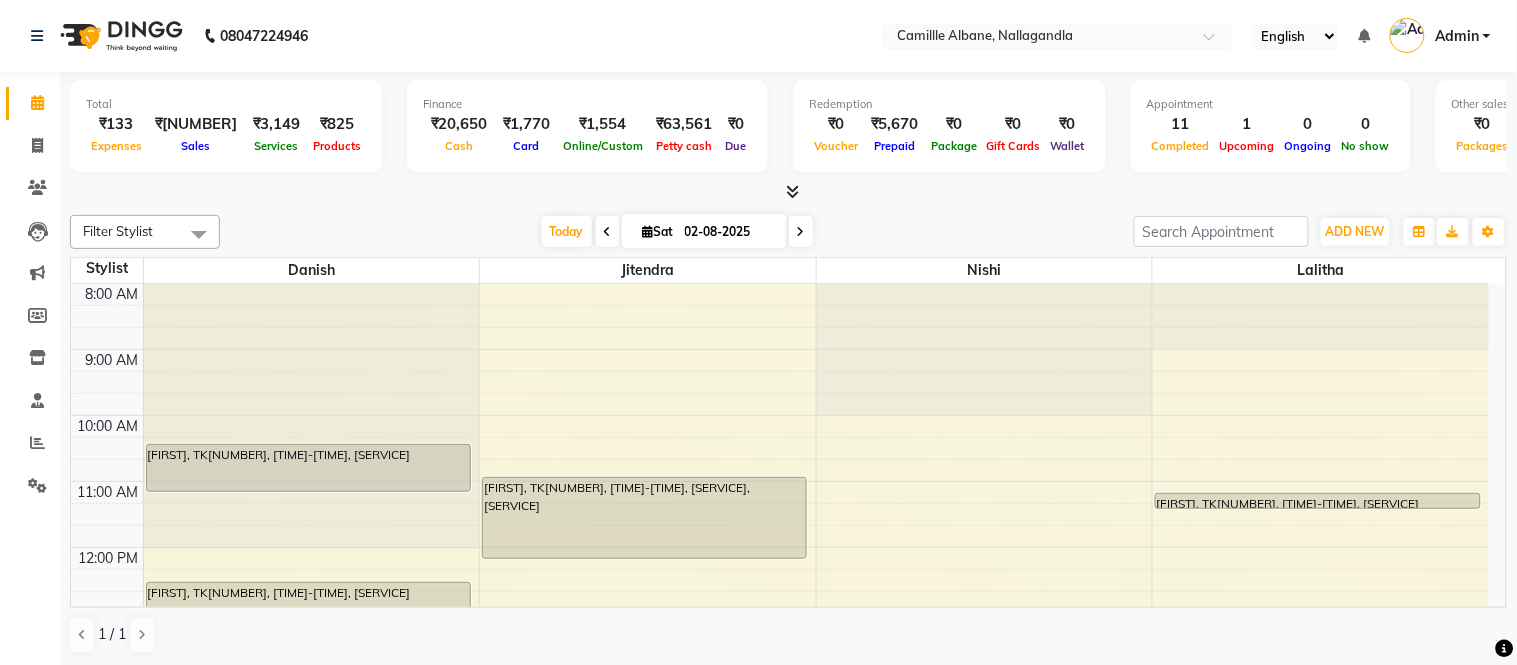 click on "Filter Stylist Select All Danish Jitendra Lalitha Nishi Today  Sat 02-08-2025 Toggle Dropdown Add Appointment Add Invoice Add Expense Add Attendance Add Client Add Transaction Toggle Dropdown Add Appointment Add Invoice Add Expense Add Attendance Add Client ADD NEW Toggle Dropdown Add Appointment Add Invoice Add Expense Add Attendance Add Client Add Transaction Filter Stylist Select All Danish Jitendra Lalitha Nishi Group By  Staff View   Room View  View as Vertical  Vertical - Week View  Horizontal  Horizontal - Week View  List  Toggle Dropdown Calendar Settings Manage Tags   Arrange Stylists   Reset Stylists  Full Screen  Show Available Stylist  Appointment Form Zoom 75% Staff/Room Display Count 4 Stylist Danish Jitendra Nishi Lalitha 8:00 AM 9:00 AM 10:00 AM 11:00 AM 12:00 PM 1:00 PM 2:00 PM 3:00 PM 4:00 PM 5:00 PM 6:00 PM 7:00 PM 8:00 PM 9:00 PM    Priya, TK02, 10:25 AM-11:10 AM, Head Massage (W)    Rohit, TK05, 12:30 PM-01:15 PM, Hair Cut-Sr. Stylist (M)                                 1 / 1" 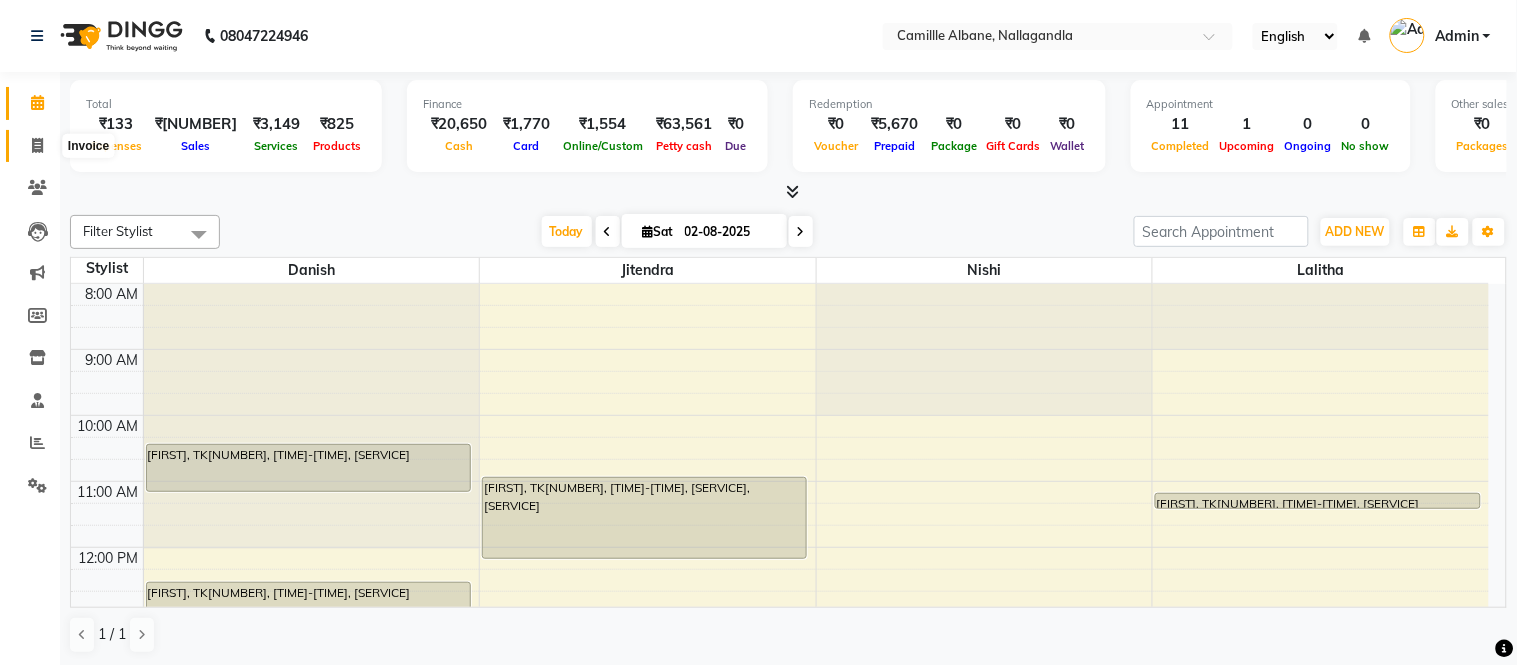 click 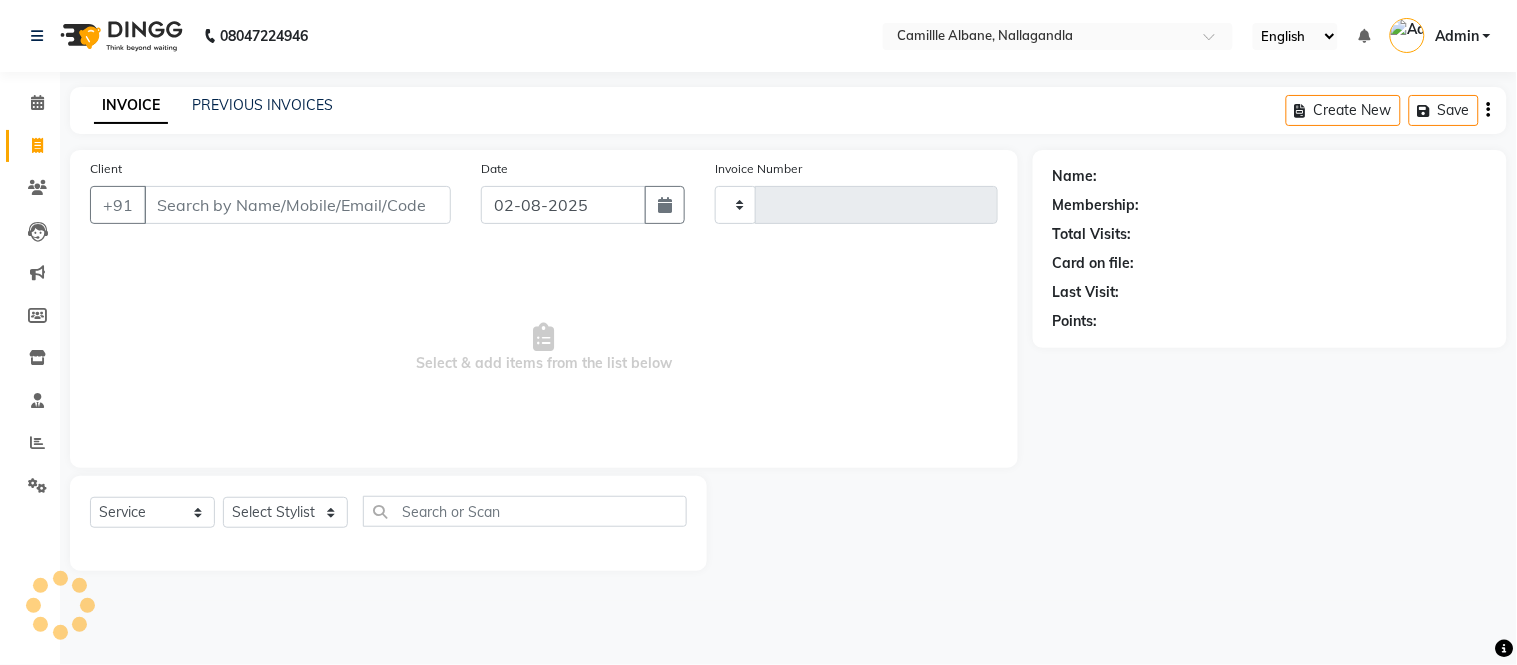 type on "0881" 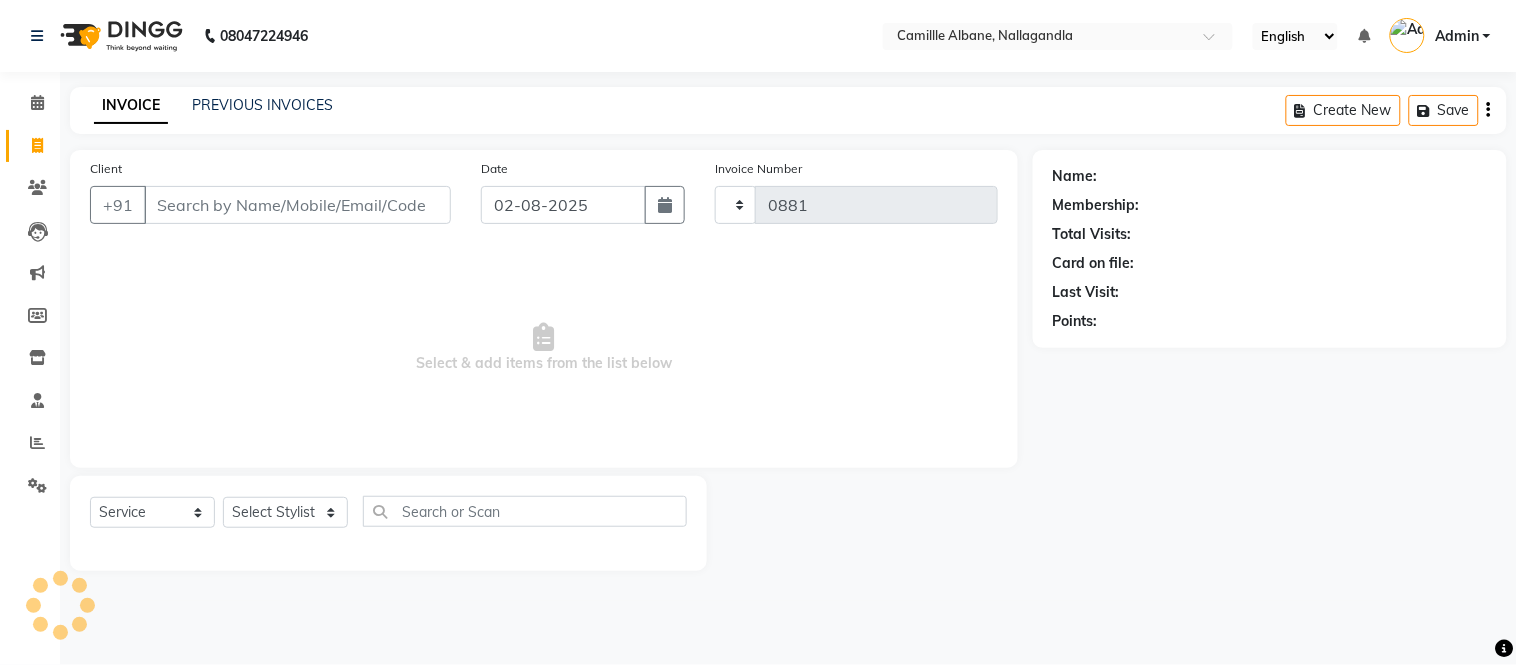 select on "7025" 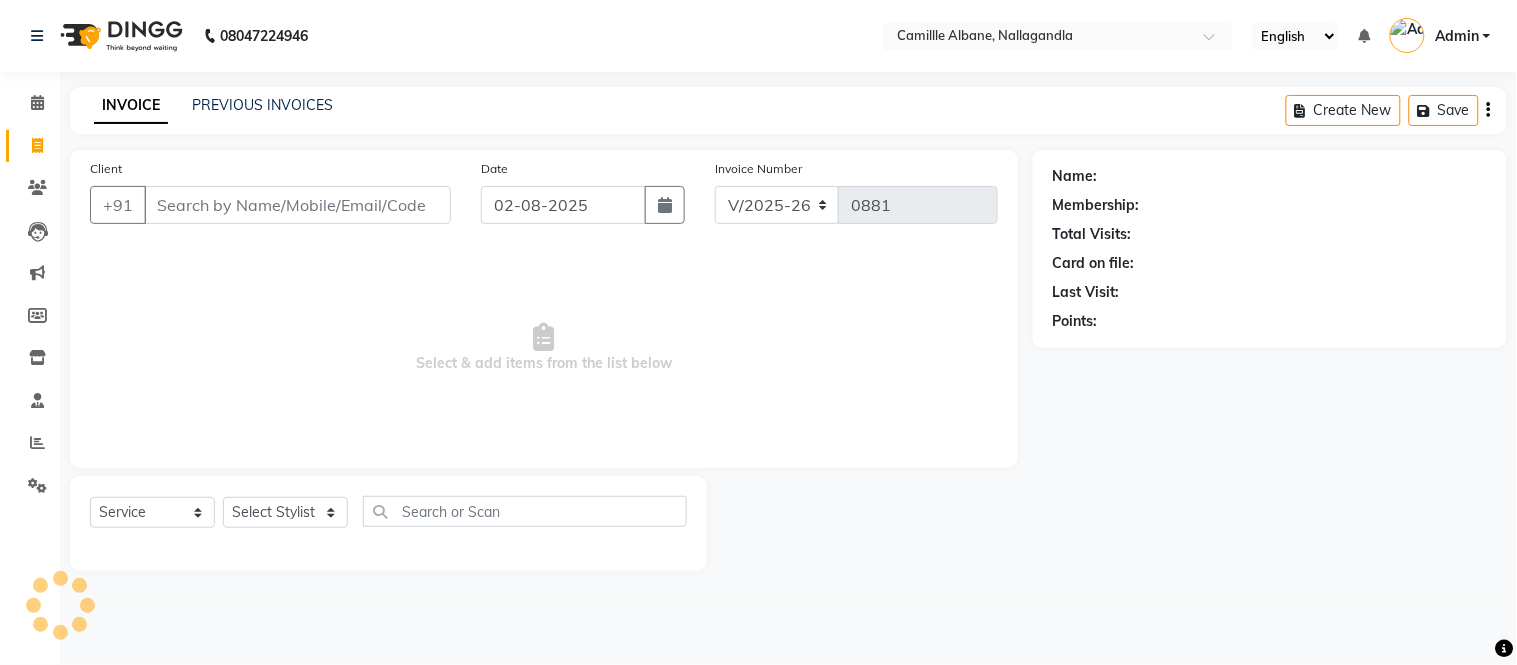 click on "INVOICE PREVIOUS INVOICES Create New   Save" 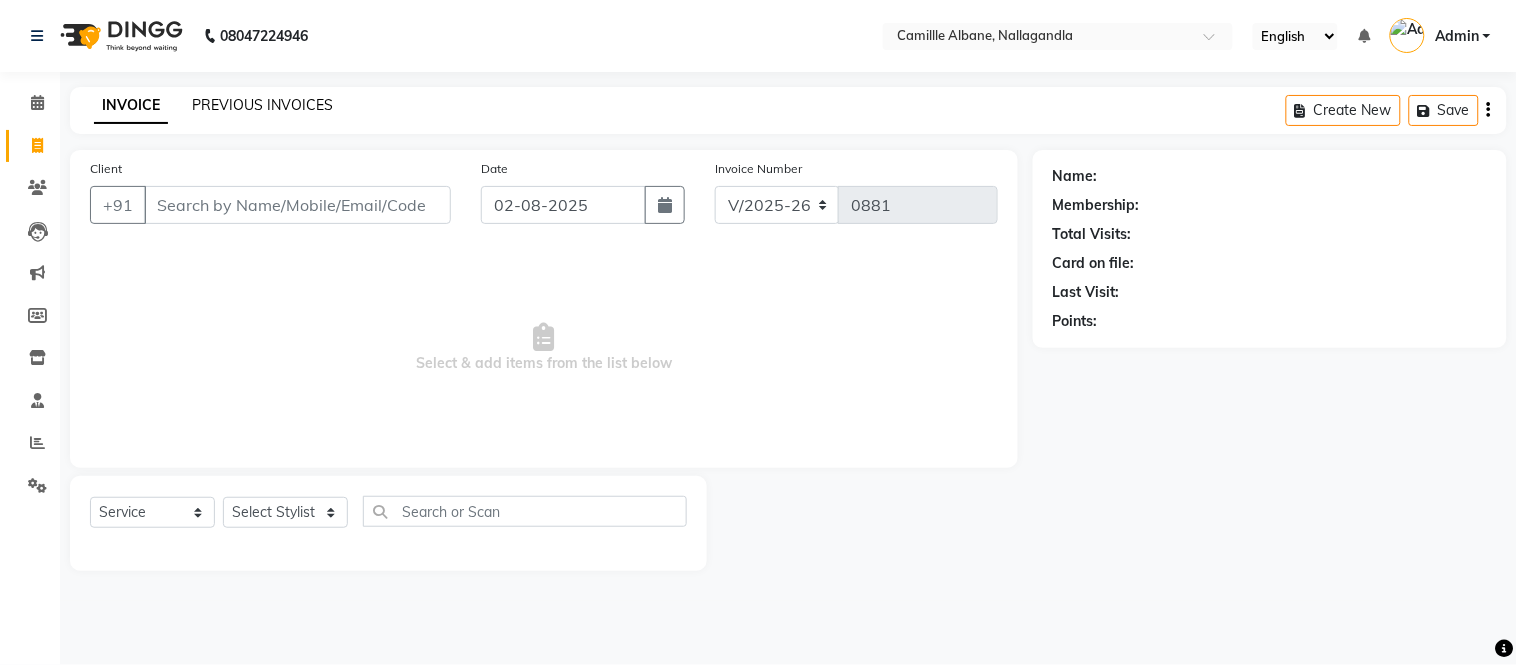click on "PREVIOUS INVOICES" 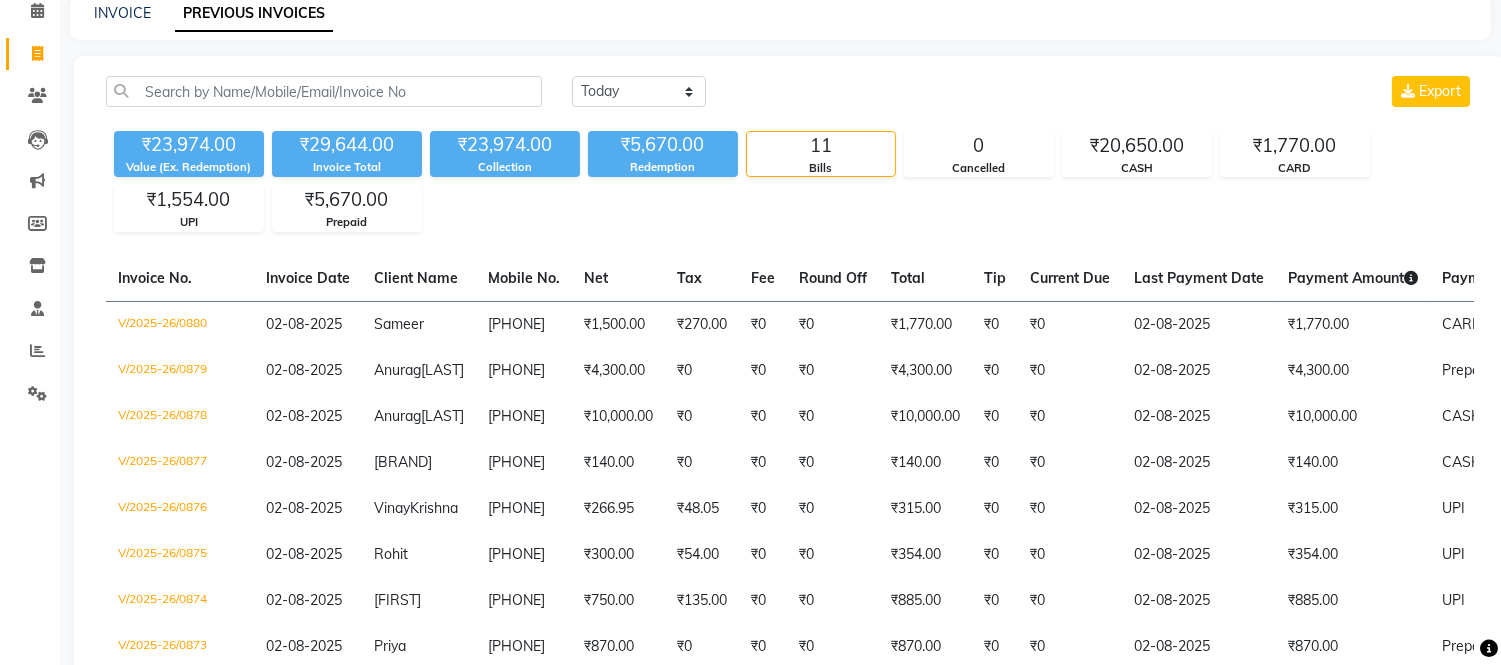 scroll, scrollTop: 67, scrollLeft: 0, axis: vertical 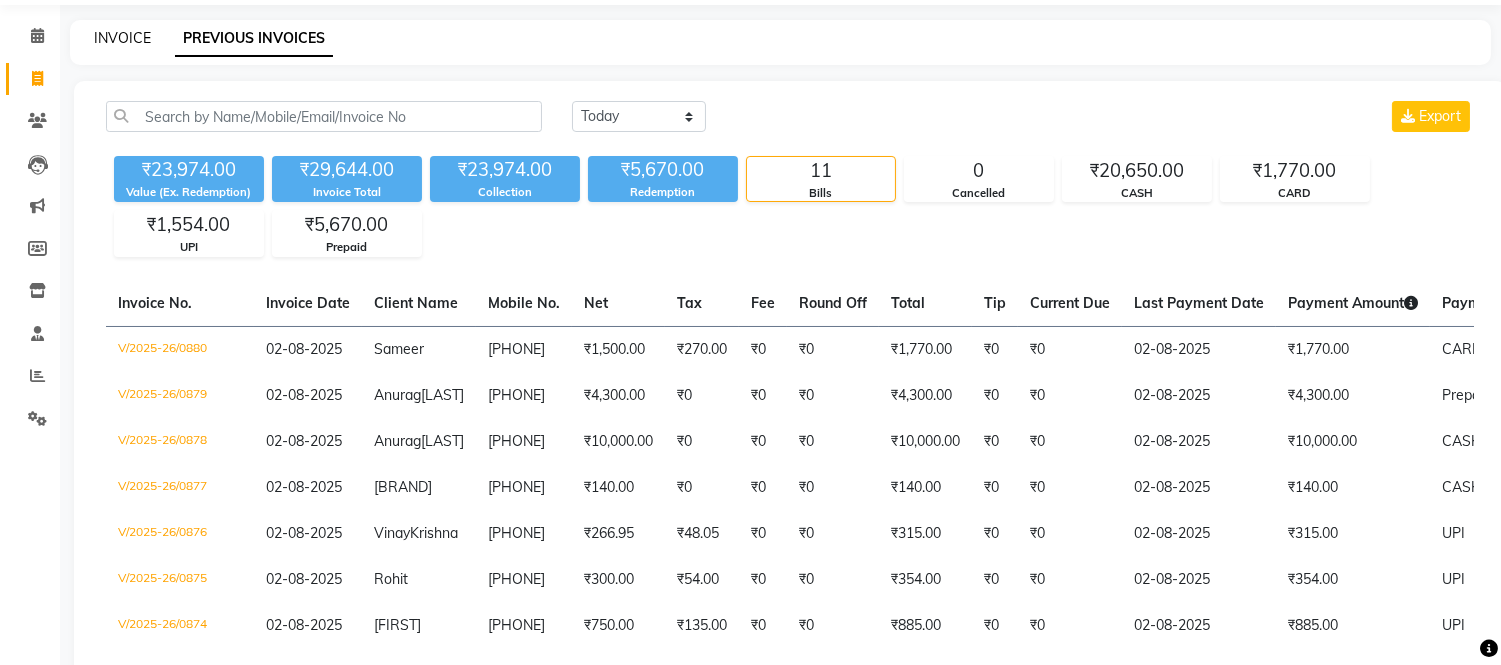 click on "INVOICE" 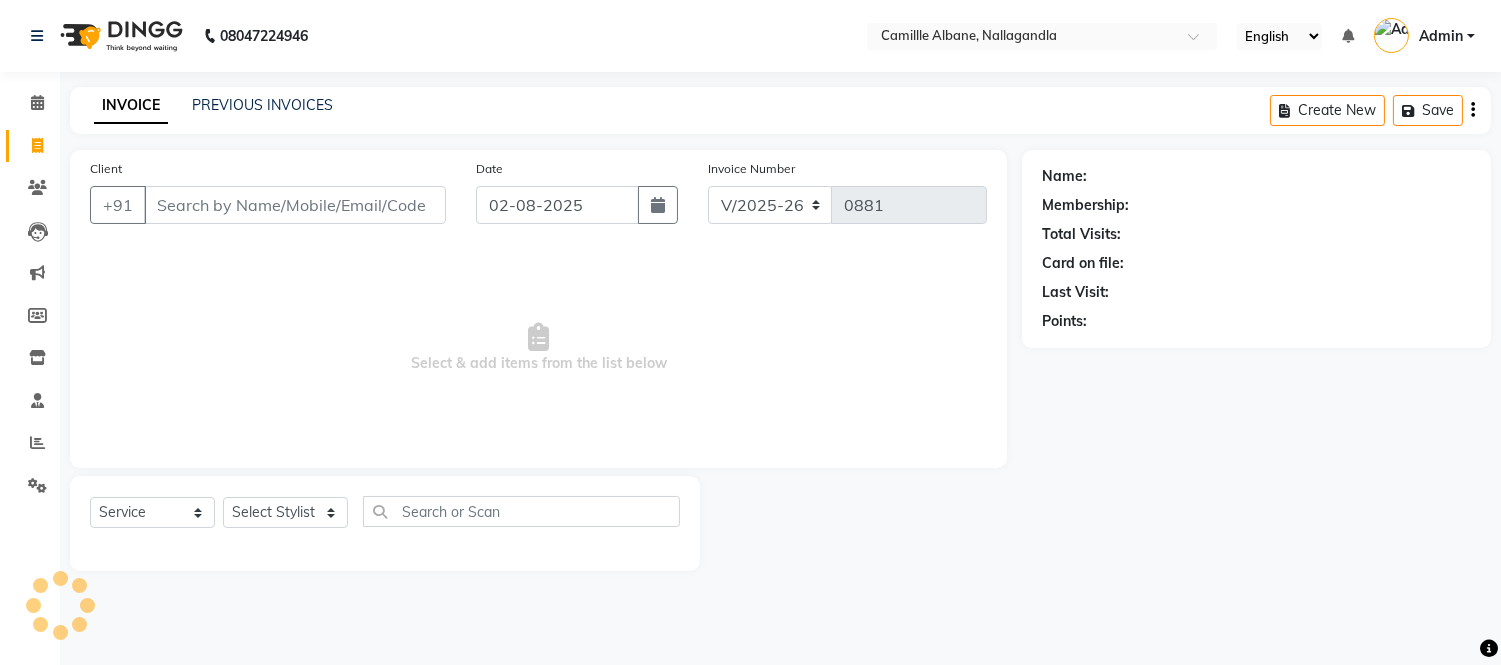 scroll, scrollTop: 0, scrollLeft: 0, axis: both 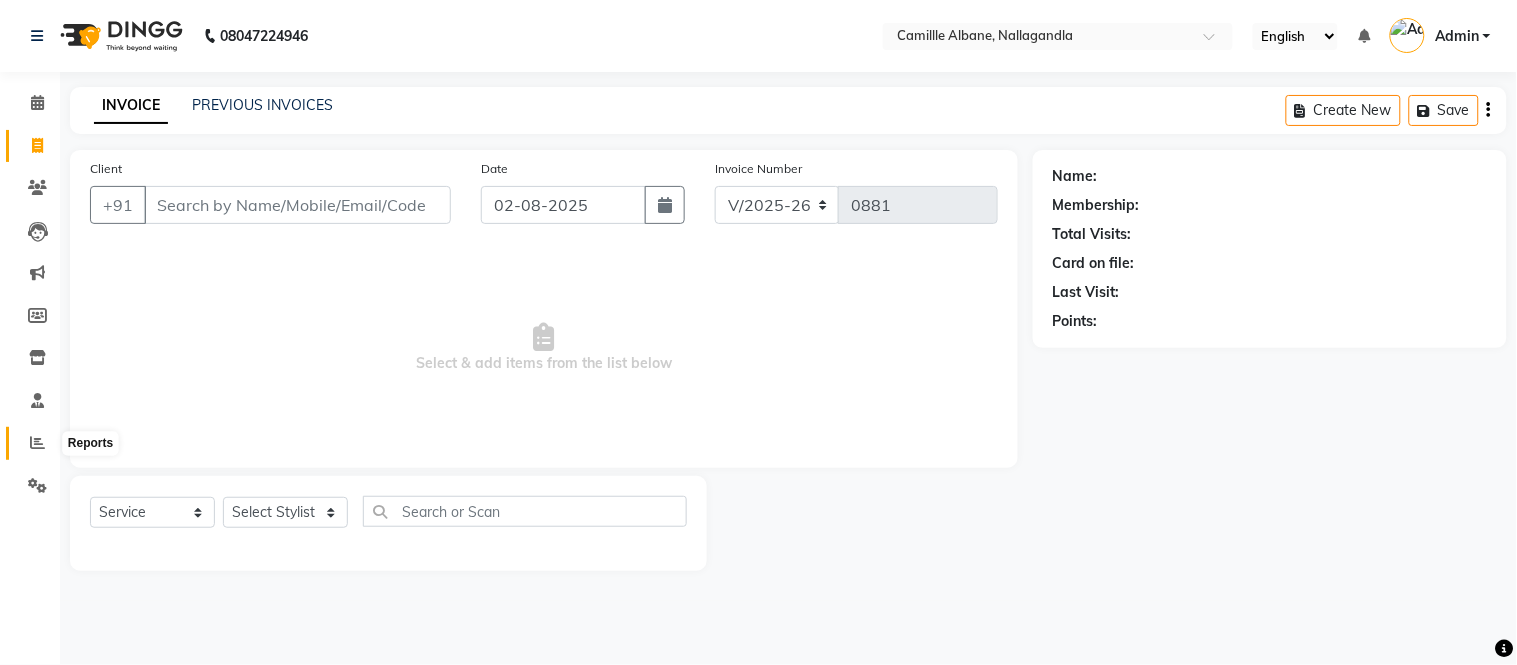 click 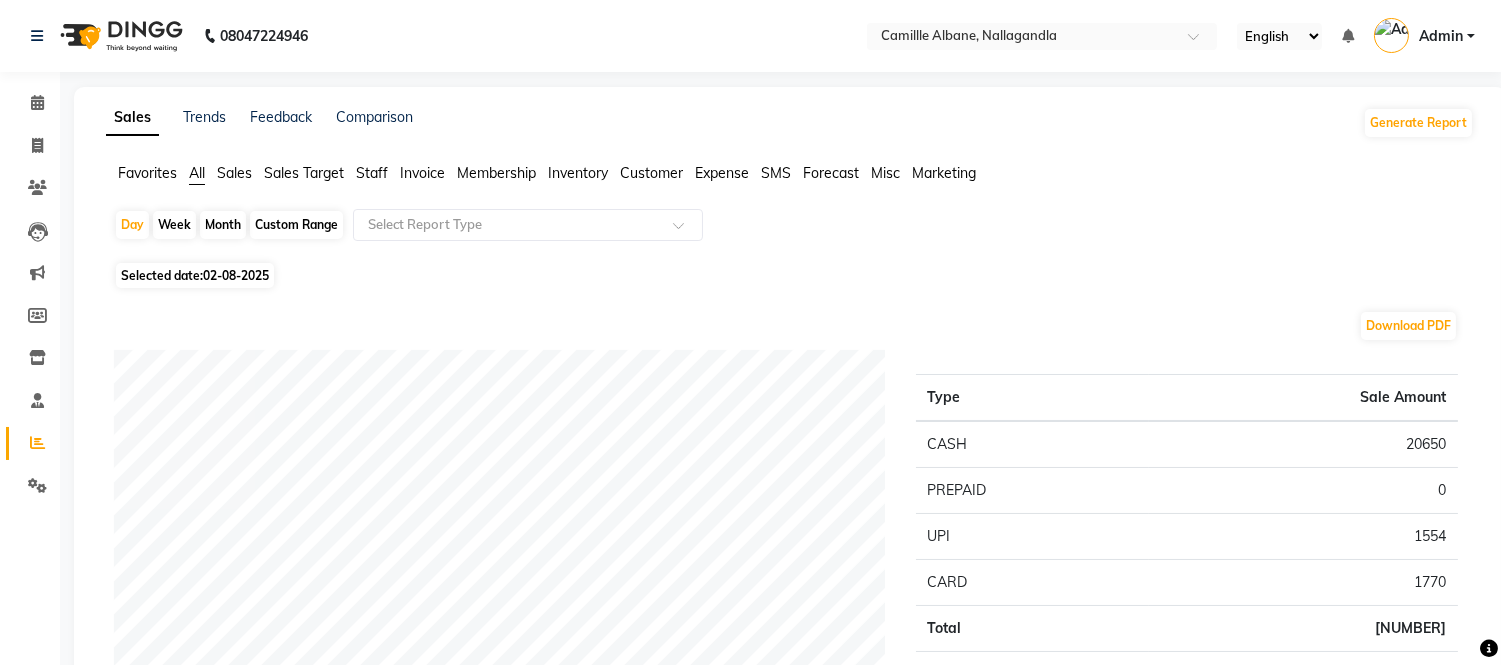 click on "Staff" 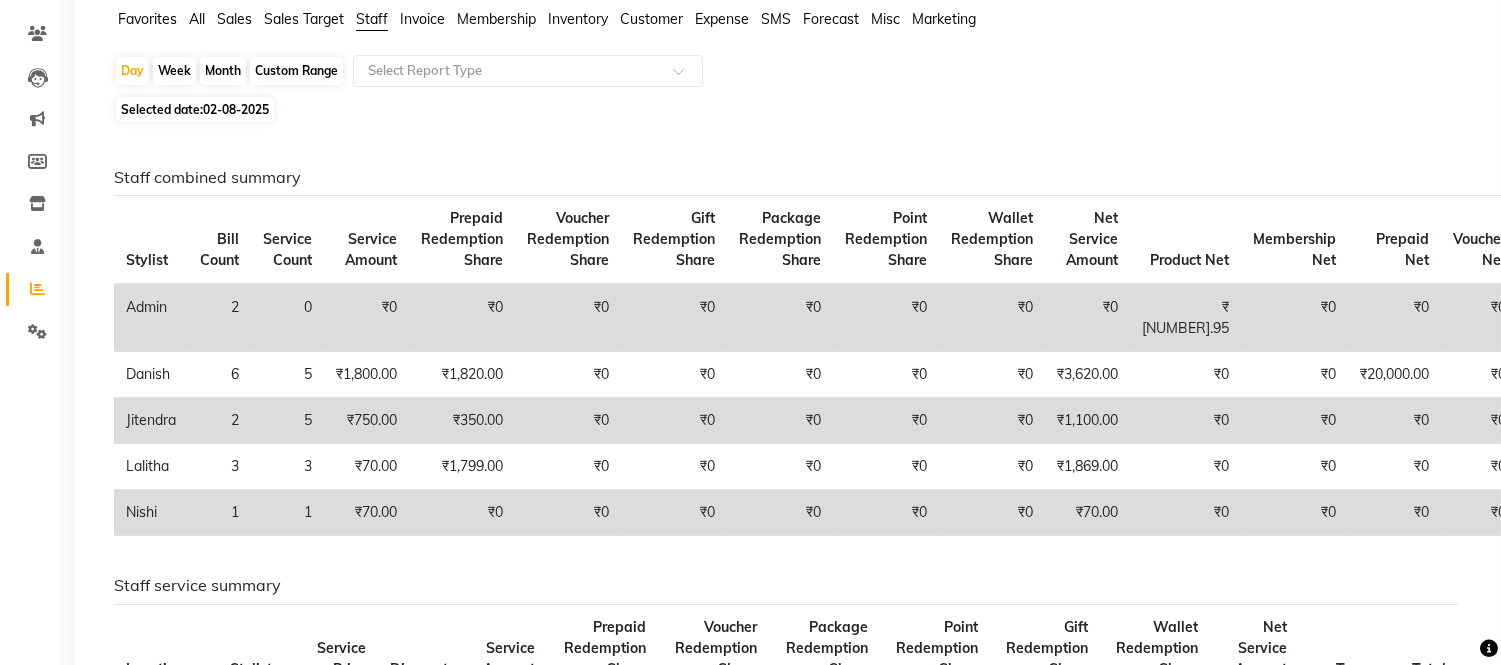 scroll, scrollTop: 185, scrollLeft: 0, axis: vertical 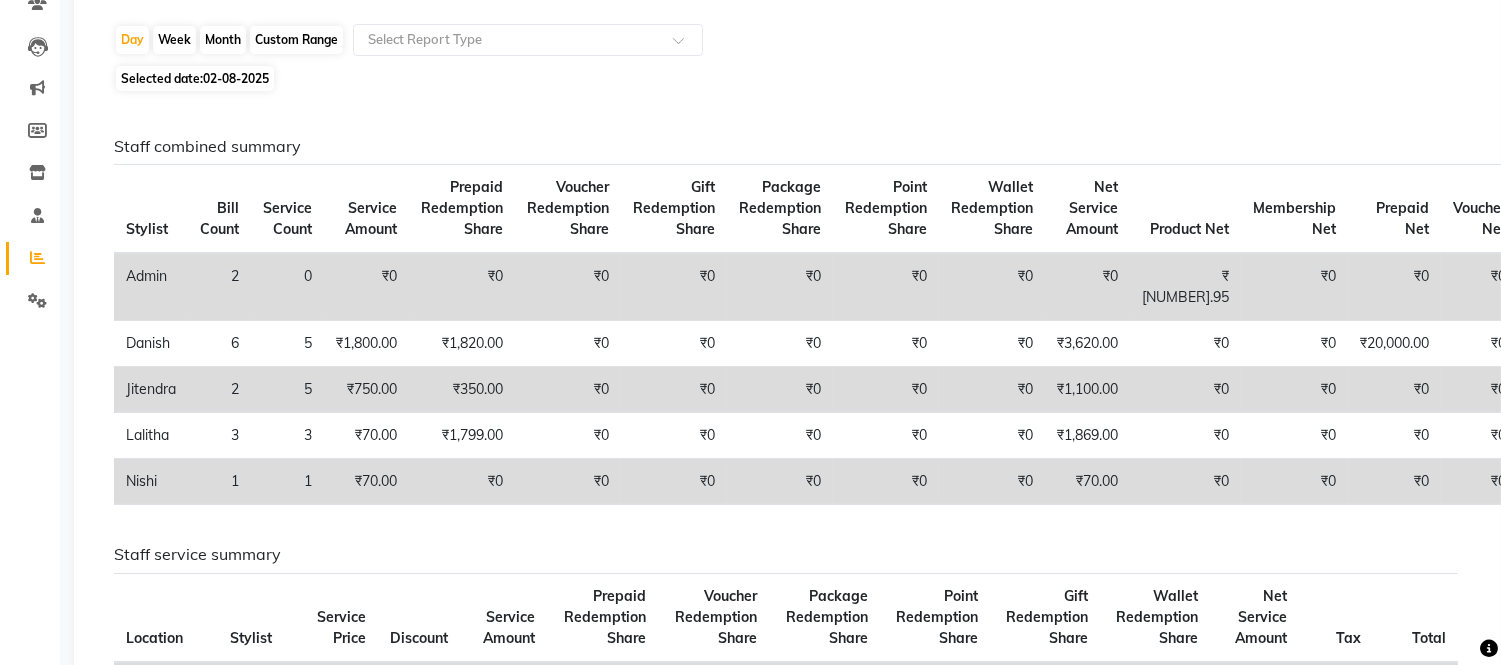click on "Month" 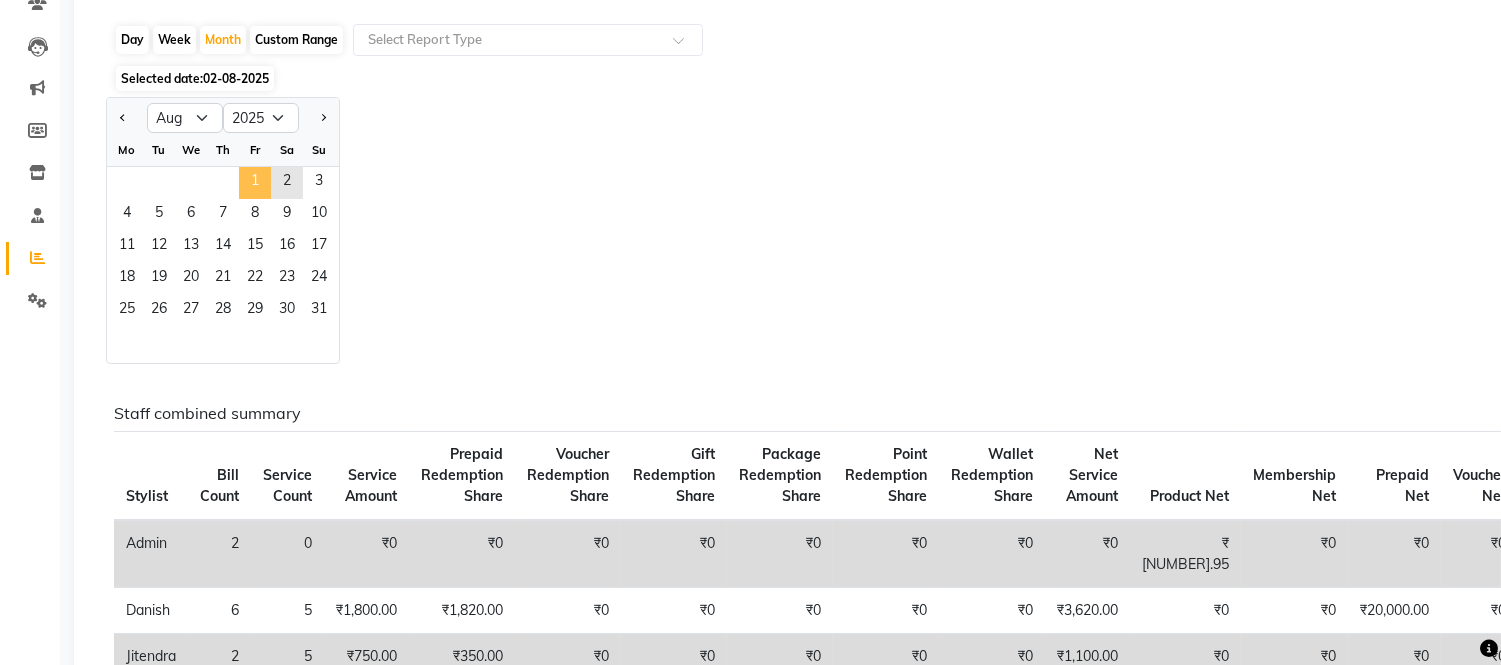 click on "1" 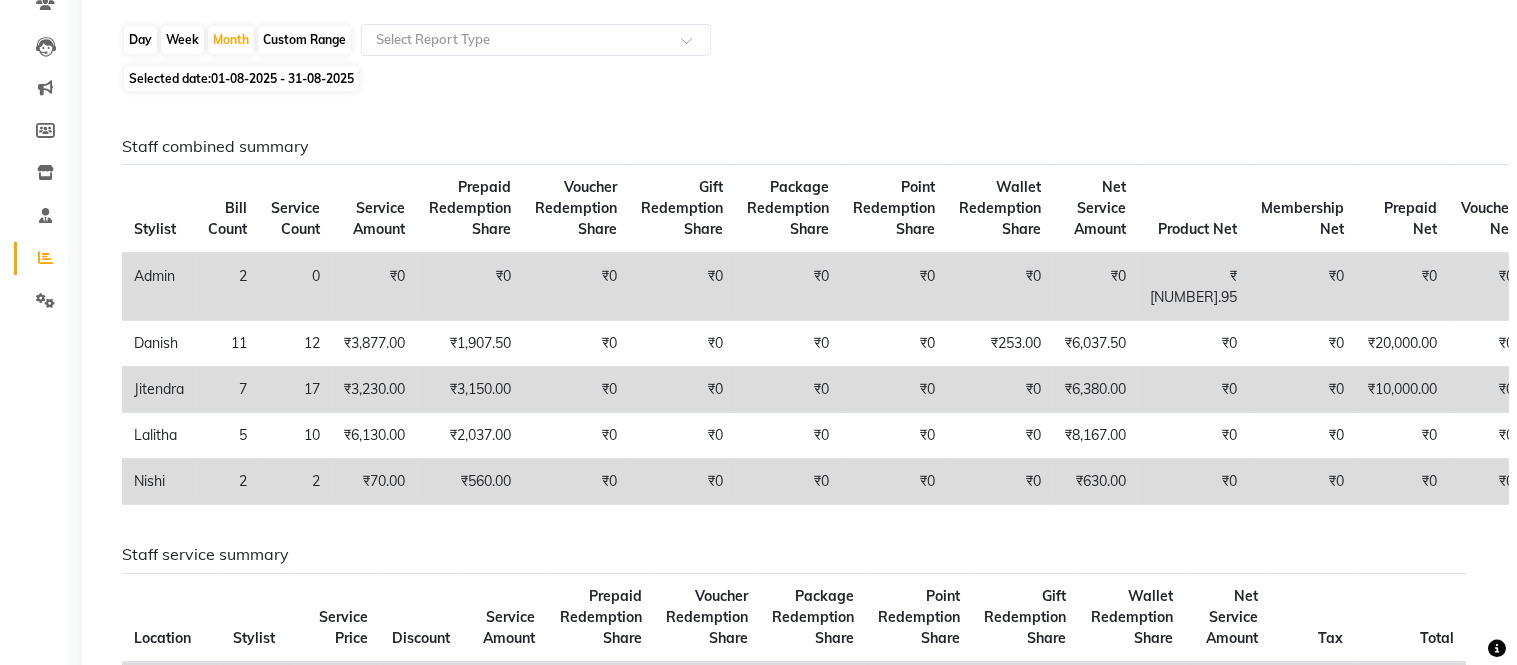 scroll, scrollTop: 0, scrollLeft: 0, axis: both 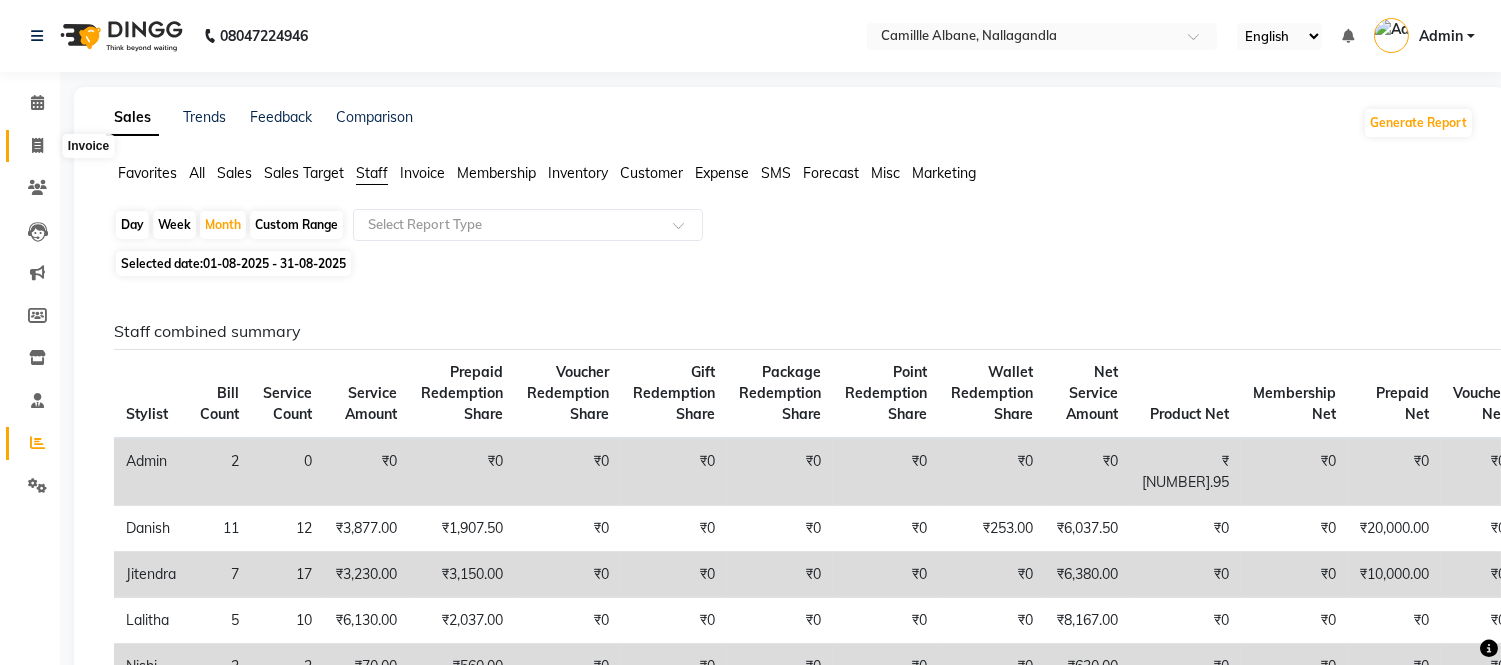 click 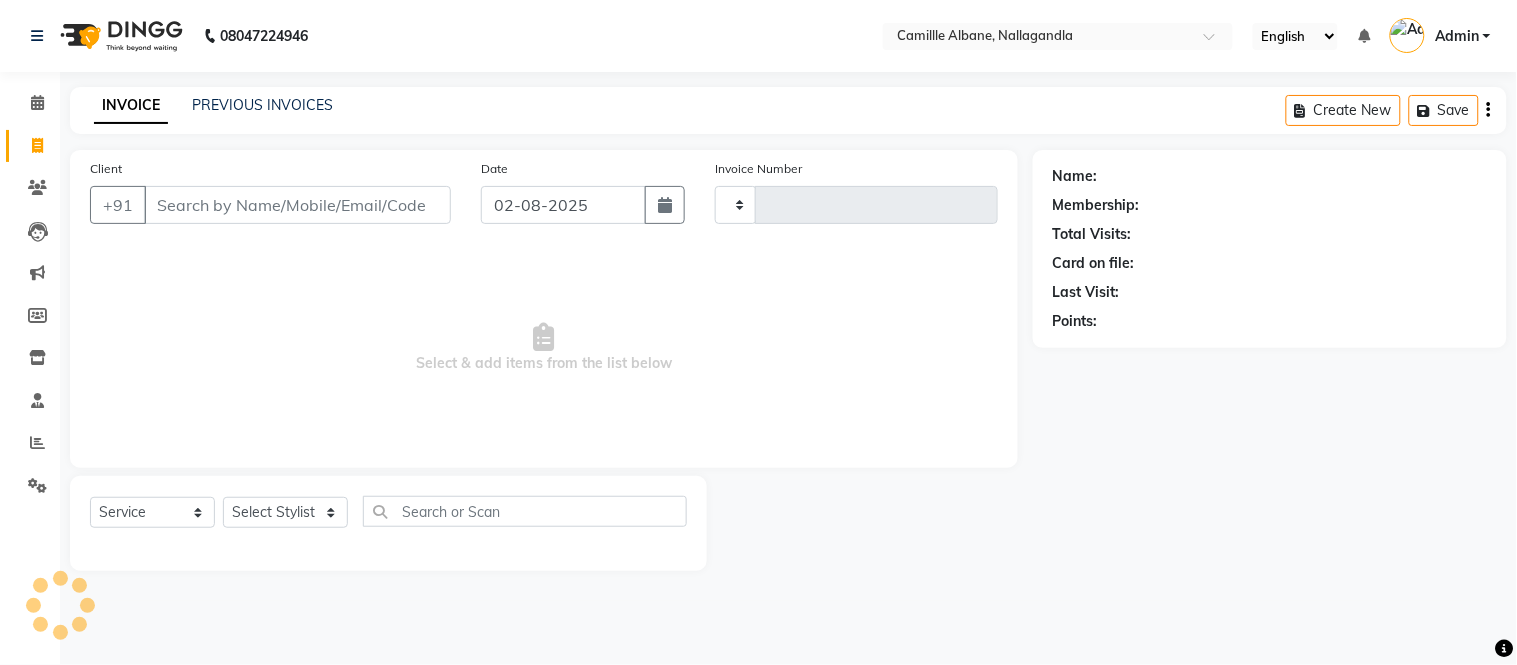 type on "0881" 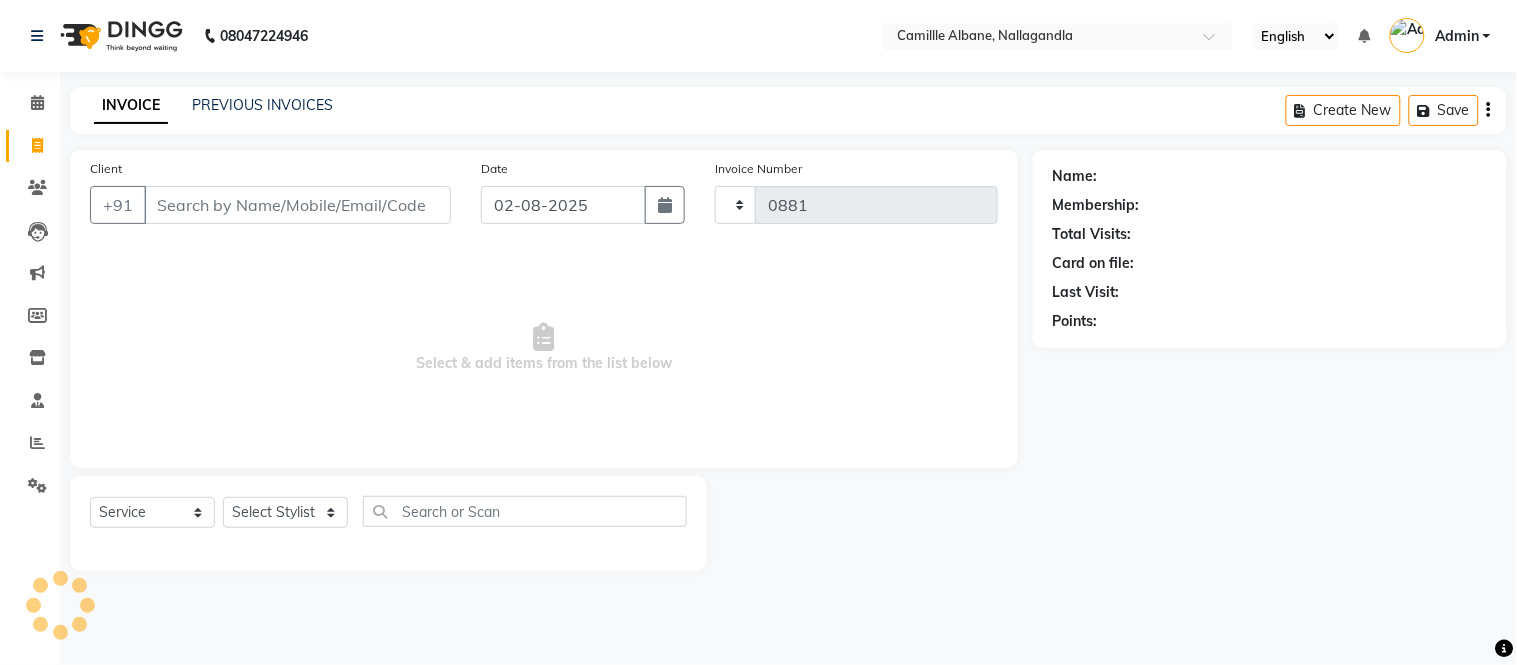 select on "7025" 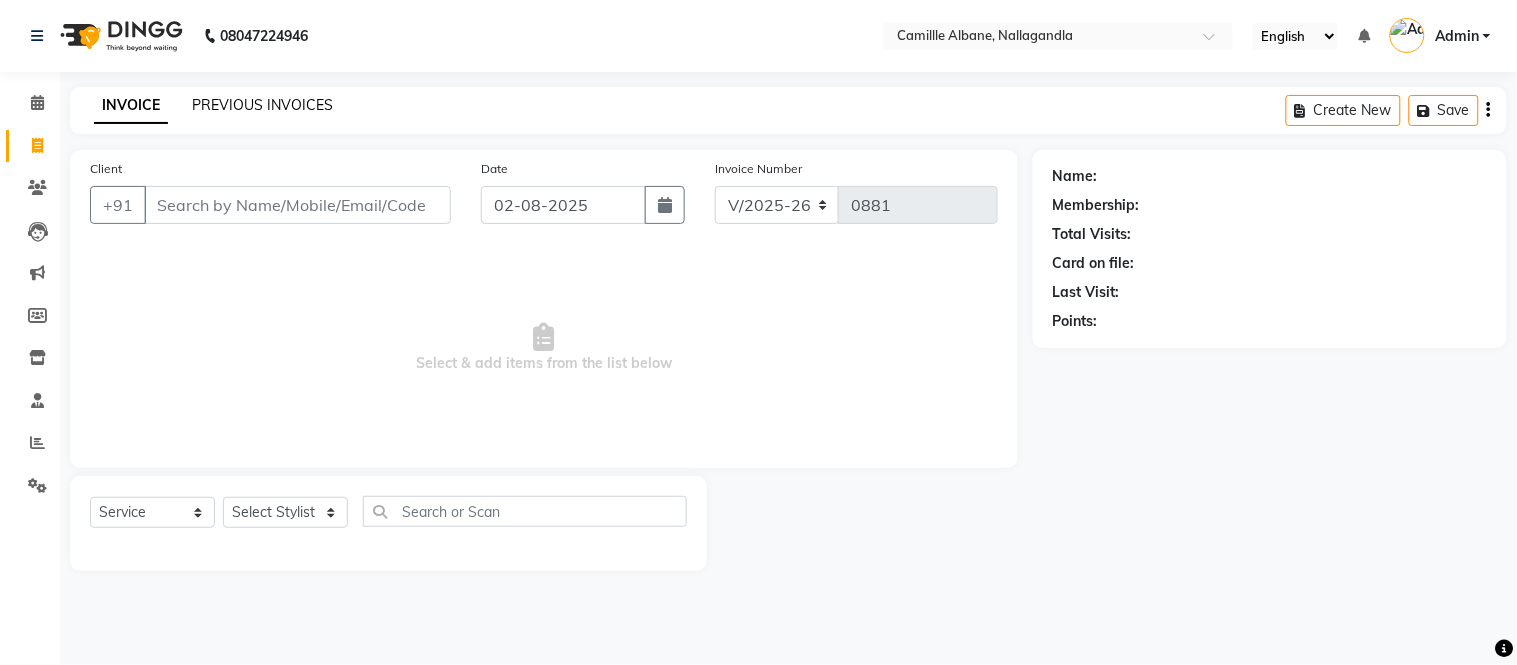 click on "PREVIOUS INVOICES" 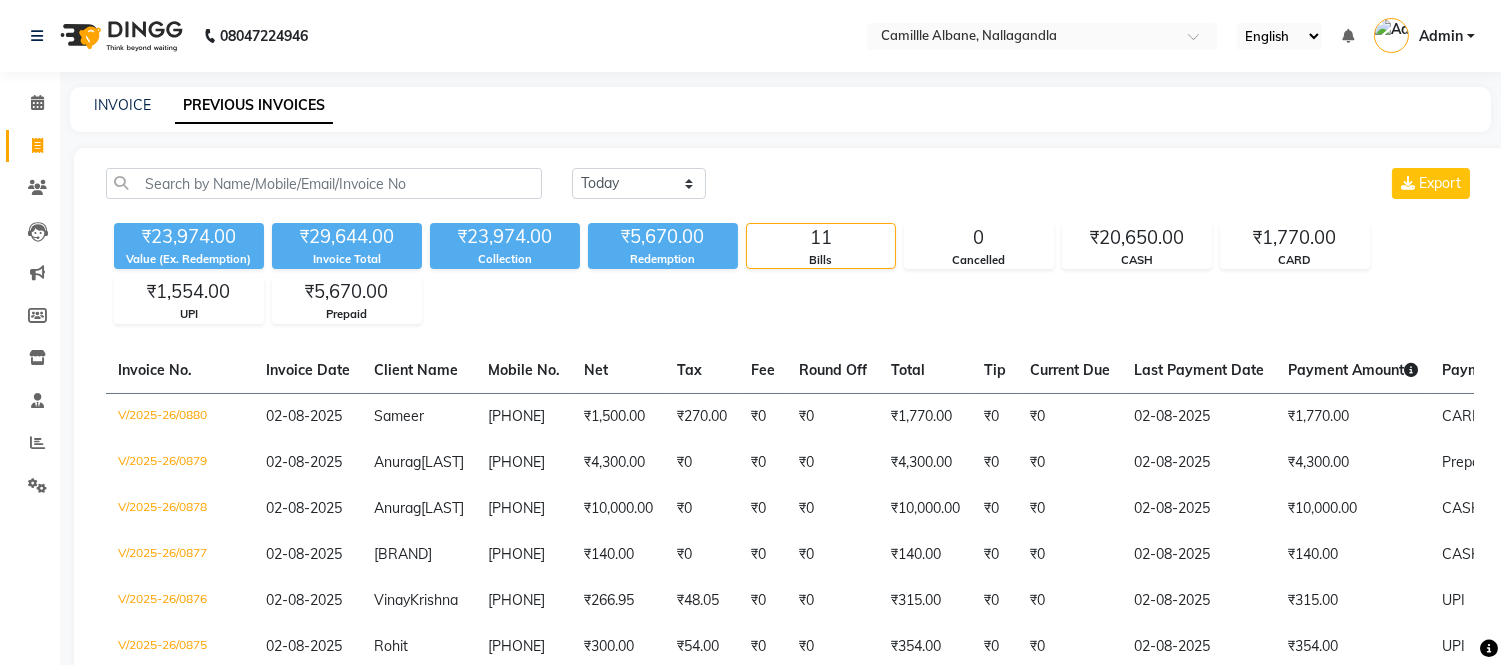 click on "INVOICE PREVIOUS INVOICES" 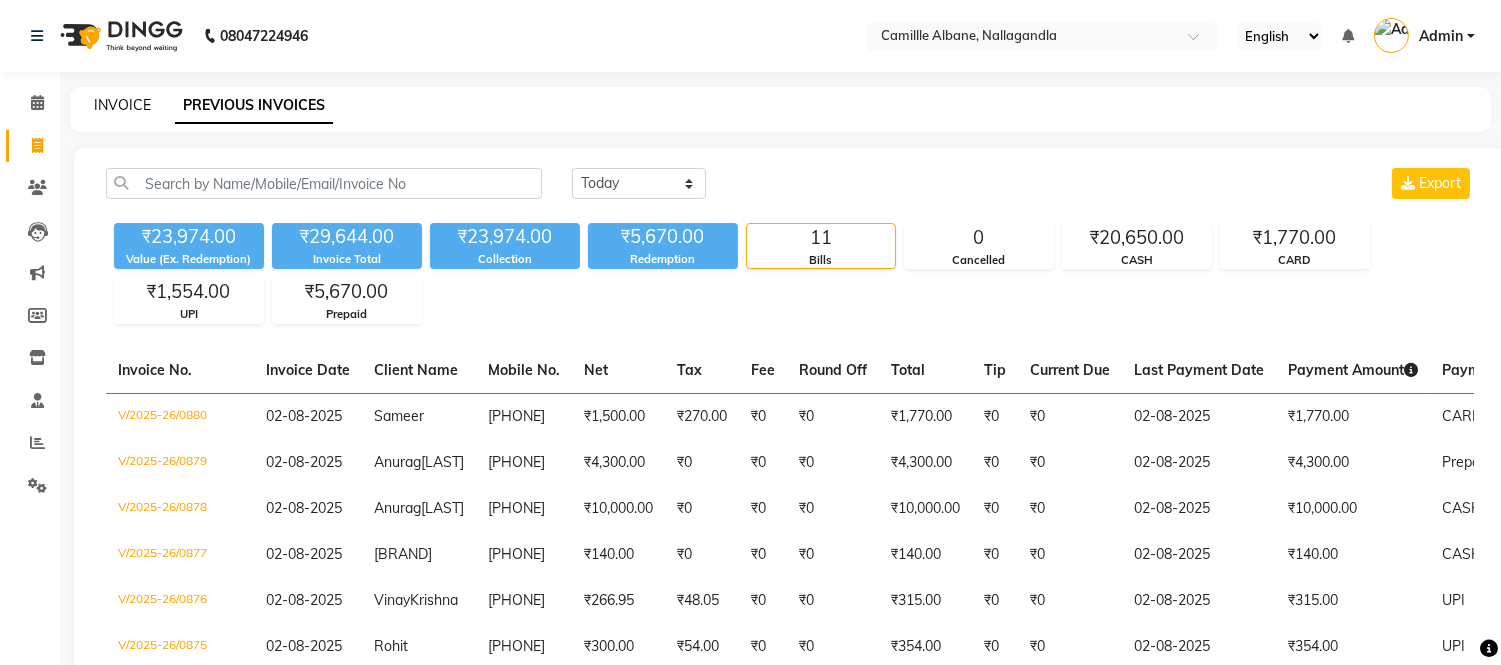 click on "INVOICE" 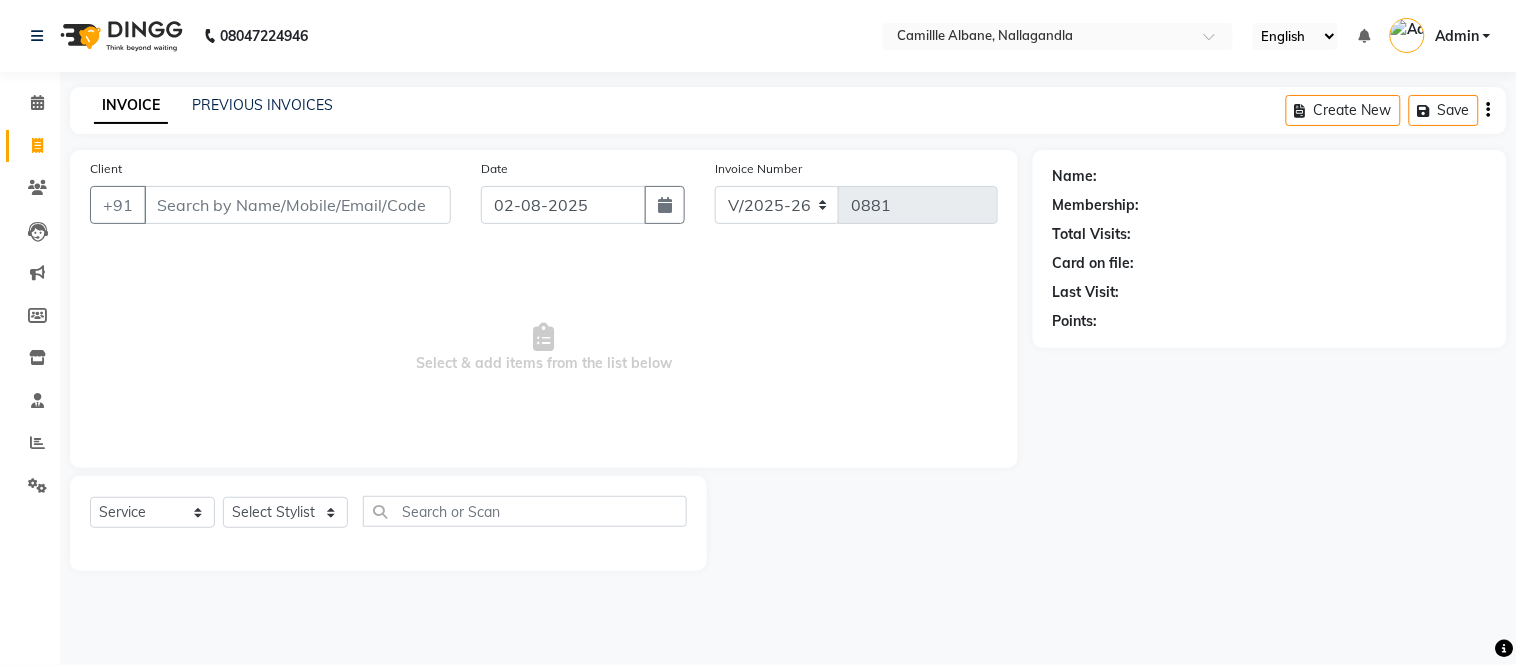 click on "Select & add items from the list below" at bounding box center (544, 348) 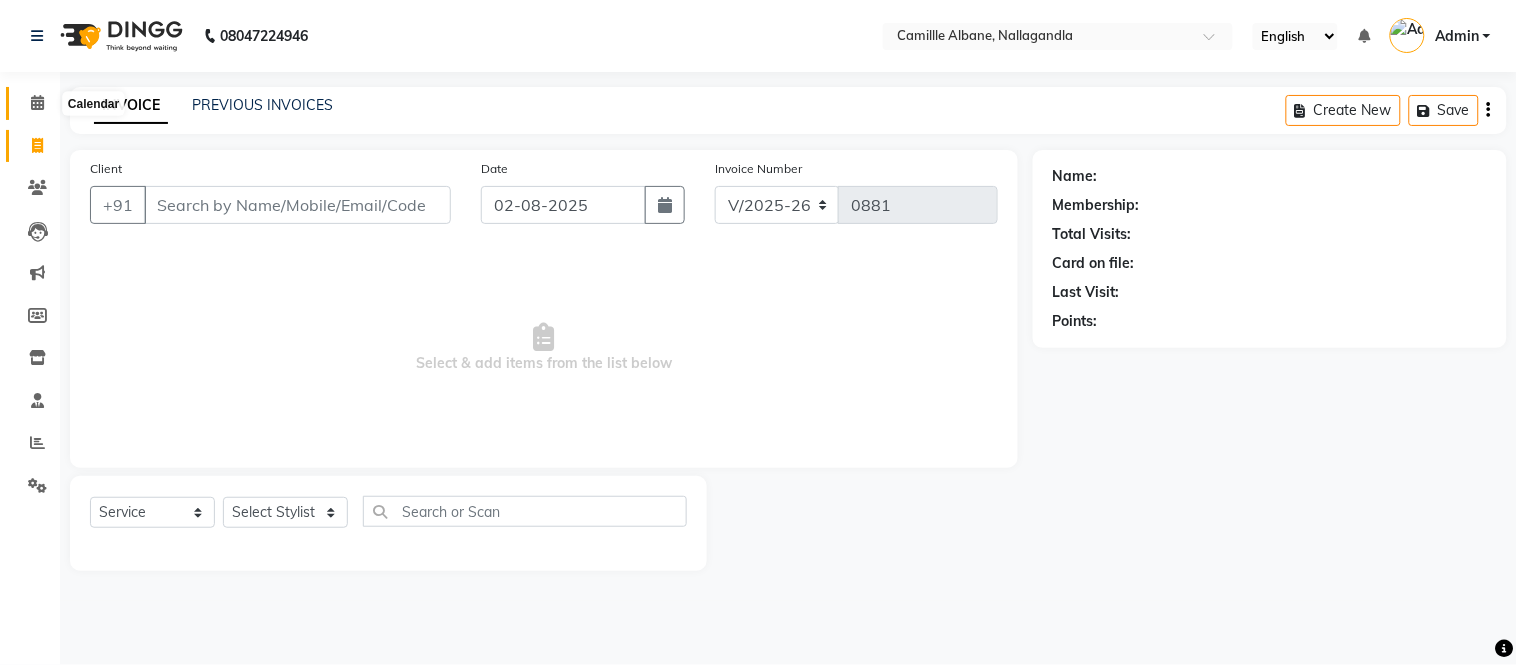 click 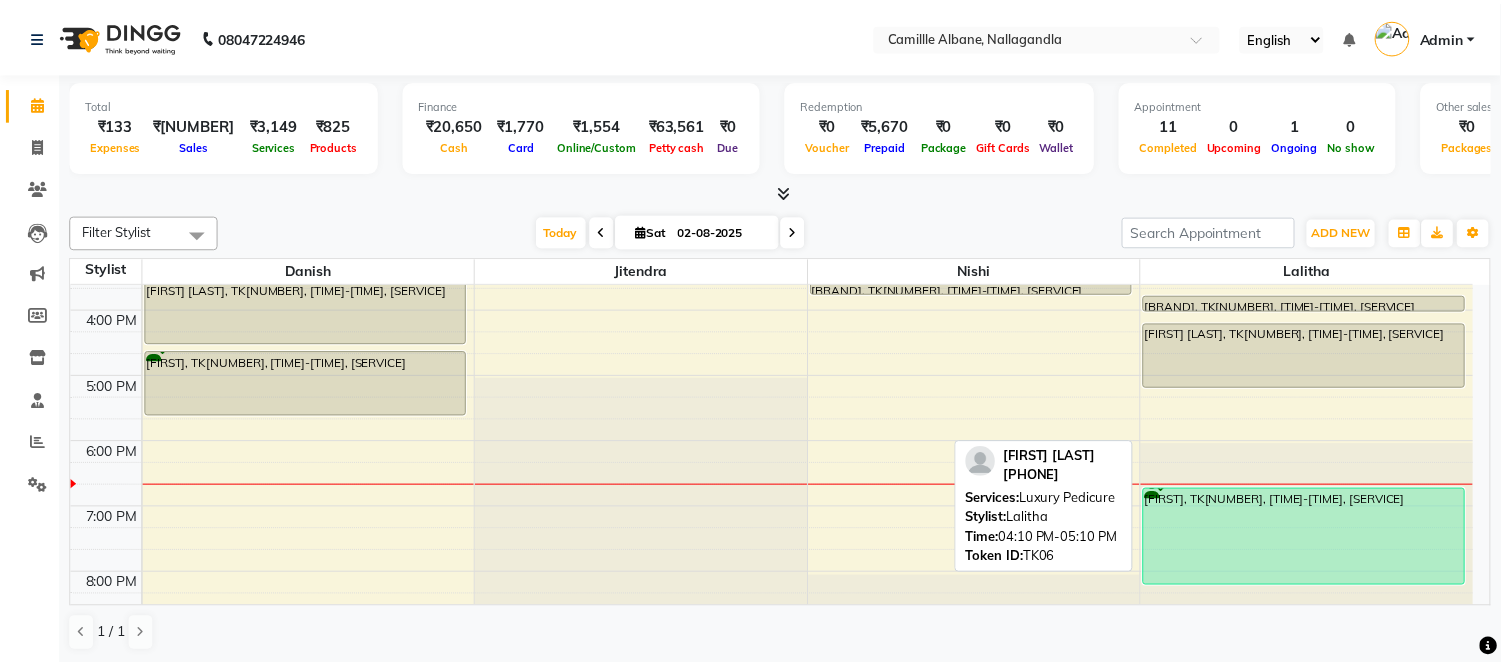 scroll, scrollTop: 604, scrollLeft: 0, axis: vertical 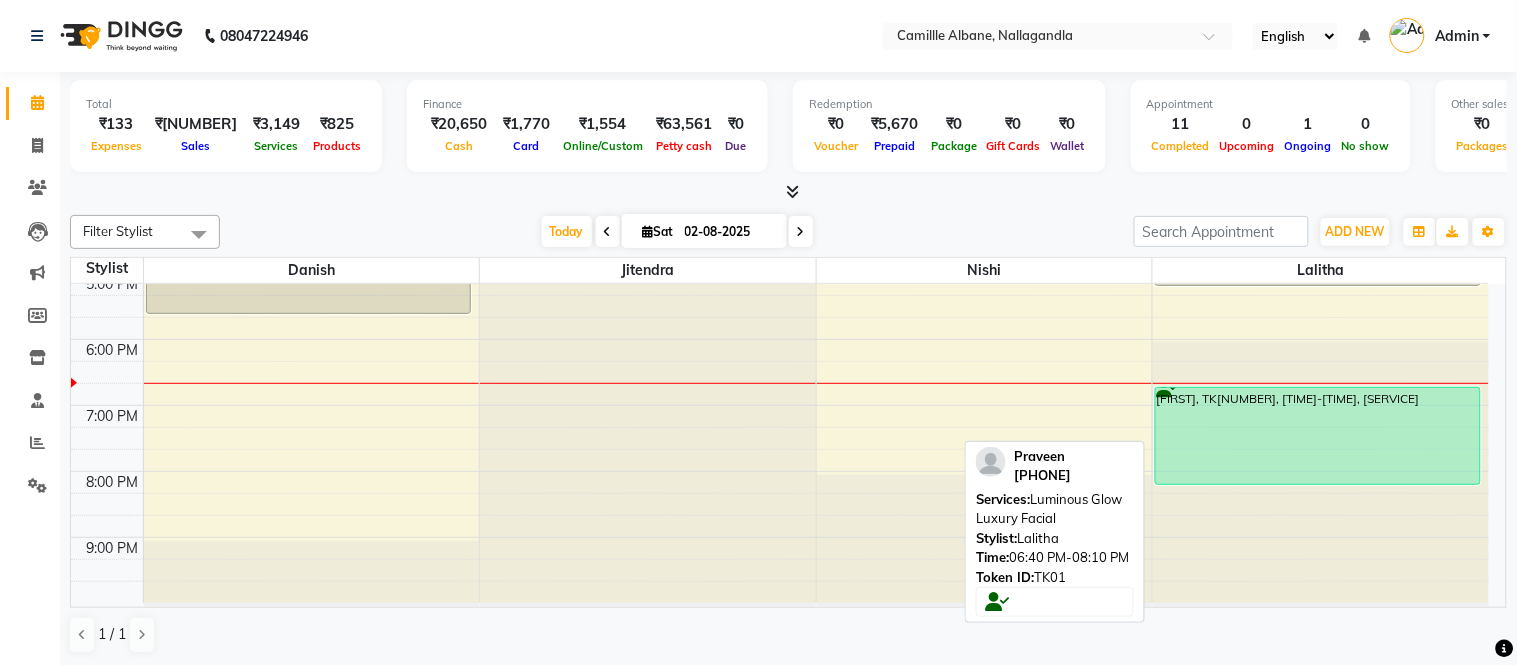 click on "[FIRST], TK01, [TIME]-[TIME], Luminous Glow Luxury Facial" at bounding box center [1318, 436] 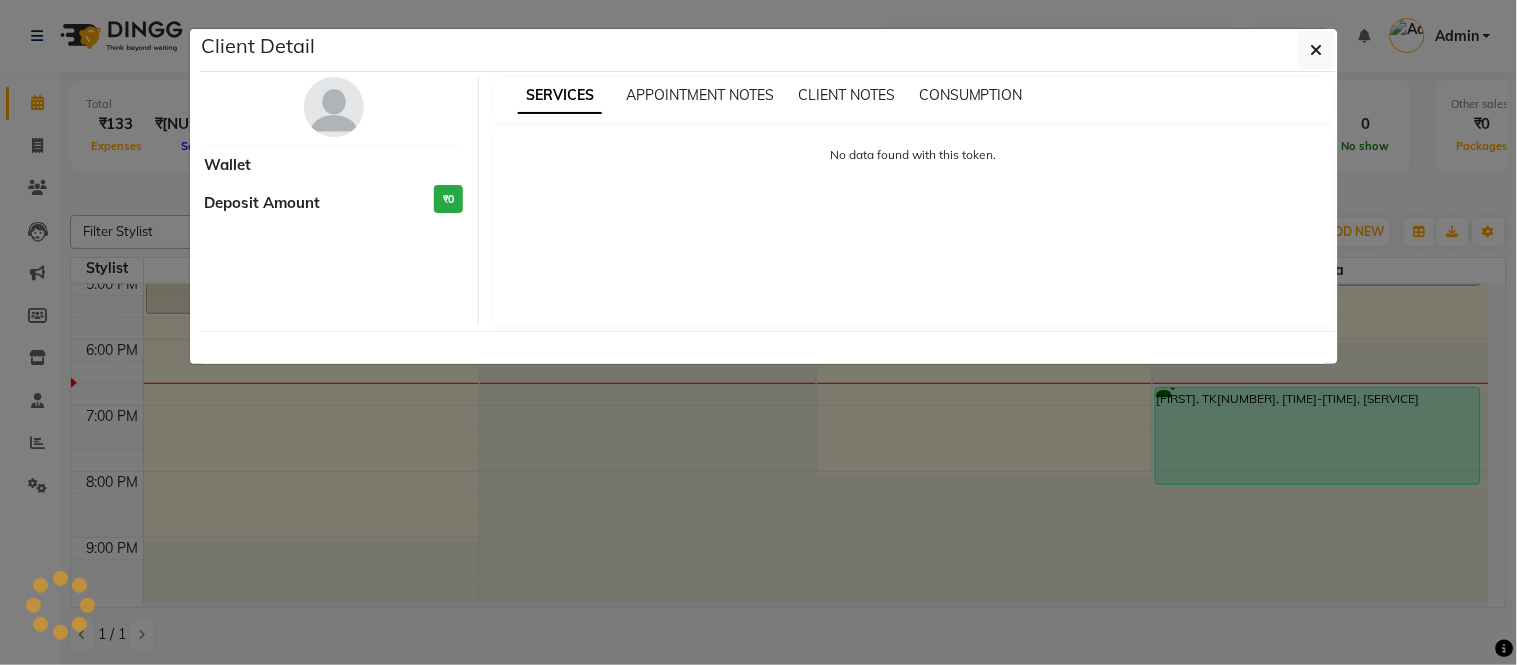 select on "1" 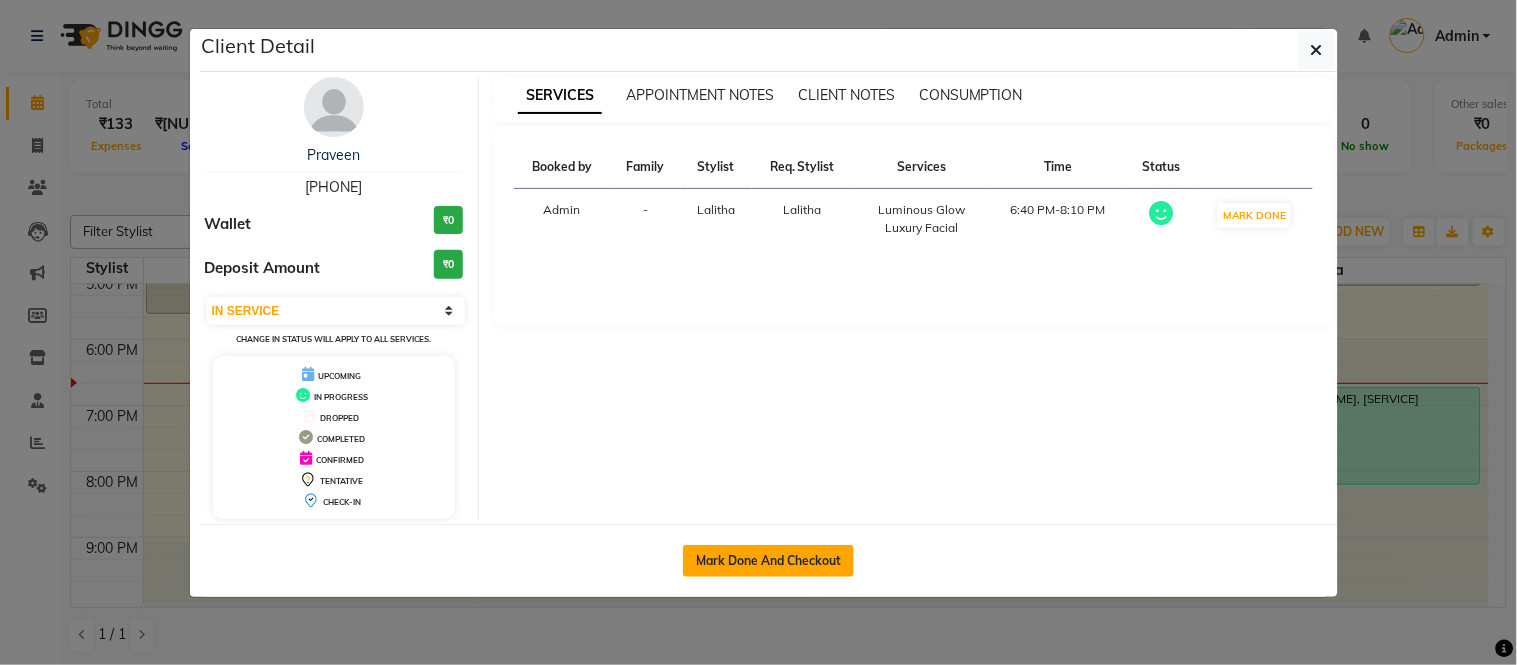 click on "Mark Done And Checkout" 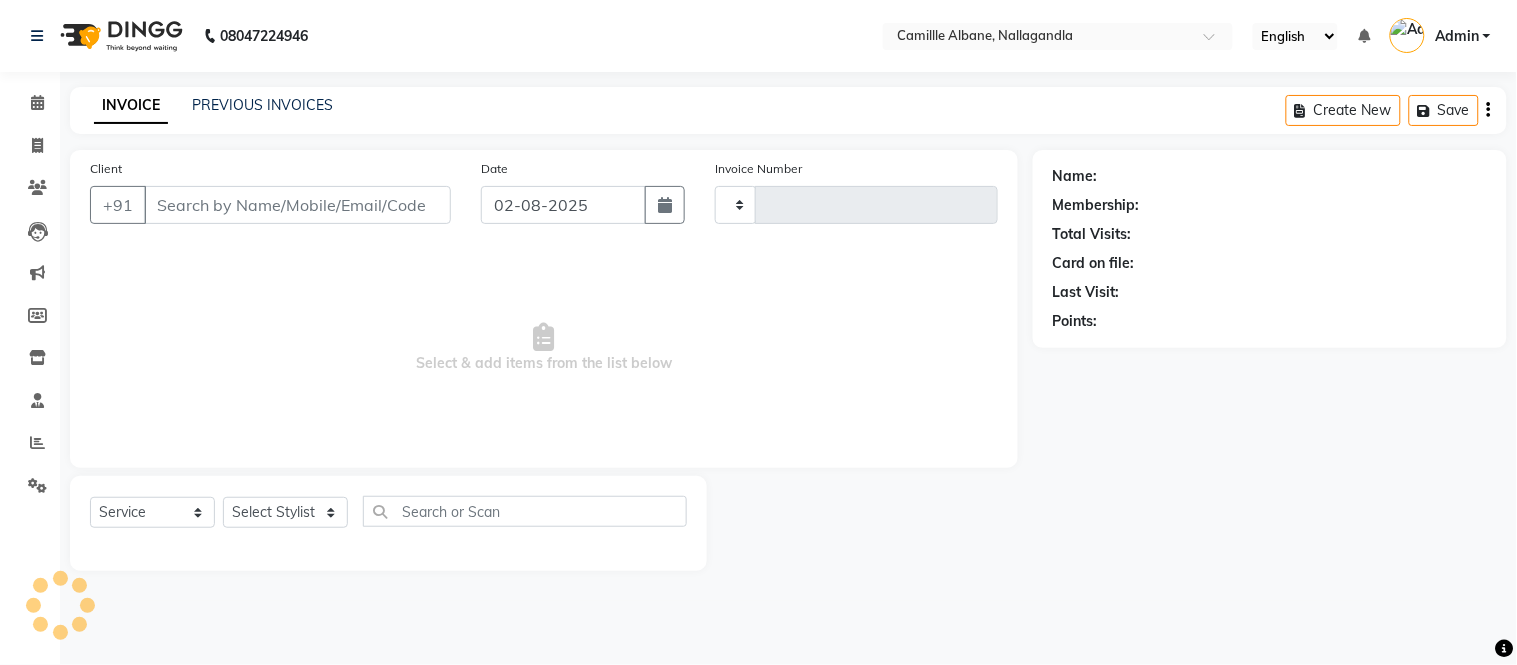 type on "0881" 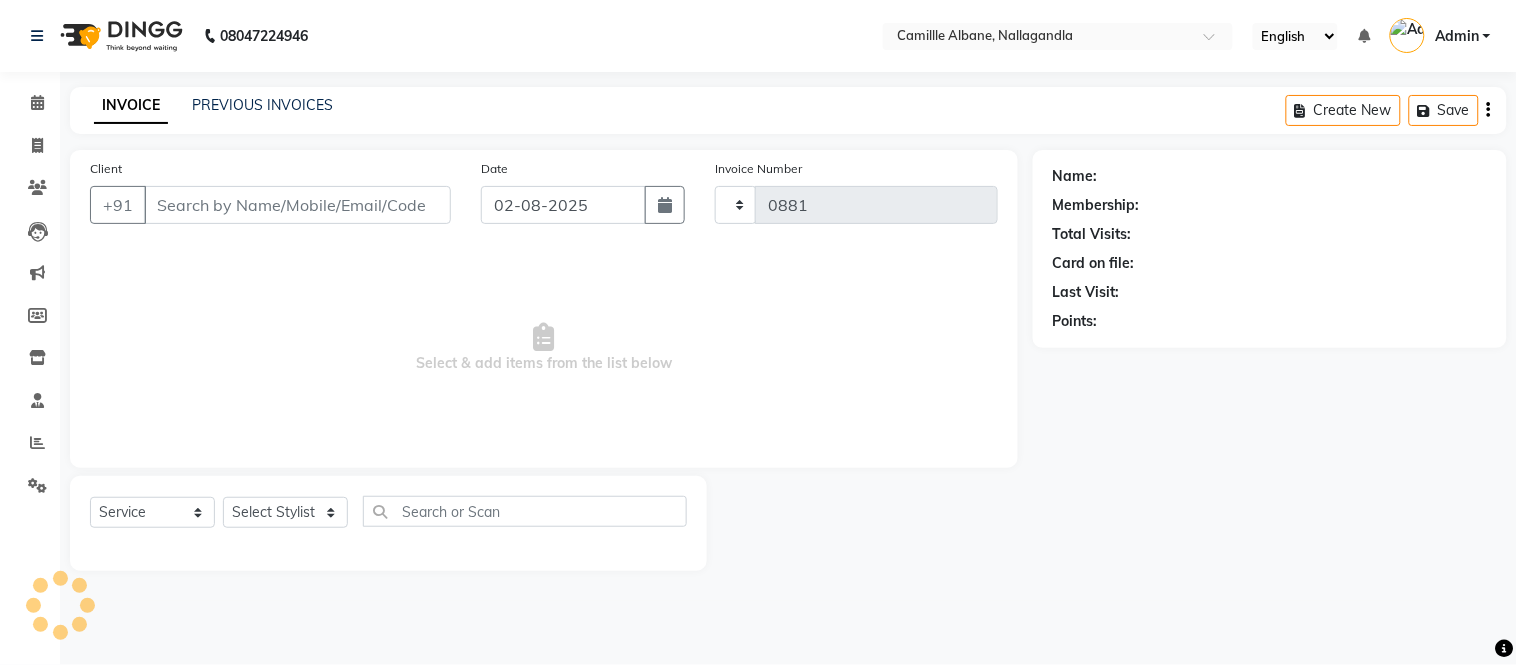 select on "7025" 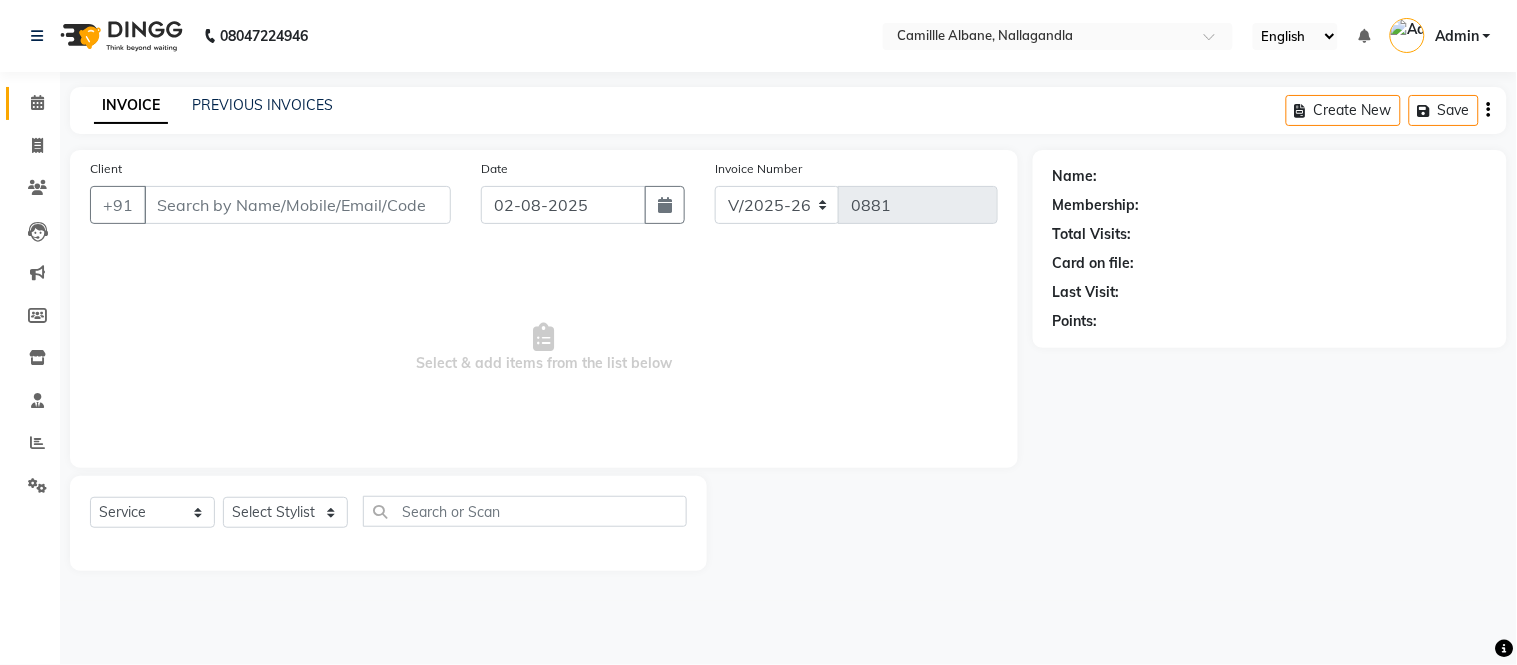 type on "9000280780" 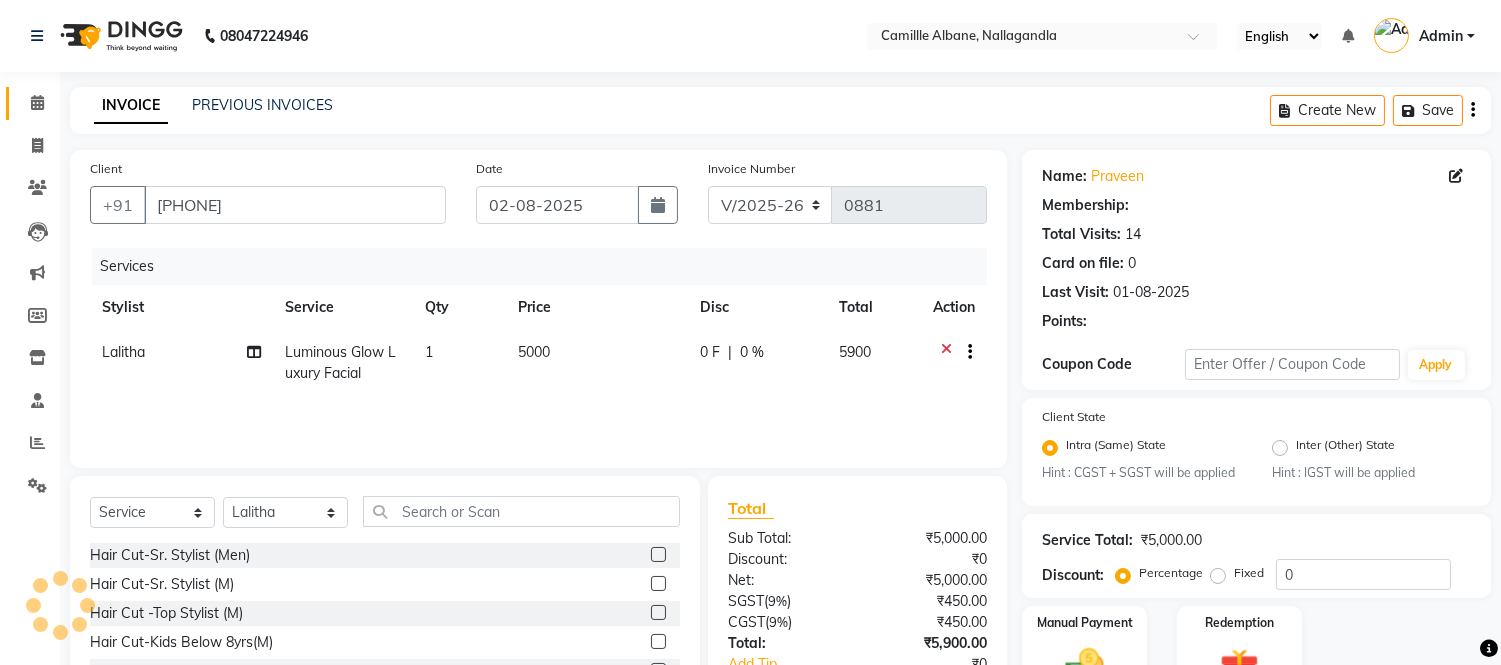 select on "1: Object" 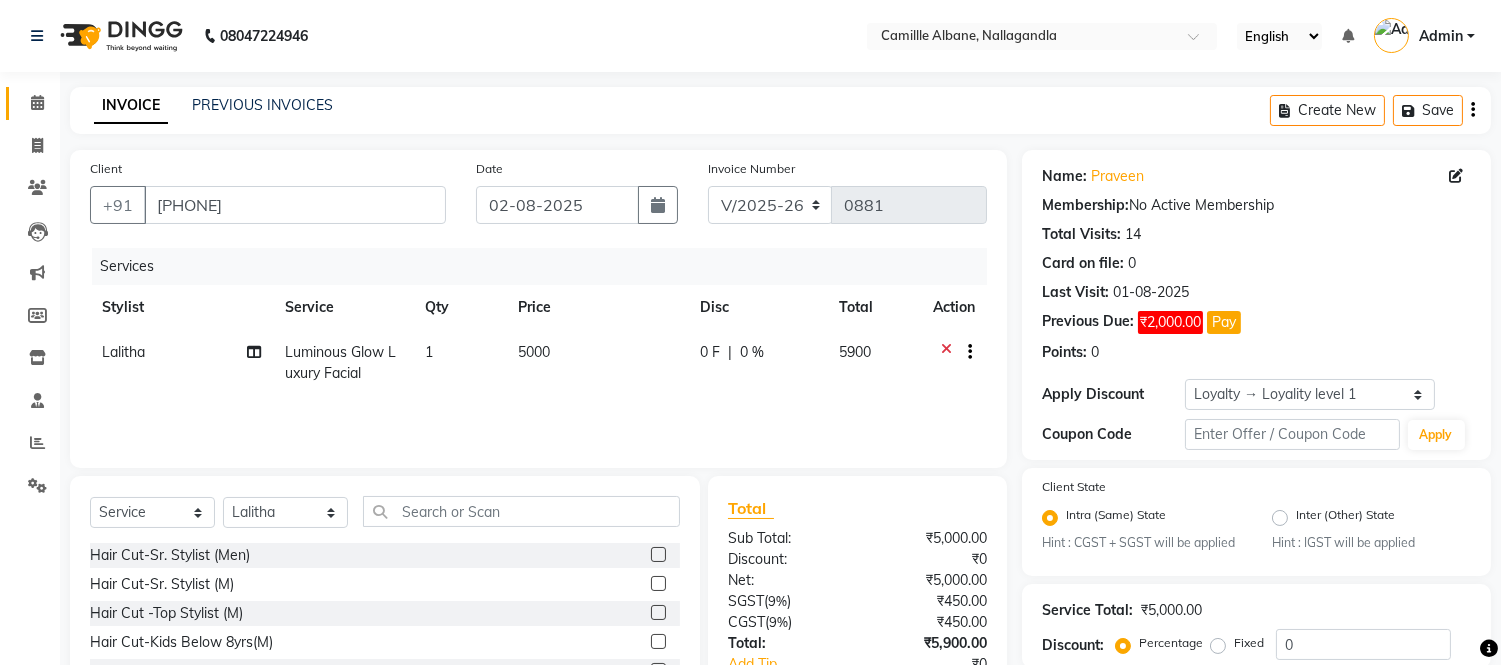 scroll, scrollTop: 181, scrollLeft: 0, axis: vertical 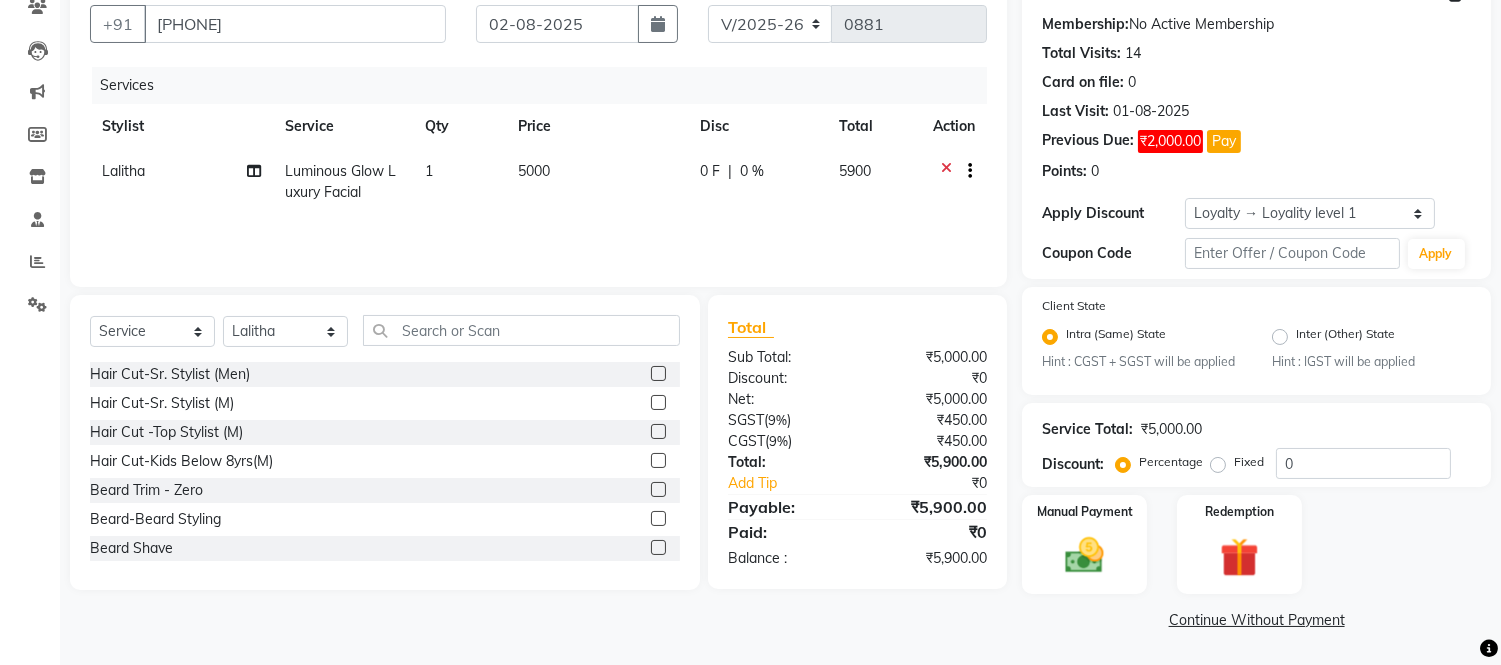 click 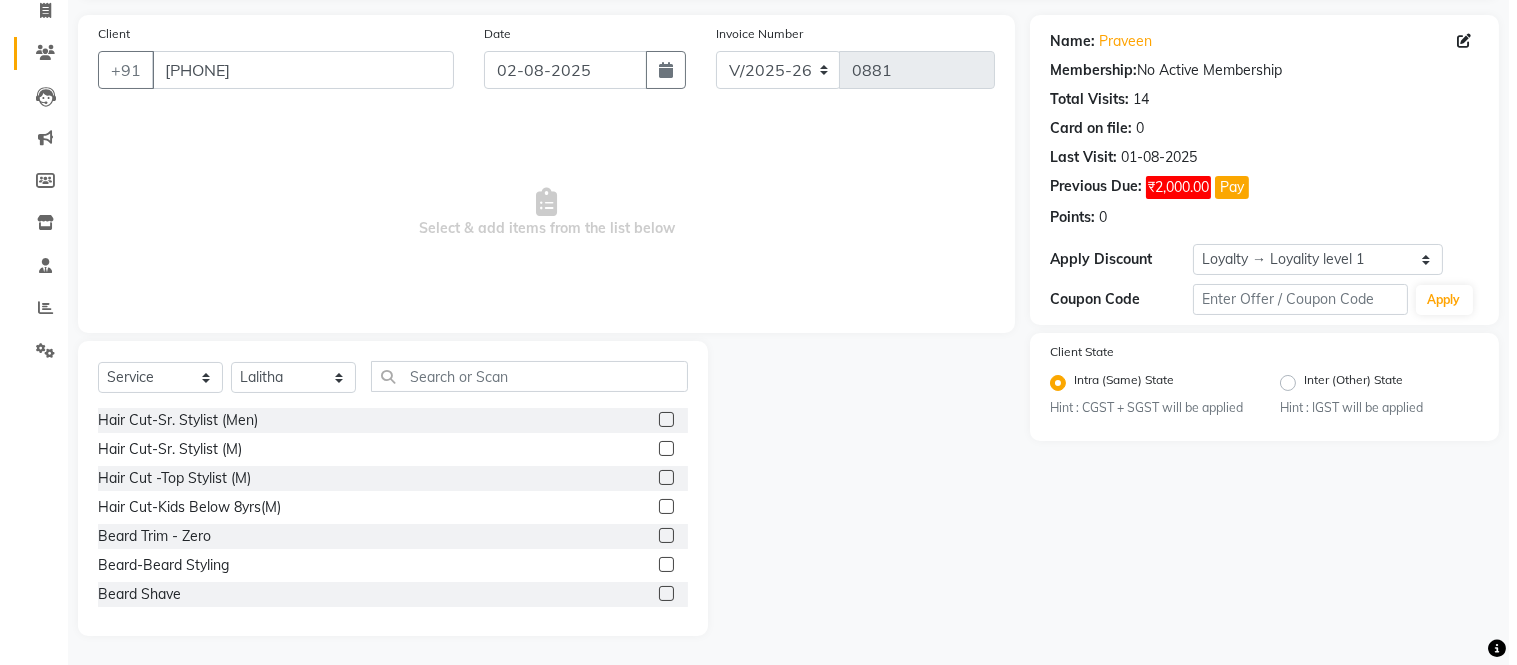 scroll, scrollTop: 0, scrollLeft: 0, axis: both 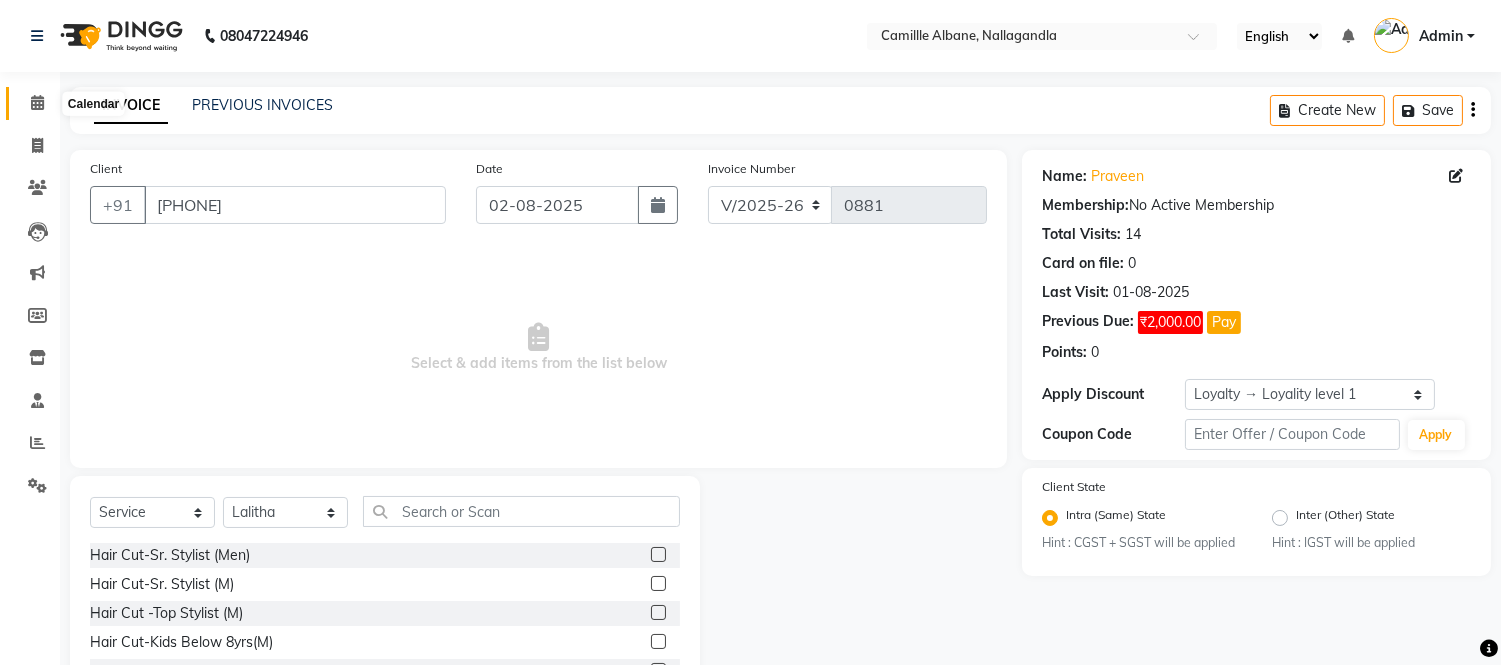 click 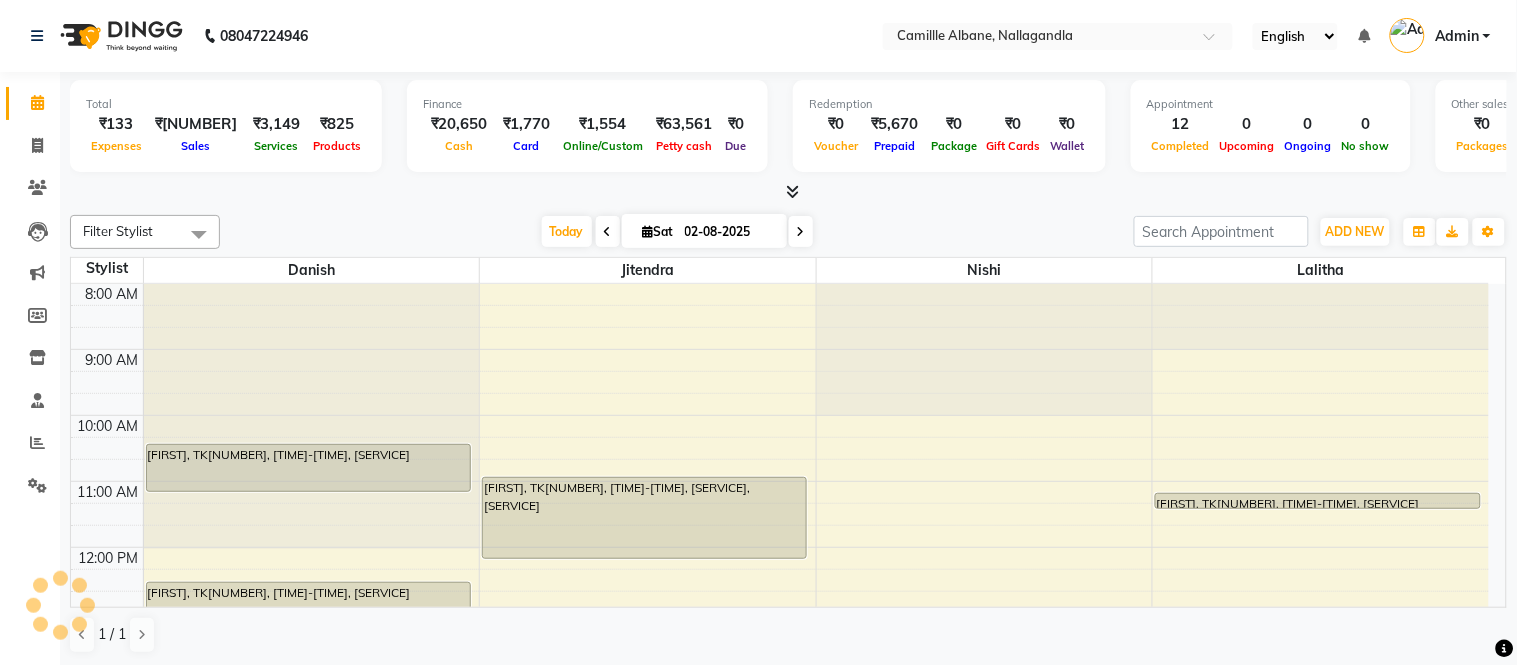 scroll, scrollTop: 604, scrollLeft: 0, axis: vertical 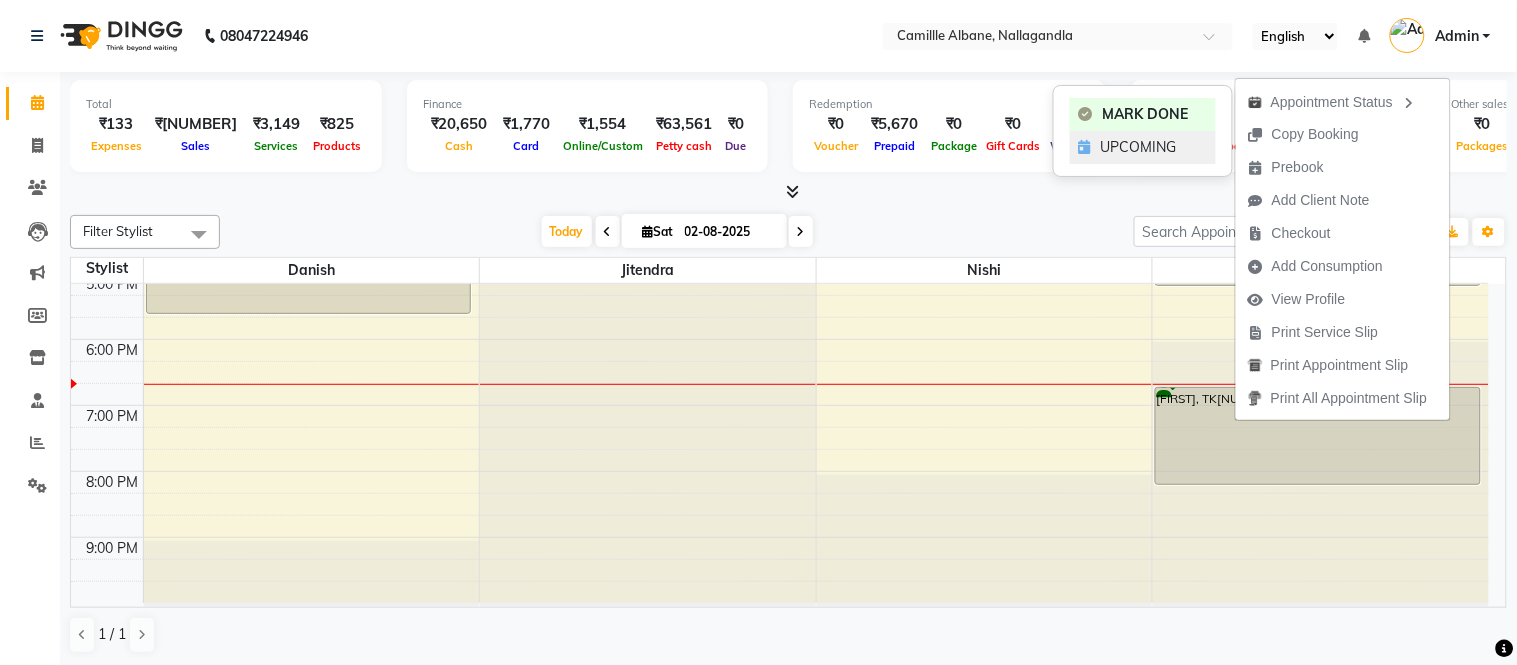click on "UPCOMING" 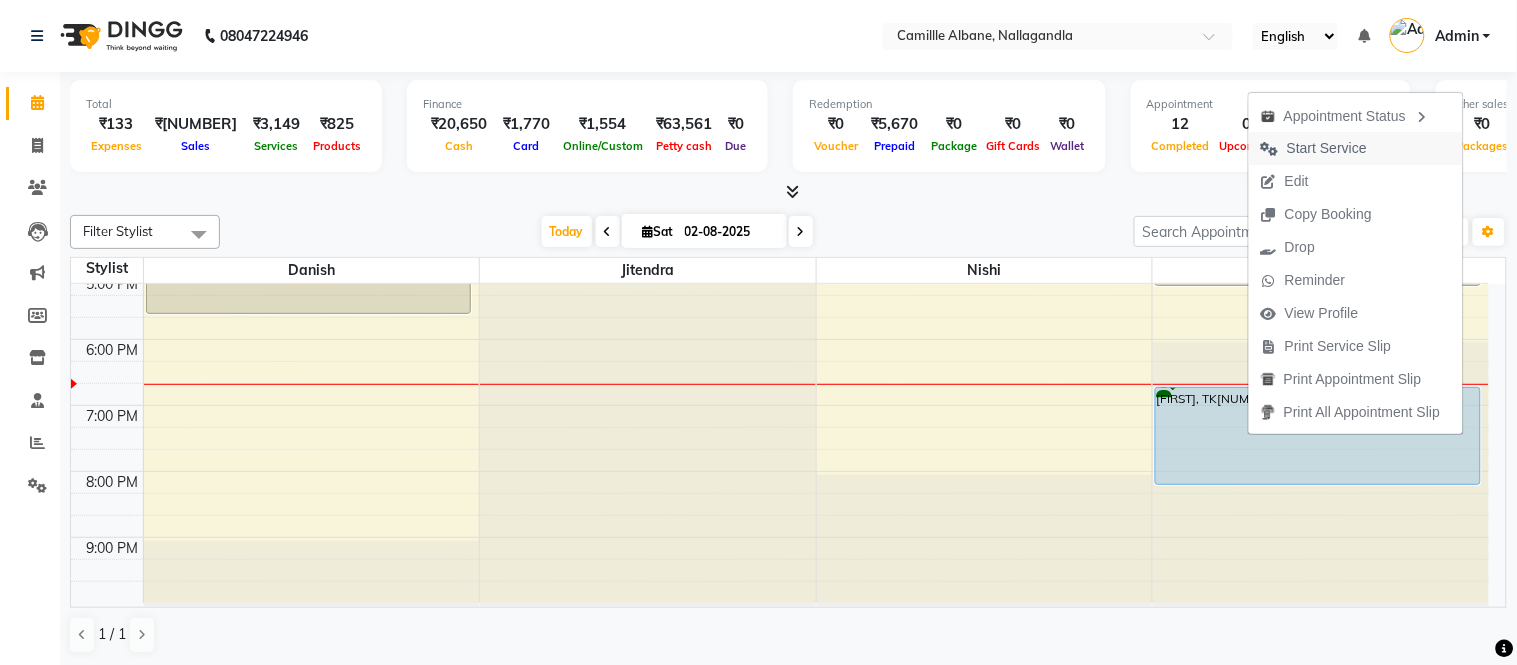 click on "Start Service" at bounding box center [1327, 148] 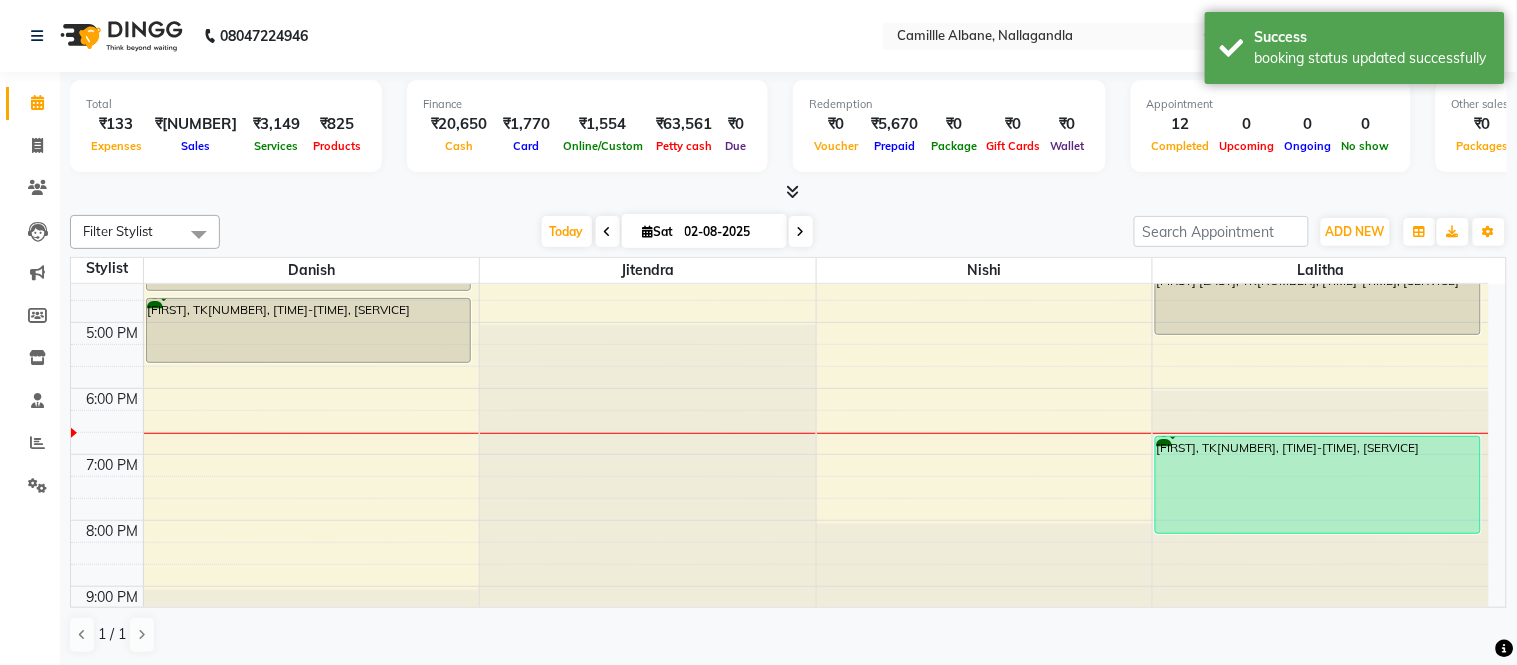 scroll, scrollTop: 604, scrollLeft: 0, axis: vertical 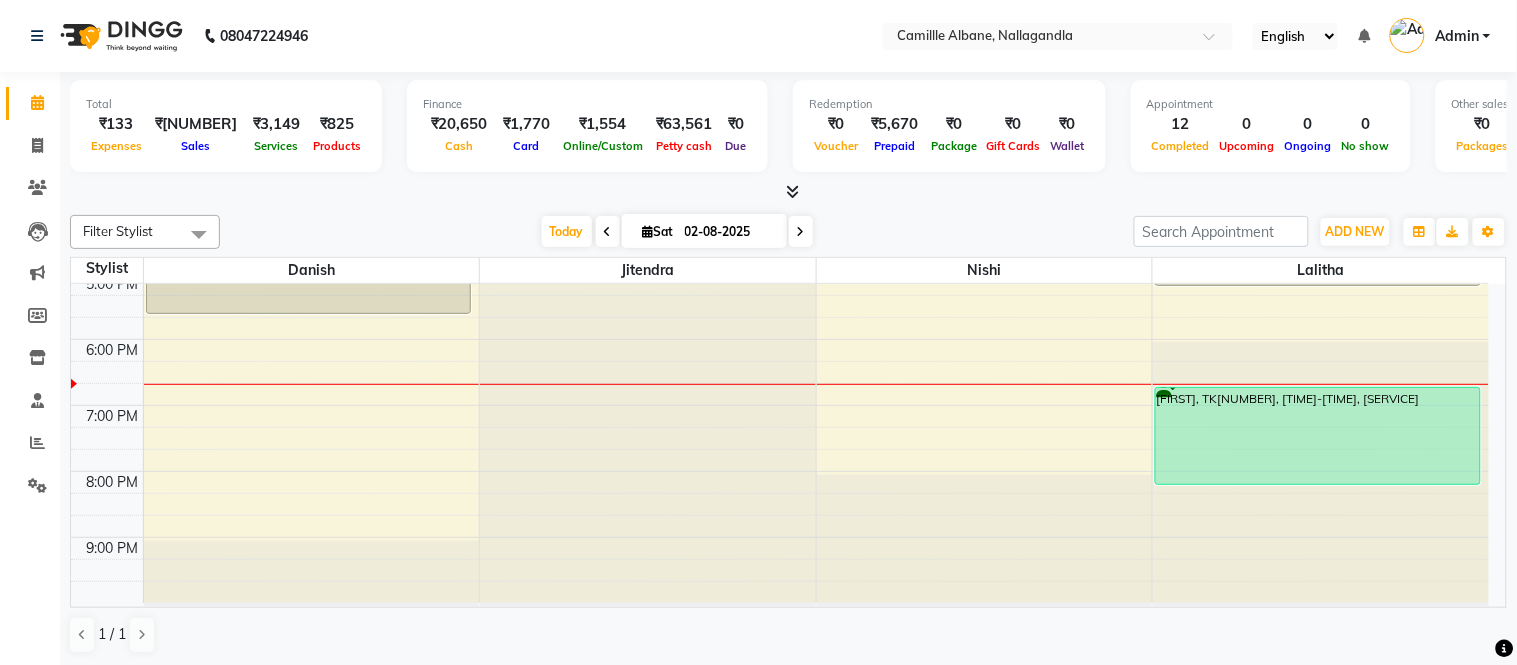 click at bounding box center (792, 191) 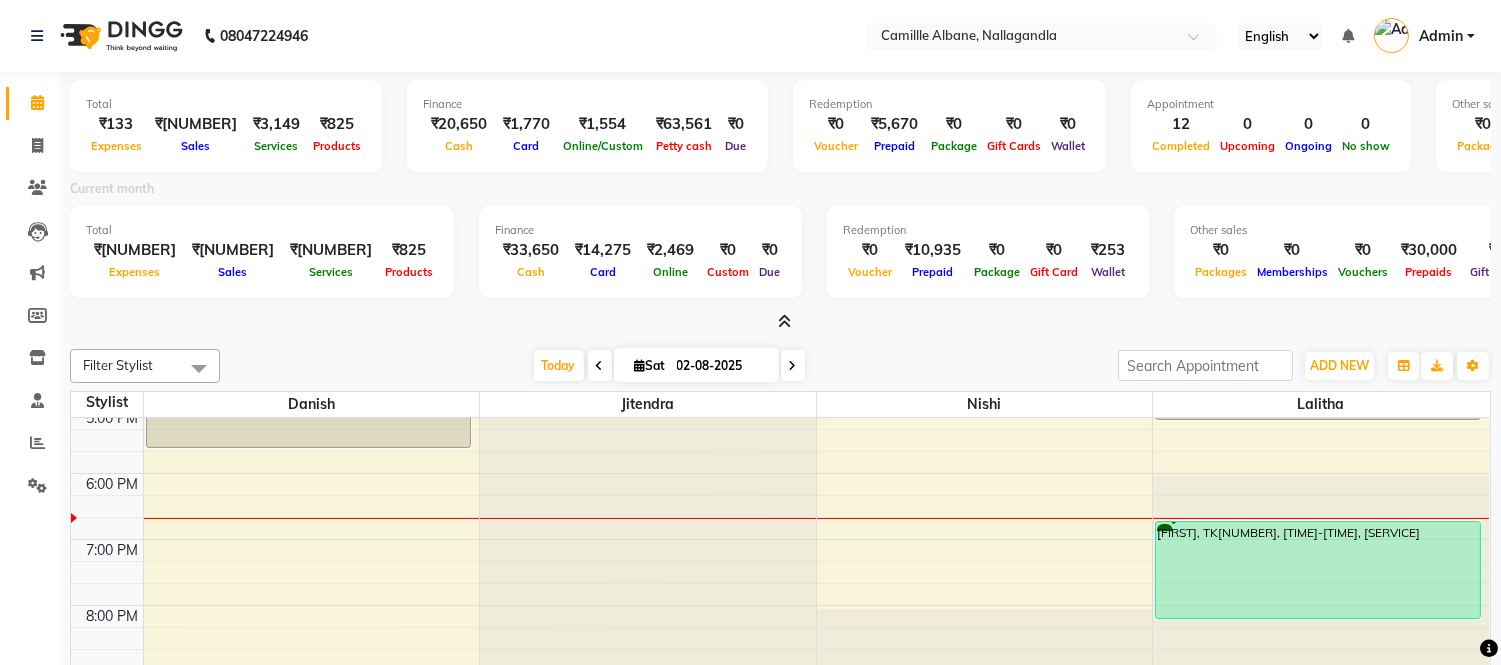 click at bounding box center (784, 321) 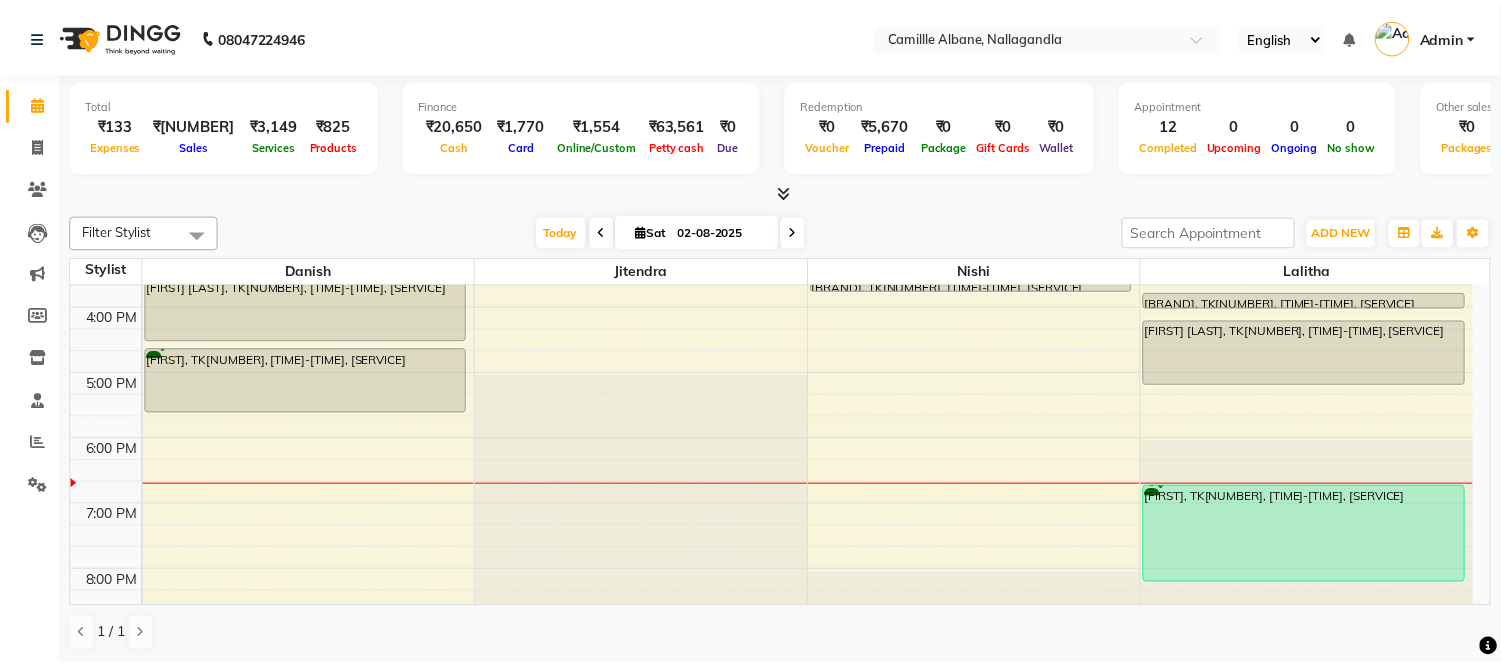 scroll, scrollTop: 604, scrollLeft: 0, axis: vertical 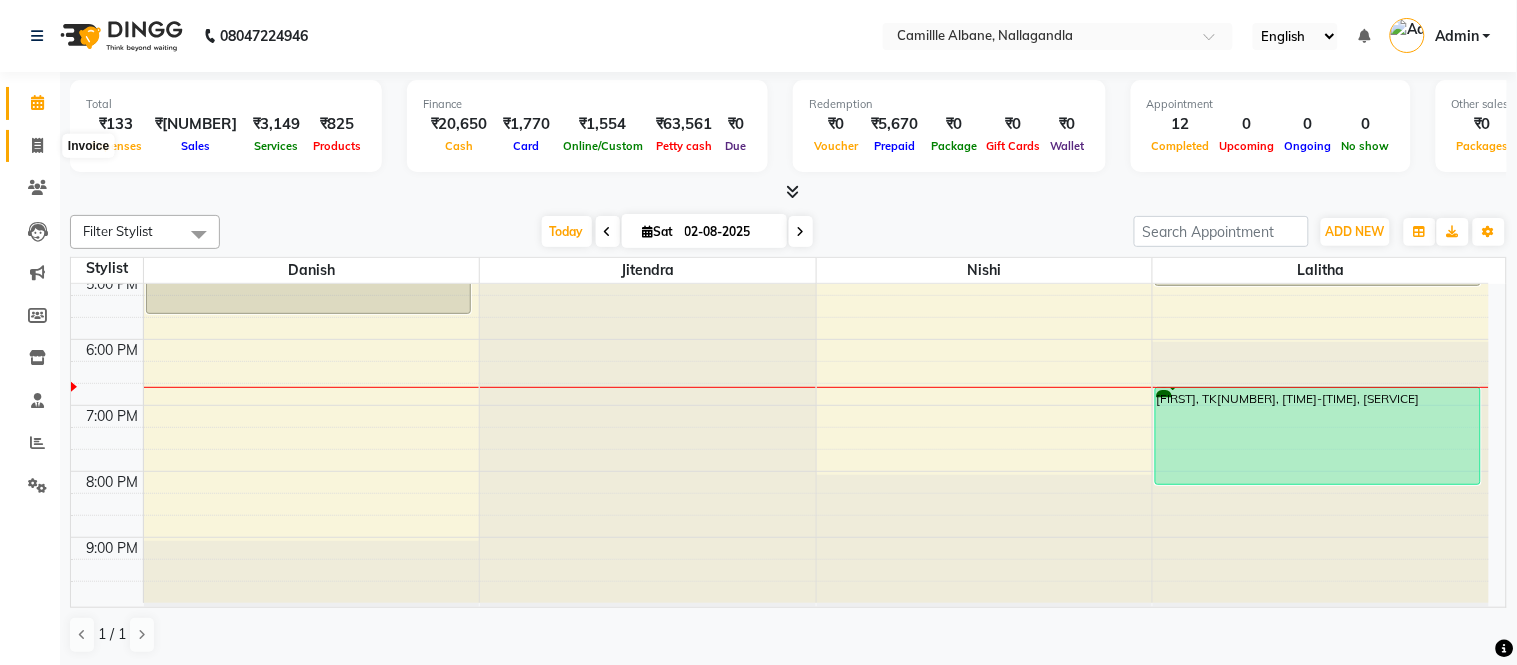 click 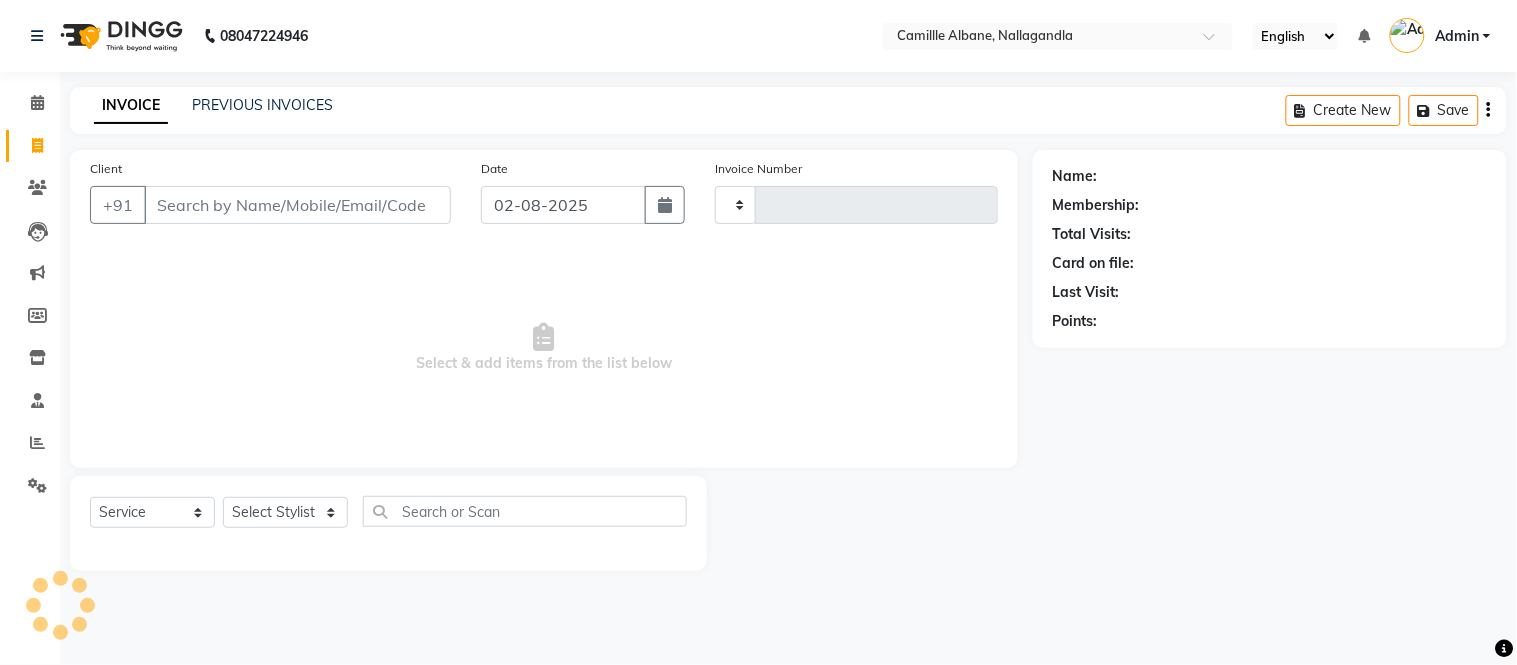 type on "0881" 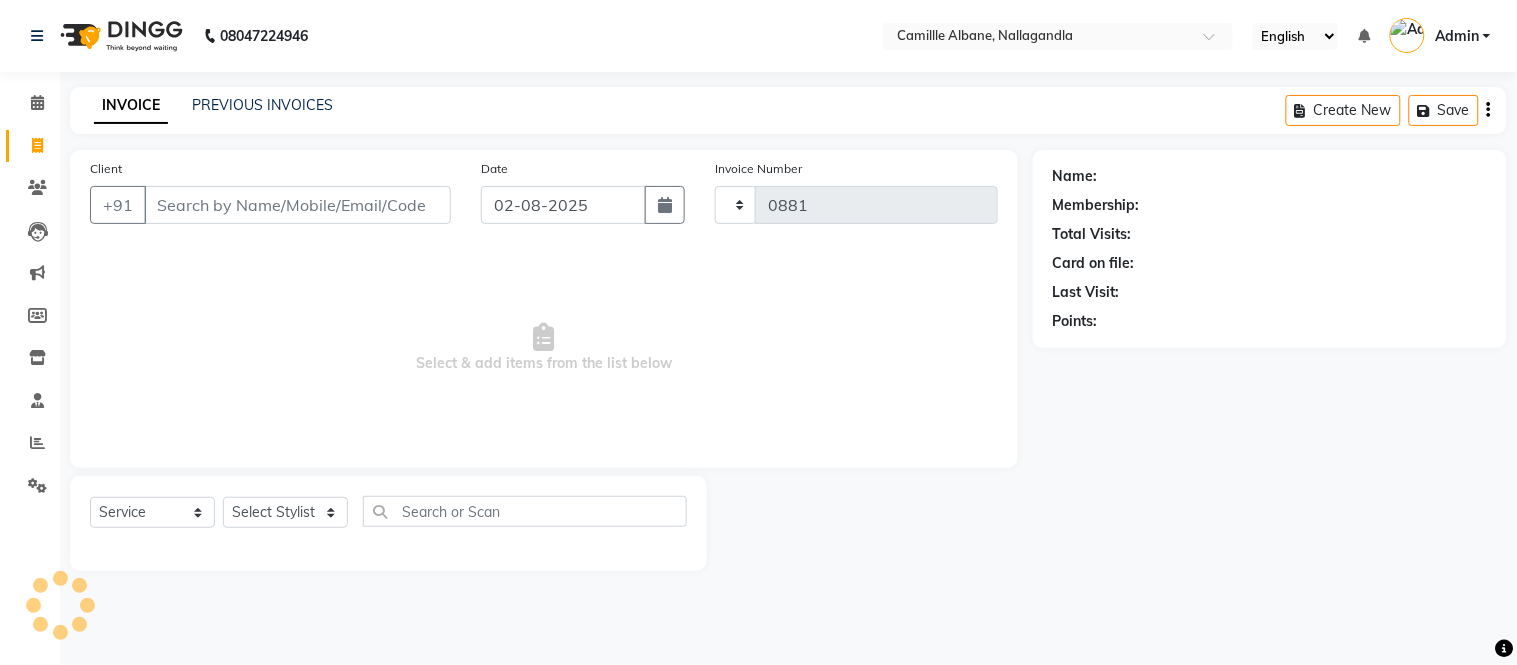select on "7025" 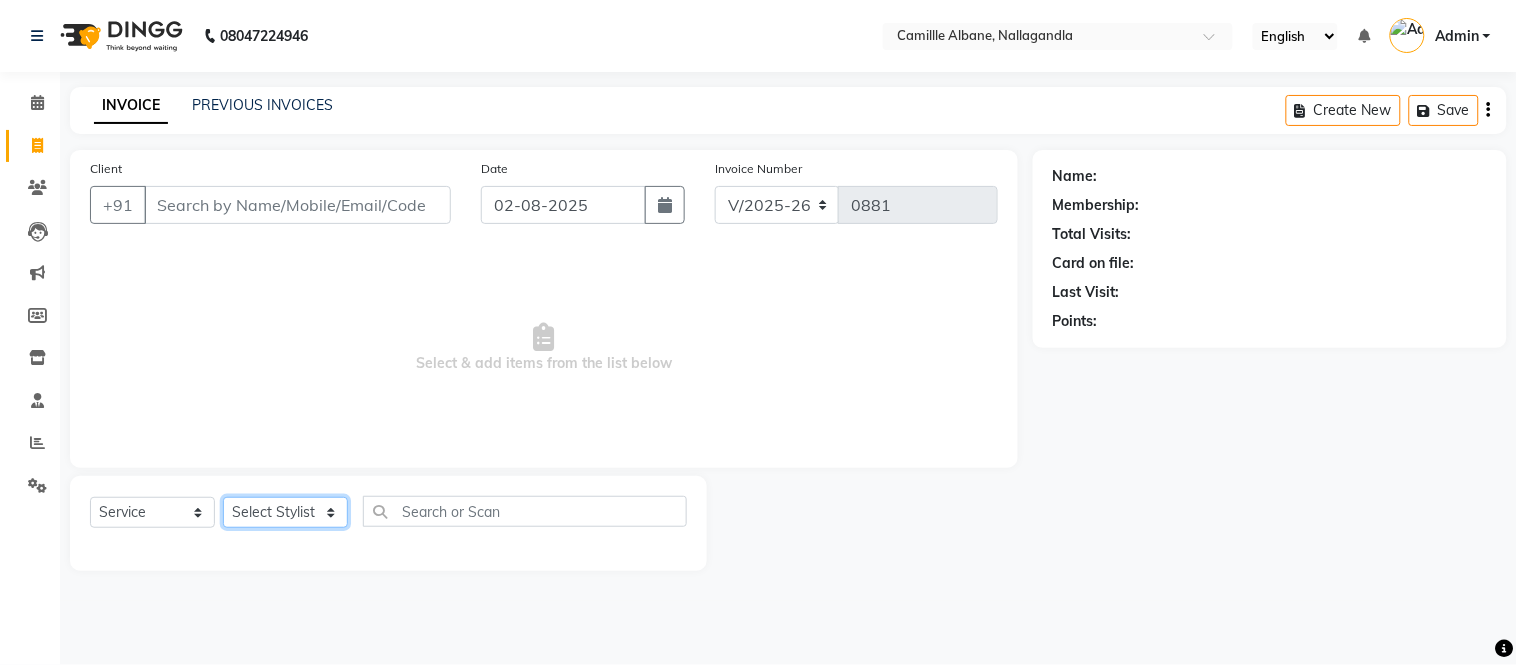 click on "Select Stylist Admin Amit Danish Dr, Rajani Jitendra K T Ramarao Lalitha Lokesh Madhu Nishi Satish Srinivas" 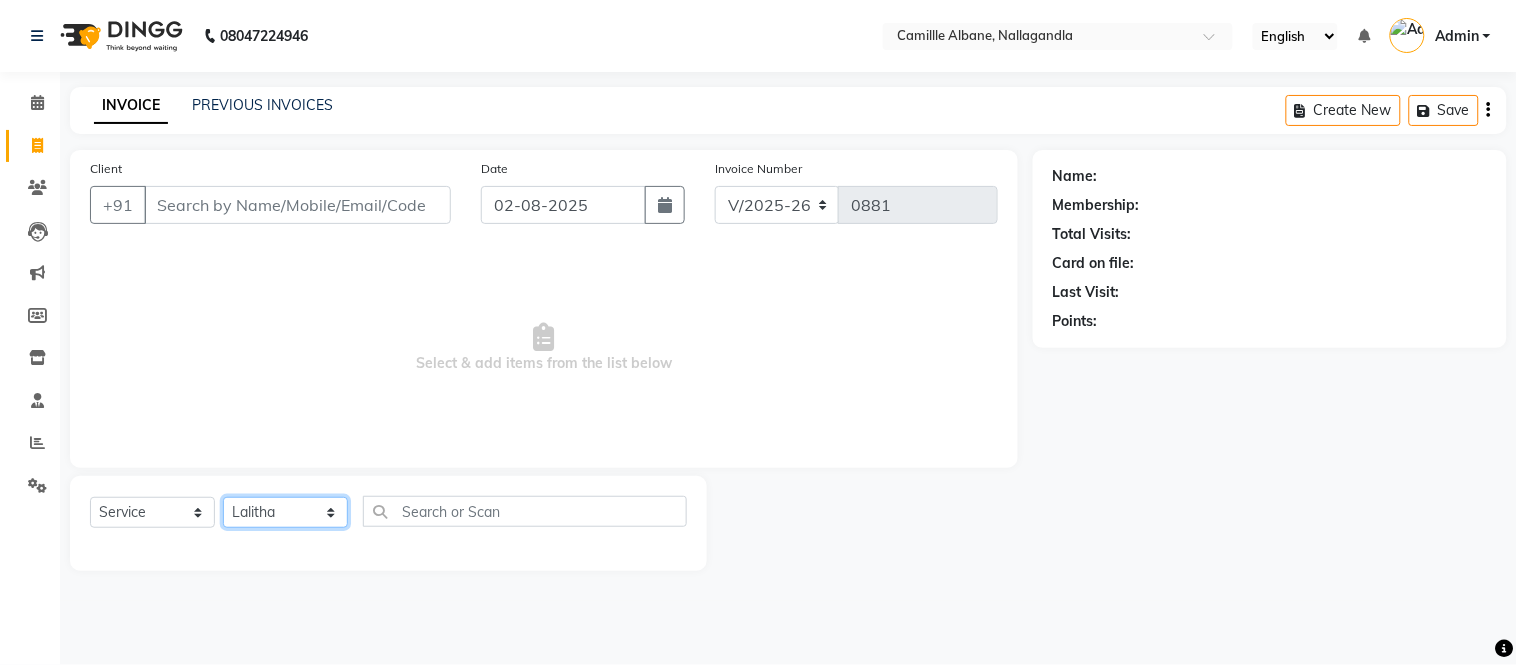 click on "Select Stylist Admin Amit Danish Dr, Rajani Jitendra K T Ramarao Lalitha Lokesh Madhu Nishi Satish Srinivas" 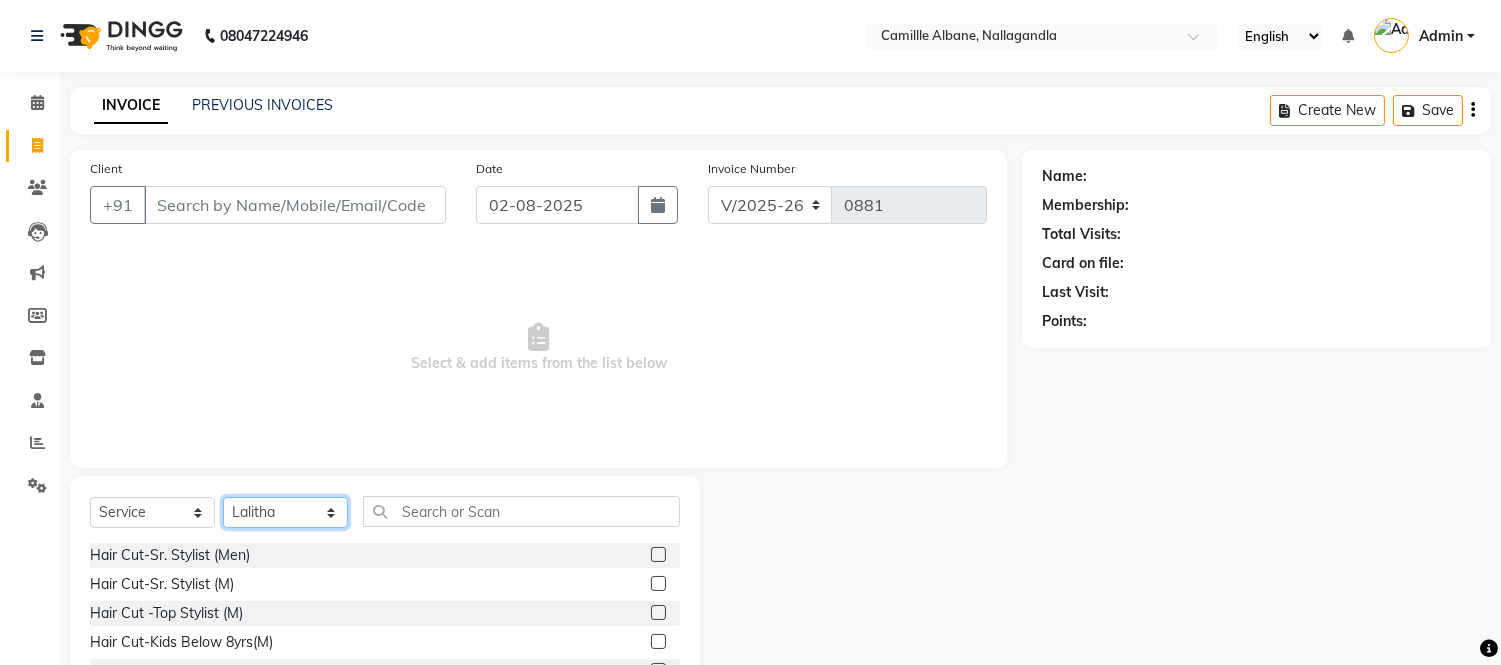 click on "Select Stylist Admin Amit Danish Dr, Rajani Jitendra K T Ramarao Lalitha Lokesh Madhu Nishi Satish Srinivas" 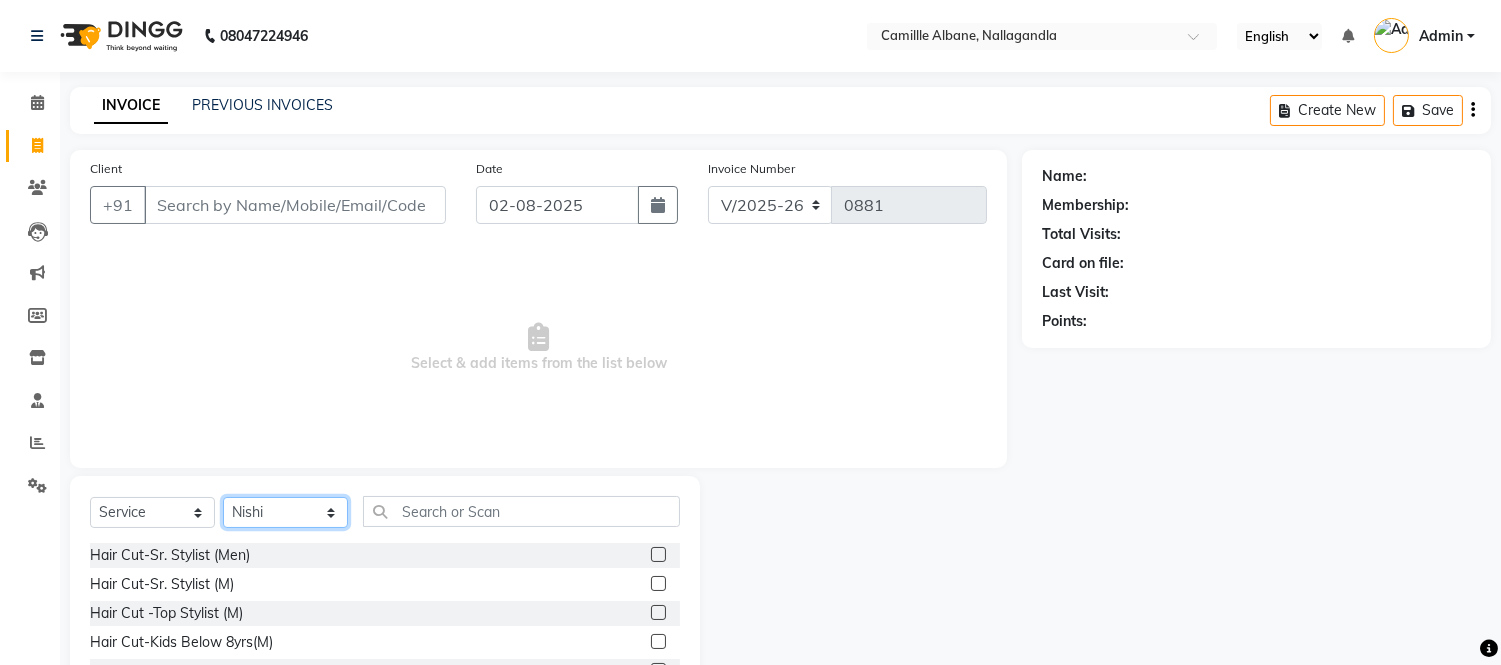 click on "Select Stylist Admin Amit Danish Dr, Rajani Jitendra K T Ramarao Lalitha Lokesh Madhu Nishi Satish Srinivas" 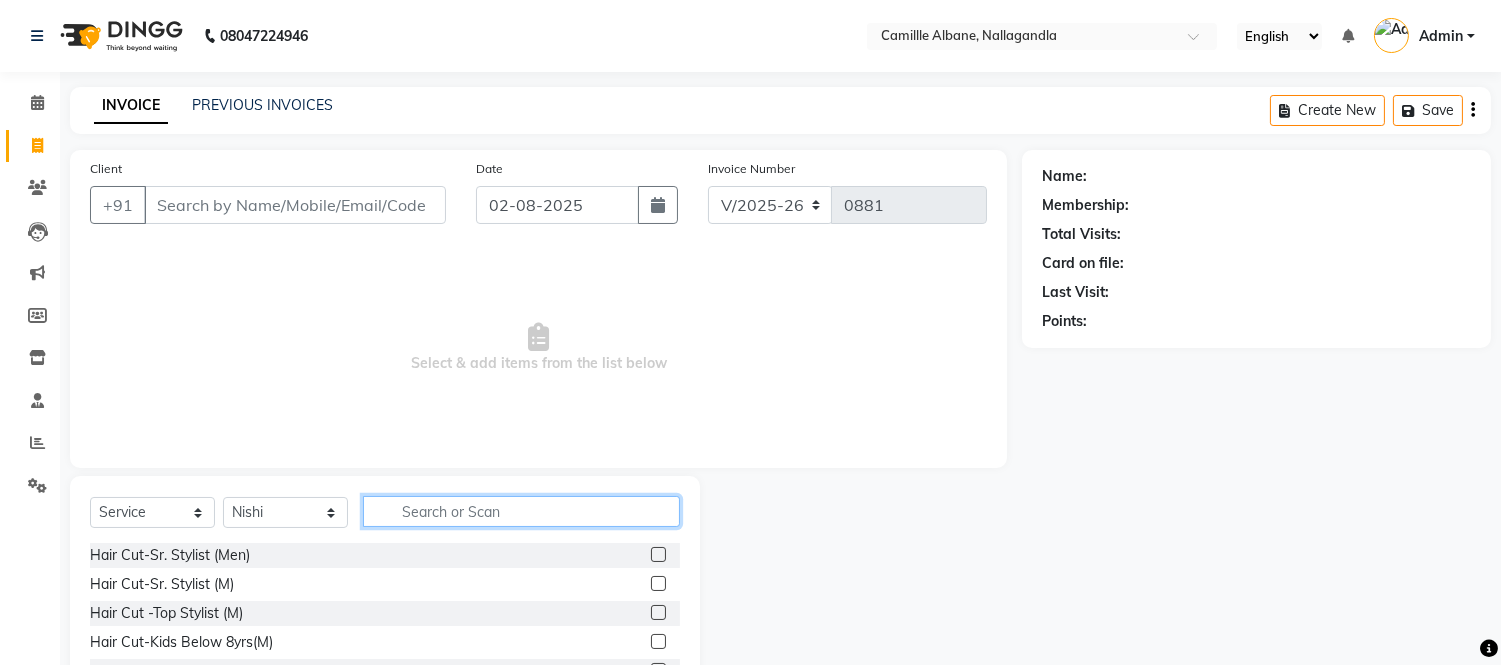 click 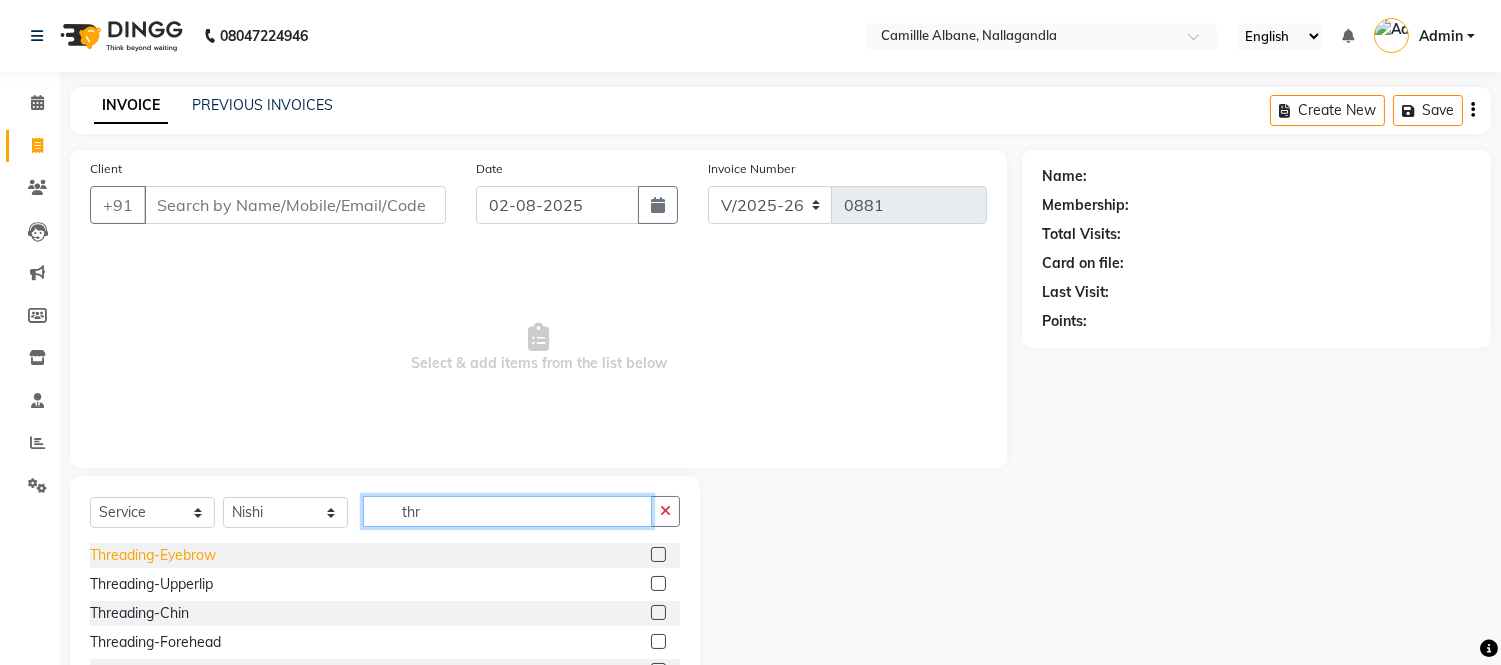 type on "thr" 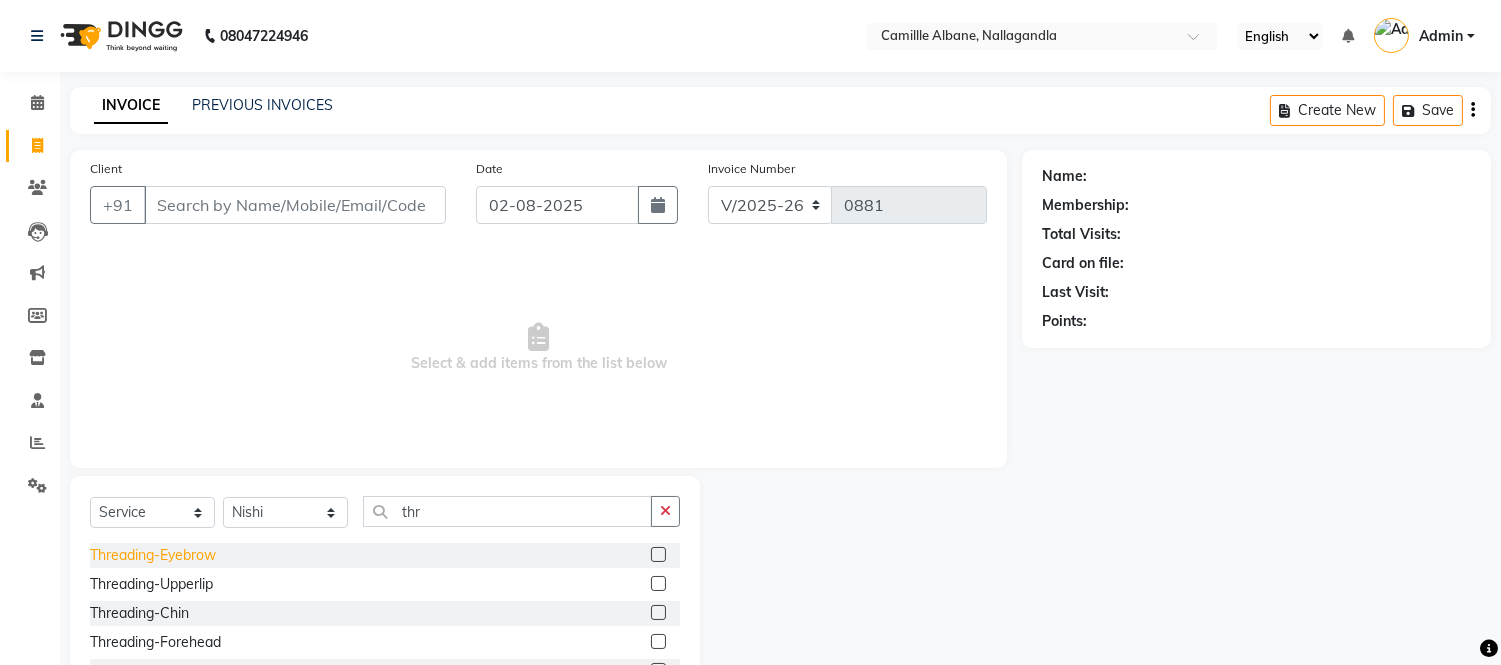 click on "Threading-Eyebrow" 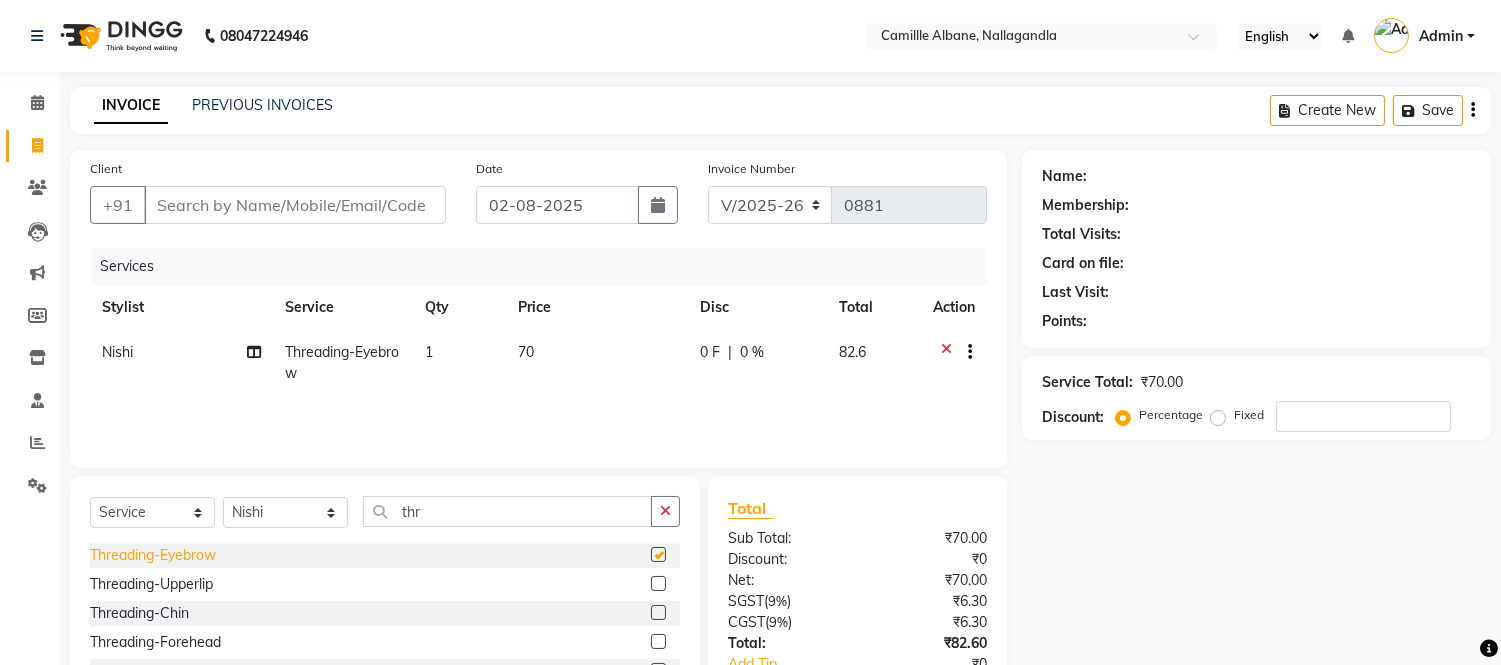 checkbox on "false" 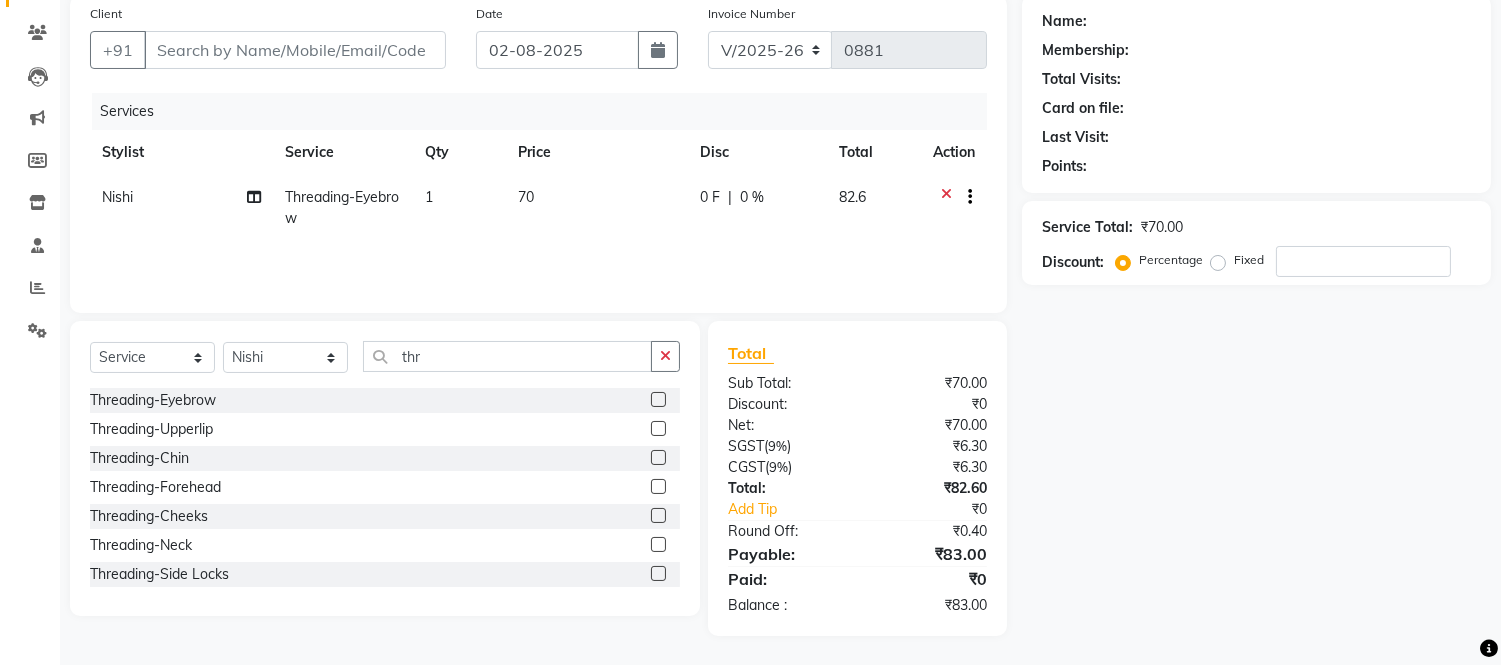 scroll, scrollTop: 0, scrollLeft: 0, axis: both 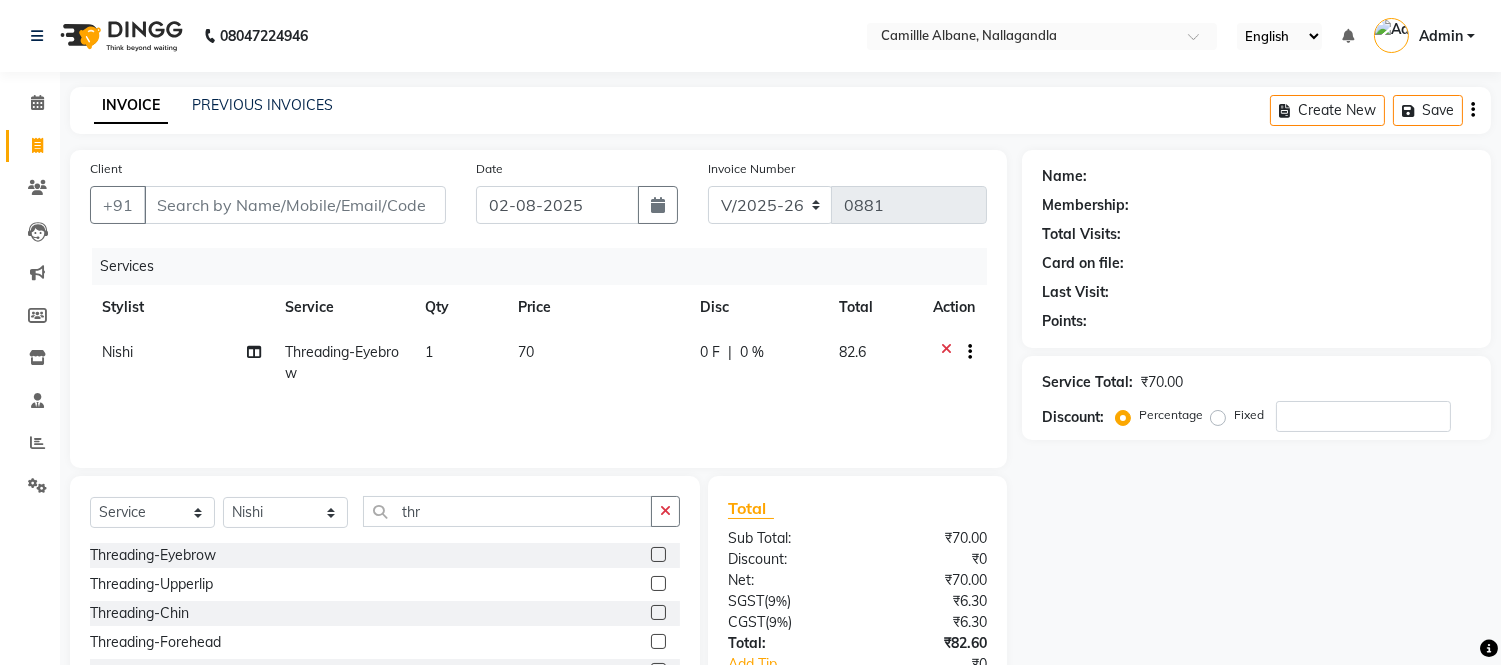 click on "INVOICE PREVIOUS INVOICES Create New   Save" 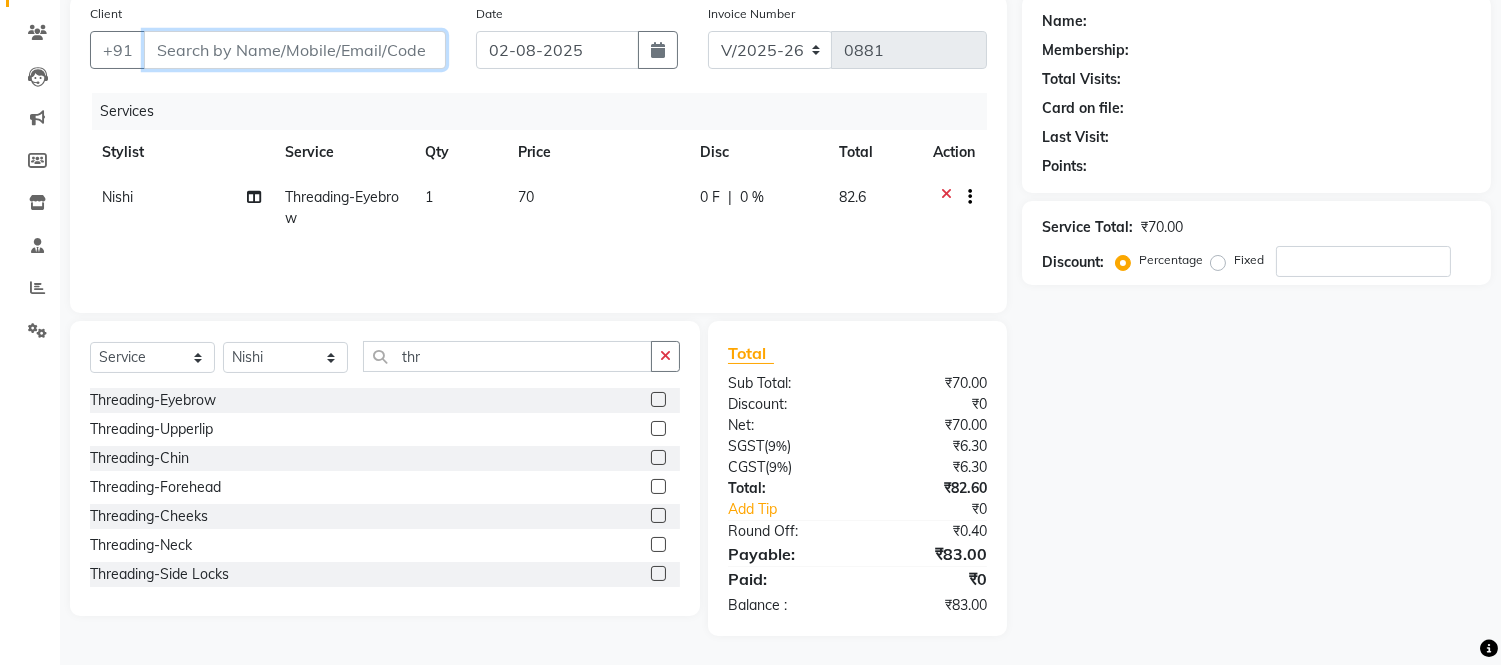 click on "Client" at bounding box center [295, 50] 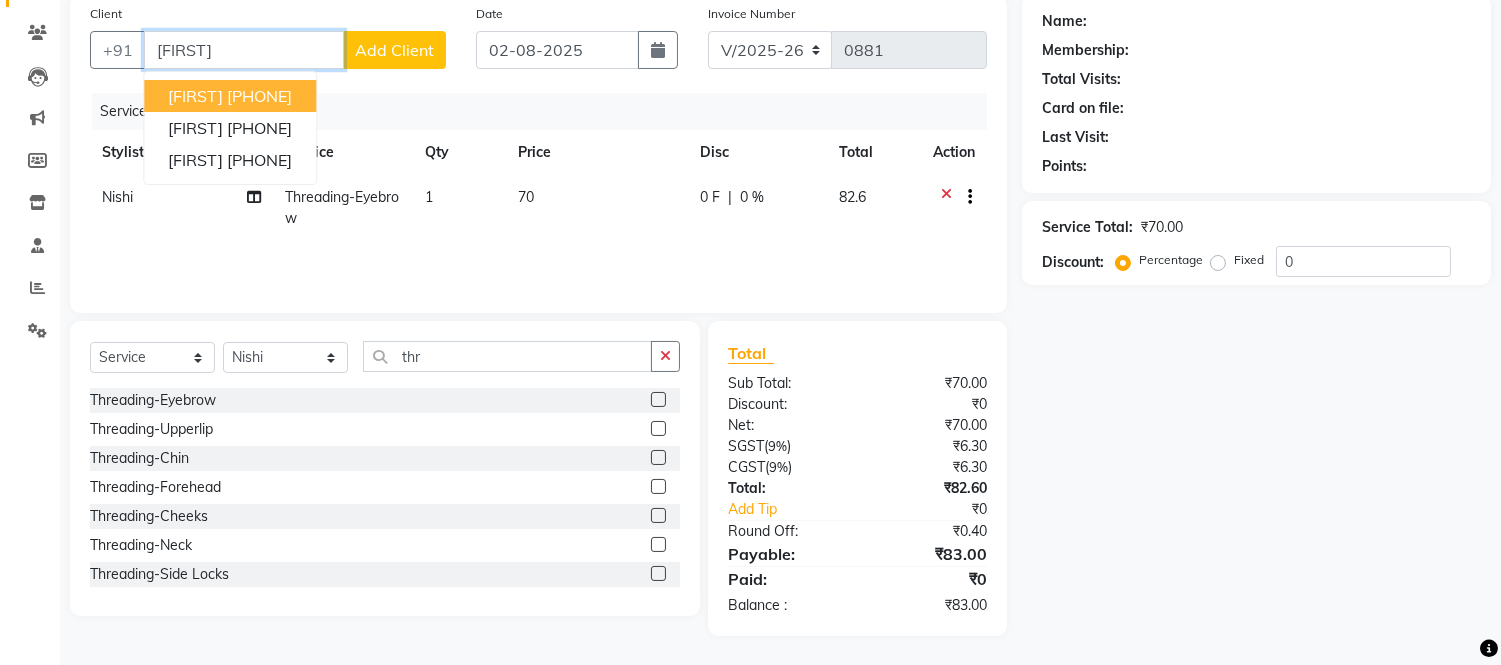 click on "Deepthi  7799806534" at bounding box center (230, 96) 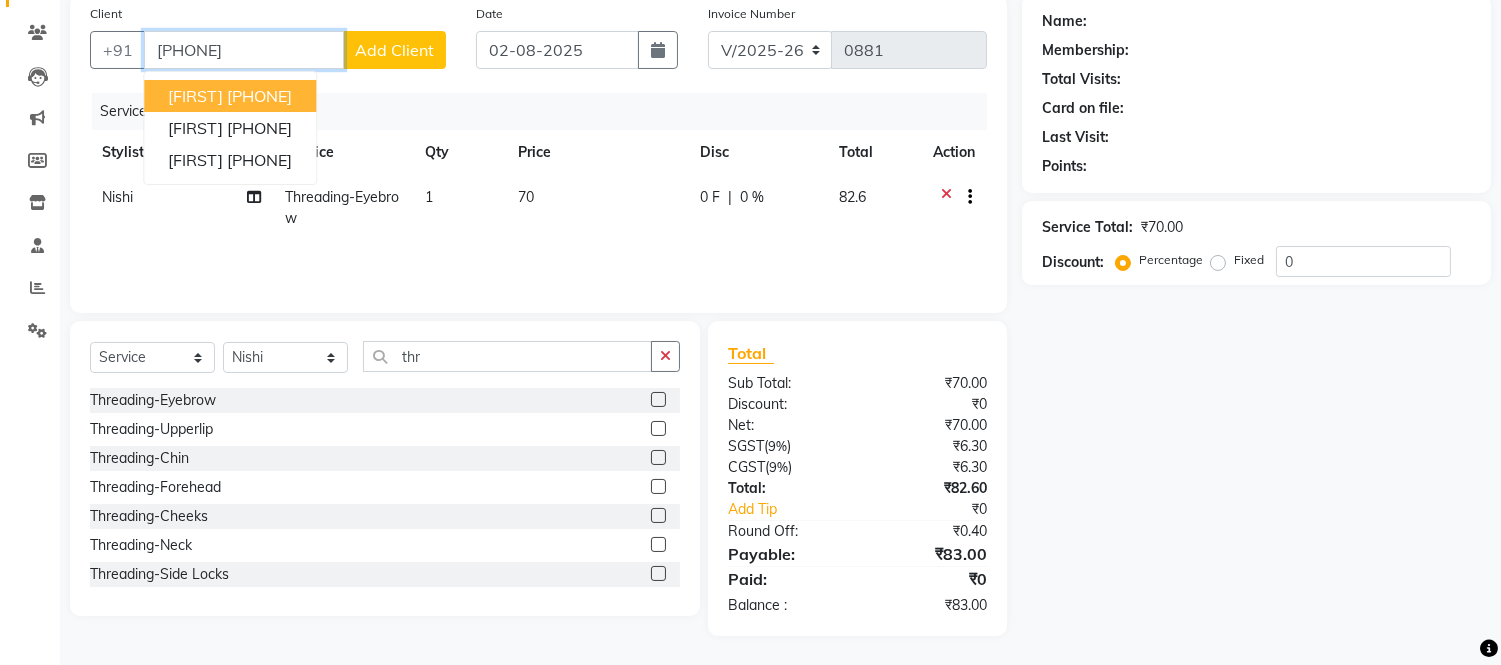 type on "7799806534" 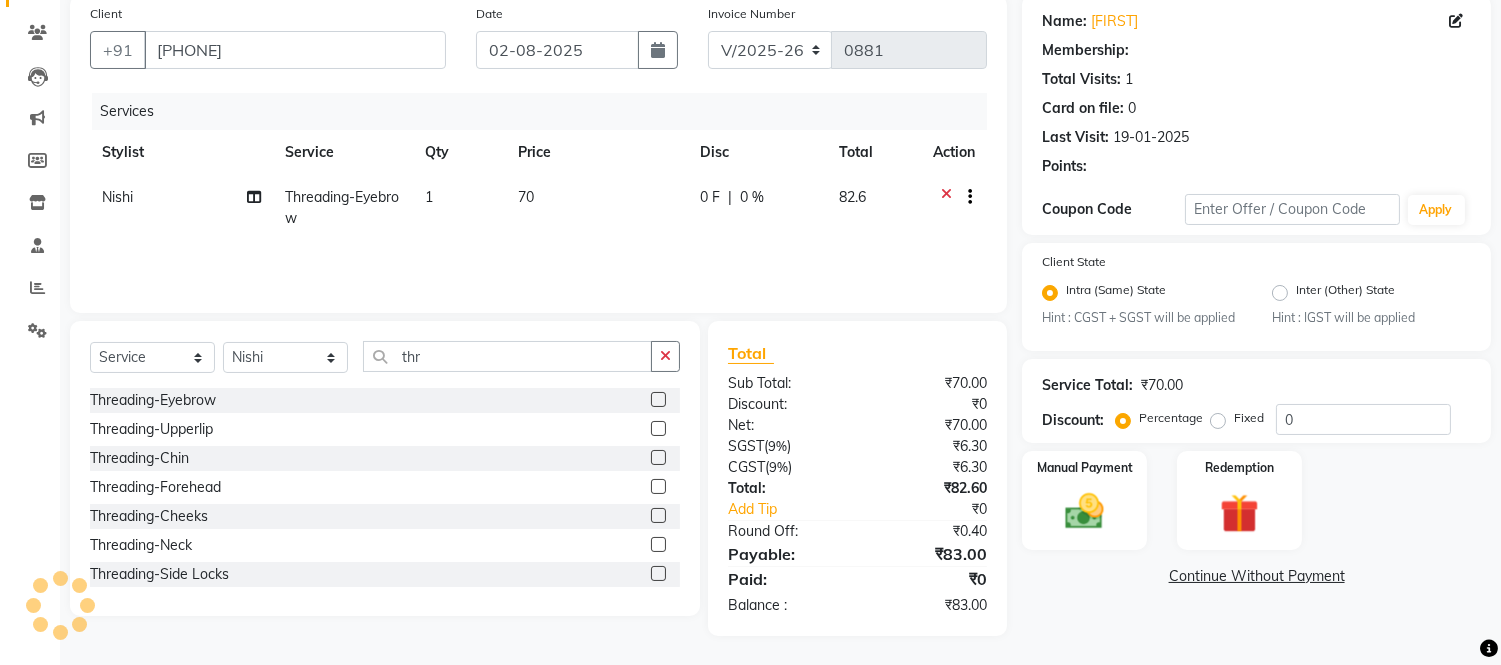 select on "1: Object" 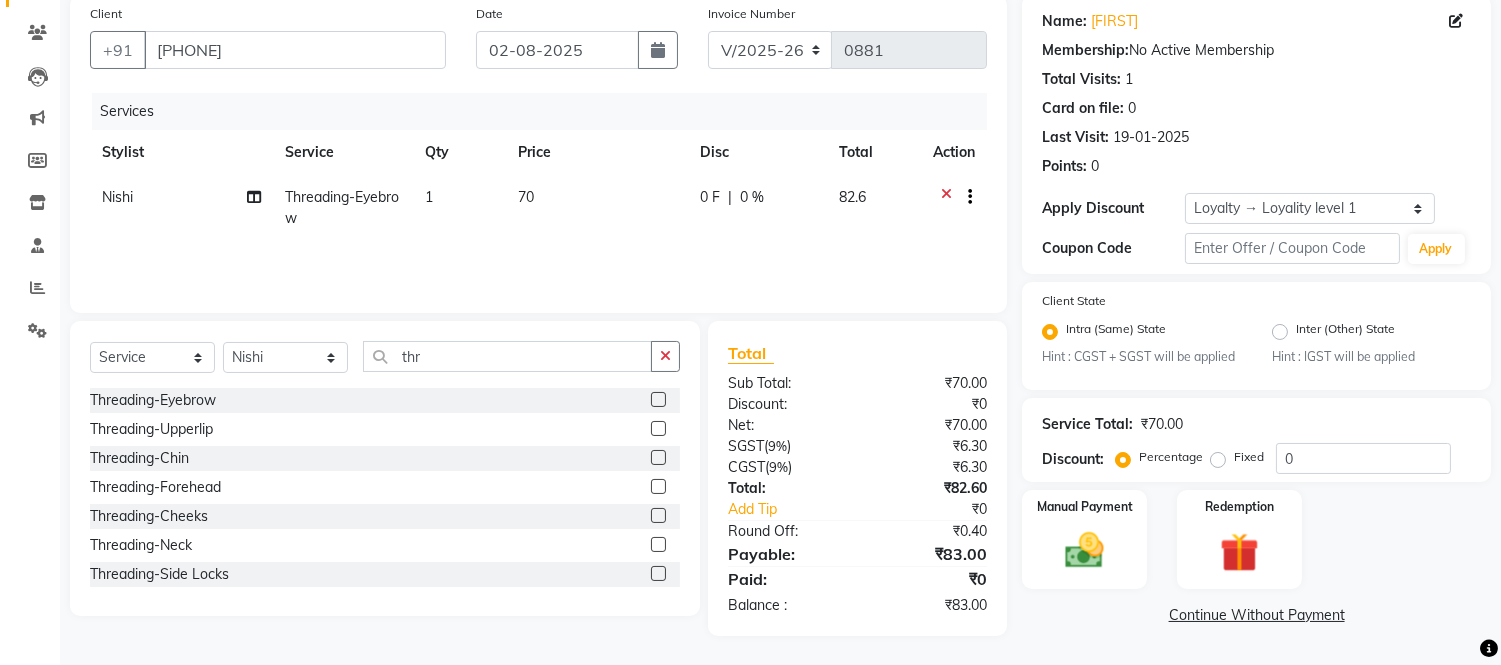 drag, startPoint x: 1091, startPoint y: 562, endPoint x: 1164, endPoint y: 558, distance: 73.109505 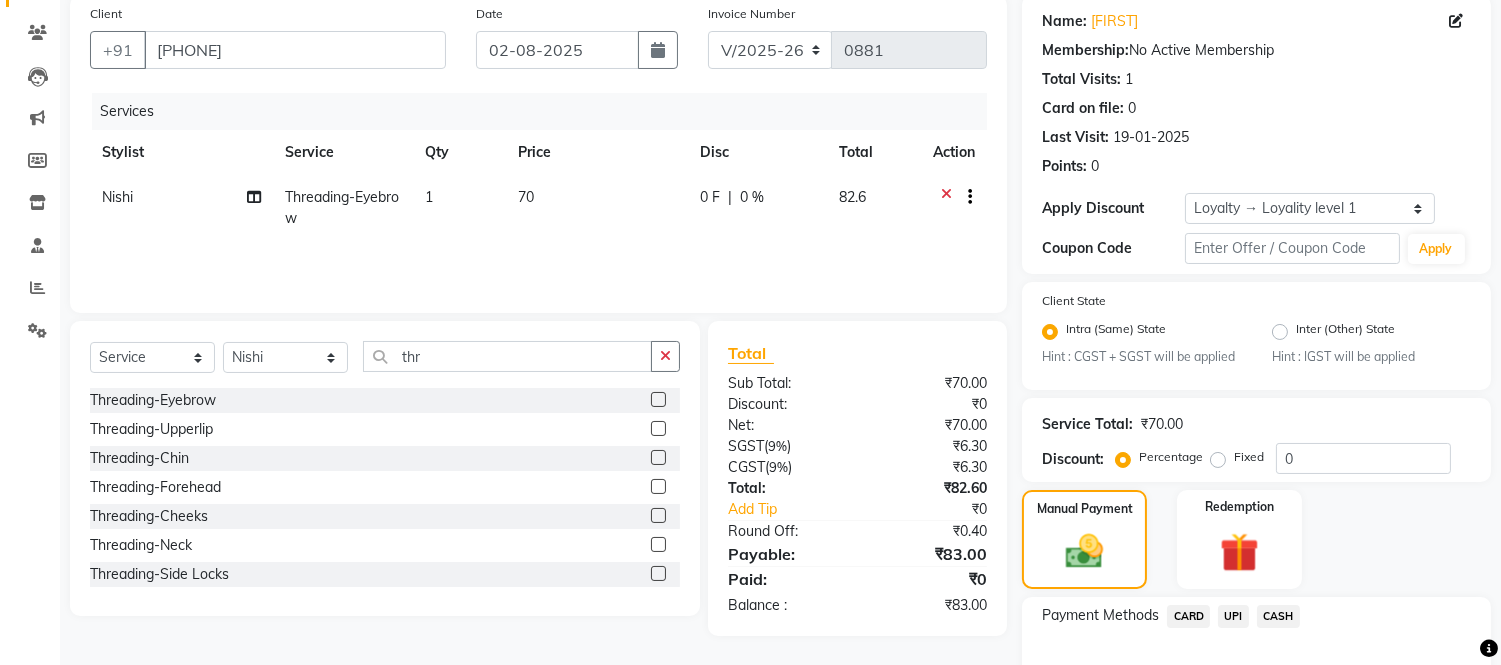 click on "UPI" 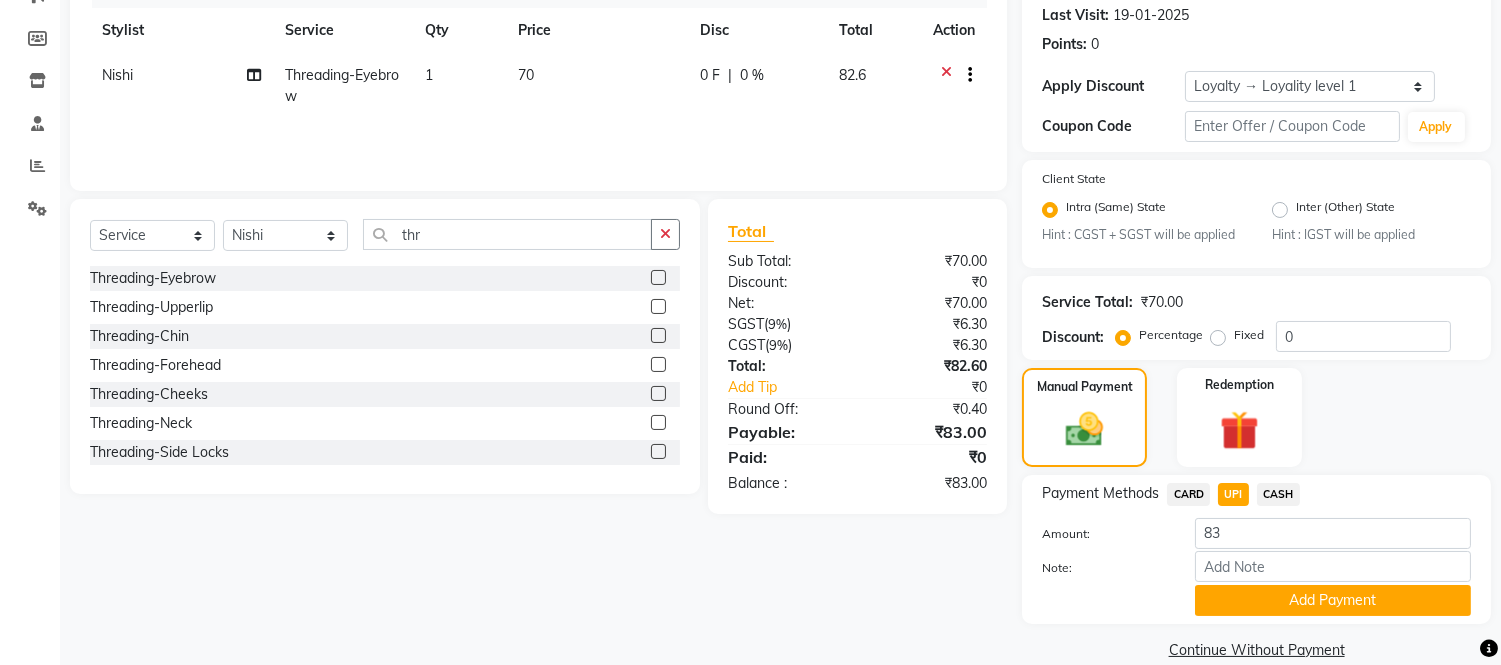 scroll, scrollTop: 306, scrollLeft: 0, axis: vertical 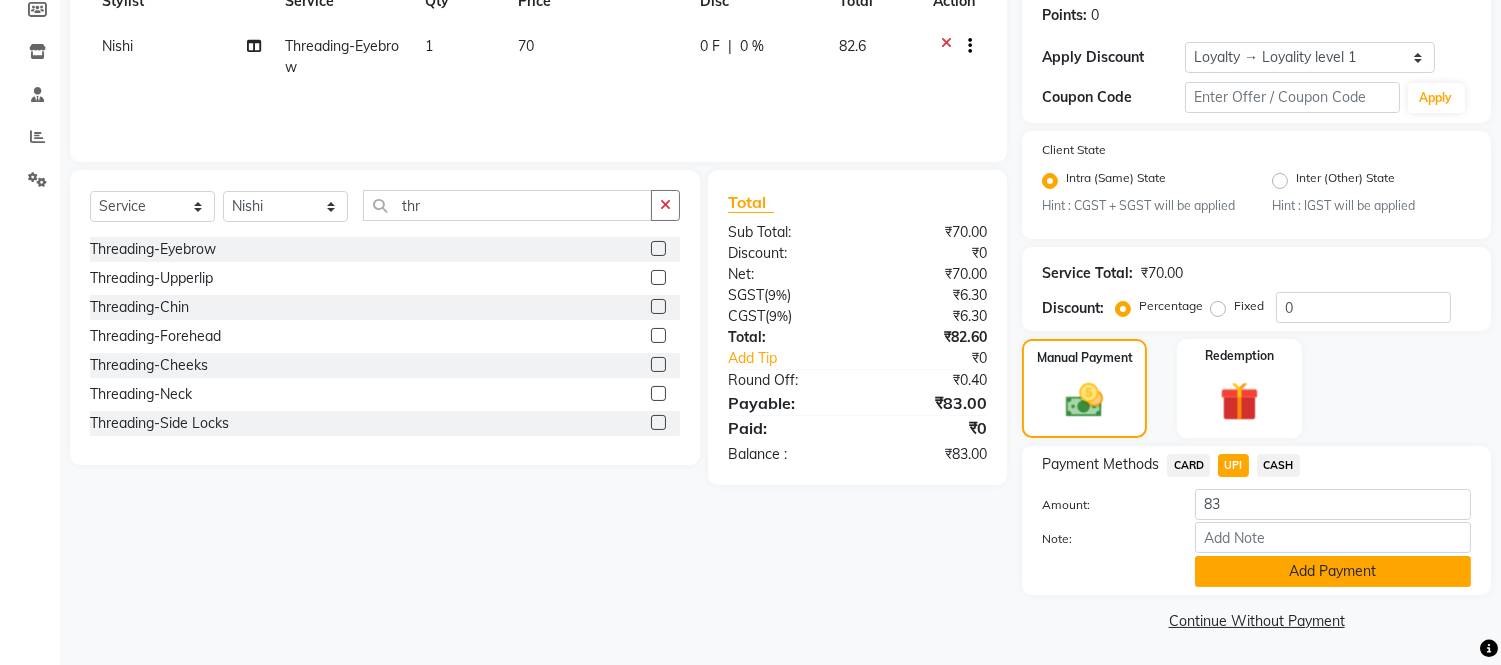 click on "Add Payment" 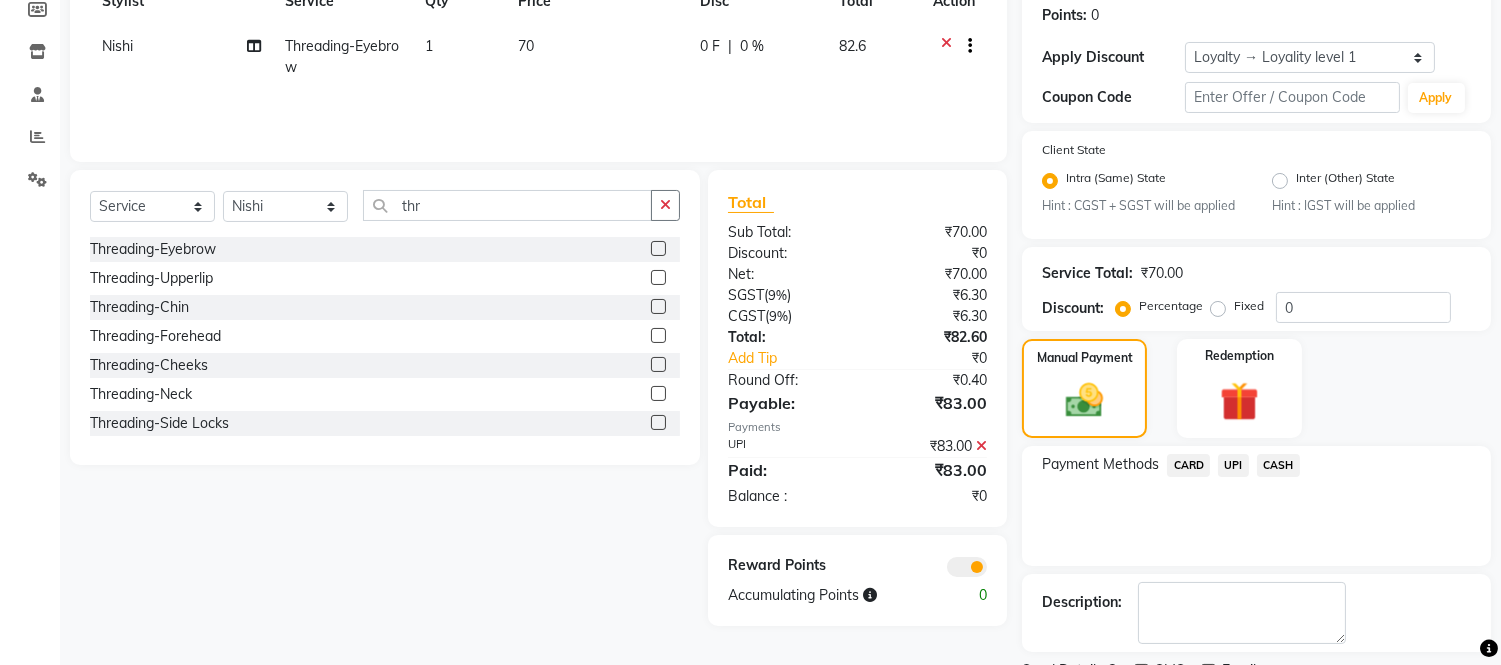 scroll, scrollTop: 391, scrollLeft: 0, axis: vertical 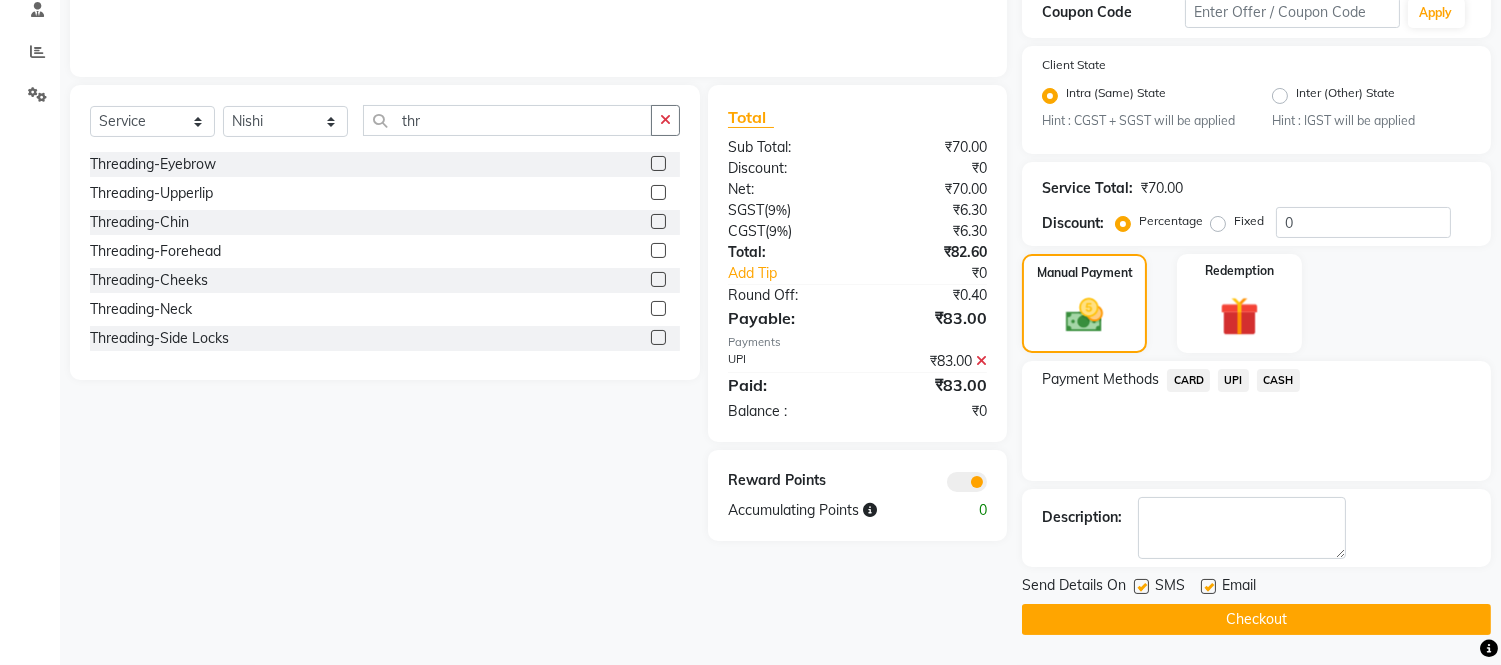 click 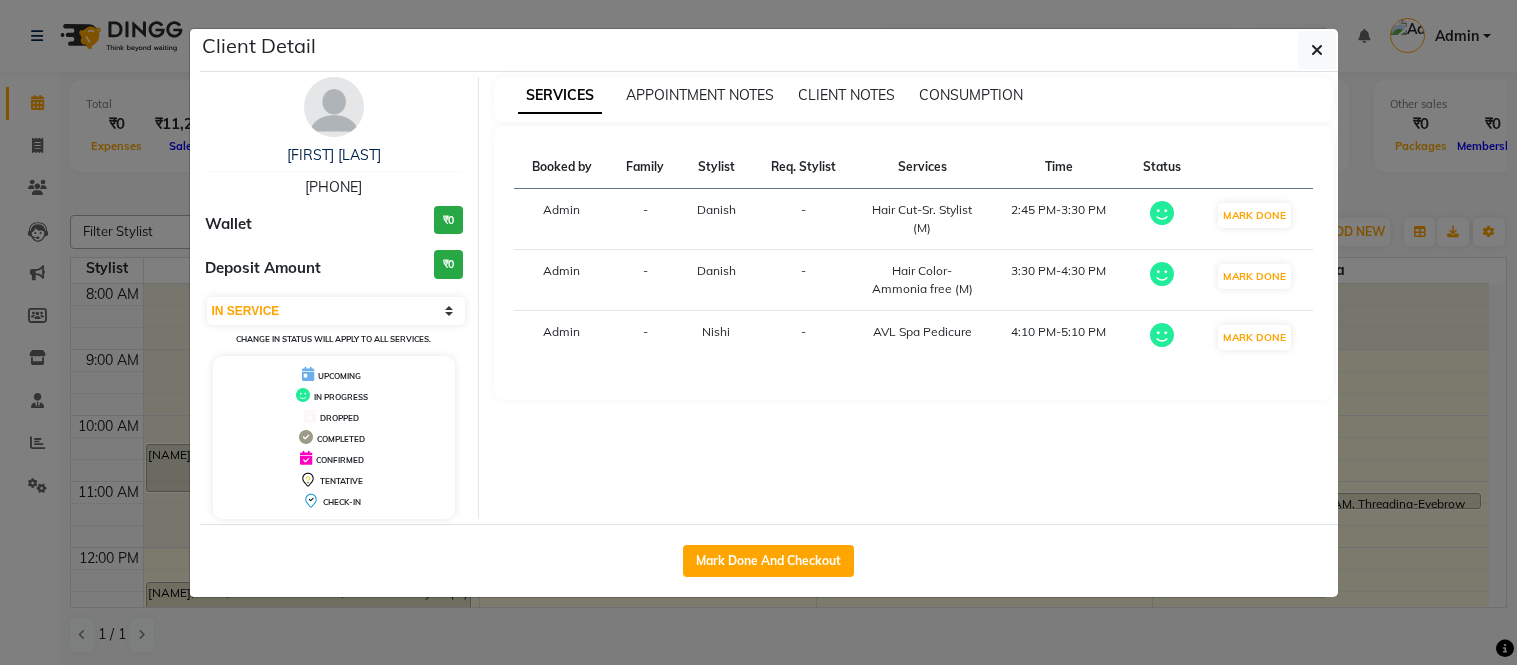 select on "1" 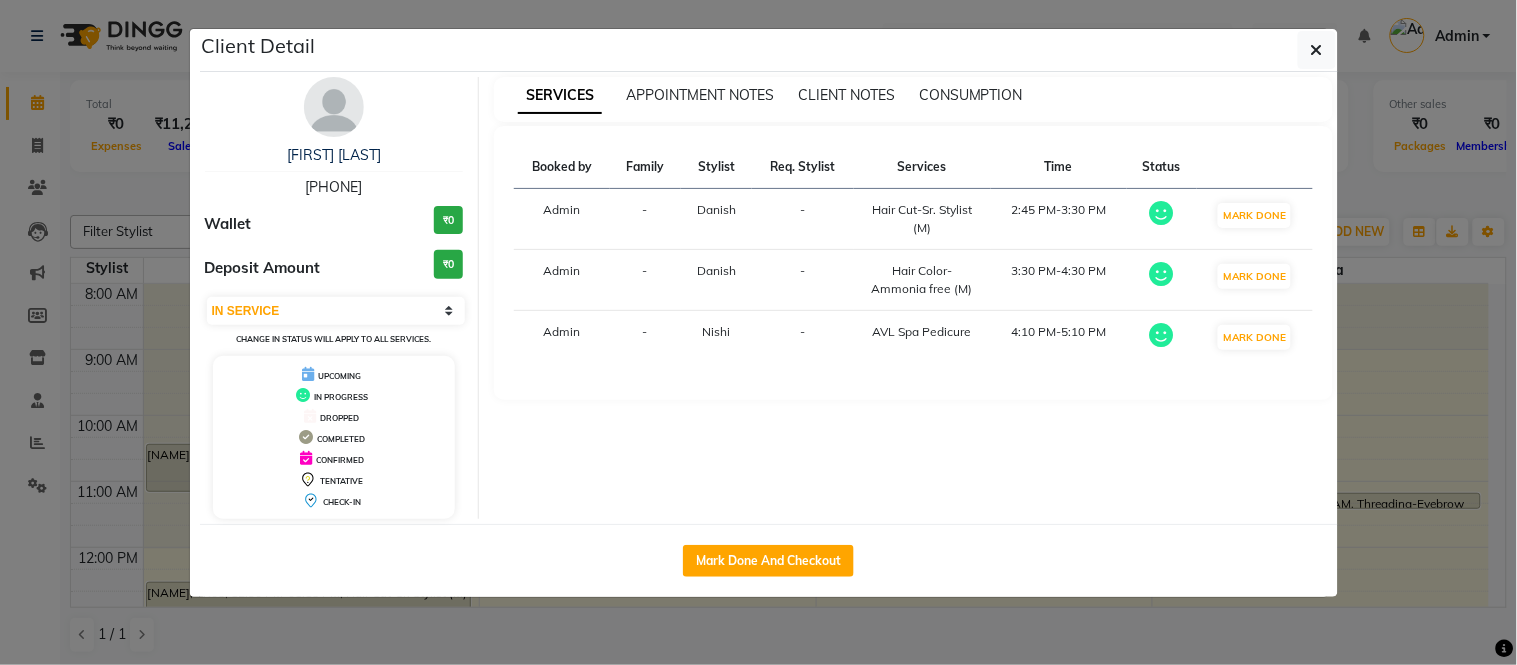 scroll, scrollTop: 0, scrollLeft: 0, axis: both 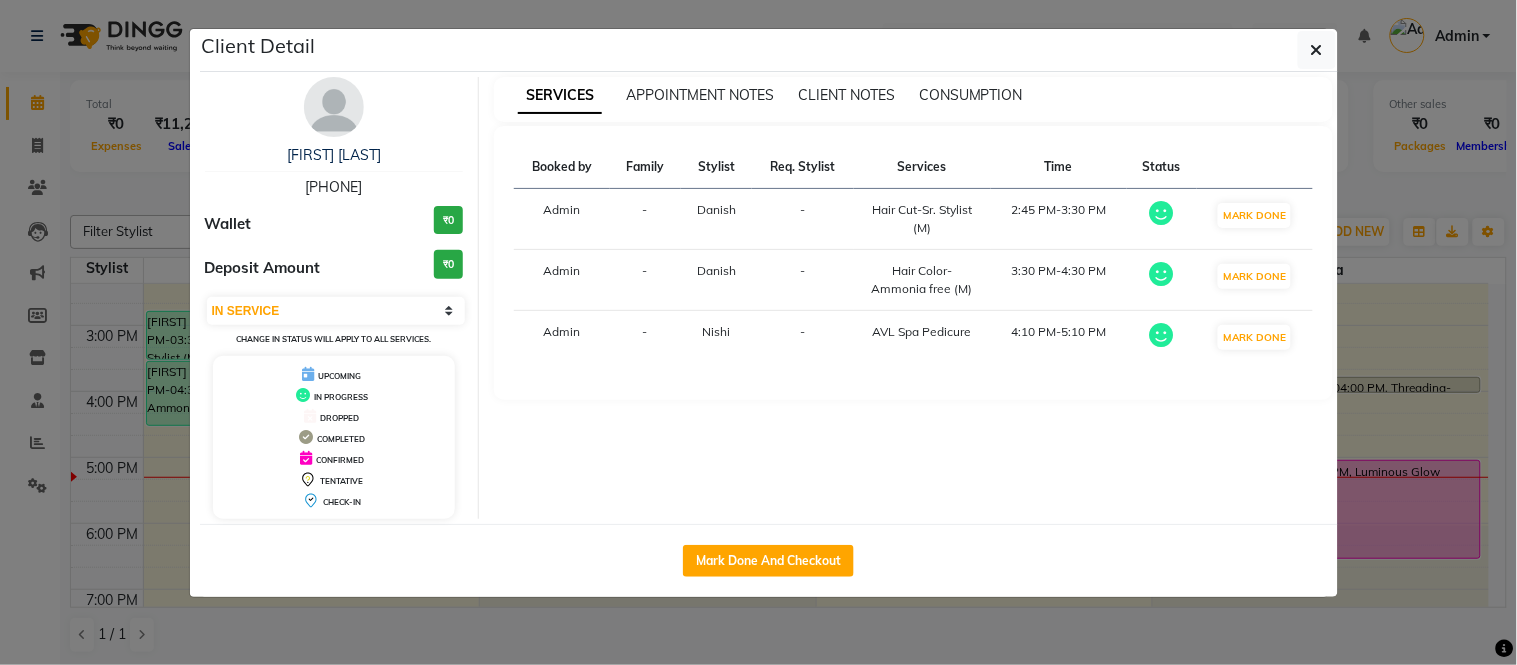 click on "Client Detail  [FIRST] [LAST]   [PHONE] Wallet ₹0 Deposit Amount  ₹0  Select IN SERVICE CONFIRMED TENTATIVE CHECK IN MARK DONE DROPPED UPCOMING Change in status will apply to all services. UPCOMING IN PROGRESS DROPPED COMPLETED CONFIRMED TENTATIVE CHECK-IN SERVICES APPOINTMENT NOTES CLIENT NOTES CONSUMPTION Booked by Family Stylist Req. Stylist Services Time Status  Admin  - [NAME] -  Hair Cut-Sr. Stylist (M)   2:45 PM-3:30 PM   MARK DONE   Admin  - [NAME] -  Hair Color- Ammonia free (M)   3:30 PM-4:30 PM   MARK DONE   Admin  - [NAME] -  AVL Spa Pedicure   4:10 PM-5:10 PM   MARK DONE   Mark Done And Checkout" 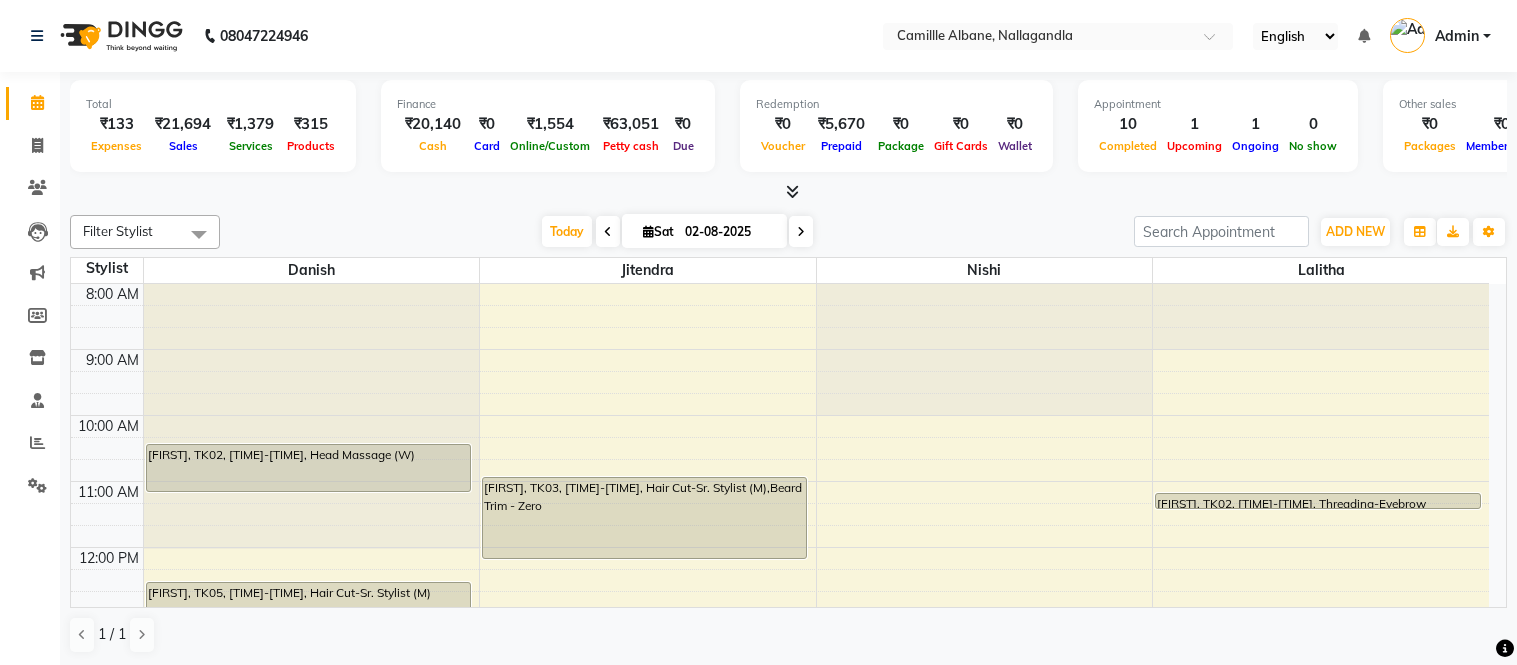 scroll, scrollTop: 0, scrollLeft: 0, axis: both 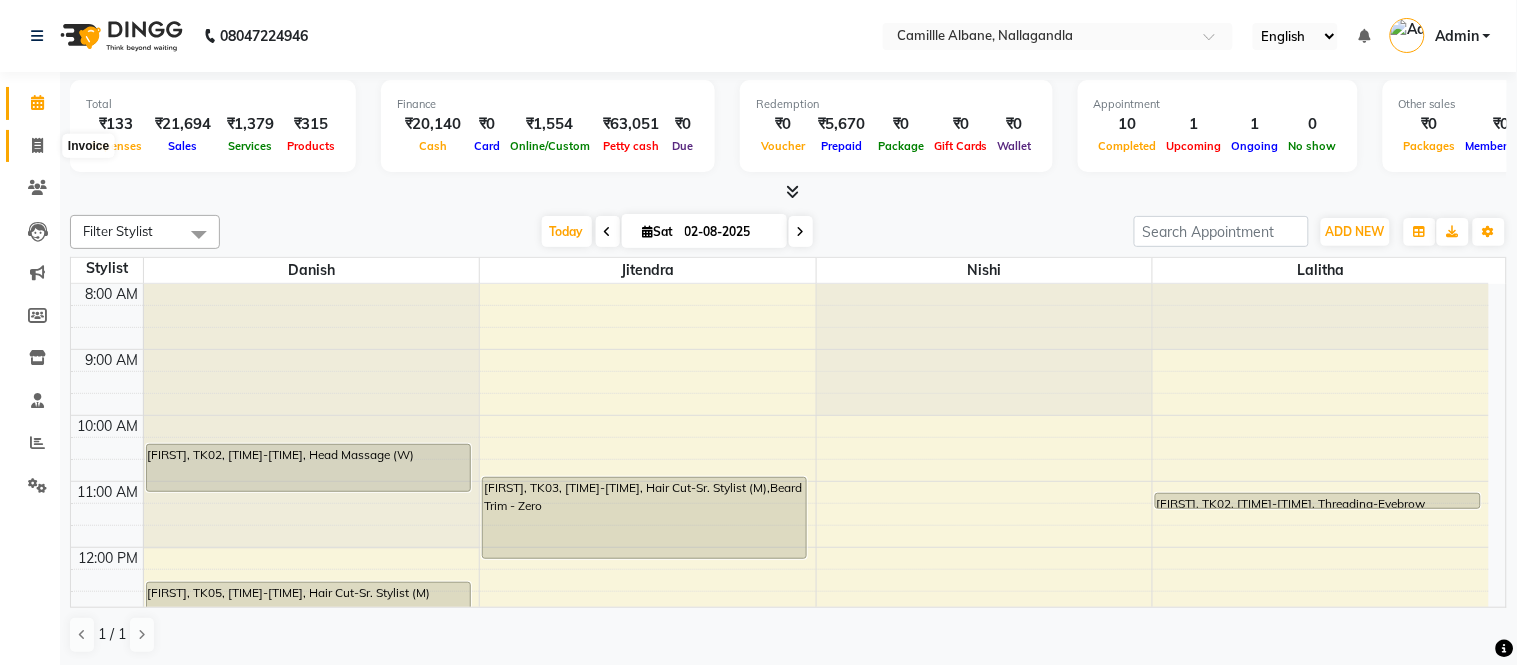 click 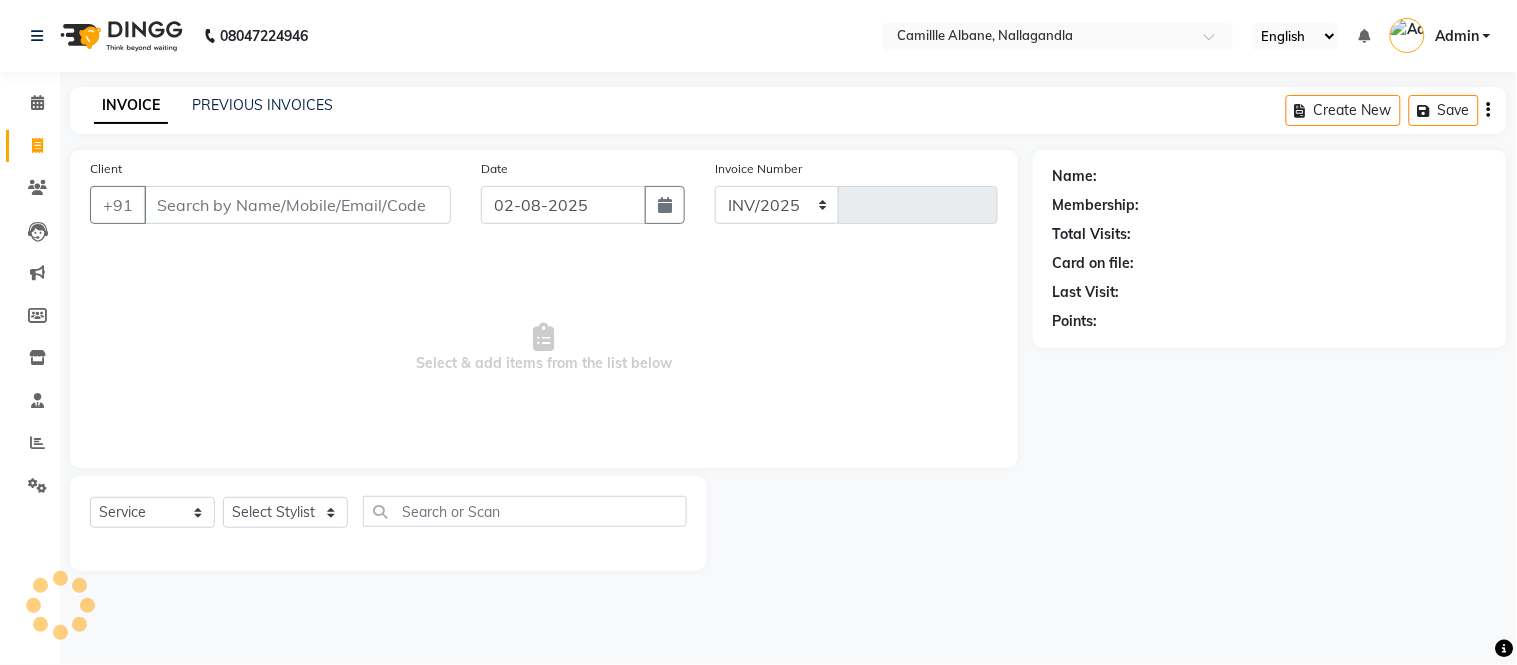 select on "7025" 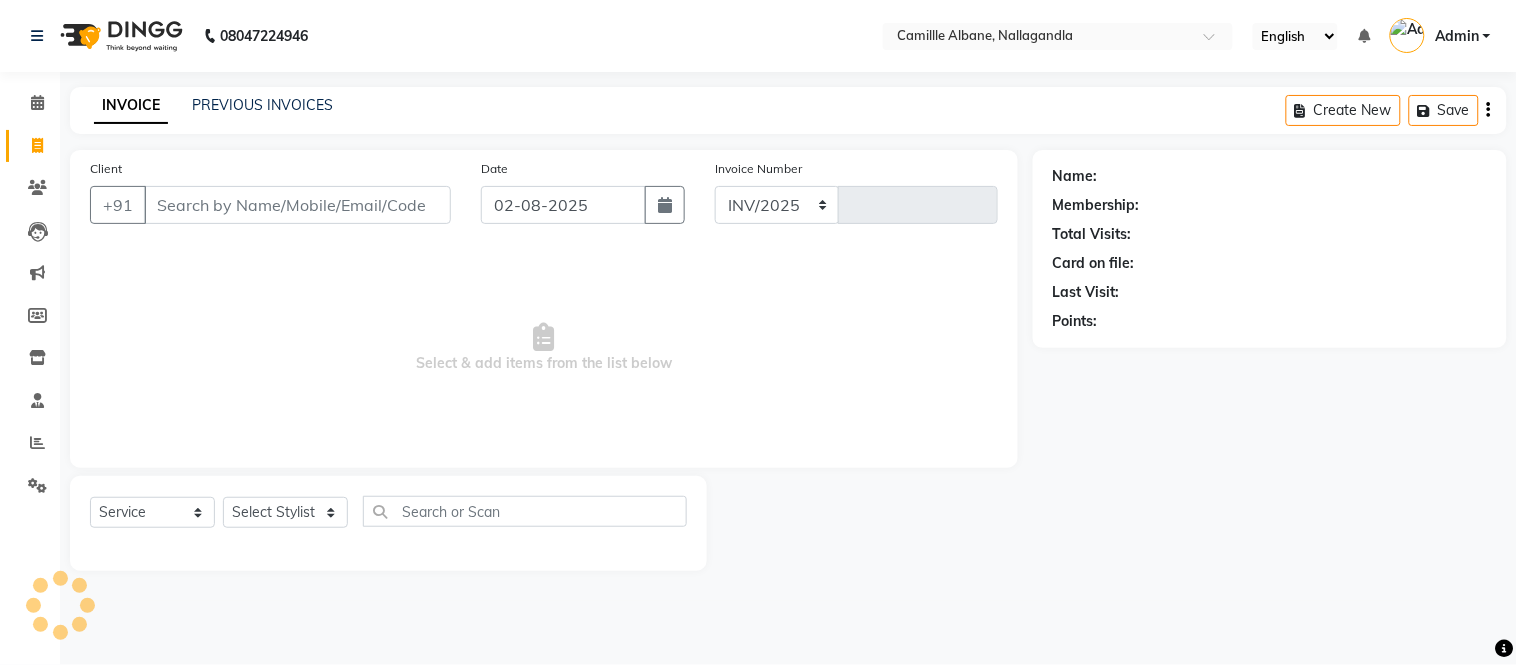 type on "0880" 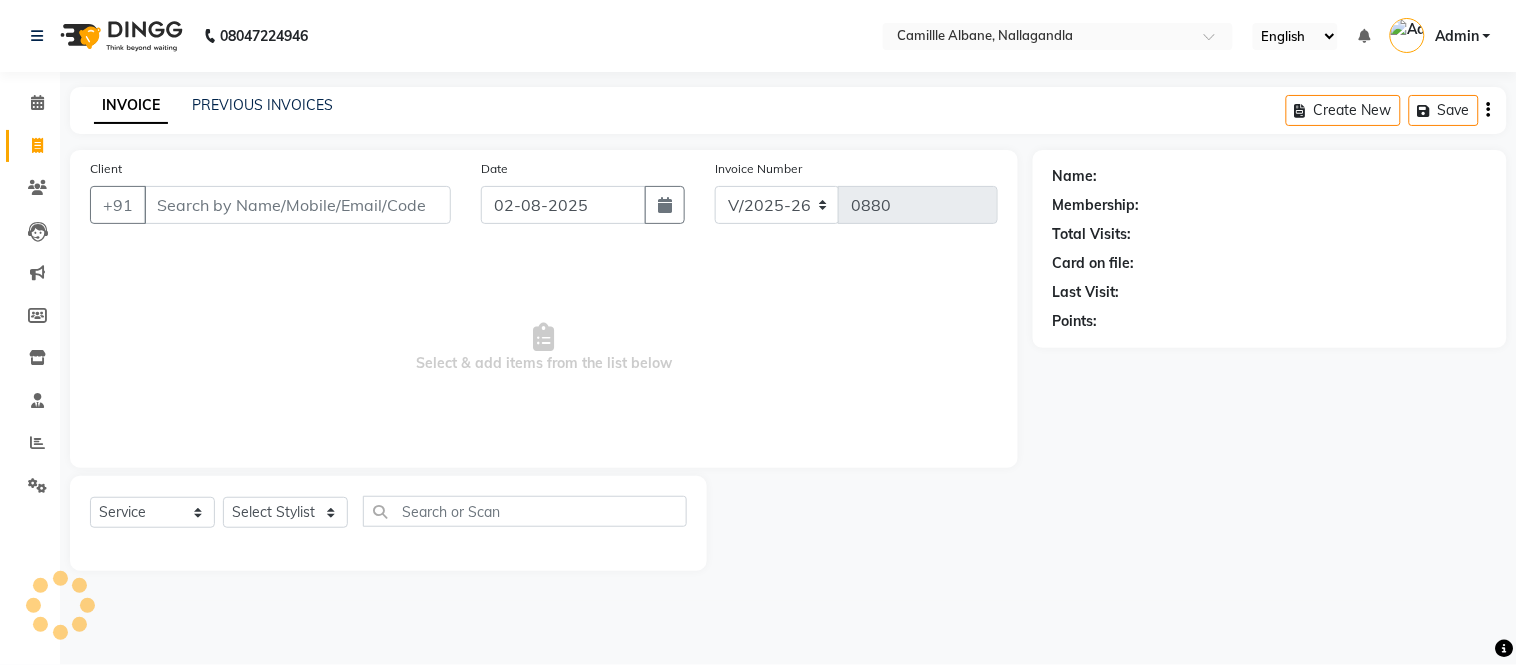 click on "Client" at bounding box center (297, 205) 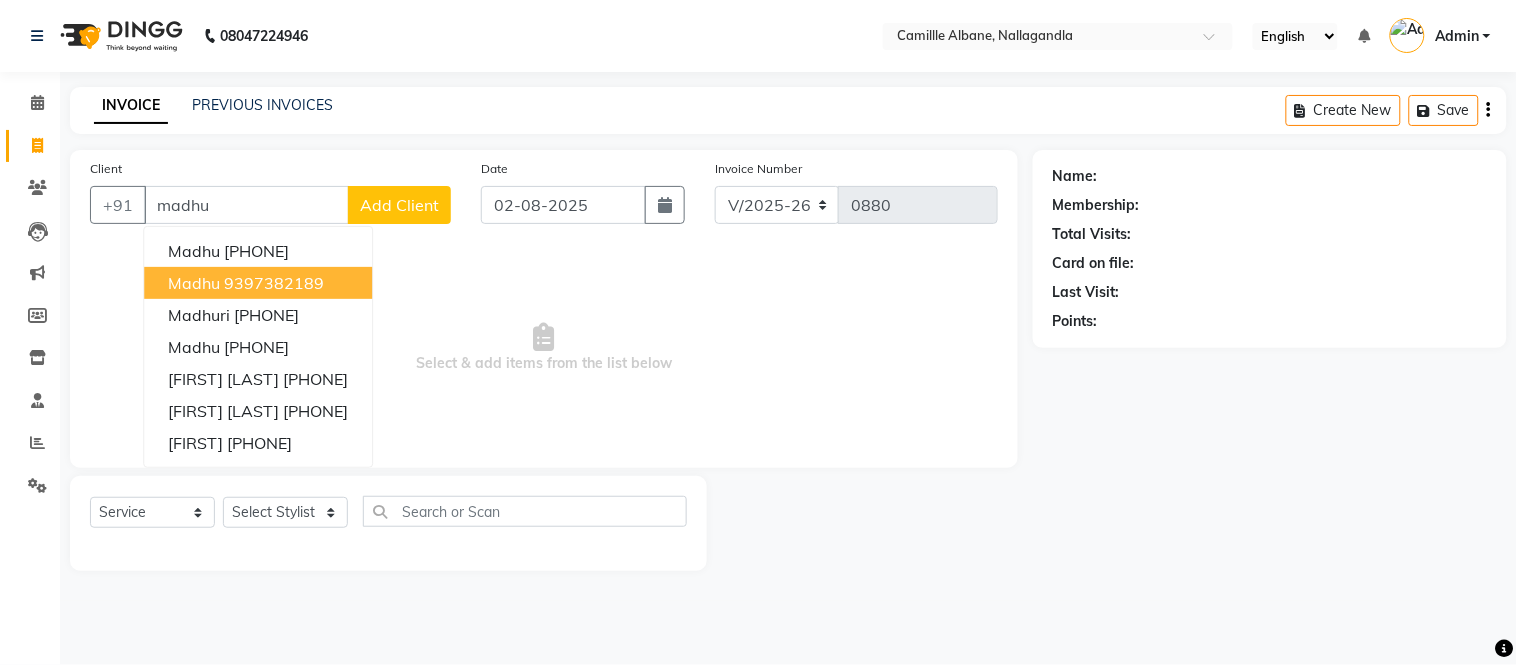 click on "[FIRST]  [PHONE]" at bounding box center [258, 283] 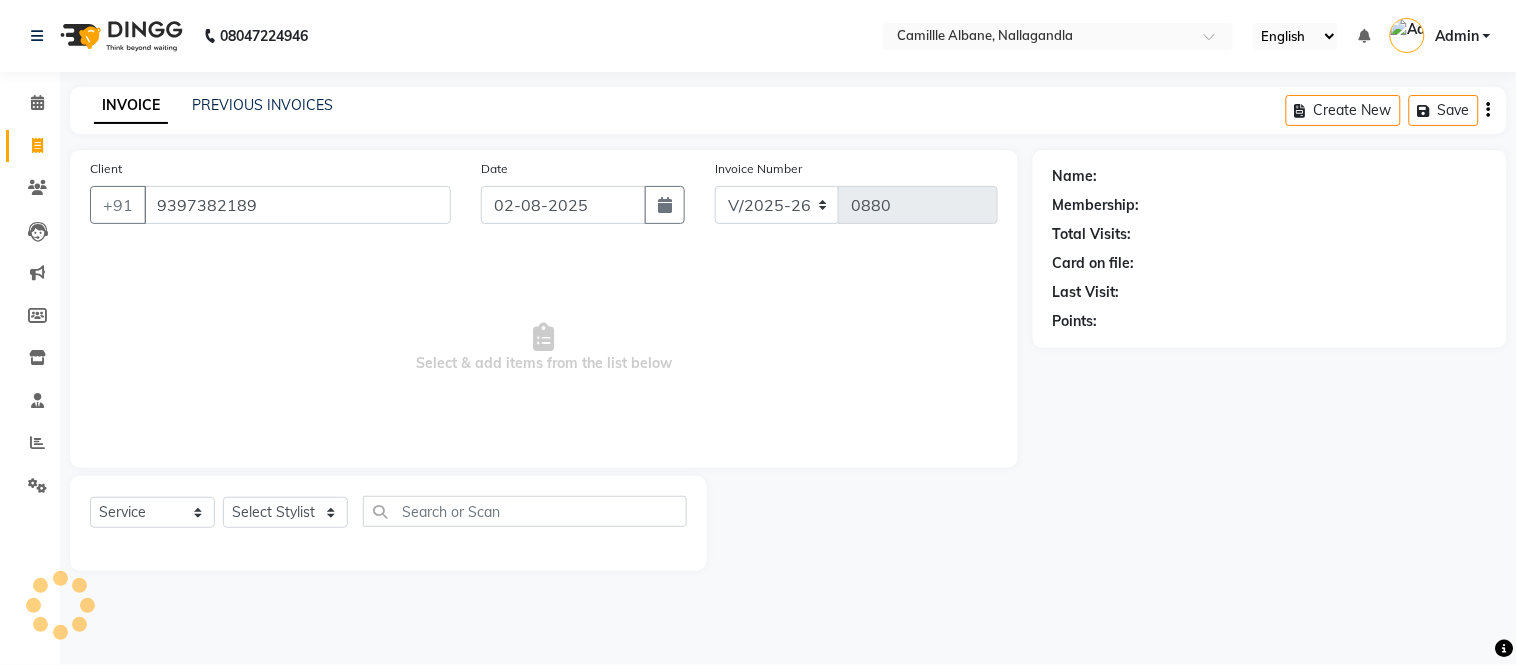 type on "9397382189" 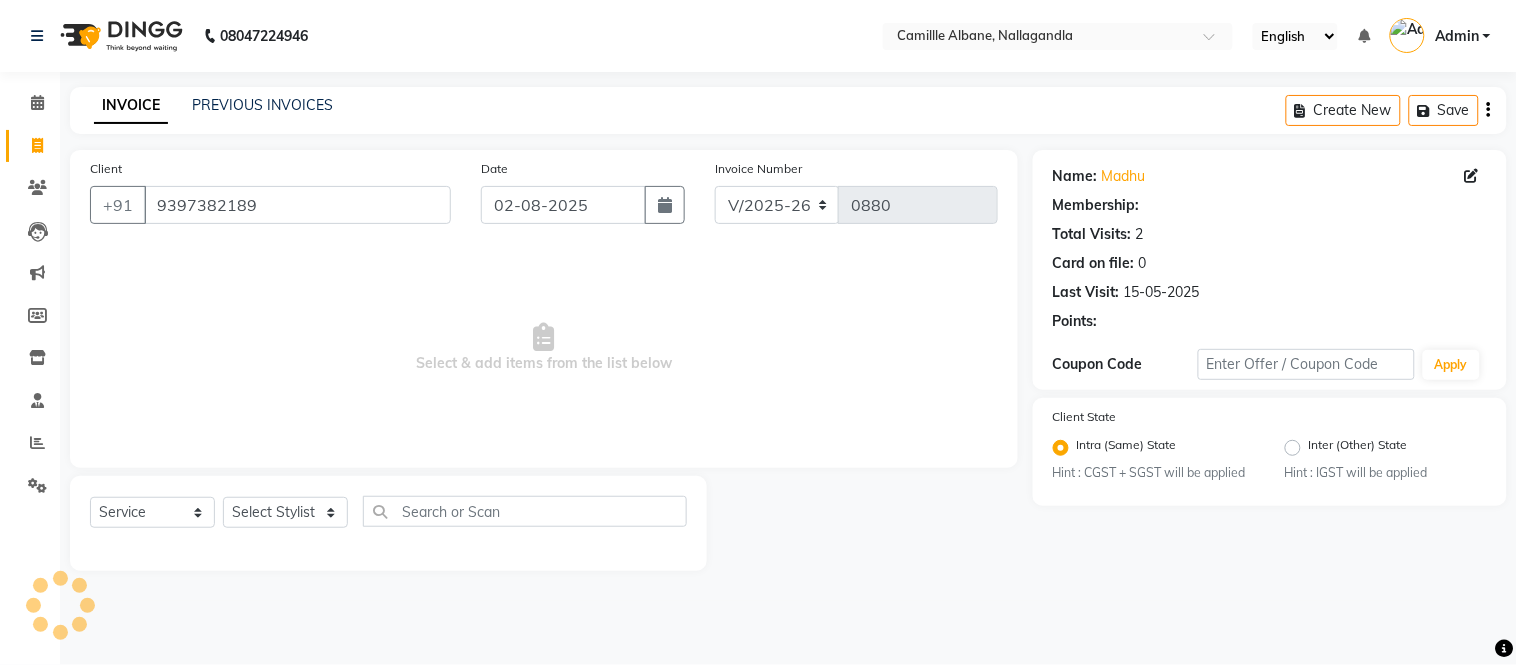 select on "1: Object" 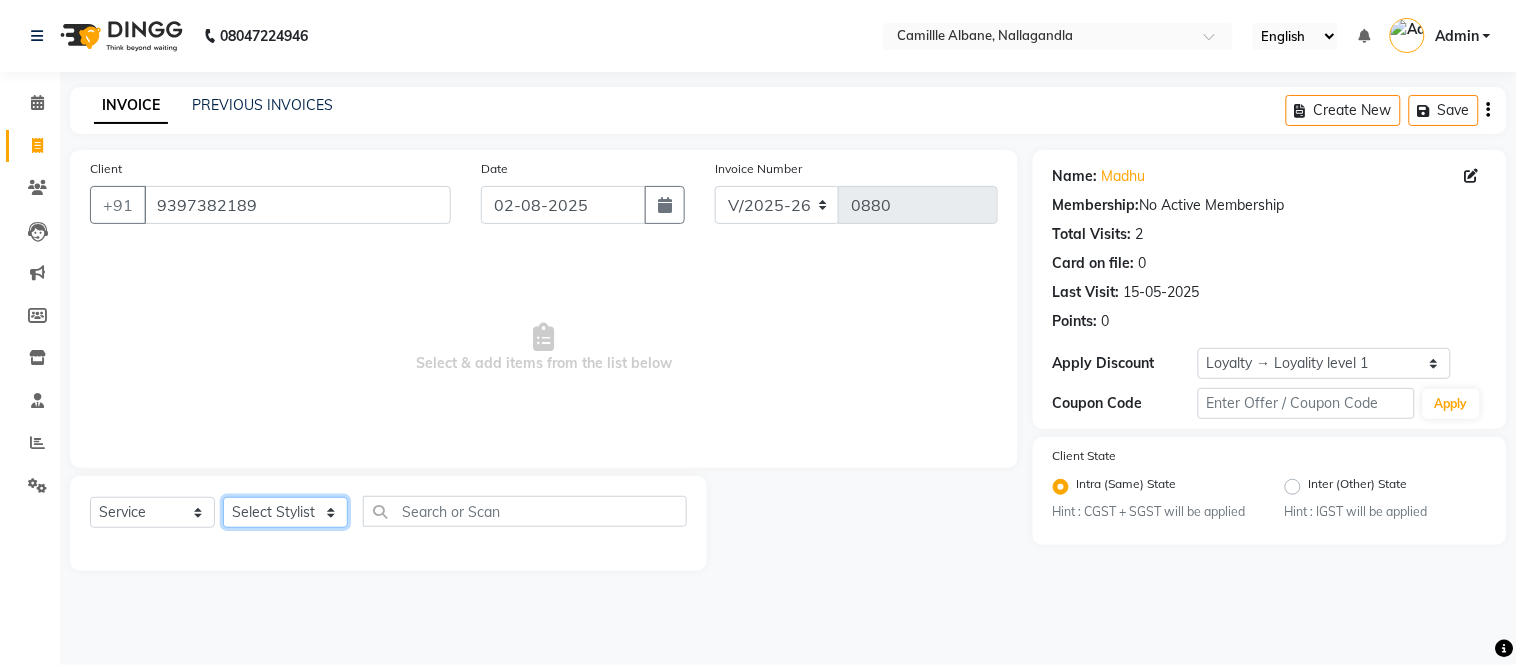 click on "Select Stylist Admin Amit Danish Dr, Rajani Jitendra K T Ramarao Lalitha Lokesh Madhu Nishi Satish Srinivas" 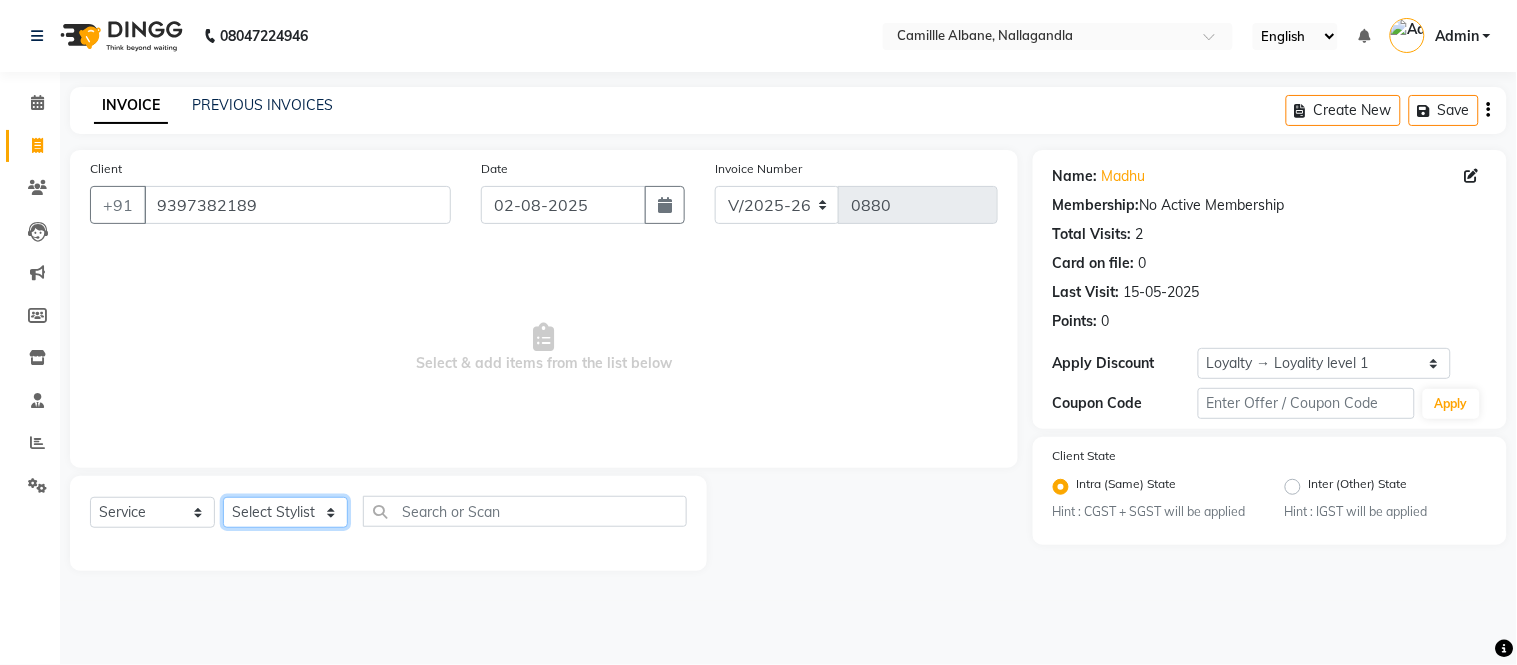 select on "59305" 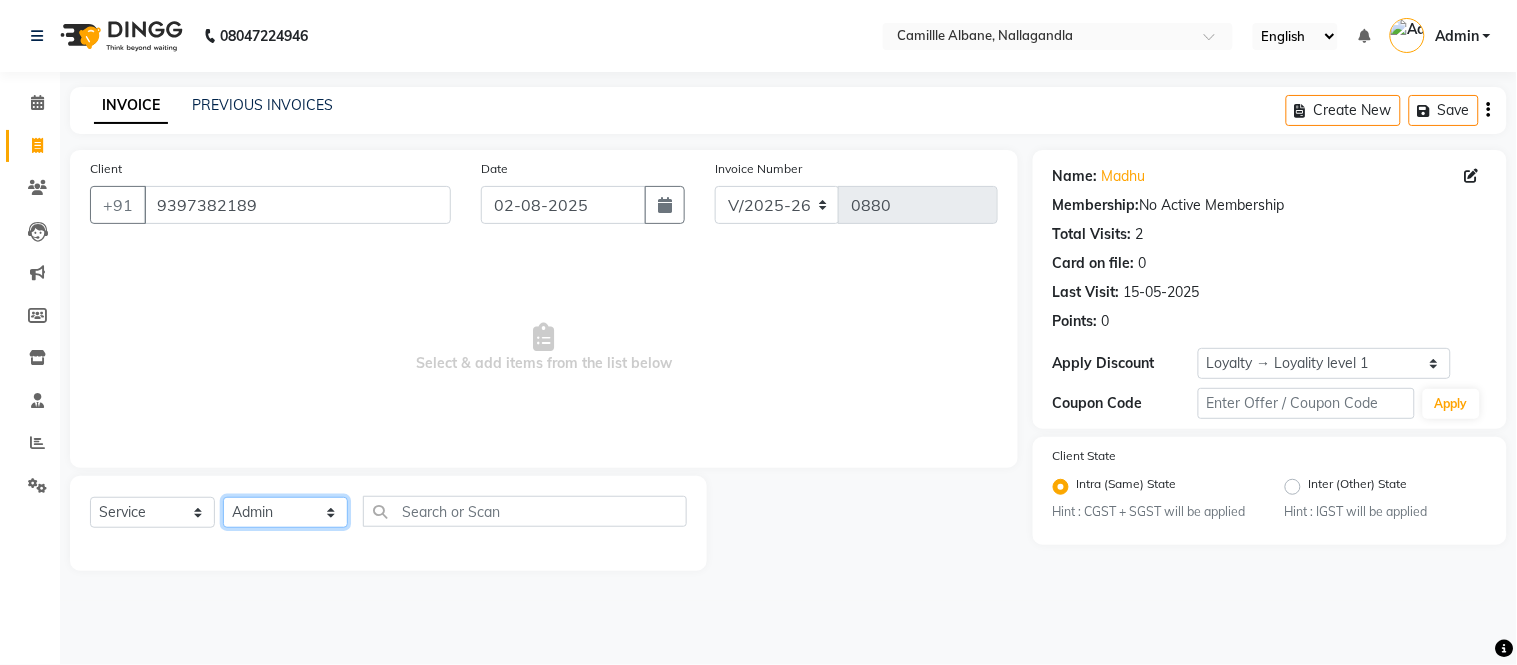 click on "Select Stylist Admin Amit Danish Dr, Rajani Jitendra K T Ramarao Lalitha Lokesh Madhu Nishi Satish Srinivas" 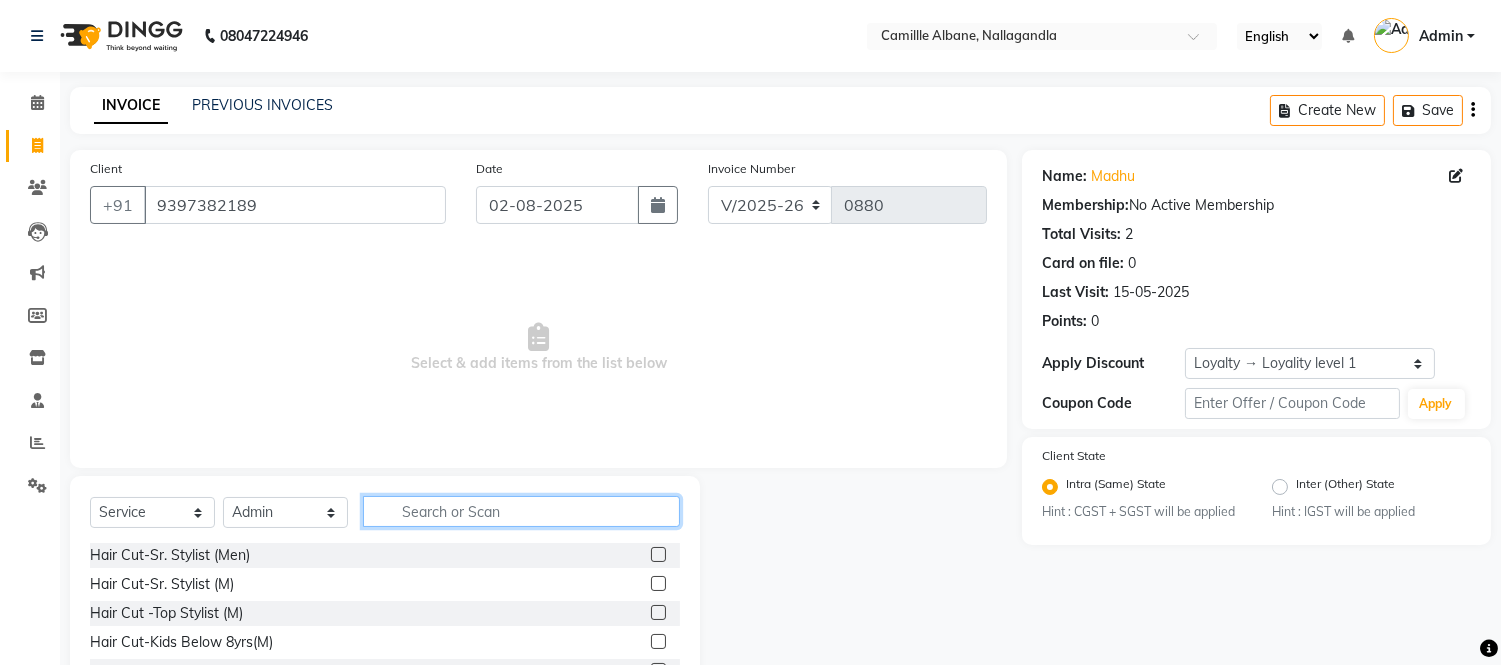 click 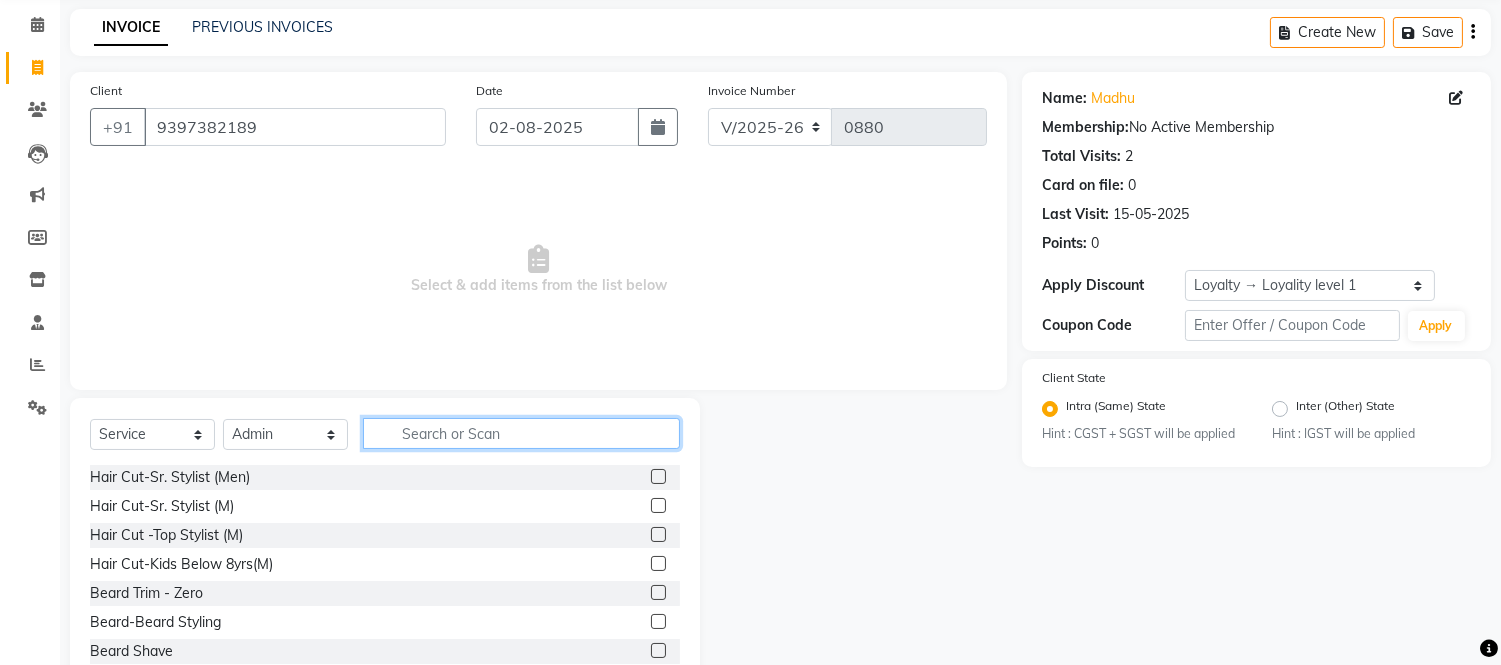 scroll, scrollTop: 135, scrollLeft: 0, axis: vertical 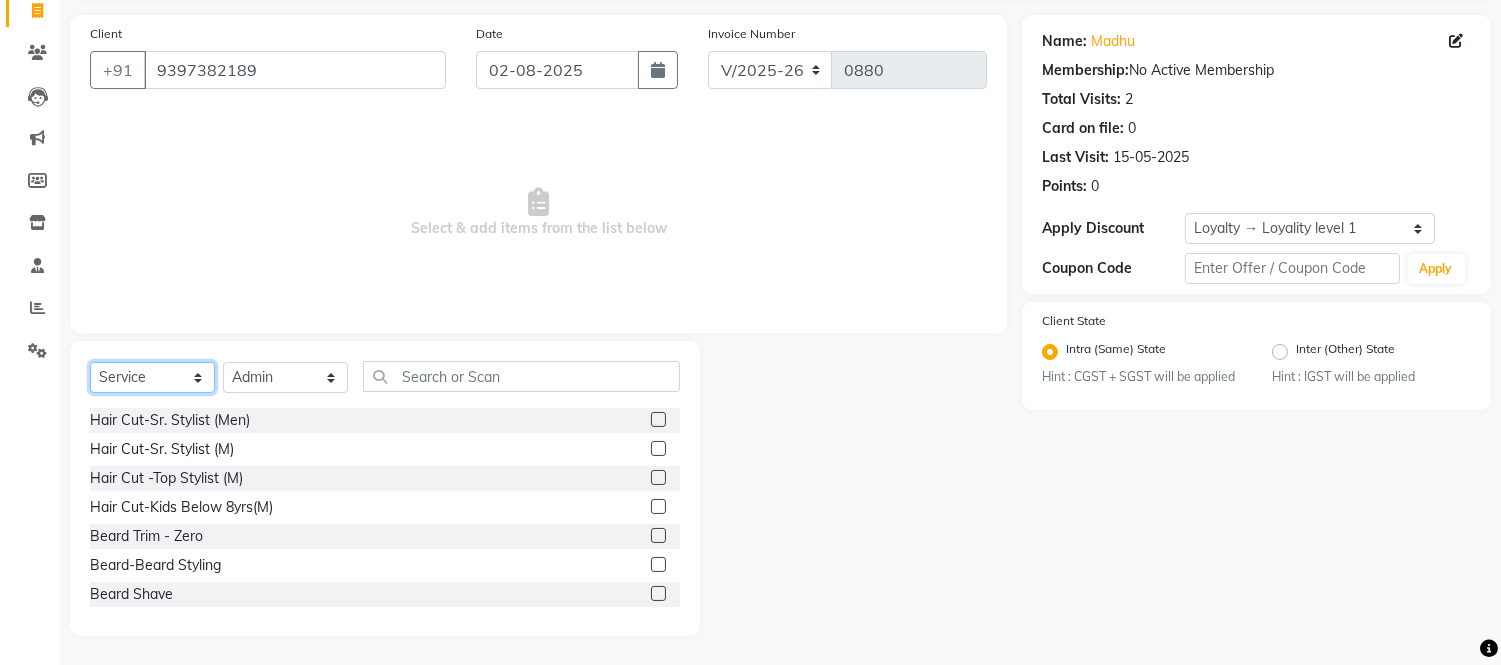 click on "Select  Service  Product  Membership  Package Voucher Prepaid Gift Card" 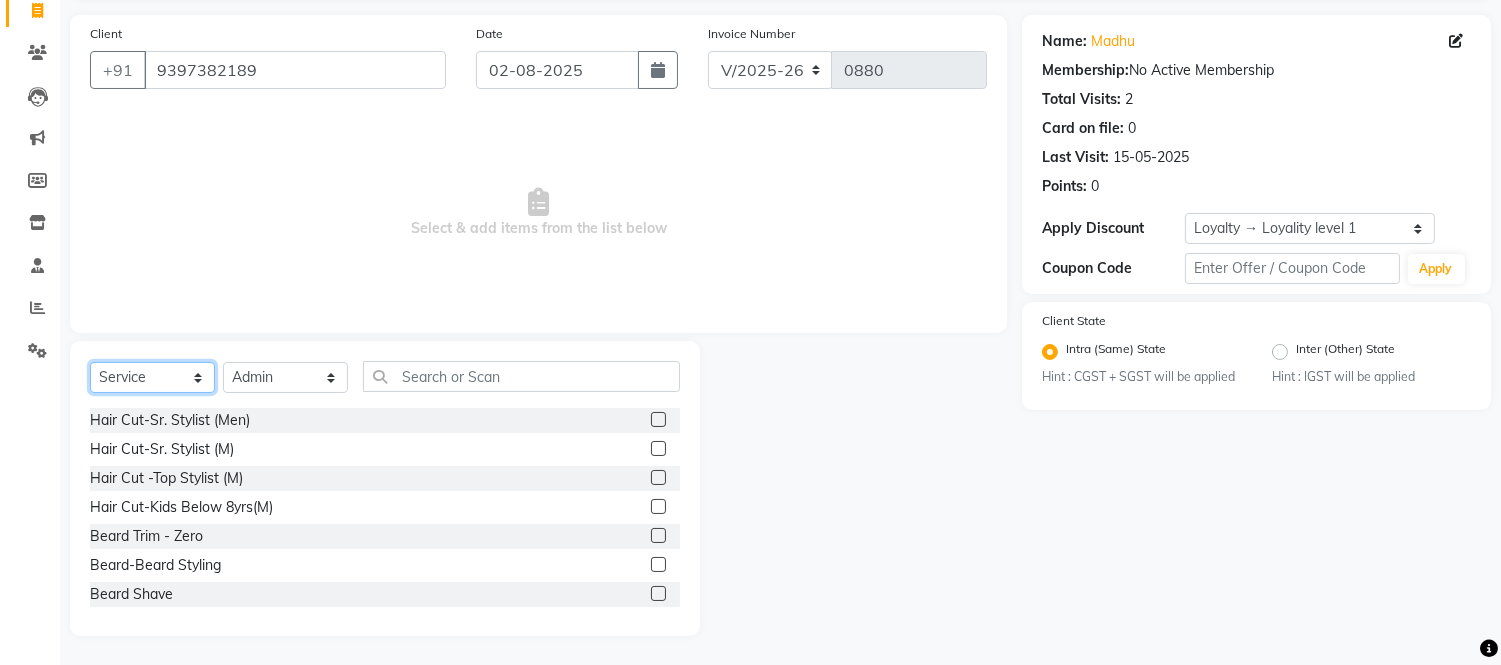 select on "product" 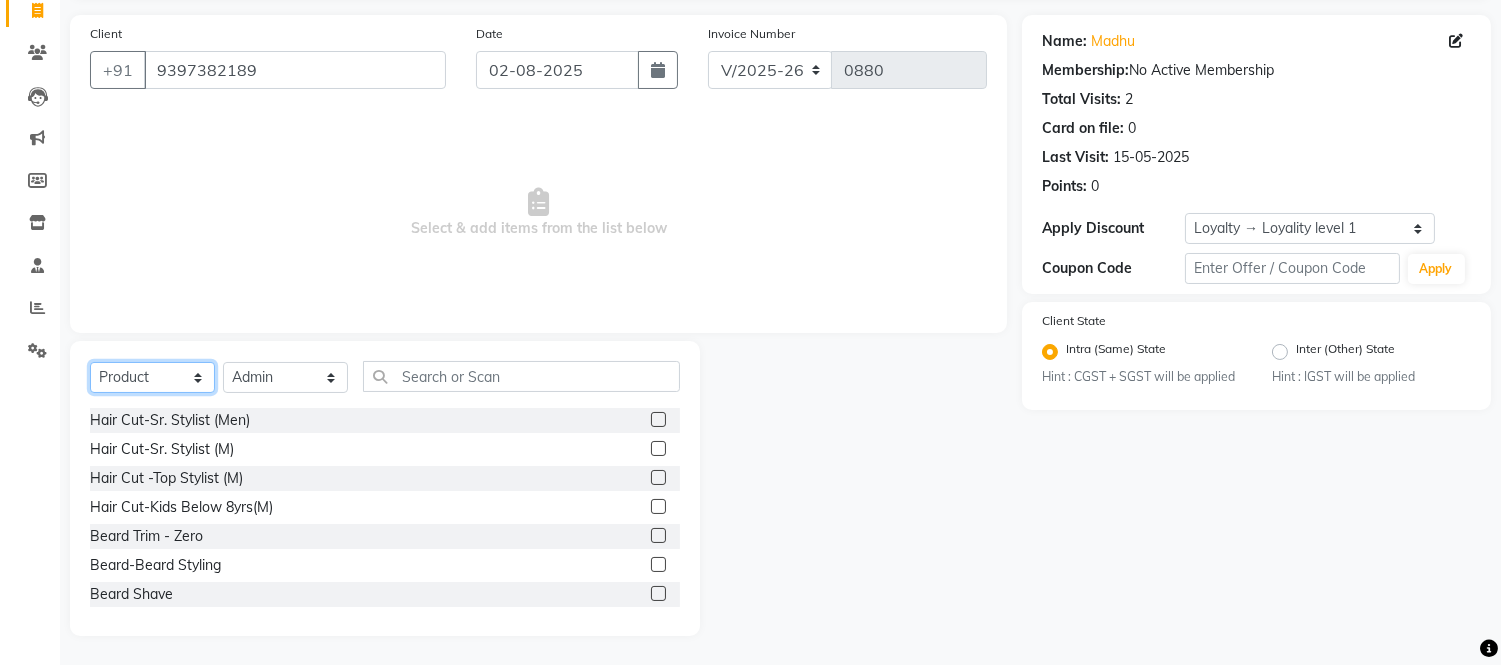 click on "Select  Service  Product  Membership  Package Voucher Prepaid Gift Card" 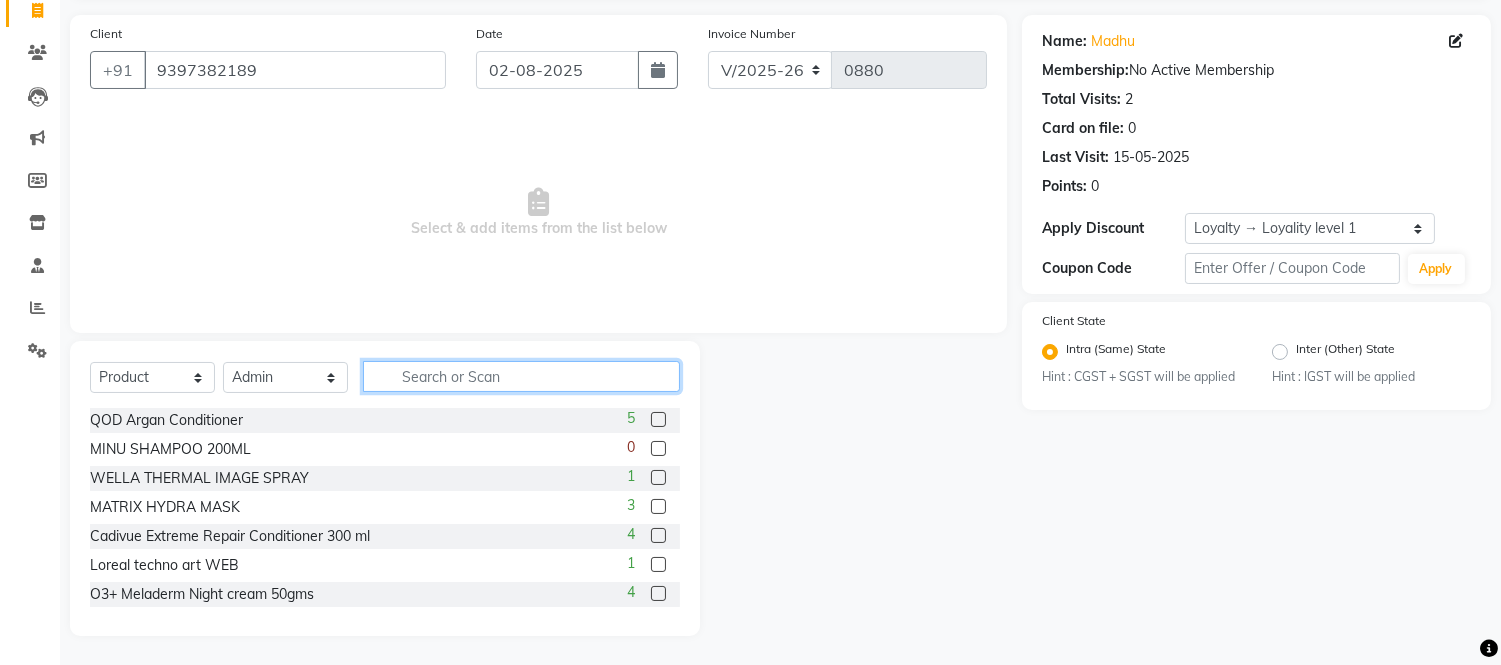 click 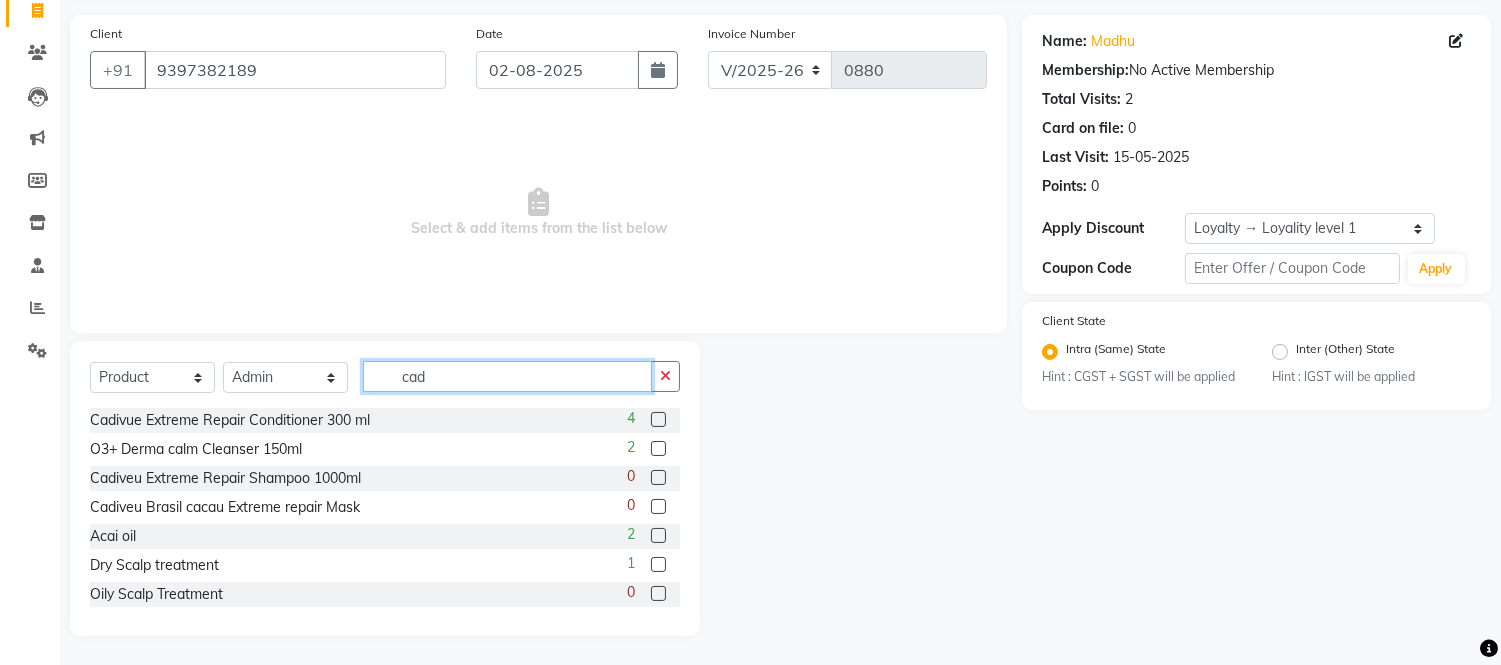 scroll, scrollTop: 110, scrollLeft: 0, axis: vertical 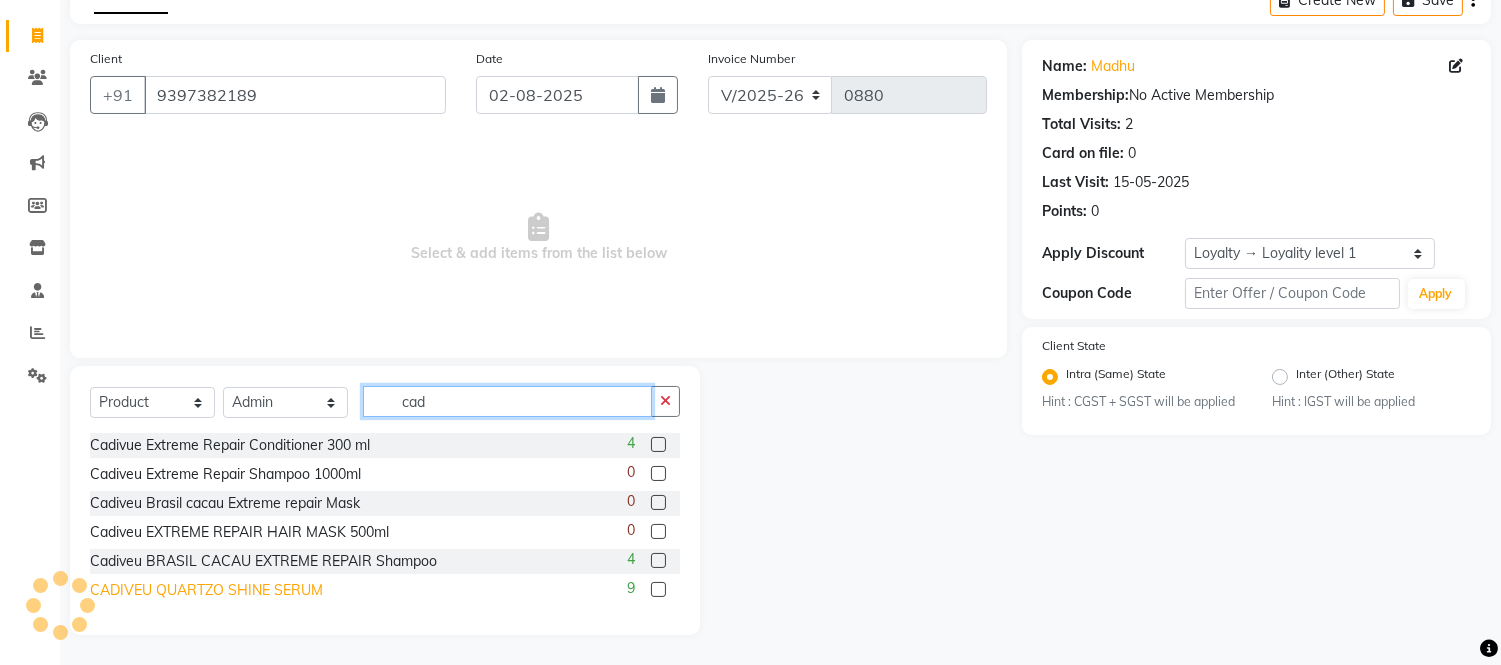 type on "cad" 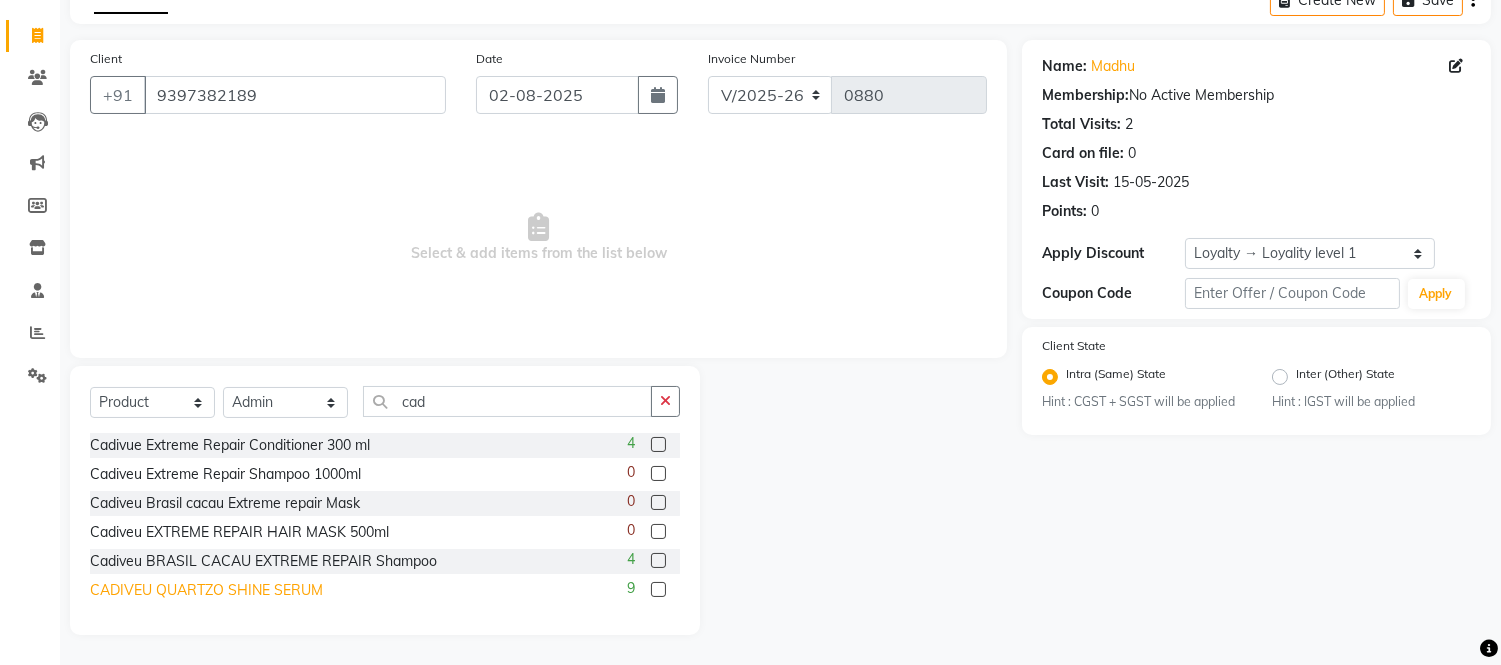 click on "CADIVEU QUARTZO SHINE SERUM" 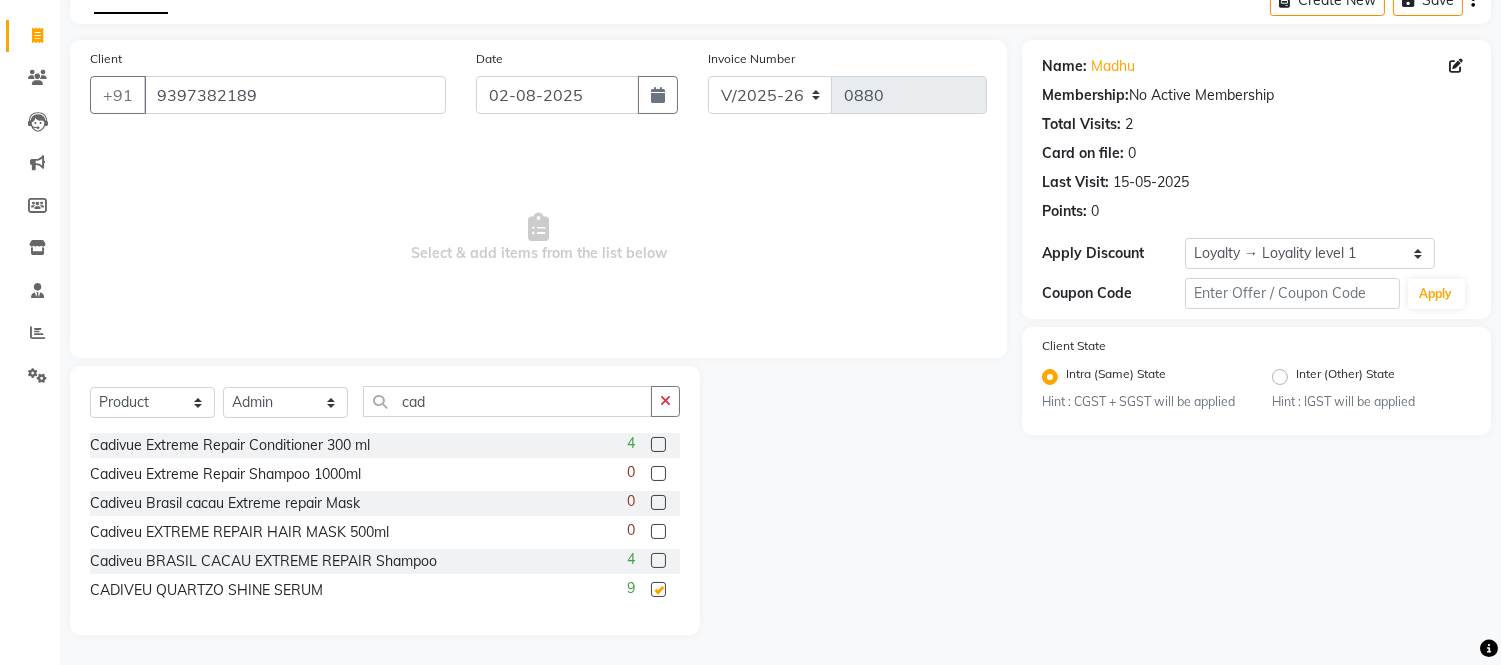 checkbox on "false" 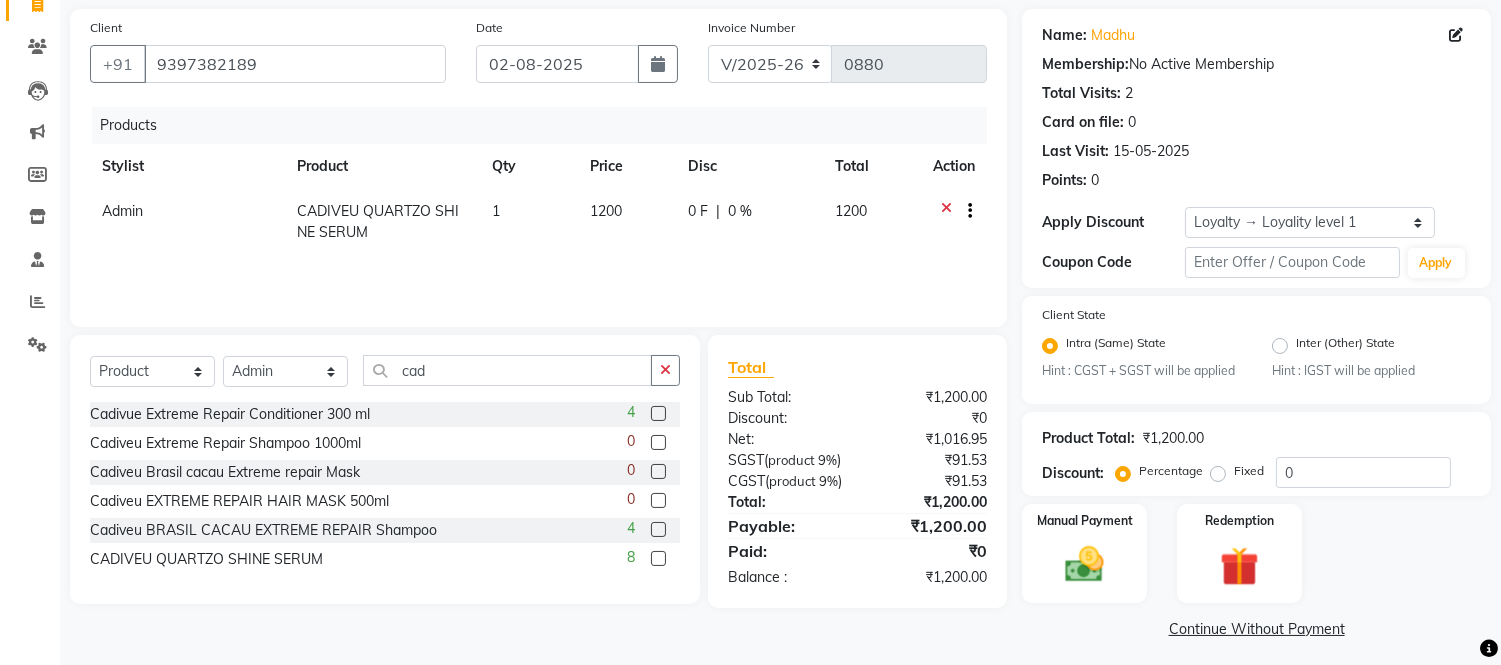 scroll, scrollTop: 155, scrollLeft: 0, axis: vertical 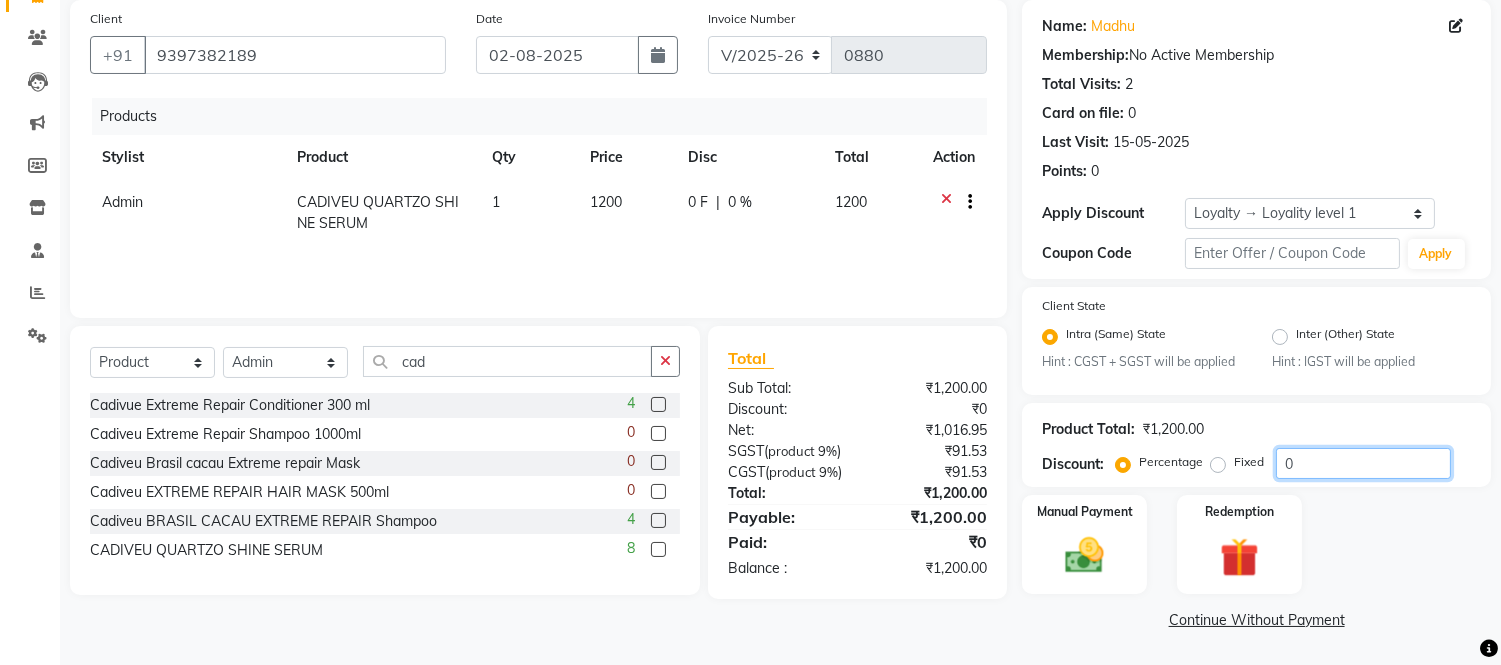 click on "0" 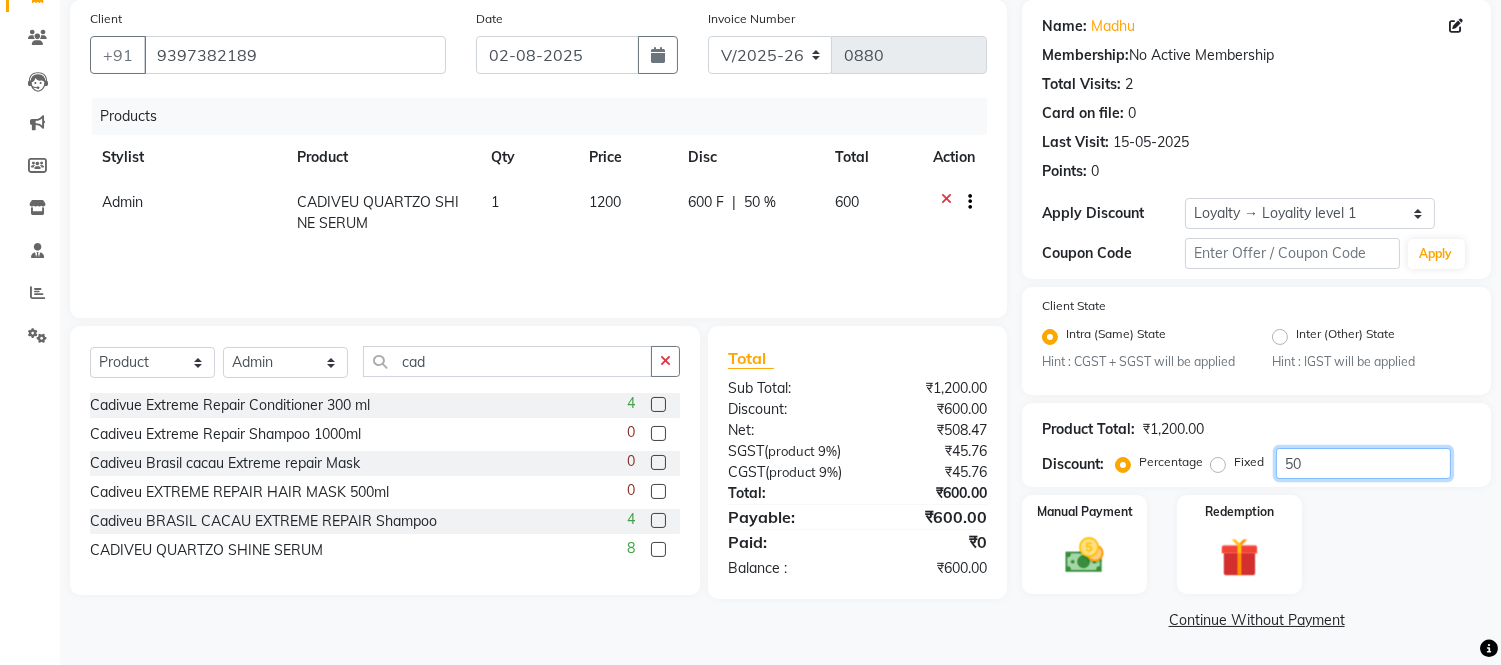 scroll, scrollTop: 0, scrollLeft: 0, axis: both 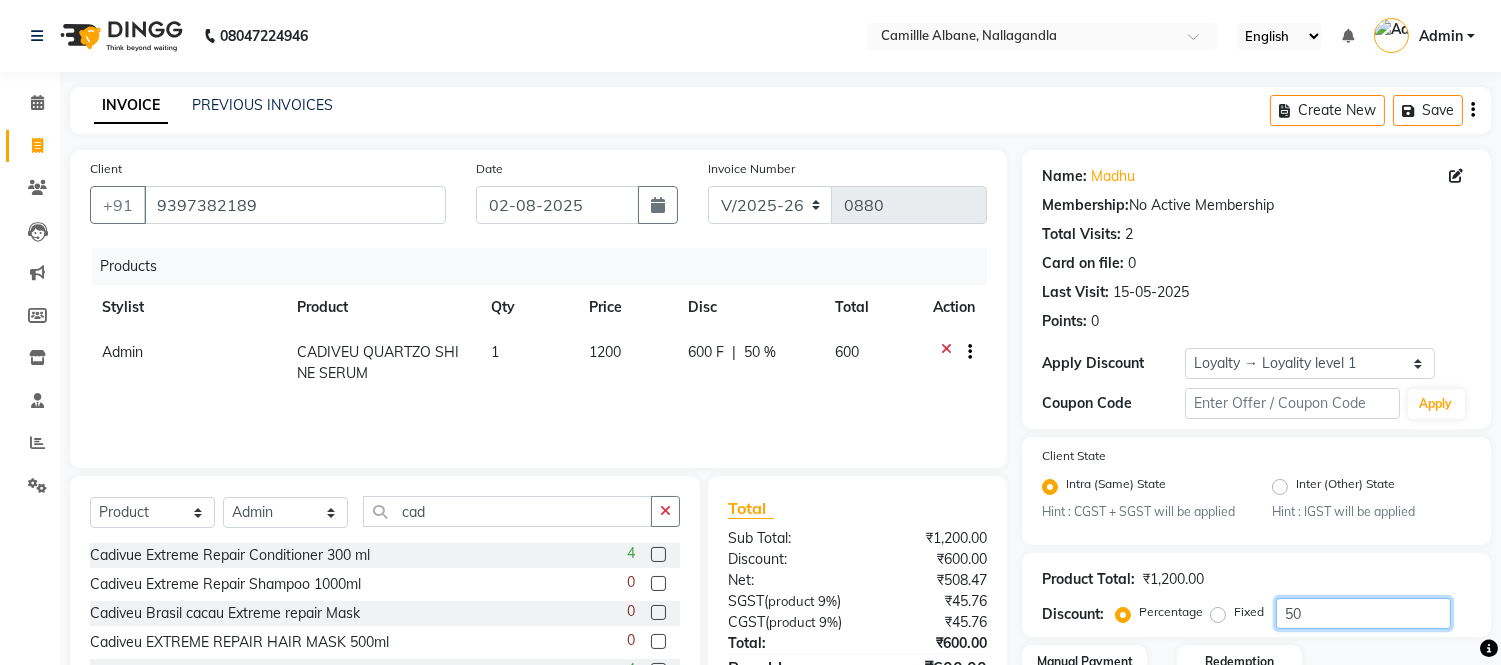 type on "50" 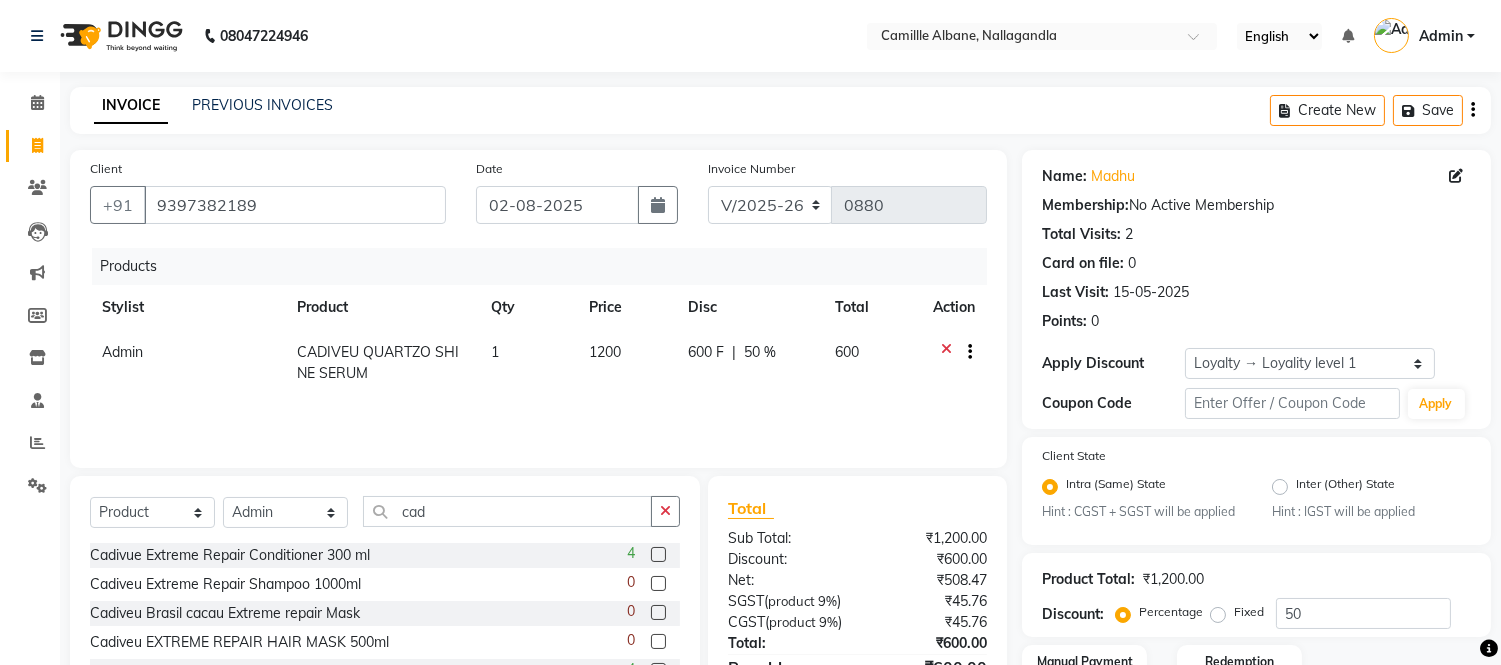 click on "Create New   Save" 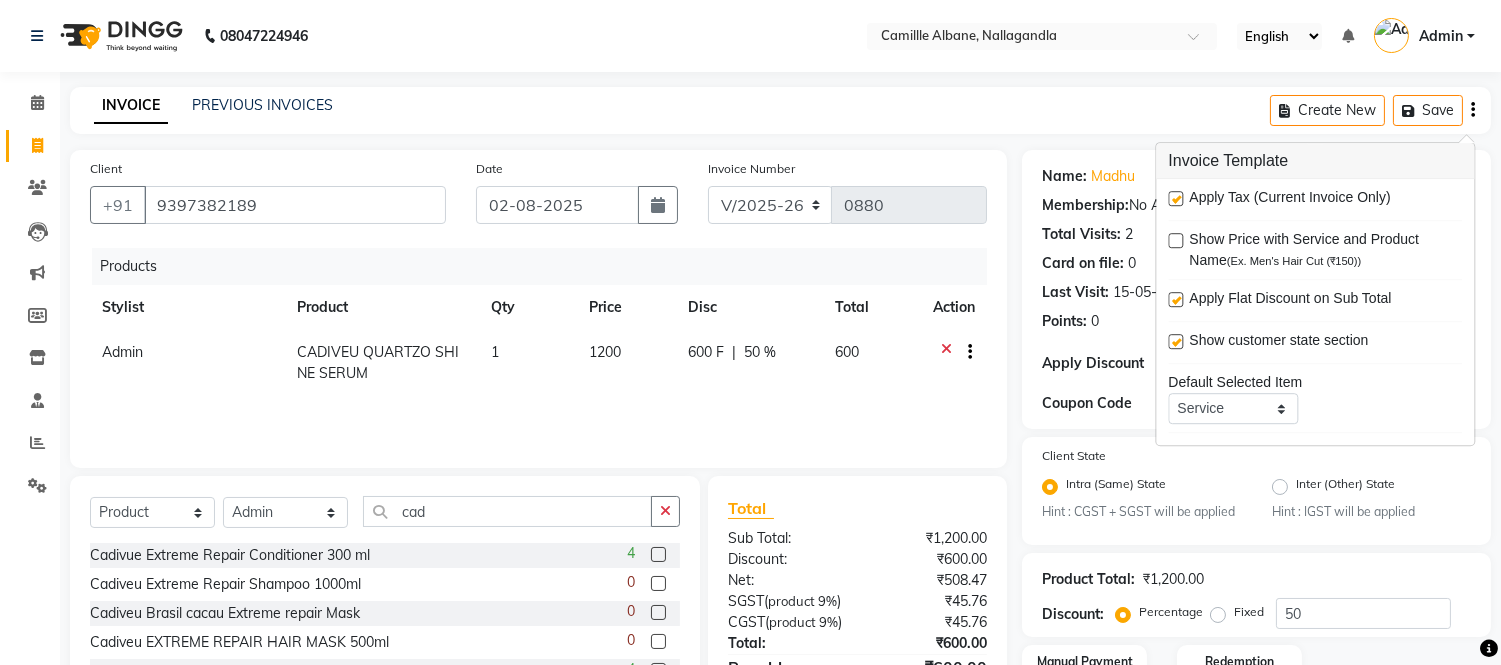 click at bounding box center [1175, 198] 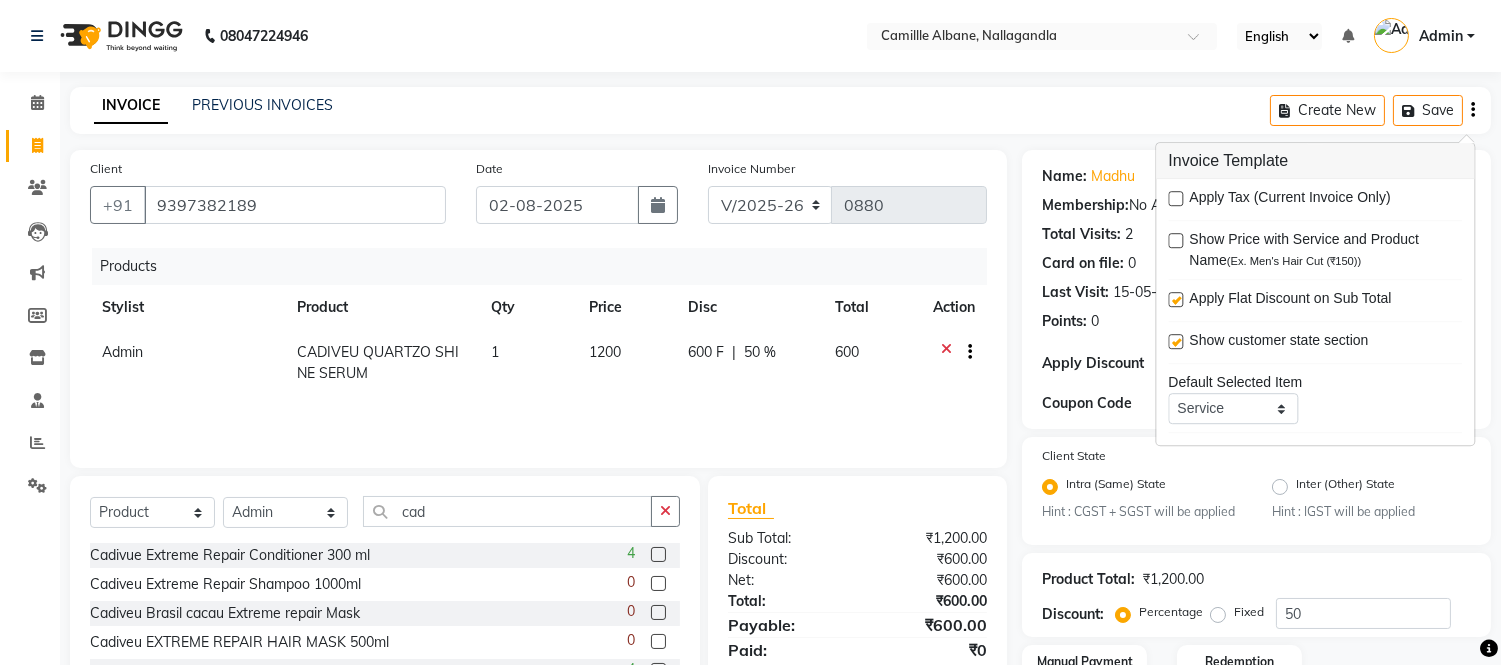 click on "INVOICE PREVIOUS INVOICES Create New   Save" 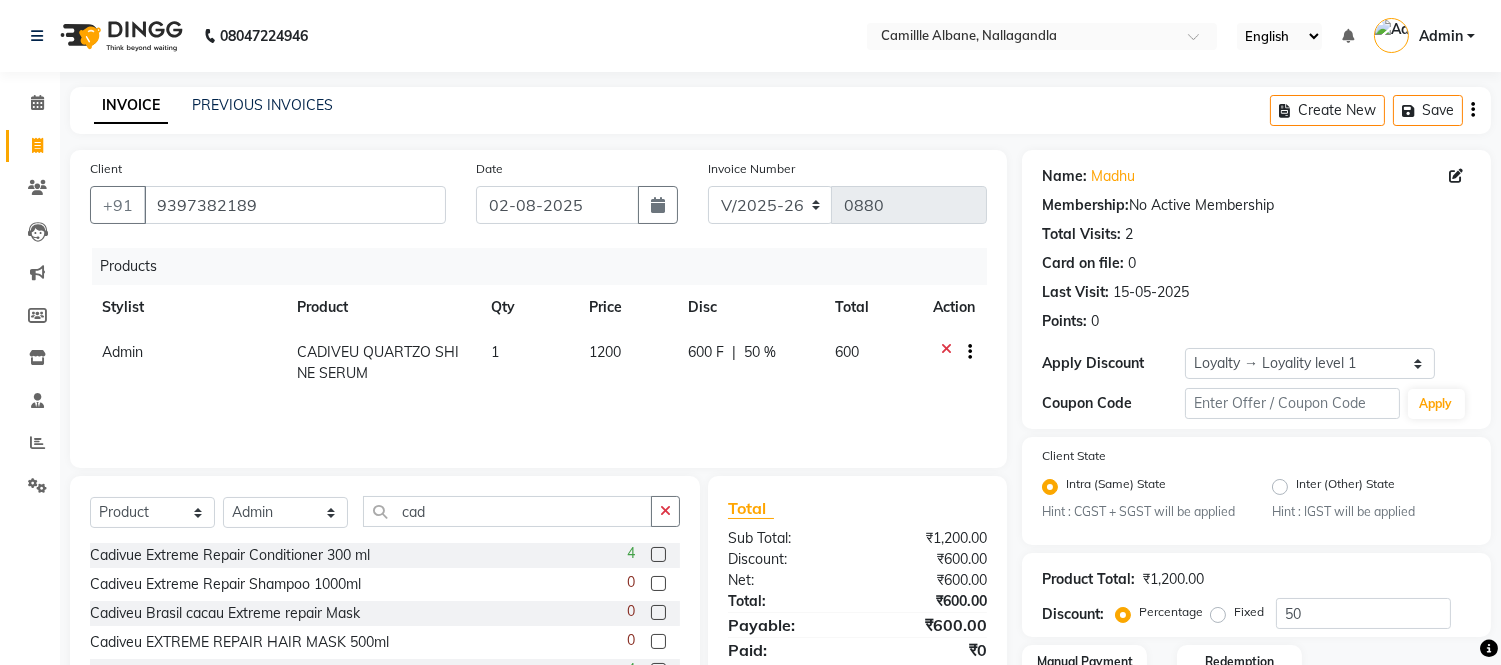 scroll, scrollTop: 148, scrollLeft: 0, axis: vertical 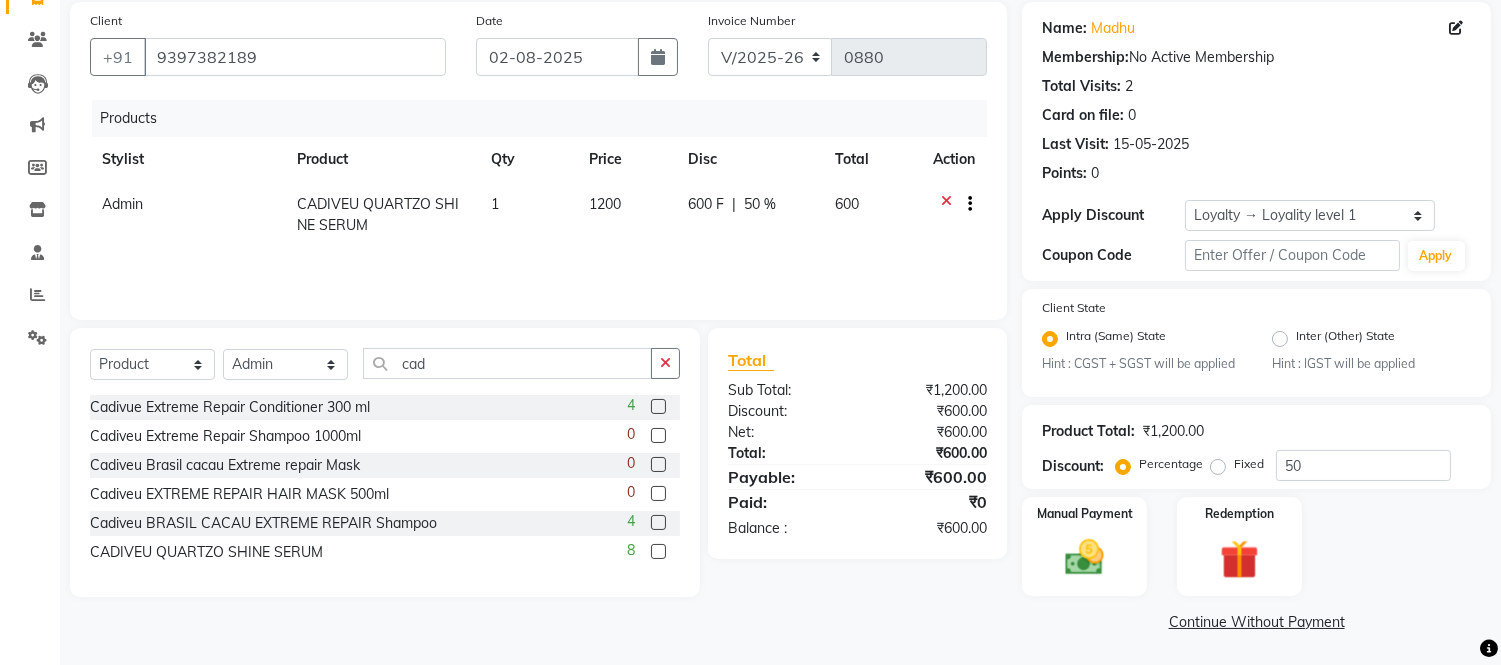 click on "1200" 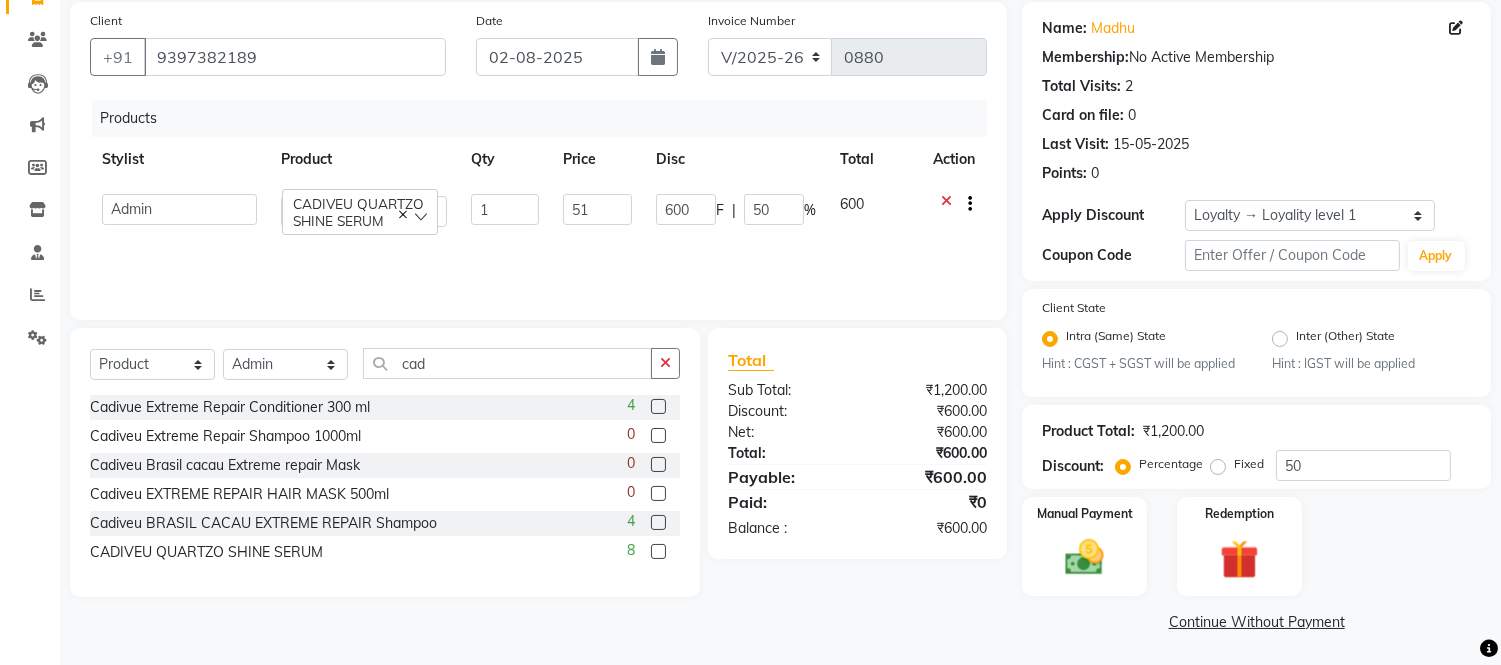 type on "510" 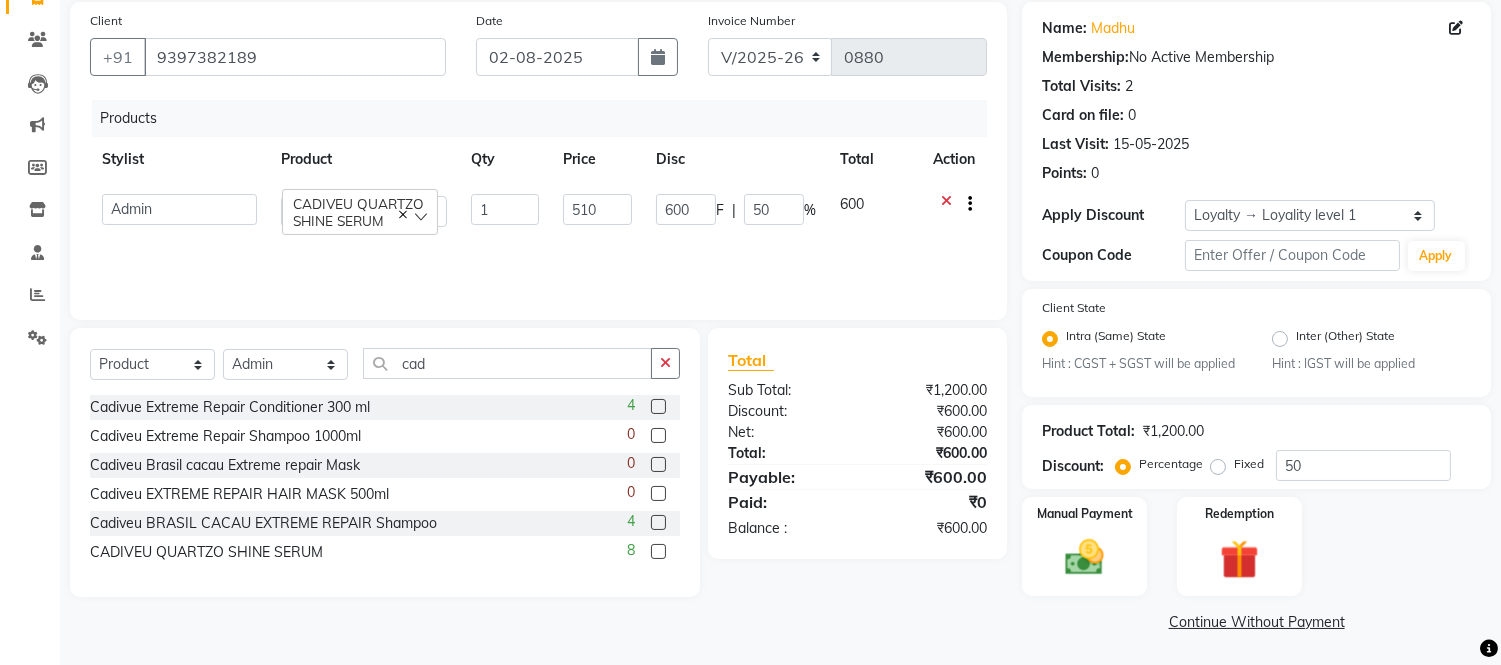 click on "Products Stylist Product Qty Price Disc Total Action  Admin   Amit   Danish   Dr, Rajani   Jitendra   K T Ramarao   Lalitha   Lokesh   Madhu   Nishi   Satish   Srinivas   CADIVEU QUARTZO SHINE SERUM  1 510 600 F | 50 % 600" 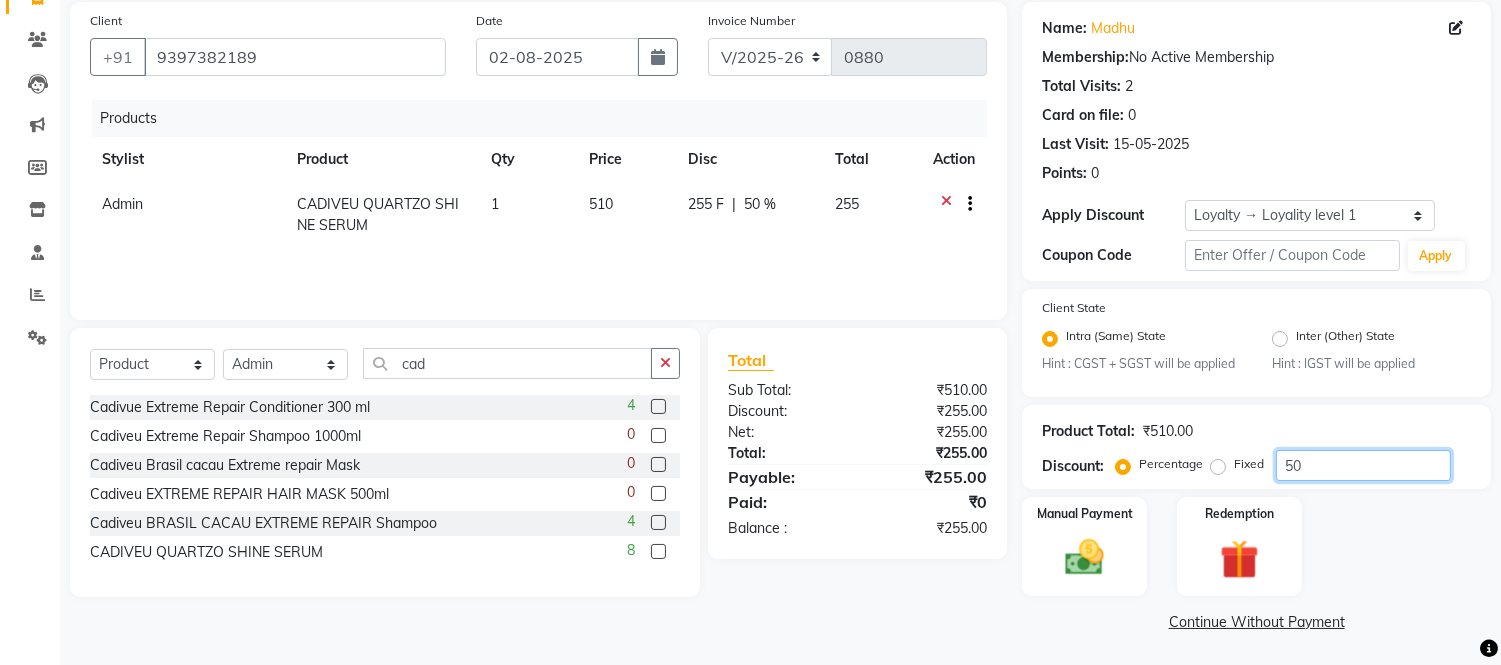 click on "50" 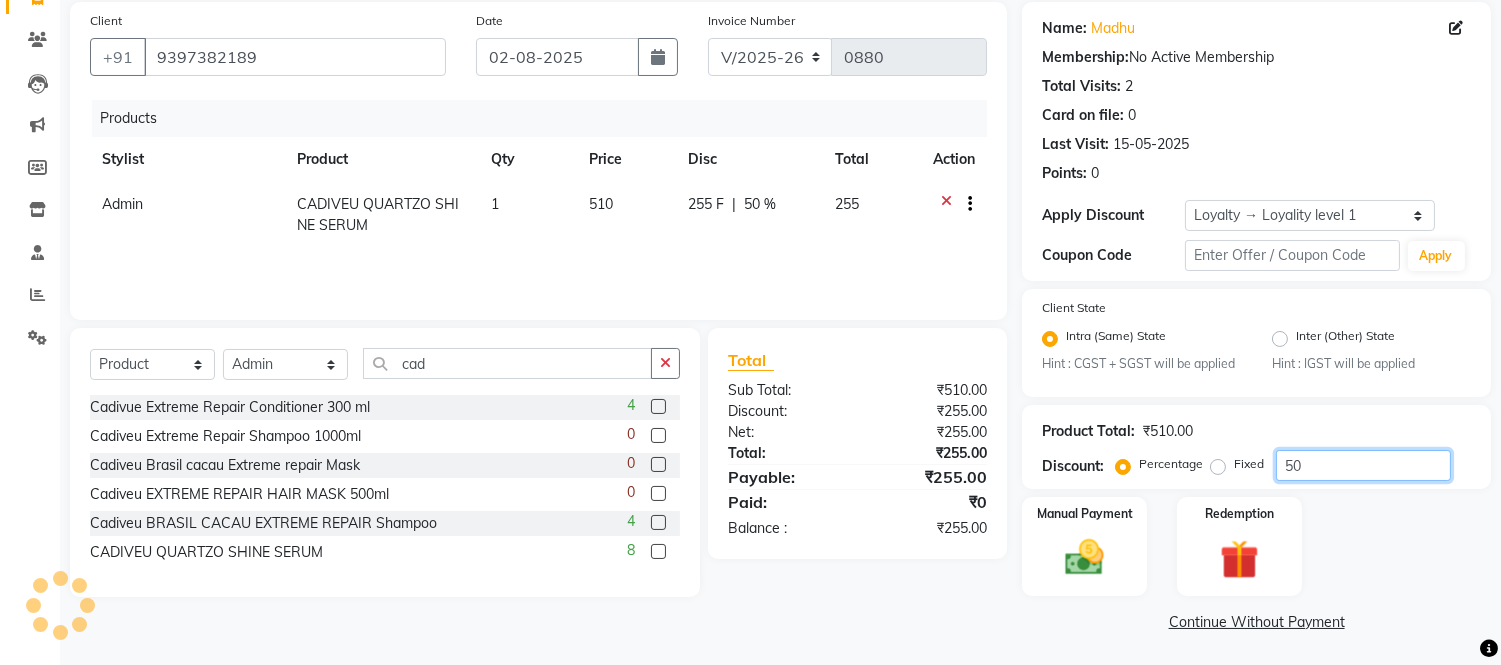 click on "50" 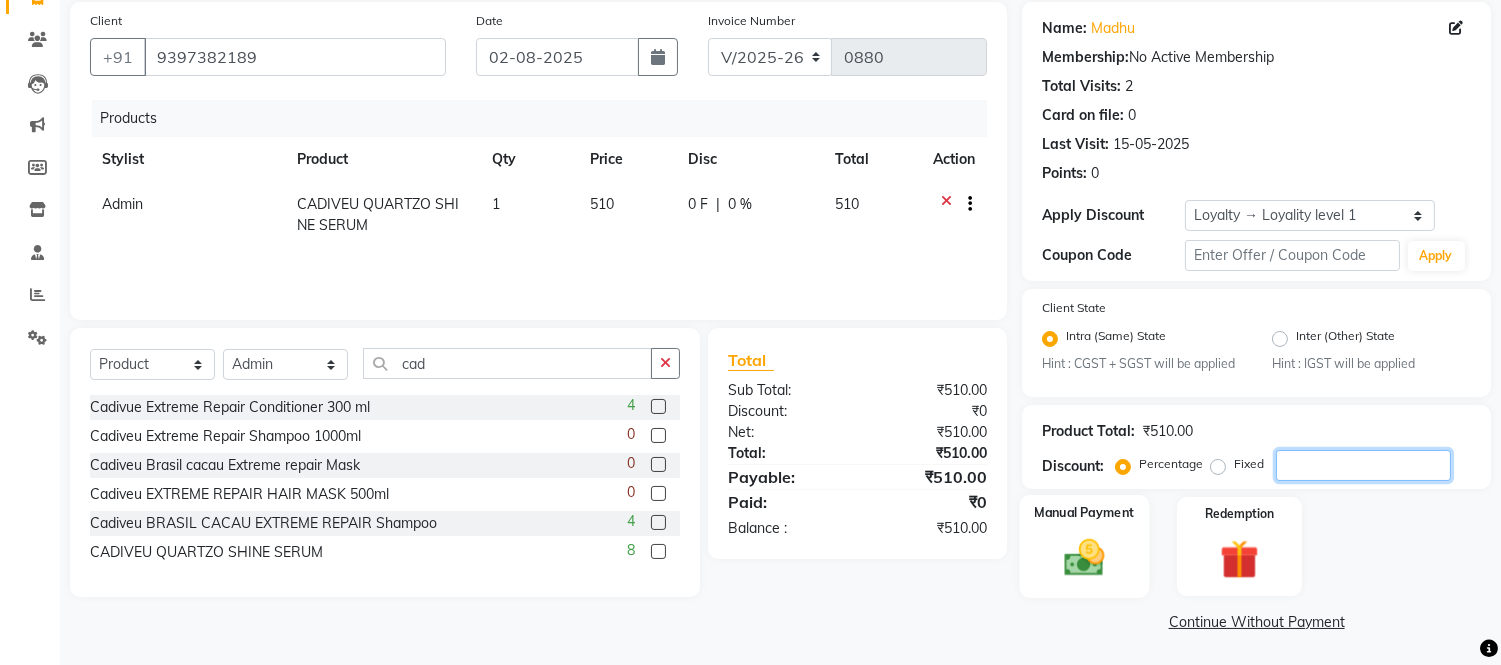type 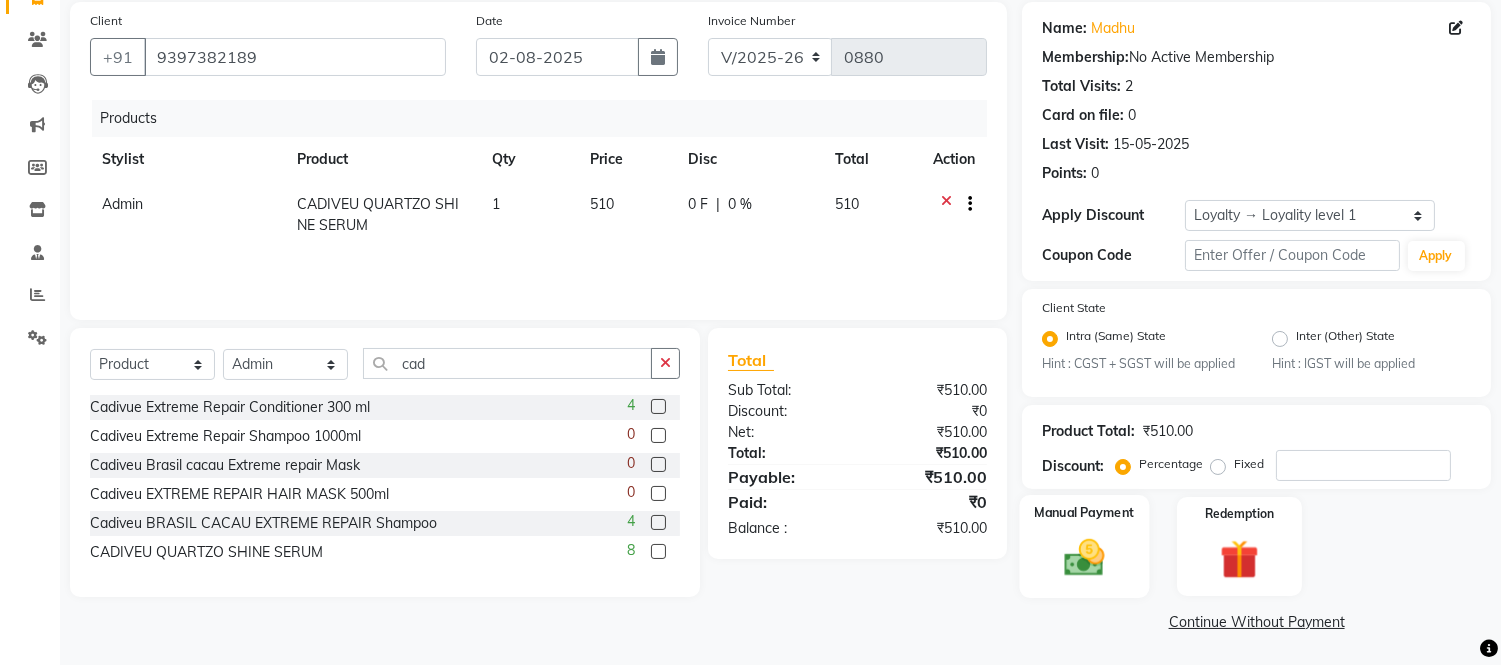 click 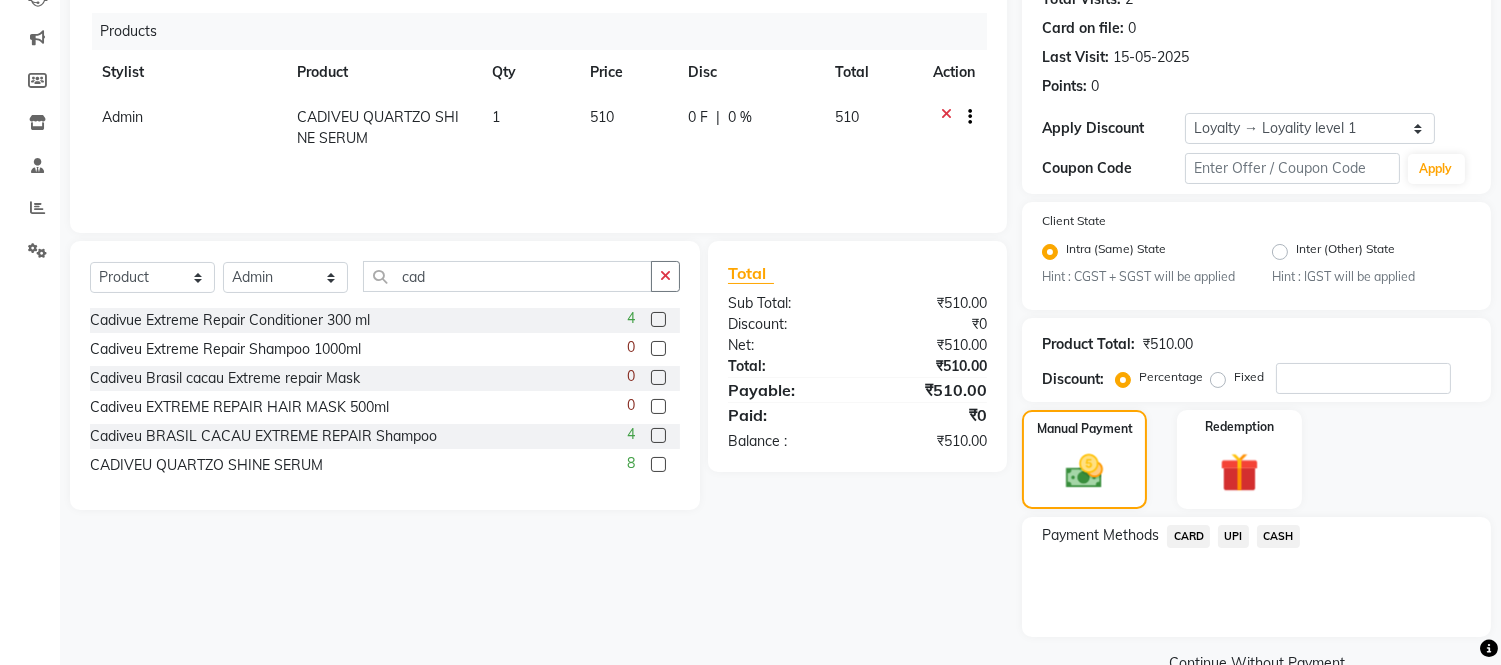 scroll, scrollTop: 277, scrollLeft: 0, axis: vertical 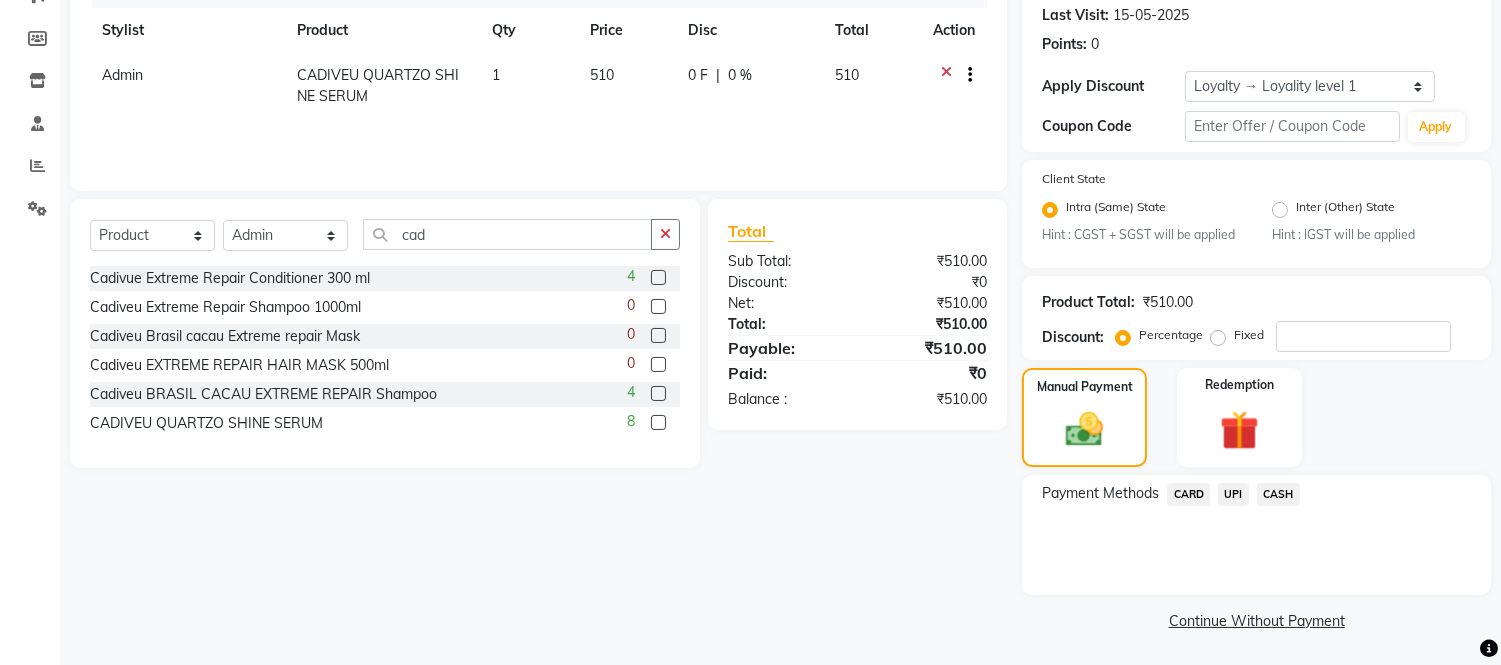 click on "CASH" 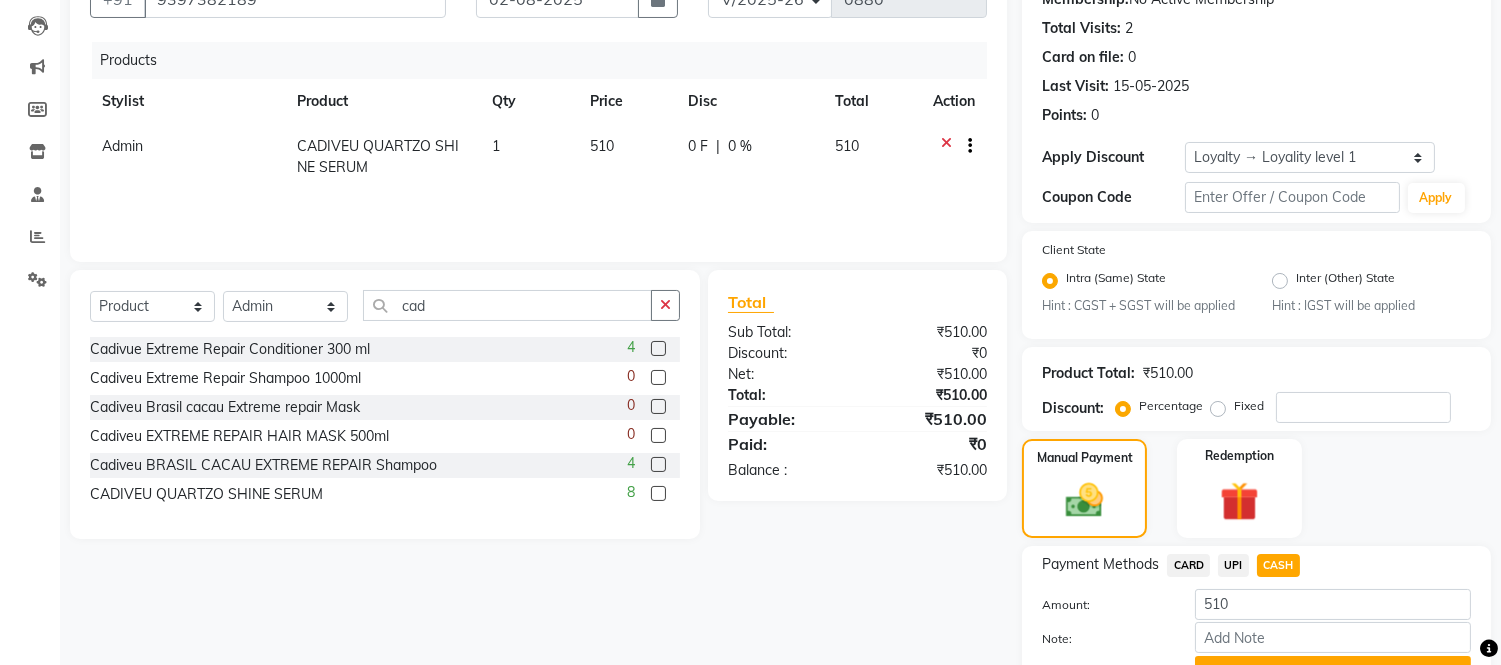 scroll, scrollTop: 0, scrollLeft: 0, axis: both 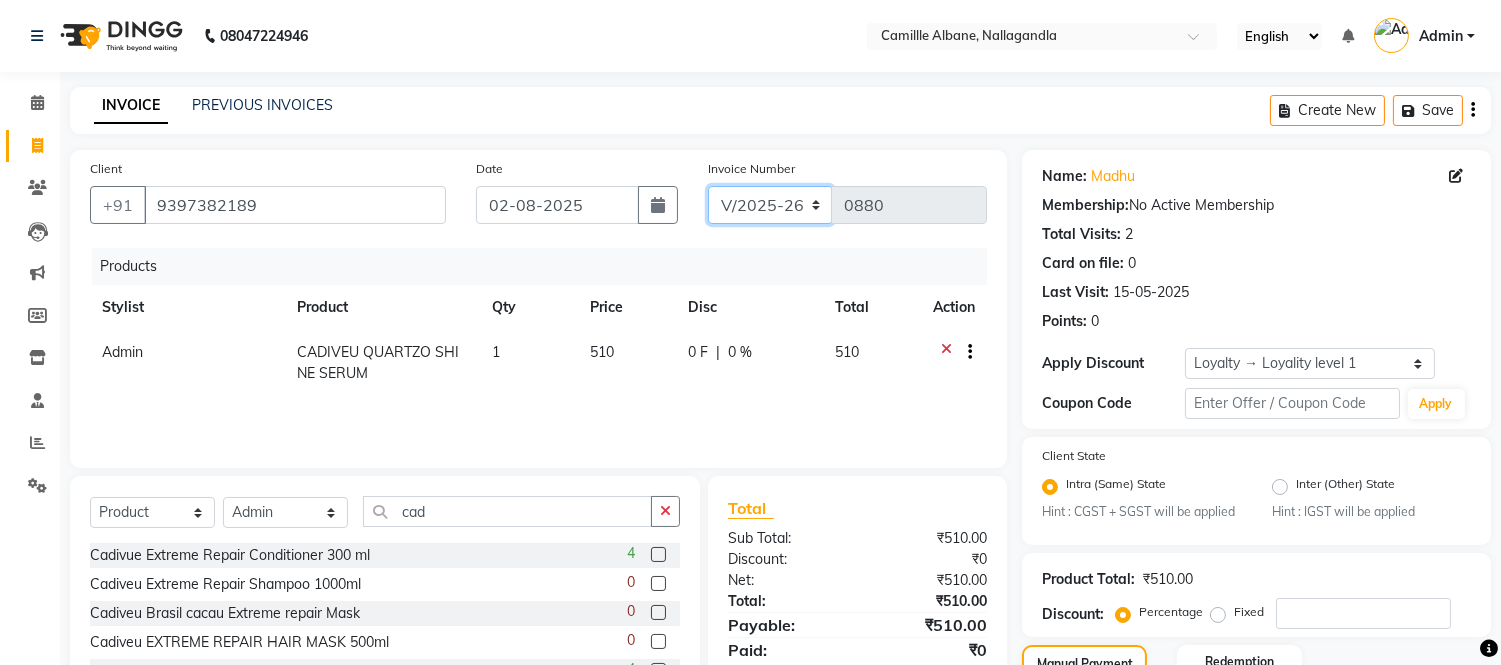 click on "INV/2025 V/2025-26" 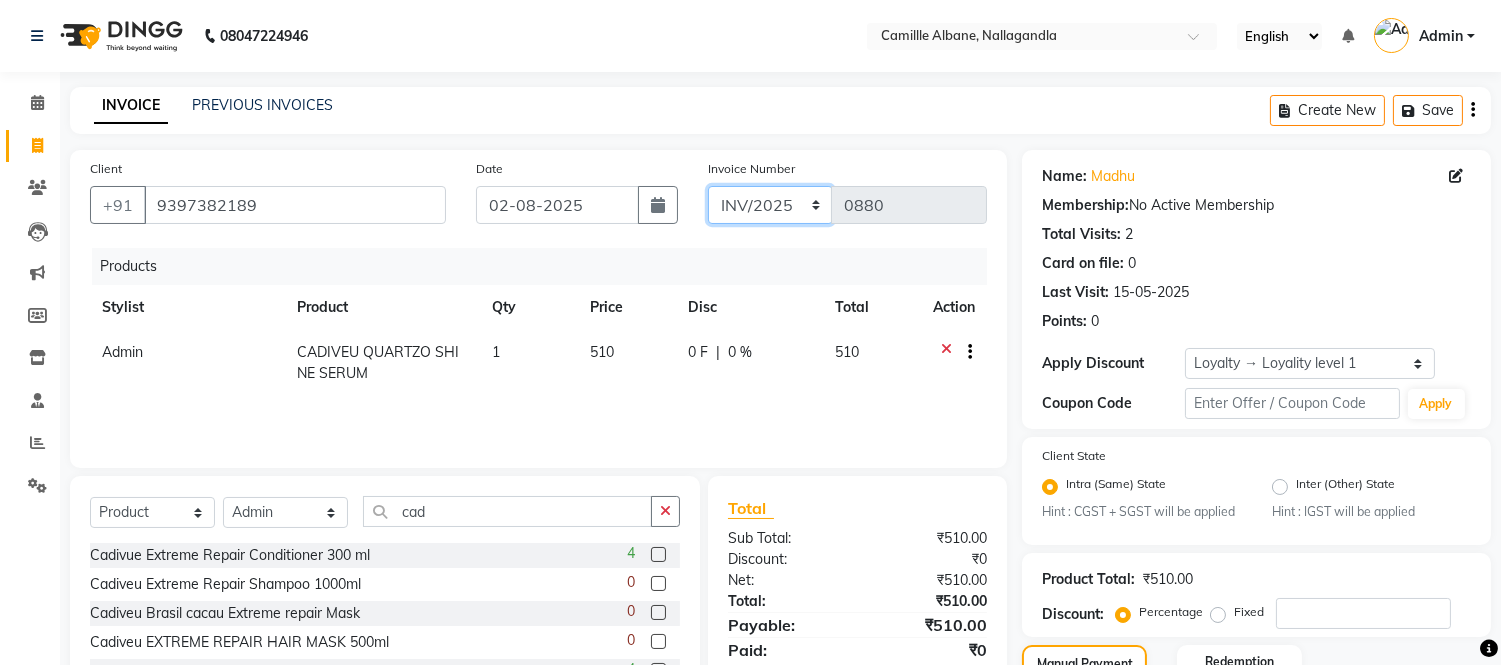 click on "INV/2025 V/2025-26" 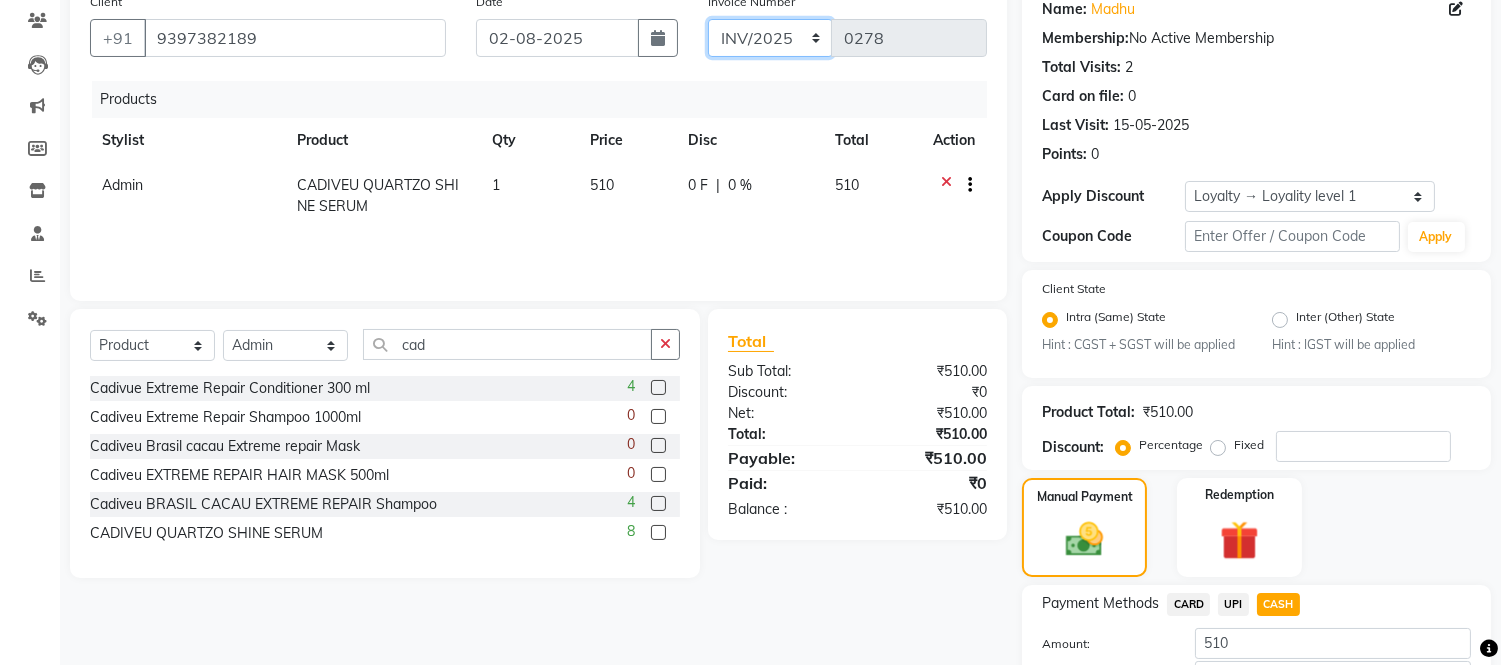 scroll, scrollTop: 306, scrollLeft: 0, axis: vertical 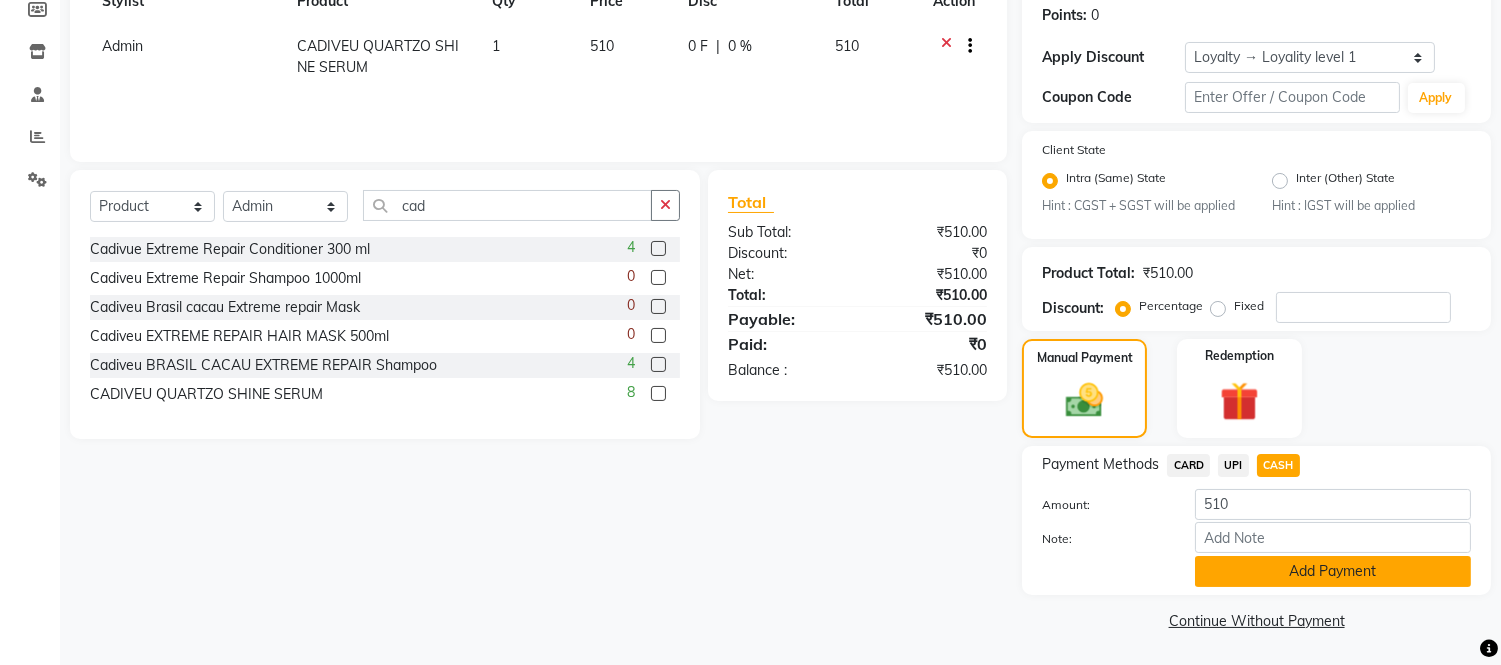 click on "Add Payment" 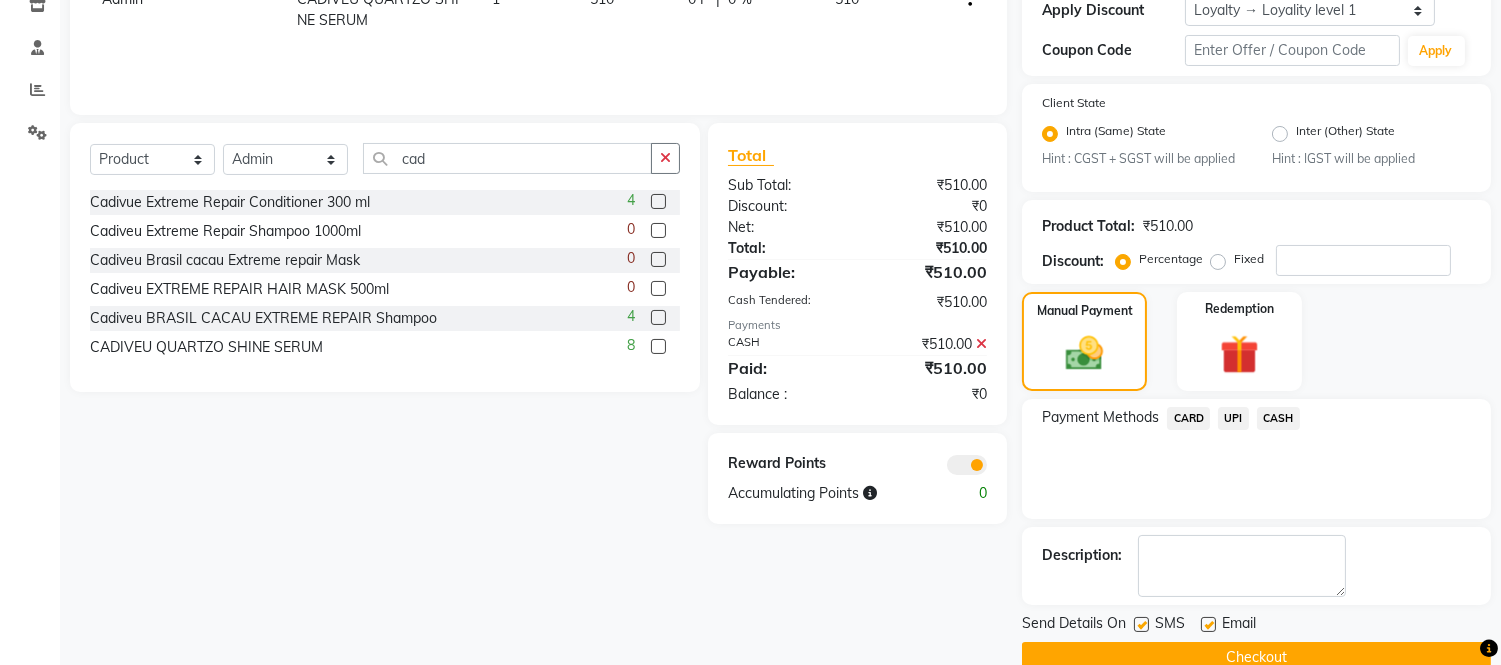 scroll, scrollTop: 391, scrollLeft: 0, axis: vertical 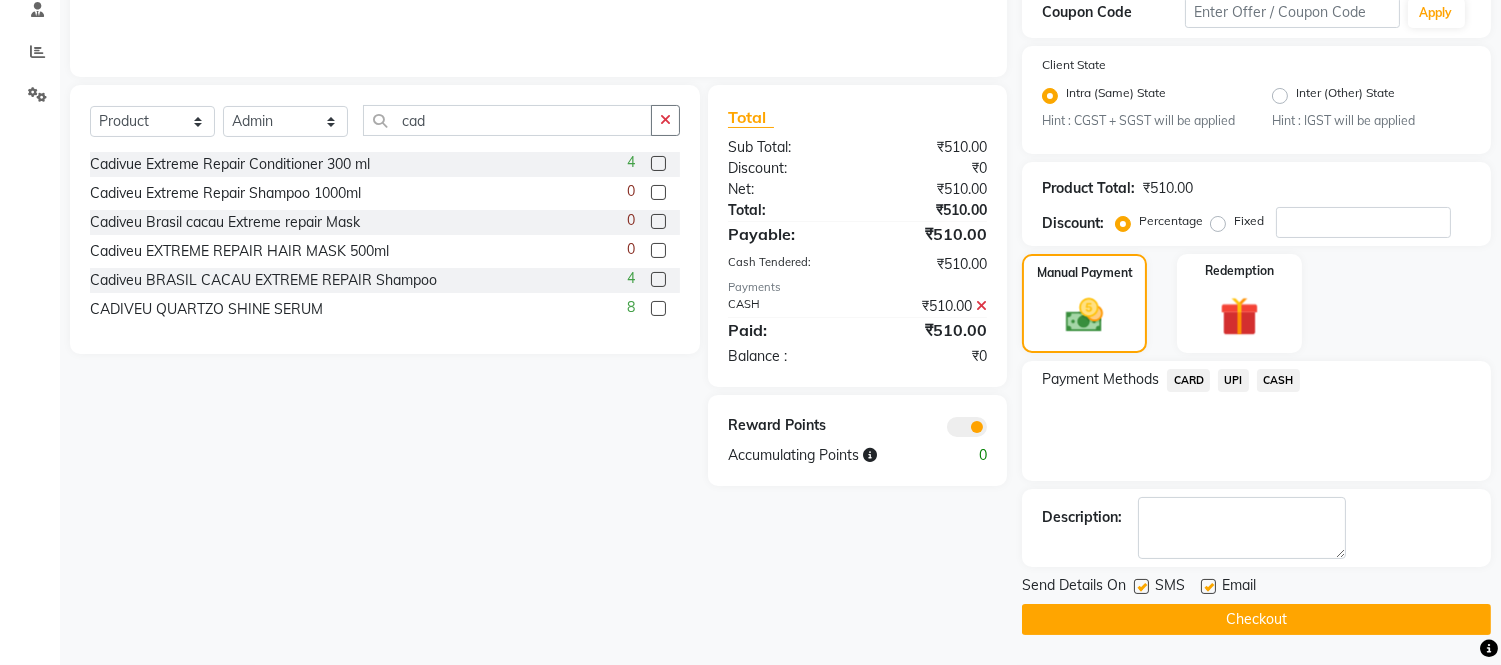 click on "Checkout" 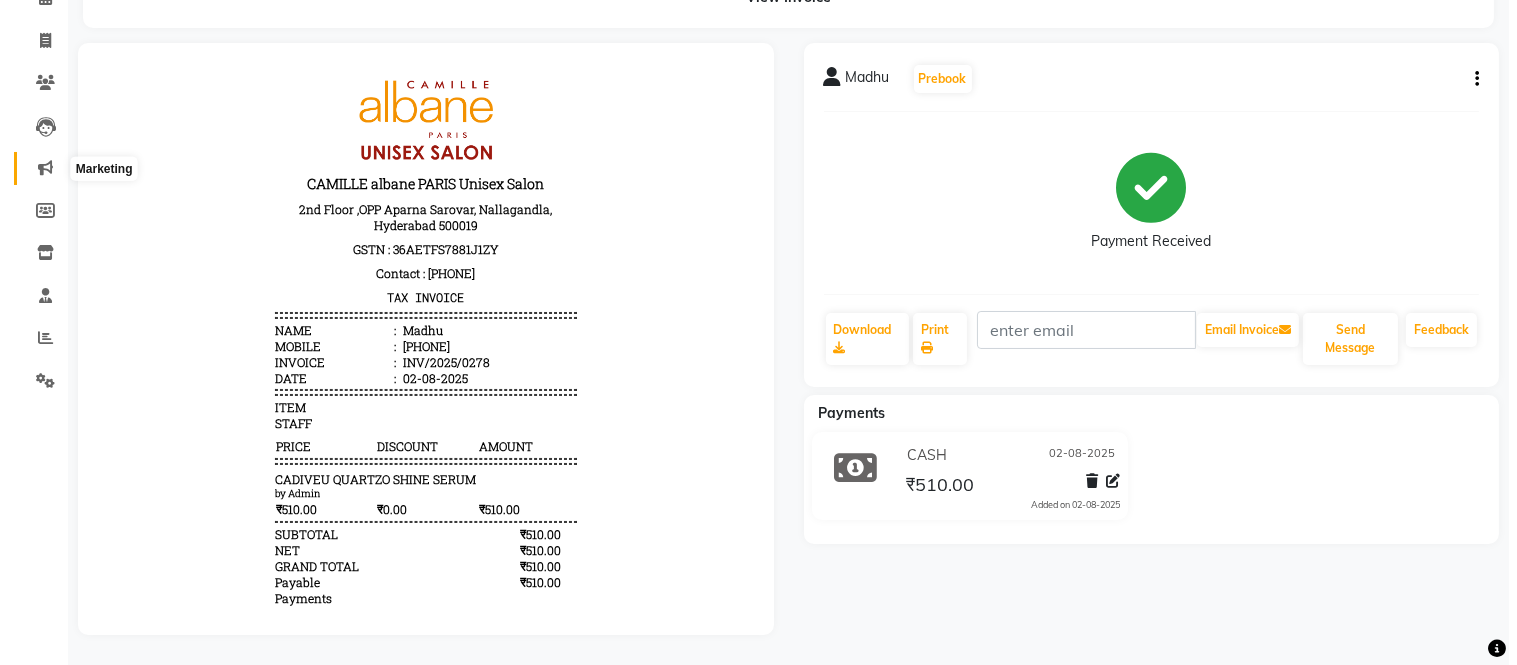 scroll, scrollTop: 0, scrollLeft: 0, axis: both 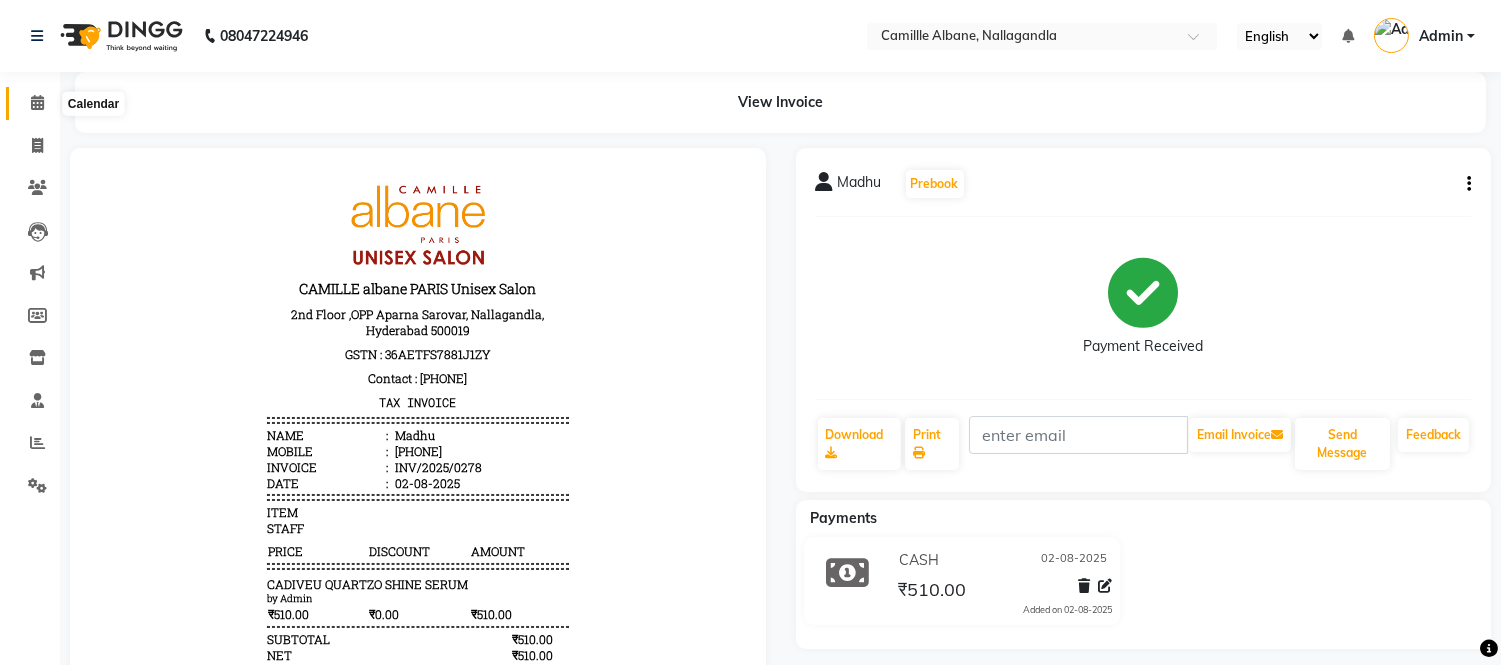 click 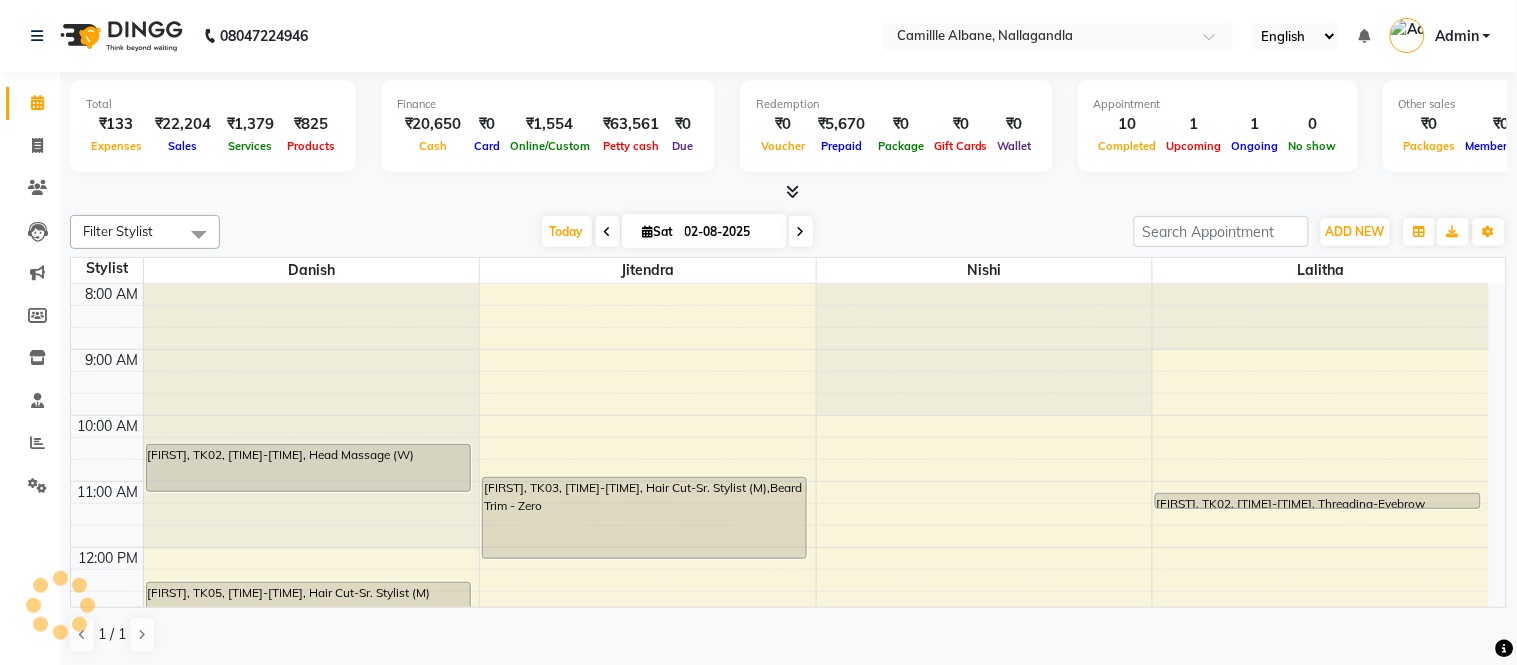 scroll, scrollTop: 0, scrollLeft: 0, axis: both 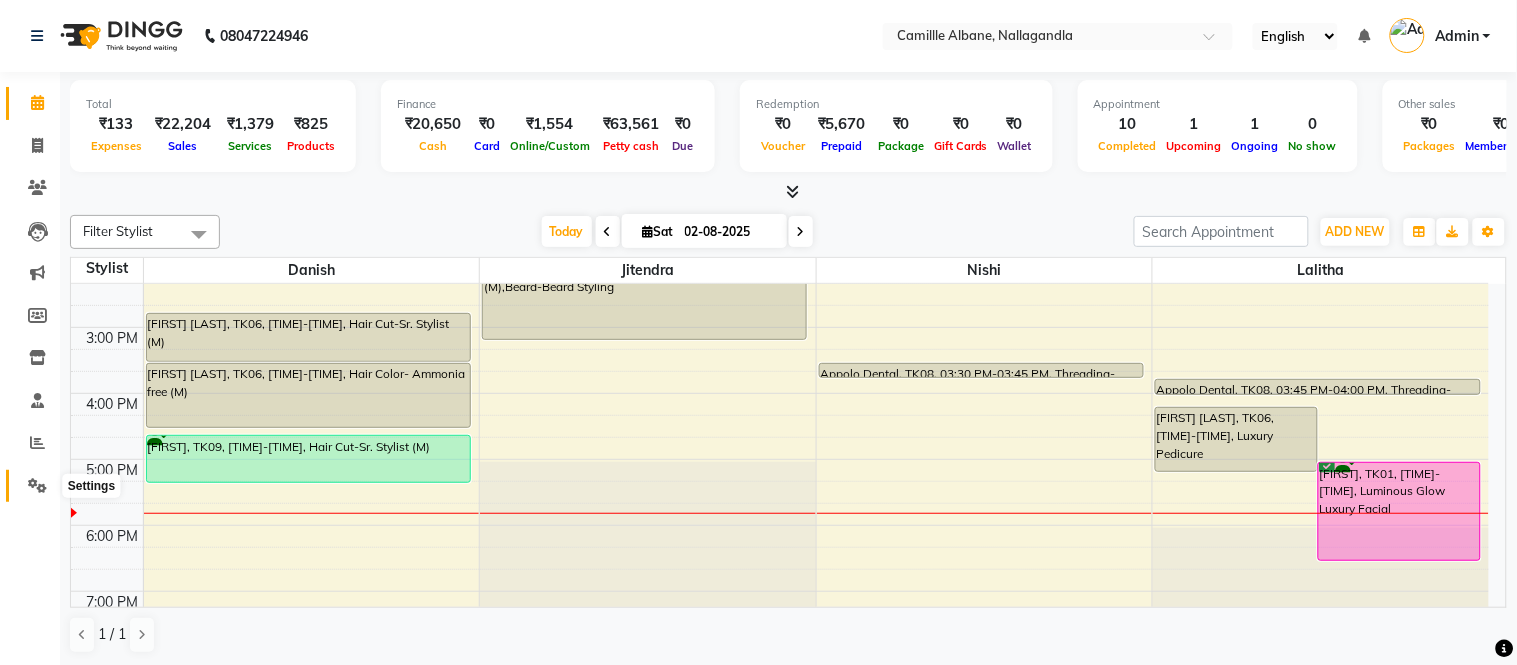 click 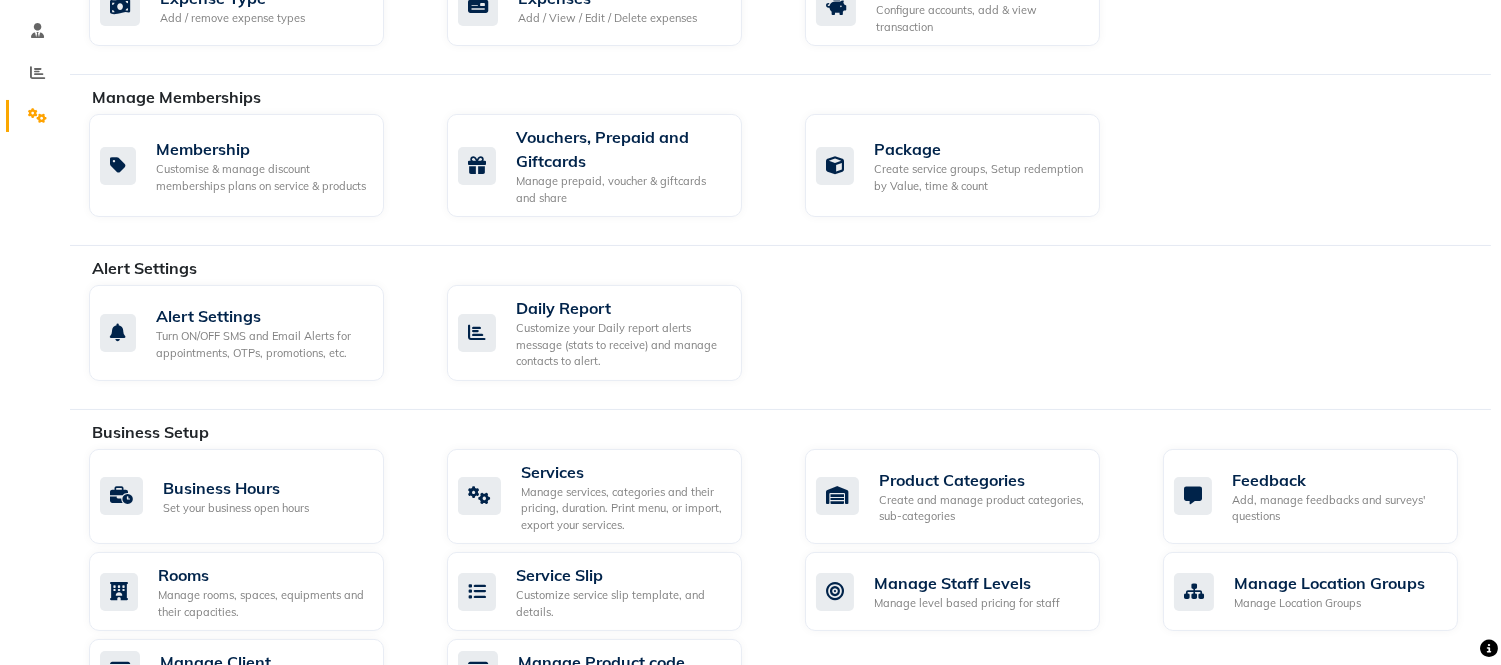 scroll, scrollTop: 0, scrollLeft: 0, axis: both 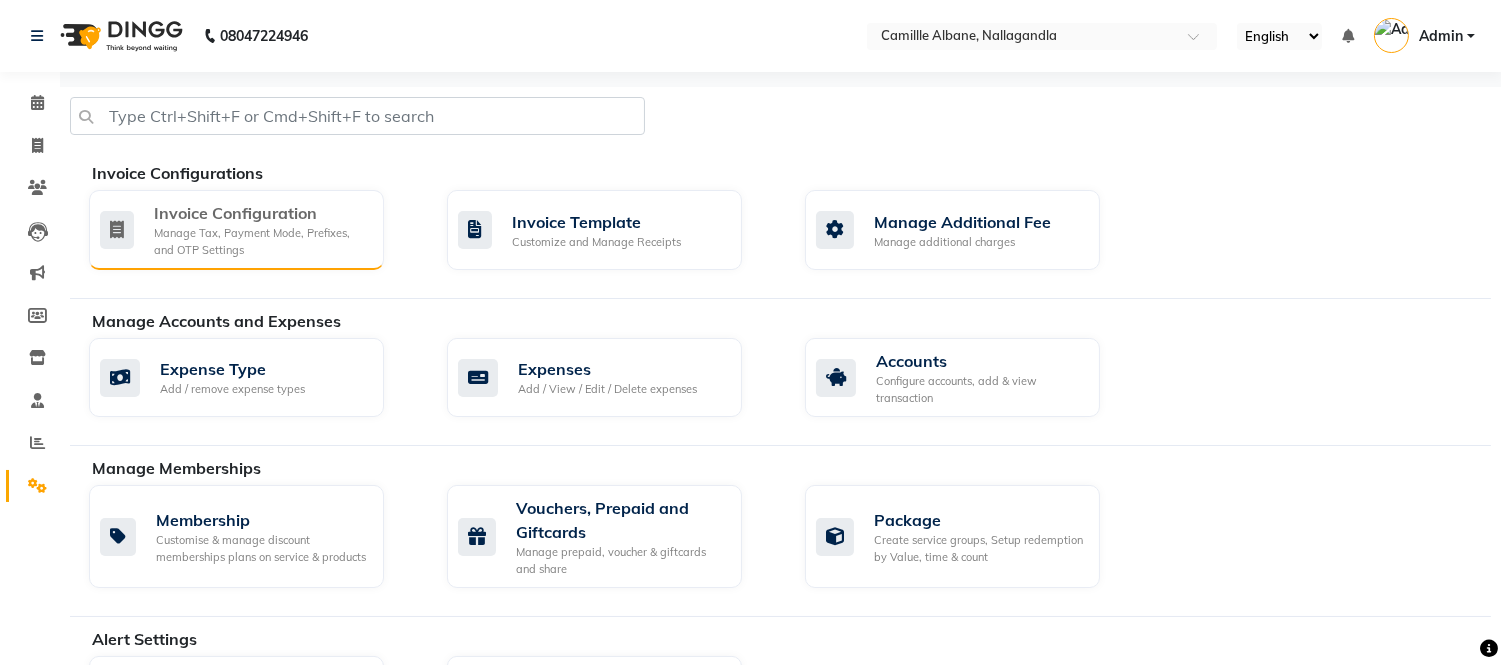 click on "Manage Tax, Payment Mode, Prefixes, and OTP Settings" 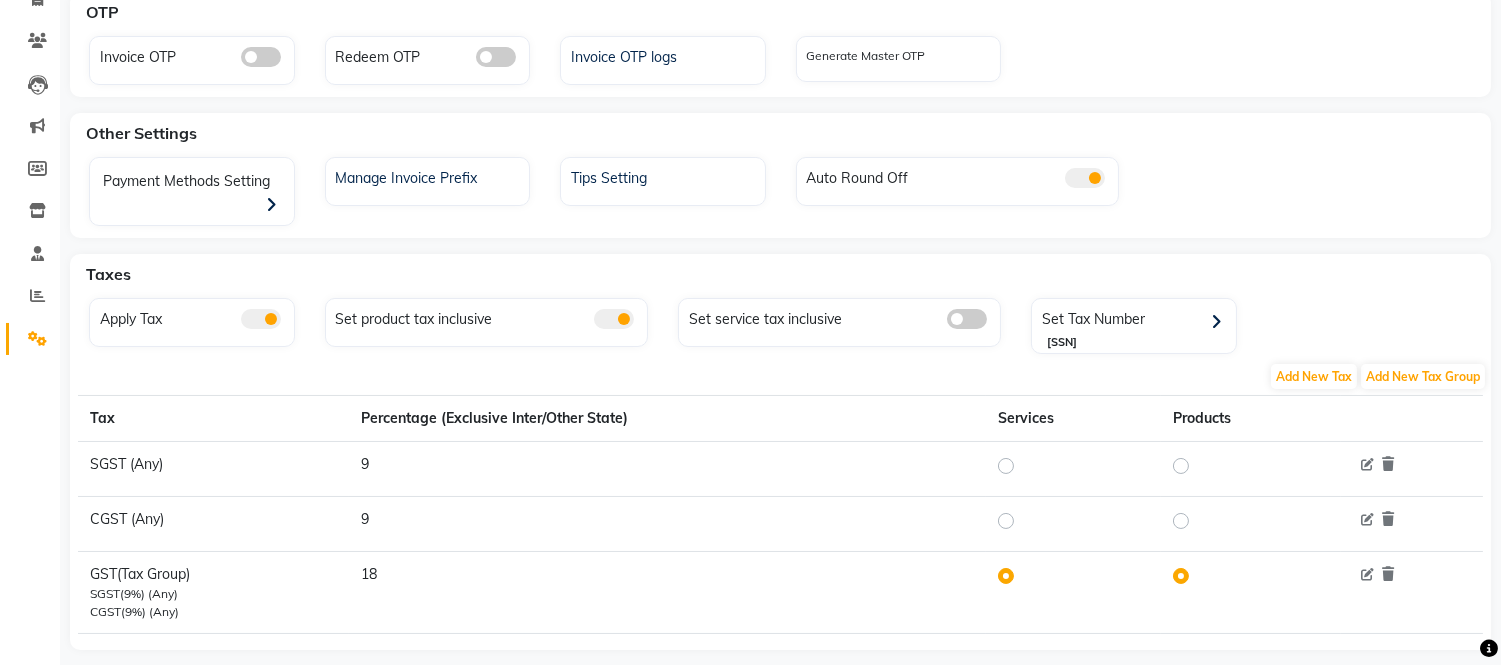 scroll, scrollTop: 176, scrollLeft: 0, axis: vertical 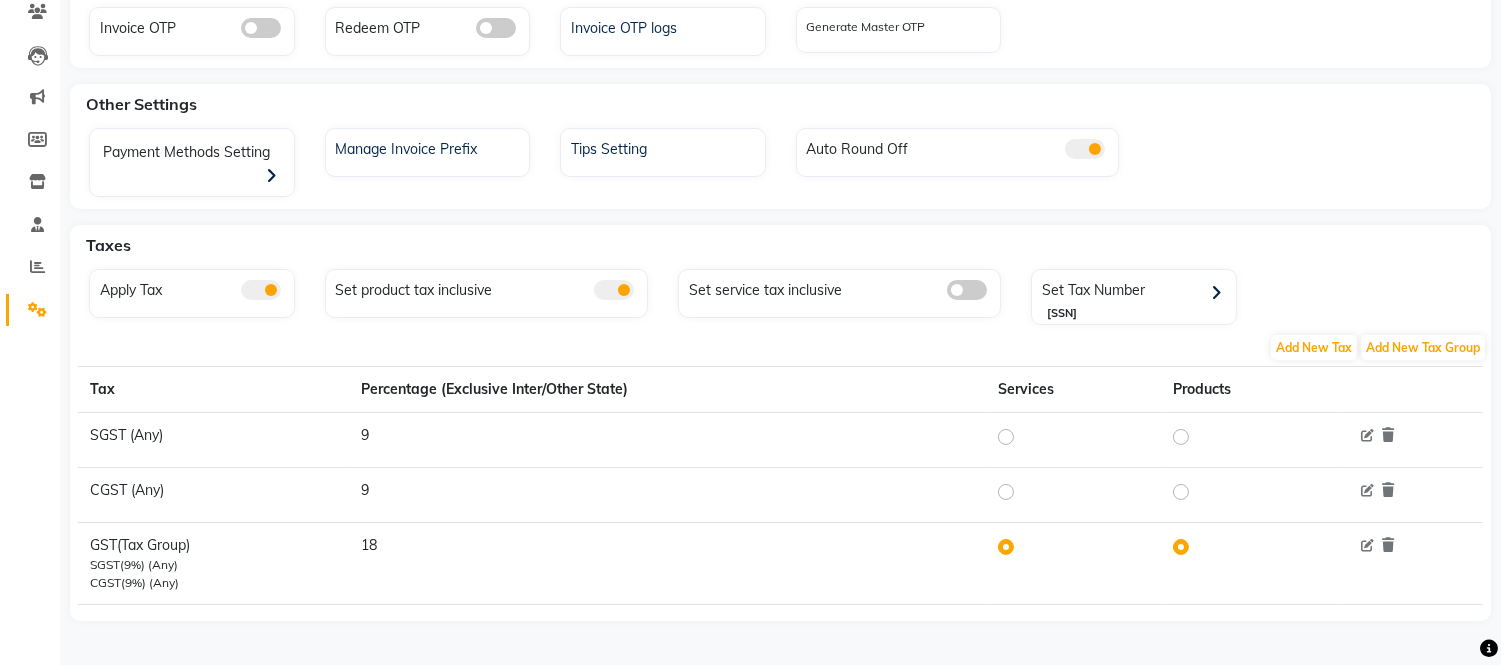 click 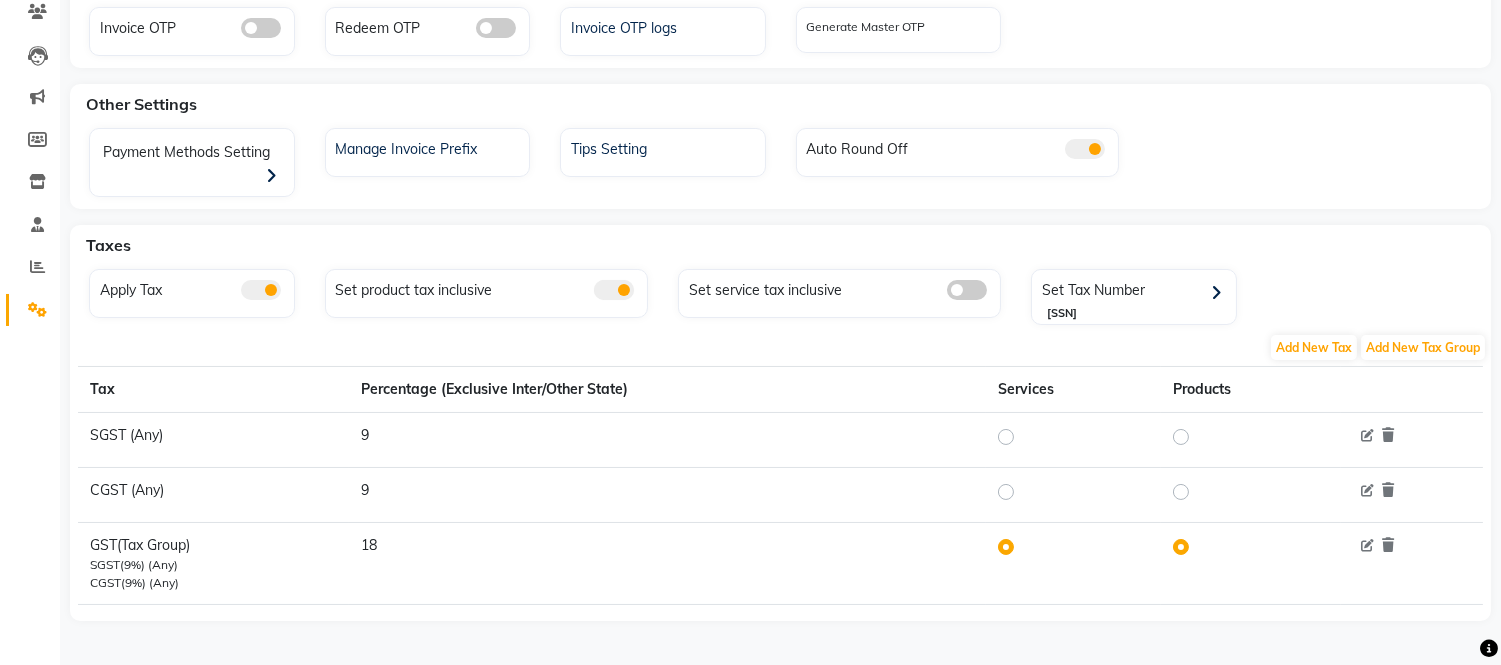 click 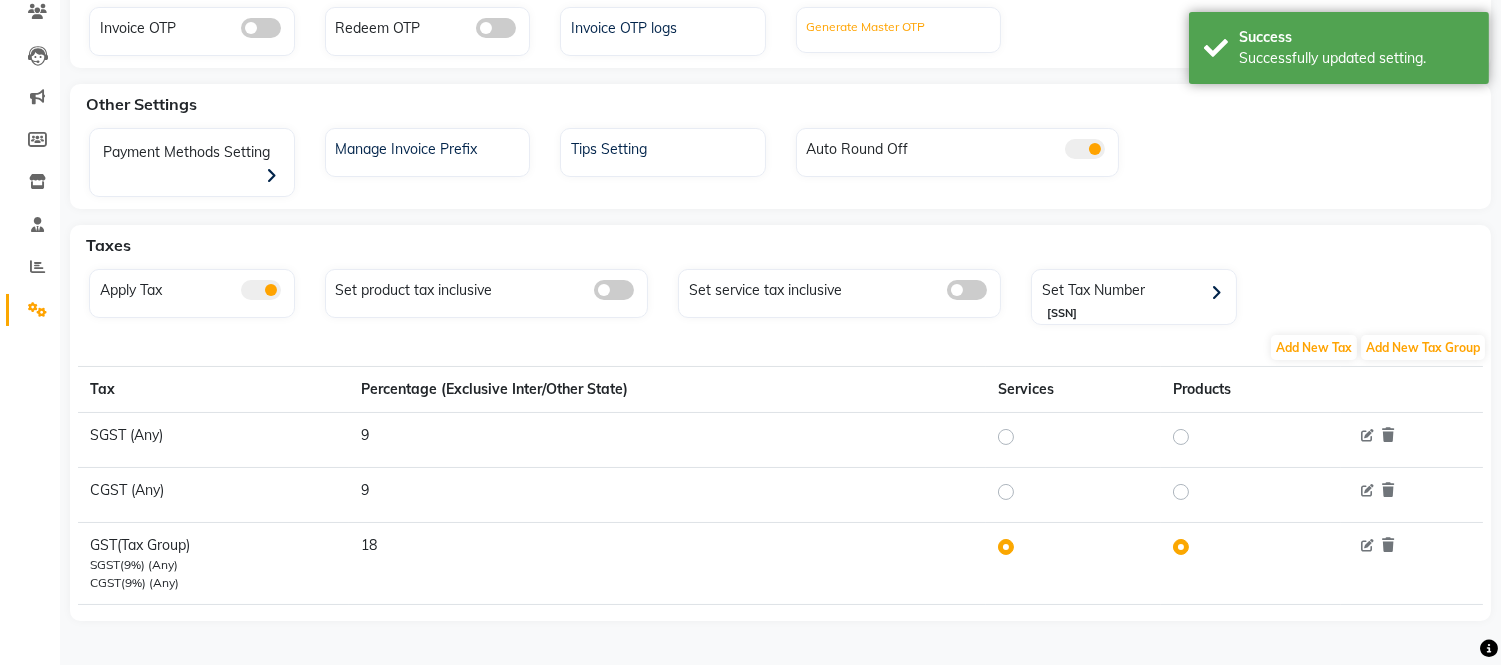 scroll, scrollTop: 0, scrollLeft: 0, axis: both 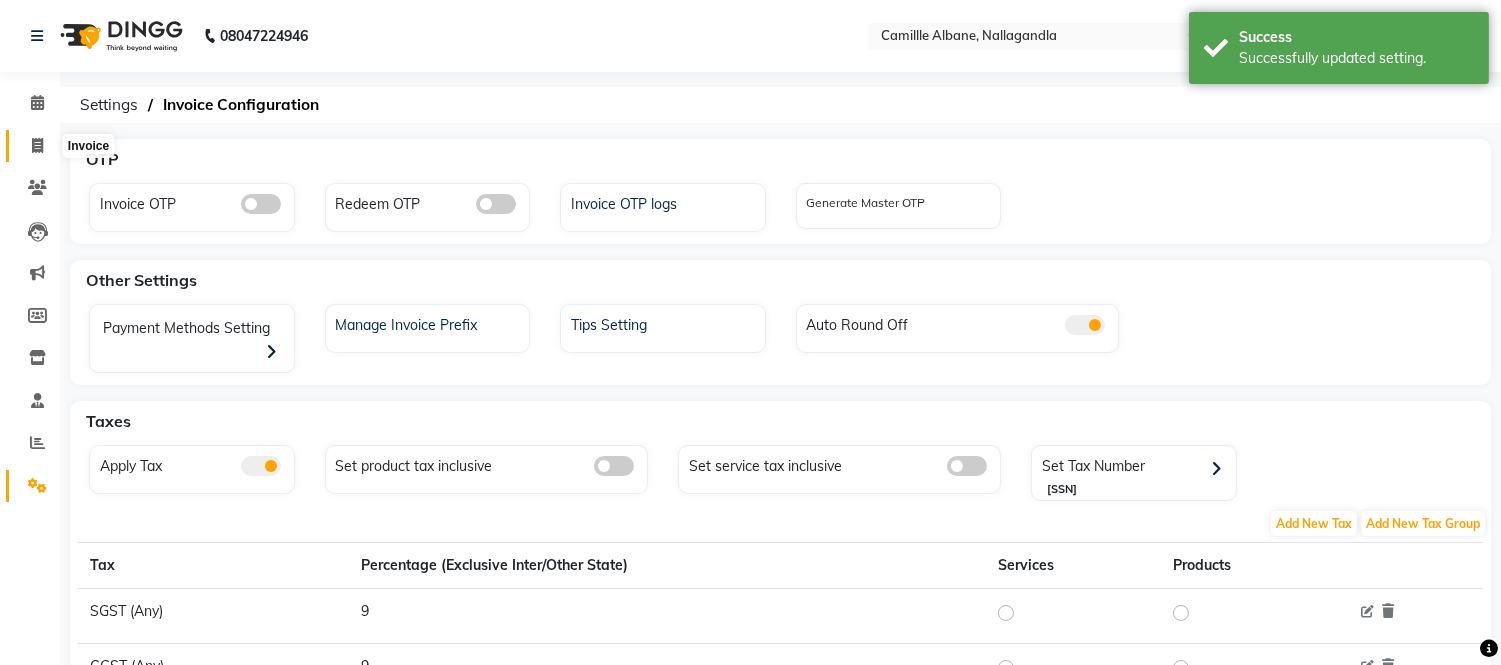 click 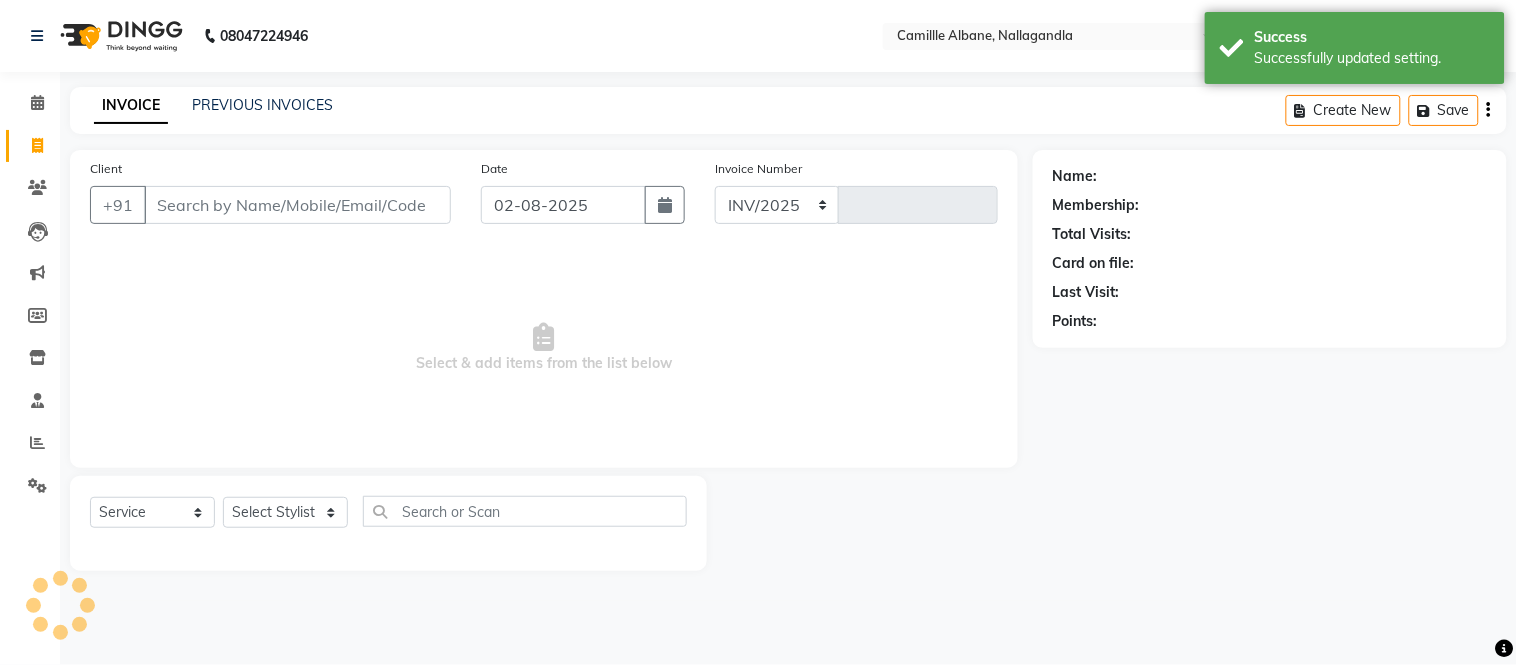 select on "7025" 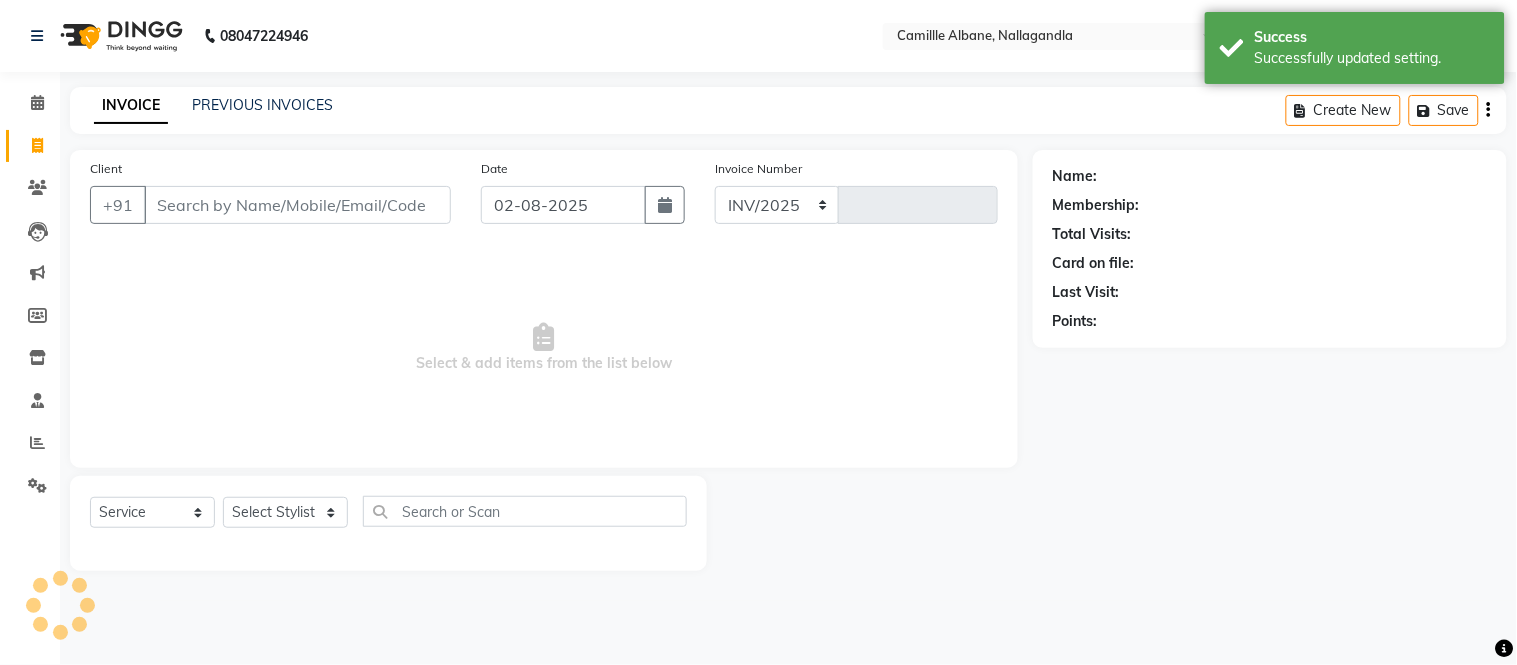 type on "0881" 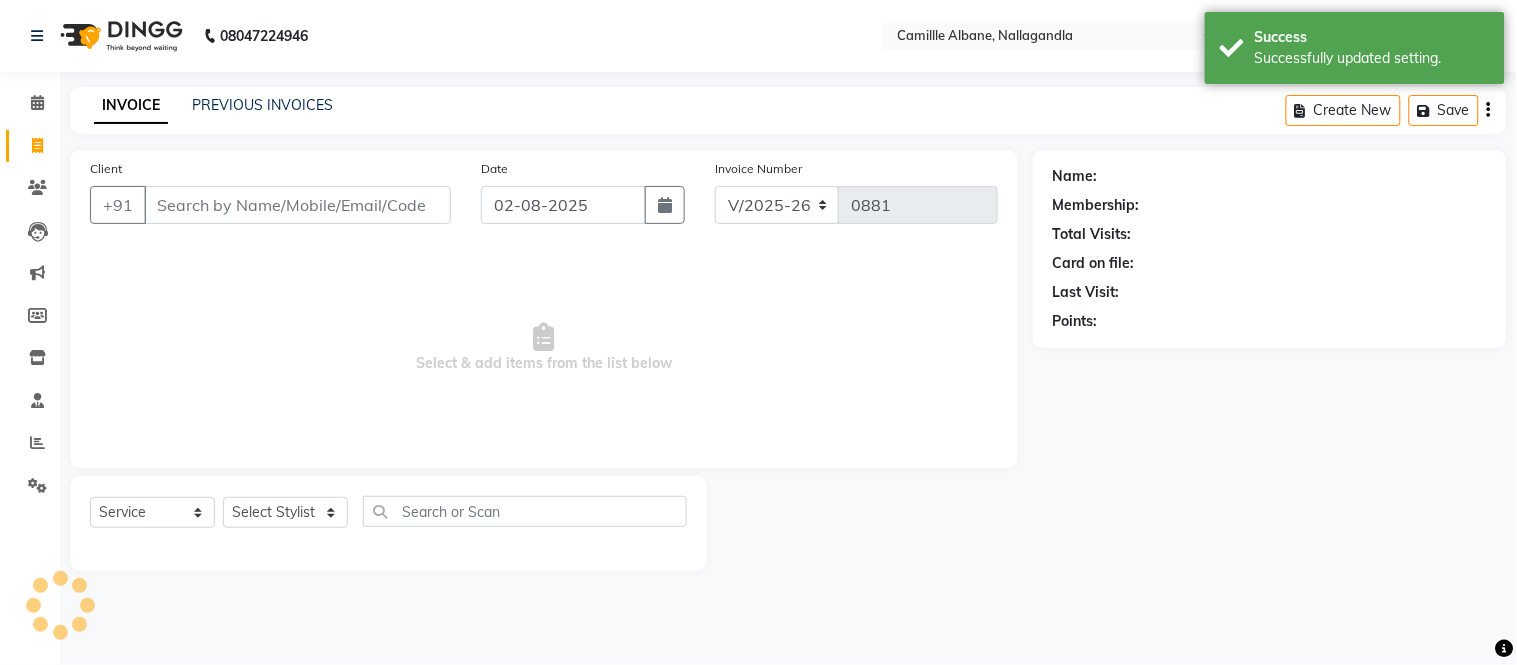 click on "Client" at bounding box center (297, 205) 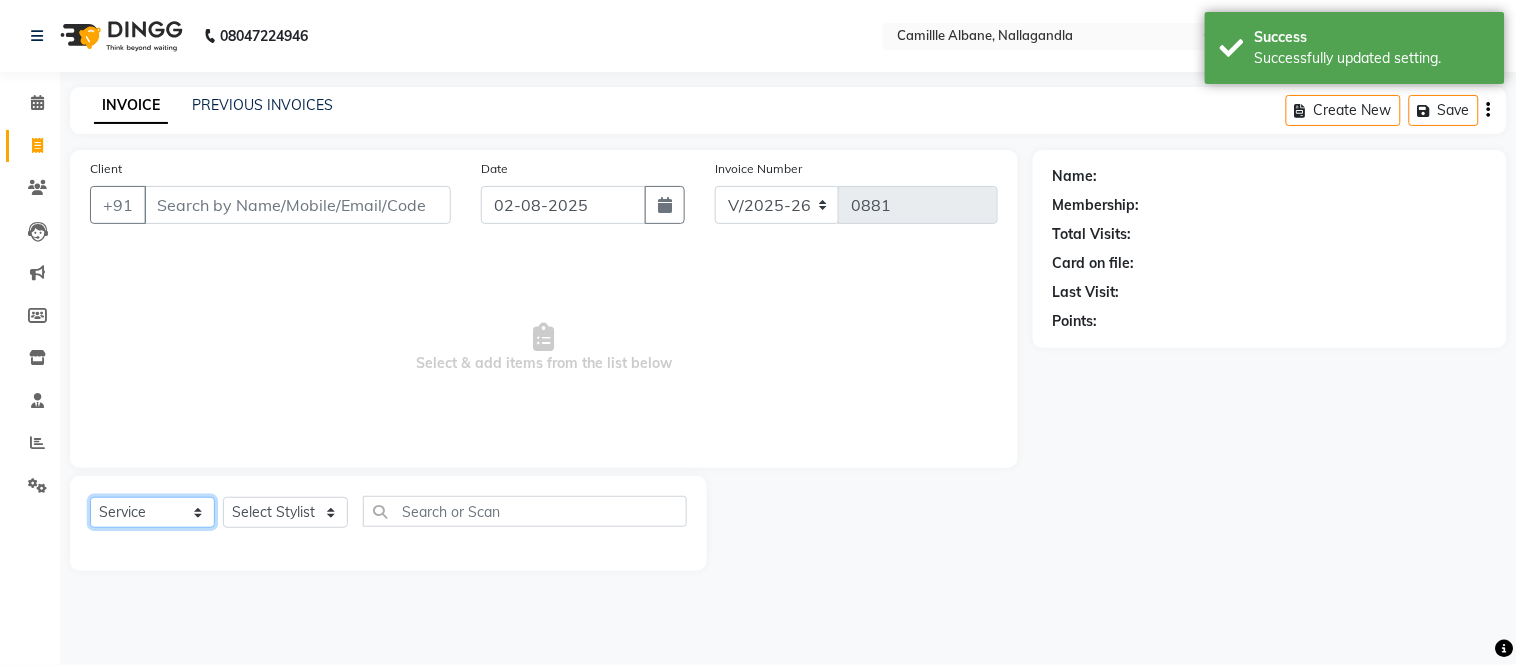 click on "Select  Service  Product  Membership  Package Voucher Prepaid Gift Card" 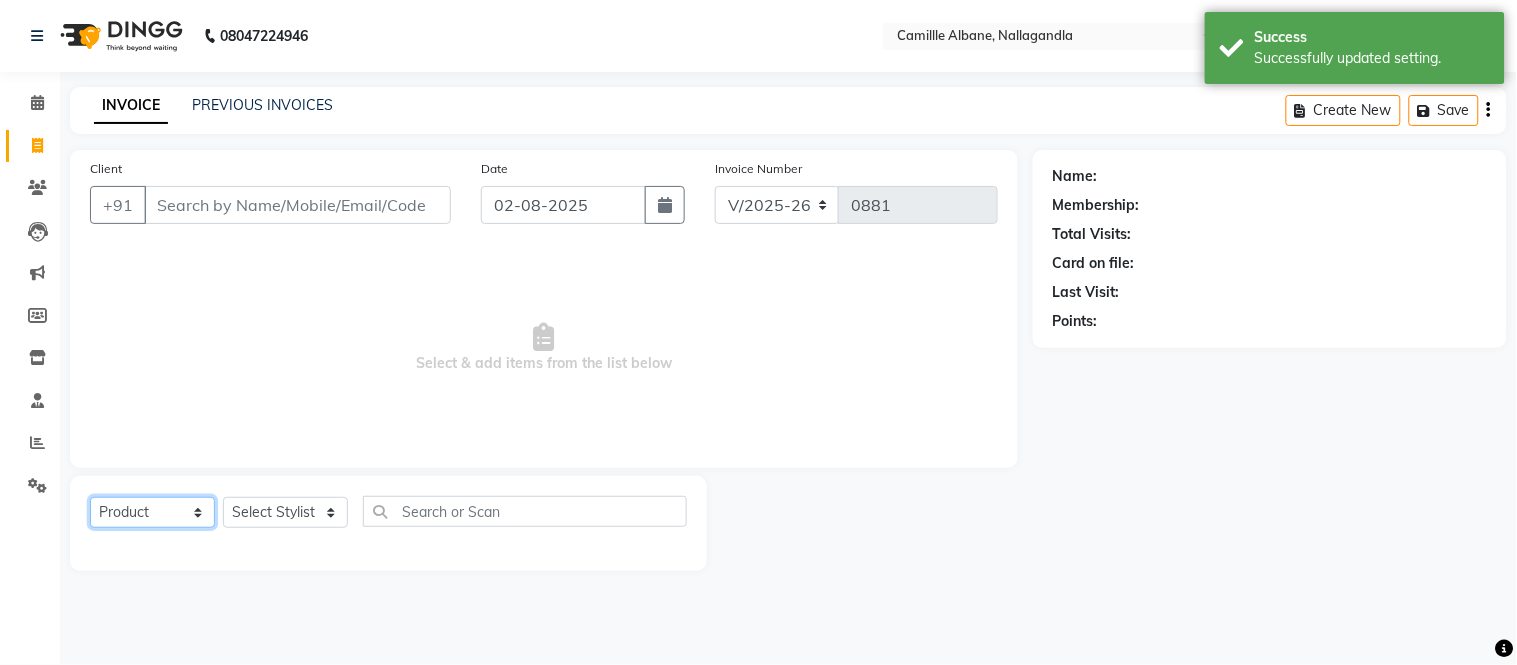 click on "Select  Service  Product  Membership  Package Voucher Prepaid Gift Card" 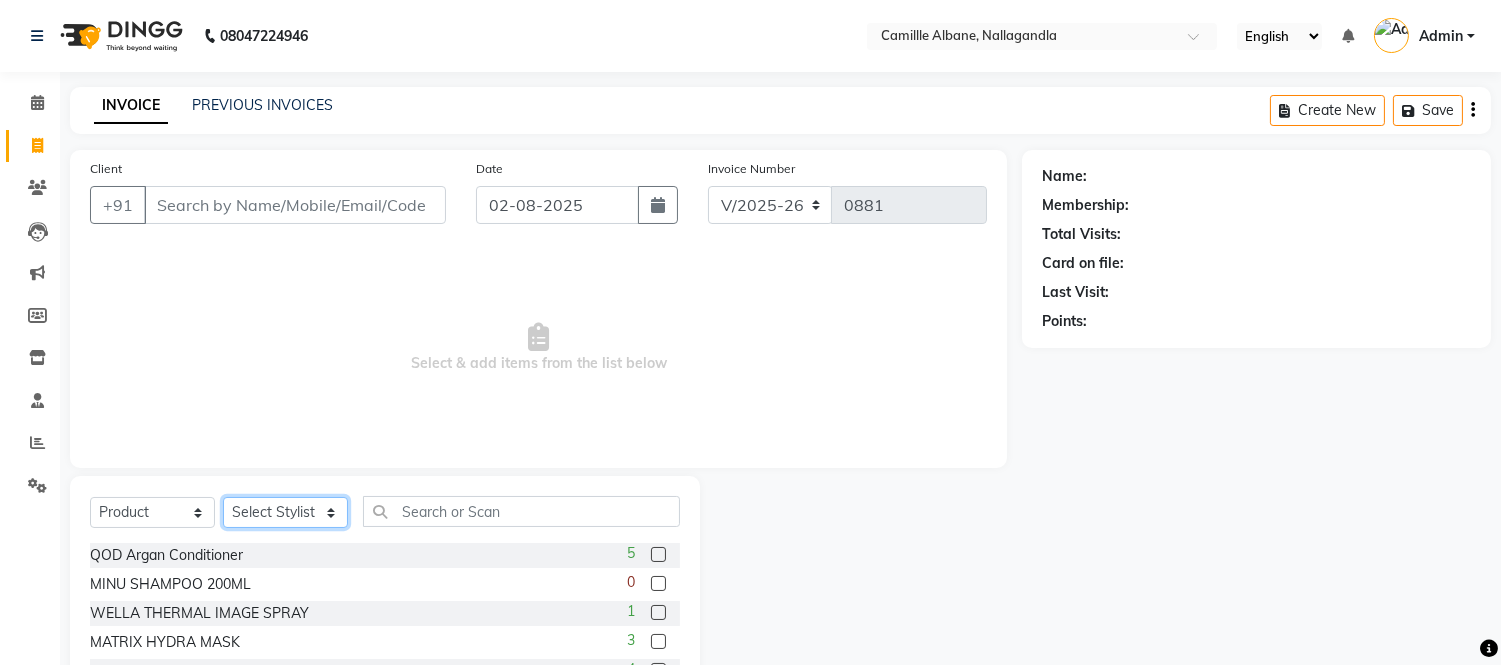 click on "Select Stylist Admin Amit Danish Dr, Rajani Jitendra K T Ramarao Lalitha Lokesh Madhu Nishi Satish Srinivas" 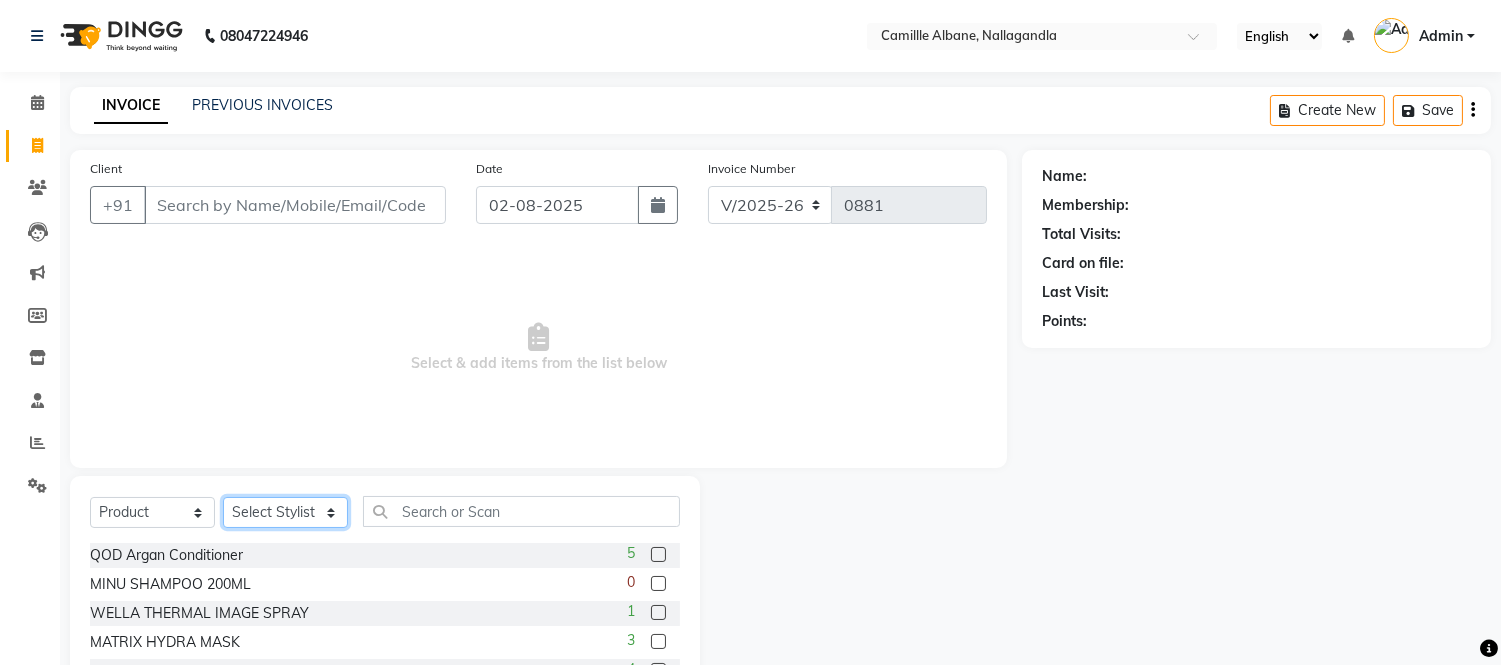 select on "57836" 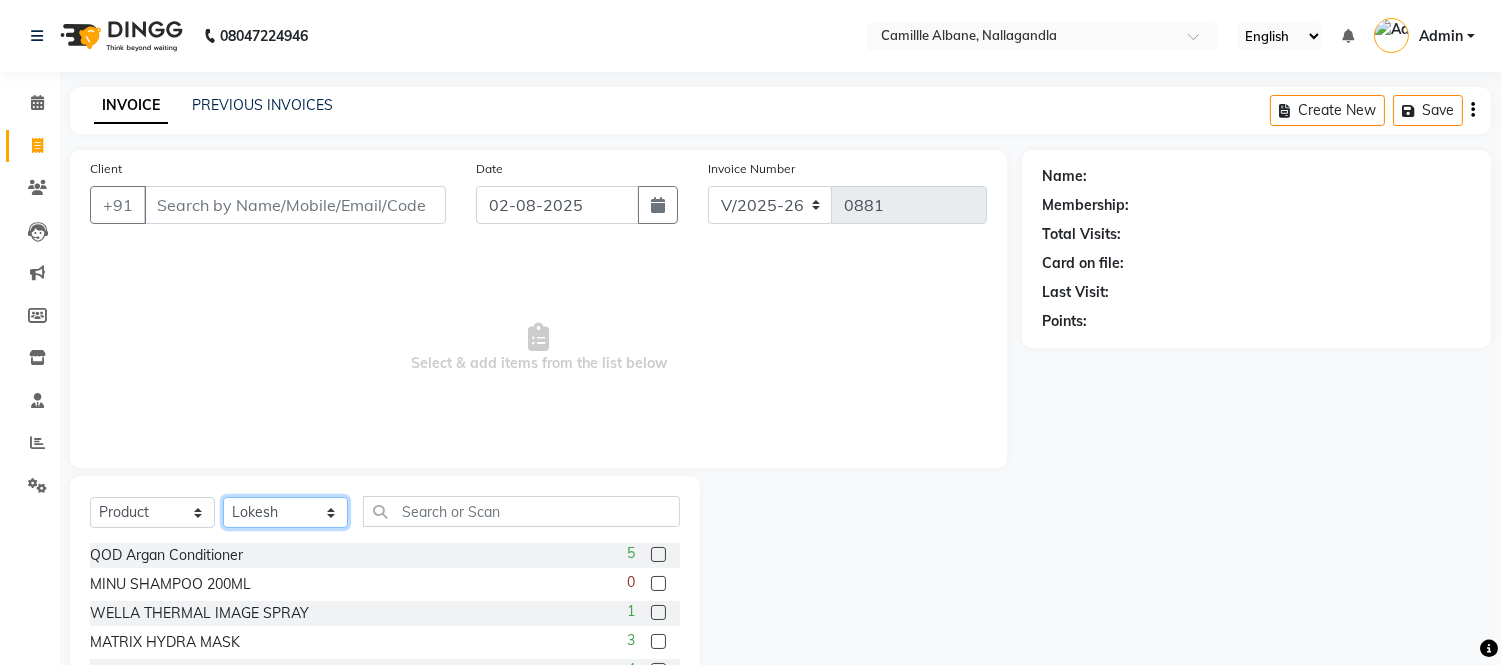 click on "Select Stylist Admin Amit Danish Dr, Rajani Jitendra K T Ramarao Lalitha Lokesh Madhu Nishi Satish Srinivas" 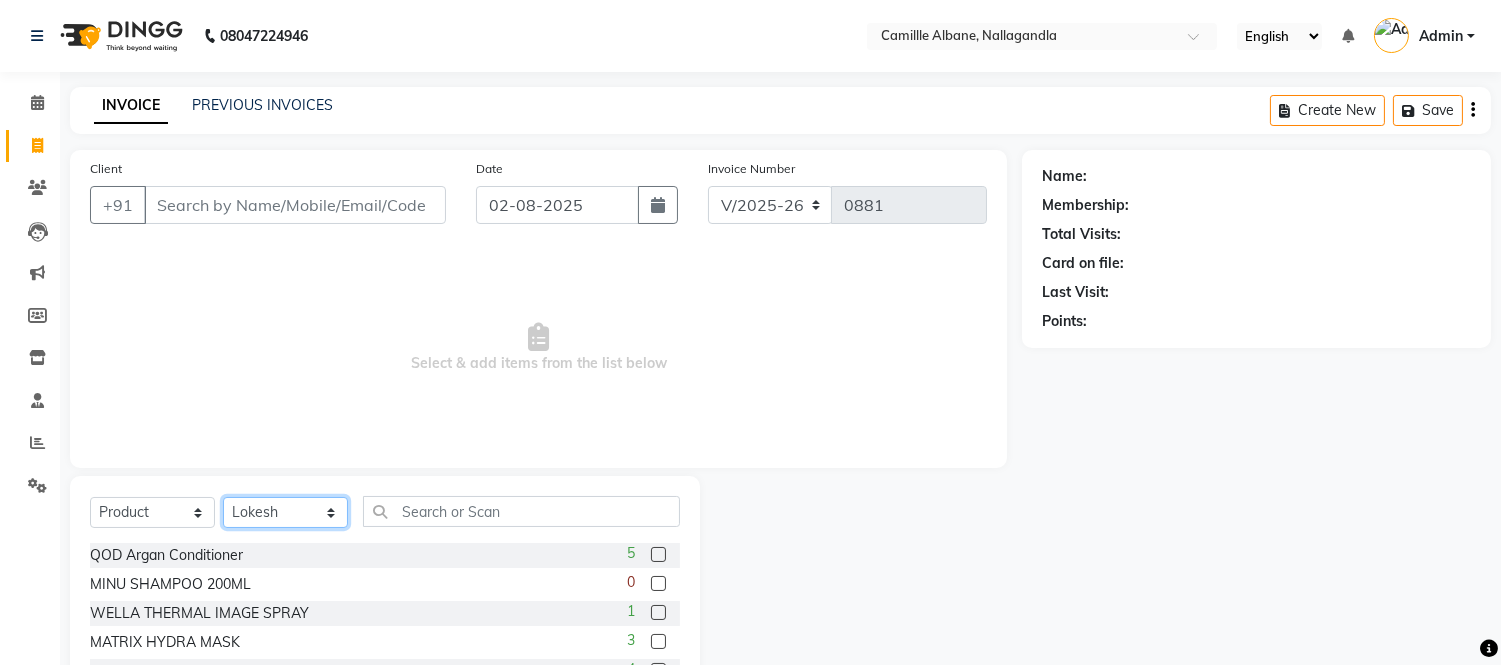 scroll, scrollTop: 135, scrollLeft: 0, axis: vertical 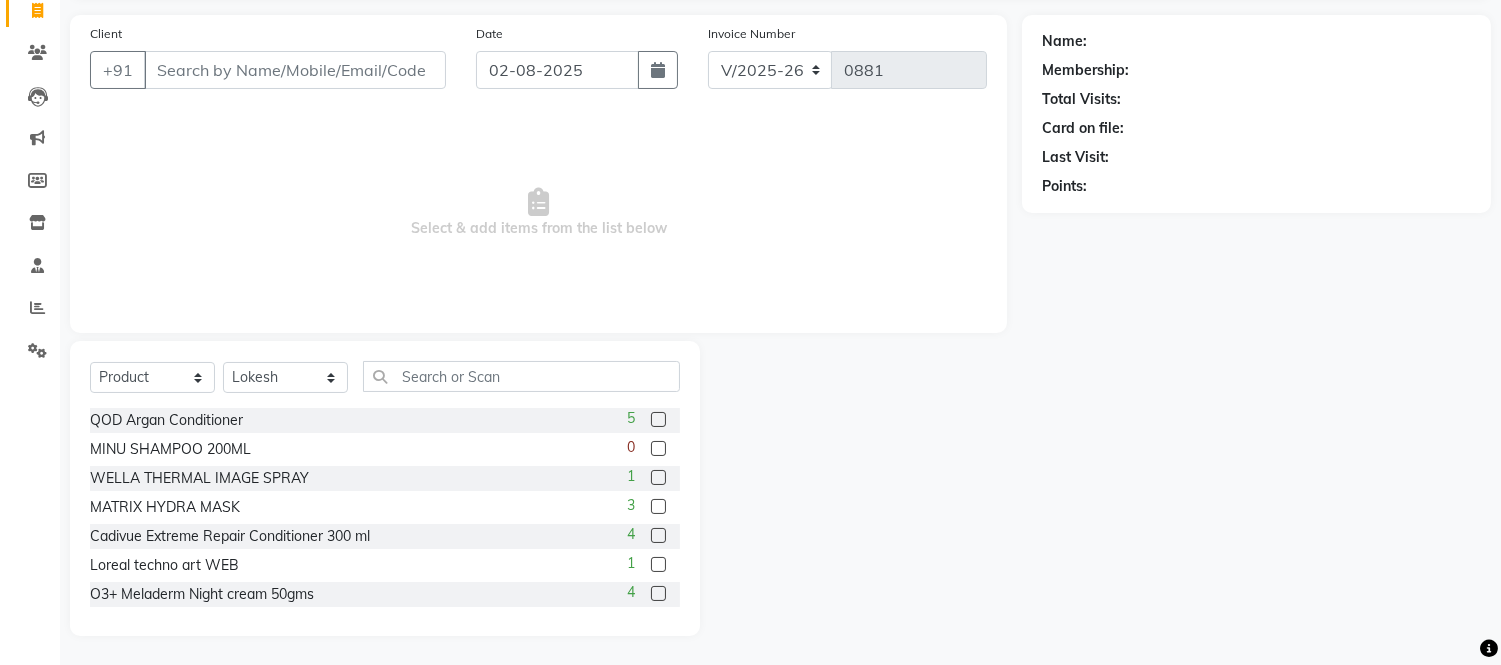 click 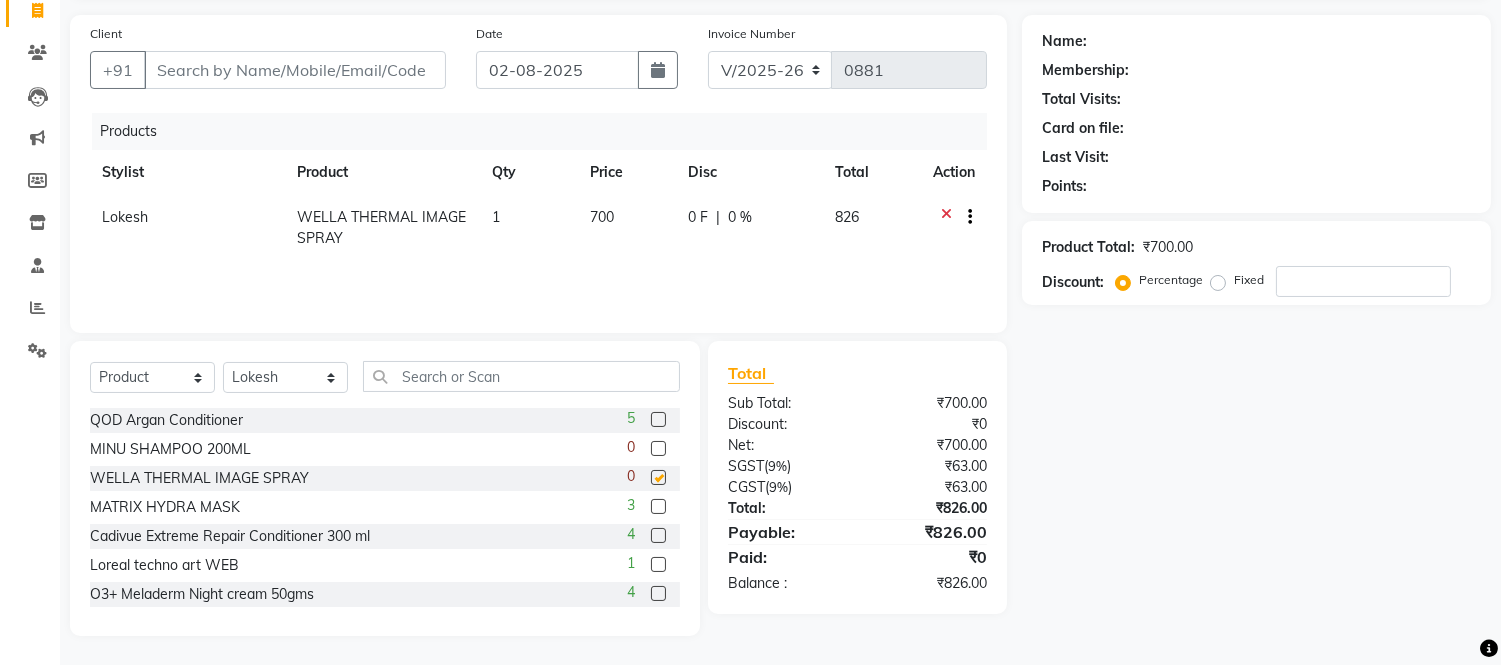 checkbox on "false" 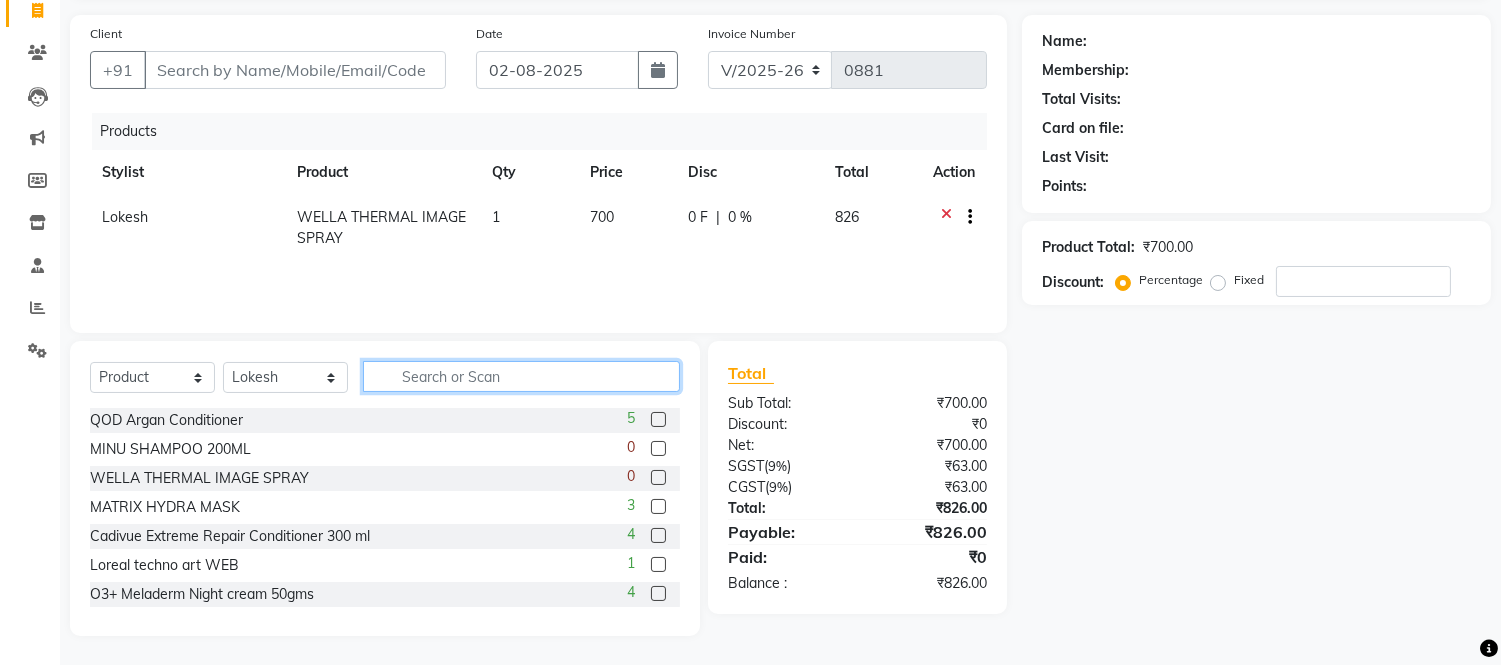 click 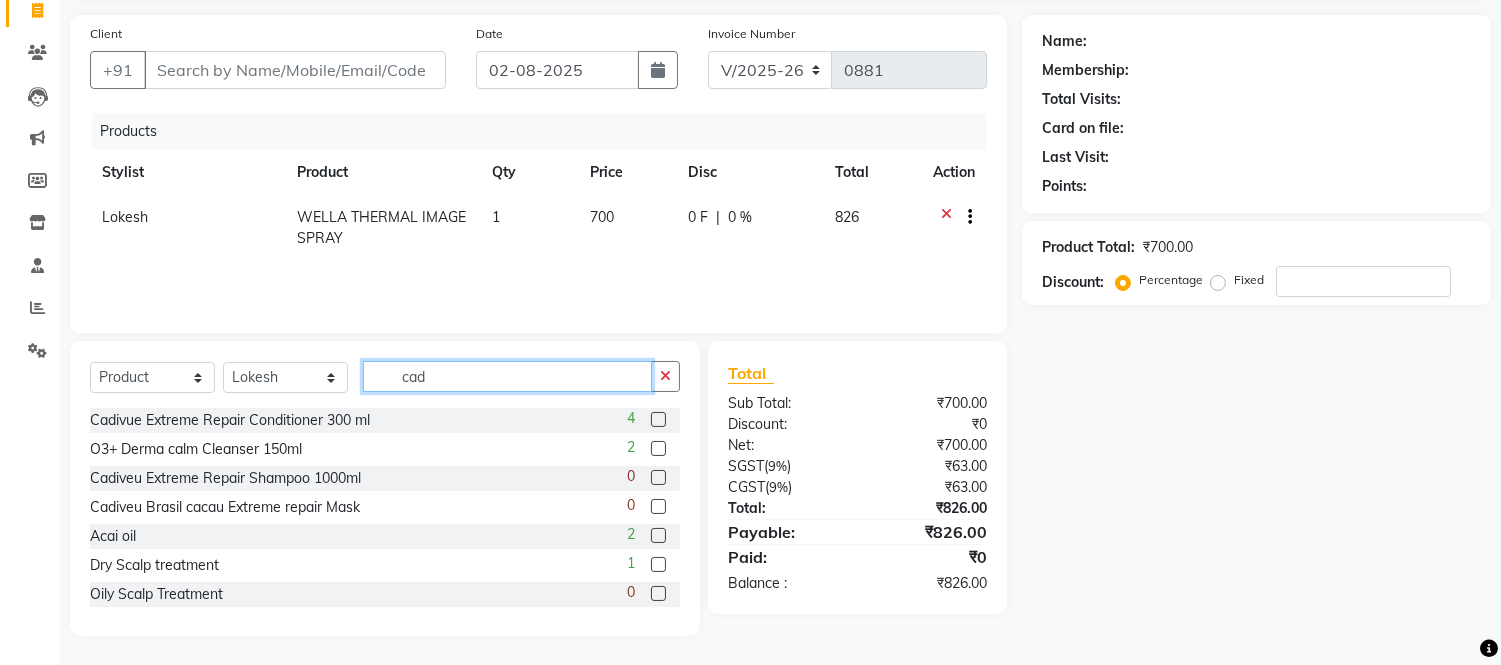scroll, scrollTop: 113, scrollLeft: 0, axis: vertical 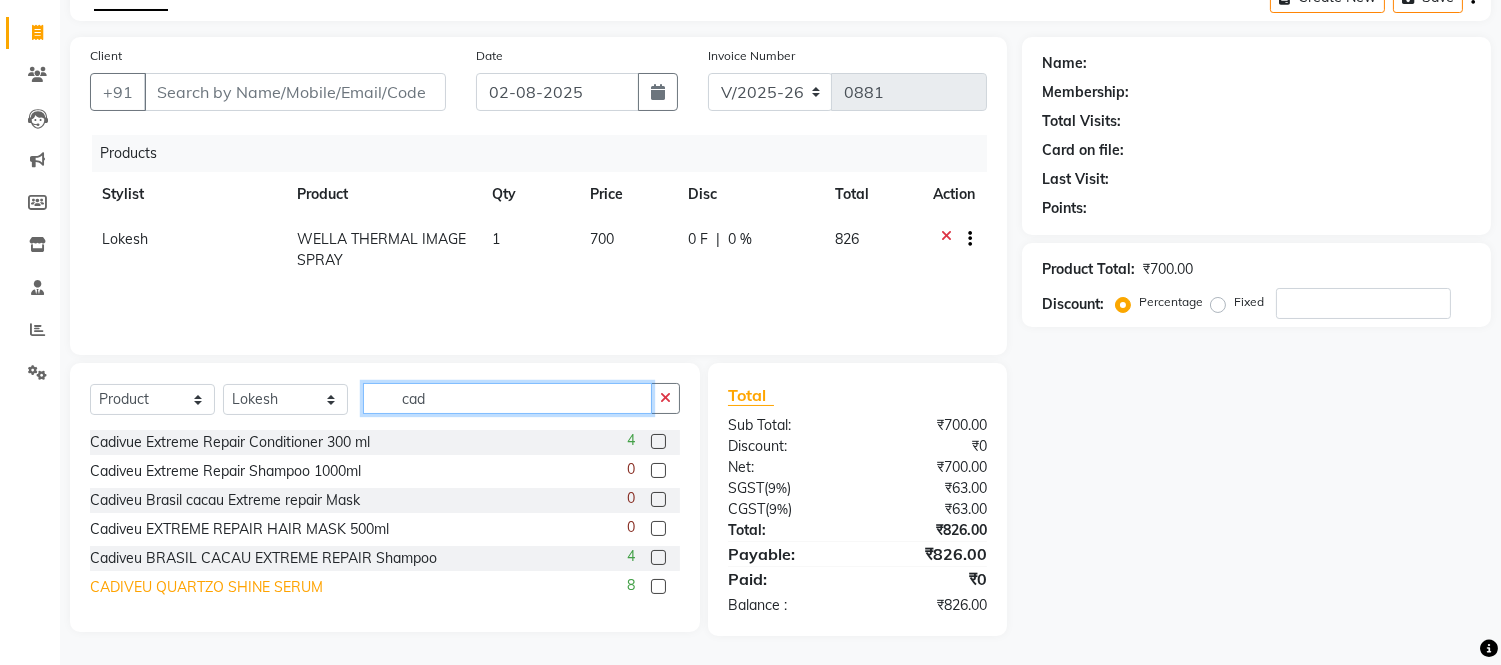 type on "cad" 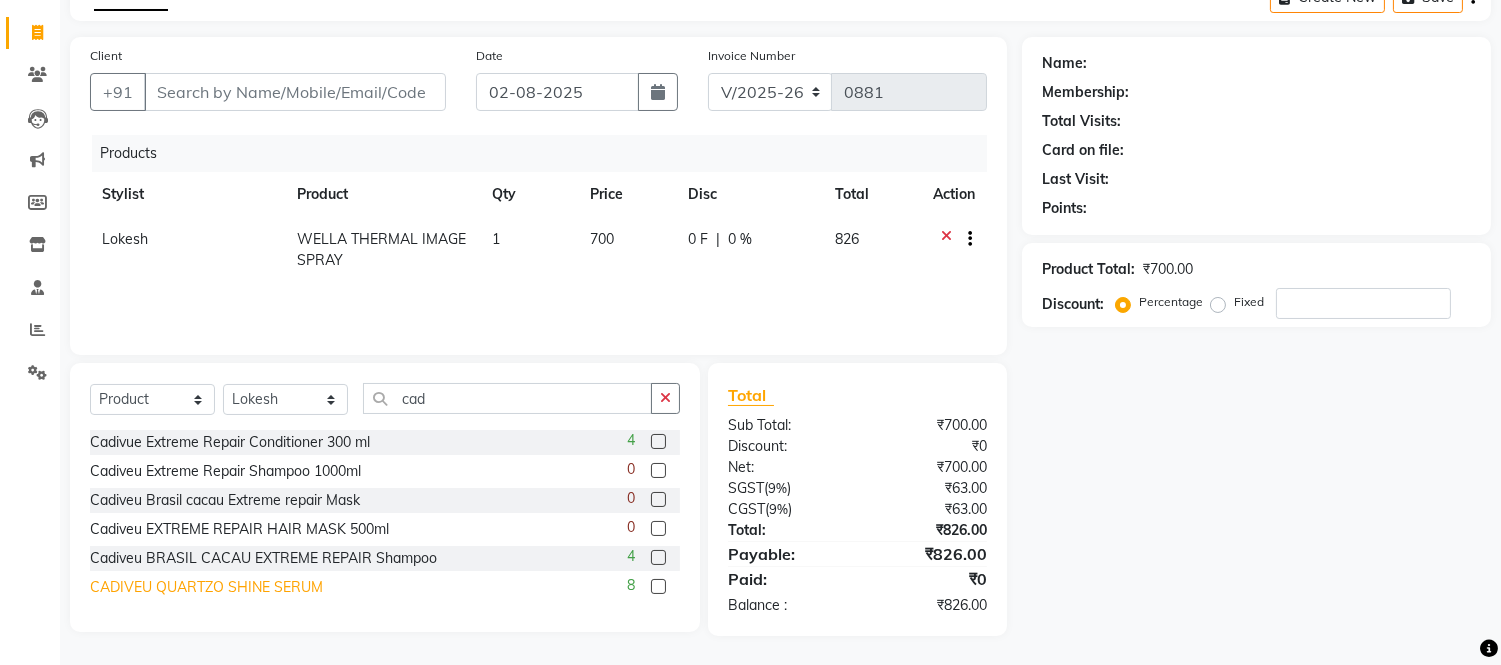 click on "CADIVEU QUARTZO SHINE SERUM" 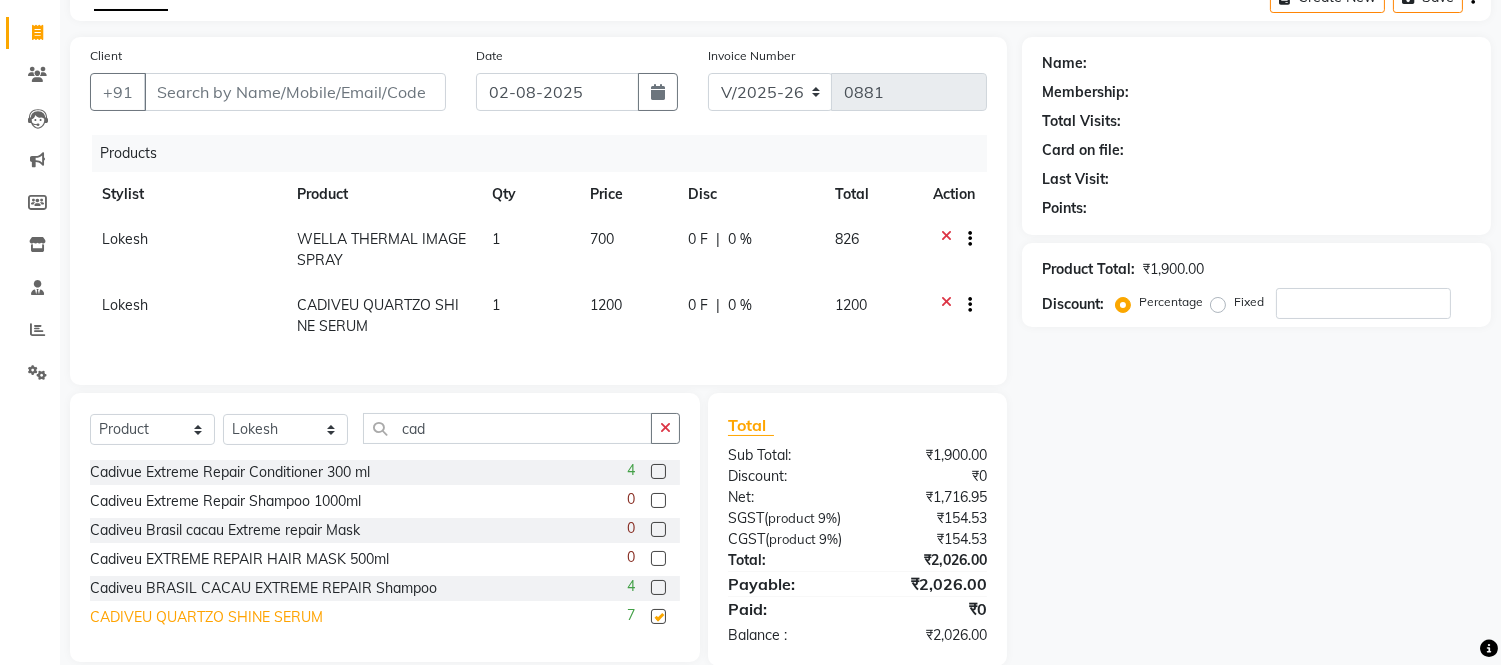 checkbox on "false" 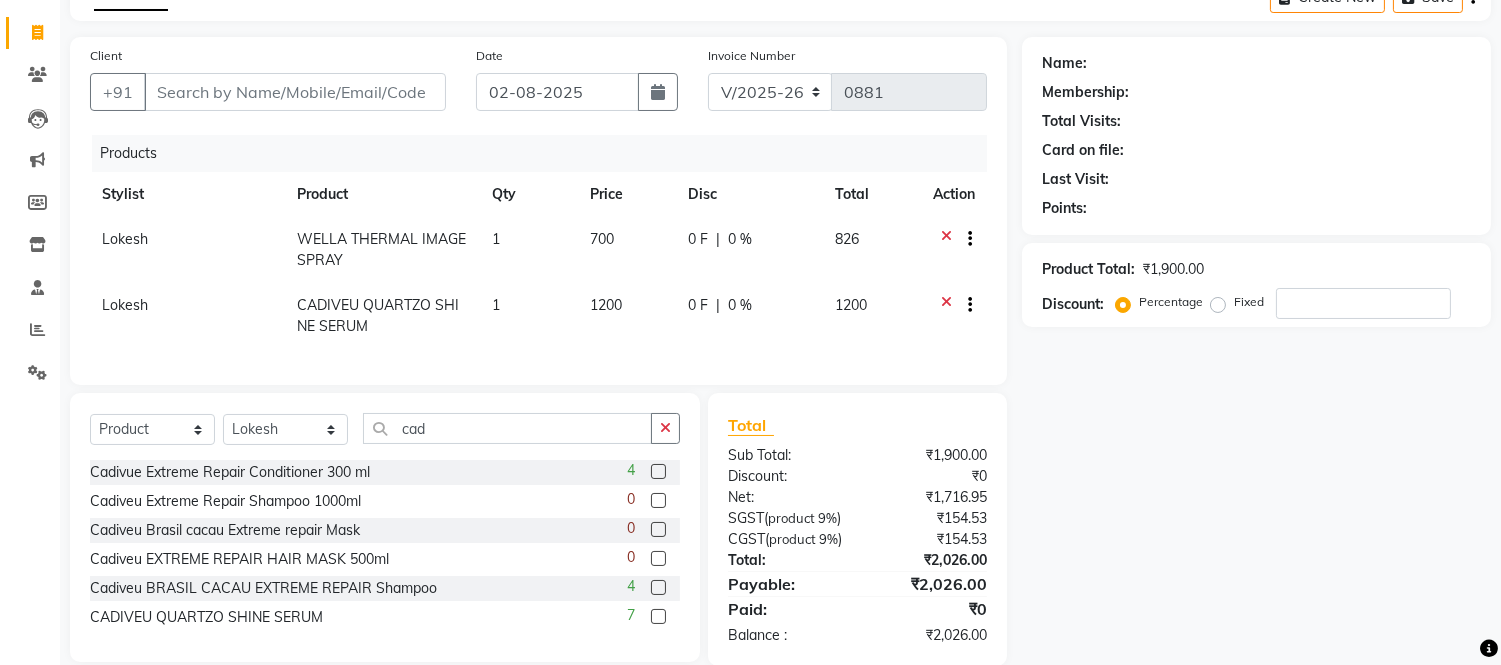 click 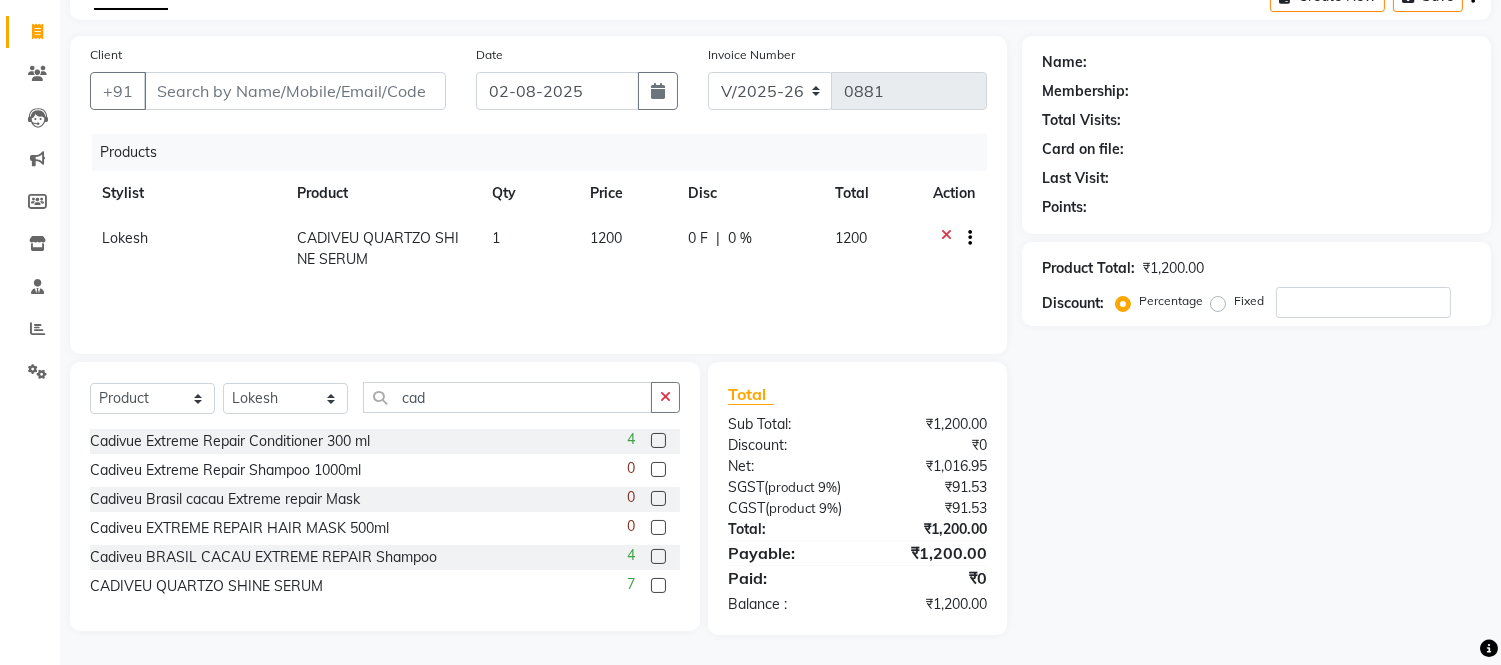 scroll, scrollTop: 0, scrollLeft: 0, axis: both 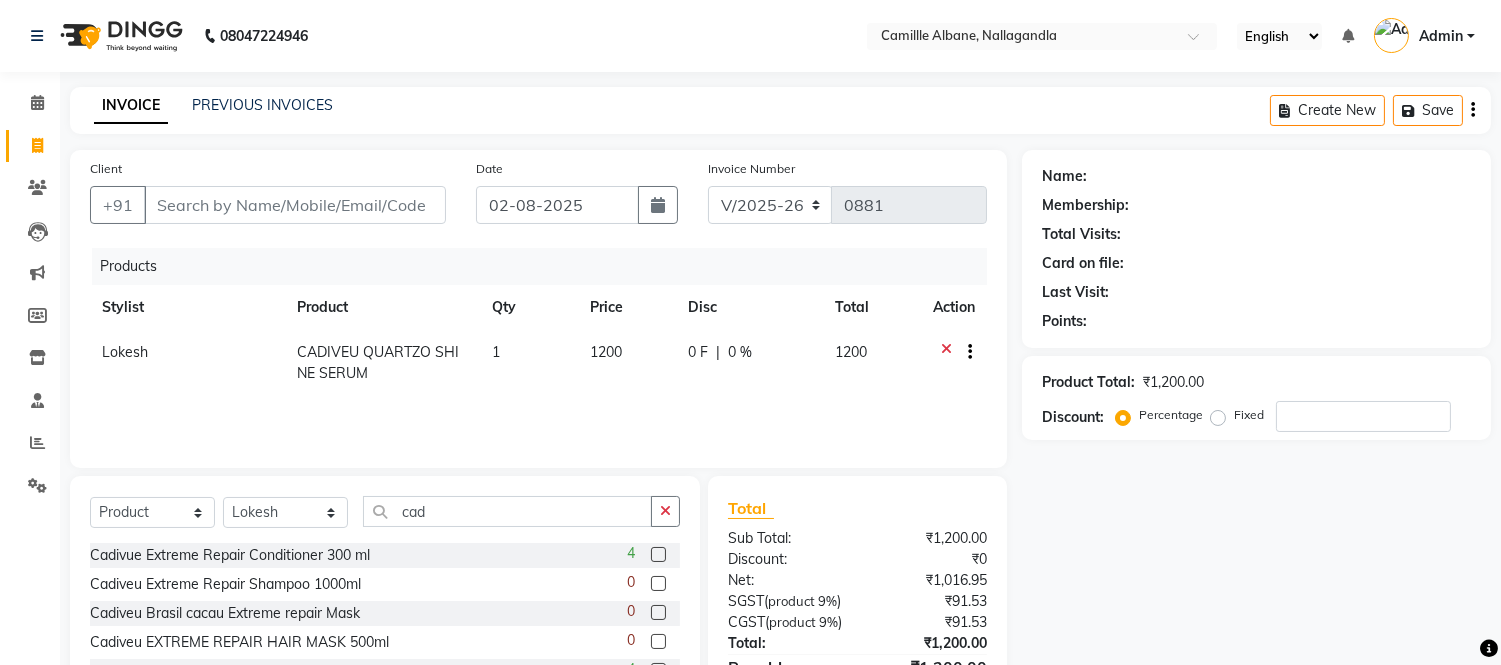 click on "Create New   Save" 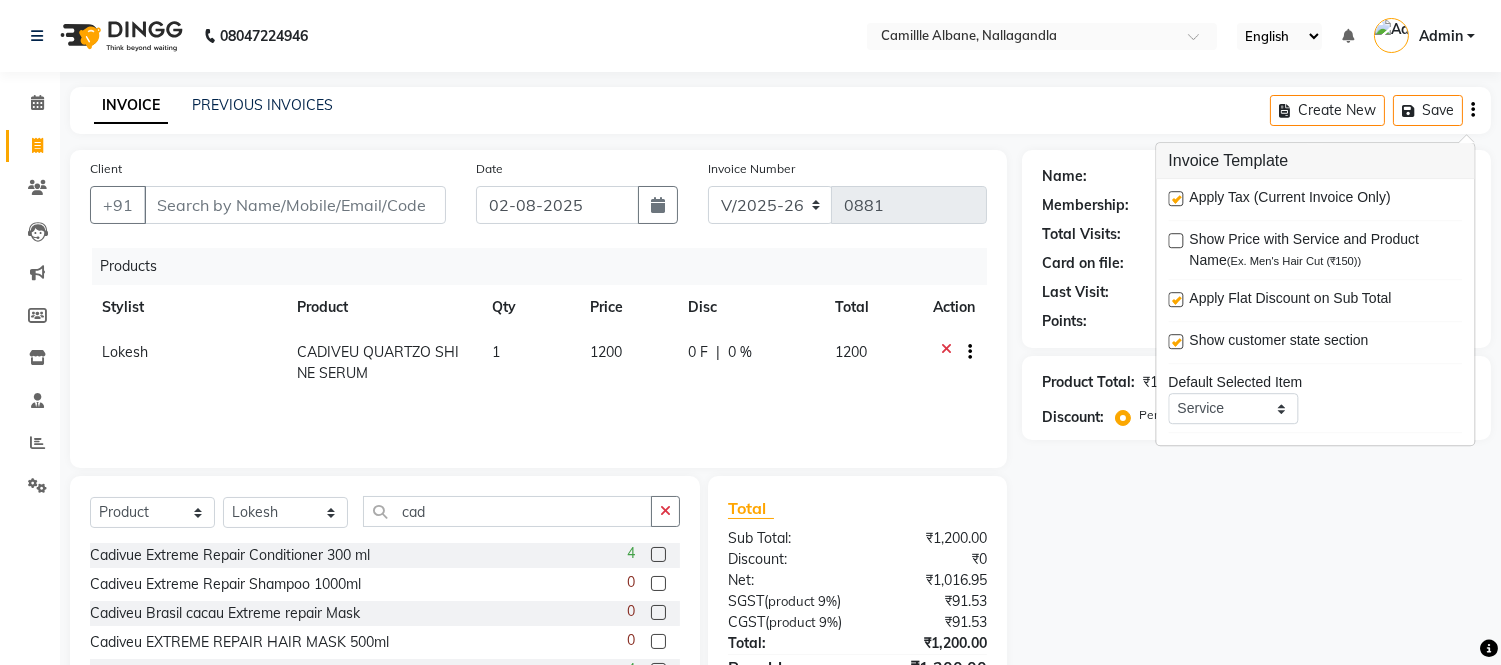 click at bounding box center (1175, 198) 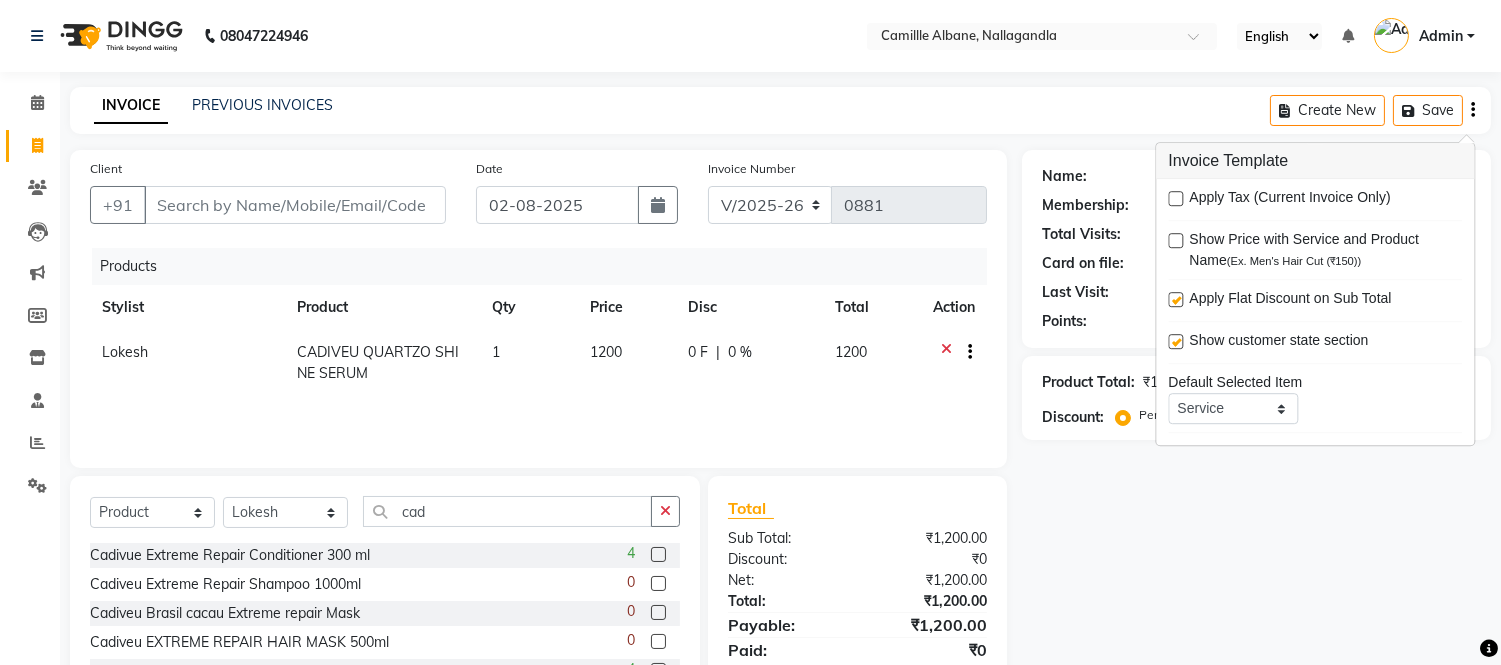 scroll, scrollTop: 110, scrollLeft: 0, axis: vertical 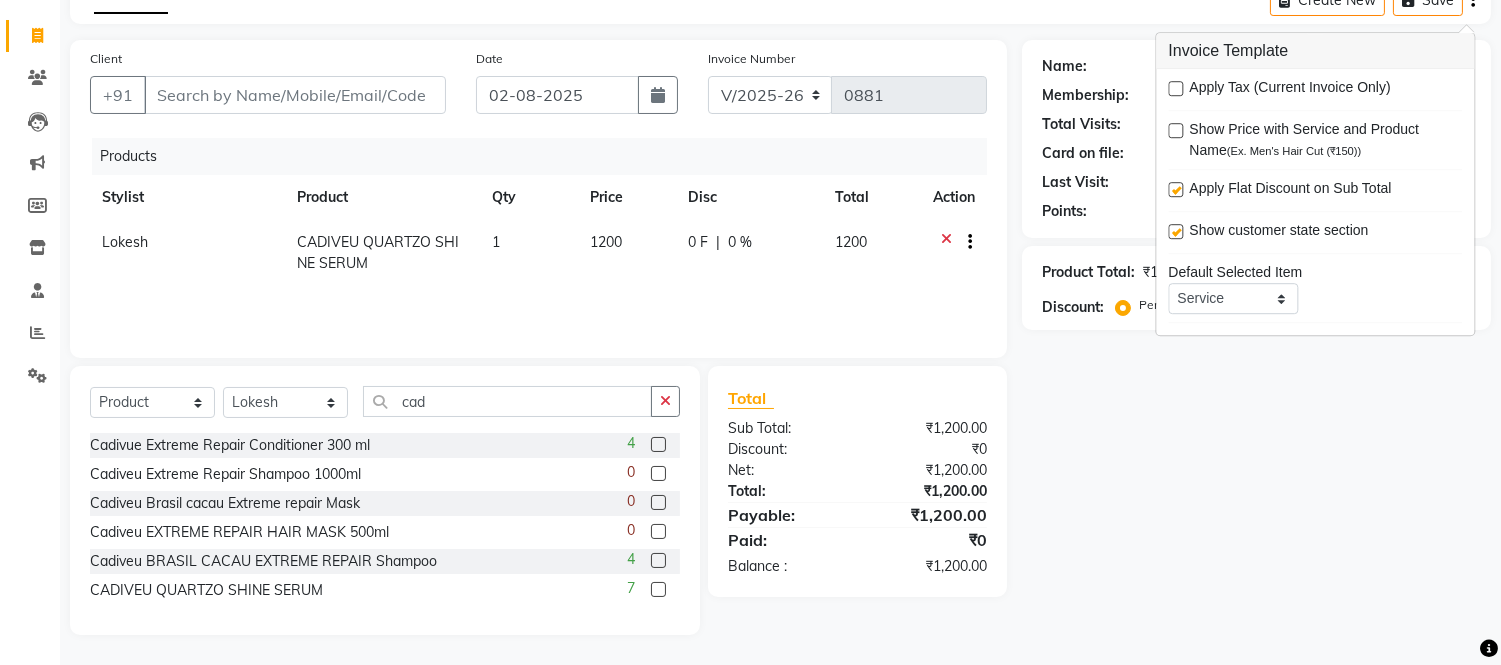 click at bounding box center (1175, 88) 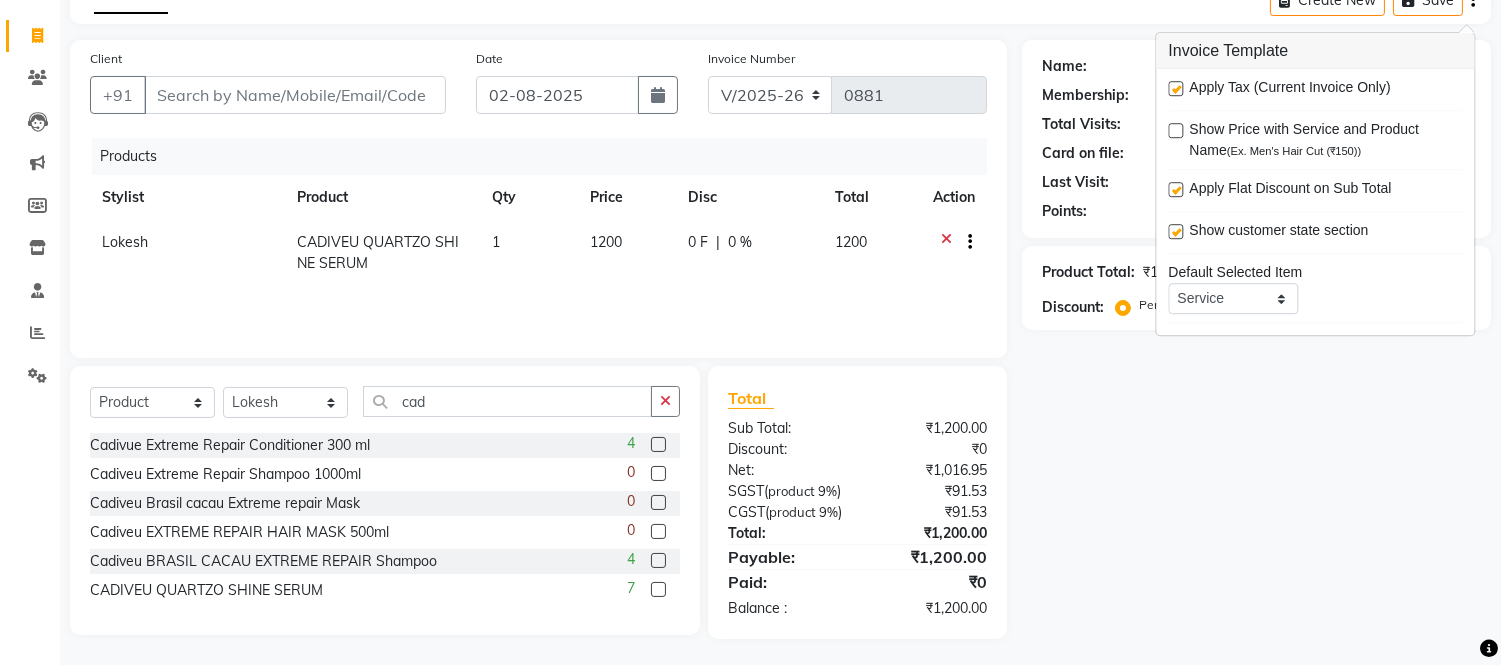 click at bounding box center (1175, 88) 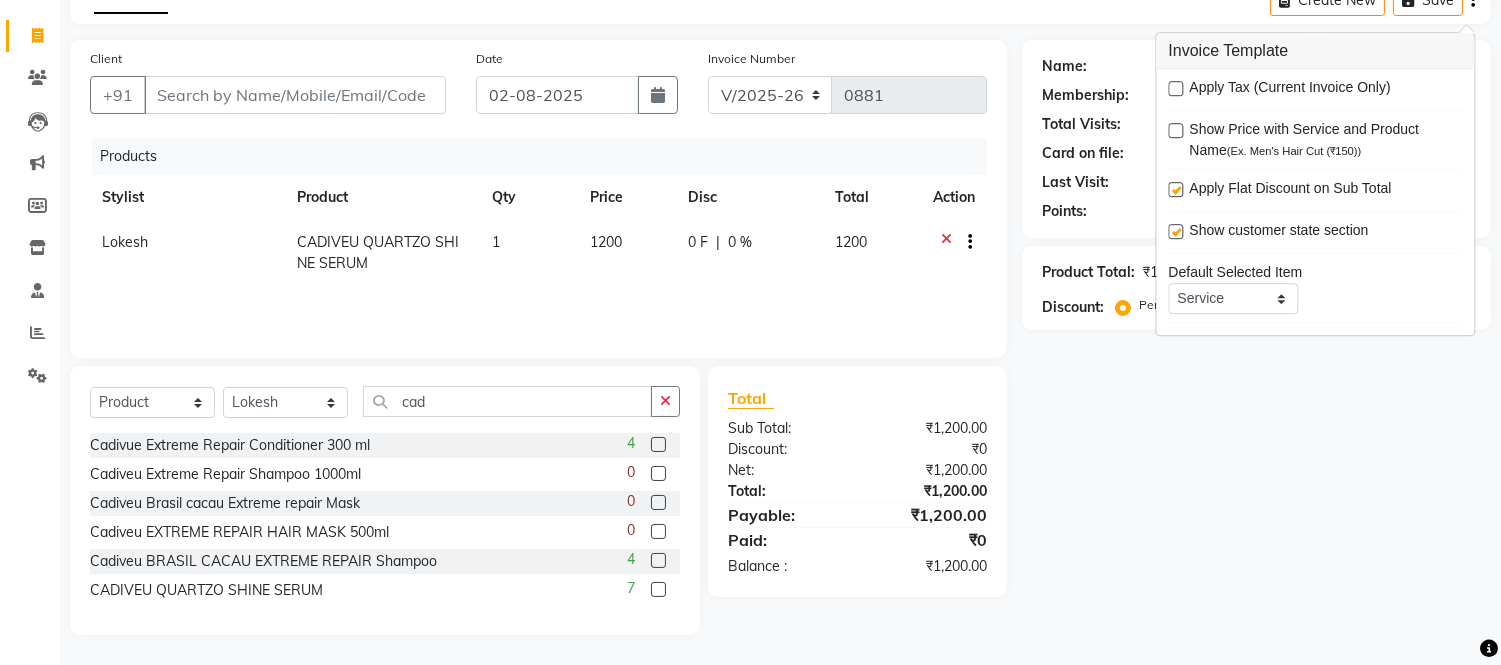 click on "Name: Membership: Total Visits: Card on file: Last Visit:  Points:  Product Total:  ₹1,200.00  Discount:  Percentage   Fixed" 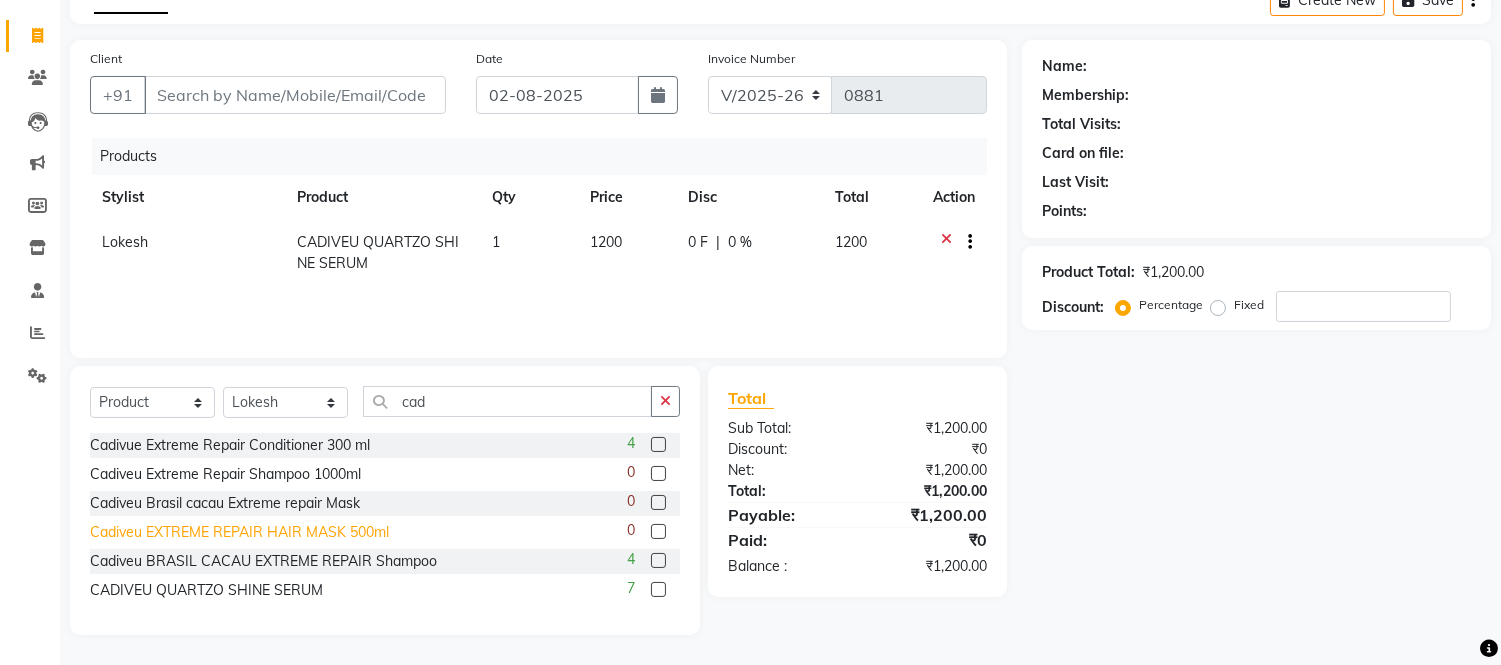 click on "Cadiveu EXTREME REPAIR HAIR MASK 500ml" 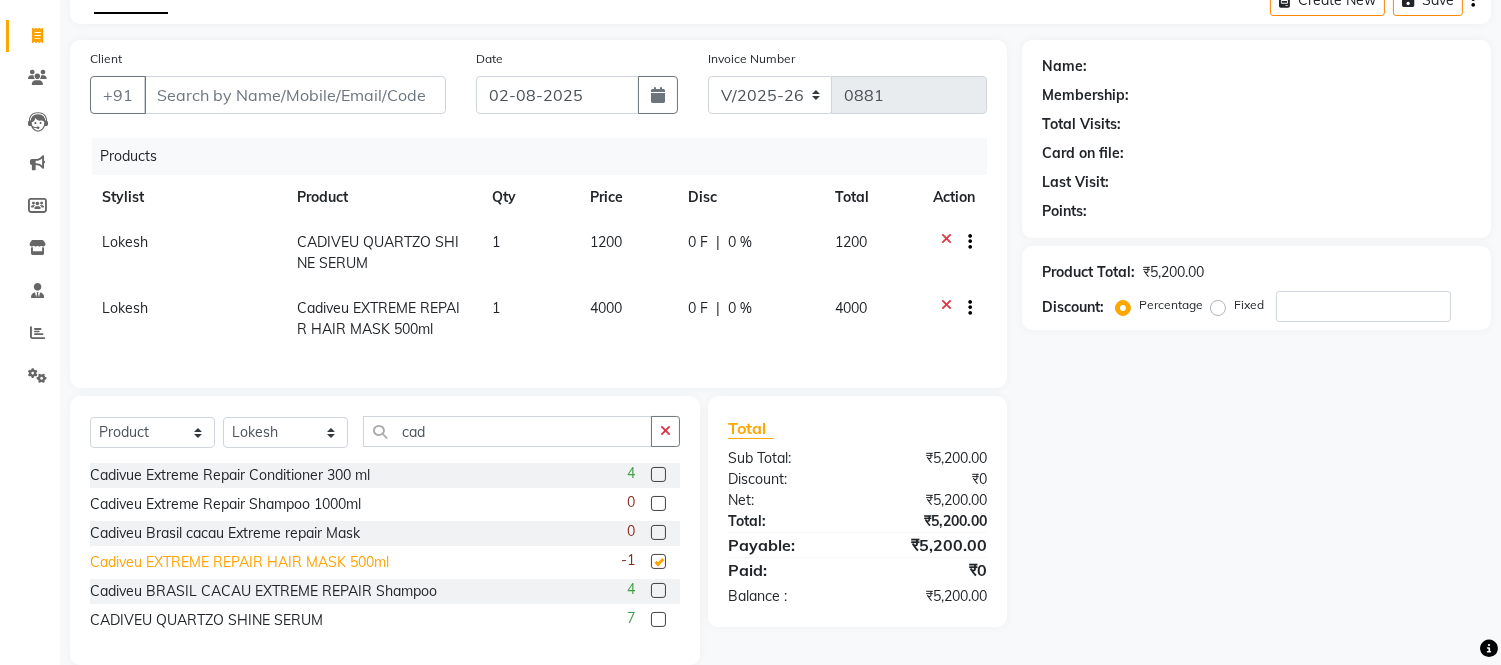 checkbox on "false" 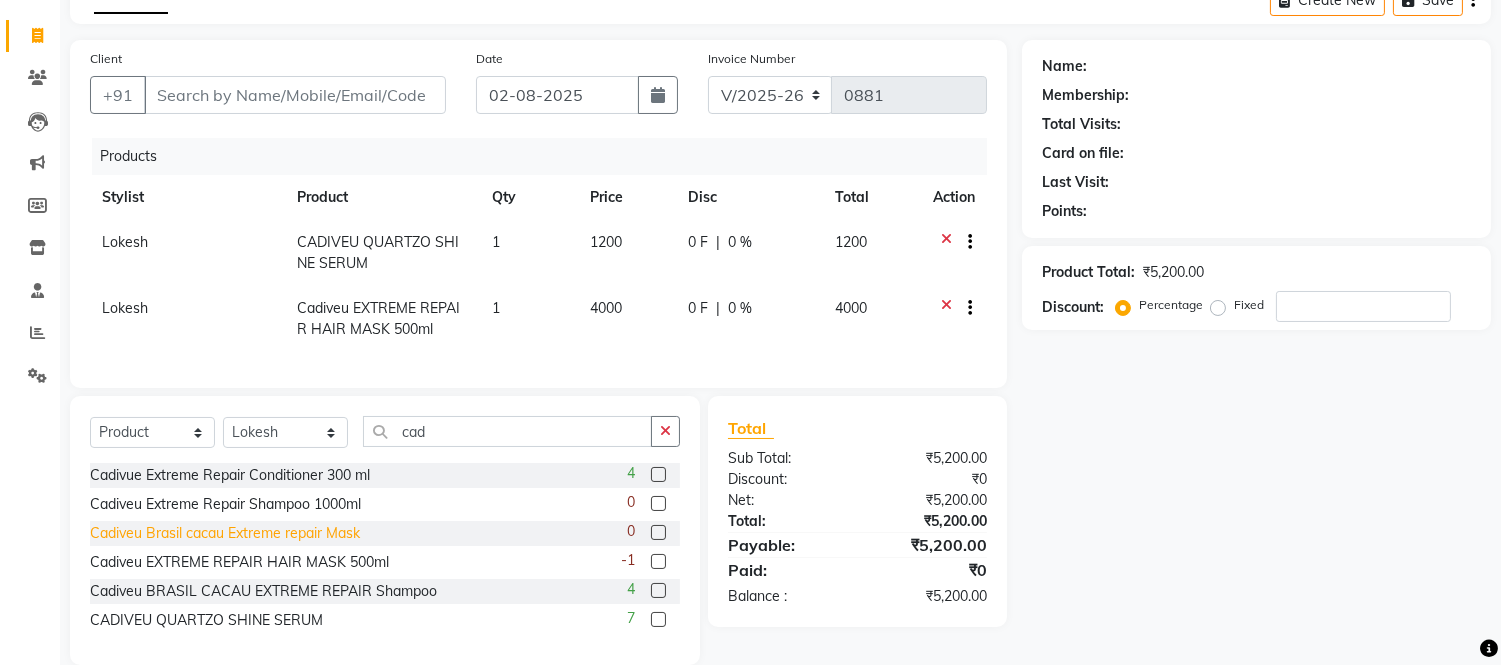 click on "Cadiveu Brasil cacau Extreme repair Mask" 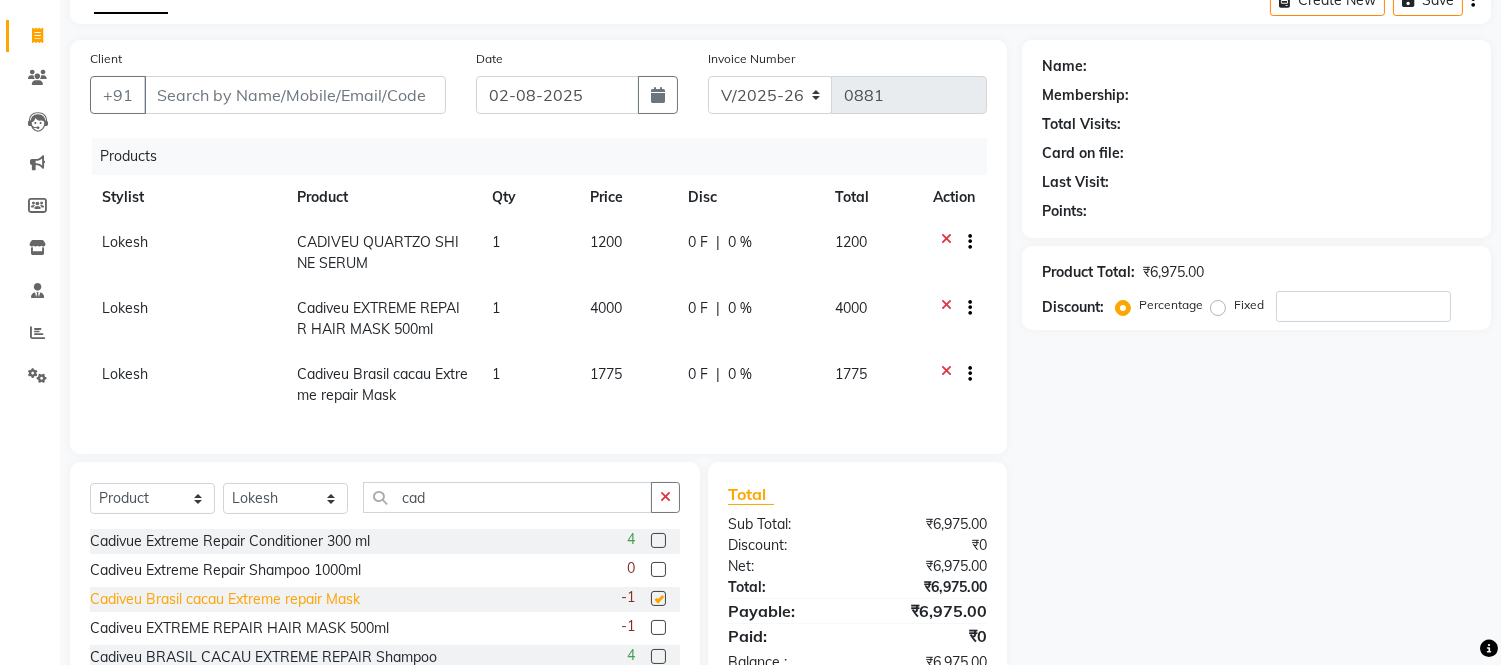 checkbox on "false" 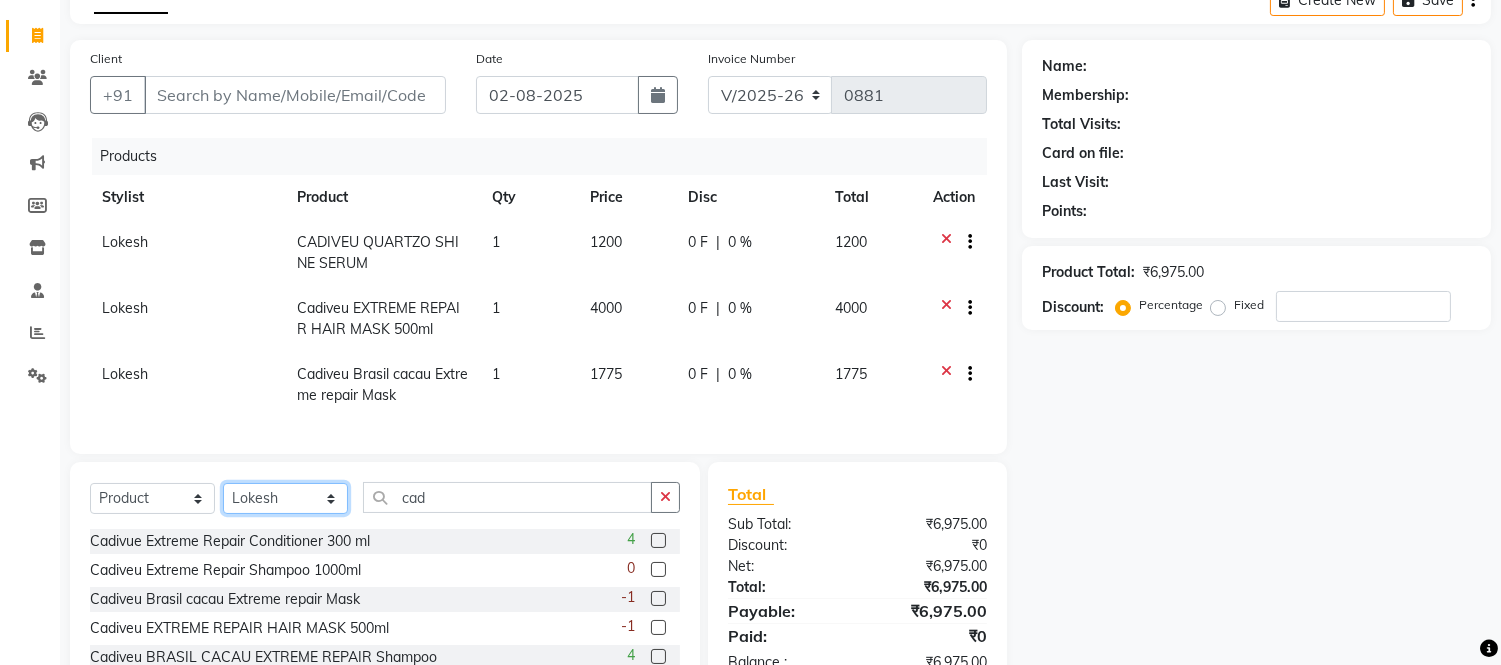 click on "Select Stylist Admin Amit Danish Dr, Rajani Jitendra K T Ramarao Lalitha Lokesh Madhu Nishi Satish Srinivas" 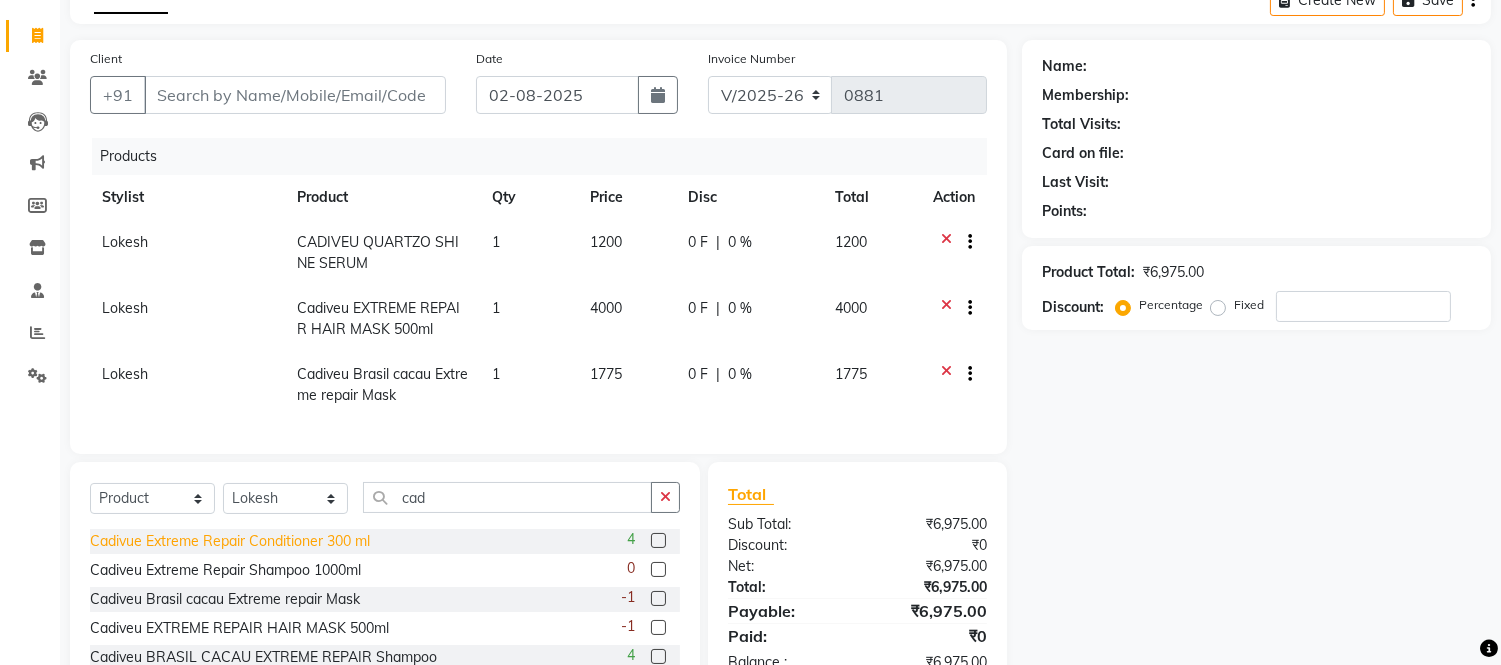 click on "Cadivue Extreme Repair Conditioner 300 ml" 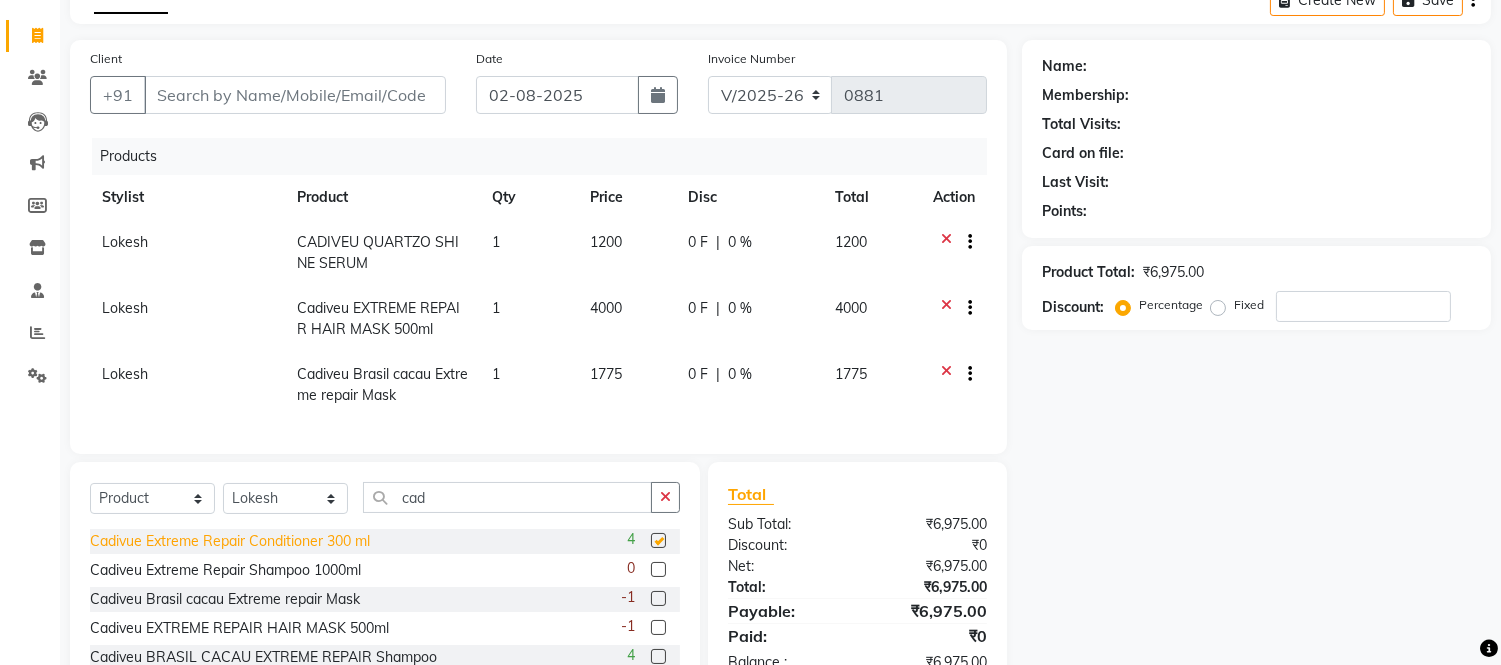 checkbox on "false" 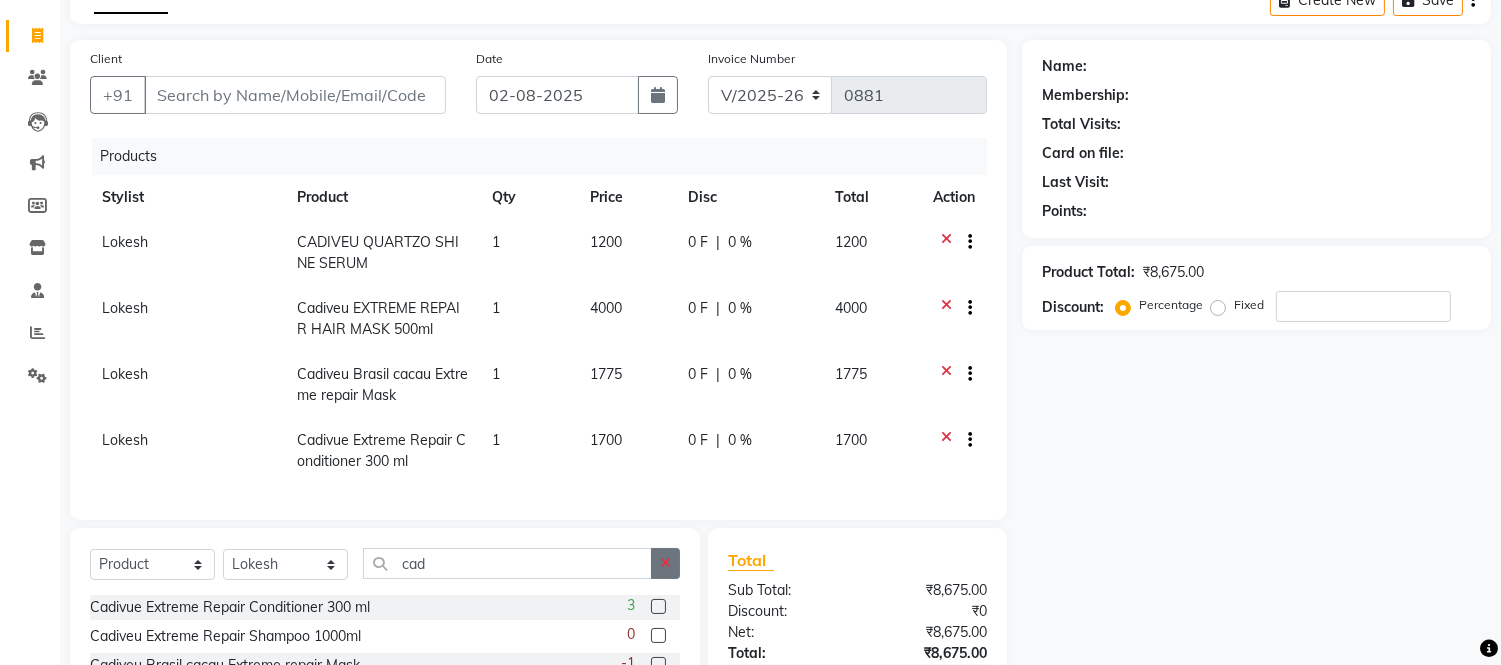 click 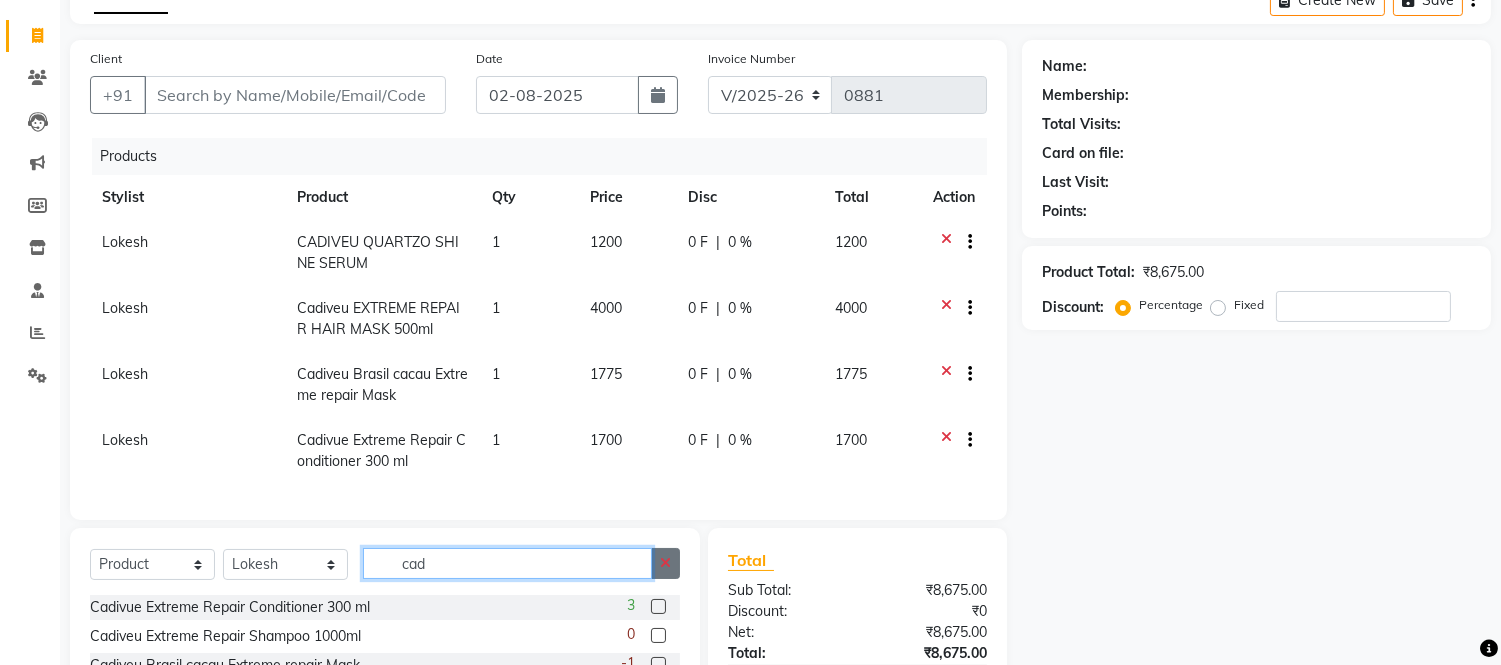 type 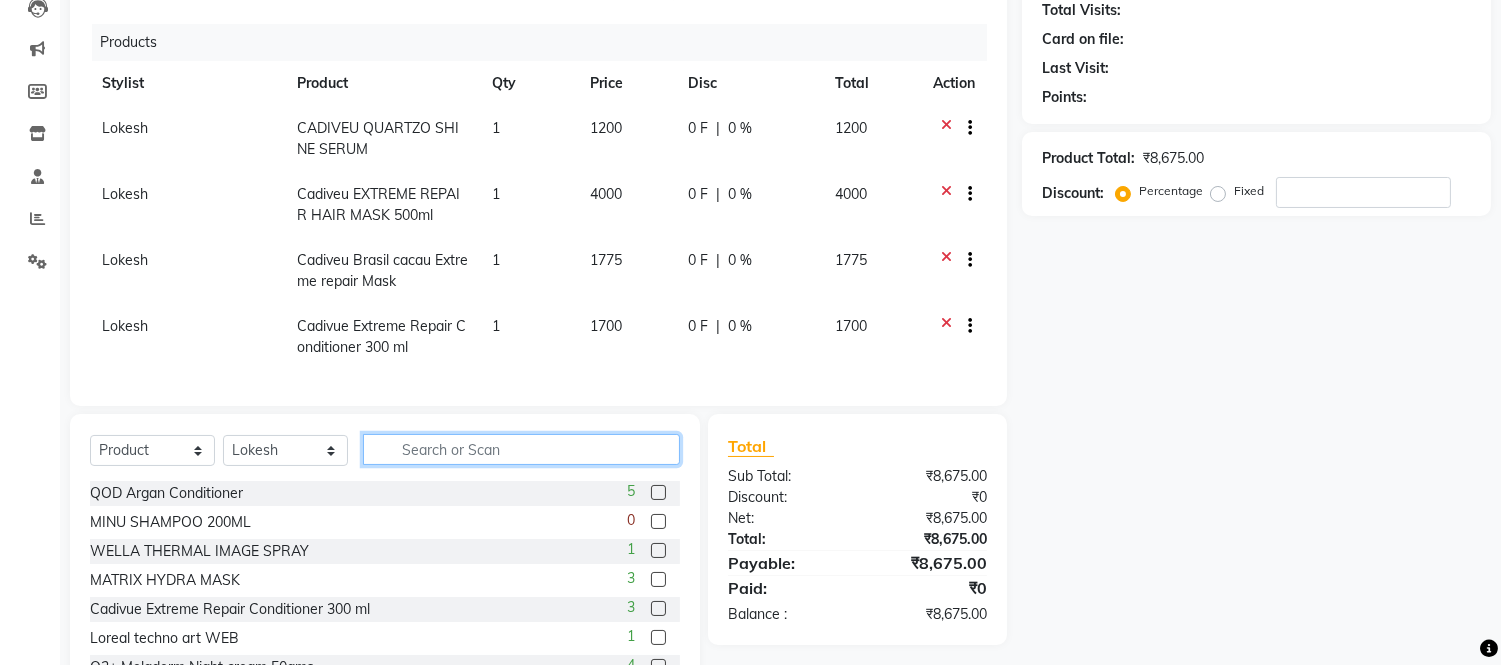 scroll, scrollTop: 314, scrollLeft: 0, axis: vertical 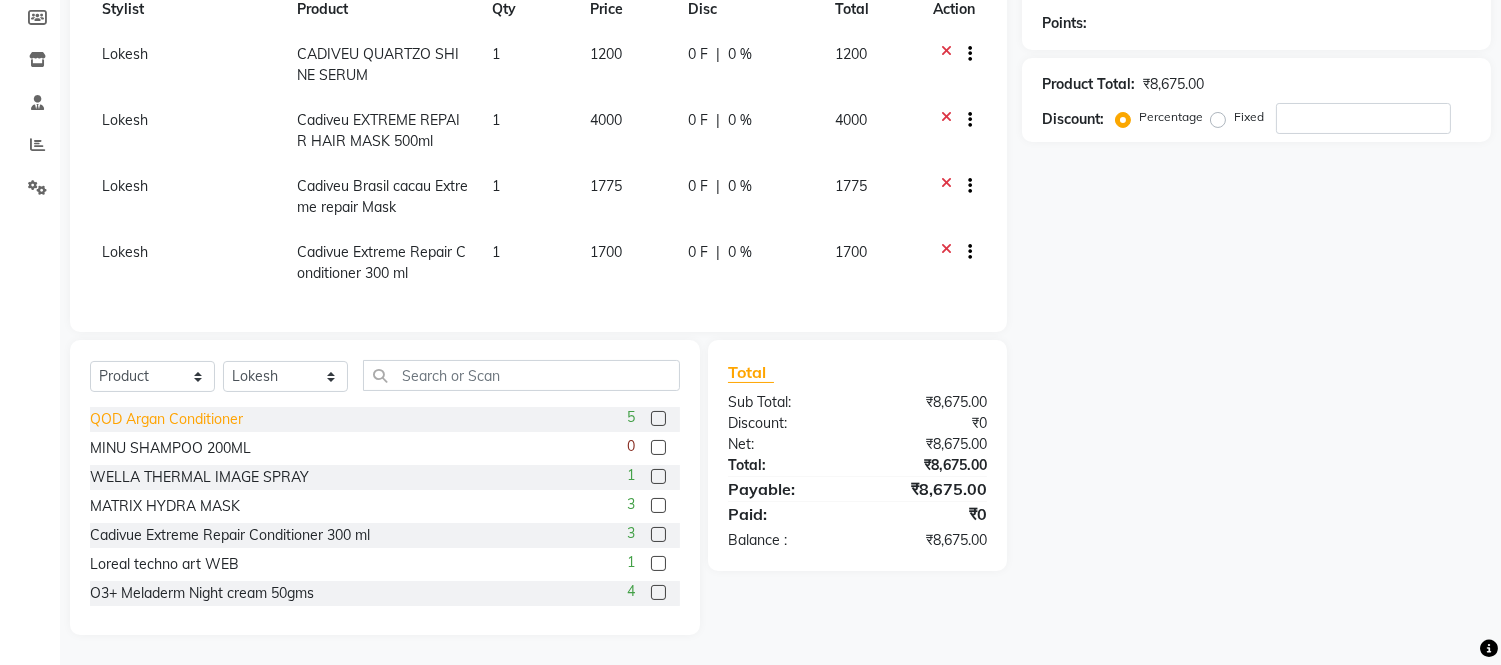 click on "QOD Argan Conditioner" 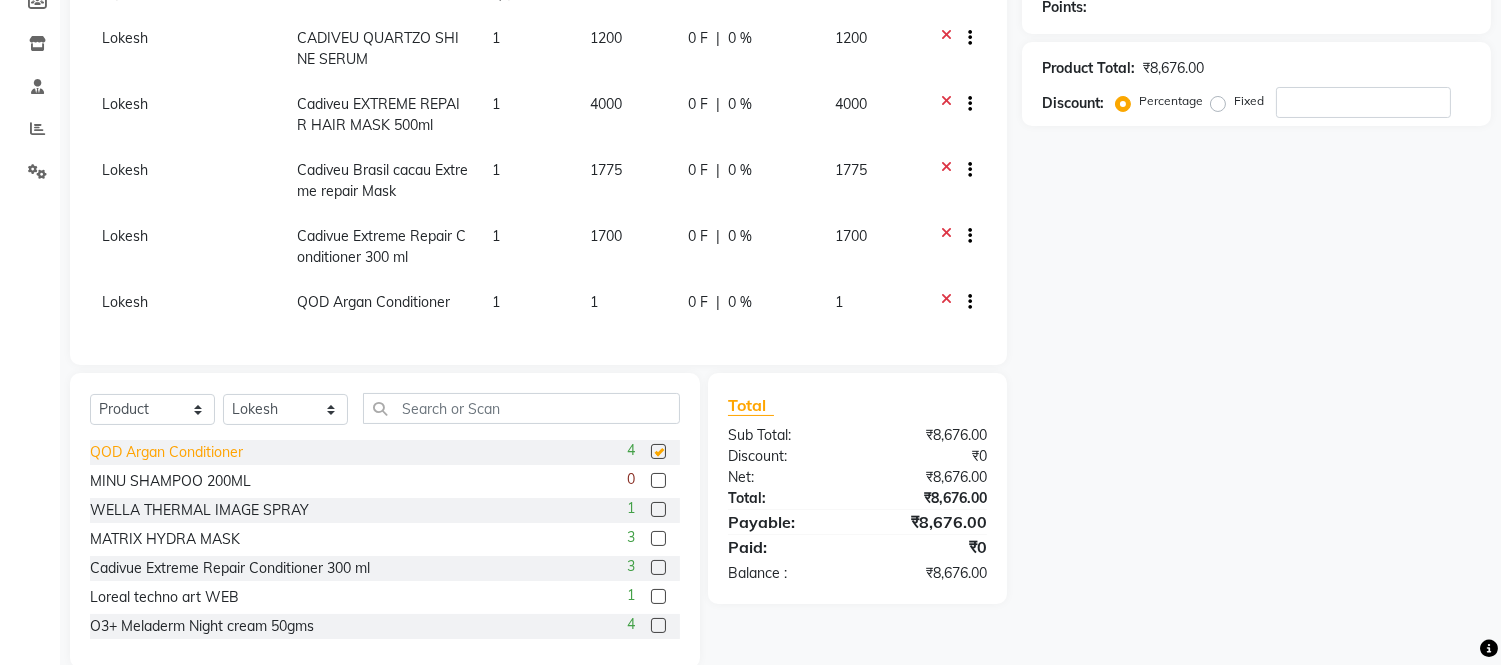 checkbox on "false" 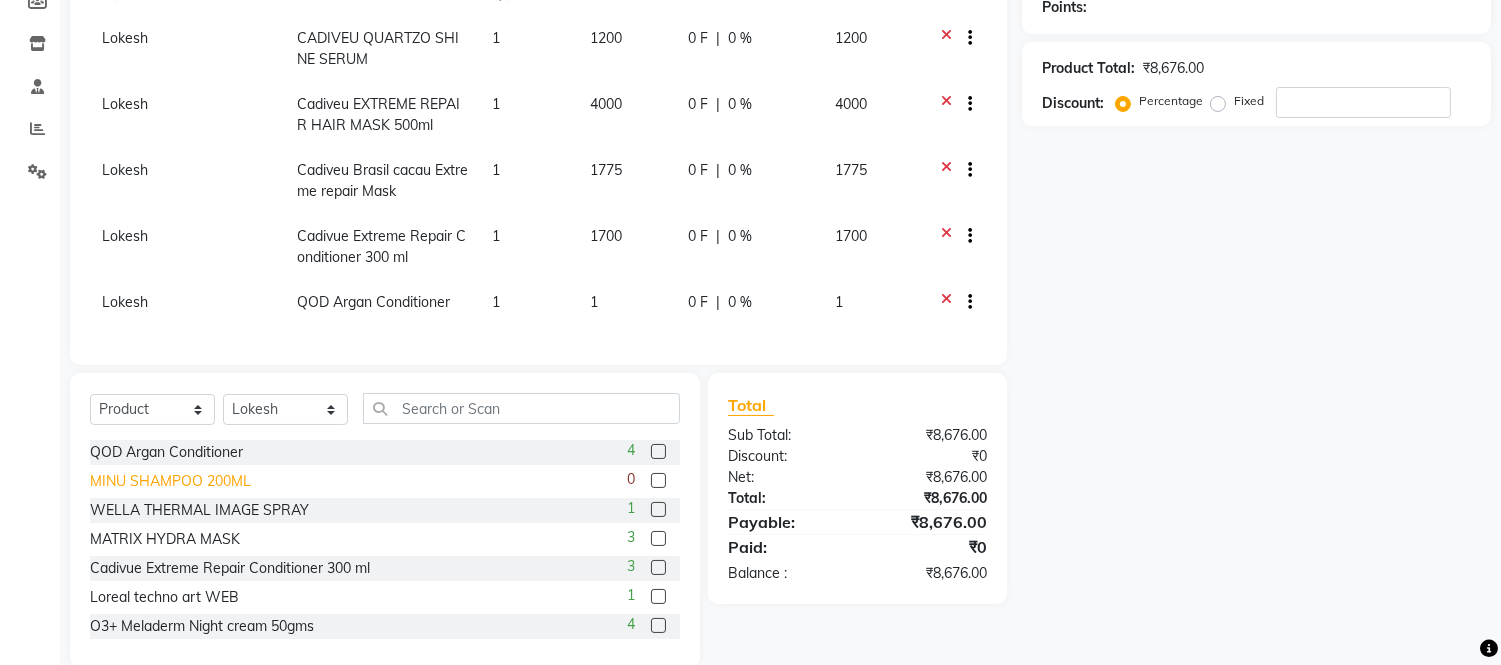 click on "MINU SHAMPOO 200ML" 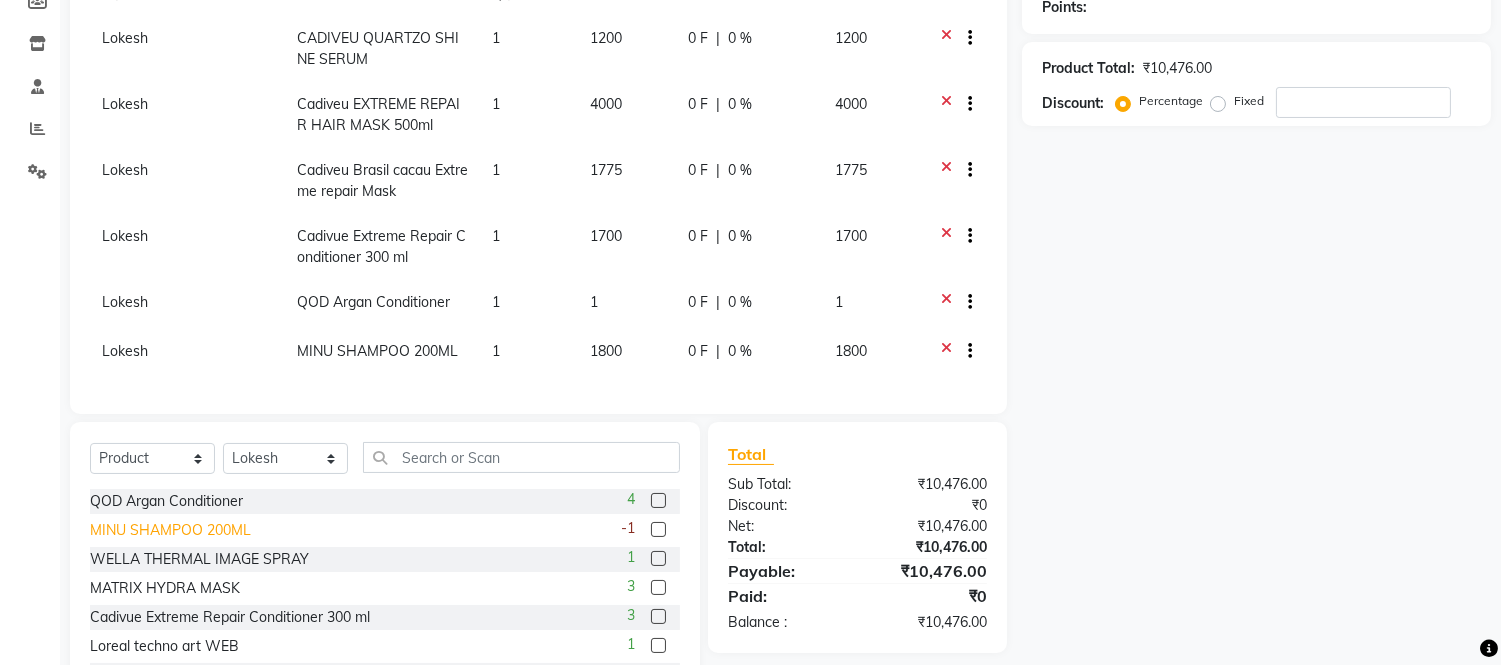 click on "MINU SHAMPOO 200ML" 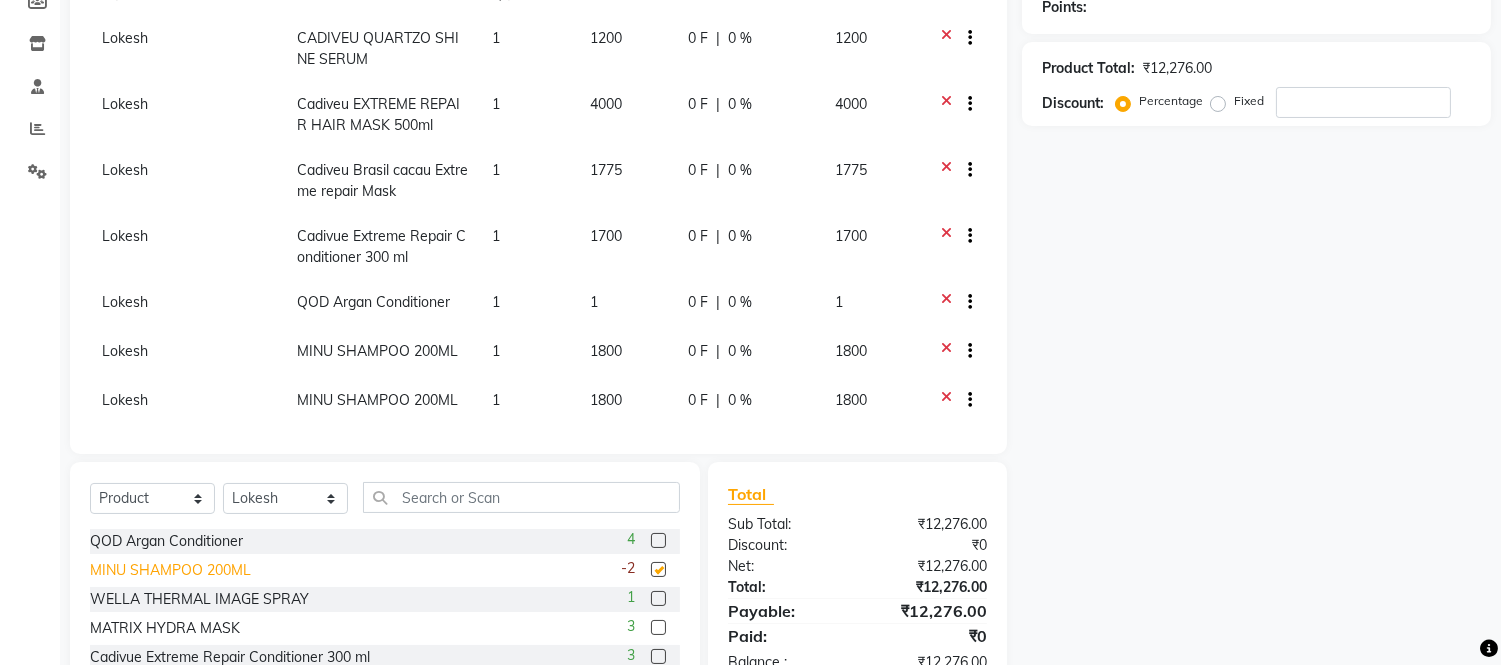 checkbox on "false" 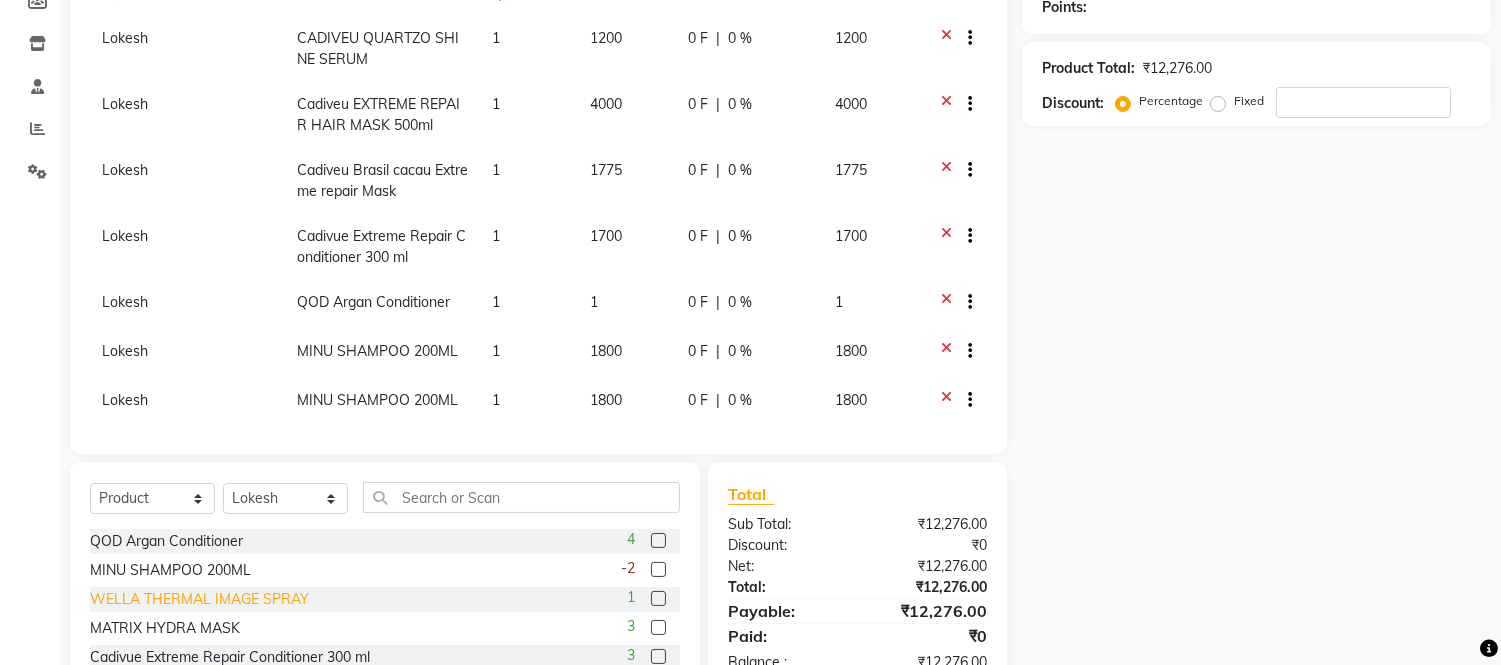 click on "WELLA THERMAL IMAGE SPRAY" 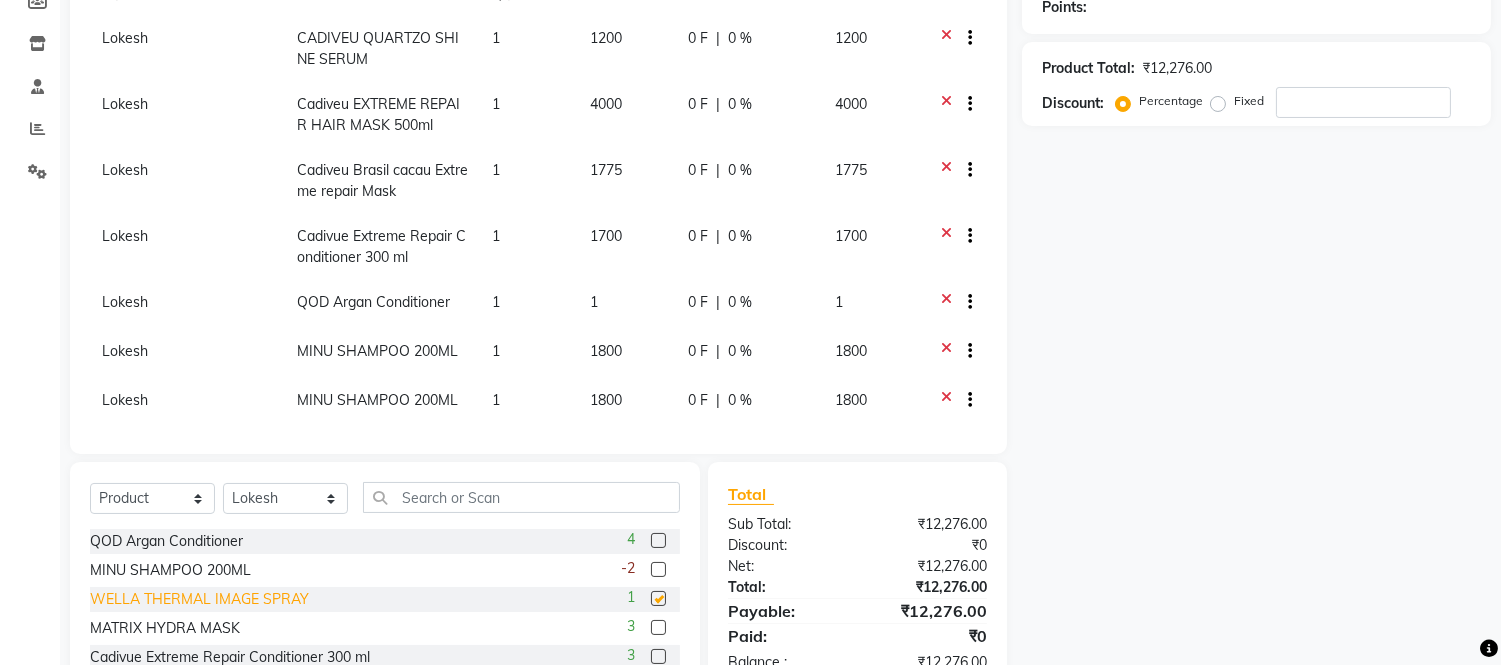 checkbox on "false" 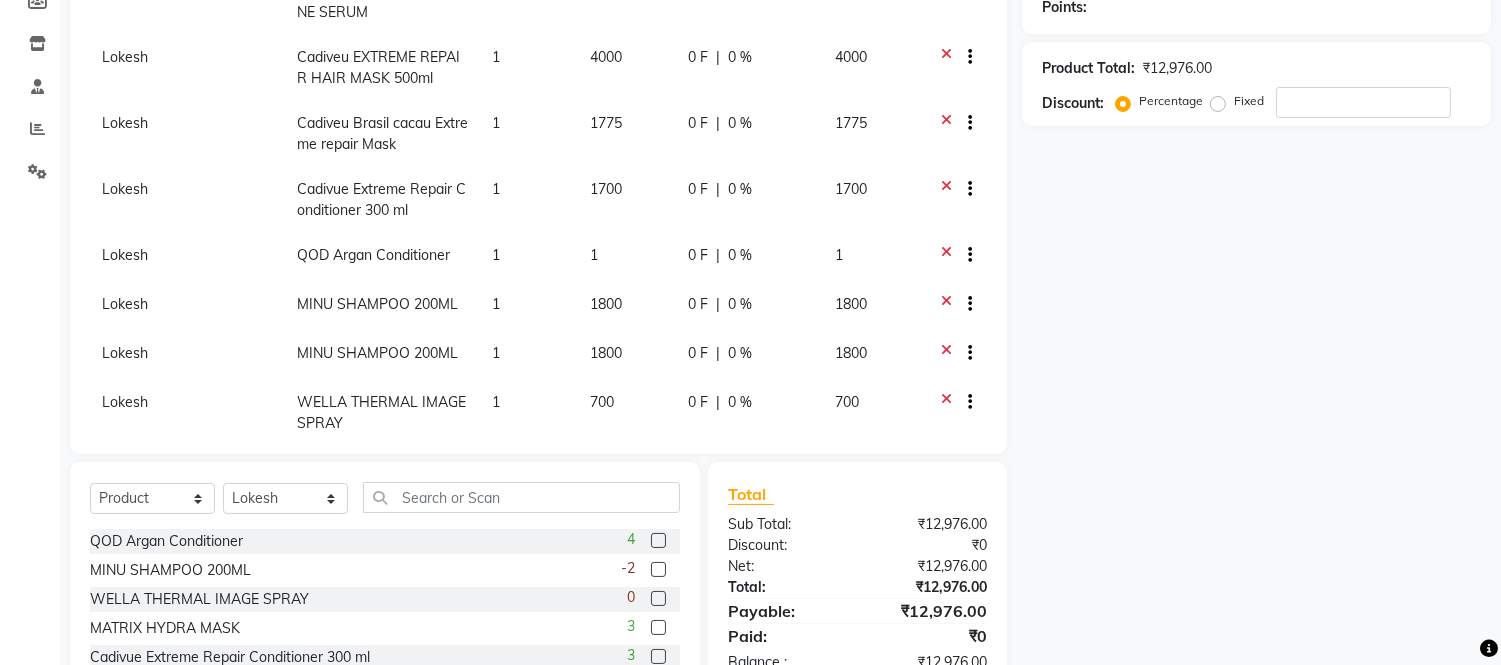 scroll, scrollTop: 91, scrollLeft: 0, axis: vertical 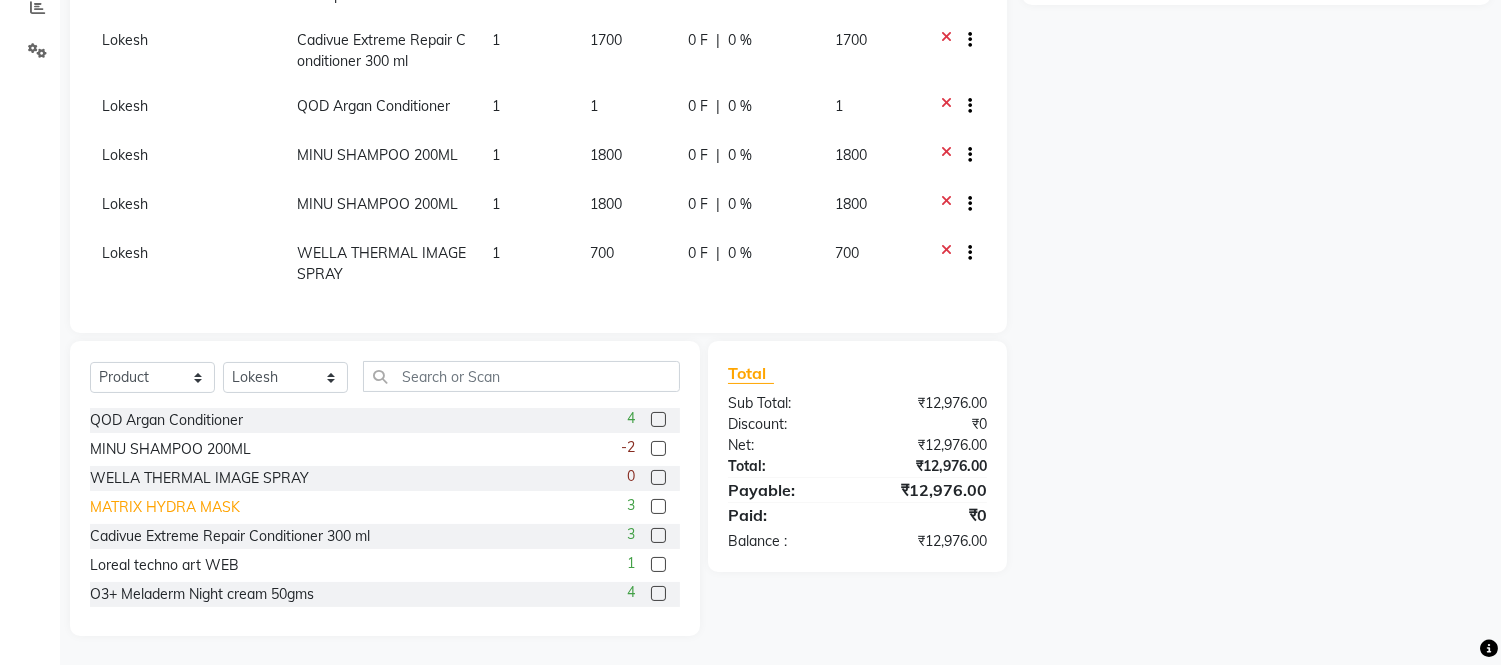 click on "MATRIX HYDRA MASK" 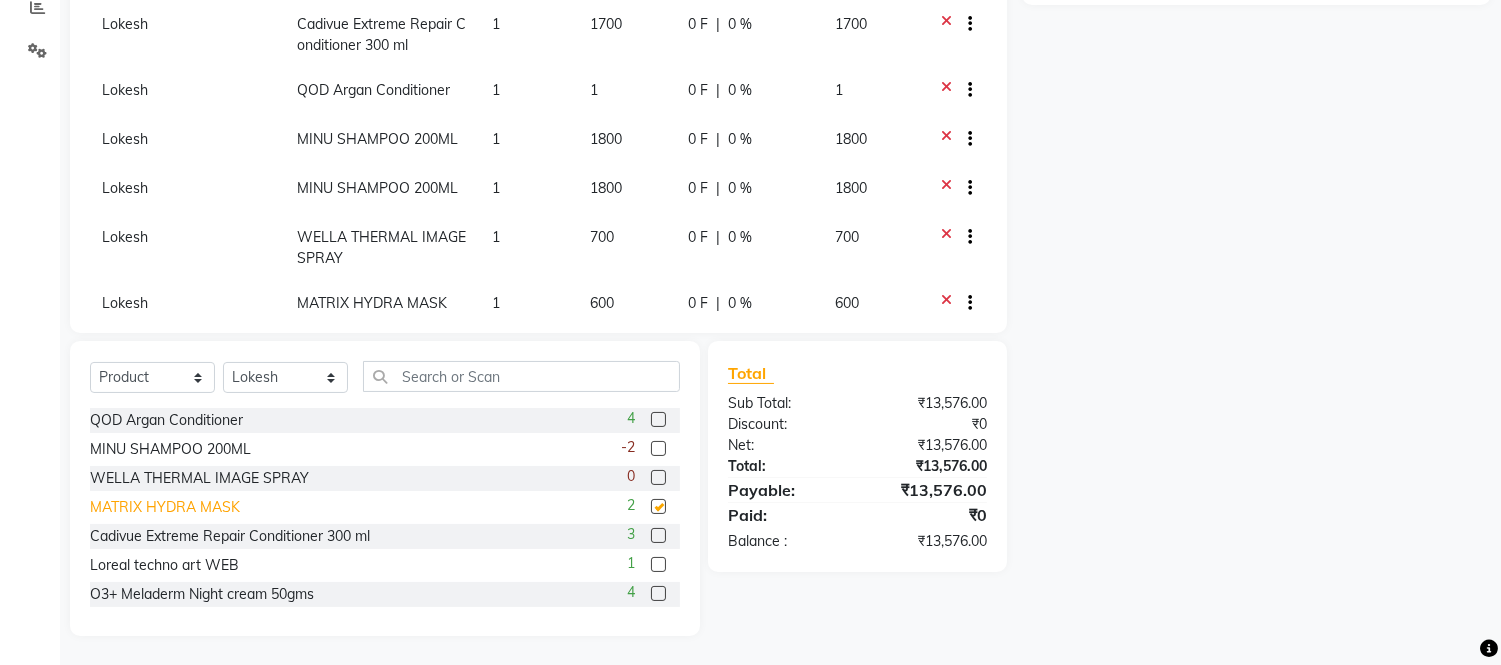 checkbox on "false" 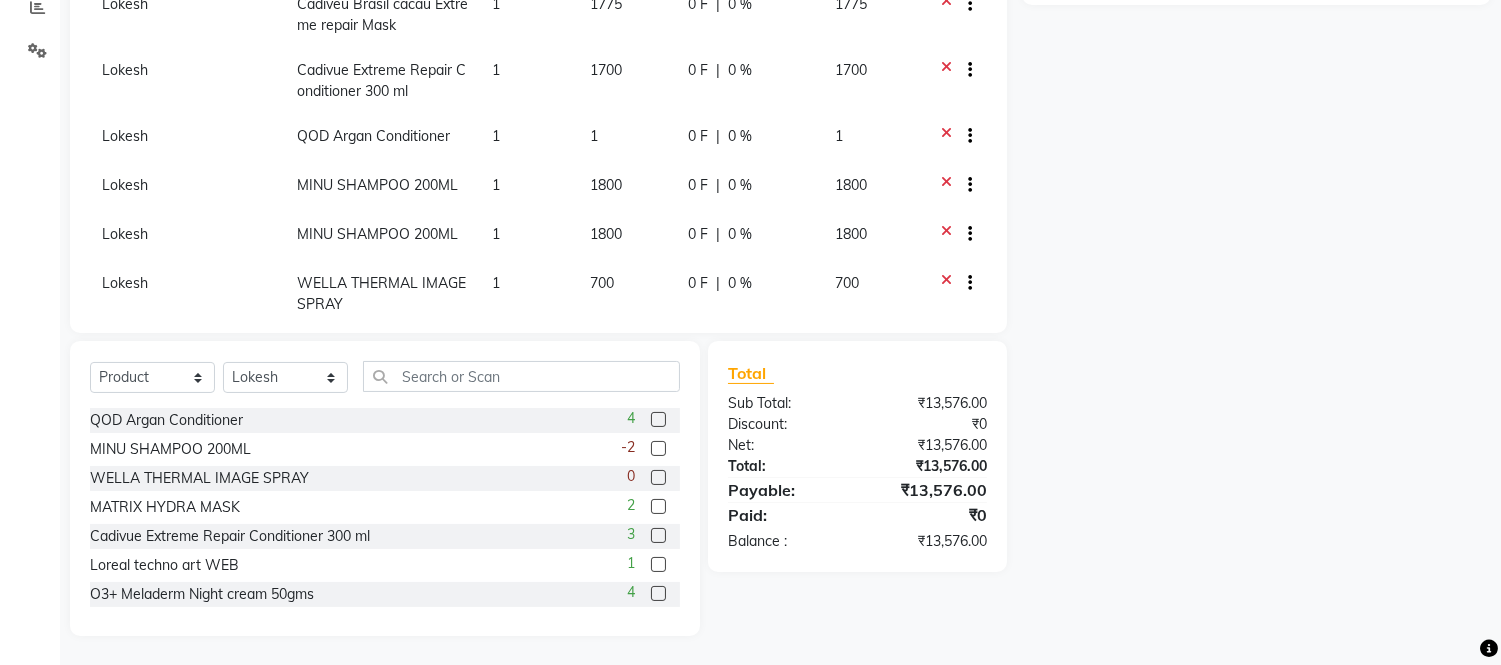 scroll, scrollTop: 0, scrollLeft: 0, axis: both 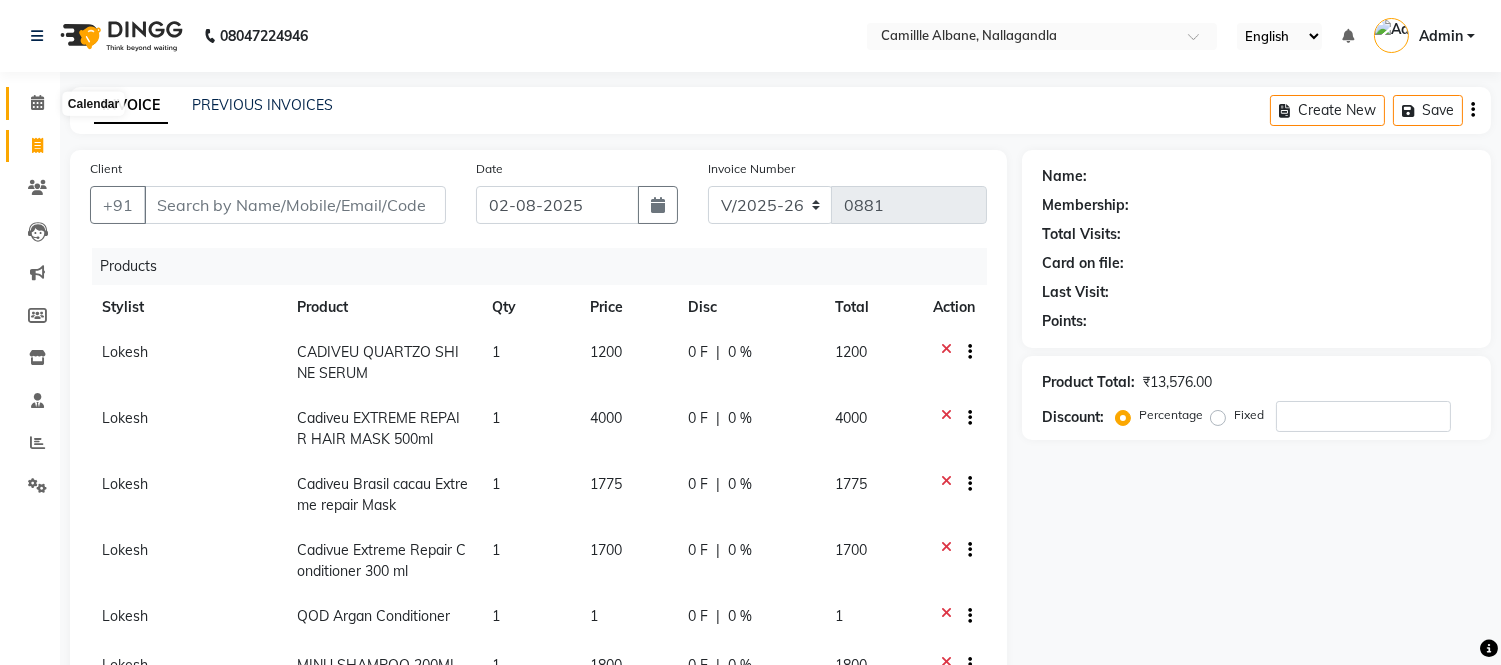click 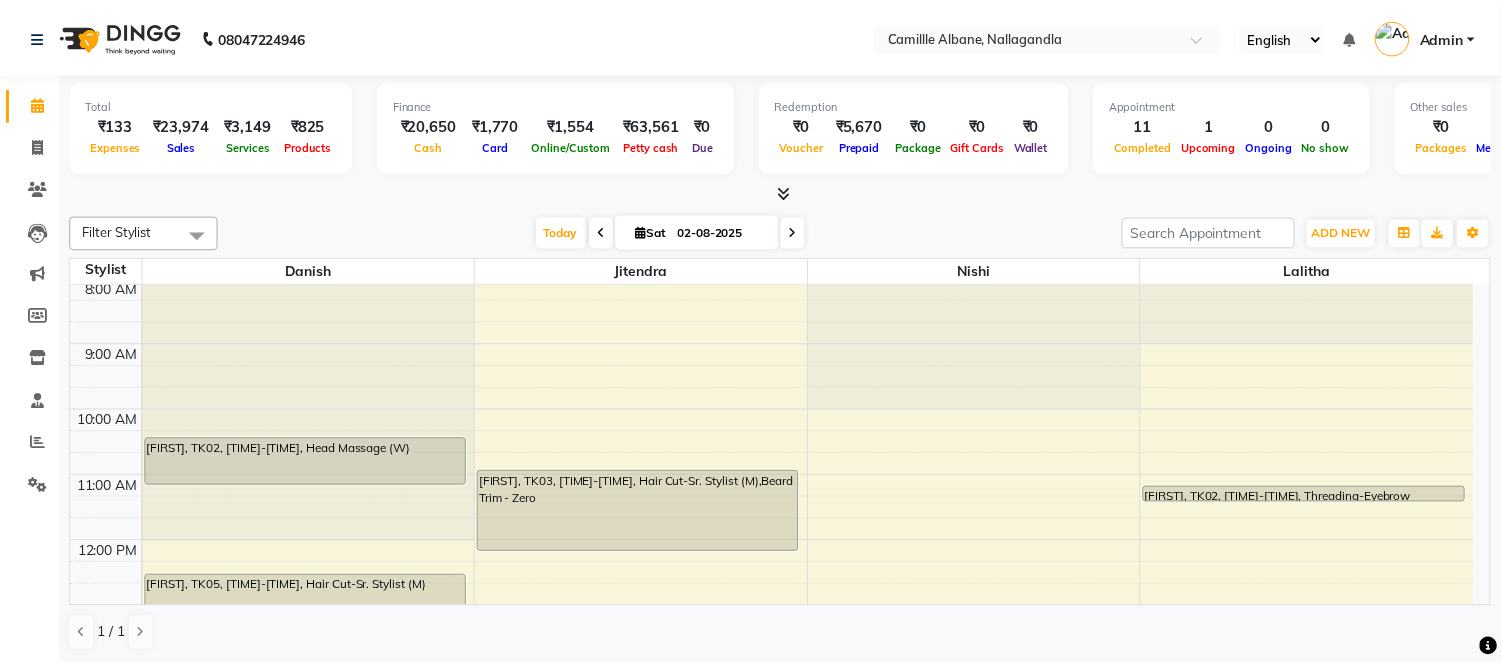 scroll, scrollTop: 0, scrollLeft: 0, axis: both 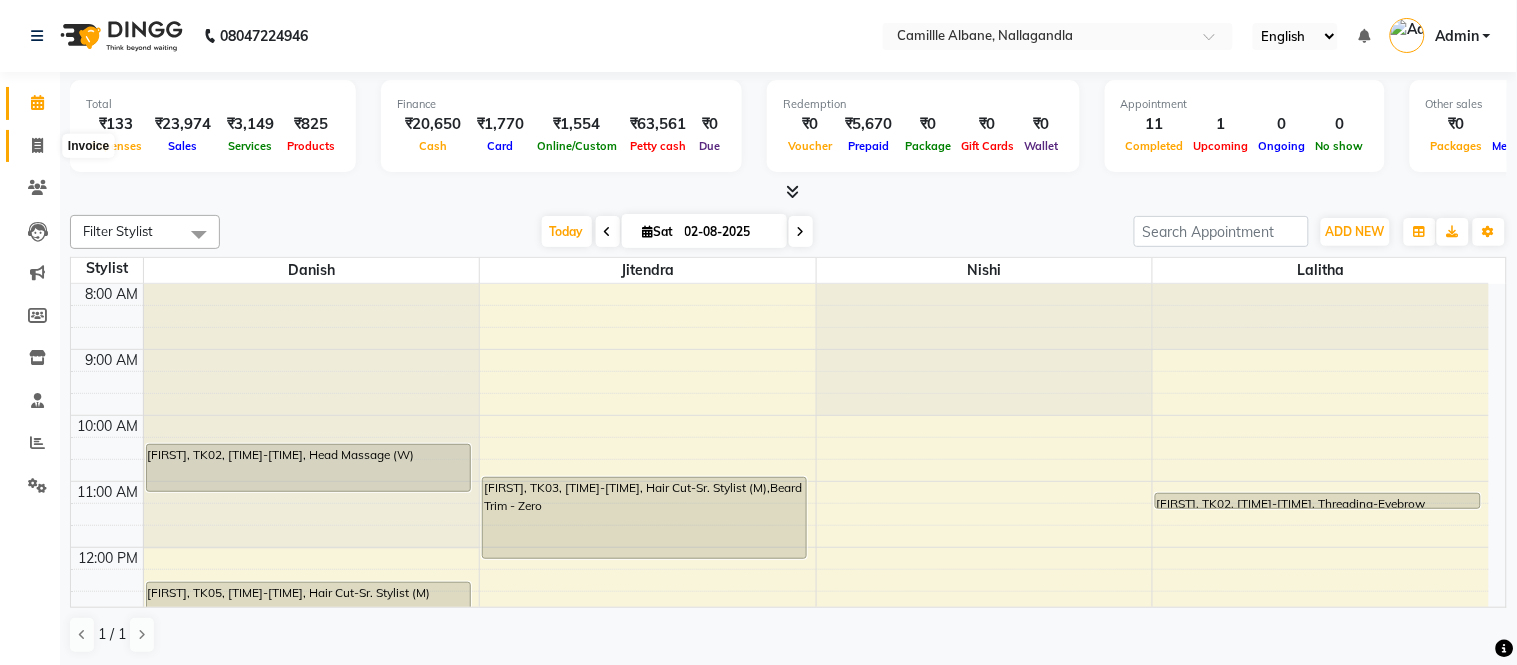 click 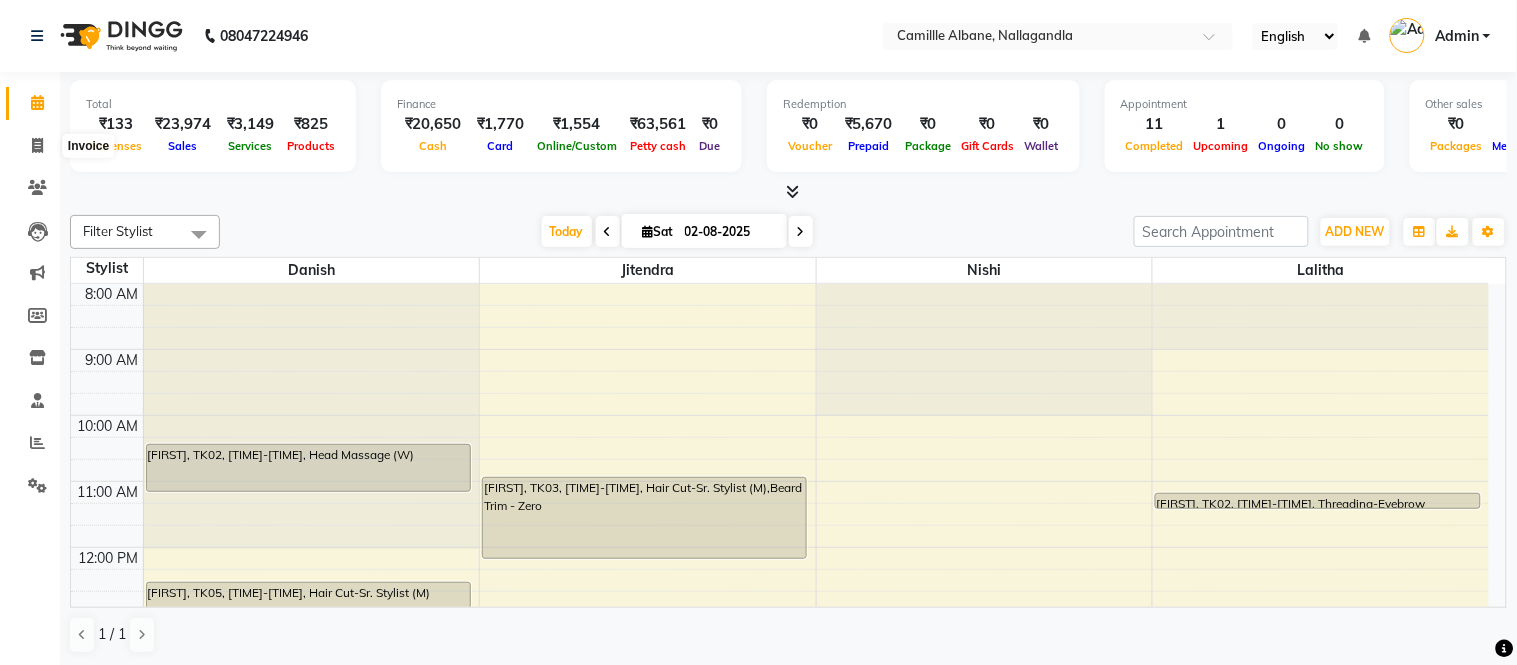 select on "7025" 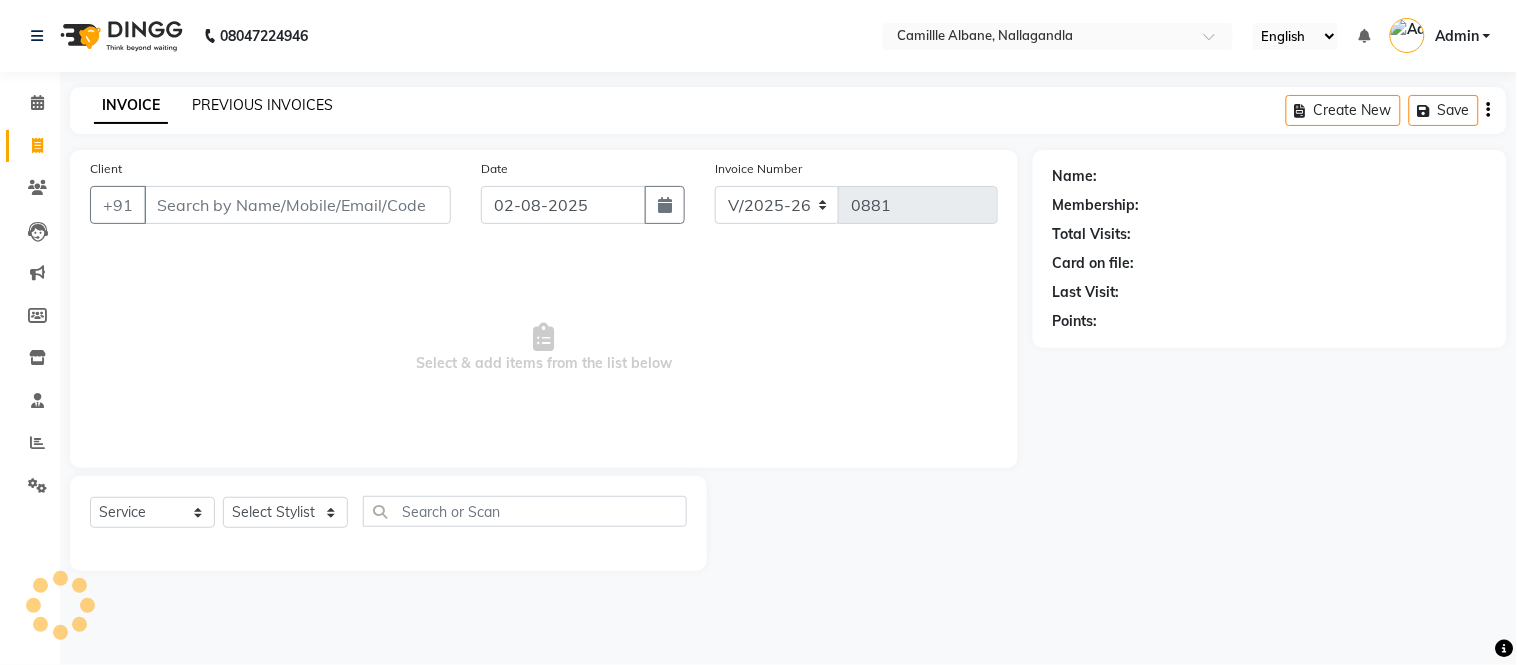 click on "PREVIOUS INVOICES" 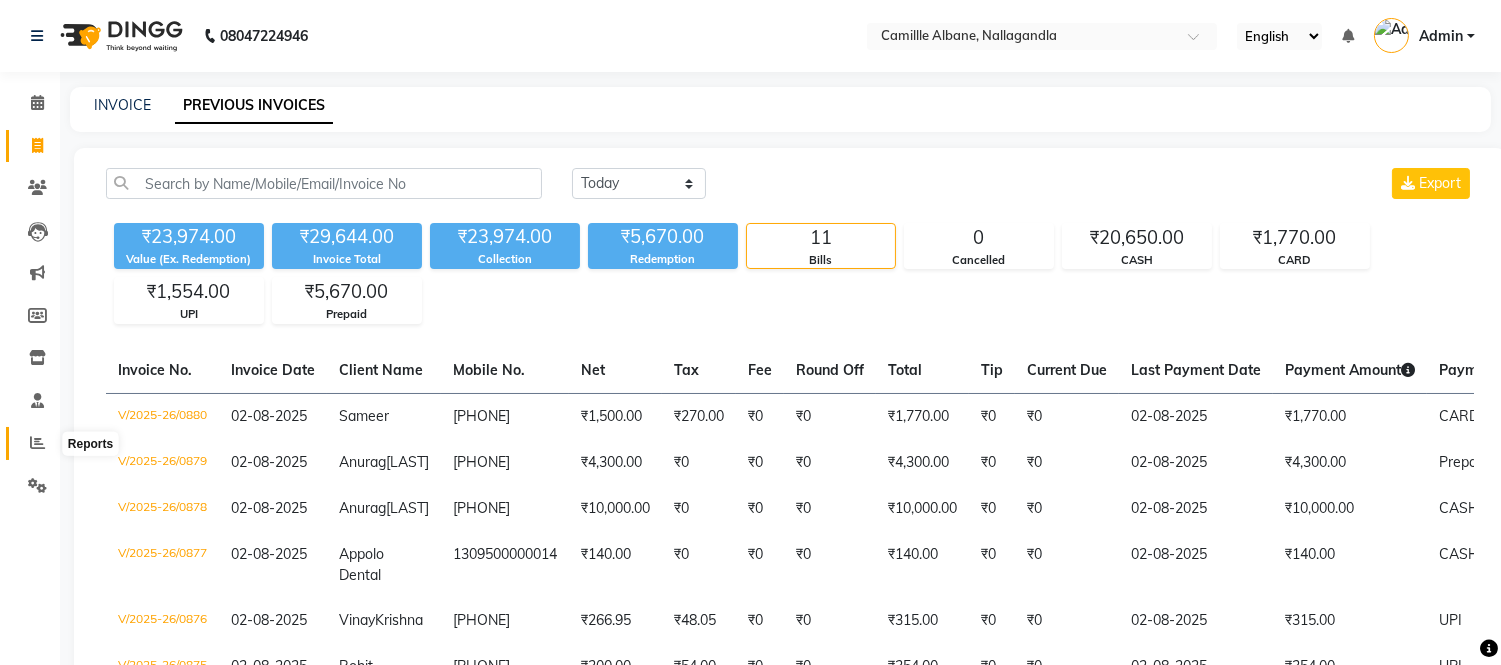 click 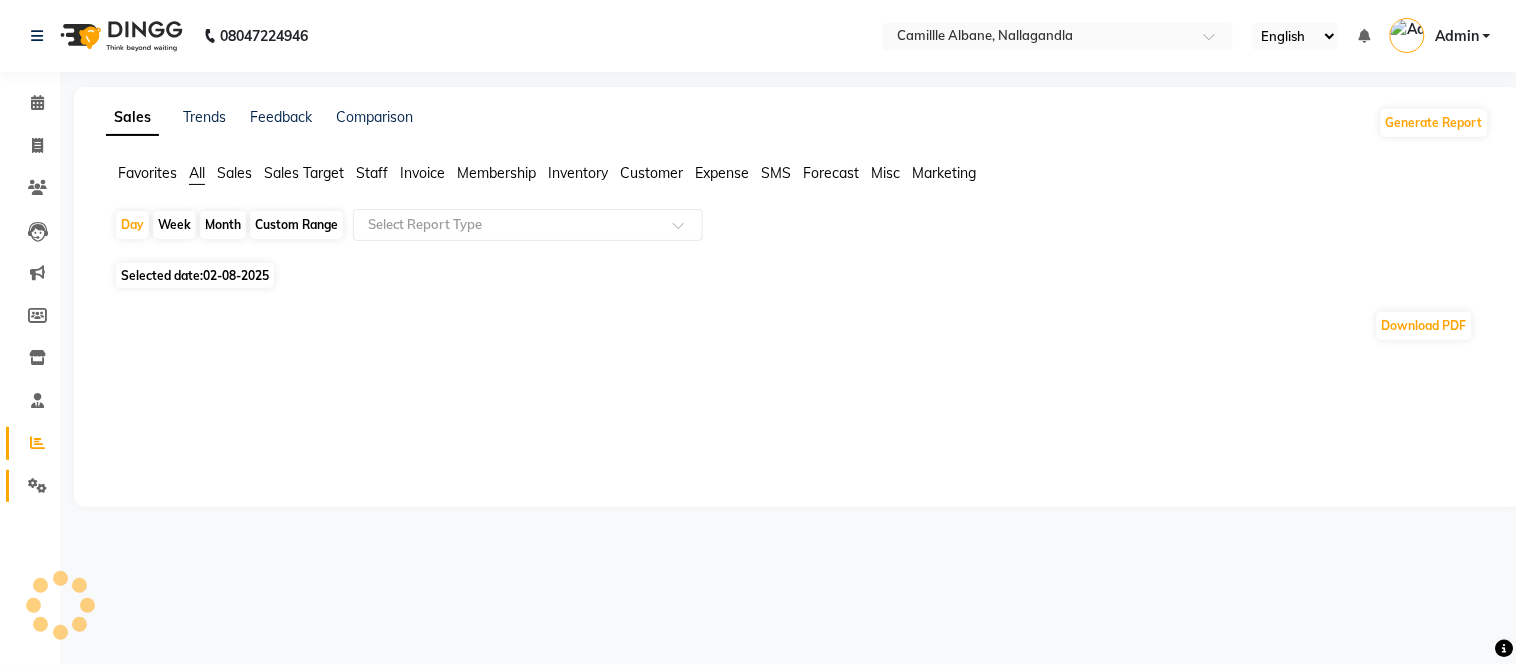click 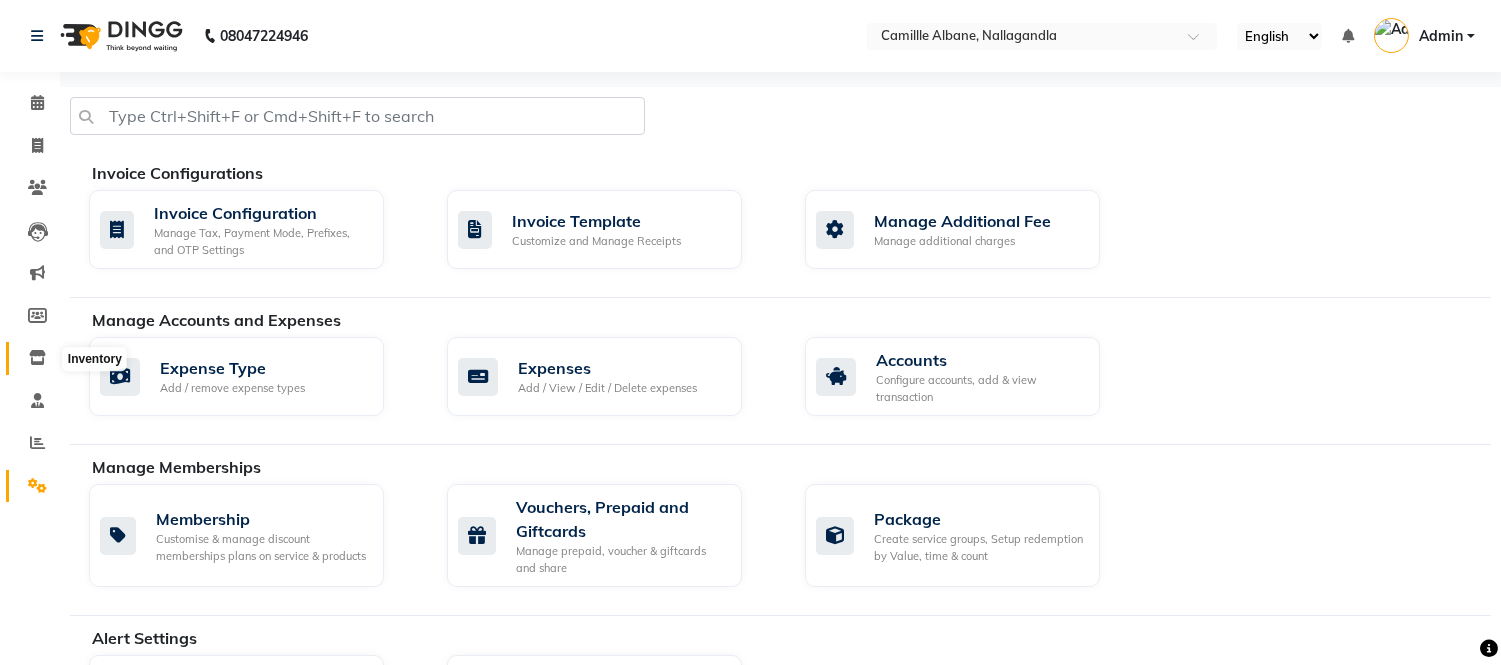 click 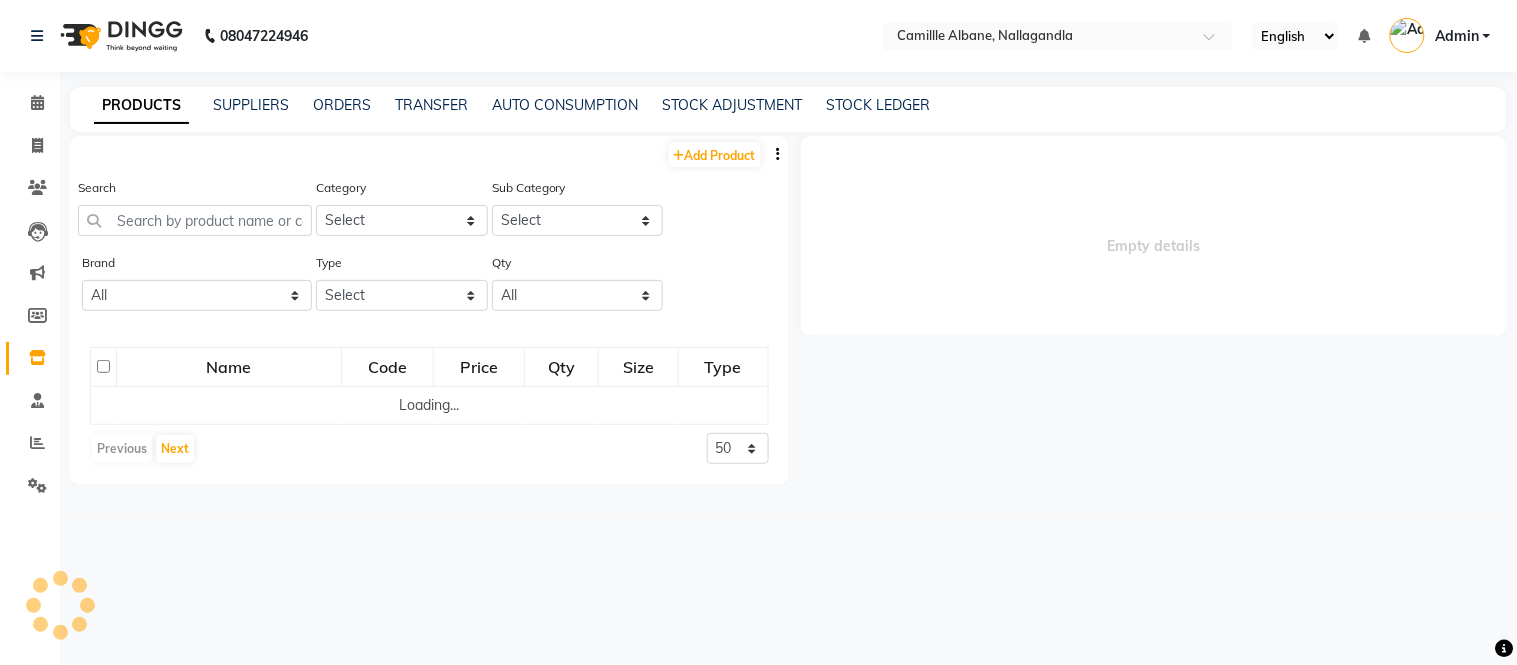 select 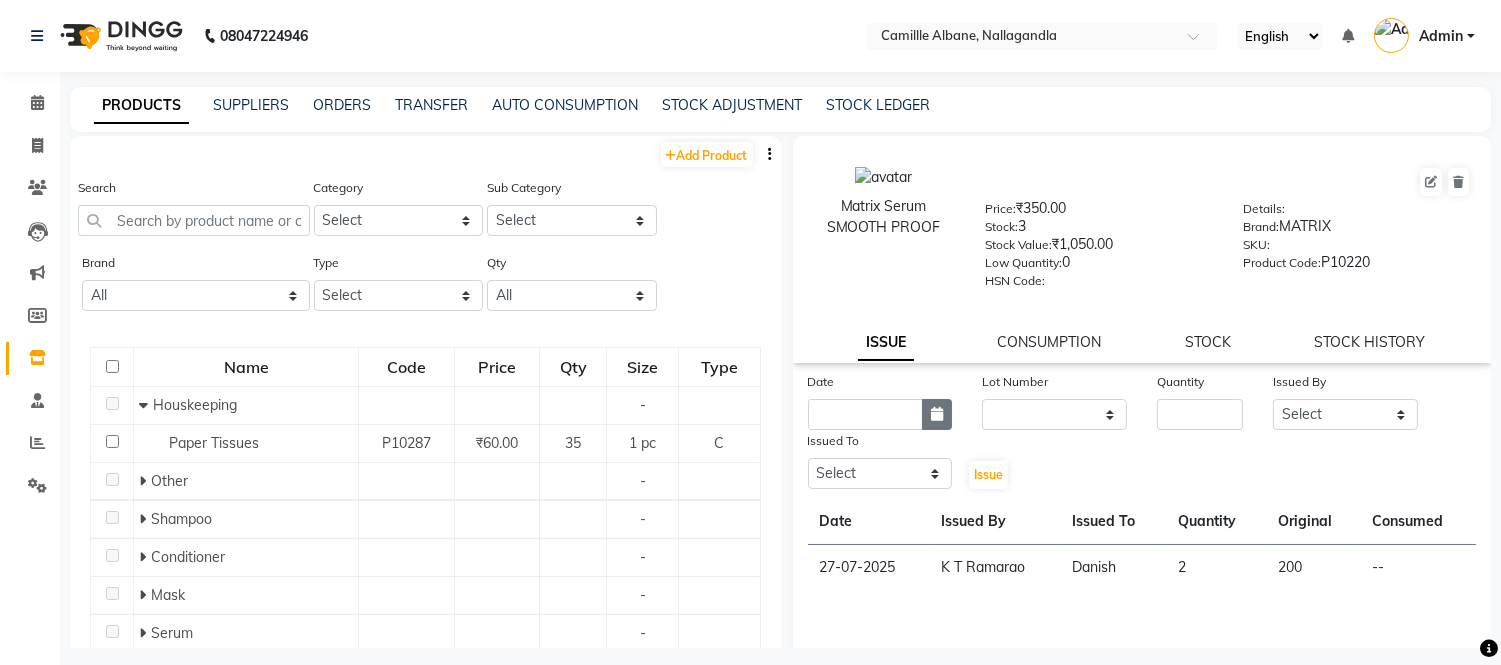 click 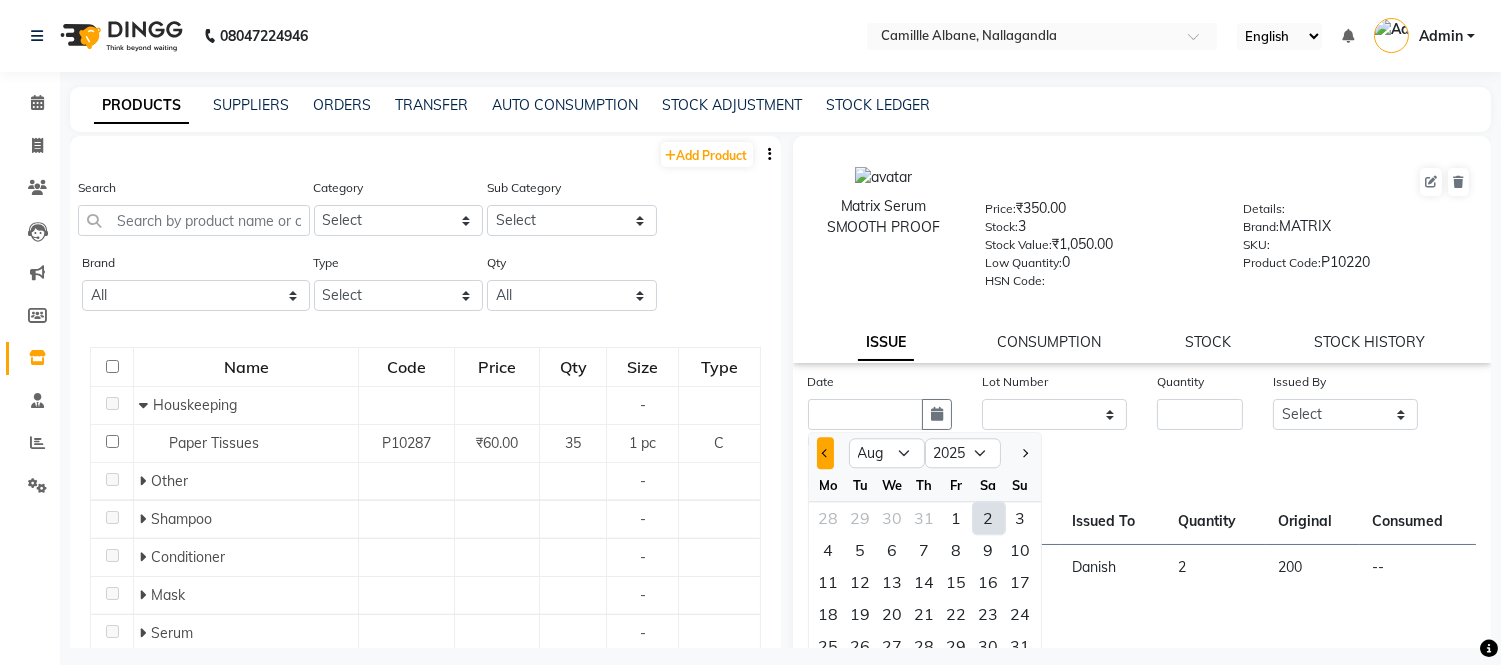 click 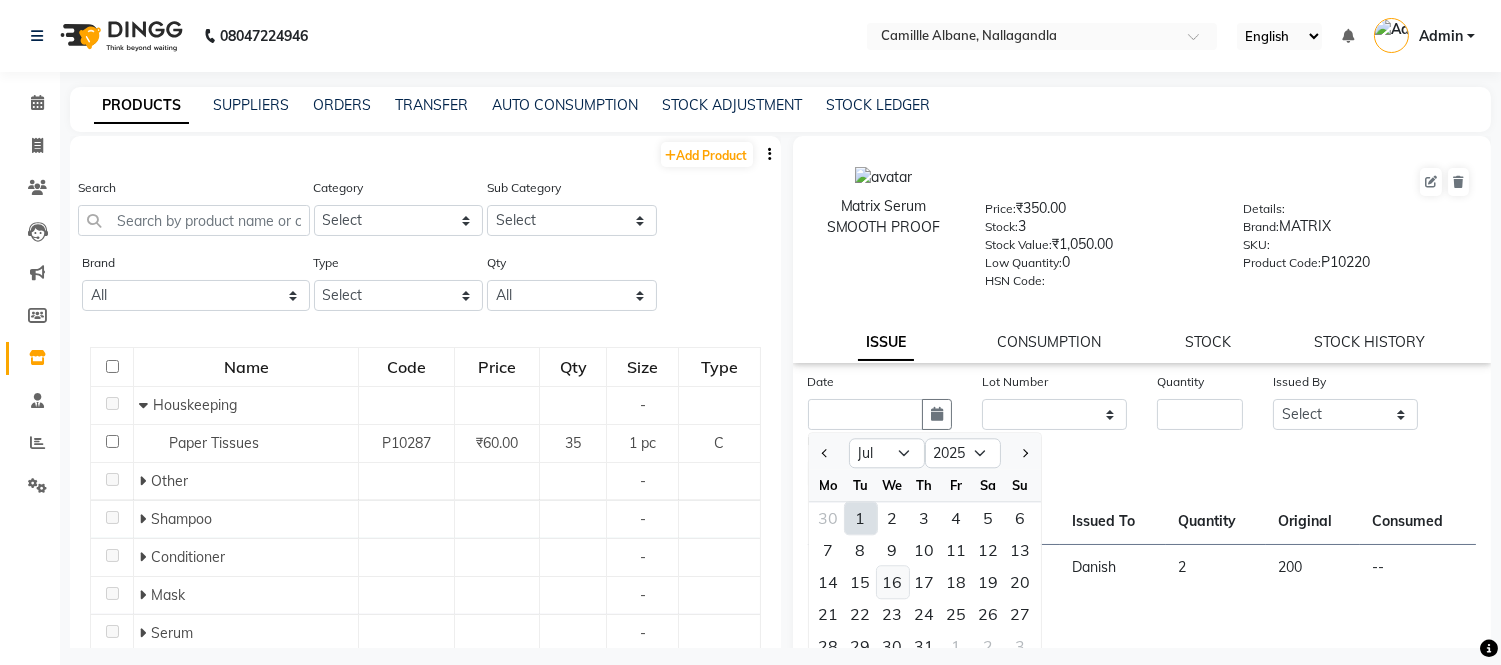 click on "16" 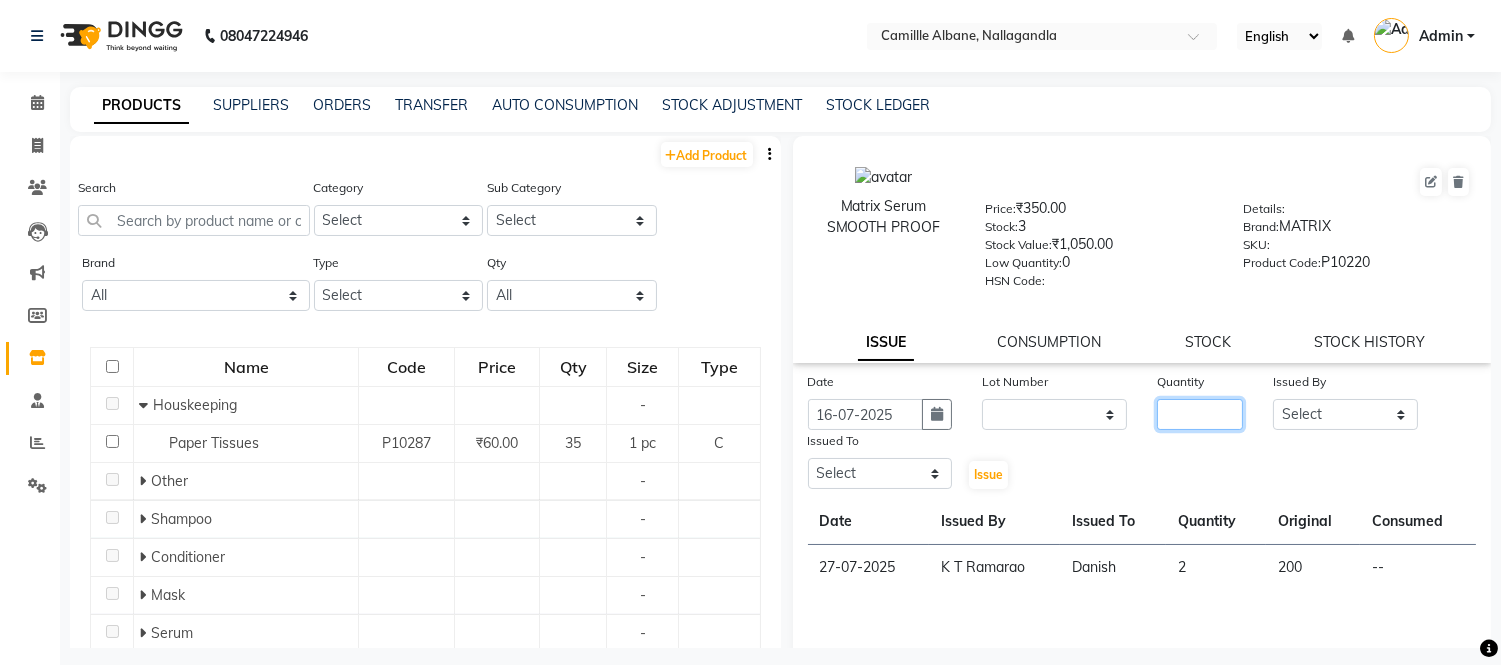 click 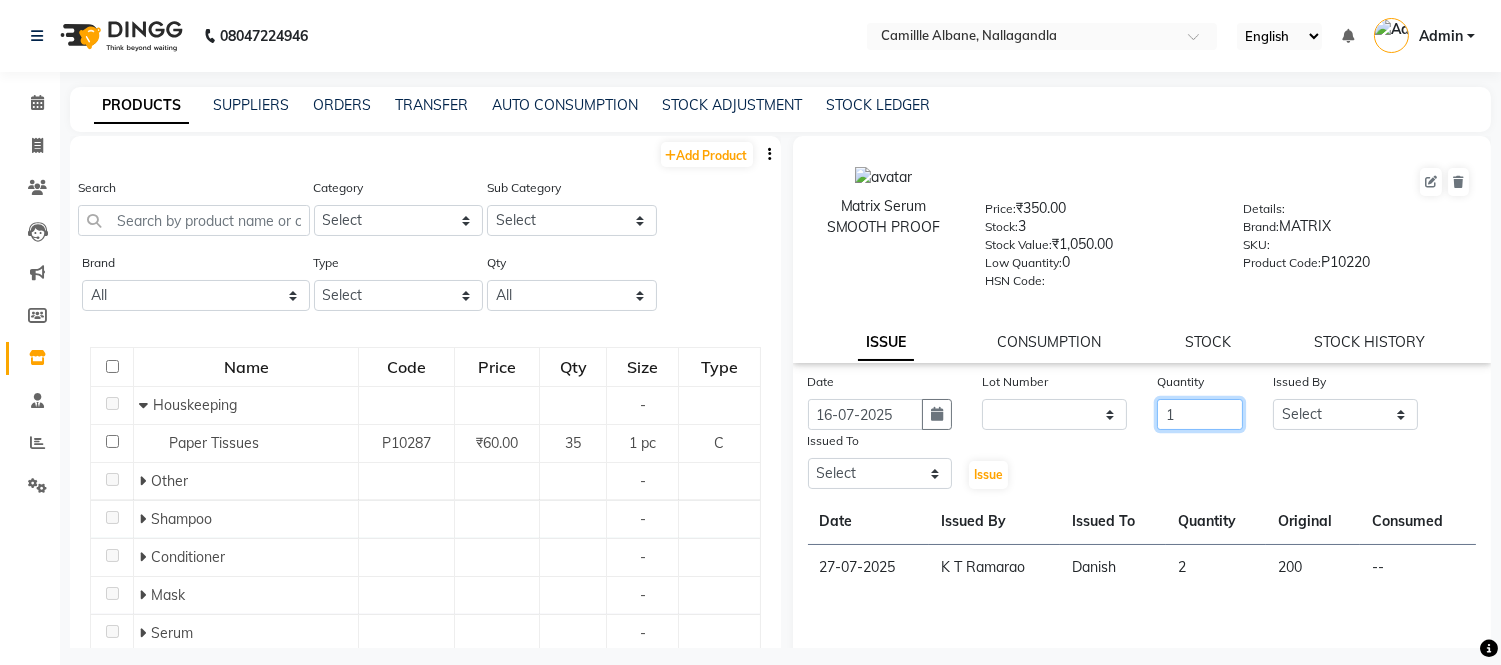 type on "1" 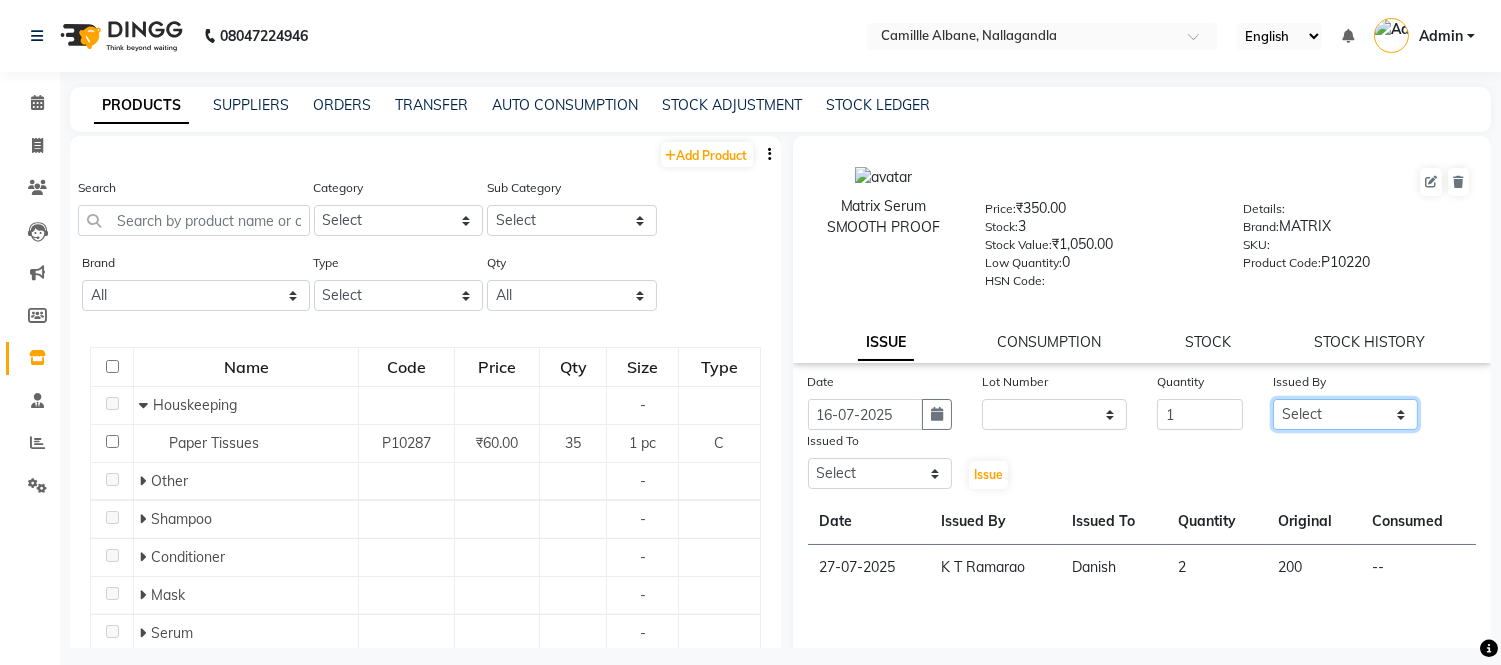 click on "Select Admin Amit Danish Dr, Rajani Jitendra K T Ramarao Lalitha Lokesh Madhu Nishi Satish Srinivas" 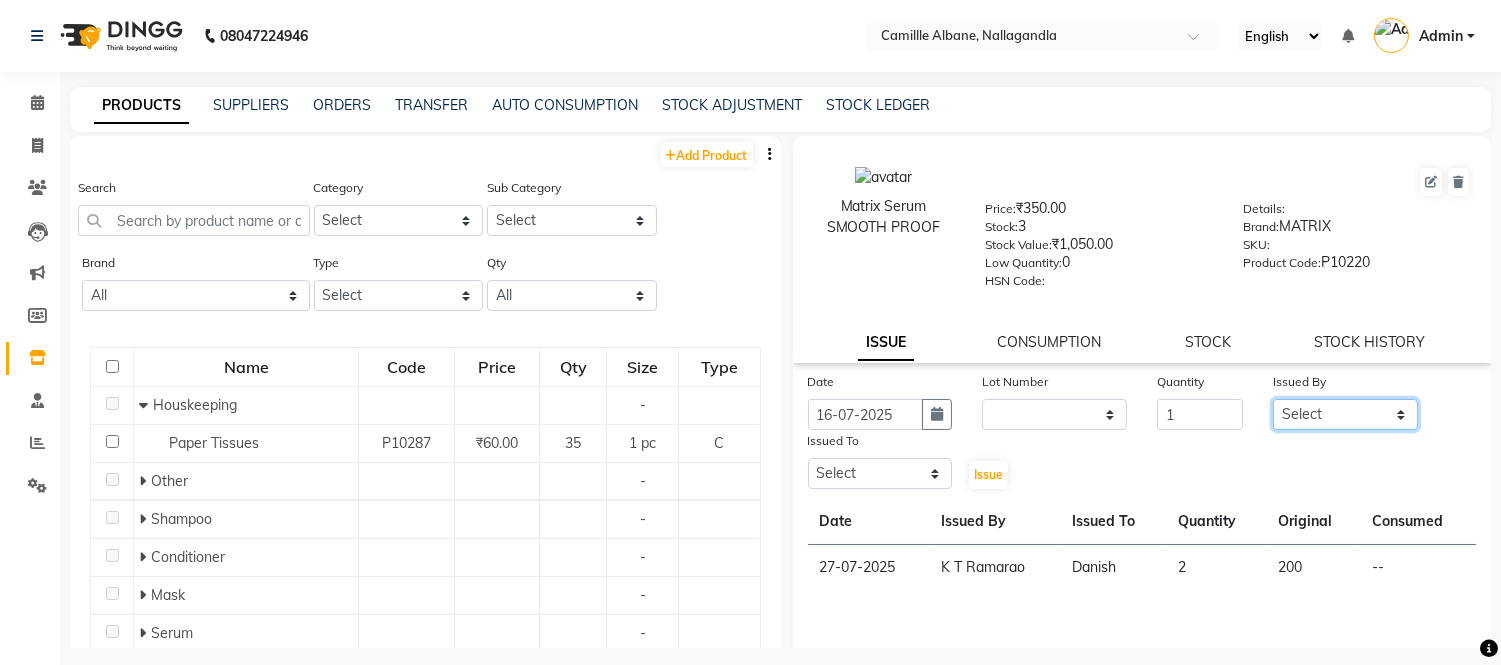 select on "57770" 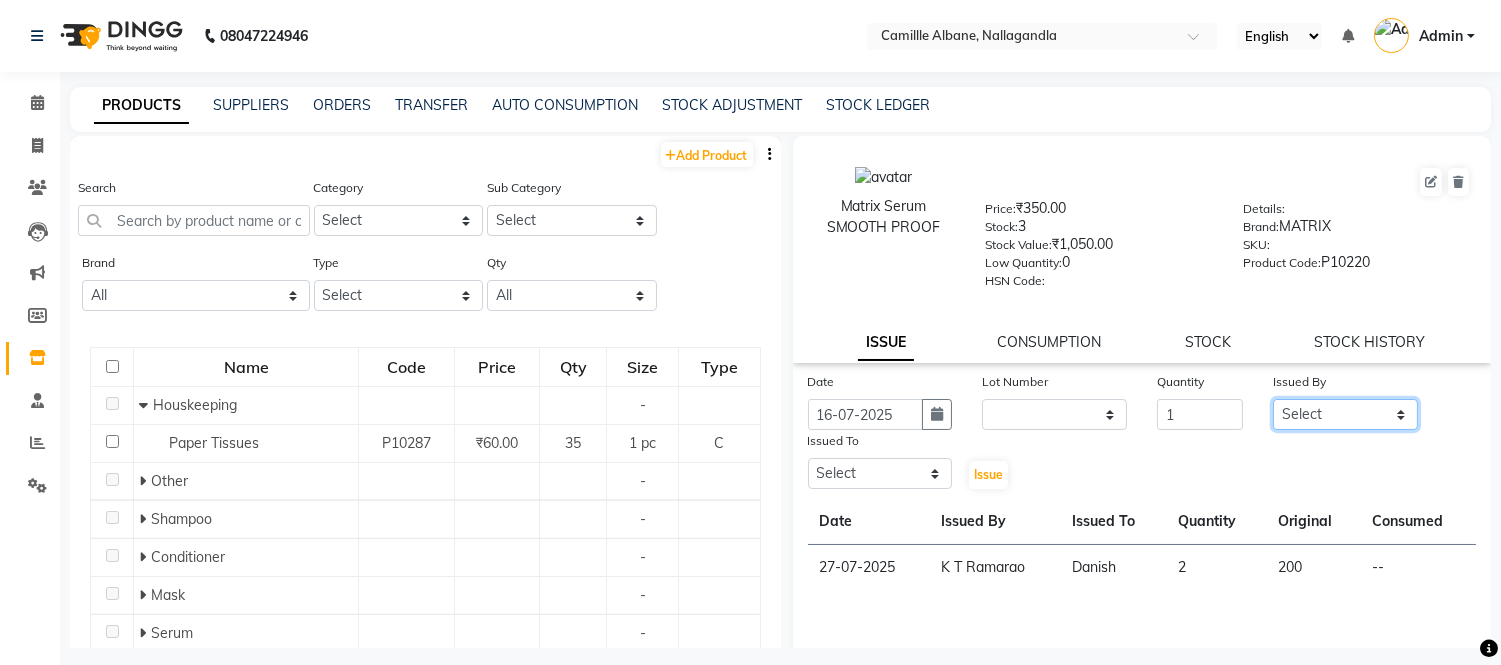 click on "Select Admin Amit Danish Dr, Rajani Jitendra K T Ramarao Lalitha Lokesh Madhu Nishi Satish Srinivas" 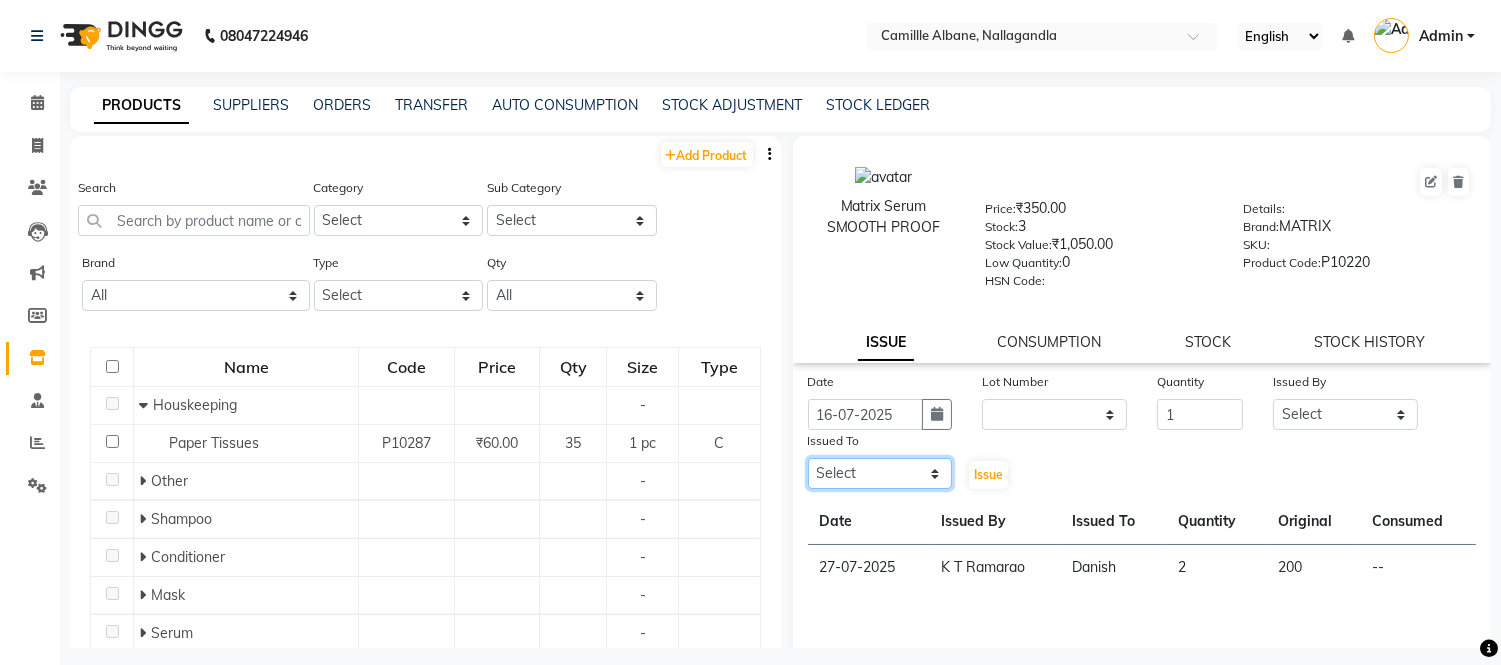 click on "Select Admin Amit Danish Dr, Rajani Jitendra K T Ramarao Lalitha Lokesh Madhu Nishi Satish Srinivas" 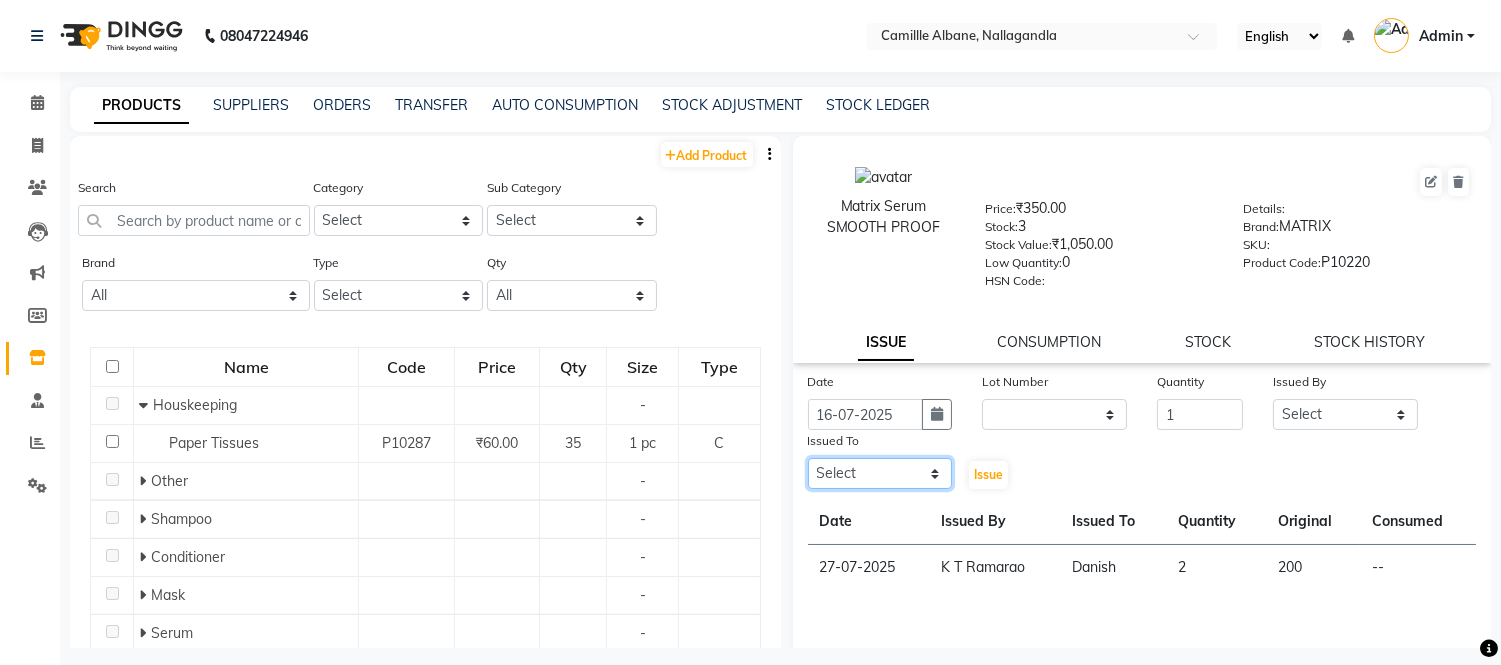 select on "57811" 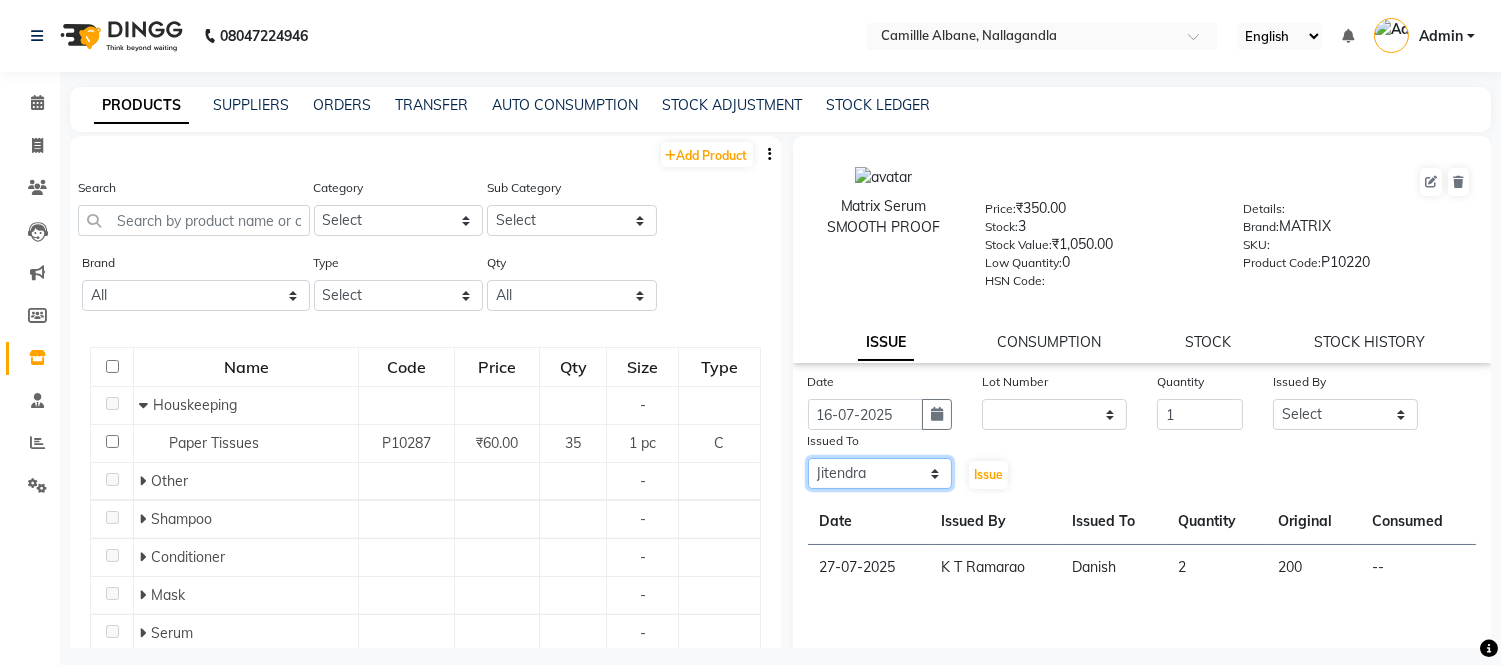 click on "Select Admin Amit Danish Dr, Rajani Jitendra K T Ramarao Lalitha Lokesh Madhu Nishi Satish Srinivas" 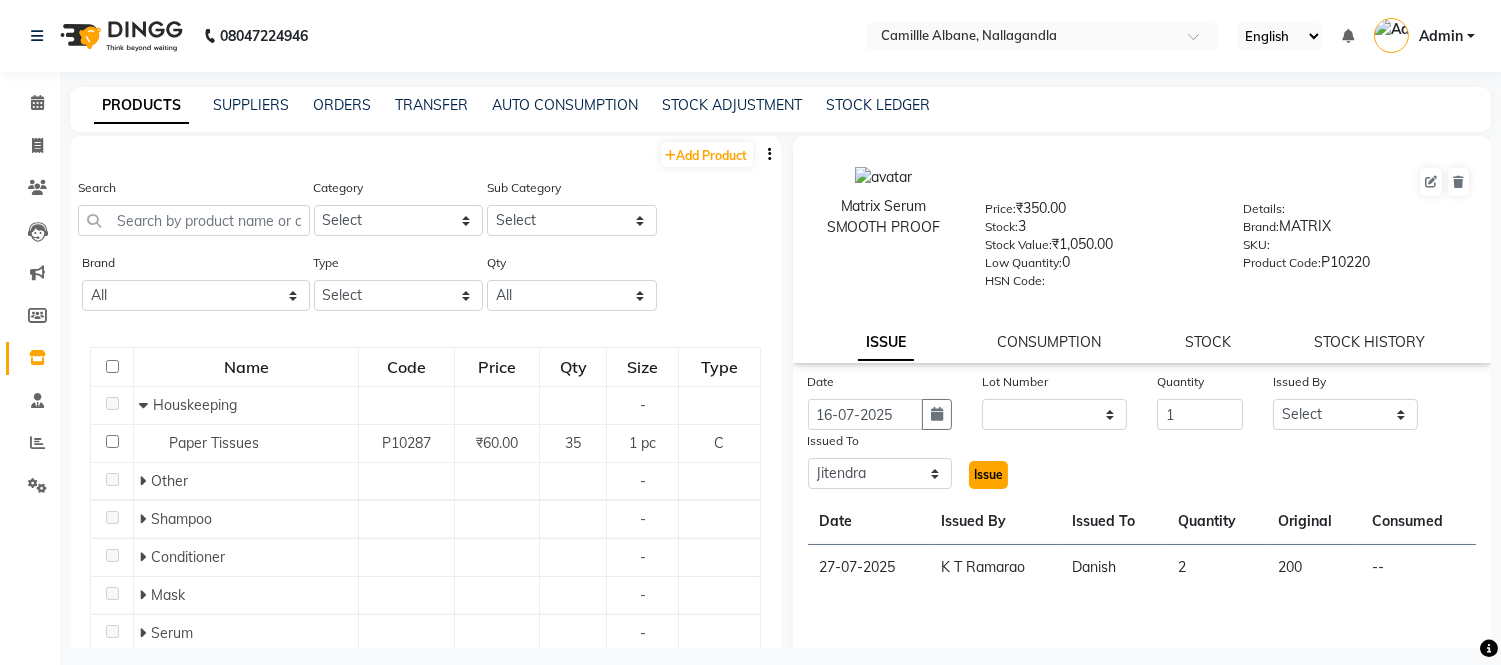 click on "Issue" 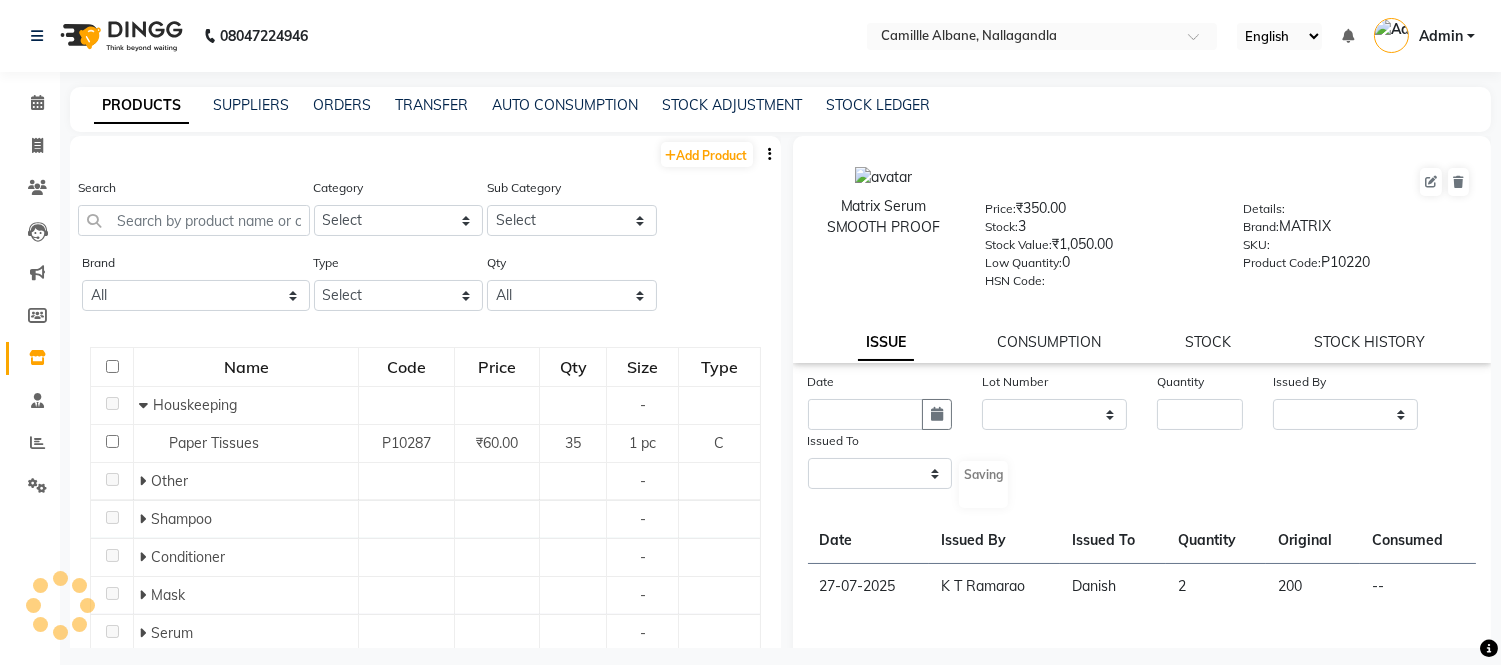 select 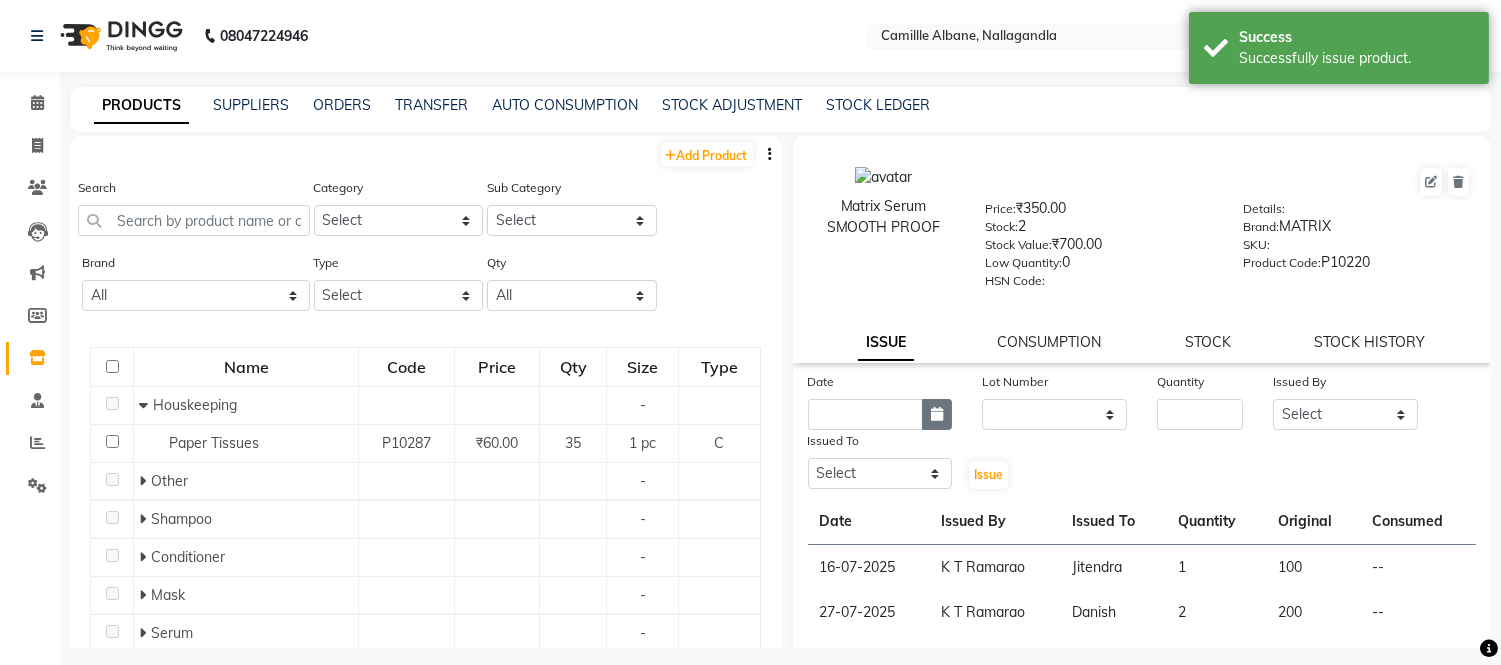 click 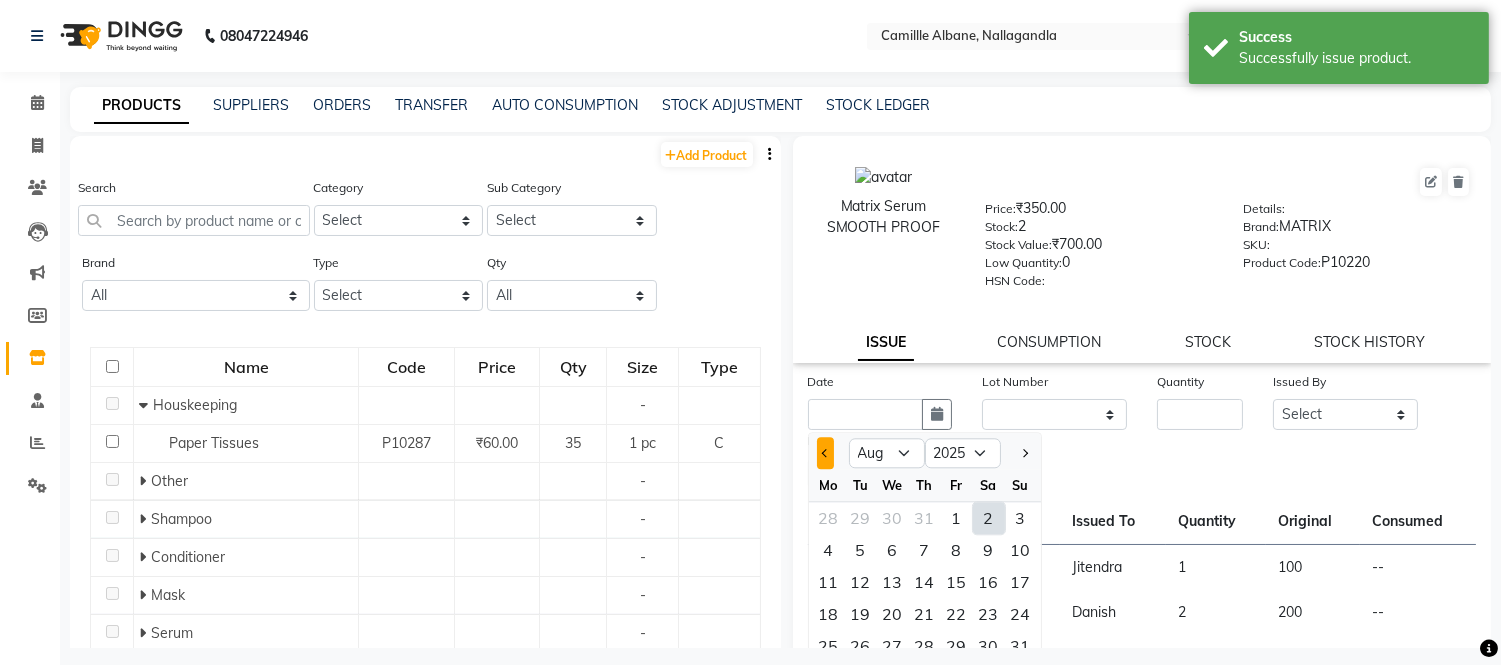 click 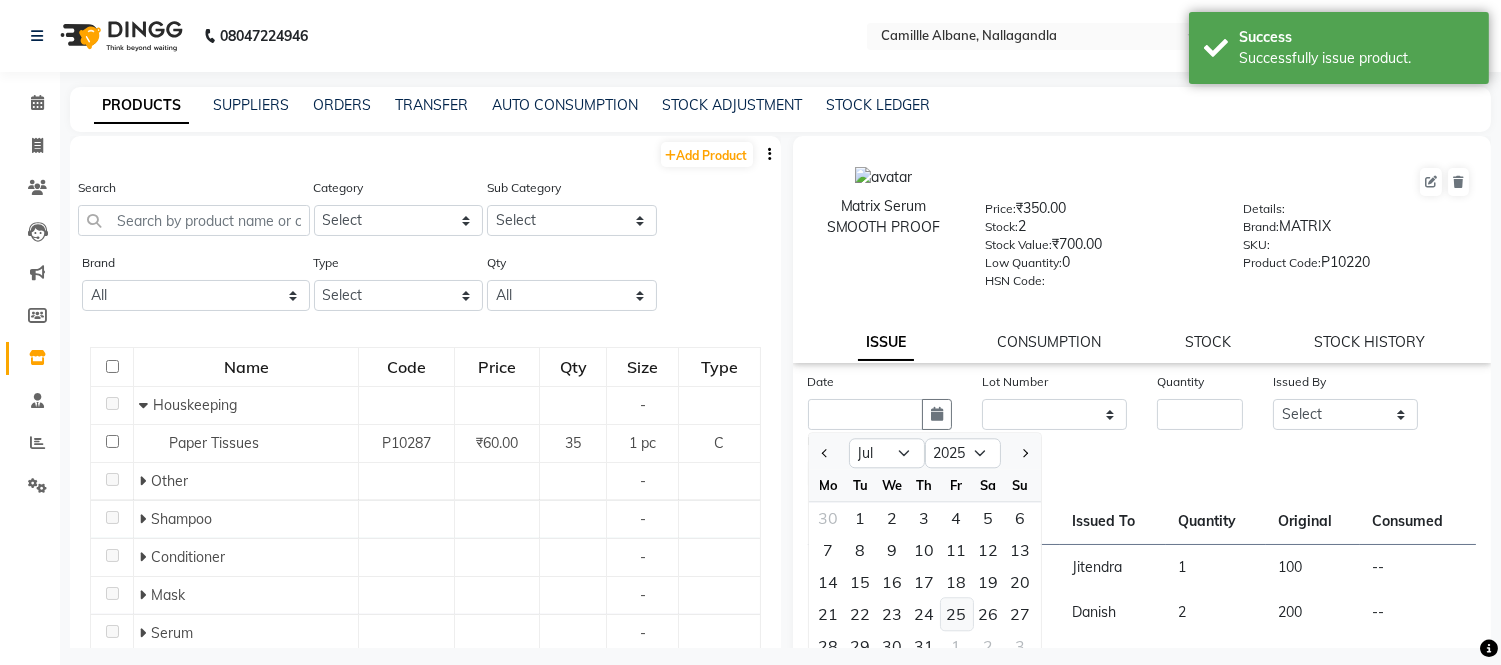 click on "25" 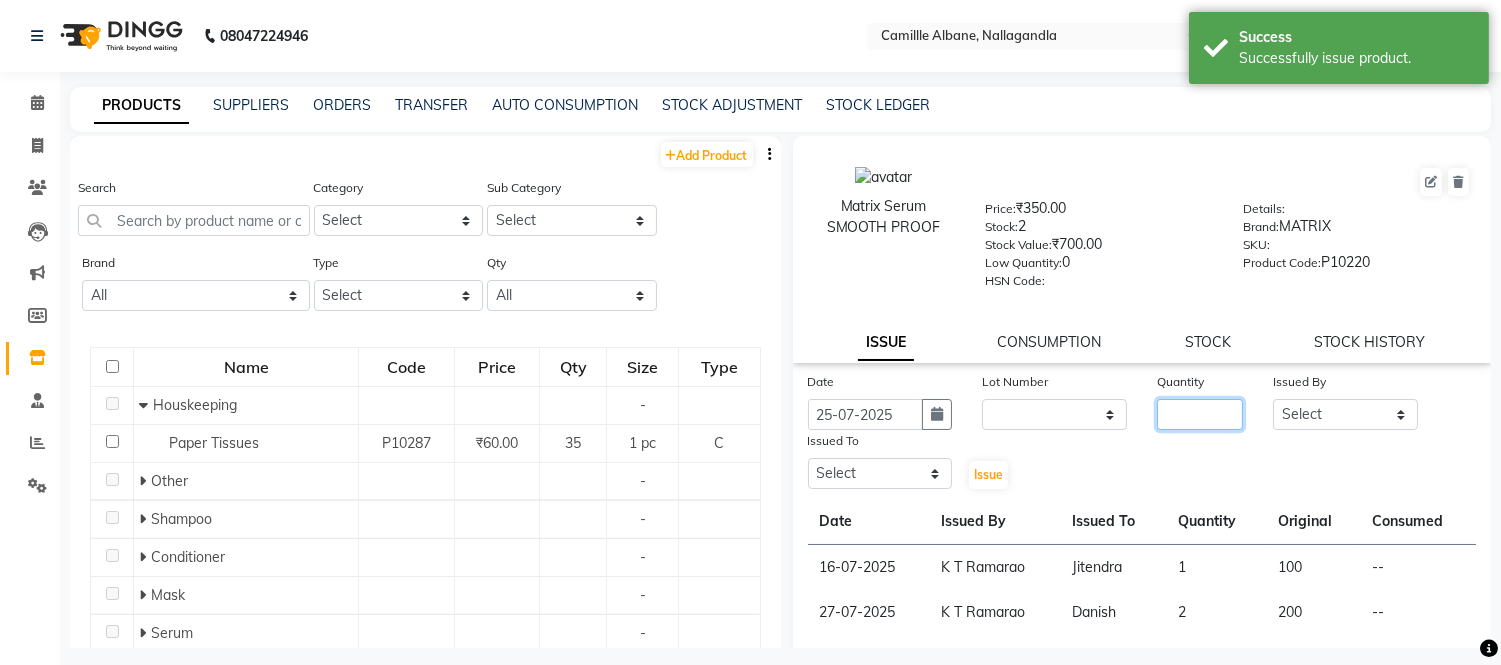 click 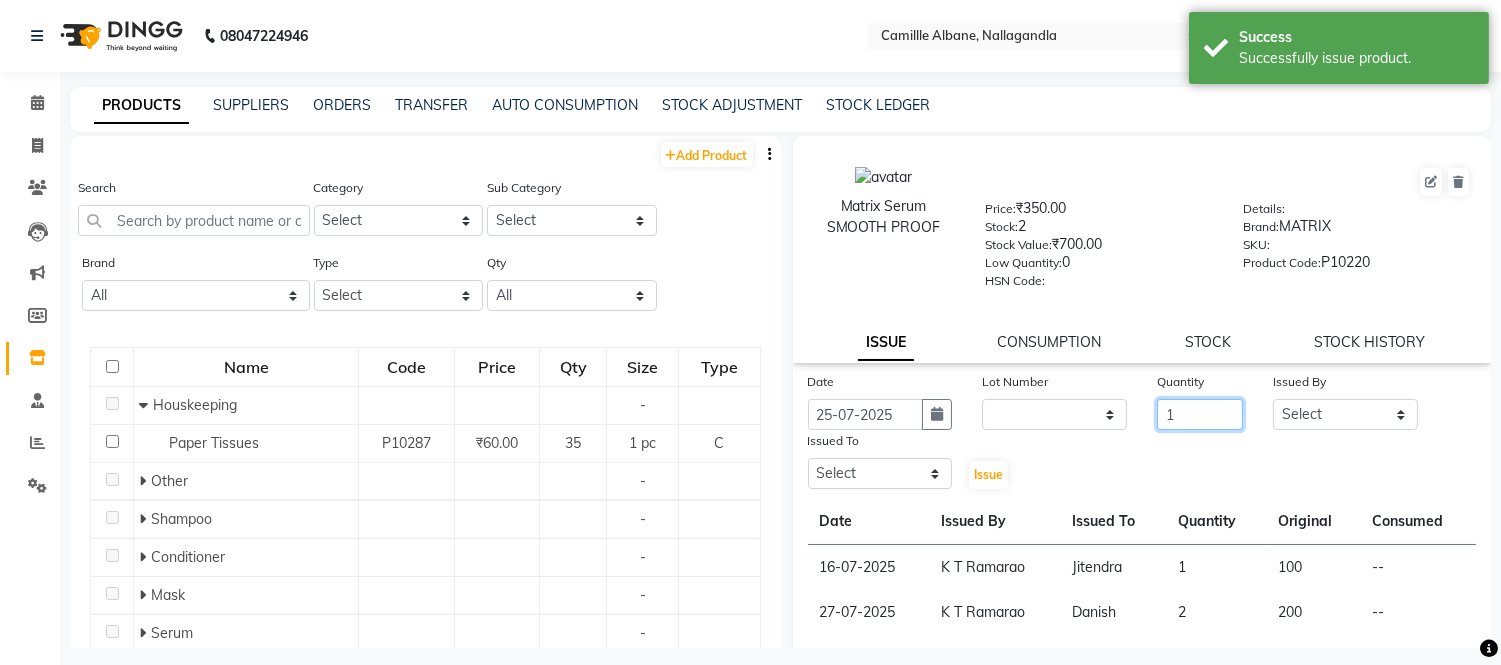 type on "1" 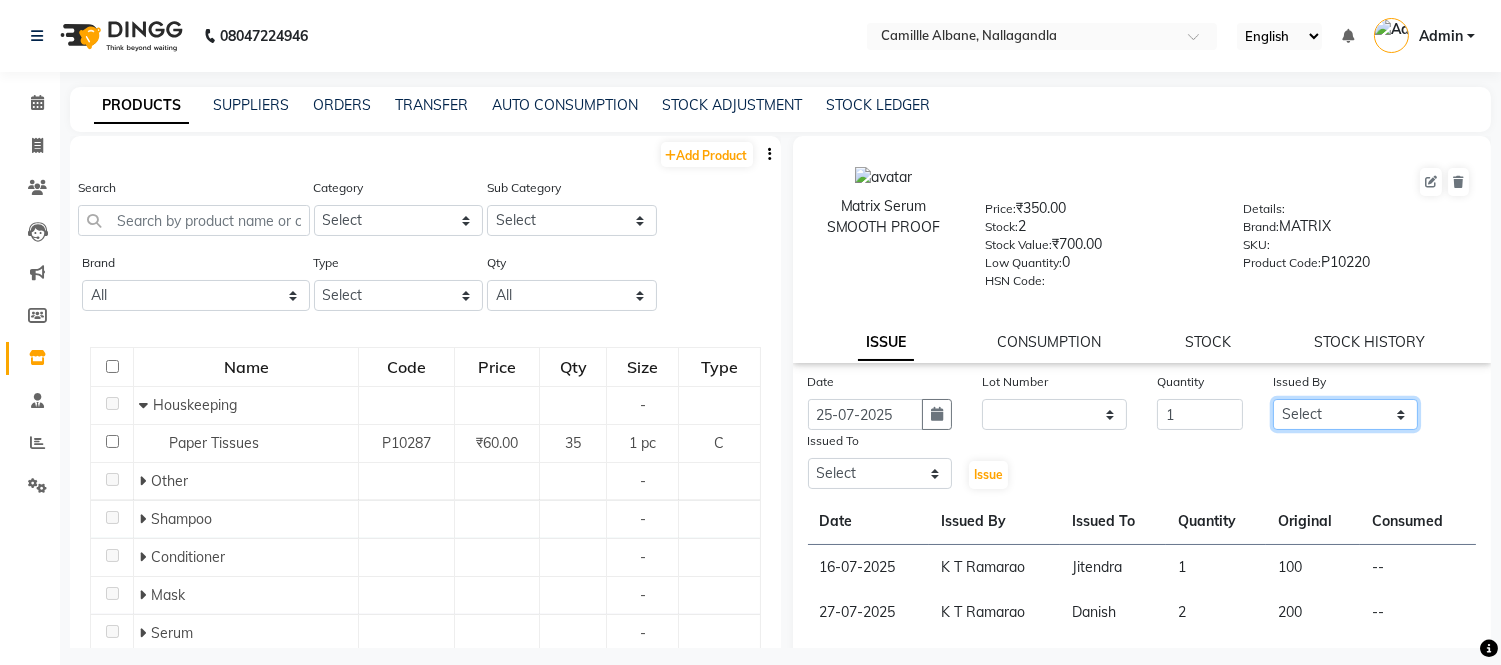 click on "Select Admin Amit Danish Dr, Rajani Jitendra K T Ramarao Lalitha Lokesh Madhu Nishi Satish Srinivas" 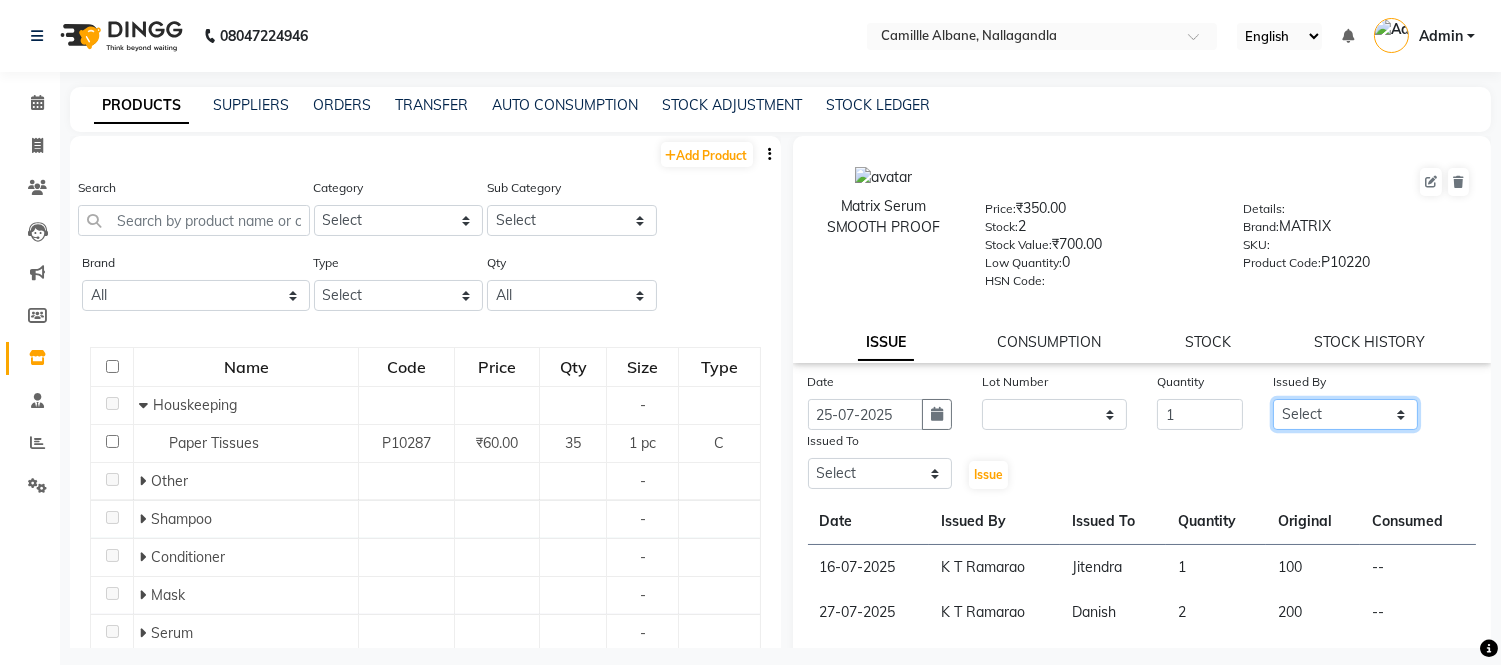 select on "57770" 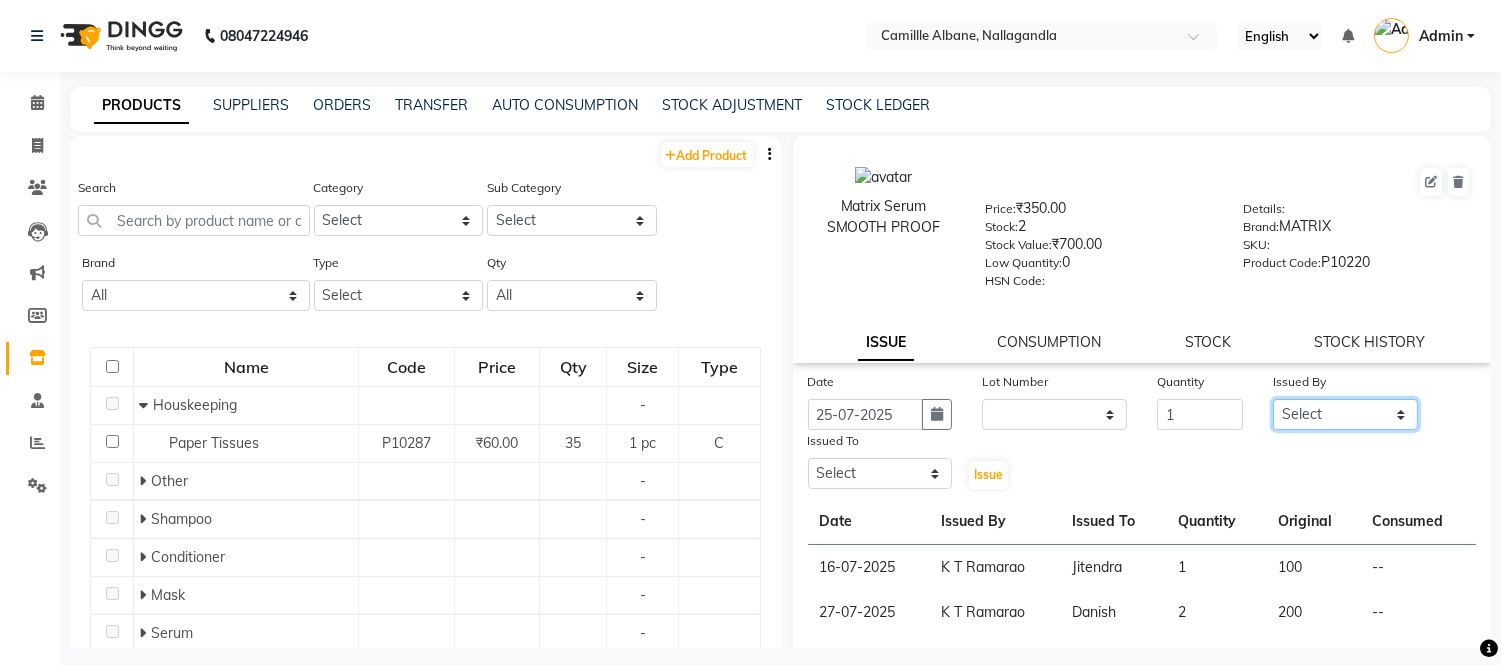 click on "Select Admin Amit Danish Dr, Rajani Jitendra K T Ramarao Lalitha Lokesh Madhu Nishi Satish Srinivas" 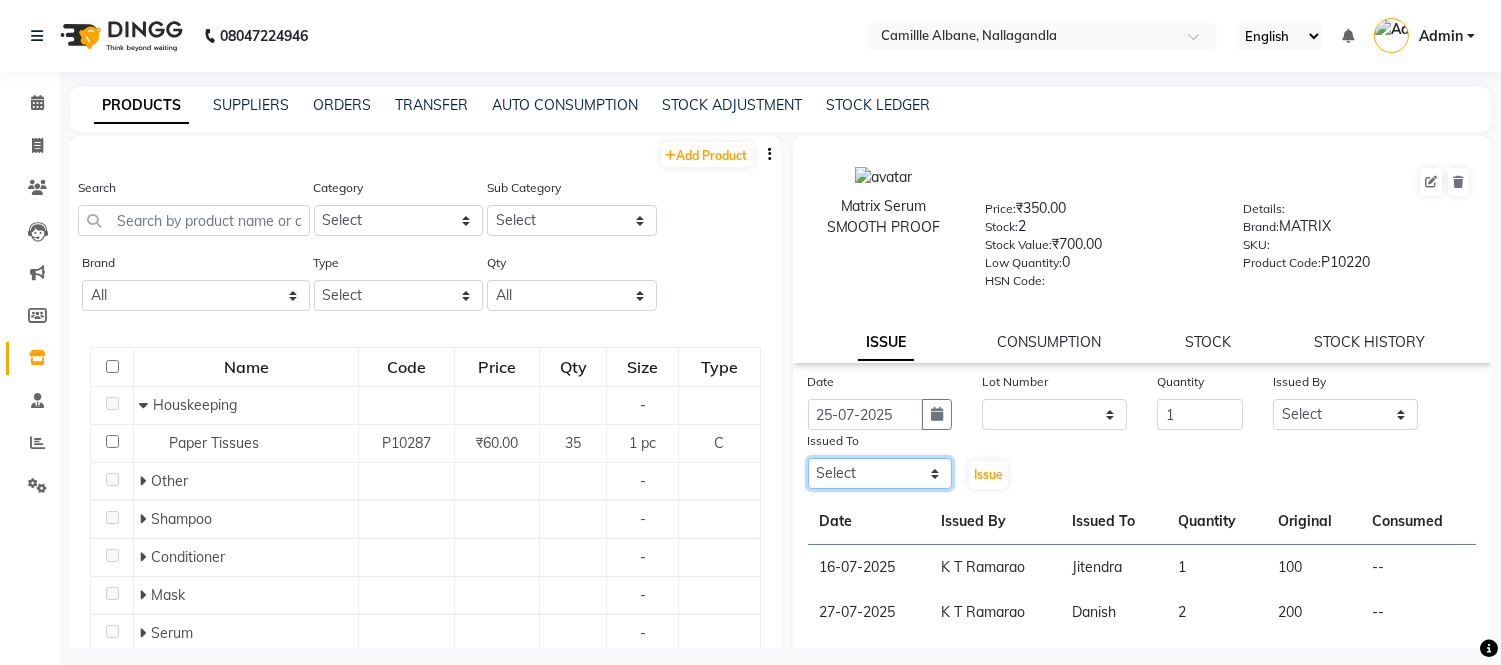 click on "Select Admin Amit Danish Dr, Rajani Jitendra K T Ramarao Lalitha Lokesh Madhu Nishi Satish Srinivas" 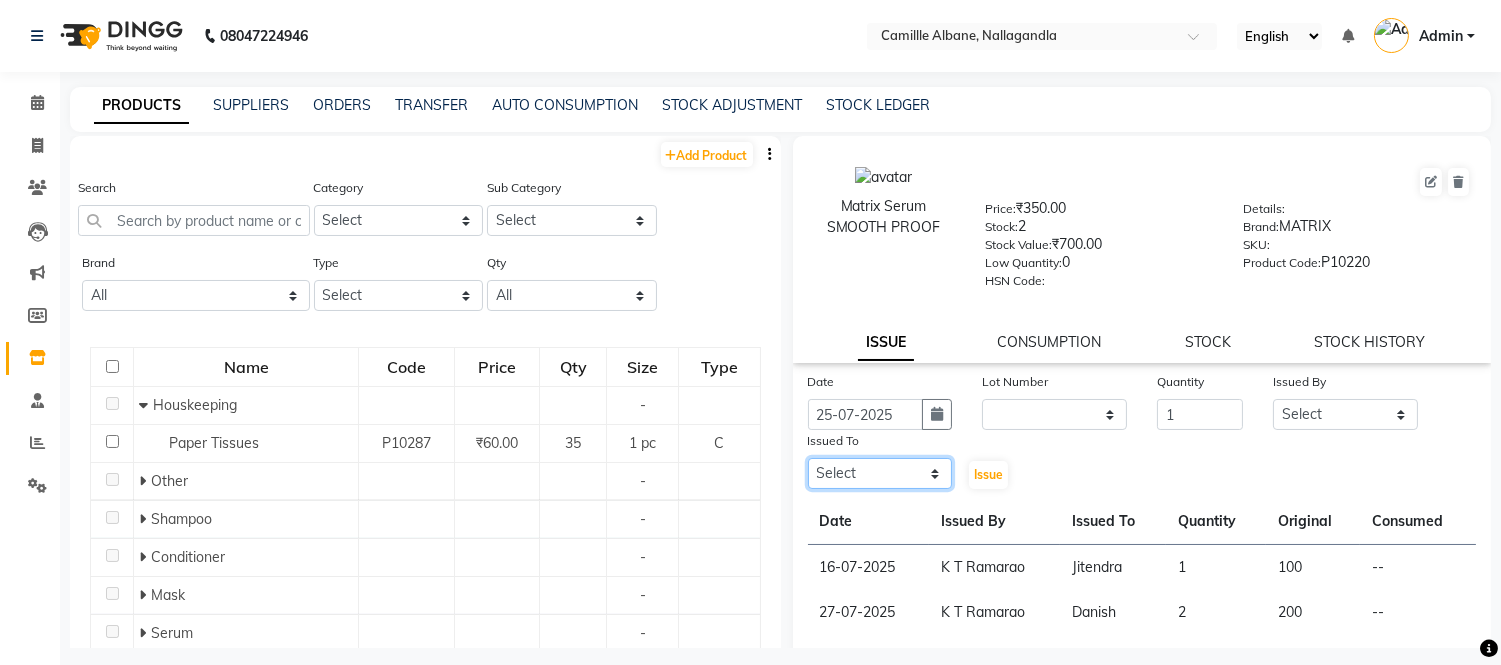 select on "57806" 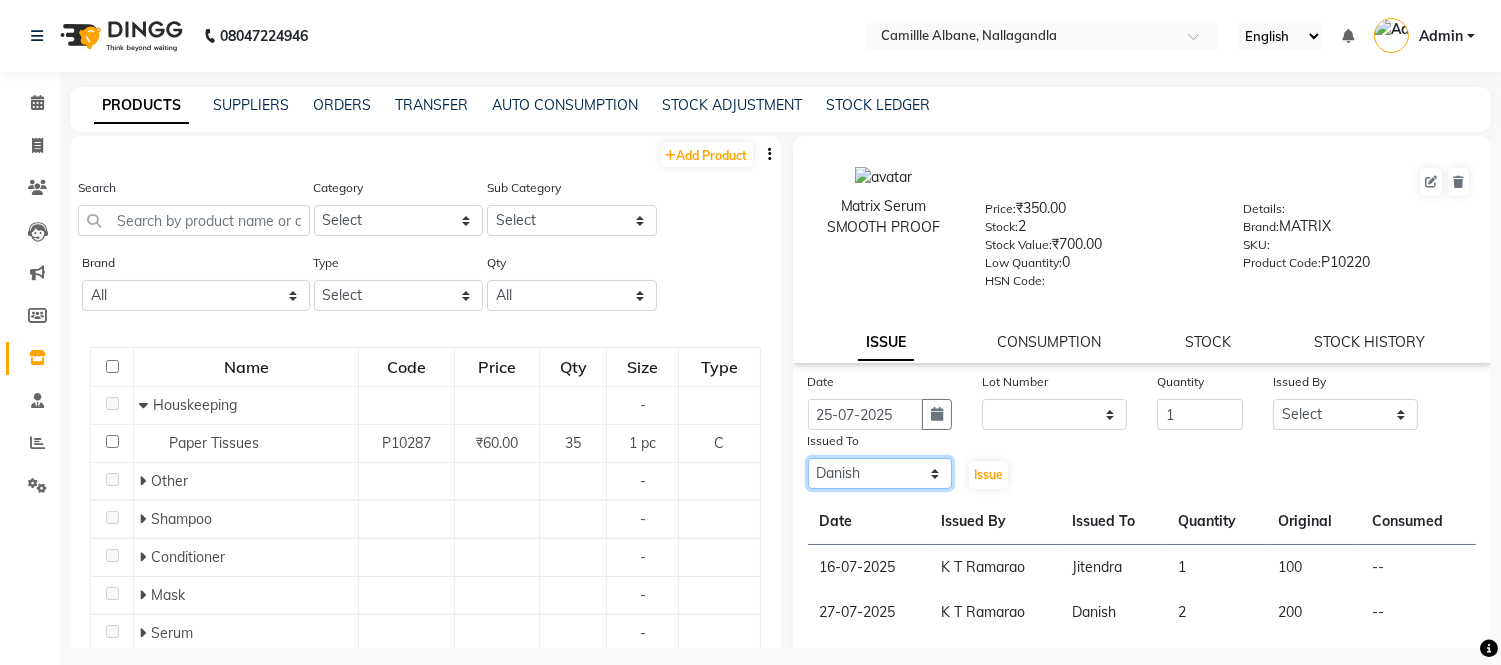 click on "Select Admin Amit Danish Dr, Rajani Jitendra K T Ramarao Lalitha Lokesh Madhu Nishi Satish Srinivas" 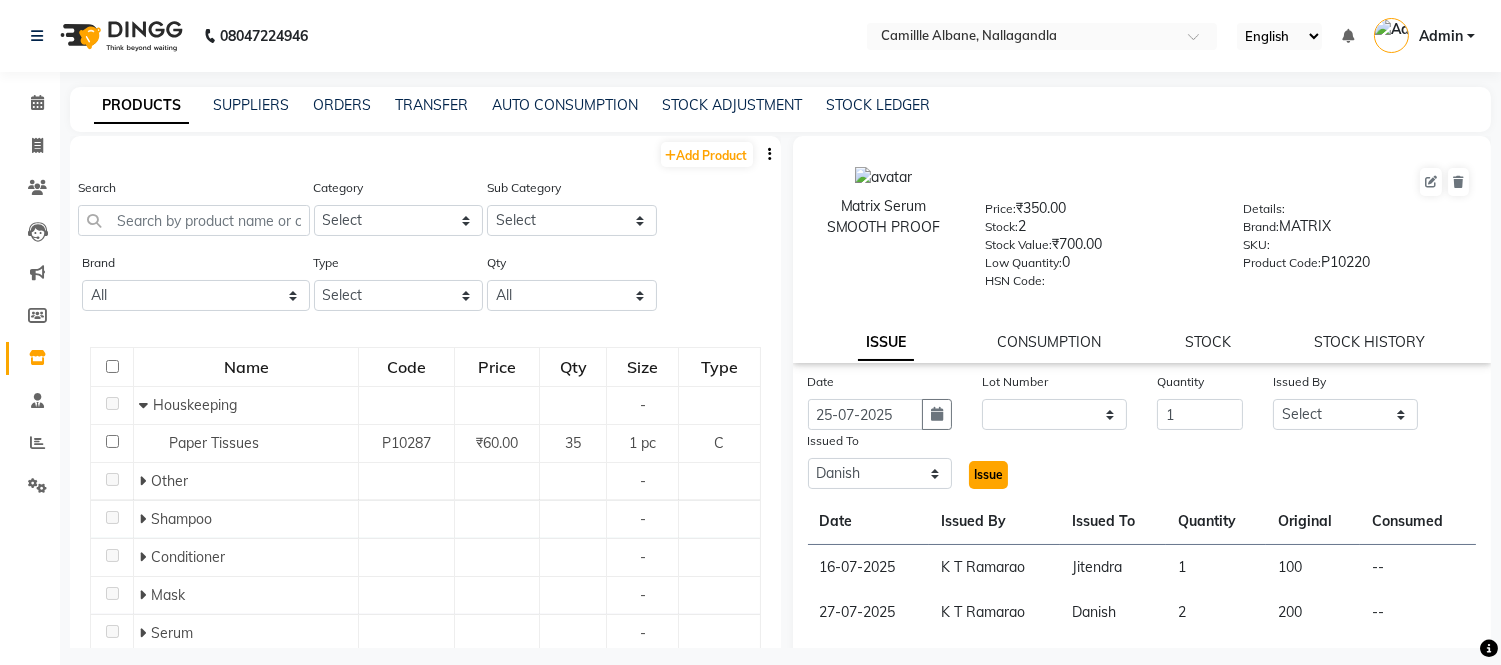 click on "Issue" 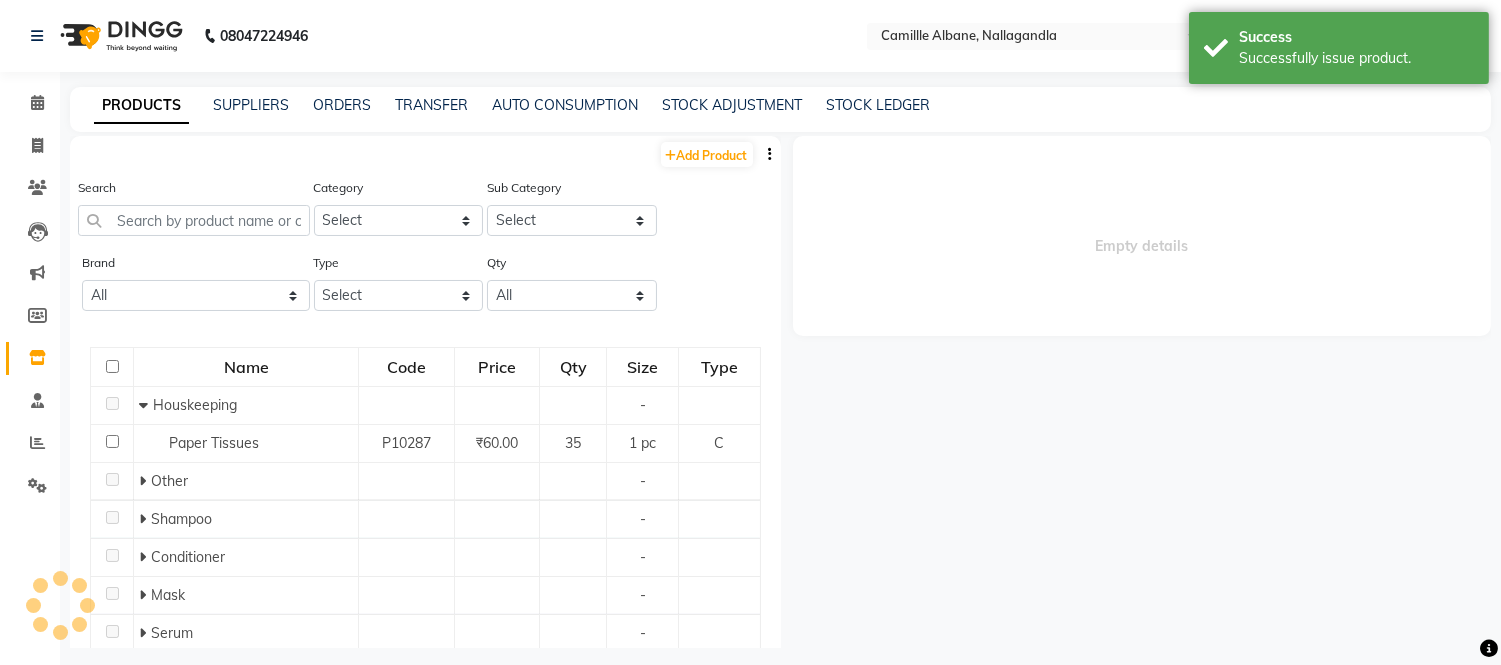 select 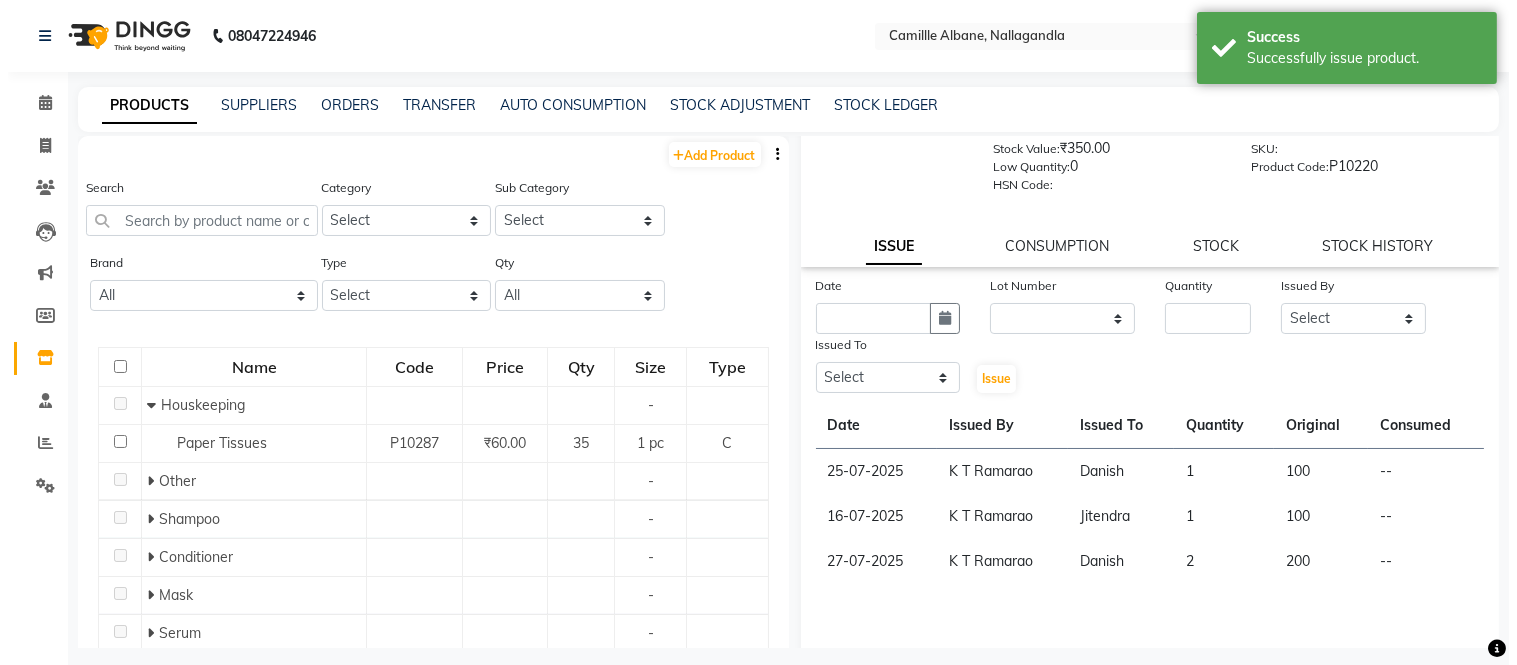 scroll, scrollTop: 123, scrollLeft: 0, axis: vertical 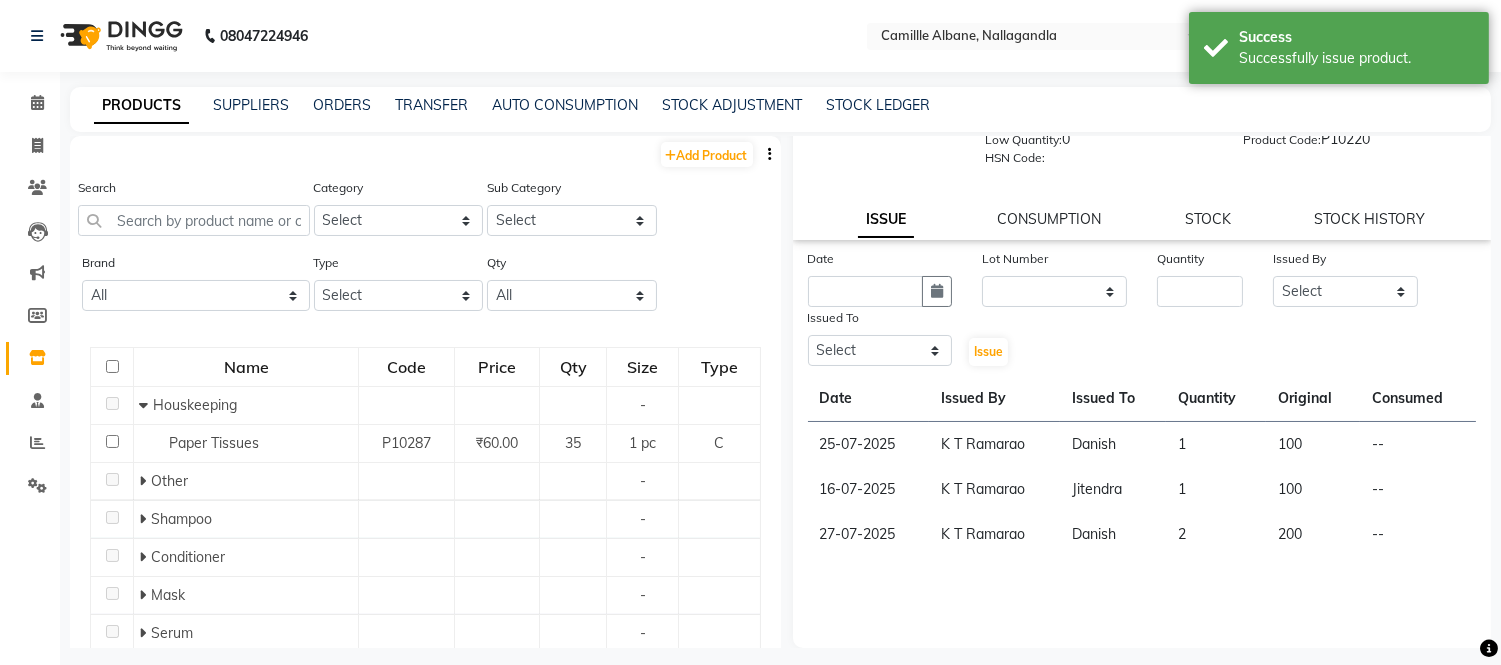 drag, startPoint x: 1366, startPoint y: 490, endPoint x: 1370, endPoint y: 423, distance: 67.11929 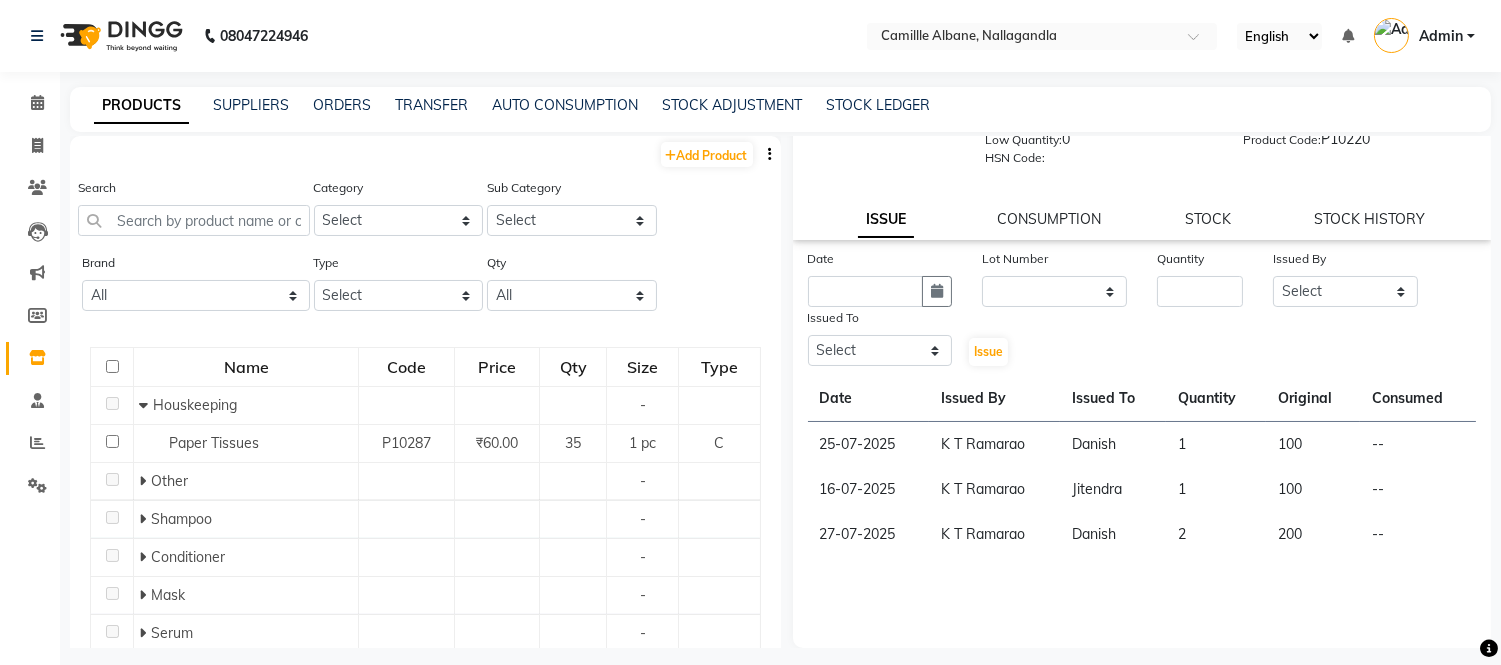 click on "Date Lot Number None Quantity Issued By Select Admin Amit Danish Dr, Rajani Jitendra K T Ramarao Lalitha Lokesh Madhu Nishi Satish Srinivas Issued To Select Admin Amit Danish Dr, Rajani Jitendra K T Ramarao Lalitha Lokesh Madhu Nishi Satish Srinivas  Issue  Date Issued By Issued To Quantity Original Consumed 25-07-2025 K T Ramarao Danish 1  100  -- 16-07-2025 K T Ramarao Jitendra 1  100  -- 27-07-2025 K T Ramarao Danish 2  200  --" 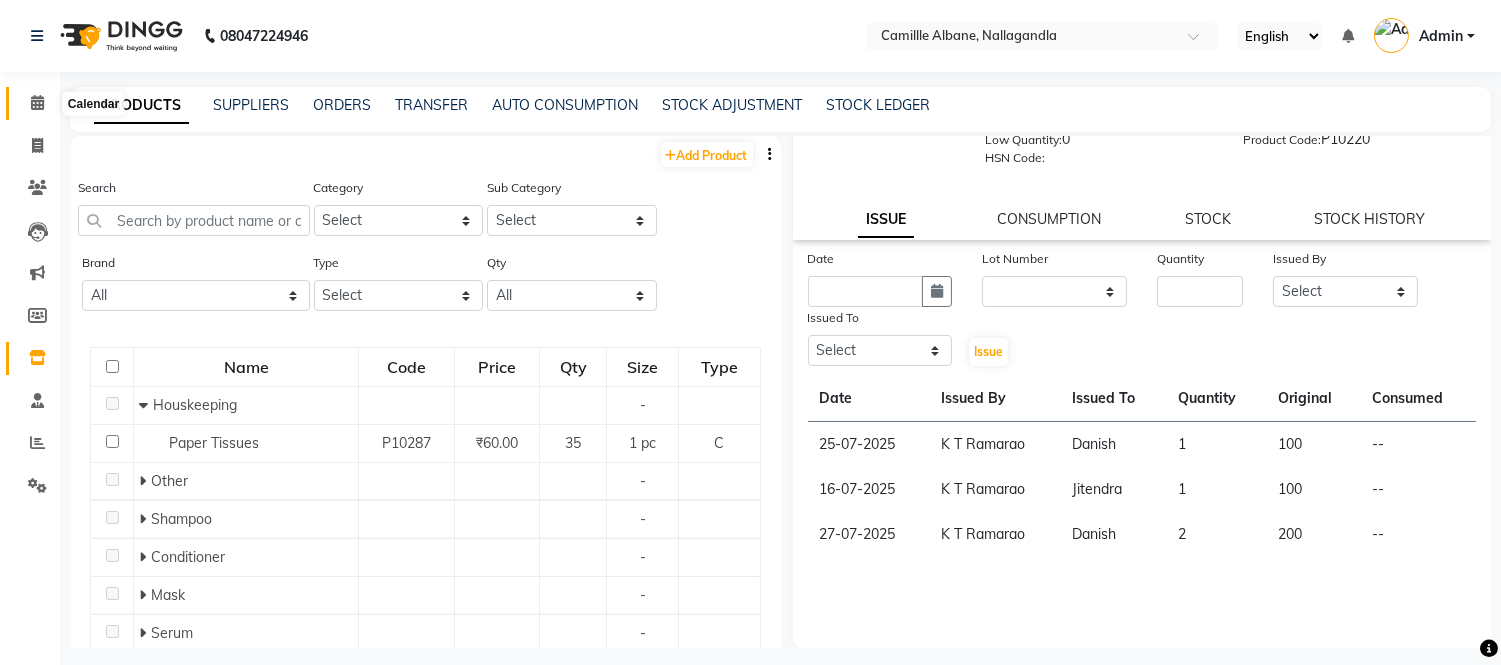click 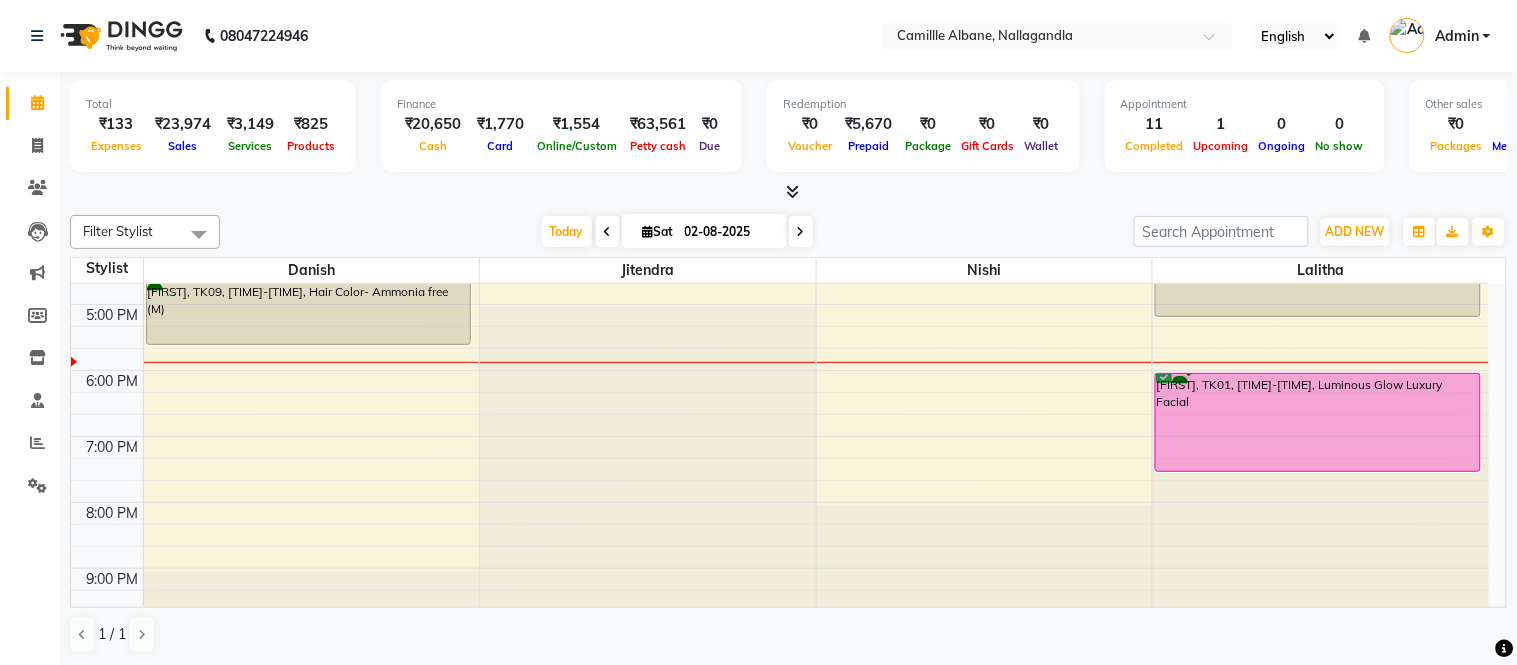 scroll, scrollTop: 604, scrollLeft: 0, axis: vertical 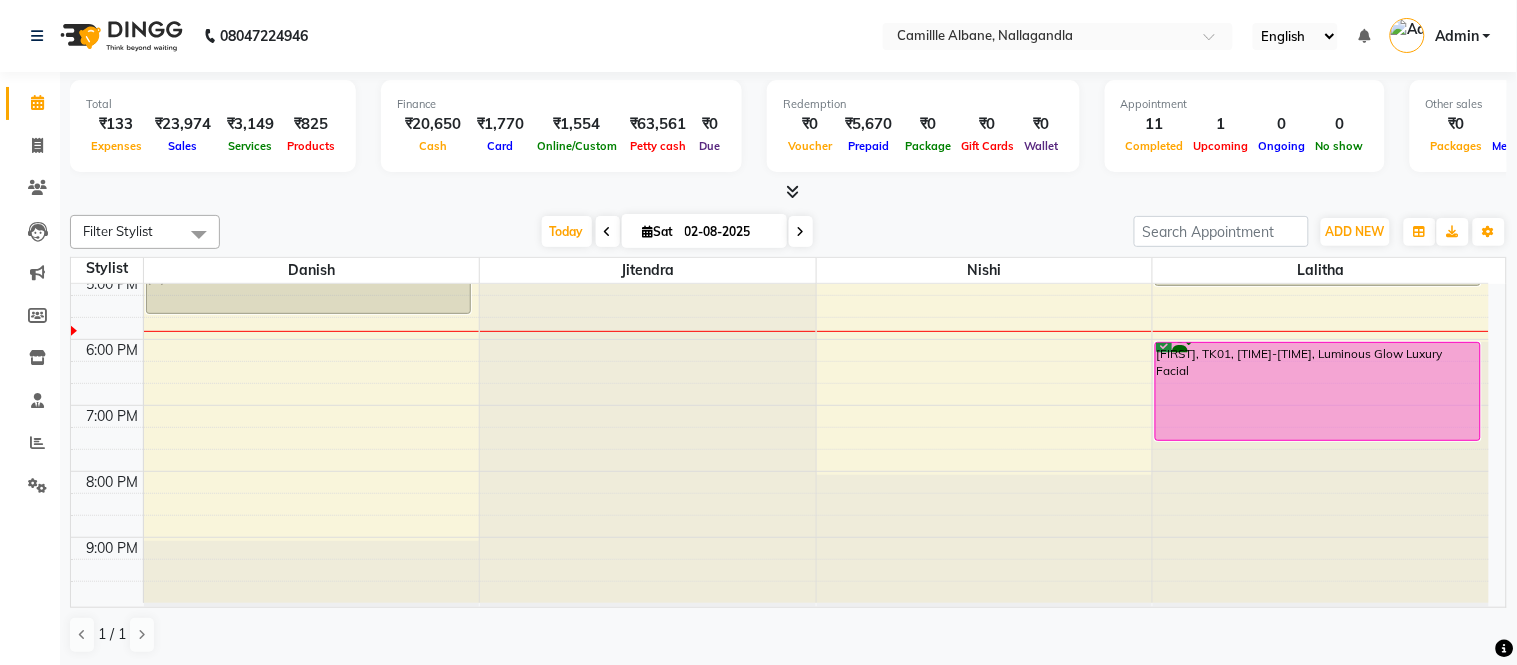 click at bounding box center (792, 191) 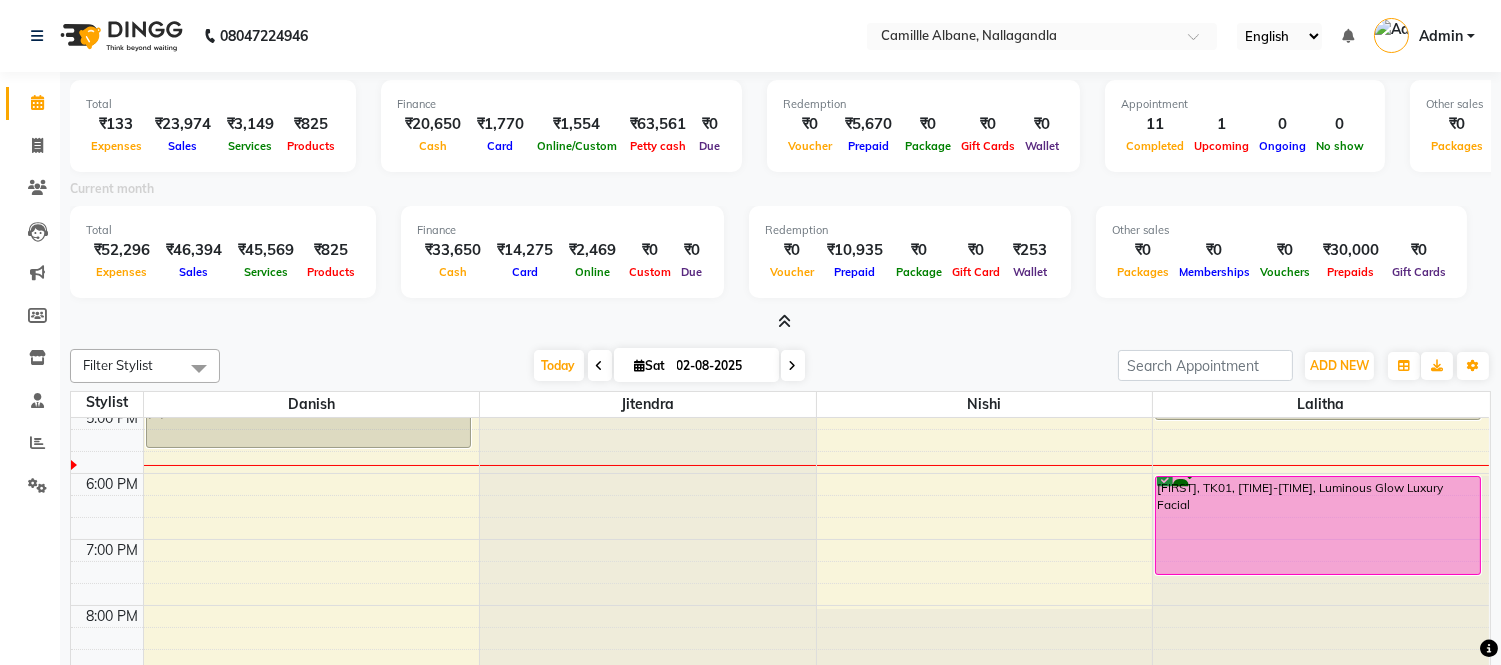 click at bounding box center [784, 321] 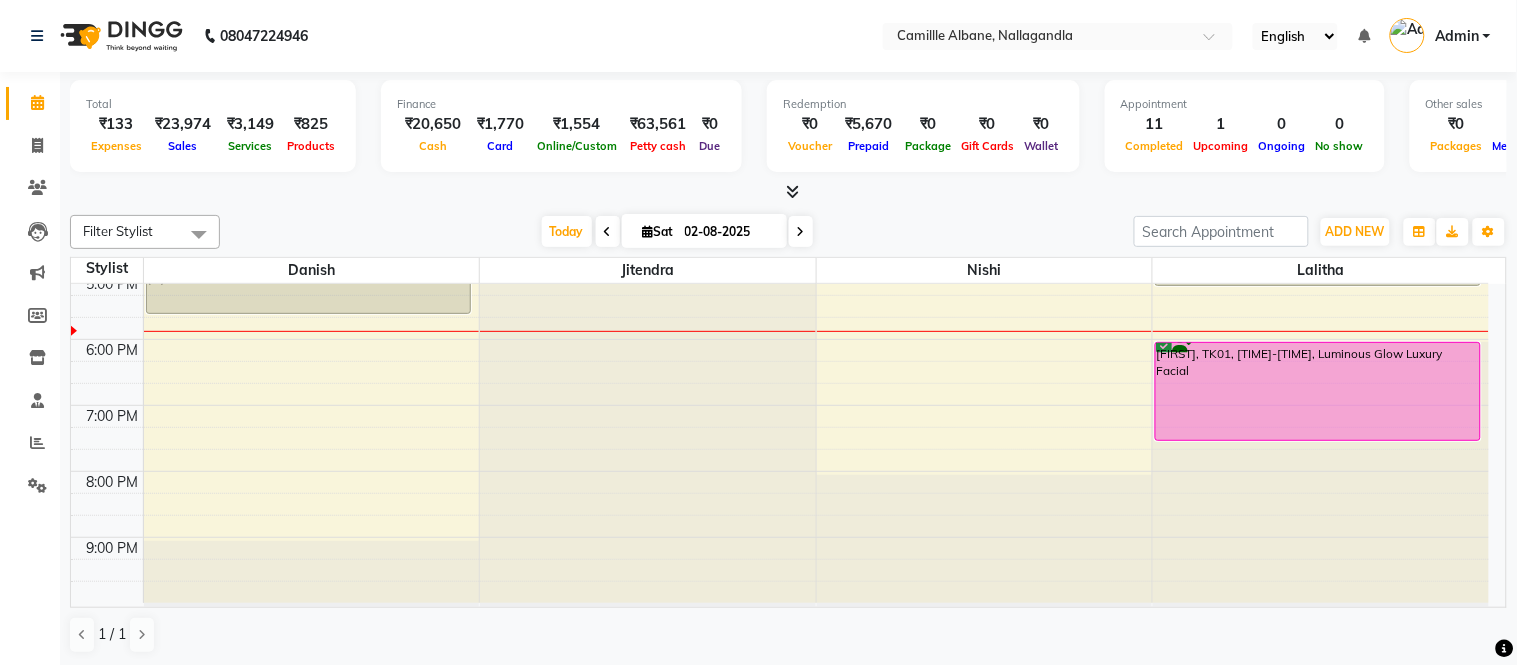 click at bounding box center [788, 192] 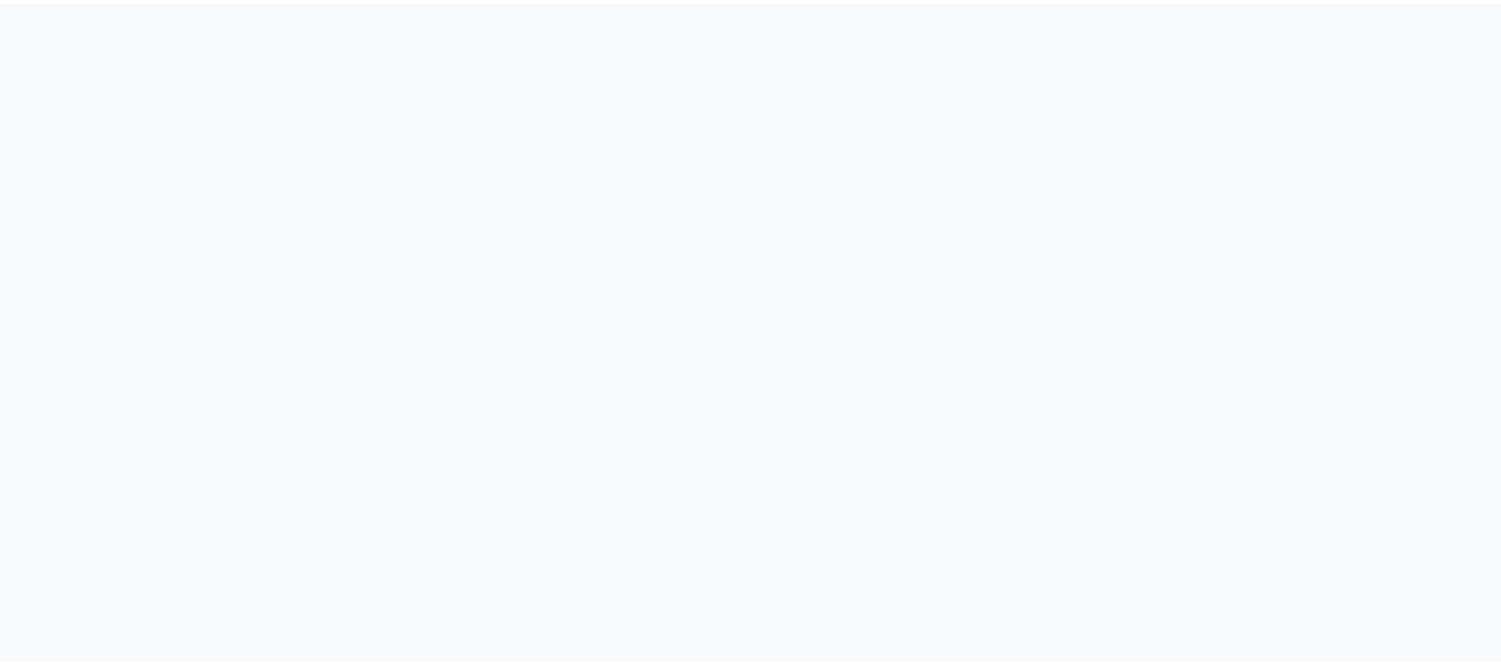 scroll, scrollTop: 0, scrollLeft: 0, axis: both 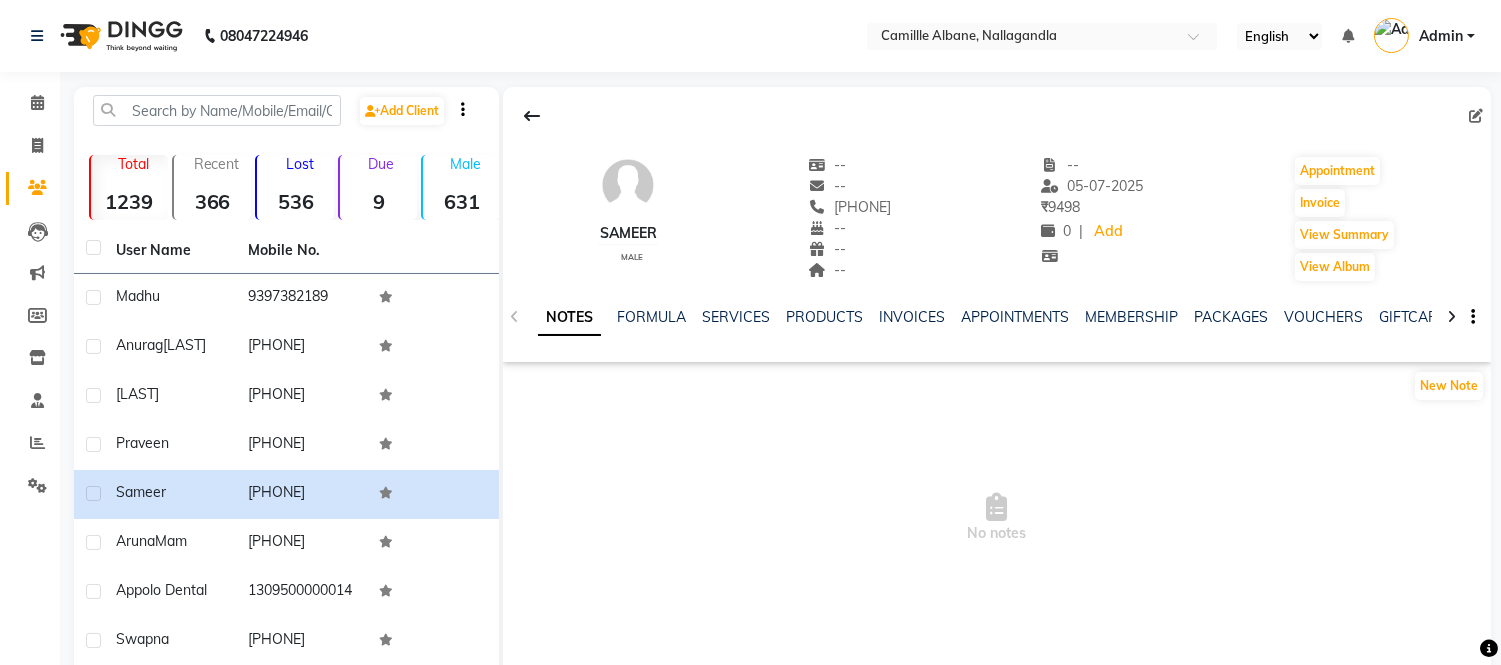 click on "SERVICES" 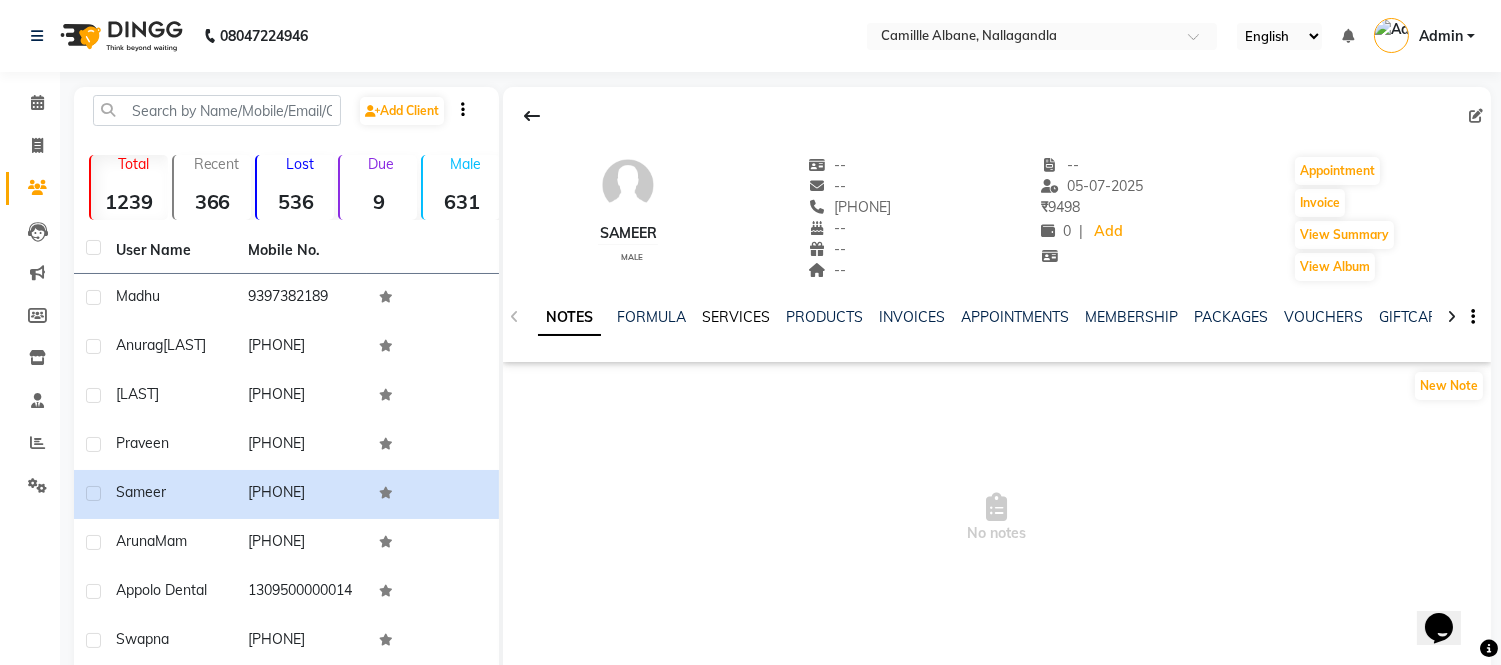 scroll, scrollTop: 0, scrollLeft: 0, axis: both 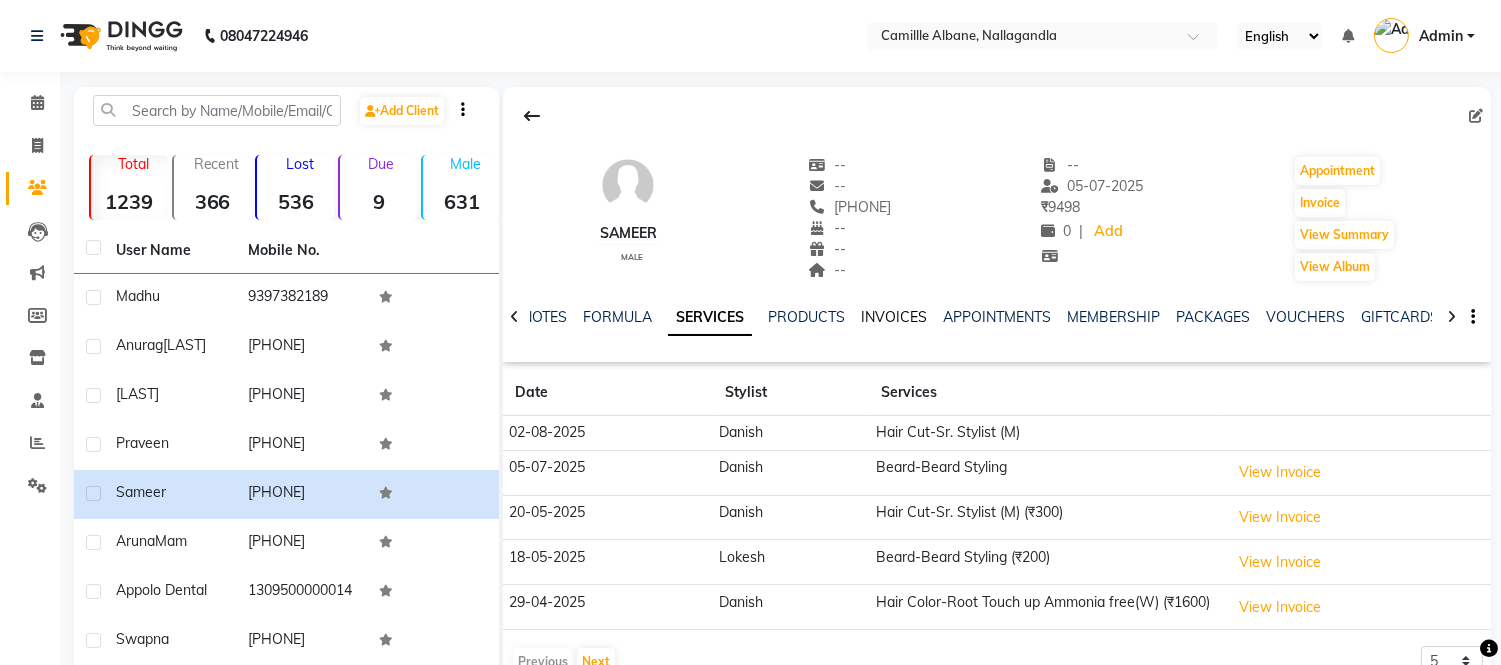 click on "INVOICES" 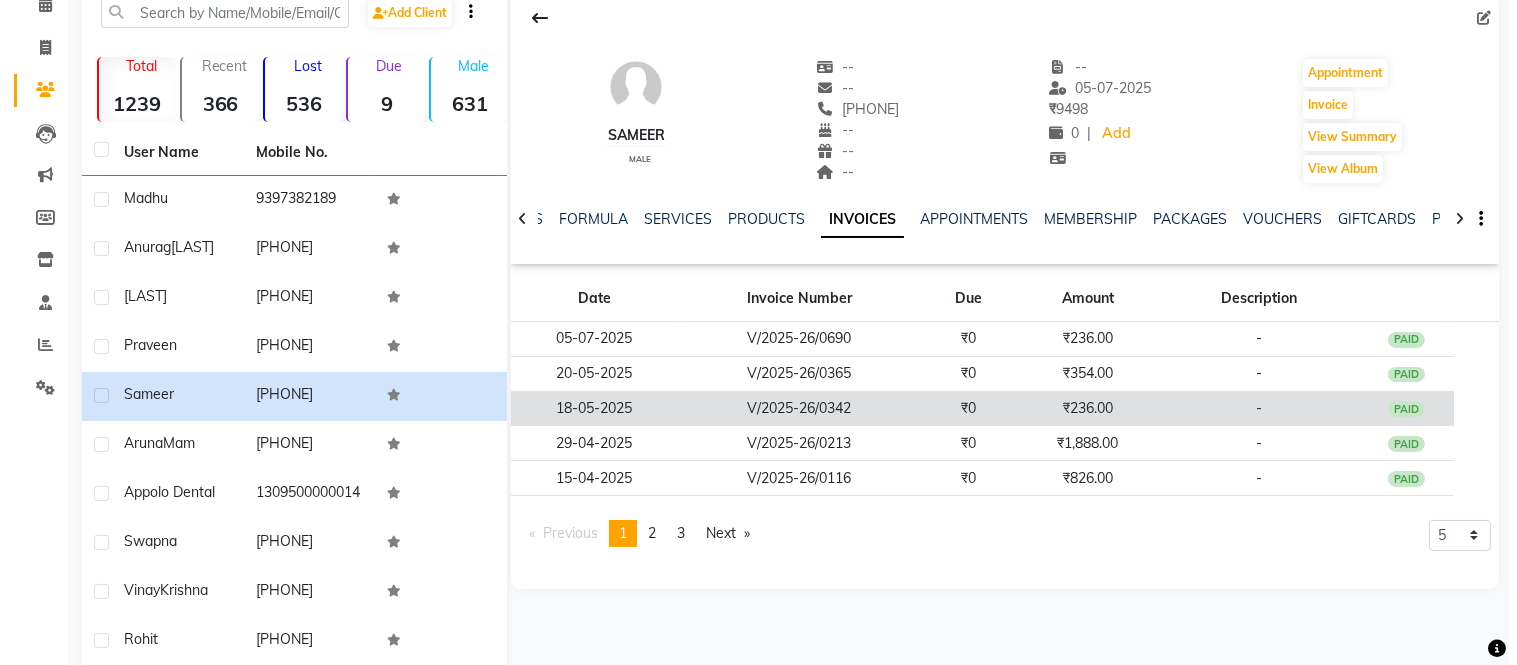 scroll, scrollTop: 0, scrollLeft: 0, axis: both 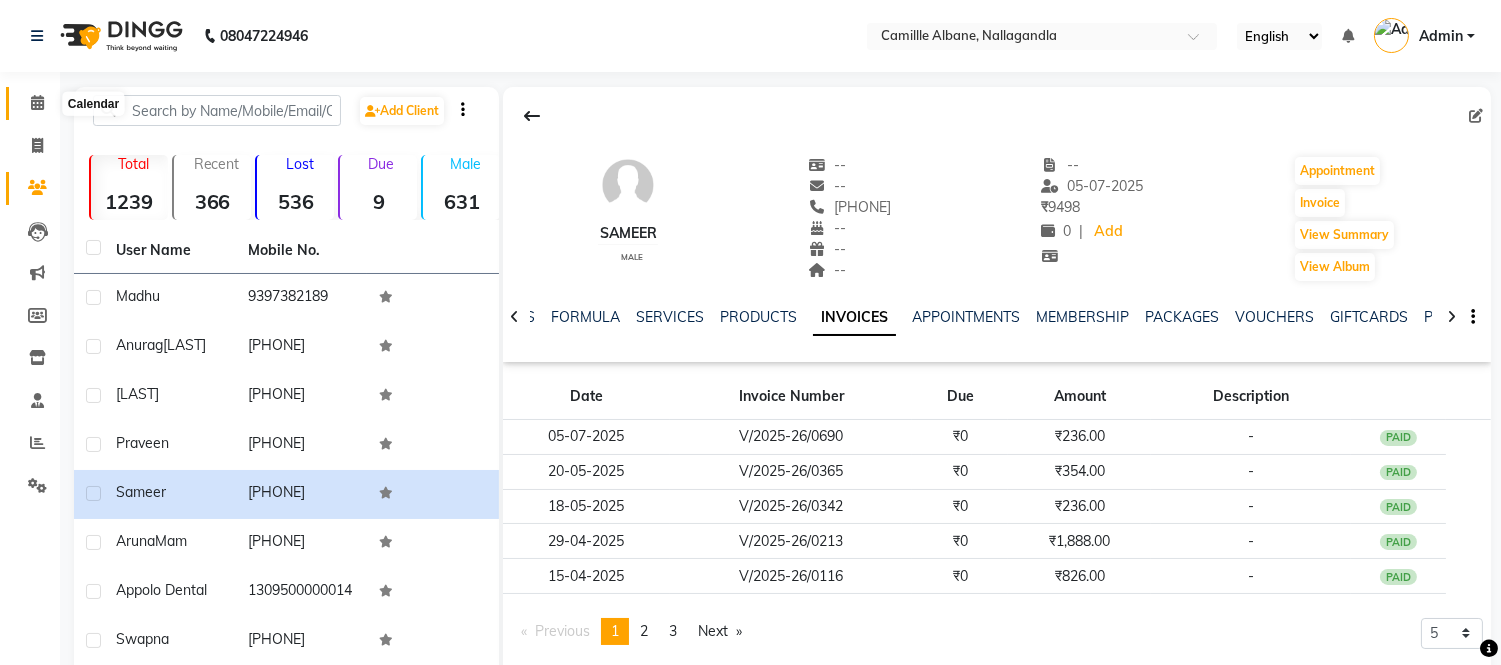 click 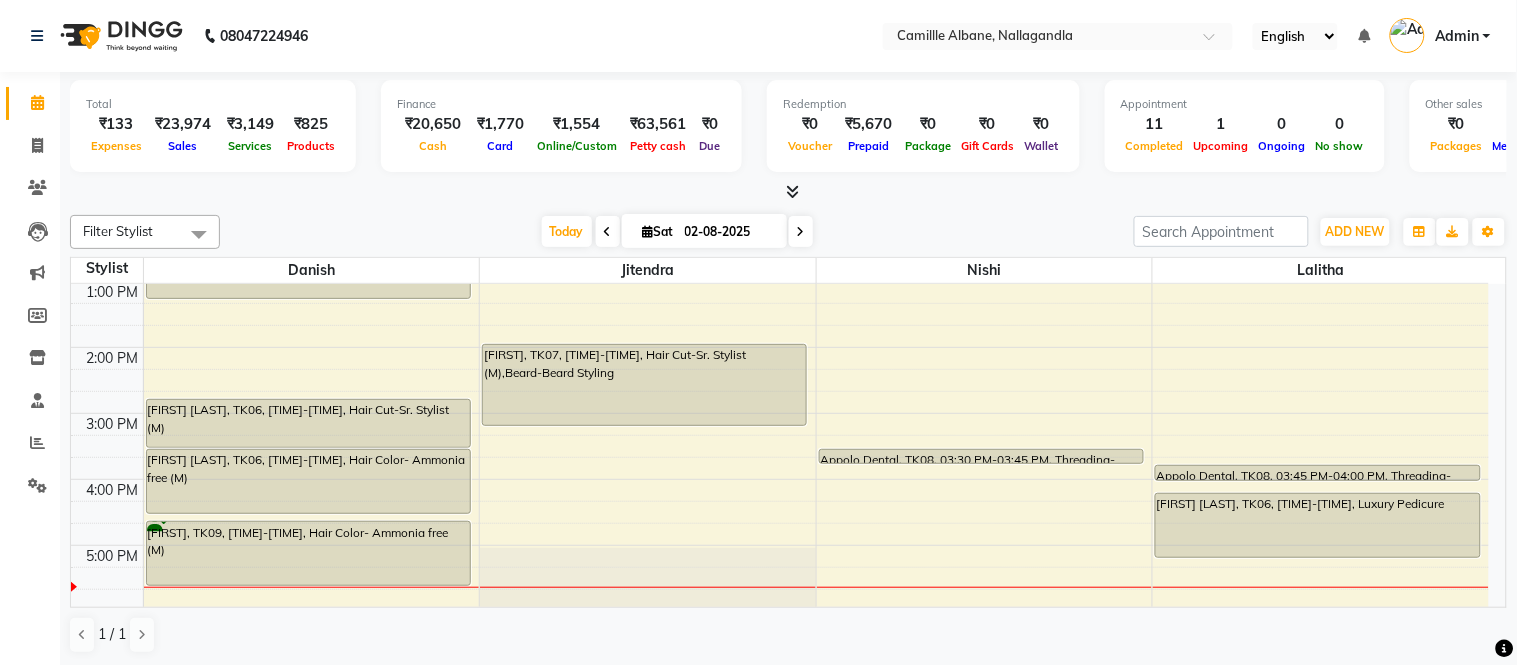 scroll, scrollTop: 555, scrollLeft: 0, axis: vertical 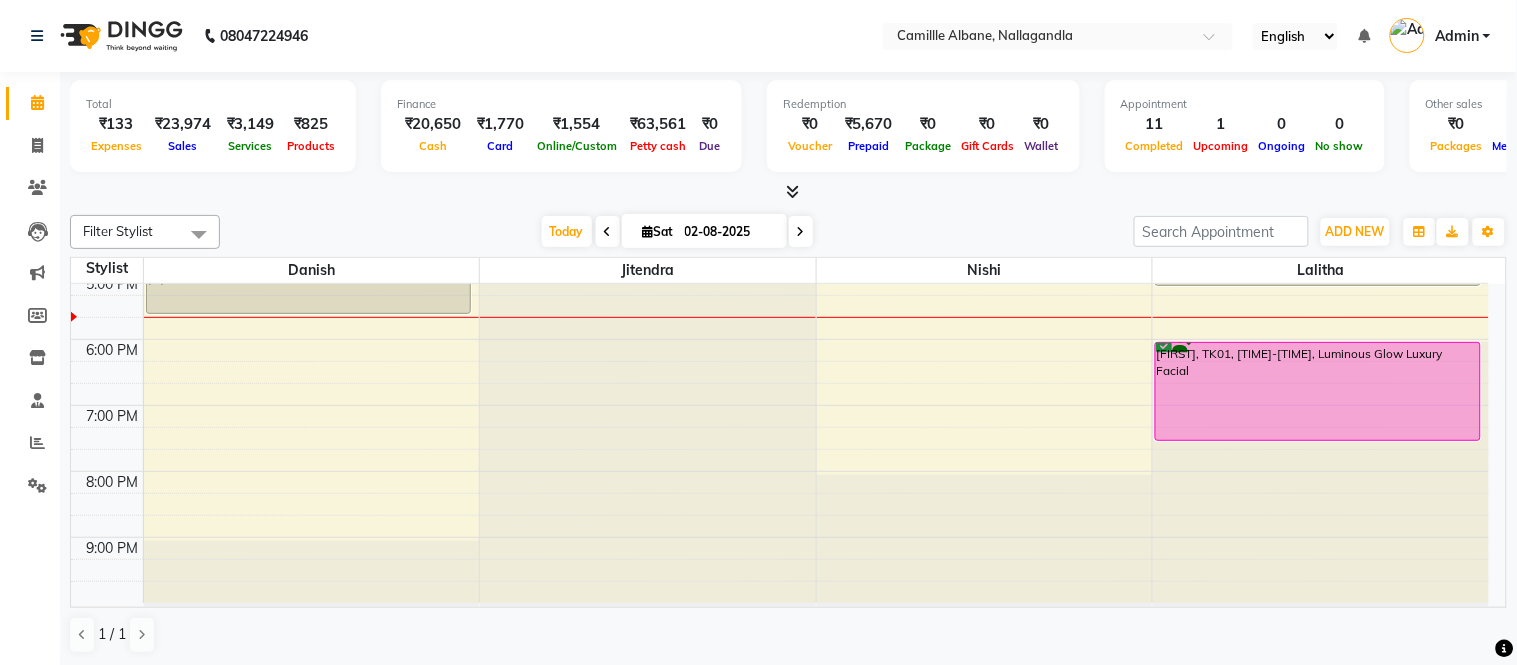 click at bounding box center (788, 192) 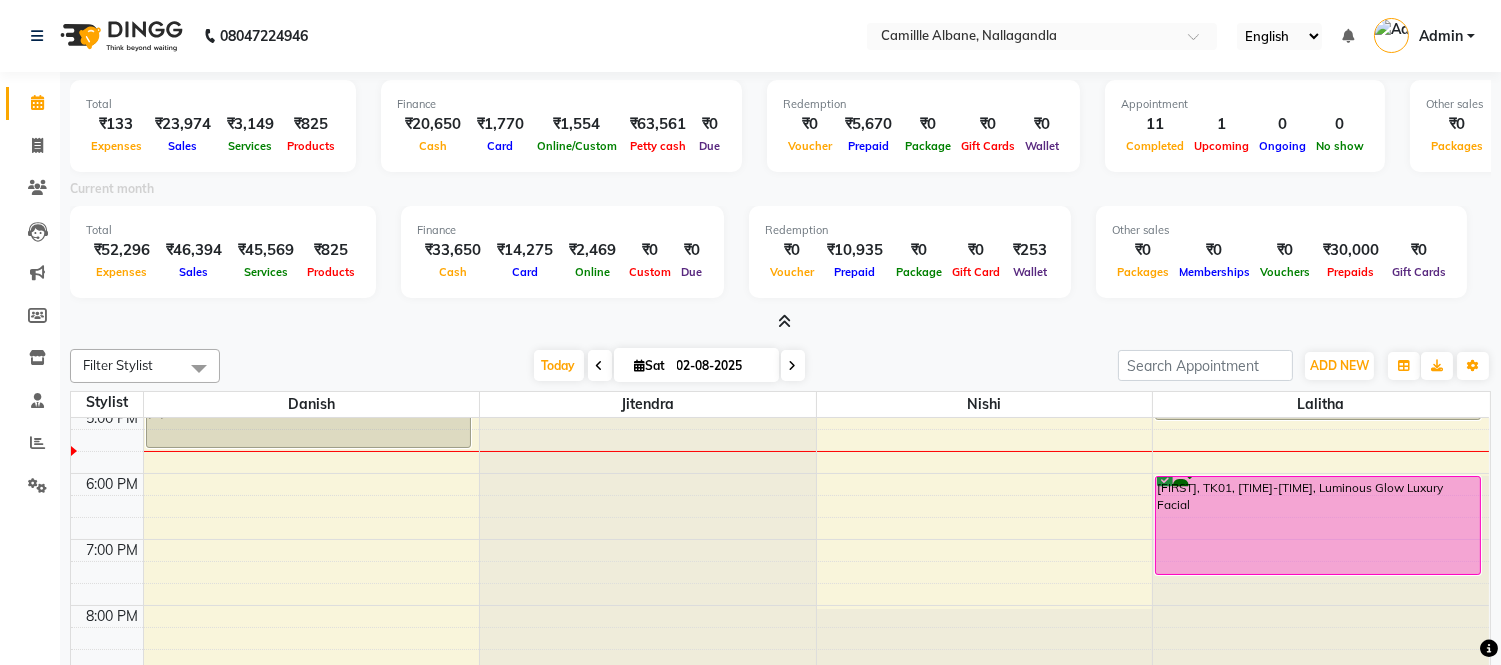 click at bounding box center [784, 321] 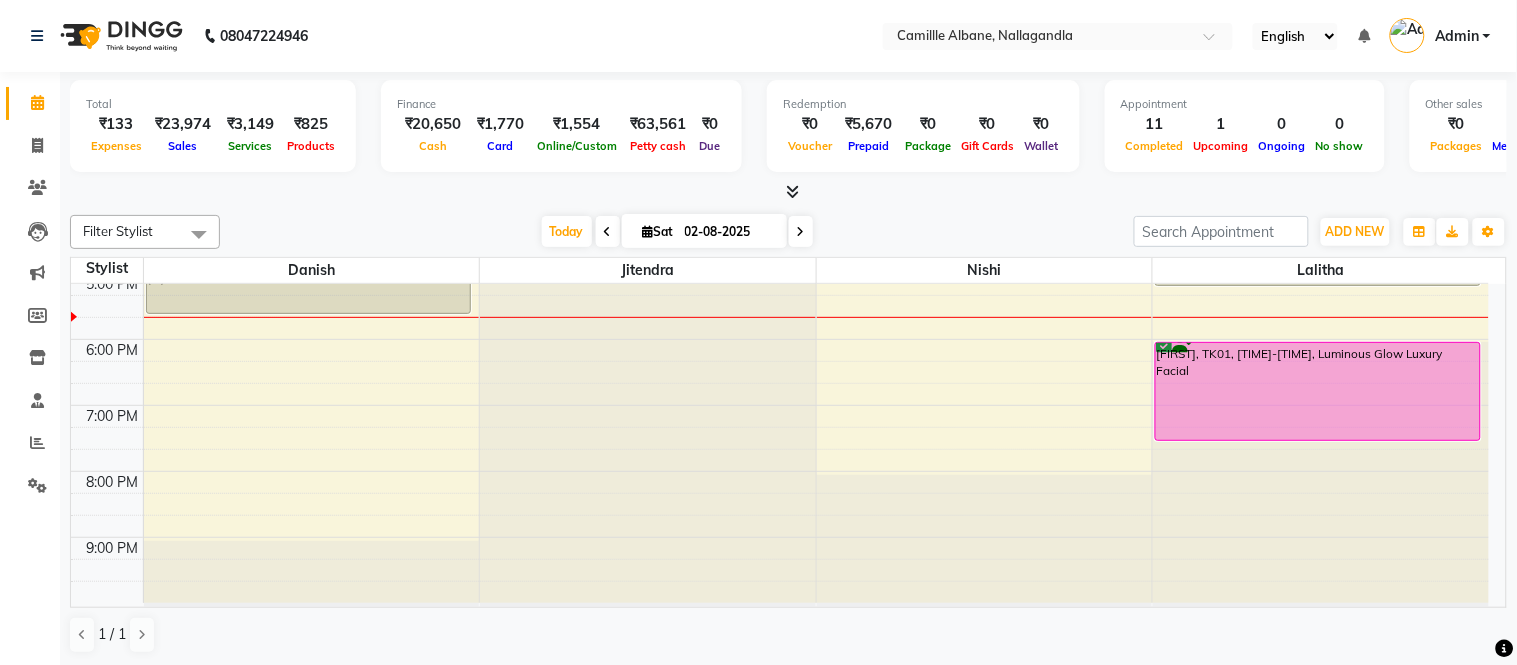 click at bounding box center (788, 192) 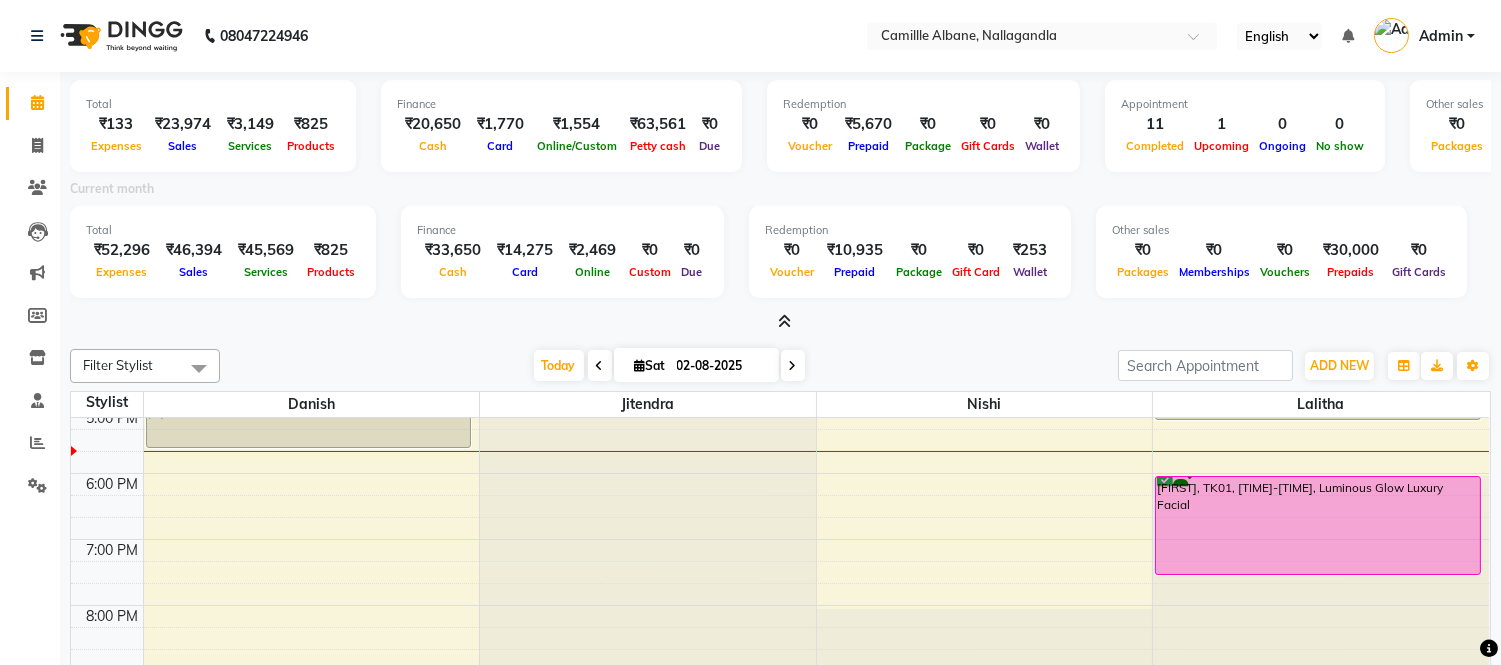 click at bounding box center [780, 322] 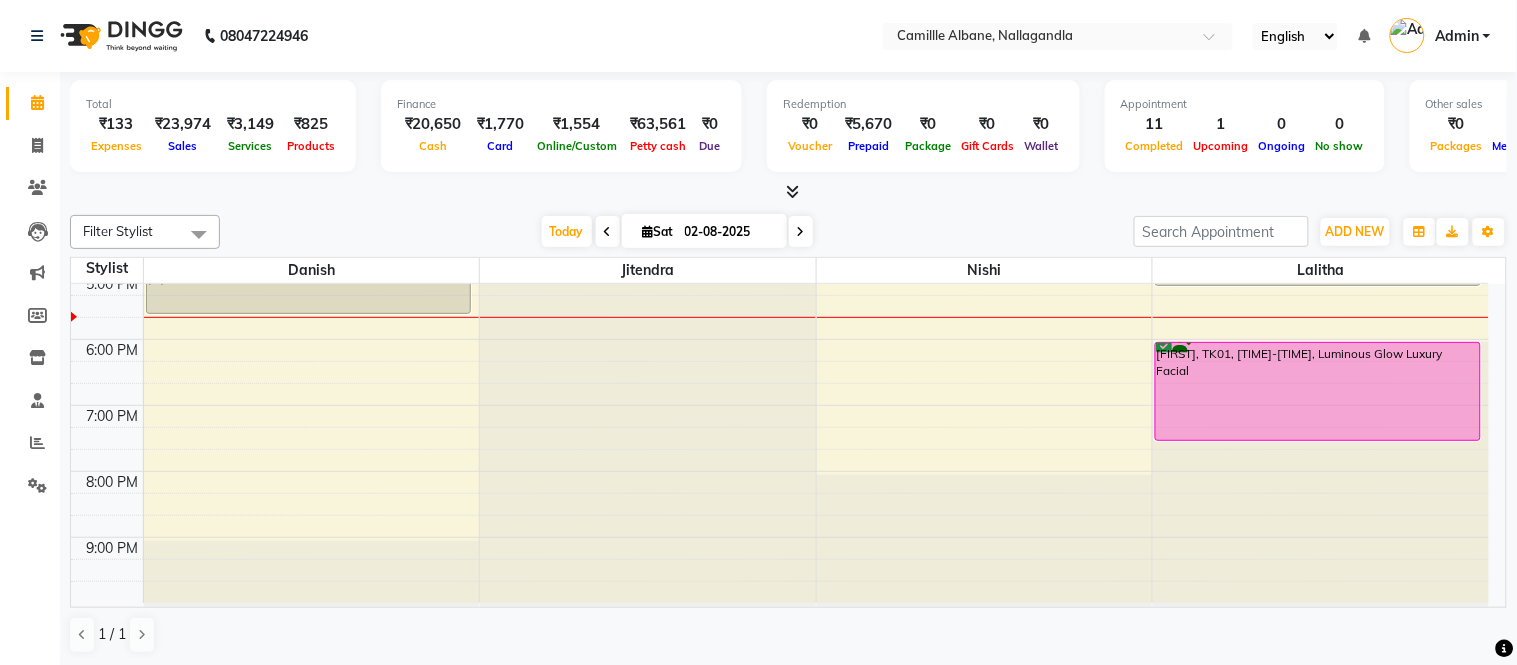 click at bounding box center (792, 191) 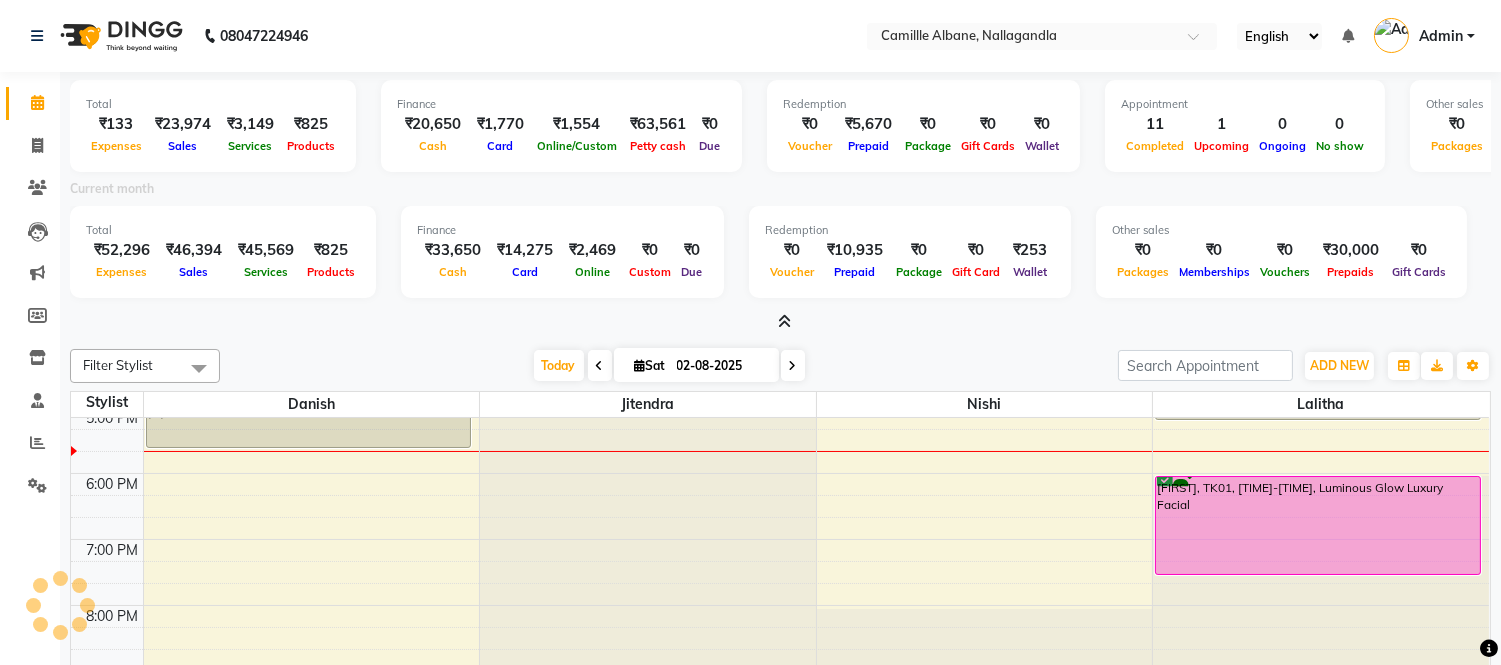 click at bounding box center (784, 321) 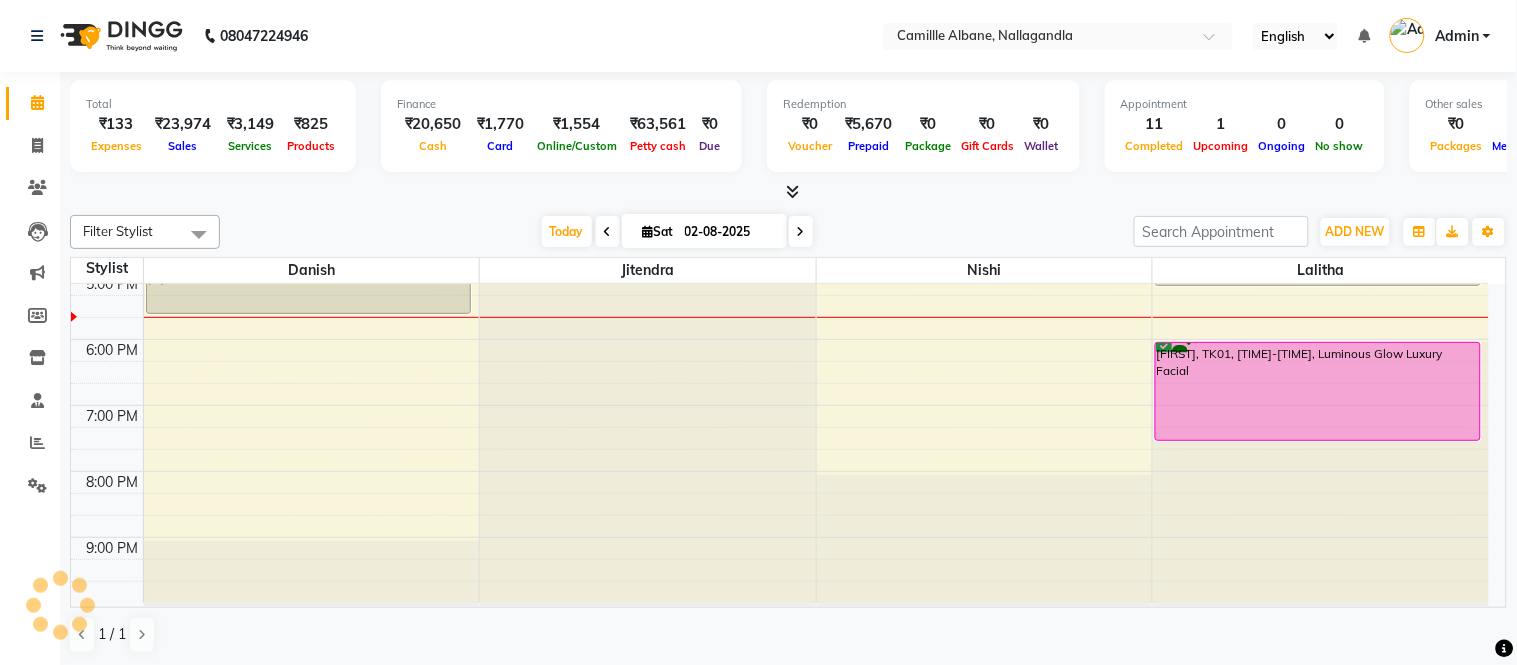 click at bounding box center (792, 191) 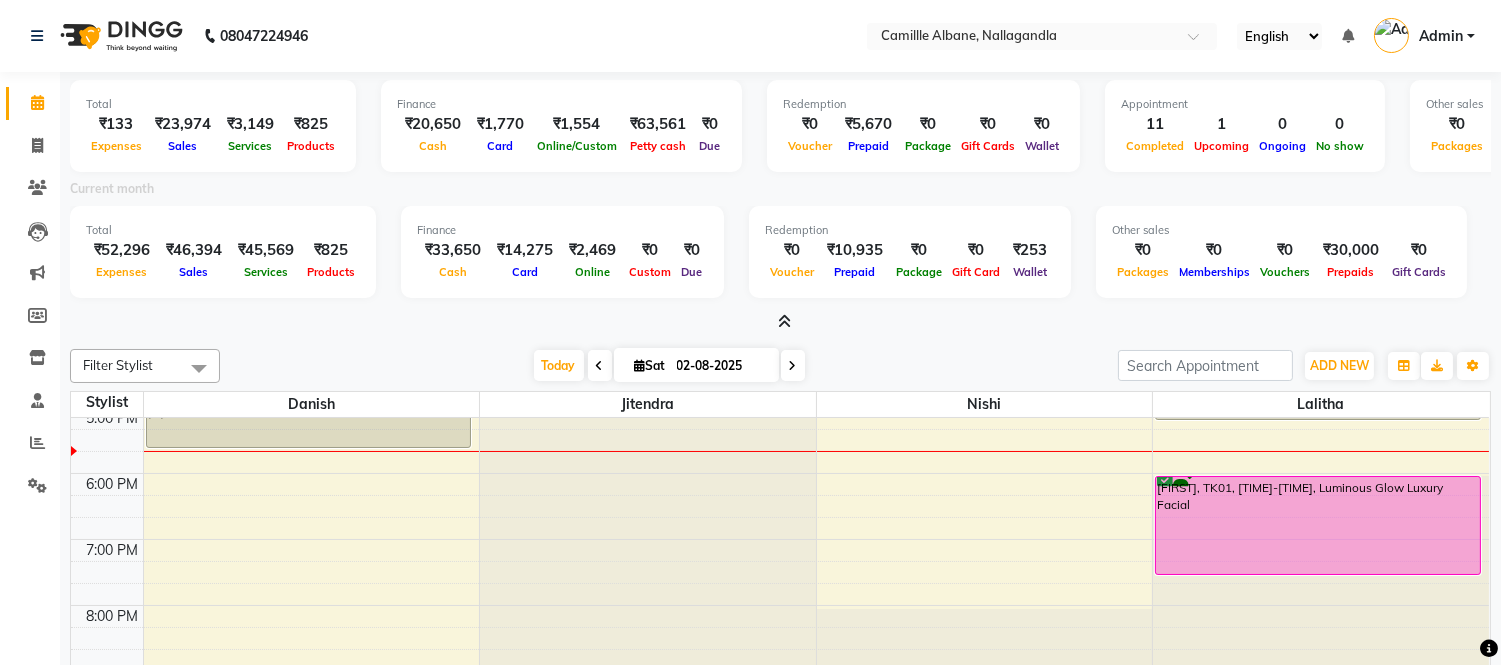 click at bounding box center (784, 321) 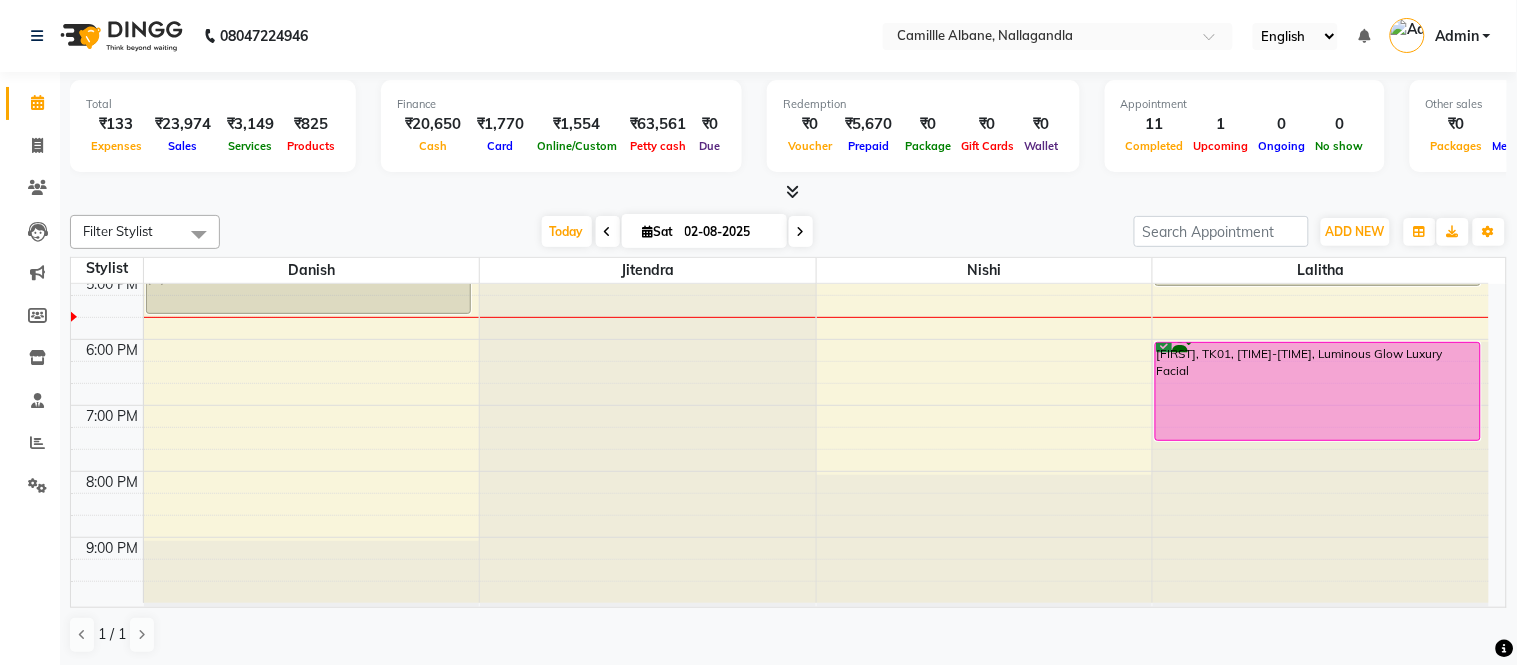 click at bounding box center [792, 191] 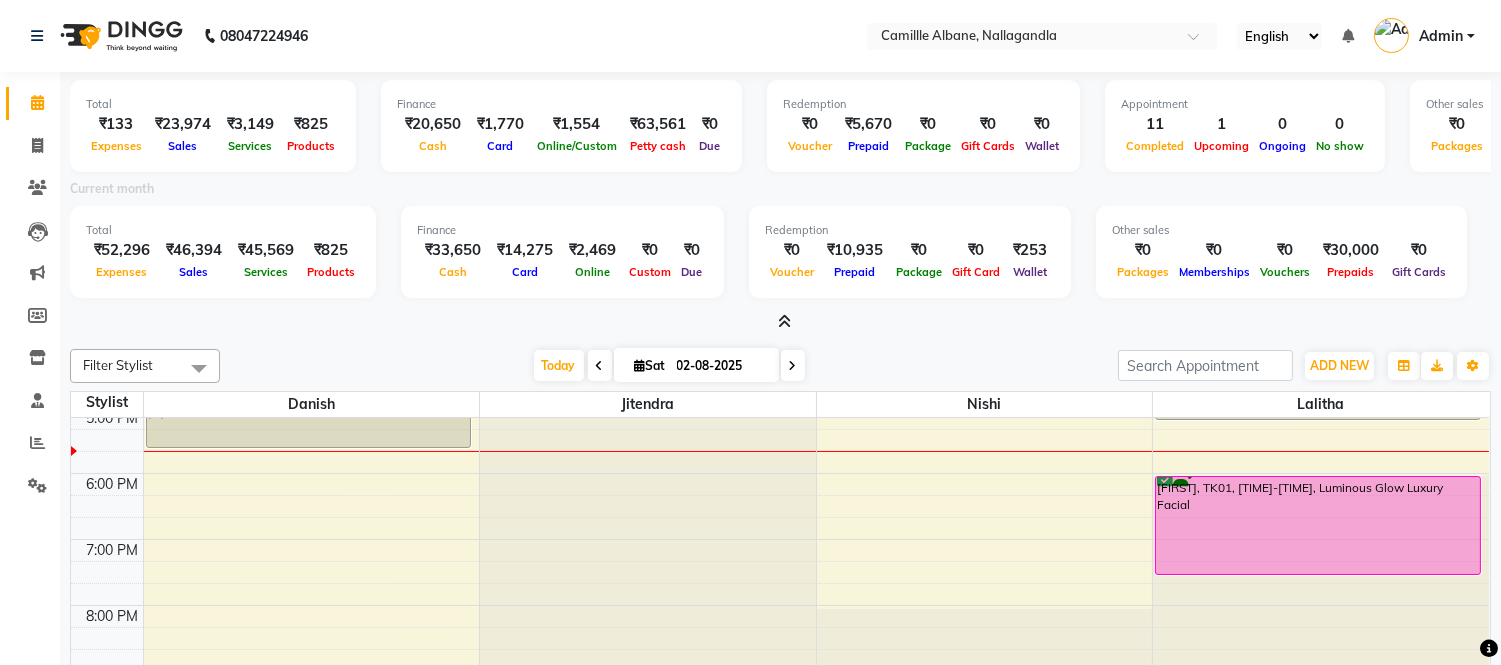 click at bounding box center (784, 321) 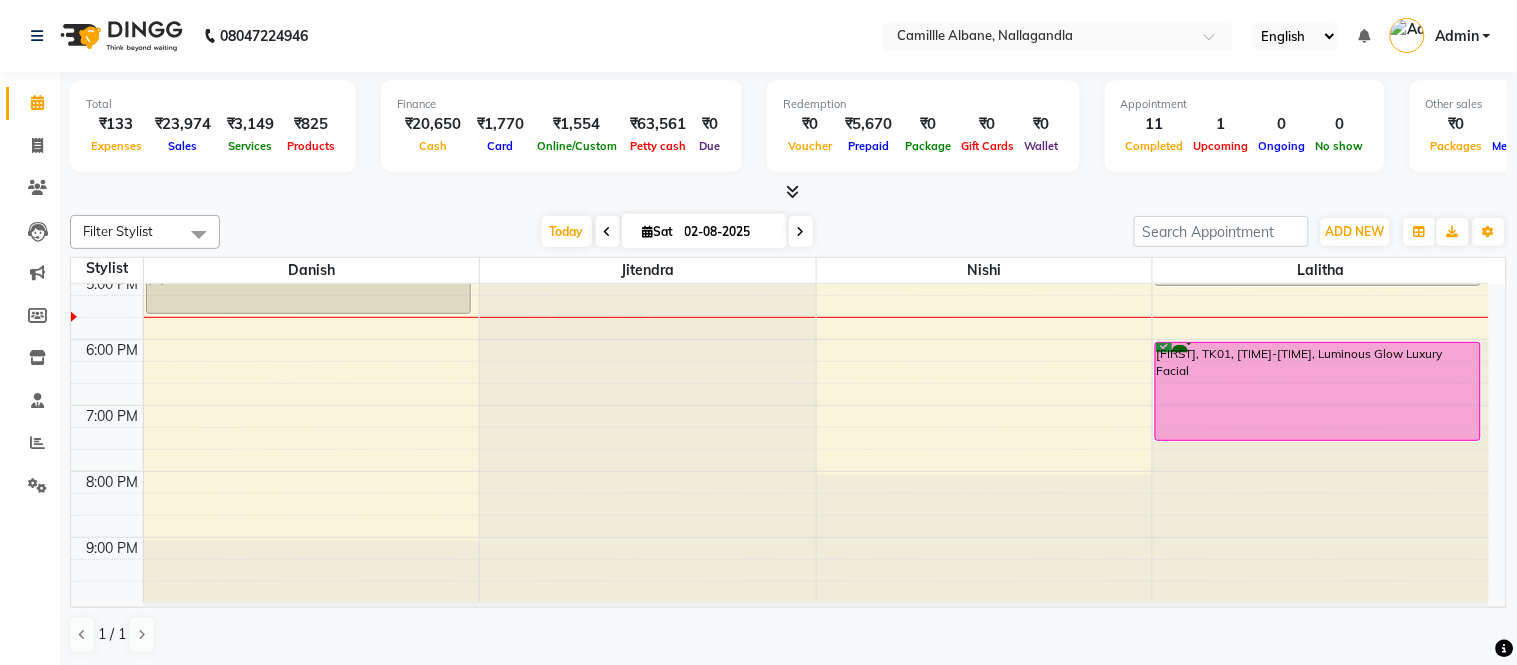 click at bounding box center (792, 191) 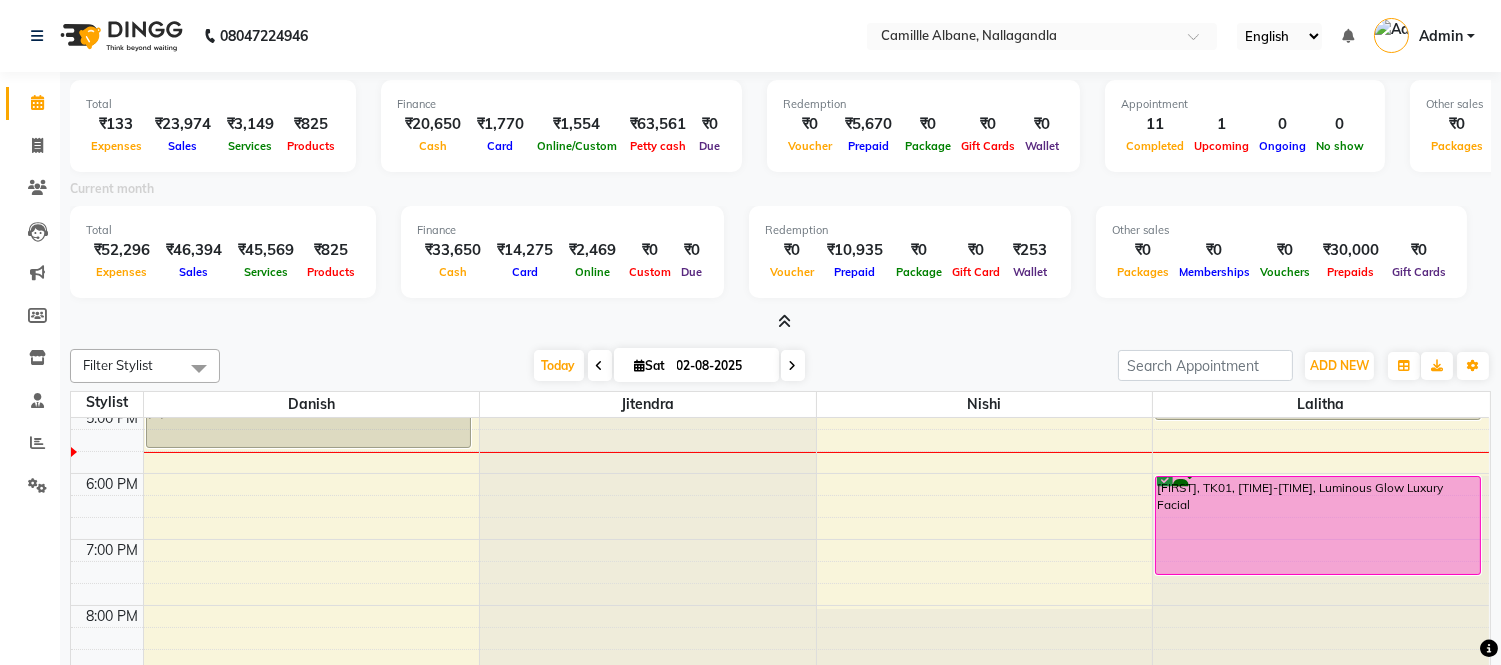 click at bounding box center (784, 321) 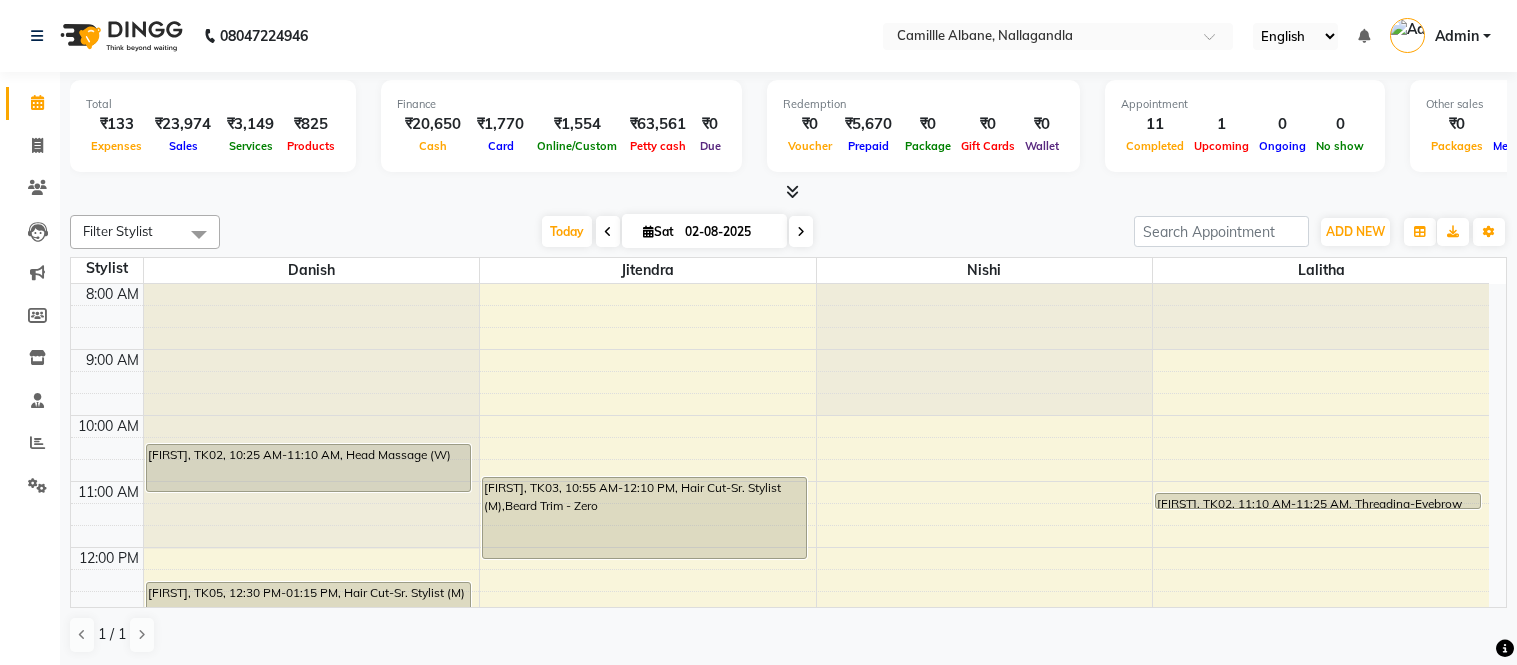 scroll, scrollTop: 0, scrollLeft: 0, axis: both 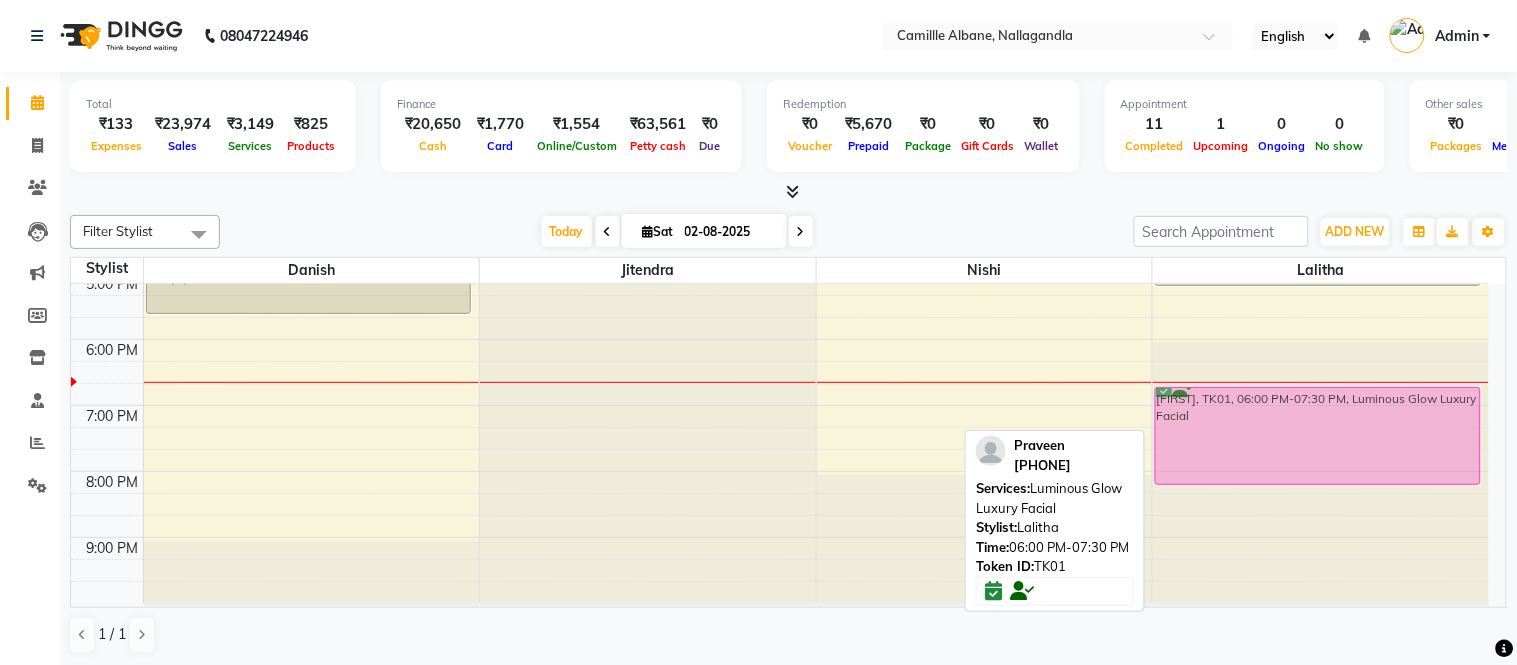 drag, startPoint x: 1284, startPoint y: 352, endPoint x: 1287, endPoint y: 382, distance: 30.149628 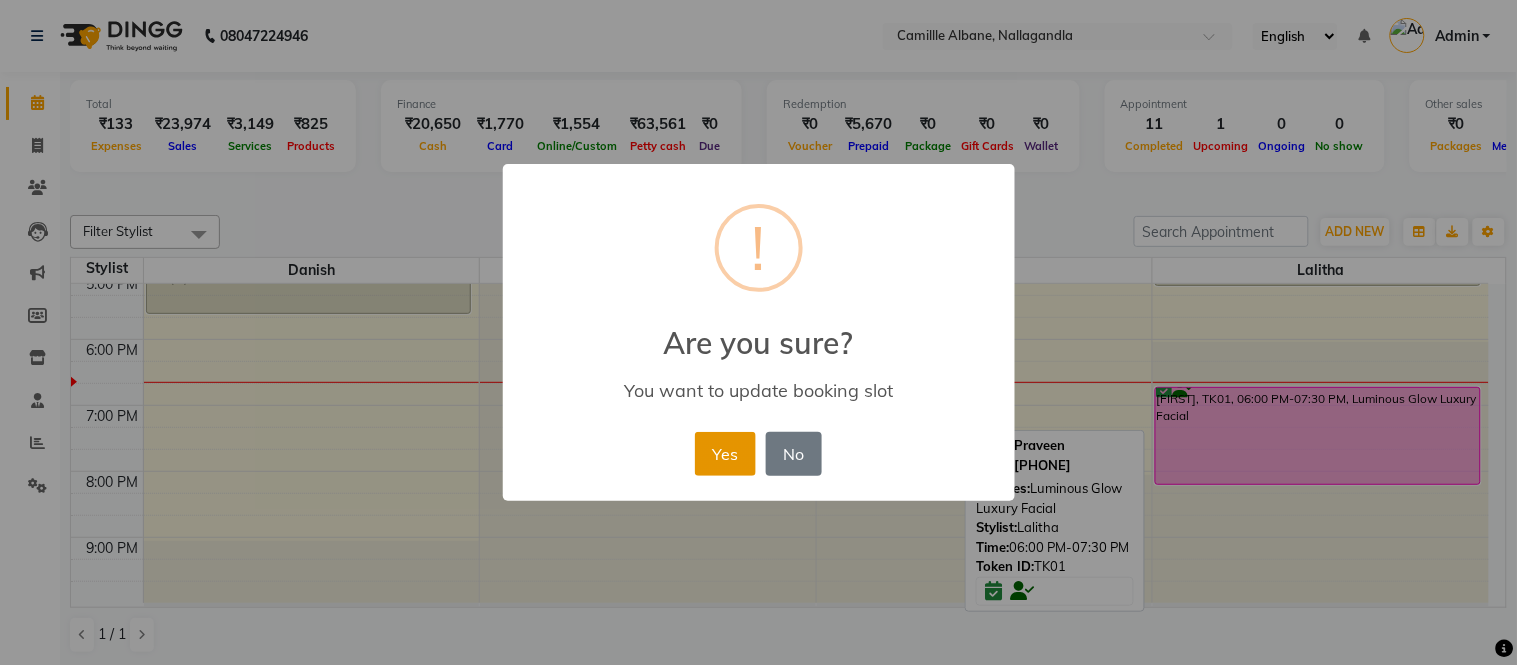 click on "Yes" at bounding box center (725, 454) 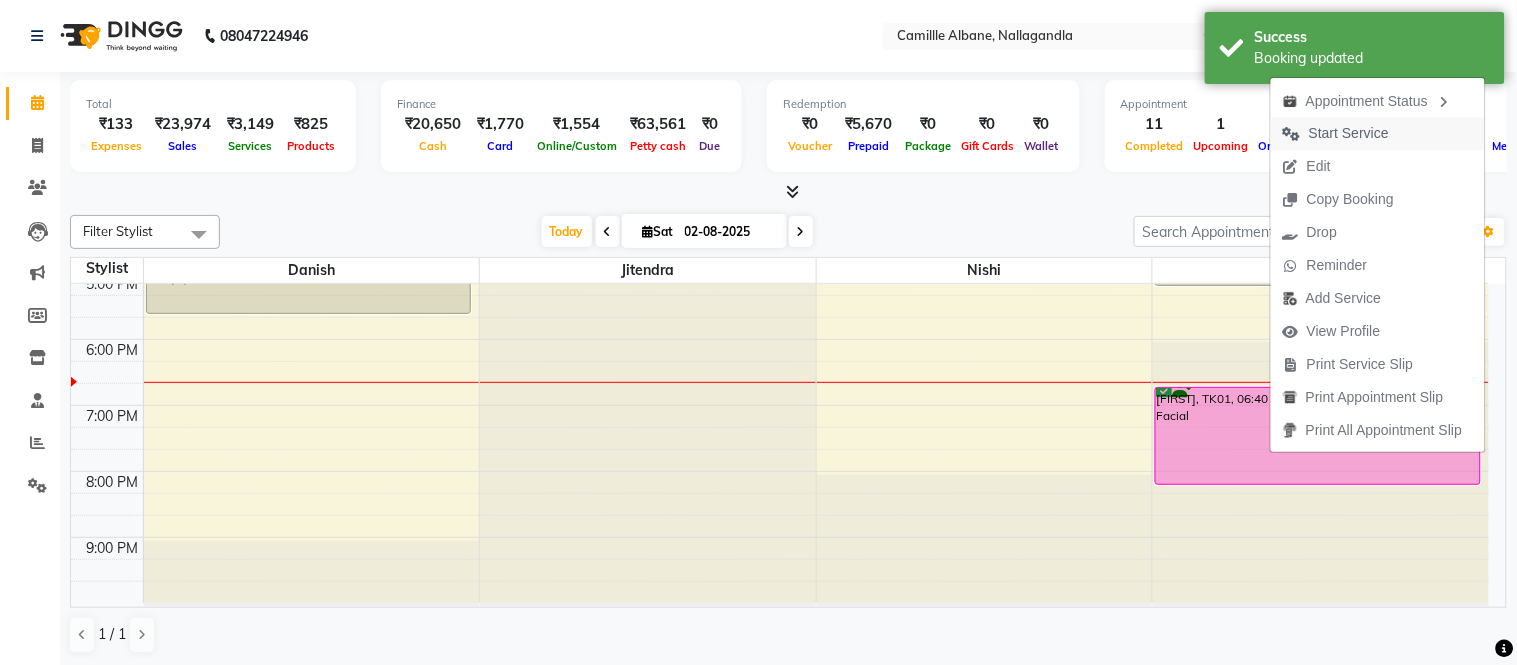 click on "Start Service" at bounding box center (1349, 133) 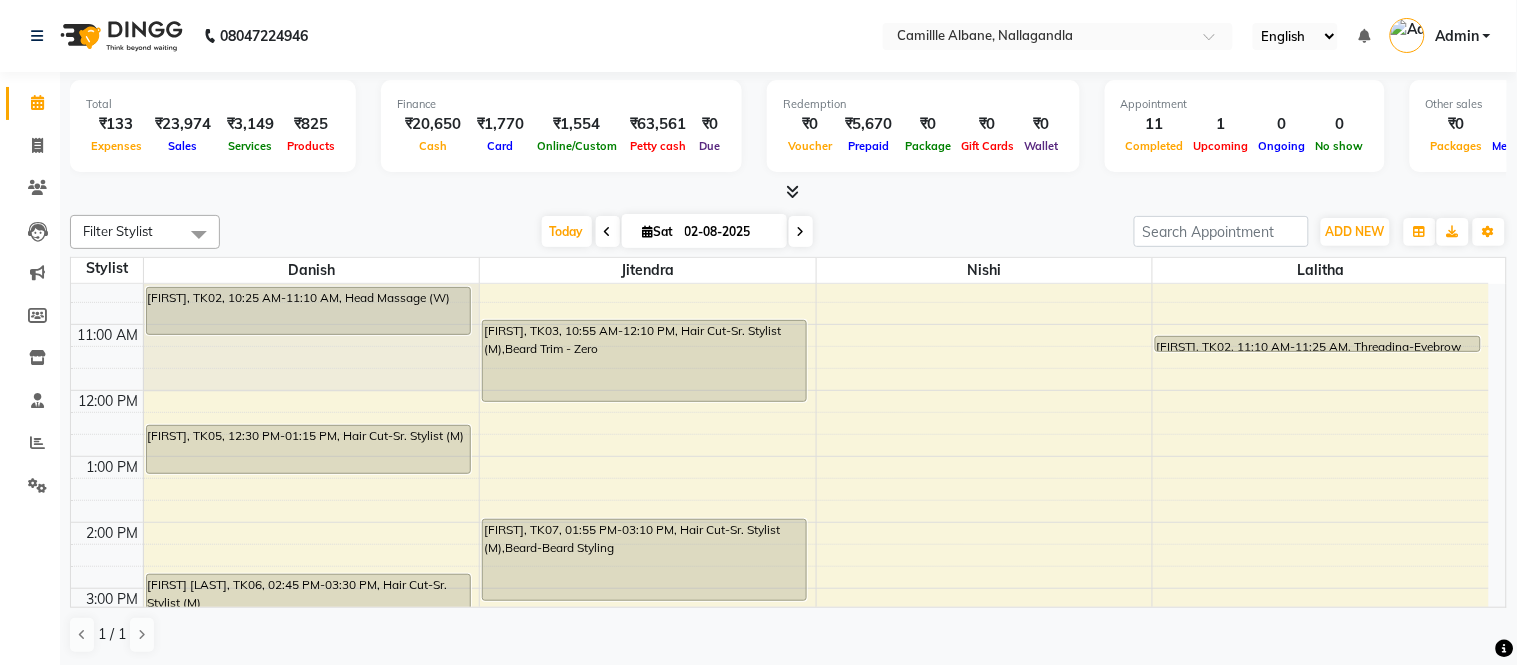 scroll, scrollTop: 0, scrollLeft: 0, axis: both 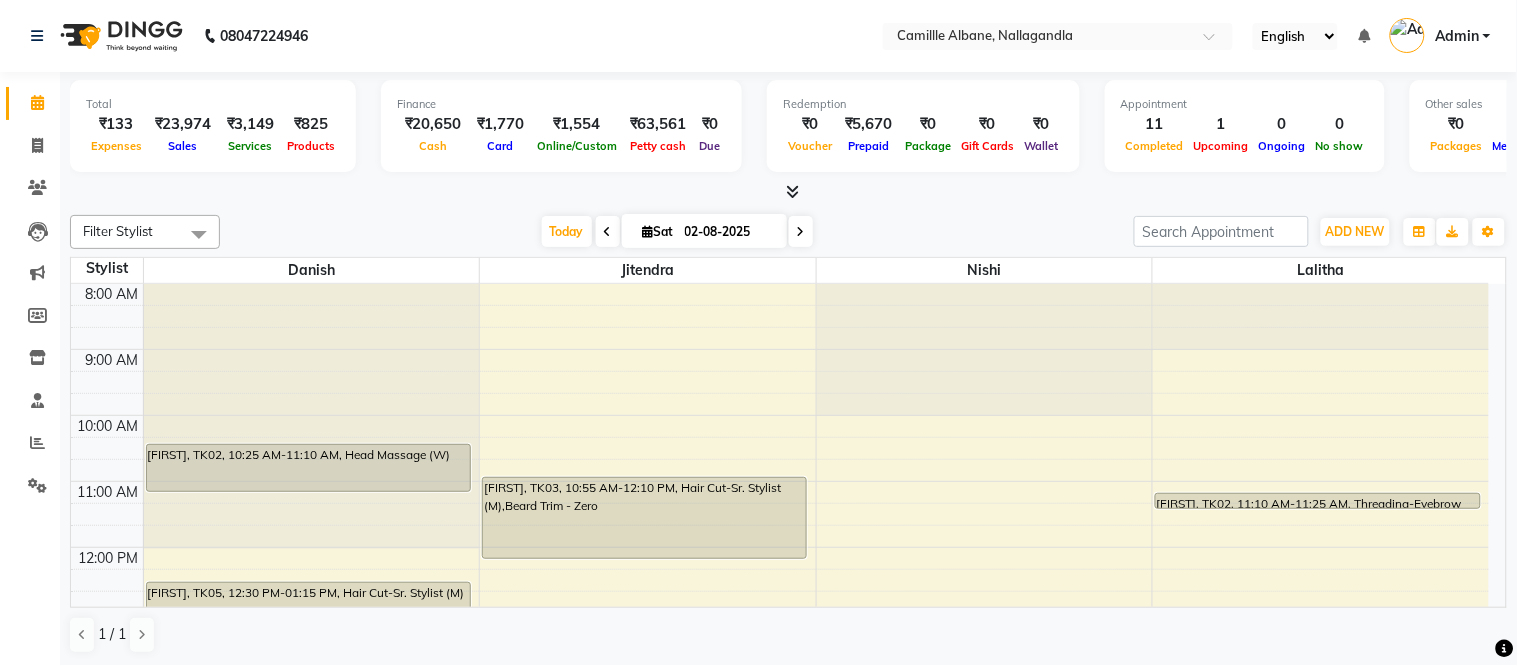 click at bounding box center (792, 191) 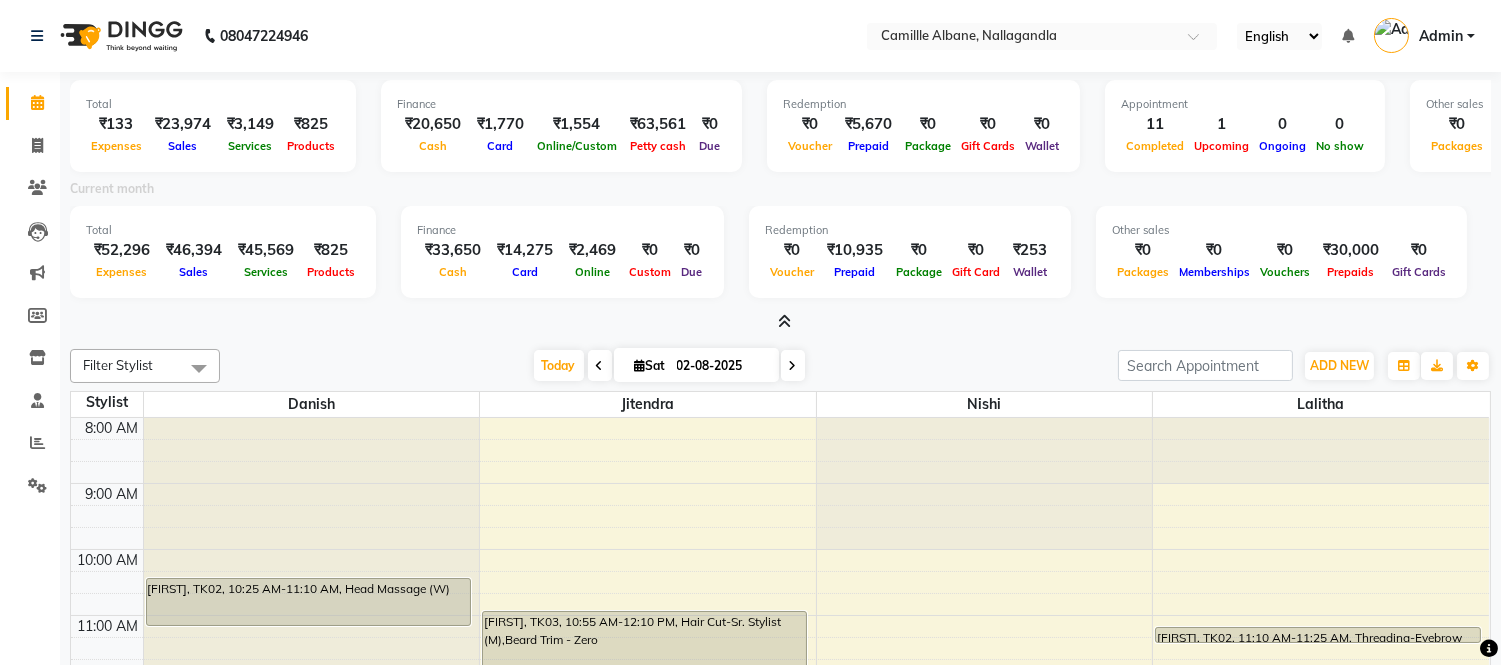 click at bounding box center [784, 321] 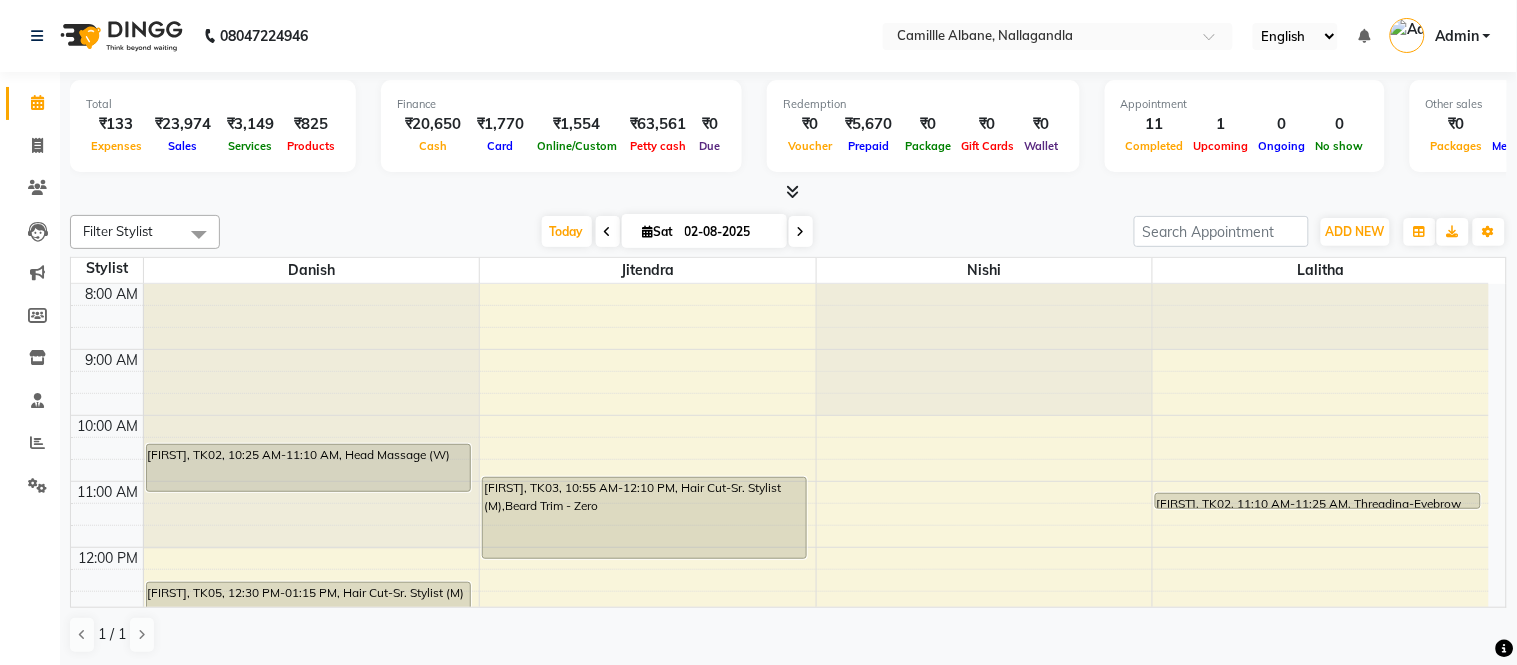 click on "Total  ₹133  Expenses ₹23,974  Sales ₹3,149  Services ₹825  Products Finance  ₹20,650  Cash ₹1,770  Card ₹1,554  Online/Custom ₹63,561 Petty cash ₹0 Due  Redemption  ₹0 Voucher ₹5,670 Prepaid ₹0 Package ₹0  Gift Cards ₹0  Wallet  Appointment  11 Completed 1 Upcoming 0 Ongoing 0 No show  Other sales  ₹0  Packages ₹0  Memberships ₹0  Vouchers ₹20,000  Prepaids ₹0  Gift Cards Filter Stylist Select All Danish Jitendra Lalitha Nishi Today  Sat 02-08-2025 Toggle Dropdown Add Appointment Add Invoice Add Expense Add Attendance Add Client Add Transaction Toggle Dropdown Add Appointment Add Invoice Add Expense Add Attendance Add Client ADD NEW Toggle Dropdown Add Appointment Add Invoice Add Expense Add Attendance Add Client Add Transaction Filter Stylist Select All Danish Jitendra Lalitha Nishi Group By  Staff View   Room View  View as Vertical  Vertical - Week View  Horizontal  Horizontal - Week View  List  Toggle Dropdown Calendar Settings Manage Tags   Arrange Stylists  Zoom 75%" 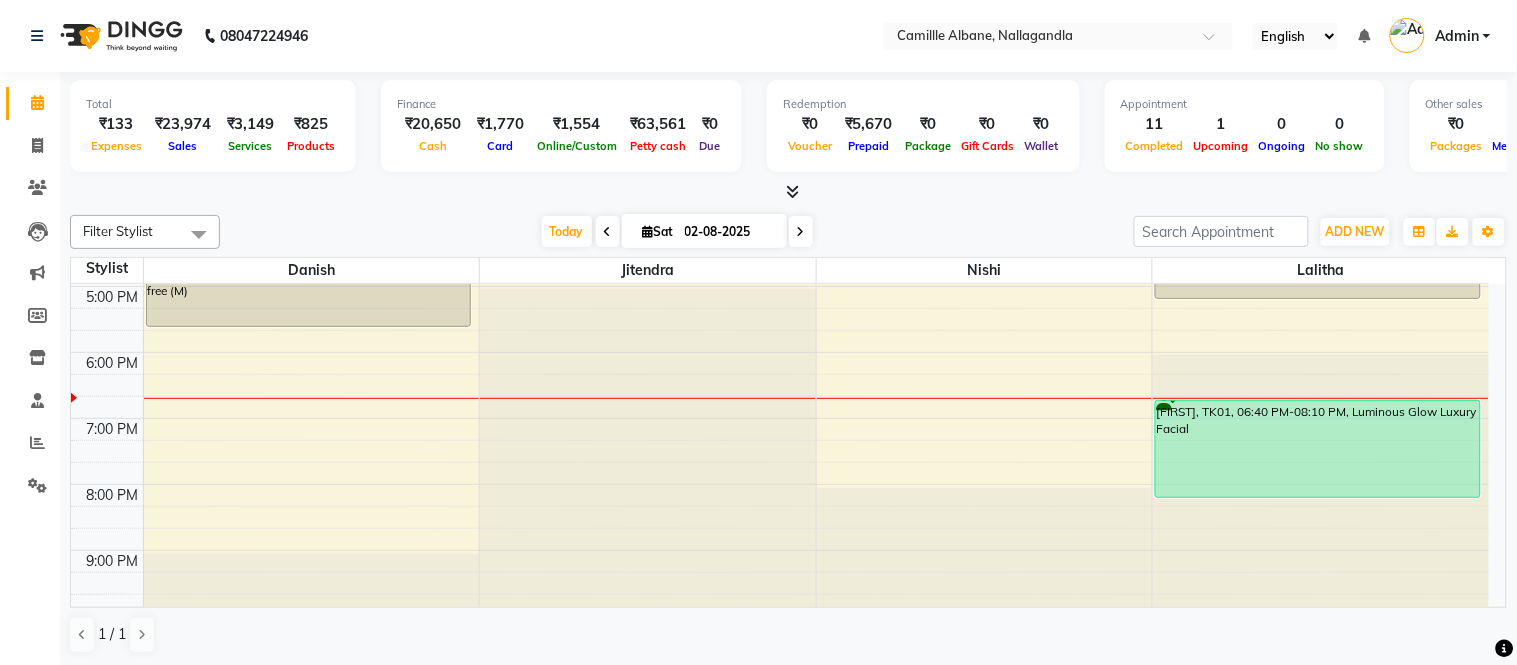 scroll, scrollTop: 604, scrollLeft: 0, axis: vertical 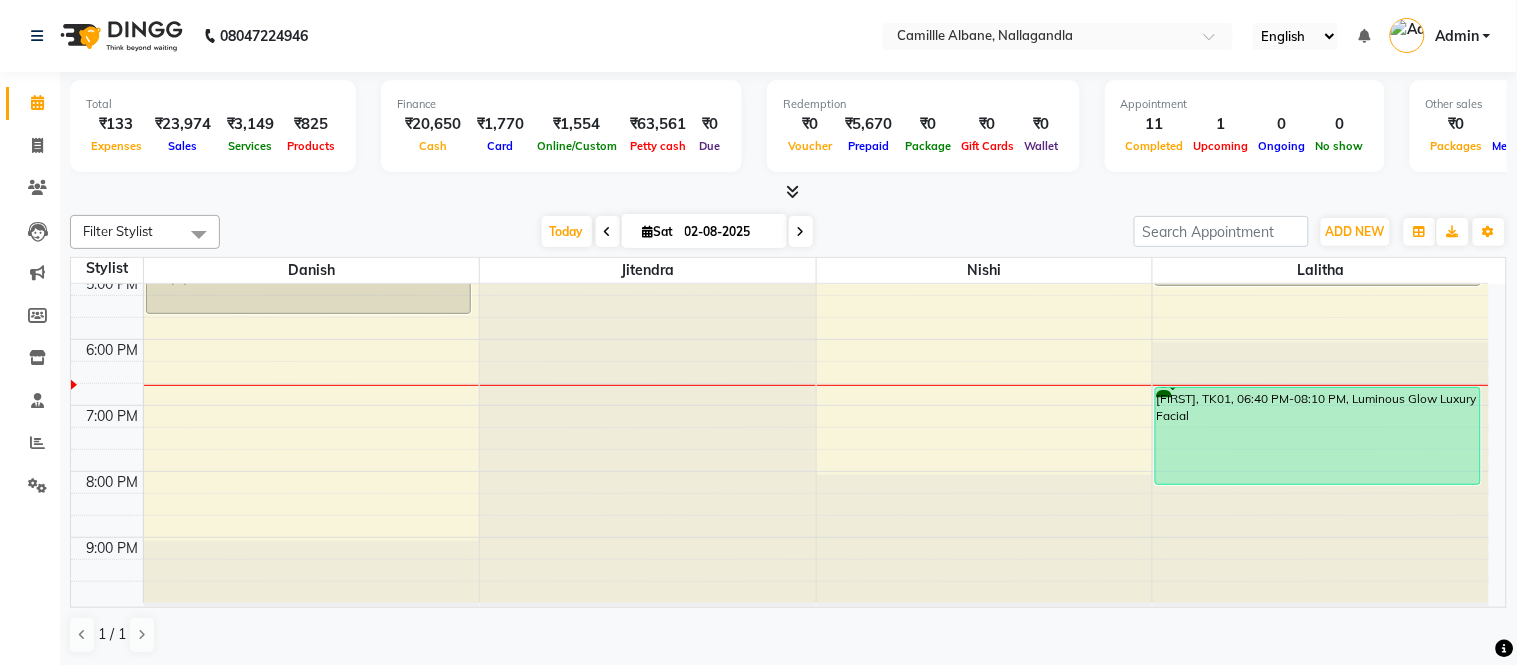 click at bounding box center [792, 191] 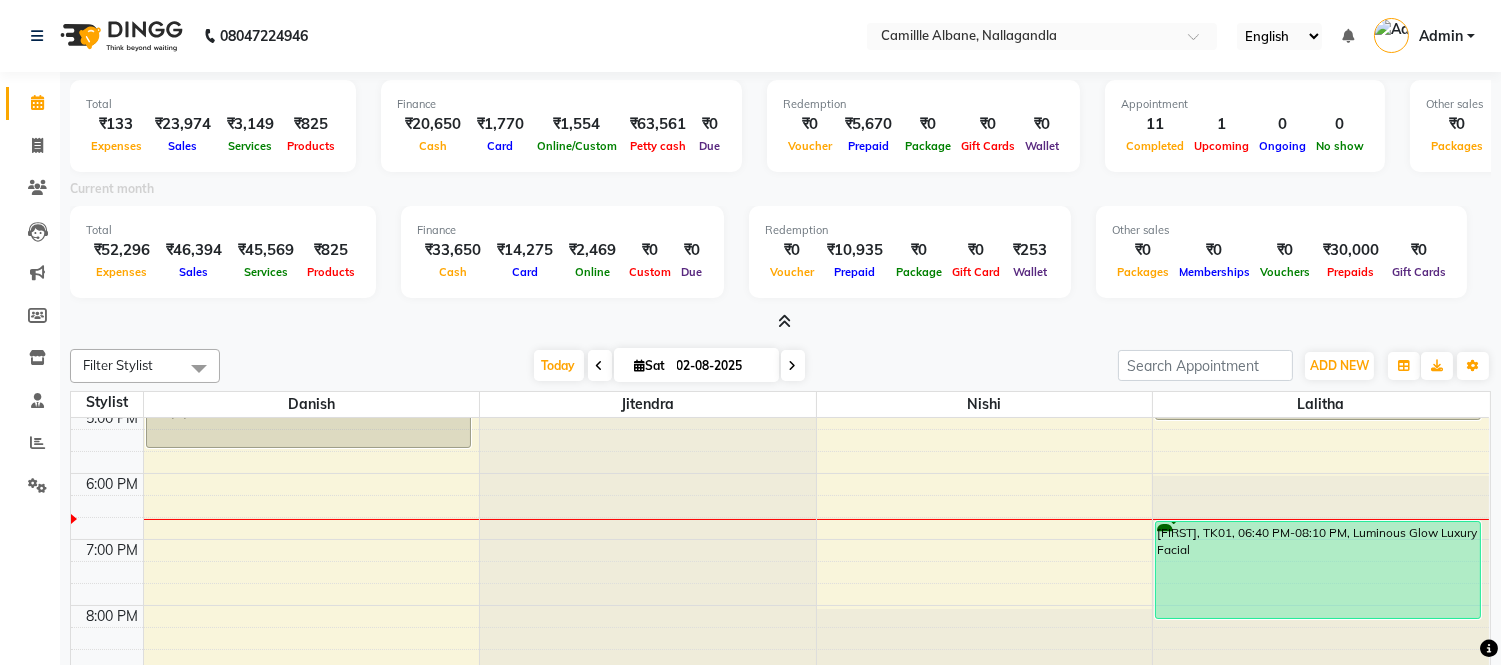 click at bounding box center (784, 321) 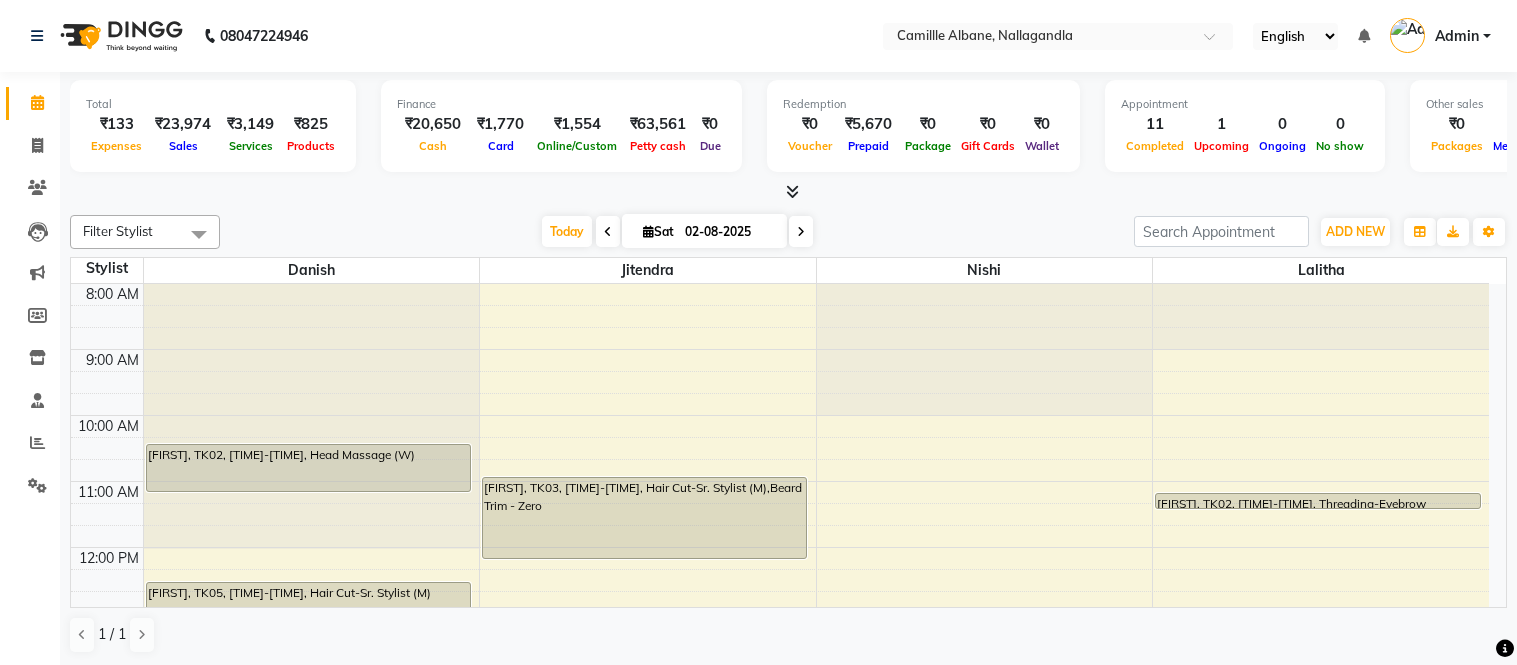 scroll, scrollTop: 0, scrollLeft: 0, axis: both 